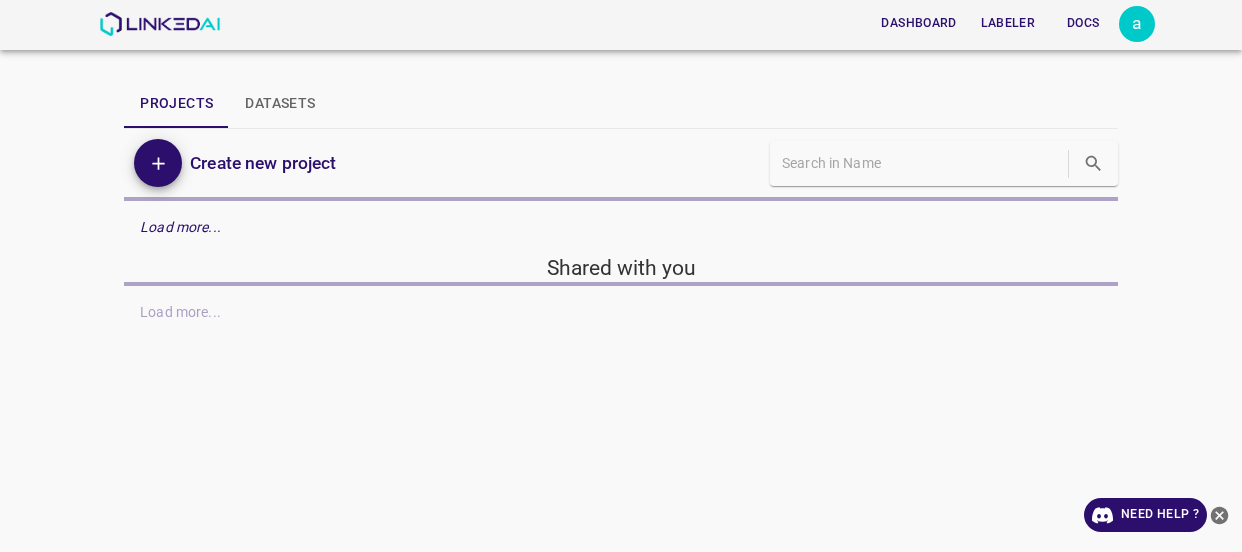 scroll, scrollTop: 0, scrollLeft: 0, axis: both 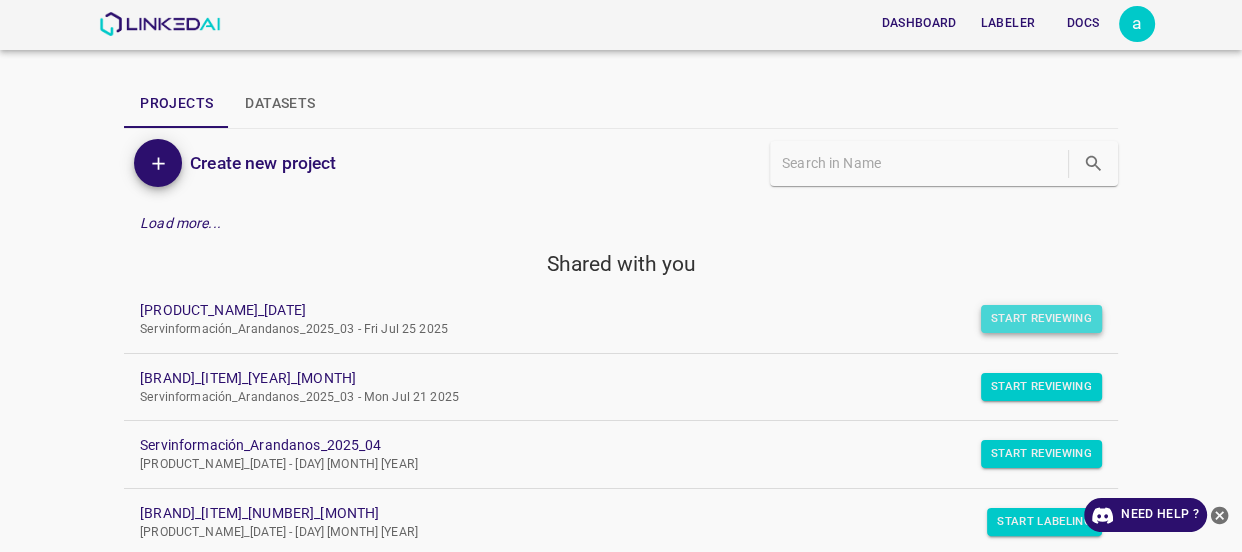 click on "Start Reviewing" at bounding box center (1041, 319) 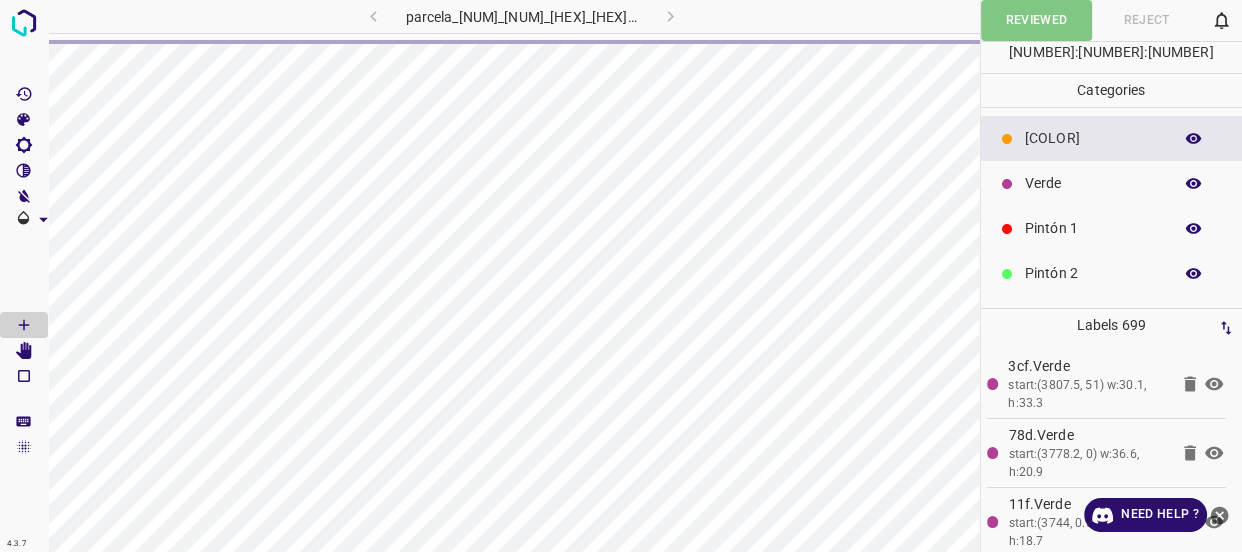 click 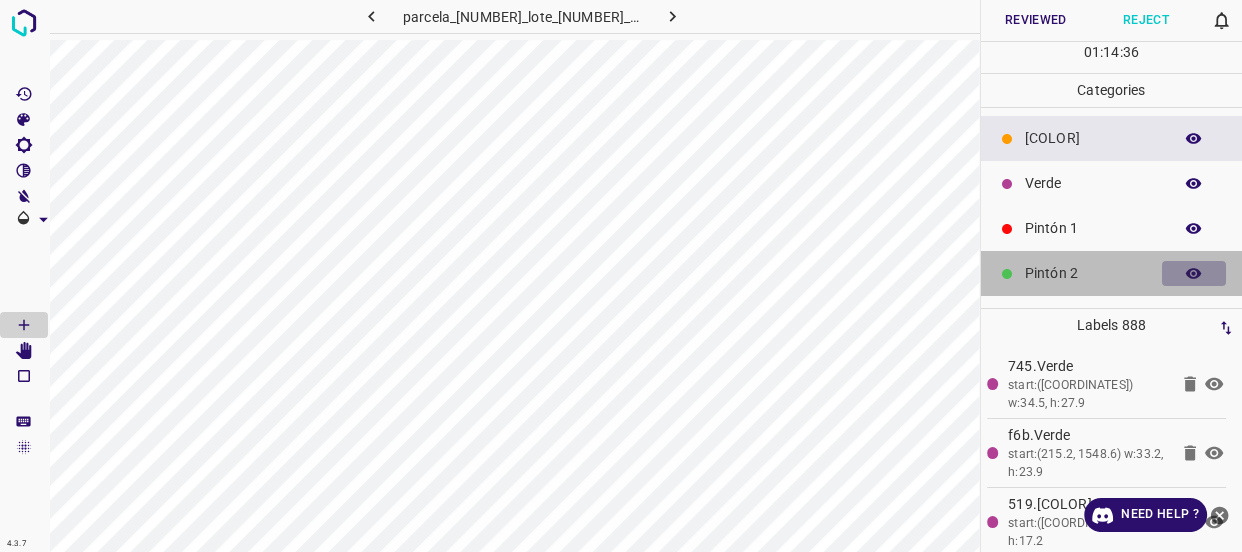 click 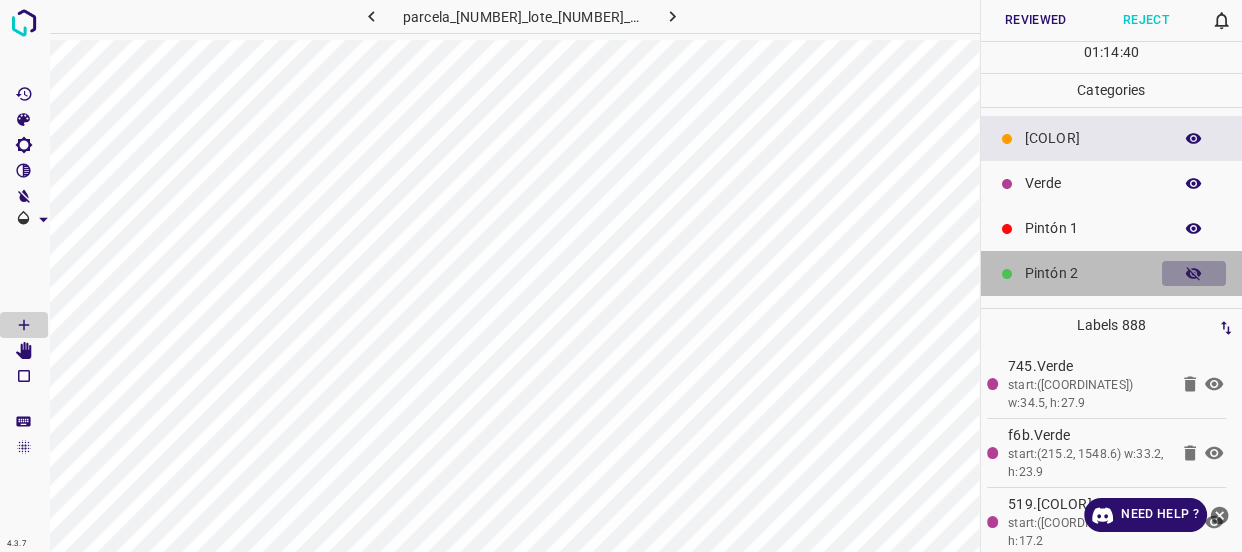 click 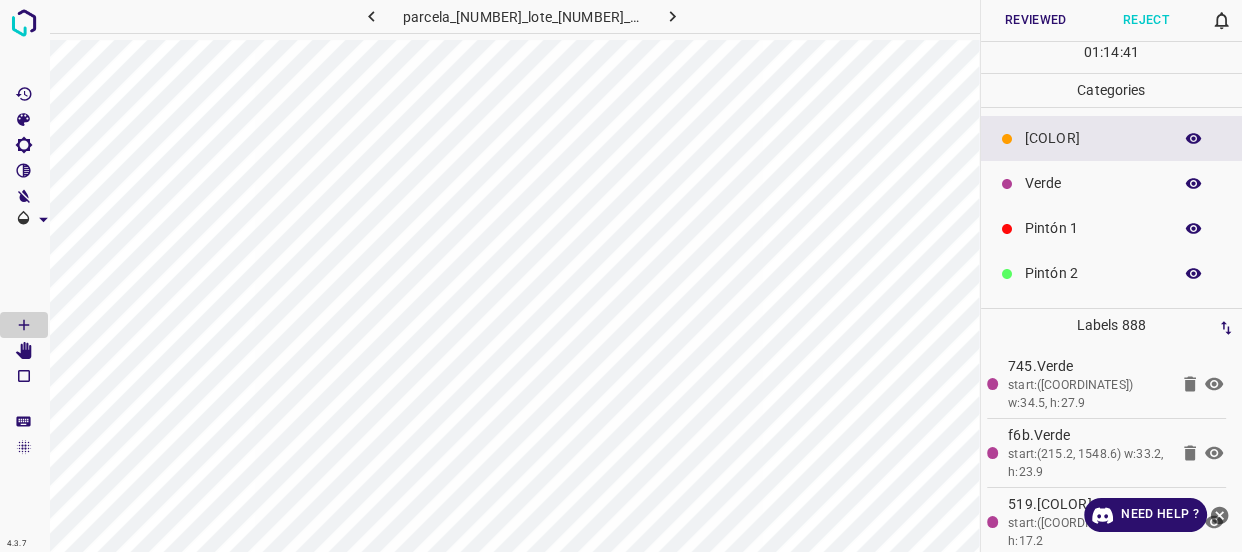 scroll, scrollTop: 175, scrollLeft: 0, axis: vertical 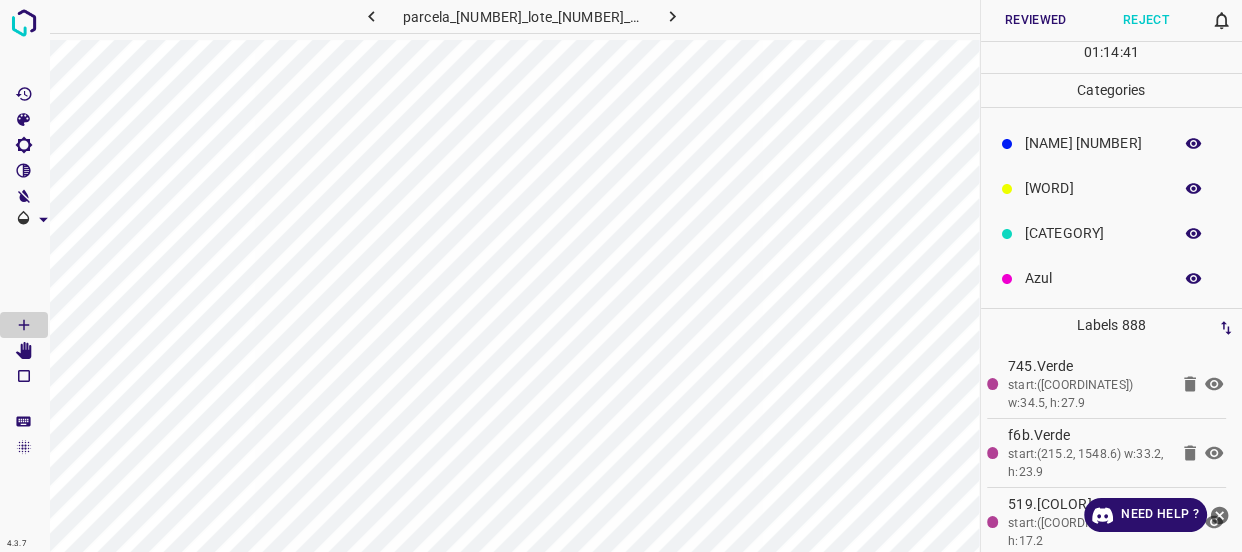 click 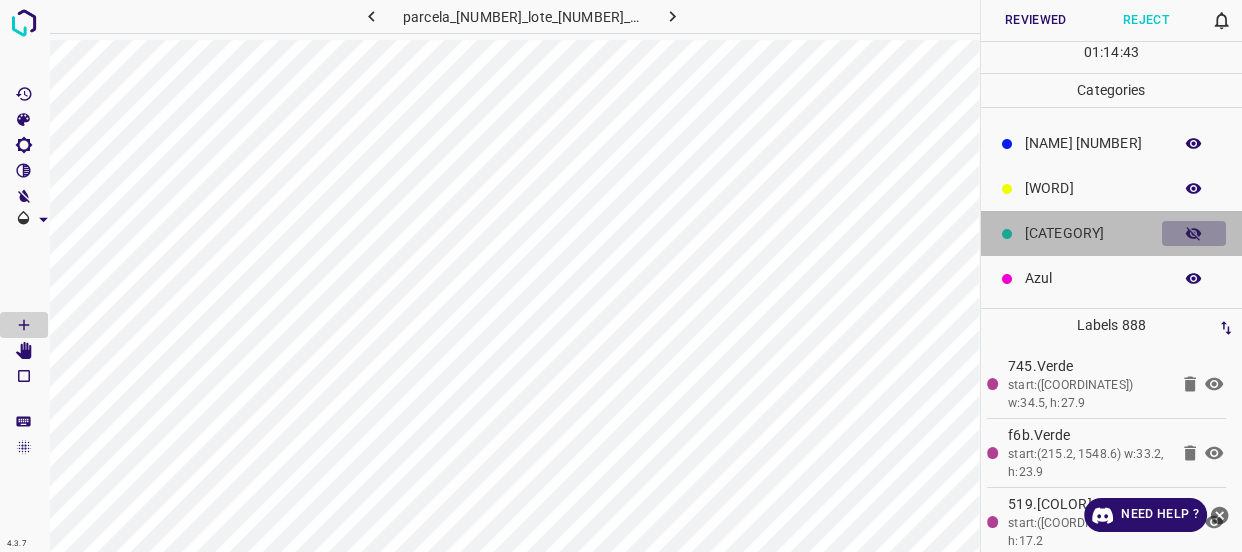 click 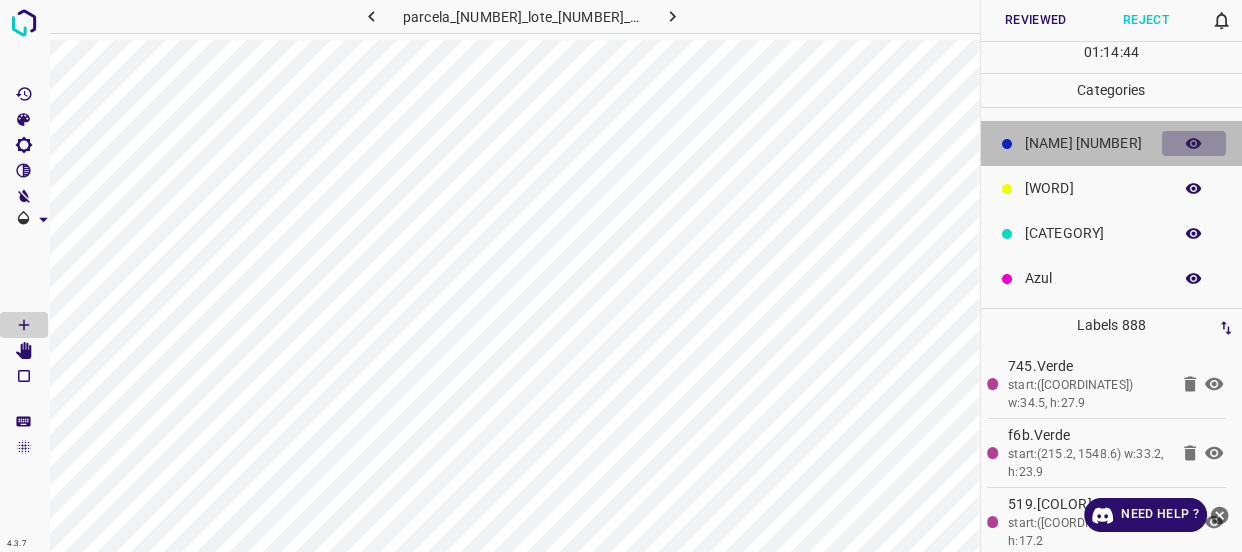 click 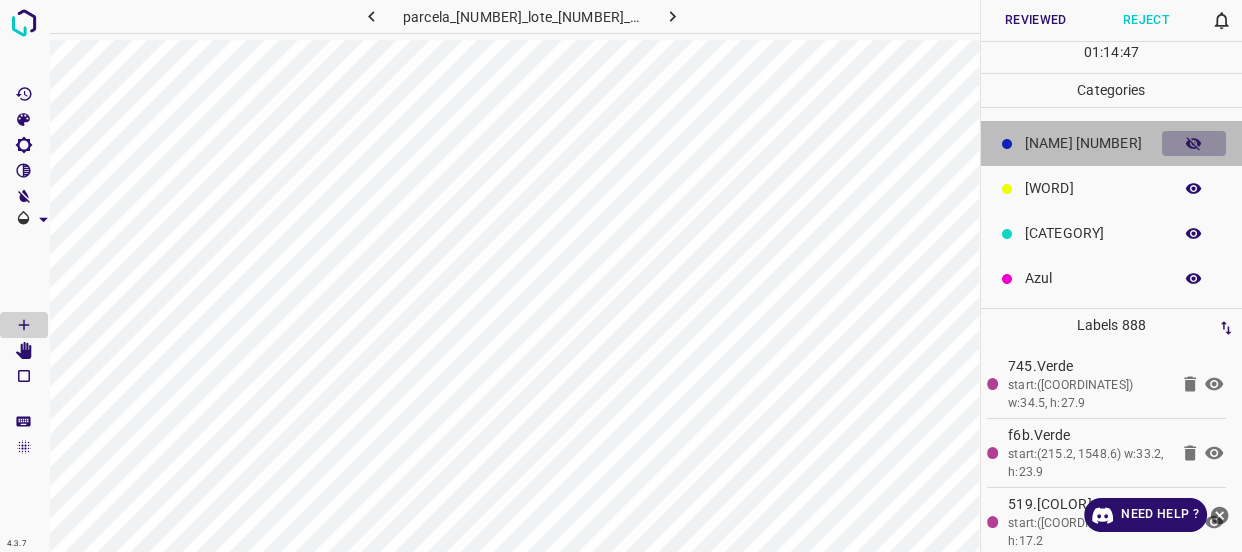 click 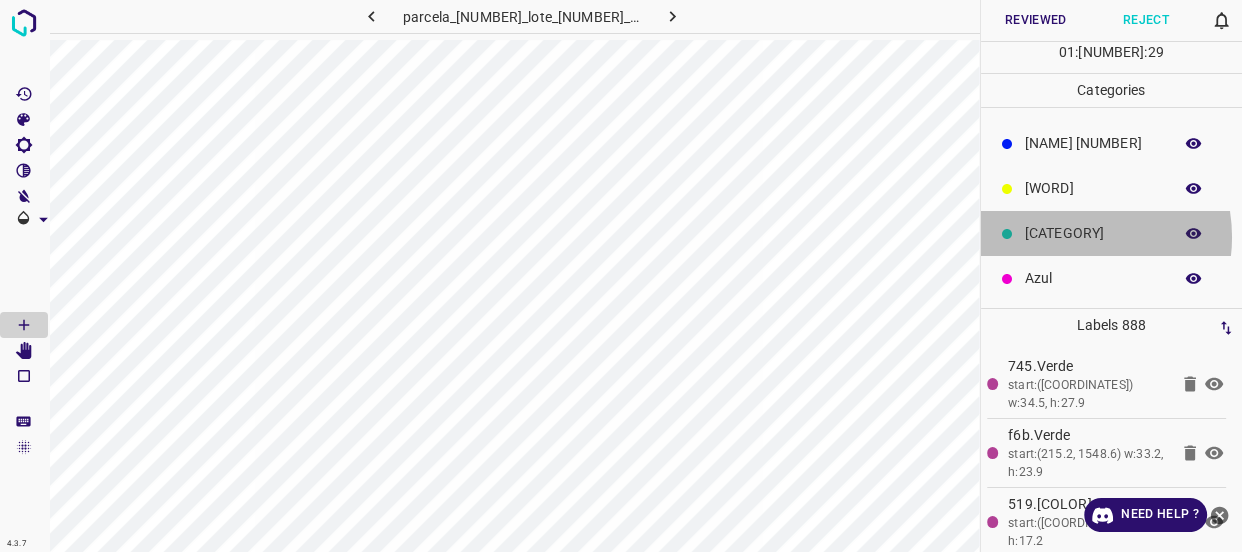 click on "[CATEGORY]" at bounding box center [1093, 233] 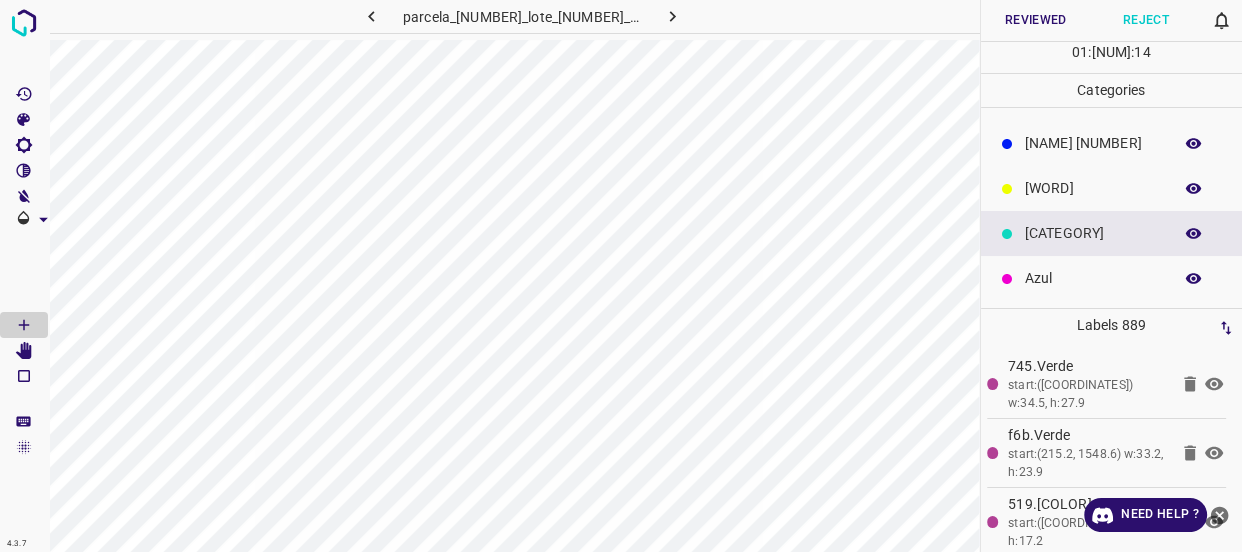 click on "[WORD]" at bounding box center [1093, 188] 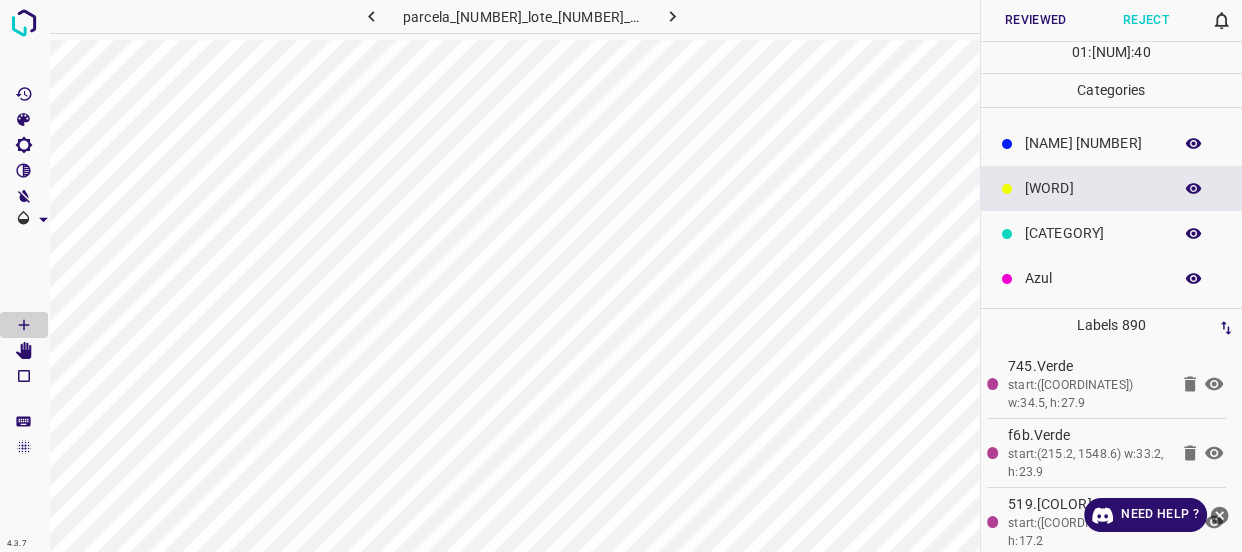 scroll, scrollTop: 0, scrollLeft: 0, axis: both 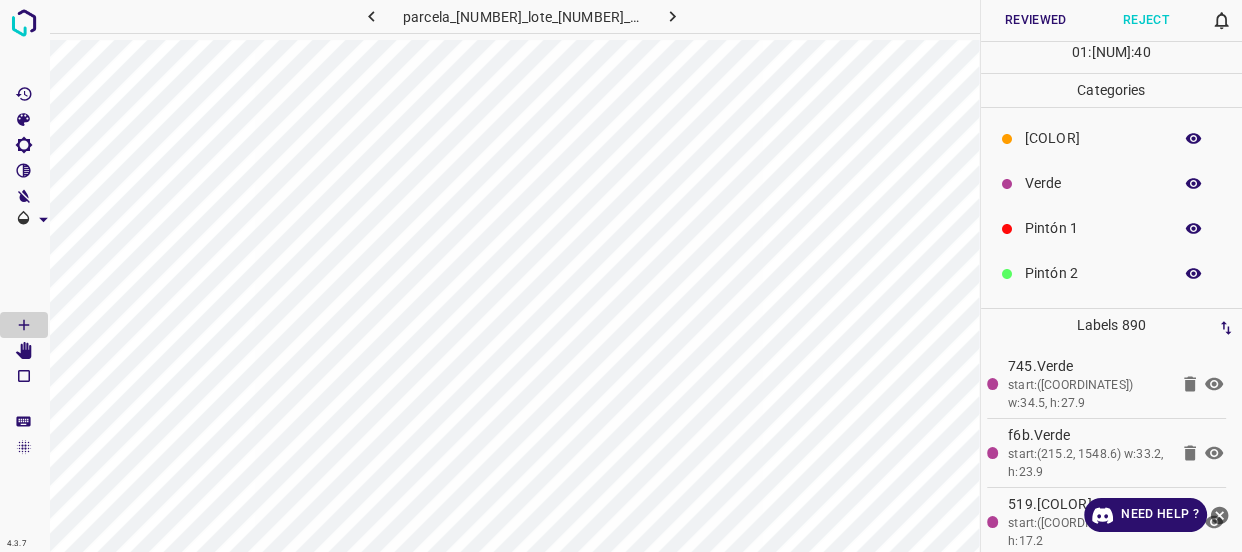 click 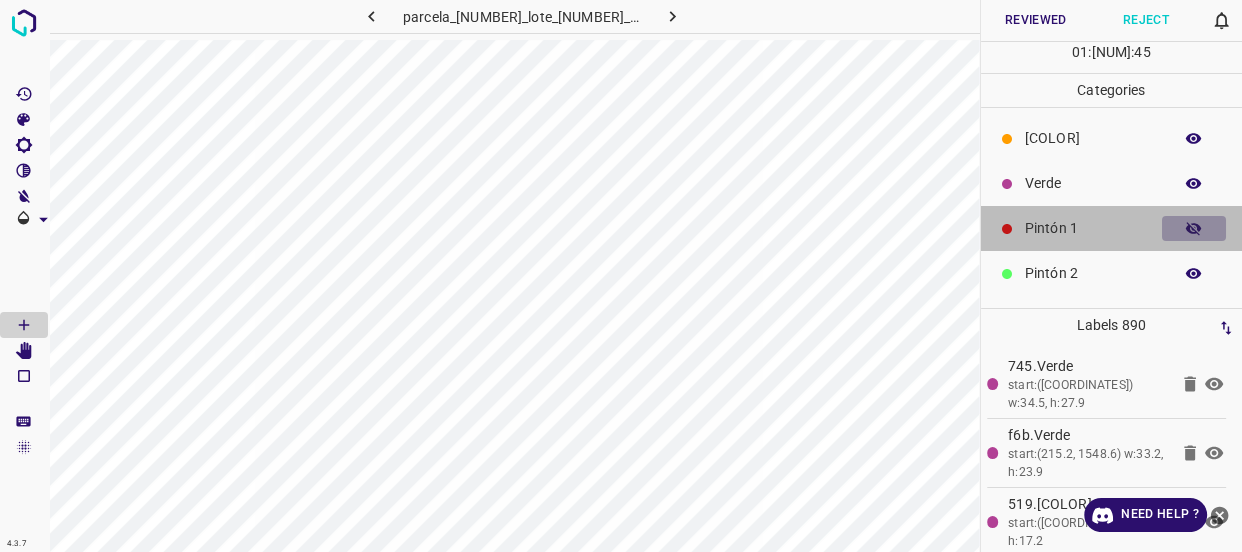 click 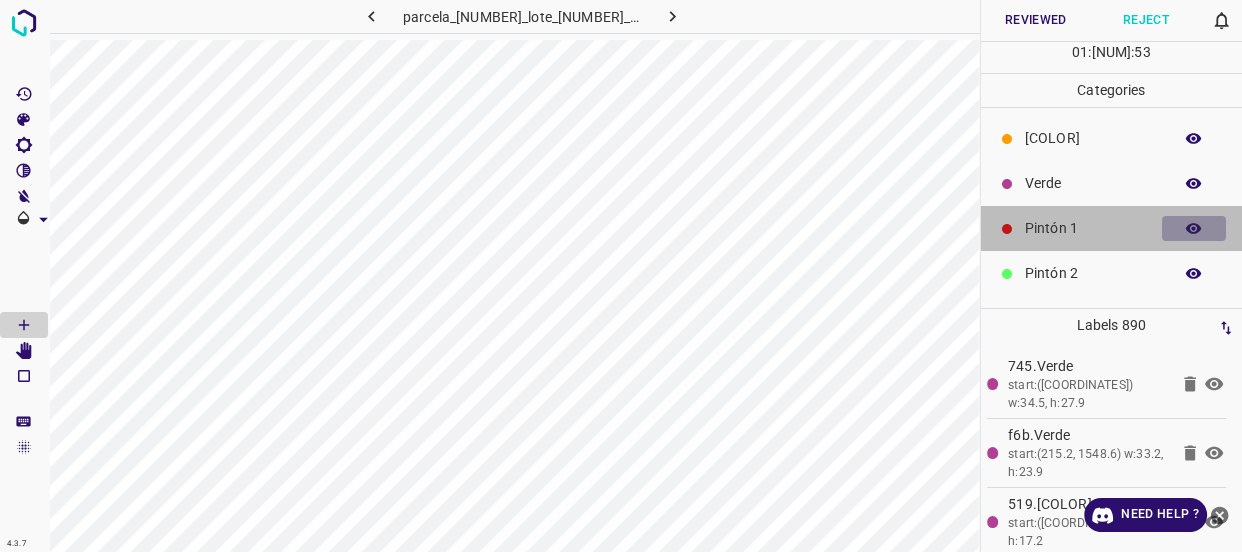 click 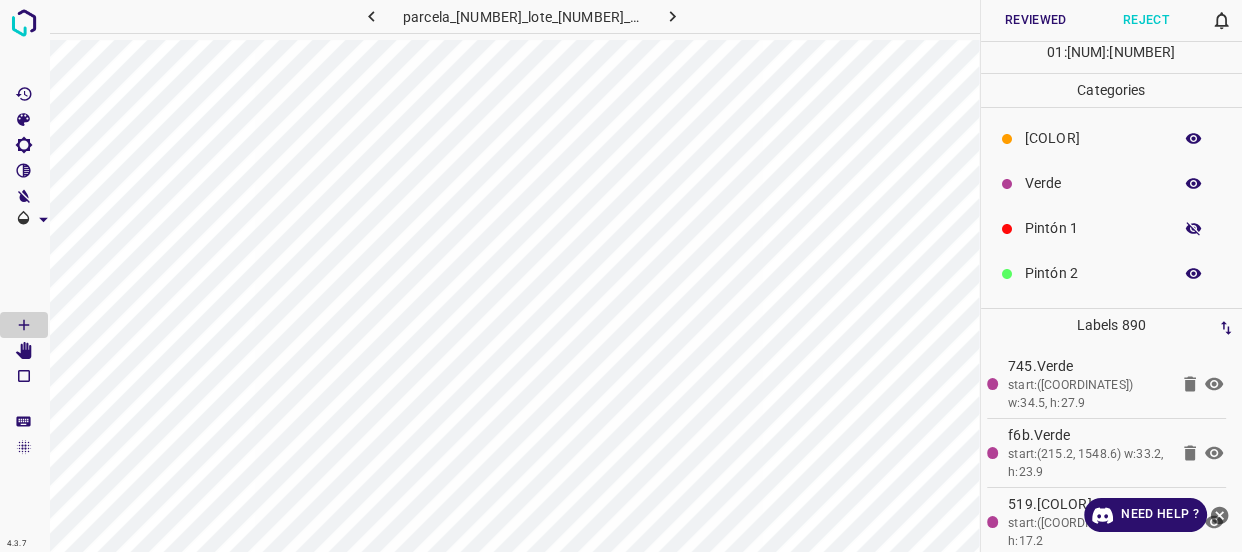 click 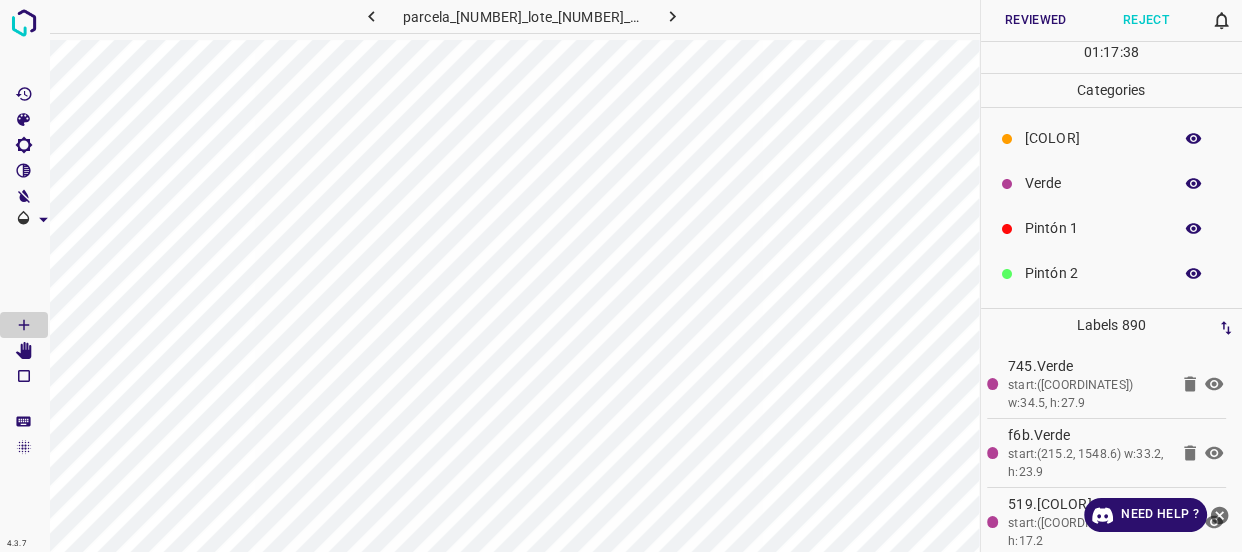 click on "Verde" at bounding box center [1093, 183] 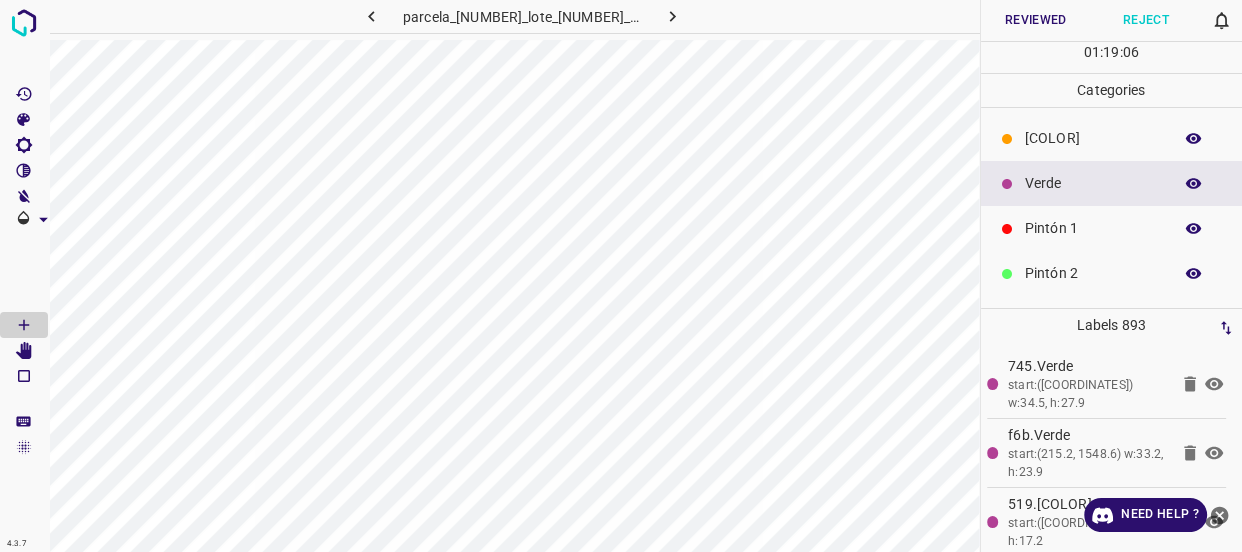 click on "[COLOR]" at bounding box center [1093, 138] 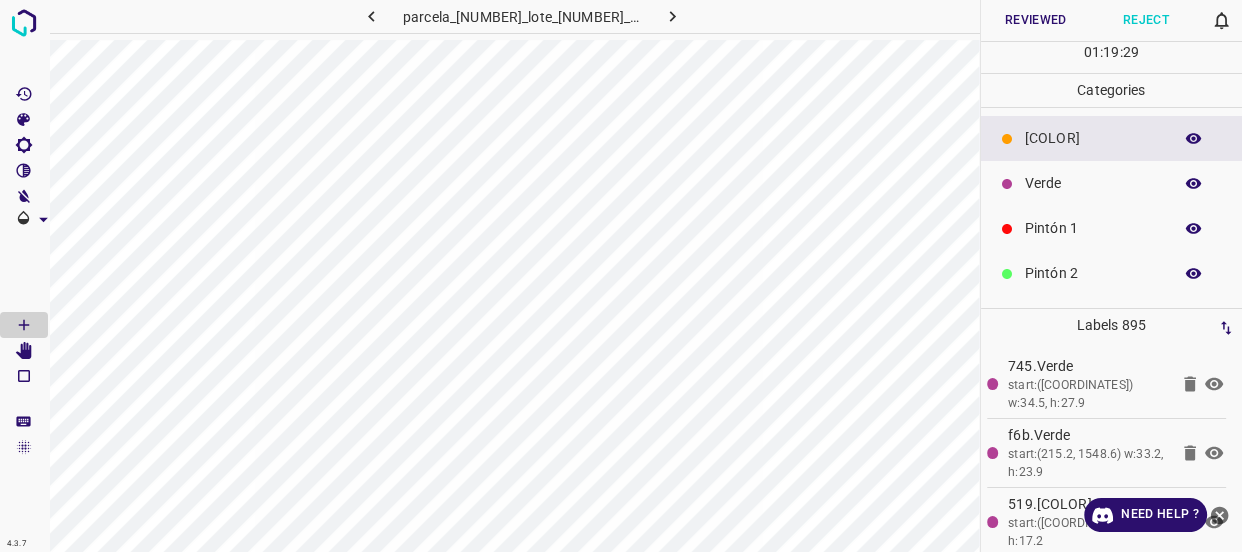 click on "Verde" at bounding box center (1093, 183) 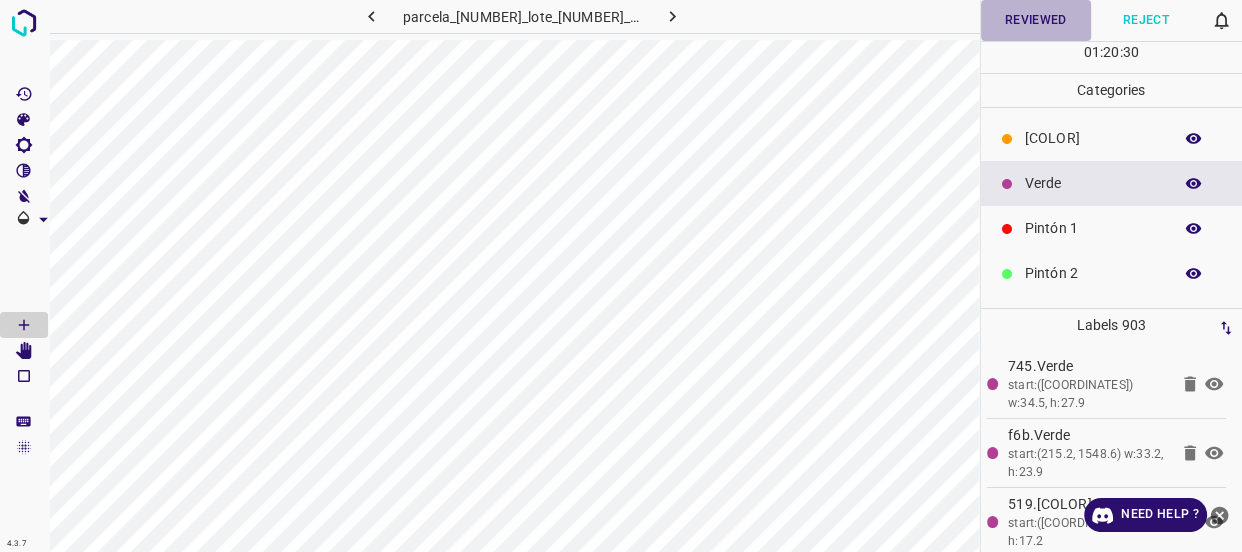 click on "Reviewed" at bounding box center (1036, 20) 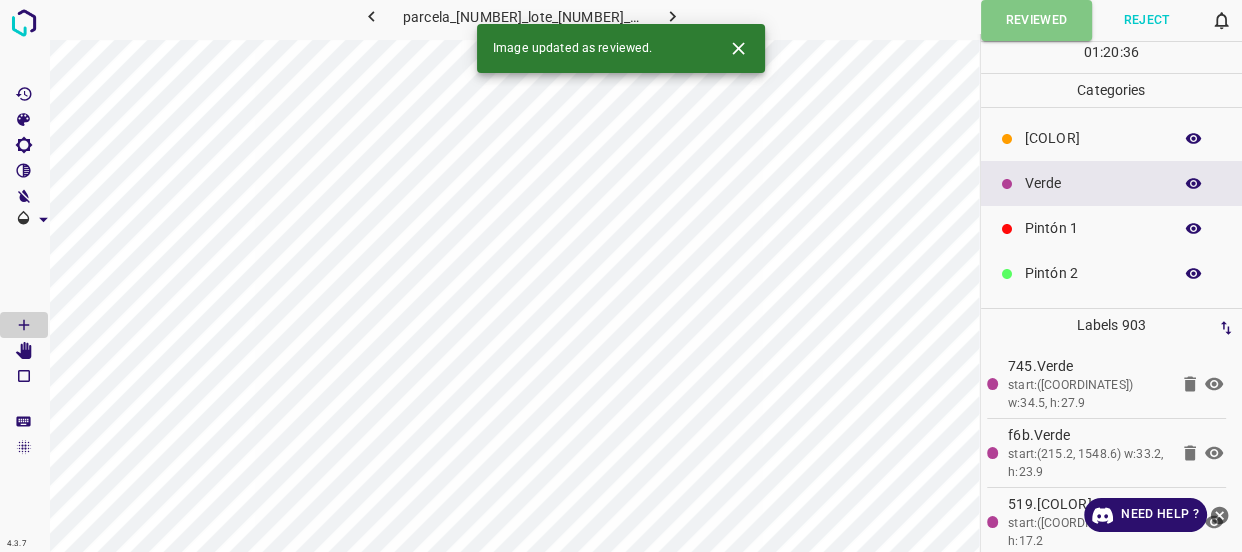 click at bounding box center (673, 16) 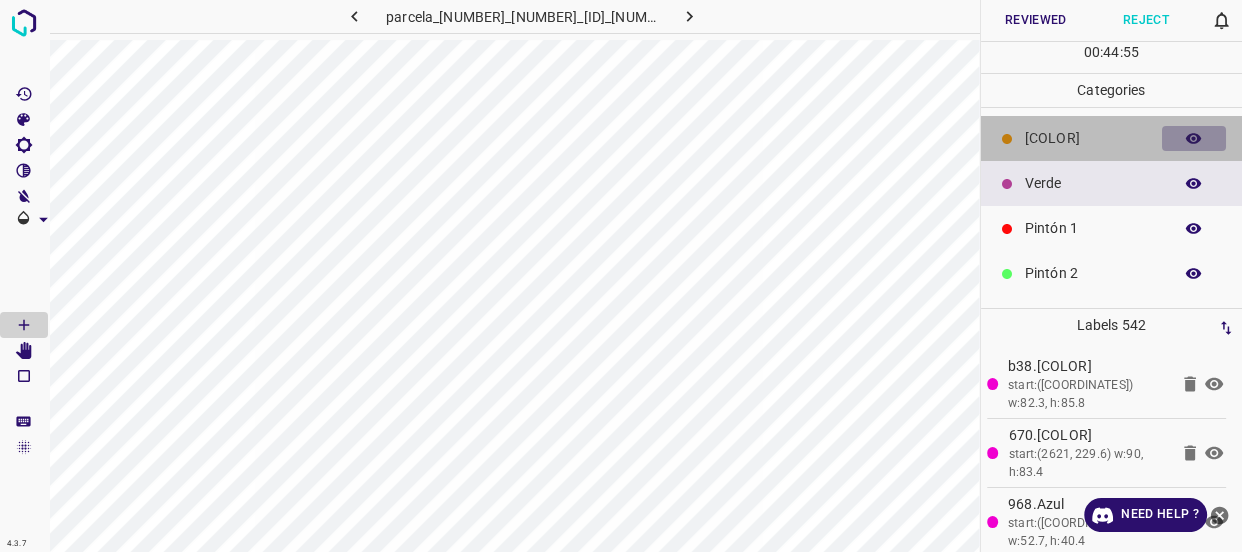 click 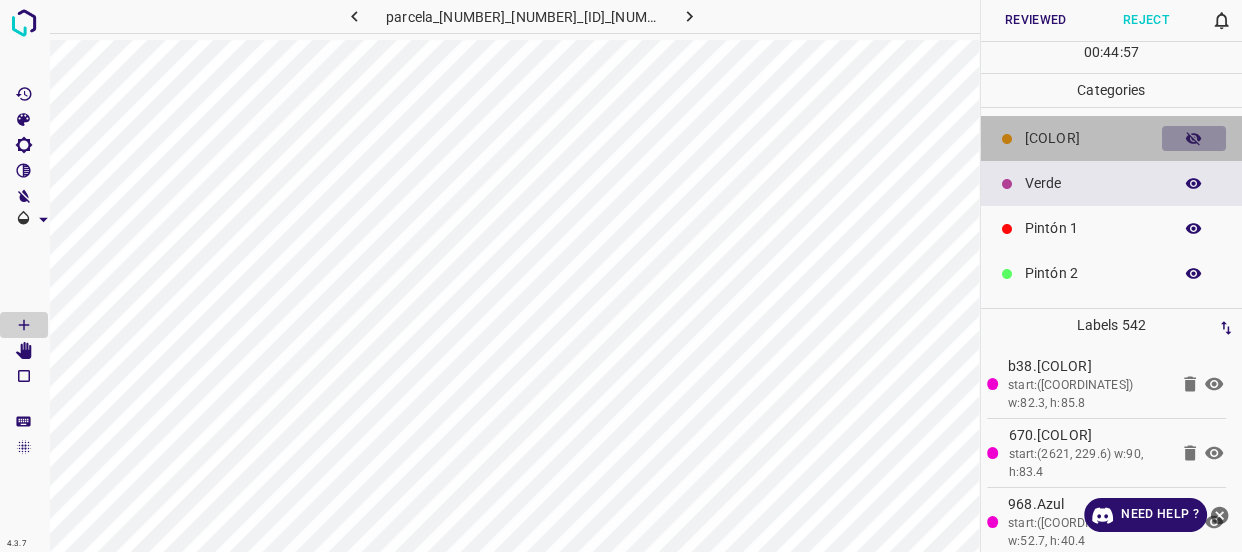 click 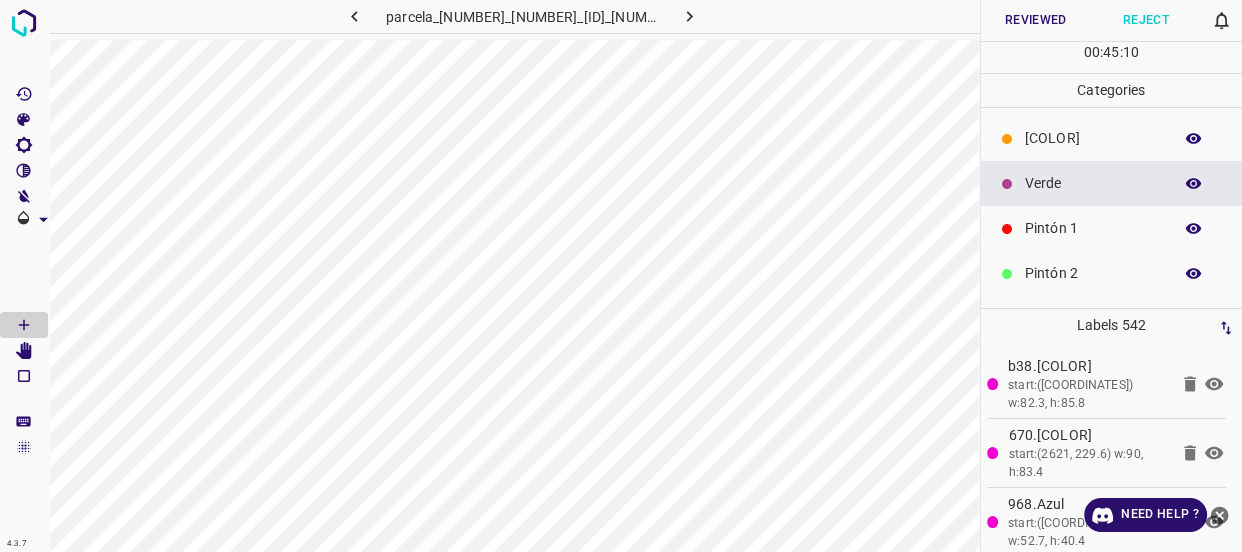 click on "[COLOR]" at bounding box center (1093, 138) 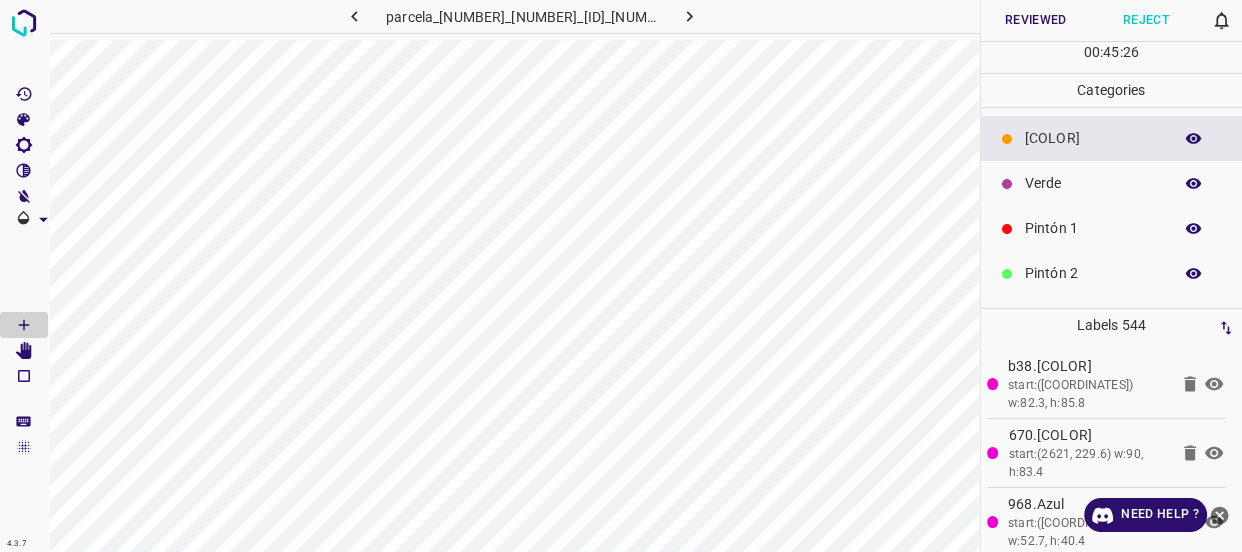 click 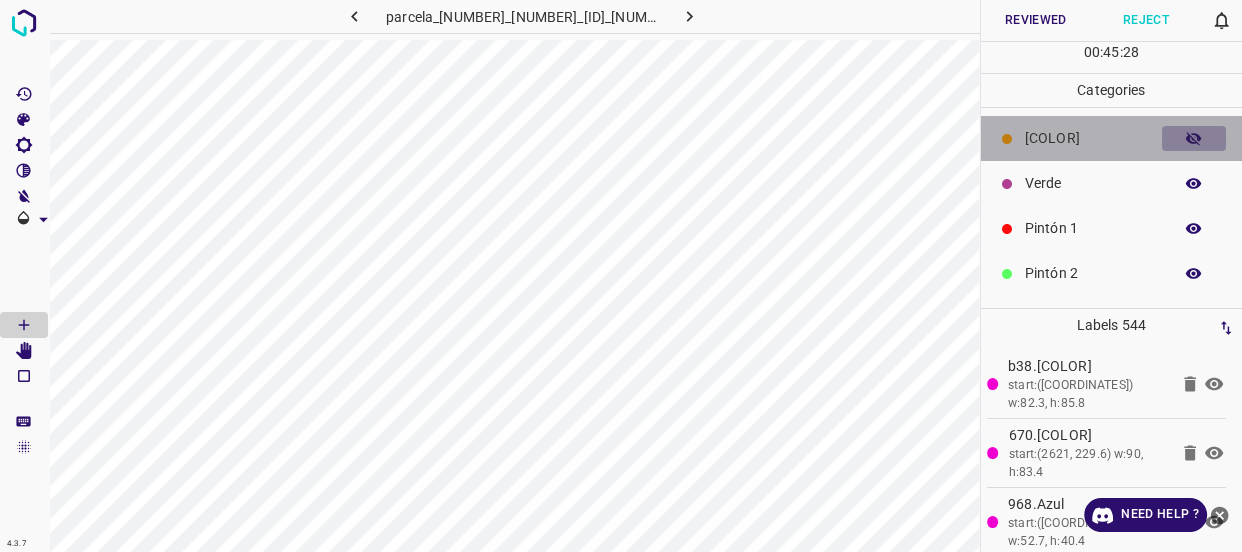 click 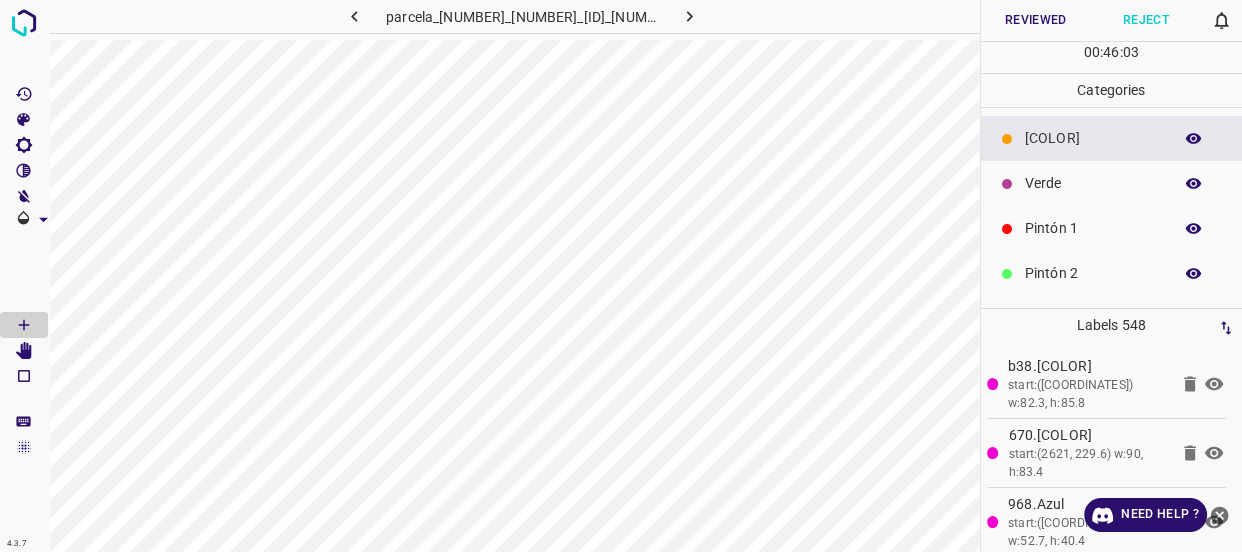 click 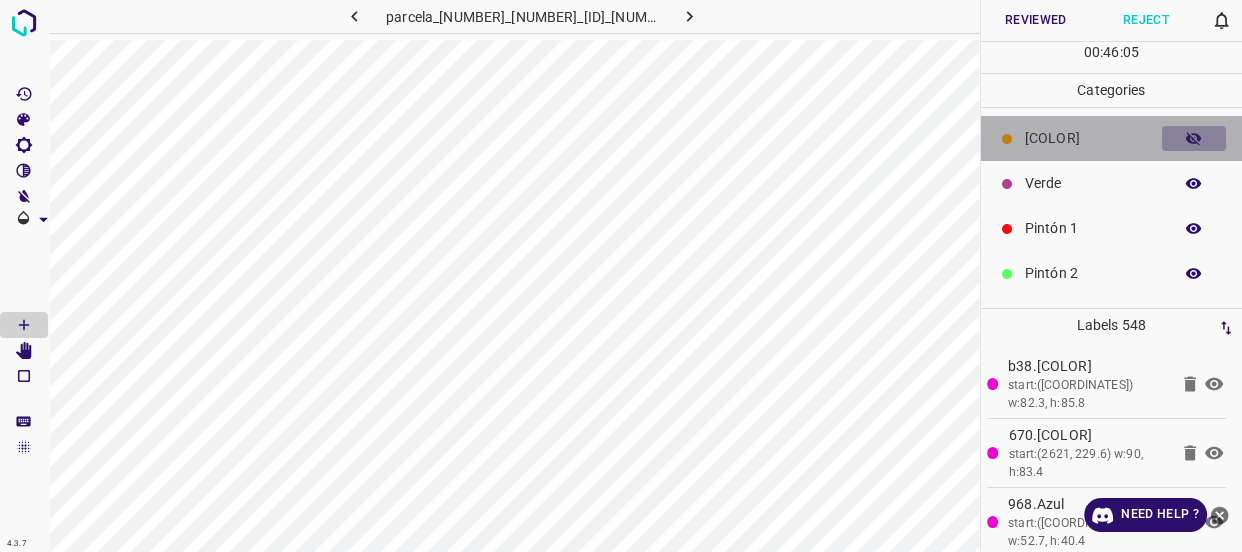 click 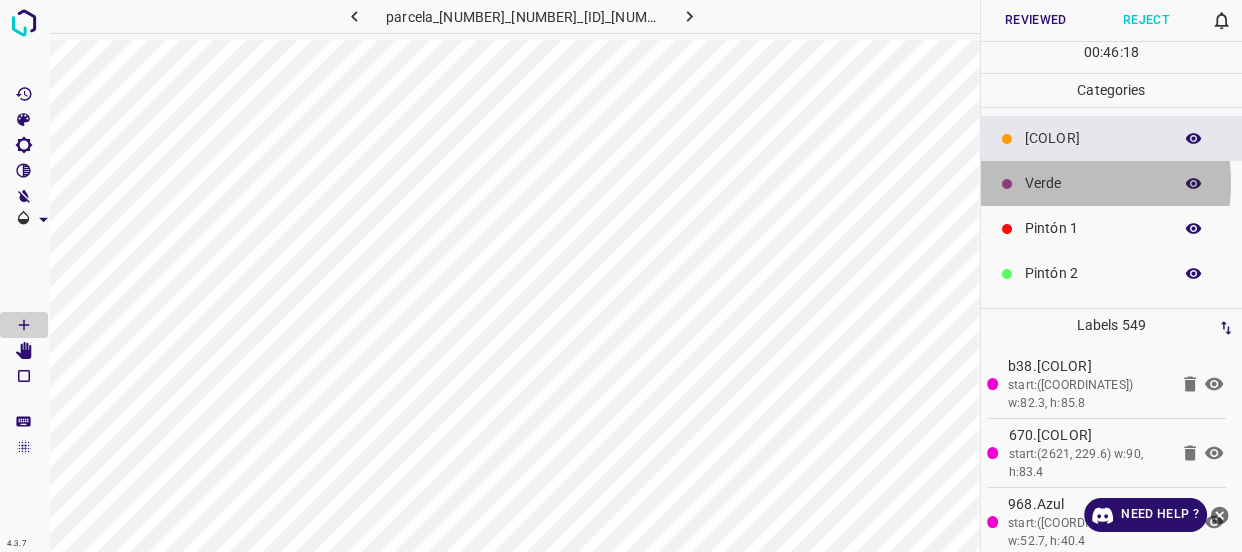 click on "Verde" at bounding box center (1093, 183) 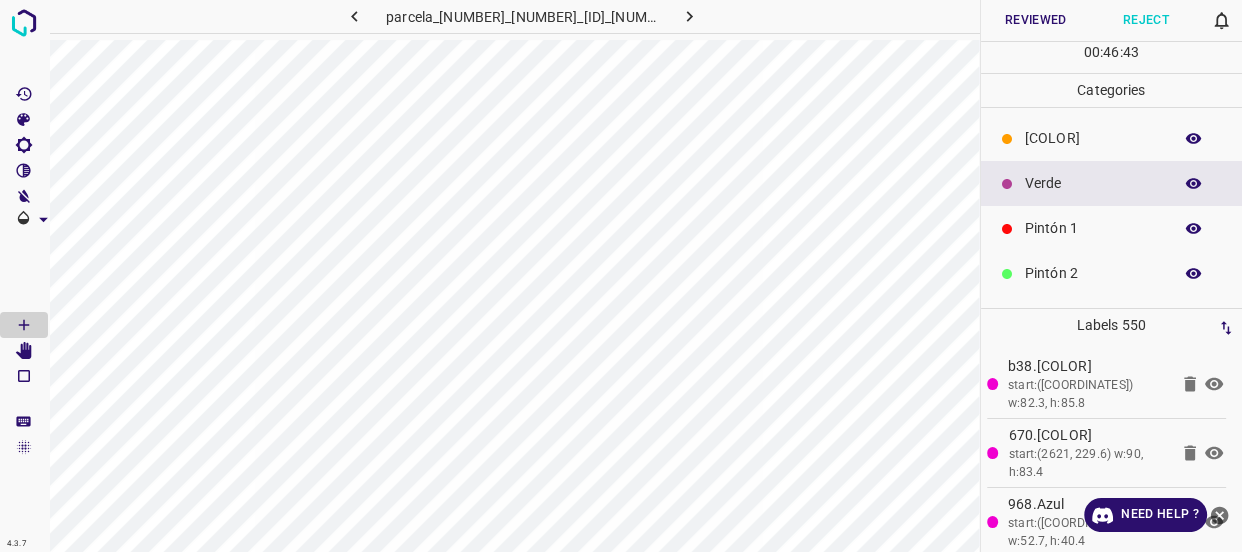click 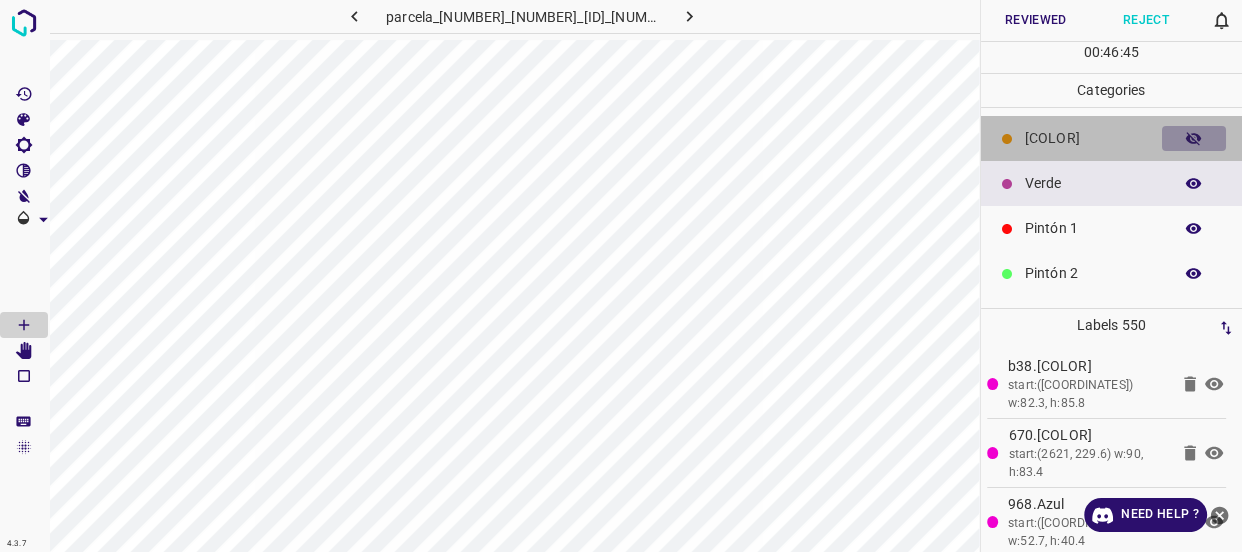 click 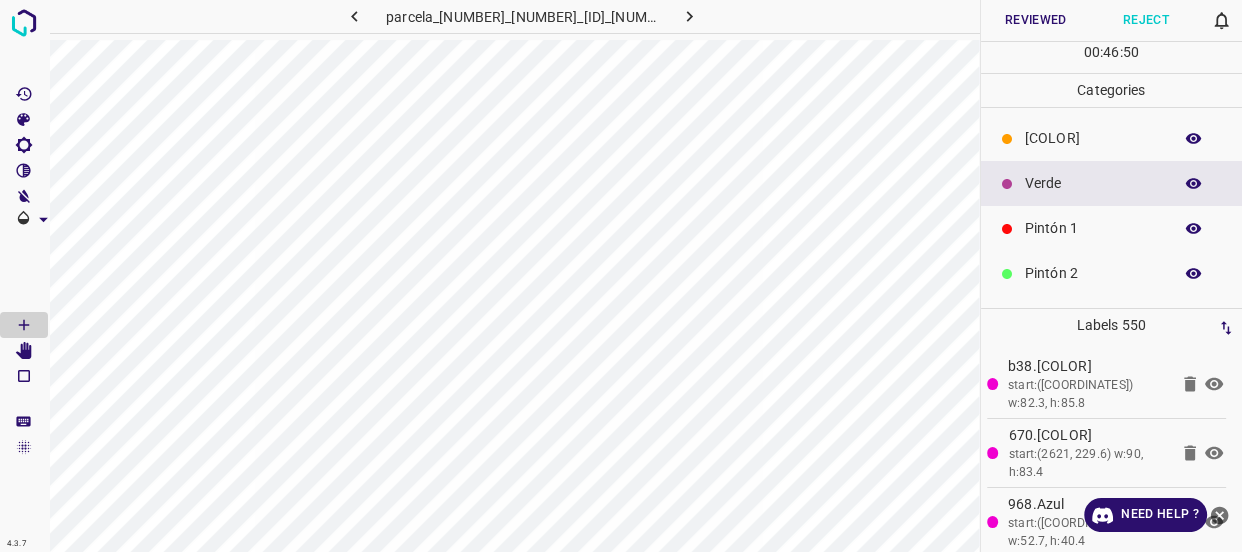 click on "[COLOR]" at bounding box center (1112, 138) 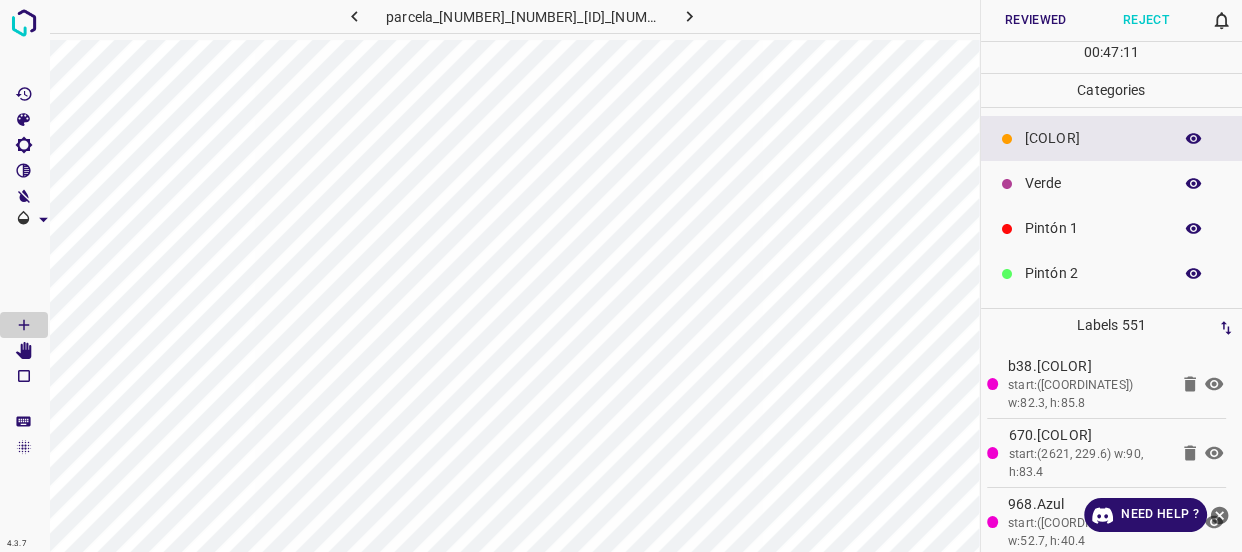 click 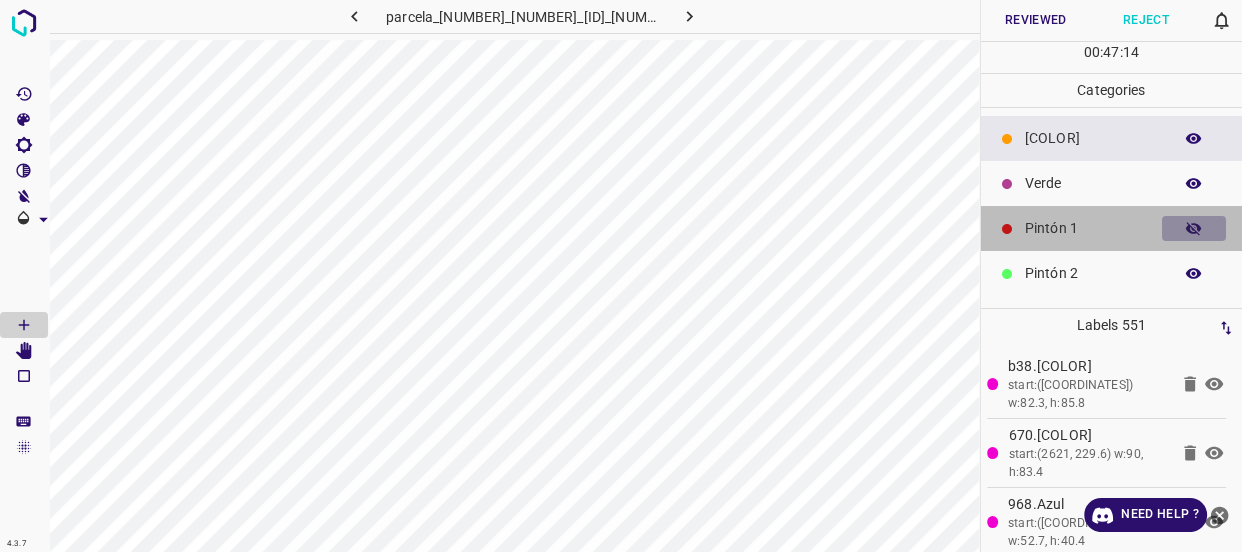 click 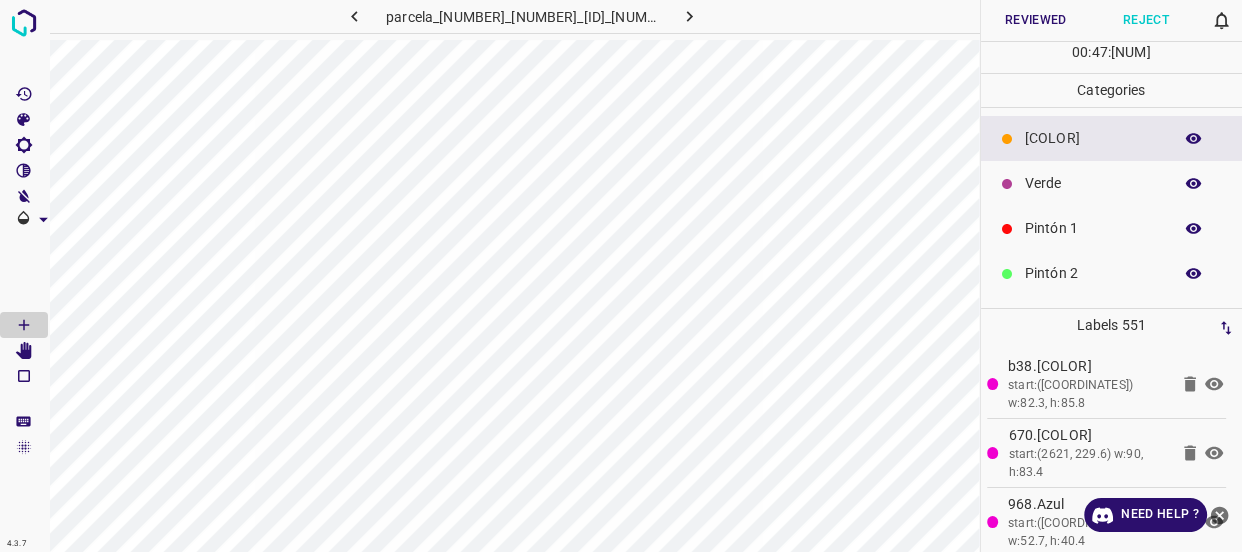 click on "Verde" at bounding box center [1093, 183] 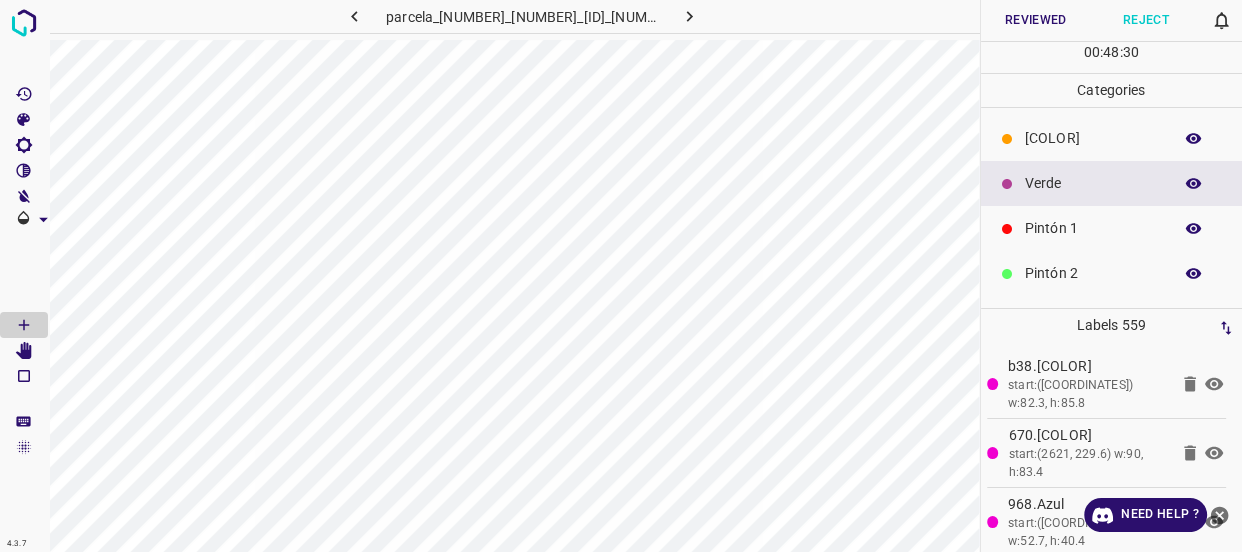 click 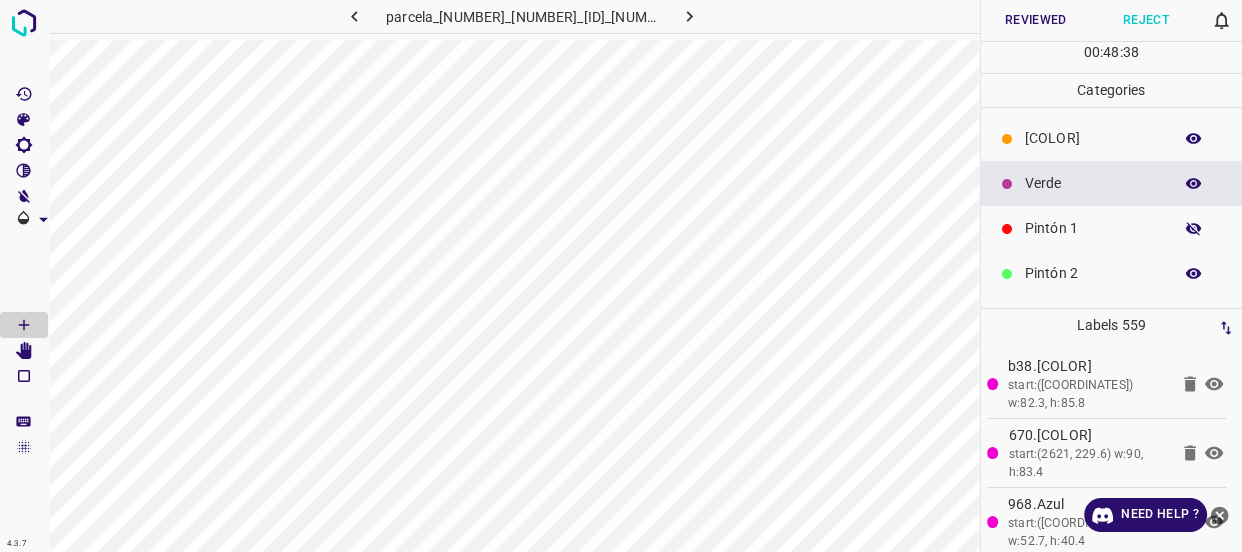 click 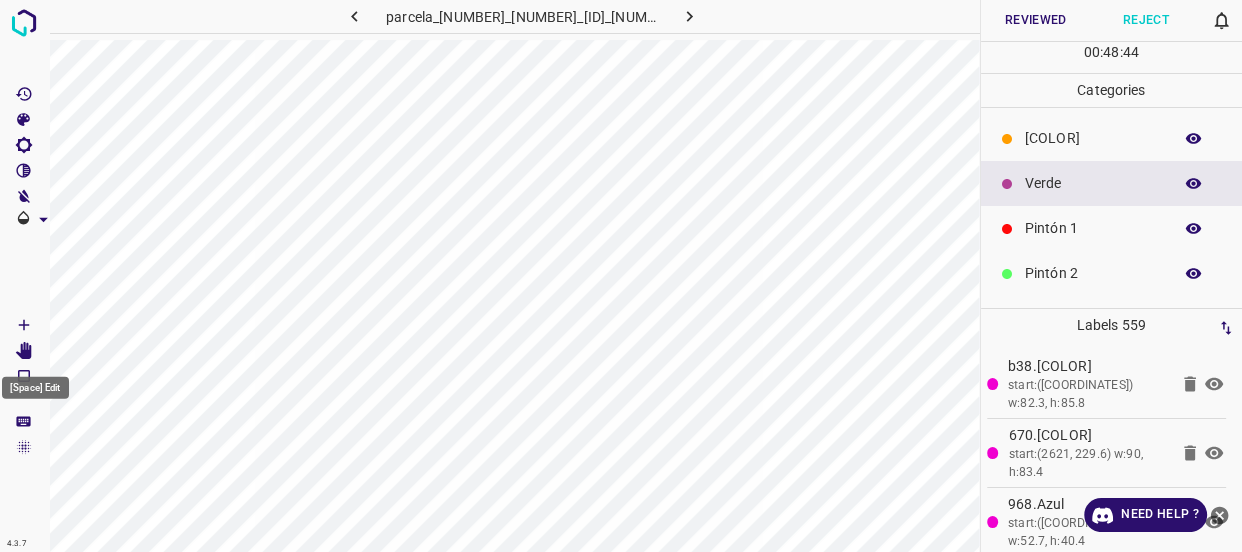 click at bounding box center (24, 351) 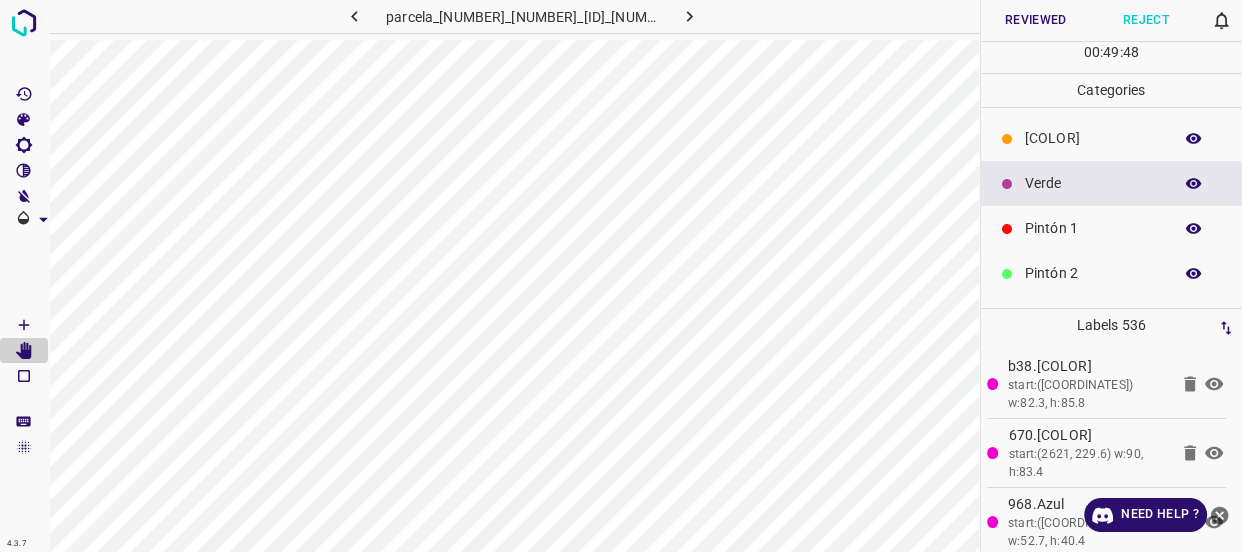 click 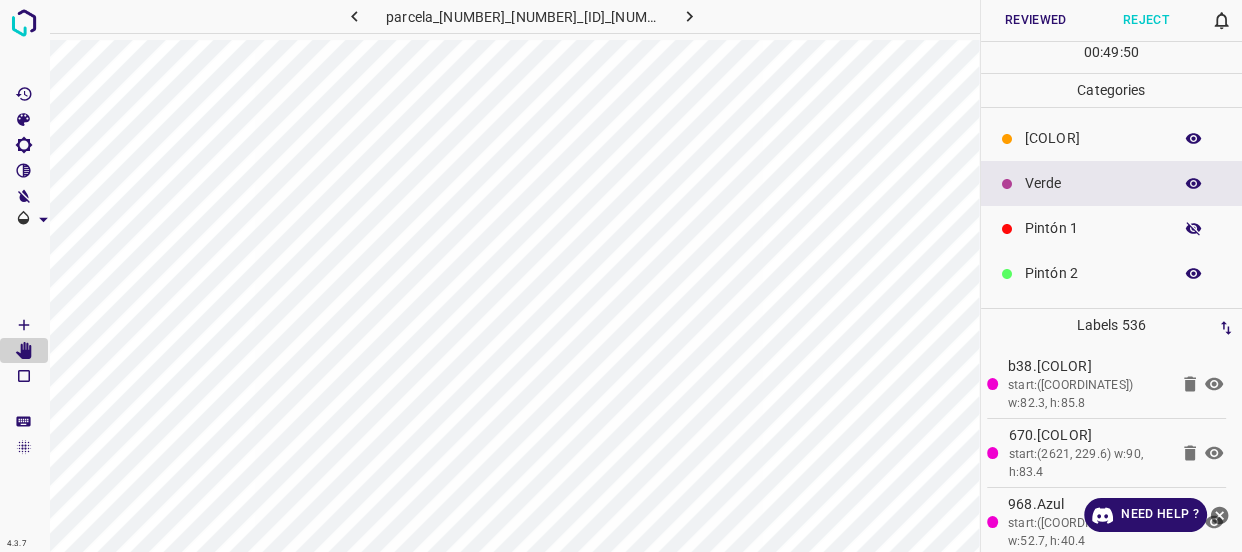 click 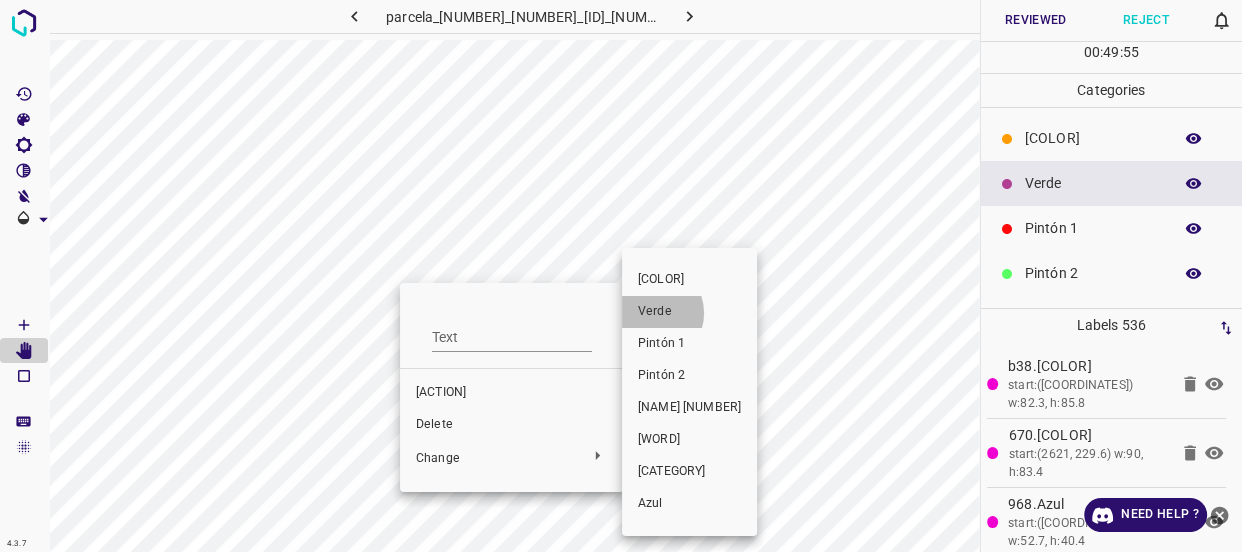 click on "Verde" at bounding box center (689, 312) 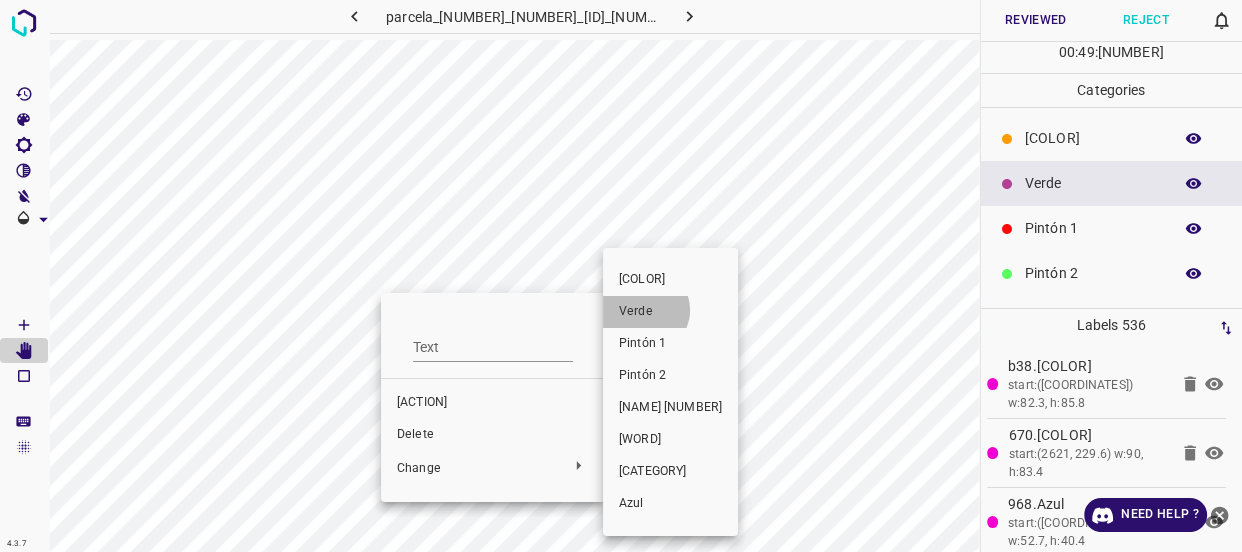 click on "Verde" at bounding box center (670, 312) 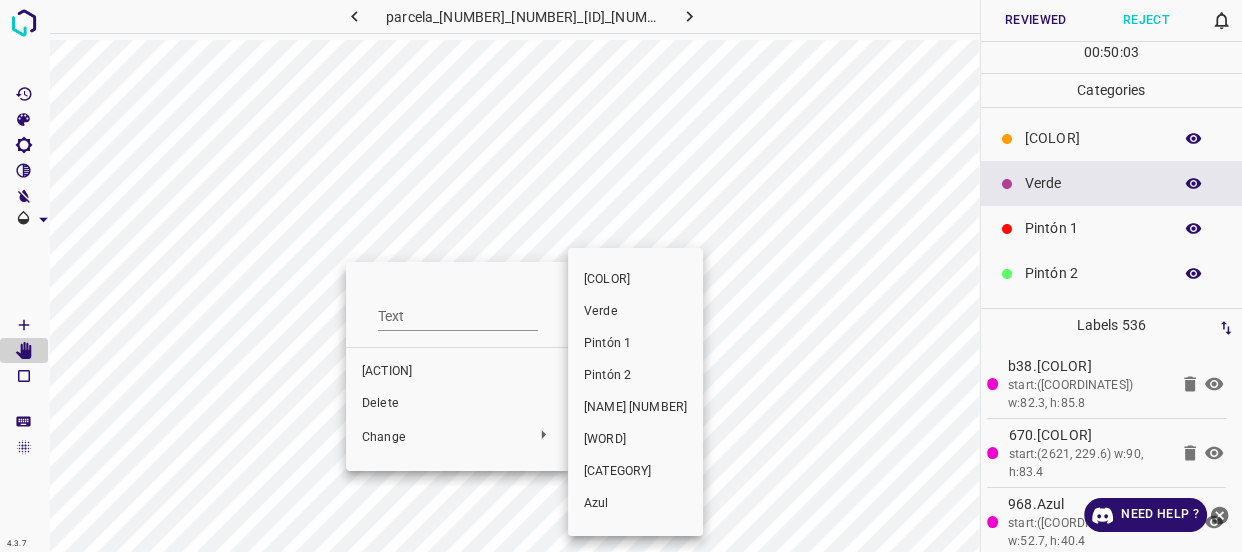 click on "Verde" at bounding box center [635, 312] 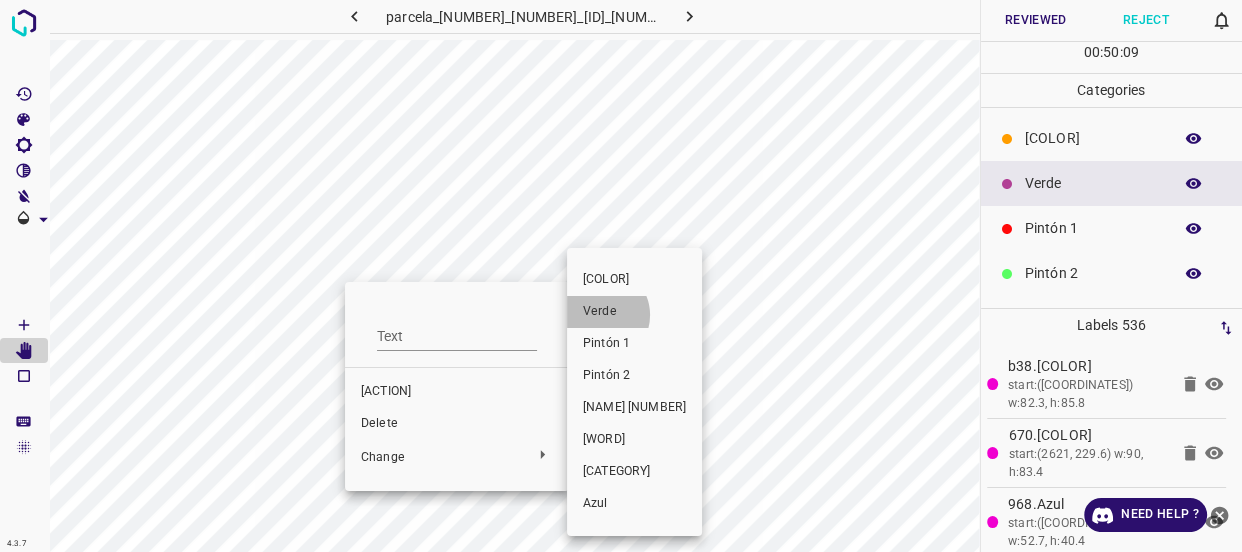 drag, startPoint x: 599, startPoint y: 315, endPoint x: 360, endPoint y: 297, distance: 239.67686 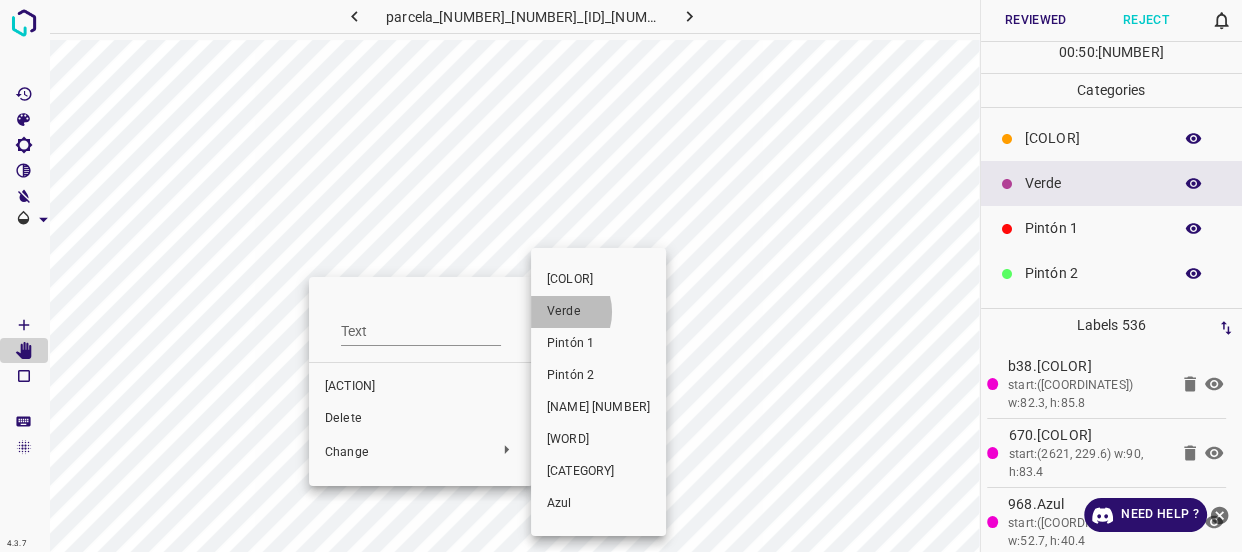 click on "Verde" at bounding box center (598, 312) 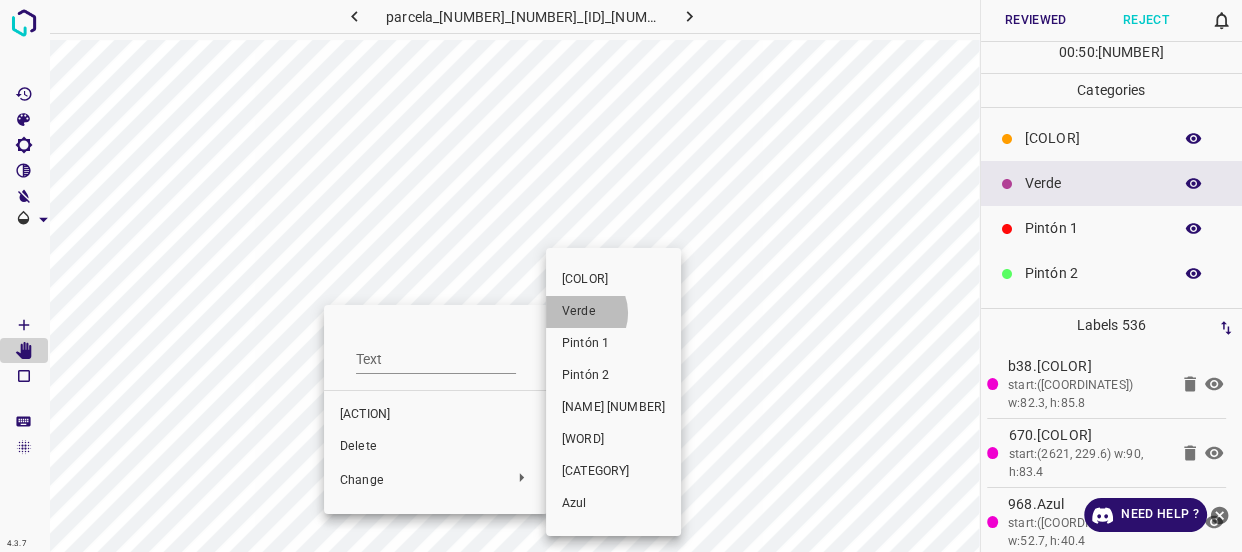 click on "Verde" at bounding box center [613, 312] 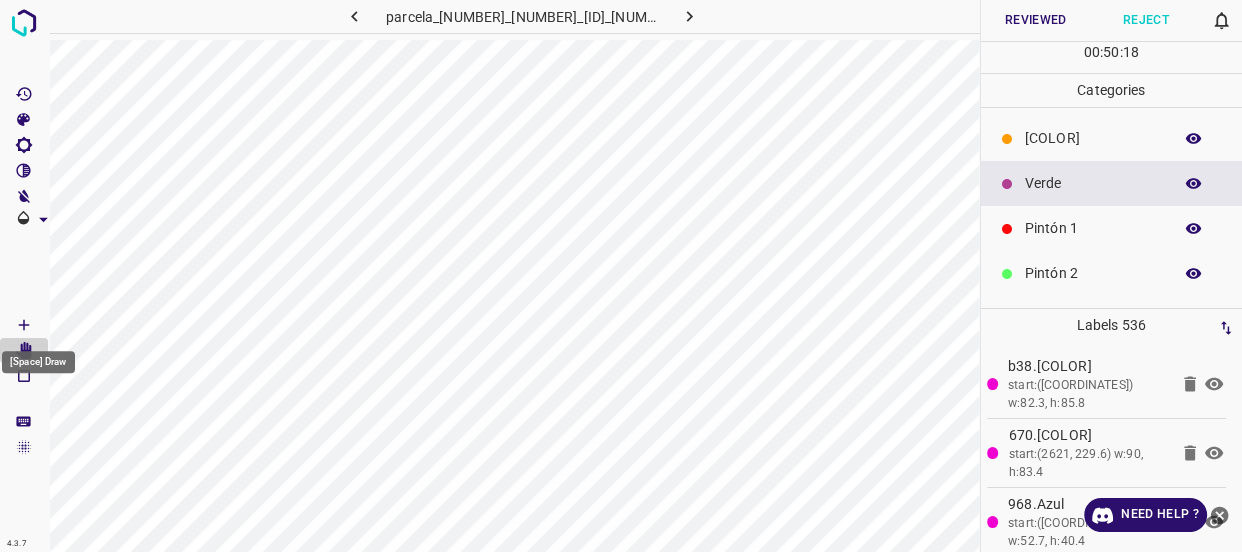 click 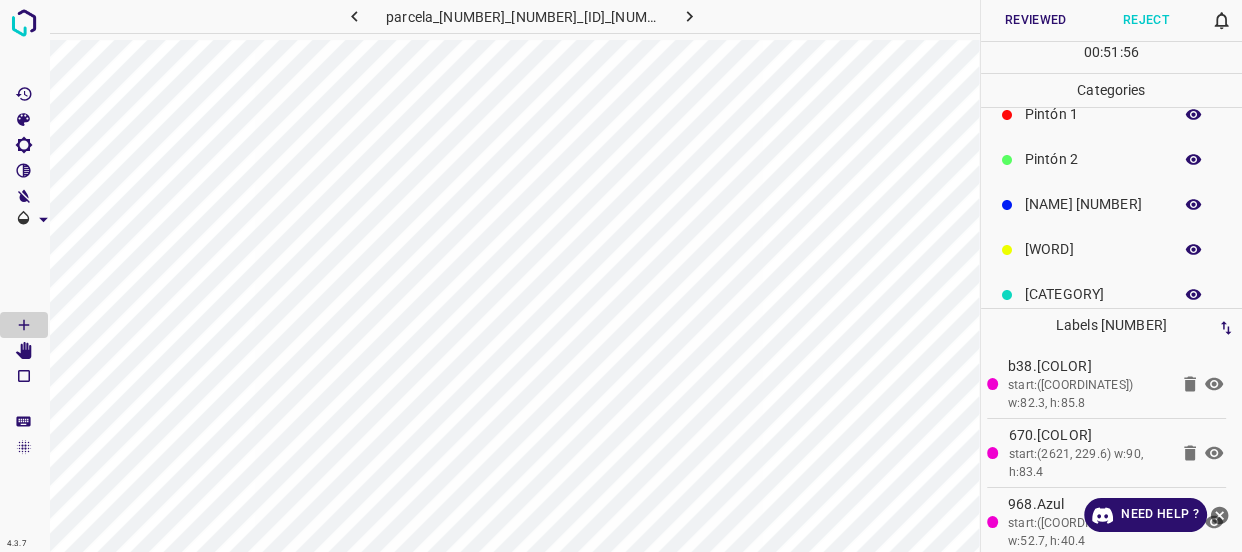scroll, scrollTop: 175, scrollLeft: 0, axis: vertical 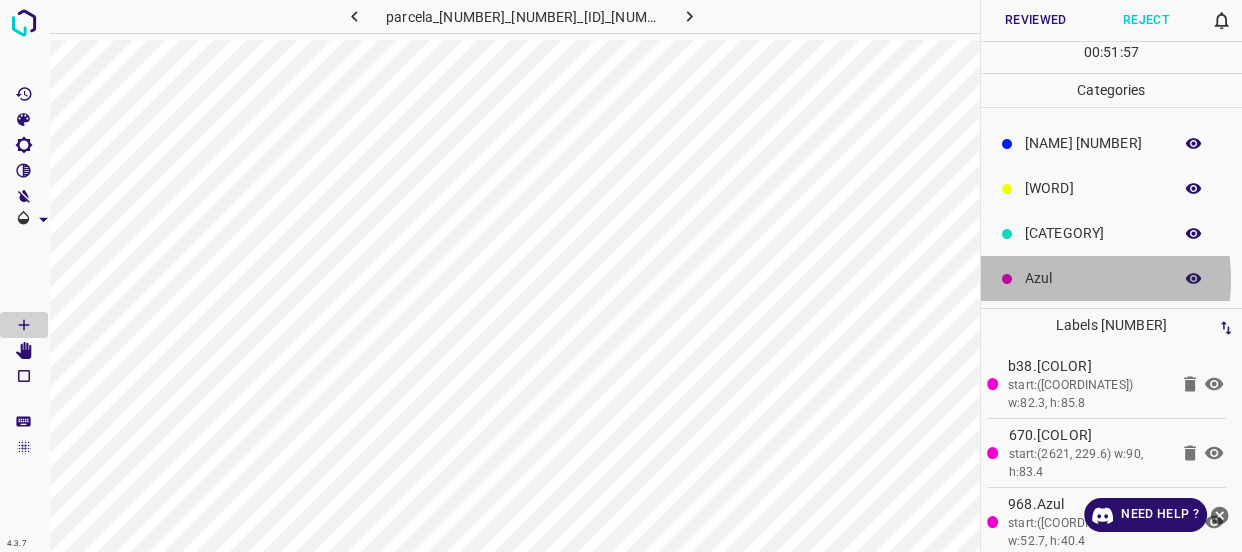 click on "Azul" at bounding box center (1093, 278) 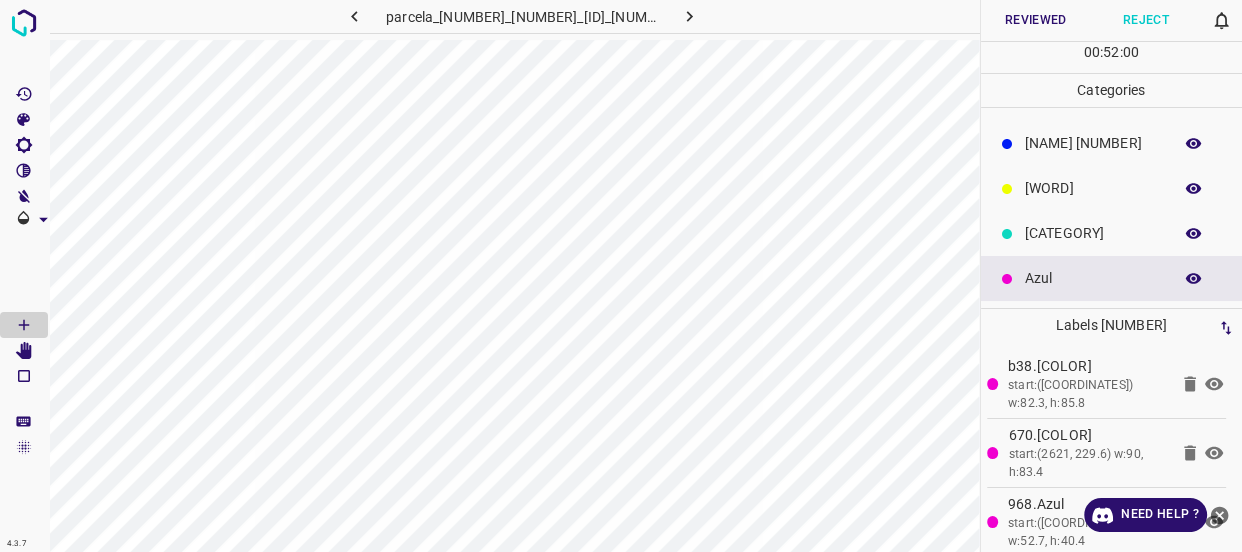 click on "parcela_[NUMBER]_[NUMBER]_[ID]_[NUMBER]_[NUMBER]_[ID].jpg" at bounding box center (514, 276) 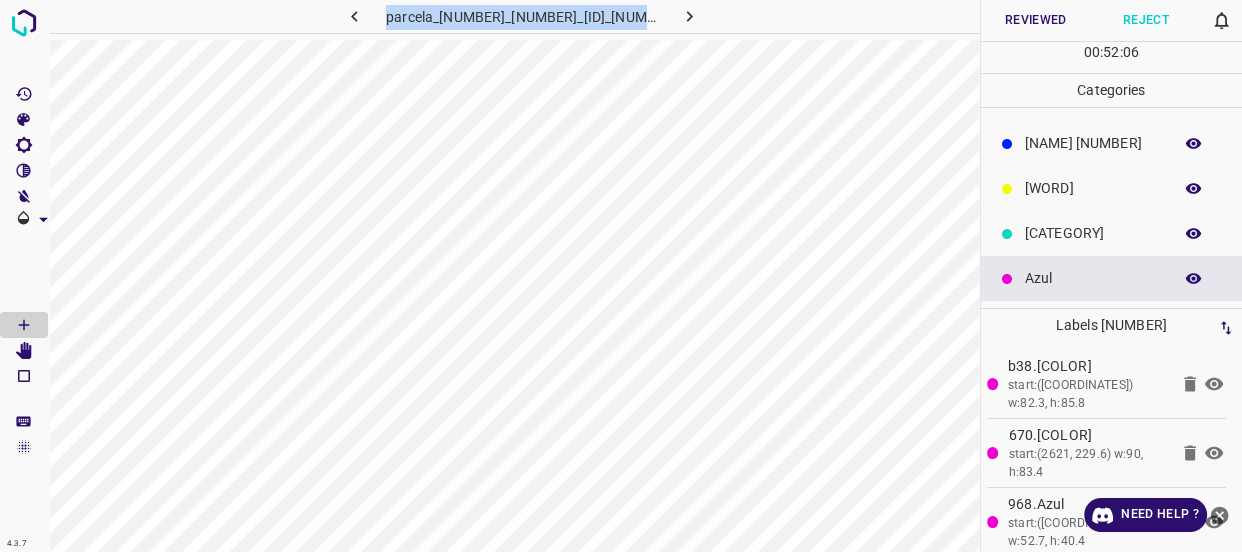 scroll, scrollTop: 0, scrollLeft: 0, axis: both 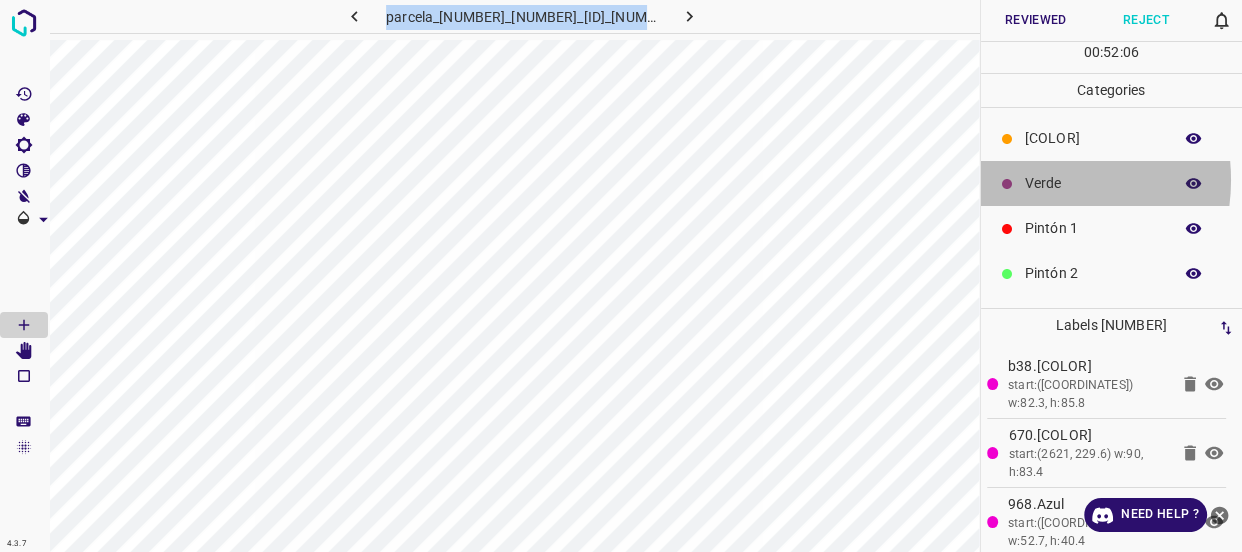 click on "Verde" at bounding box center [1093, 183] 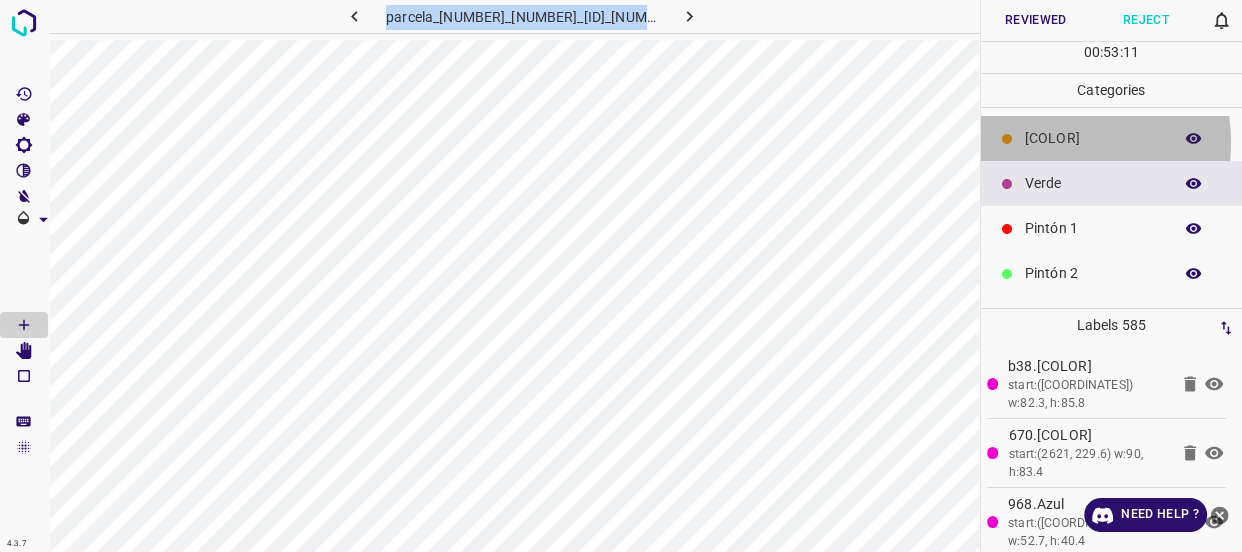 drag, startPoint x: 1042, startPoint y: 142, endPoint x: 1030, endPoint y: 147, distance: 13 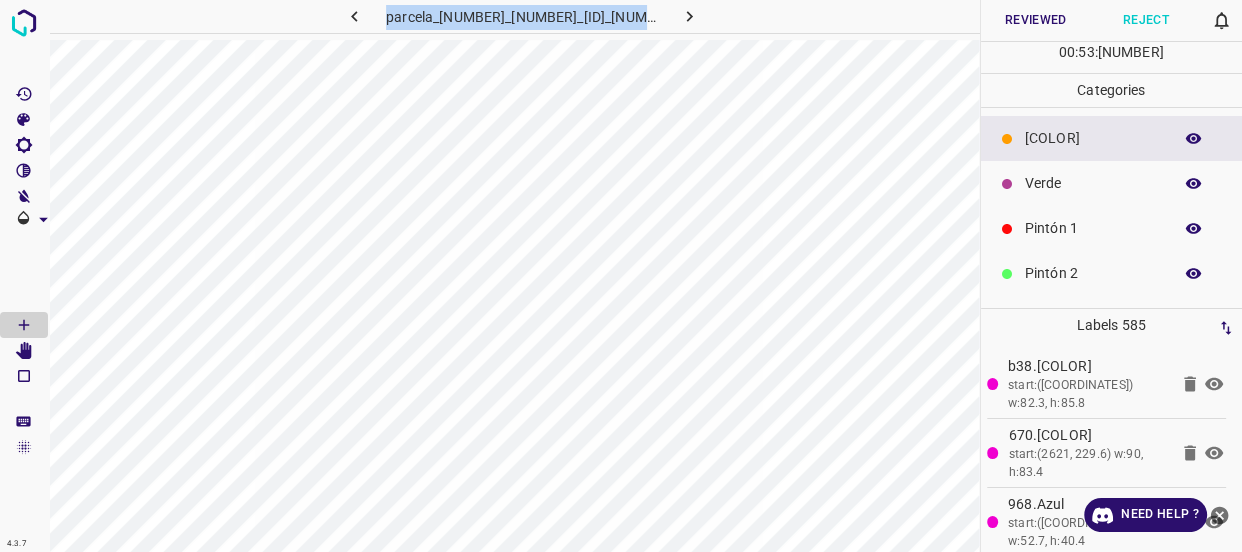 click on "Verde" at bounding box center [1093, 183] 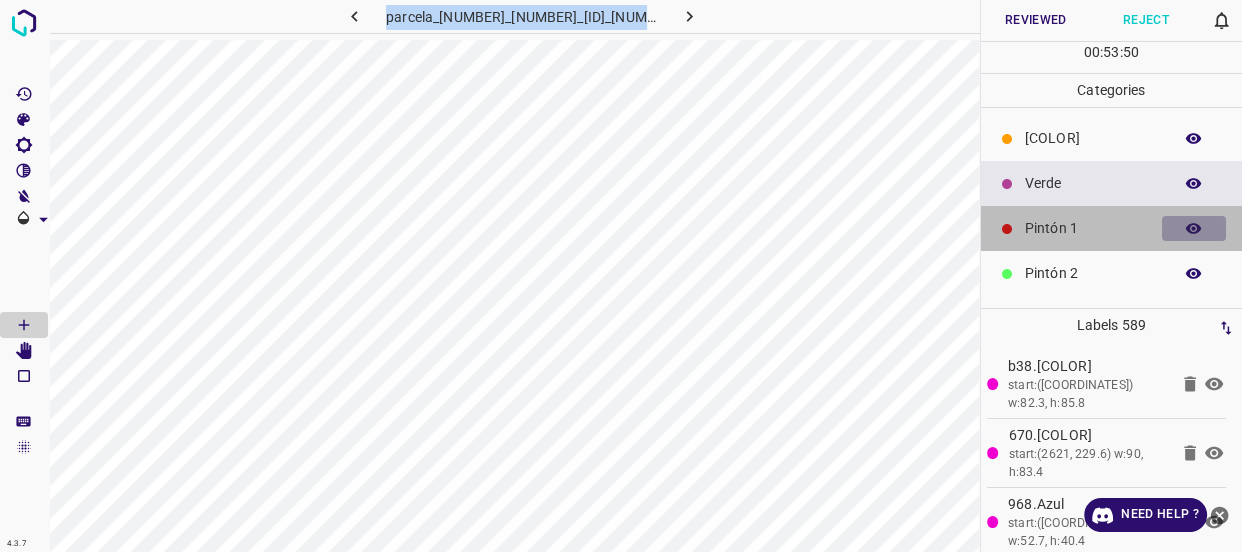 click 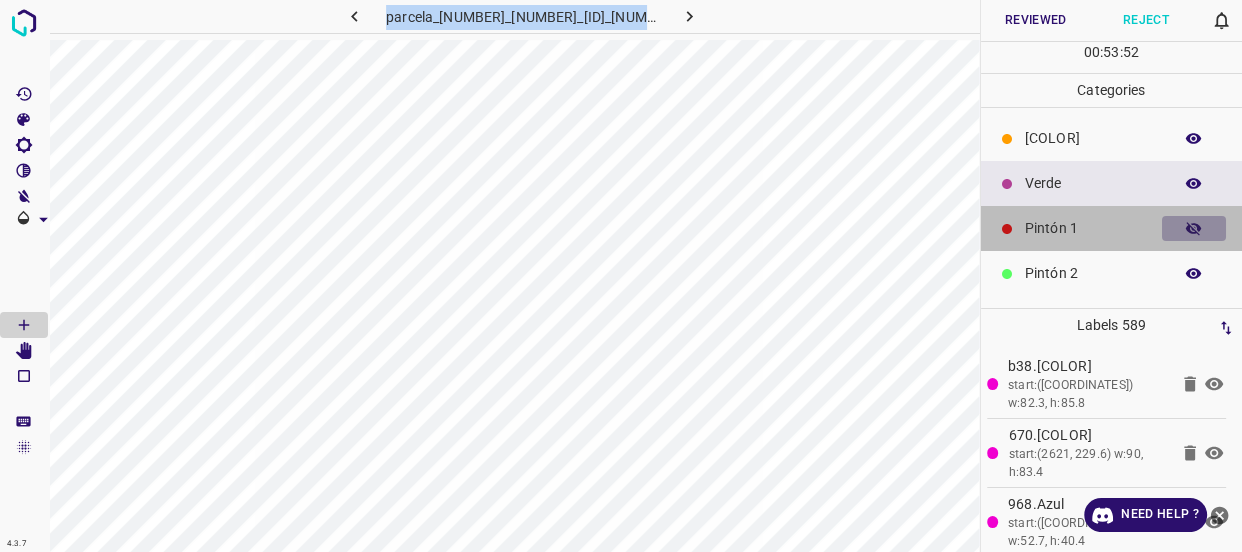 click 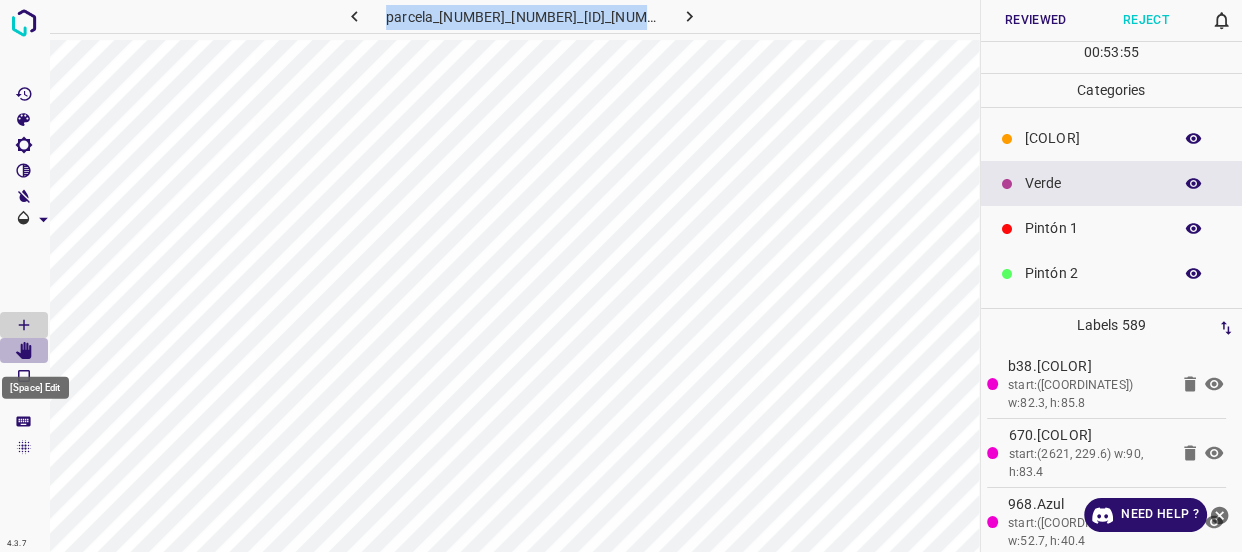 click 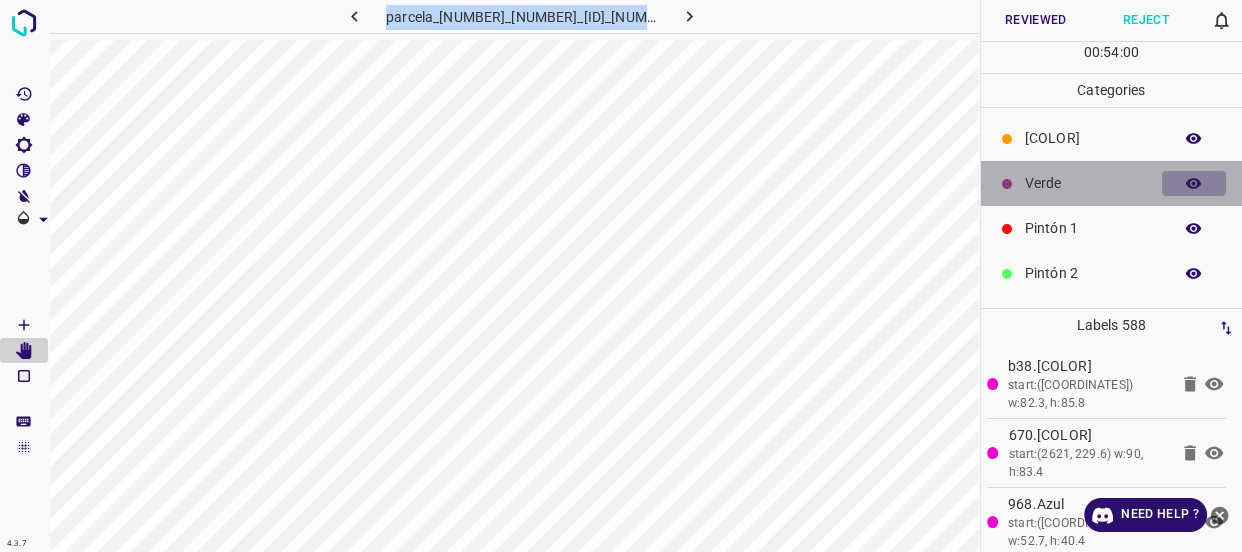 click 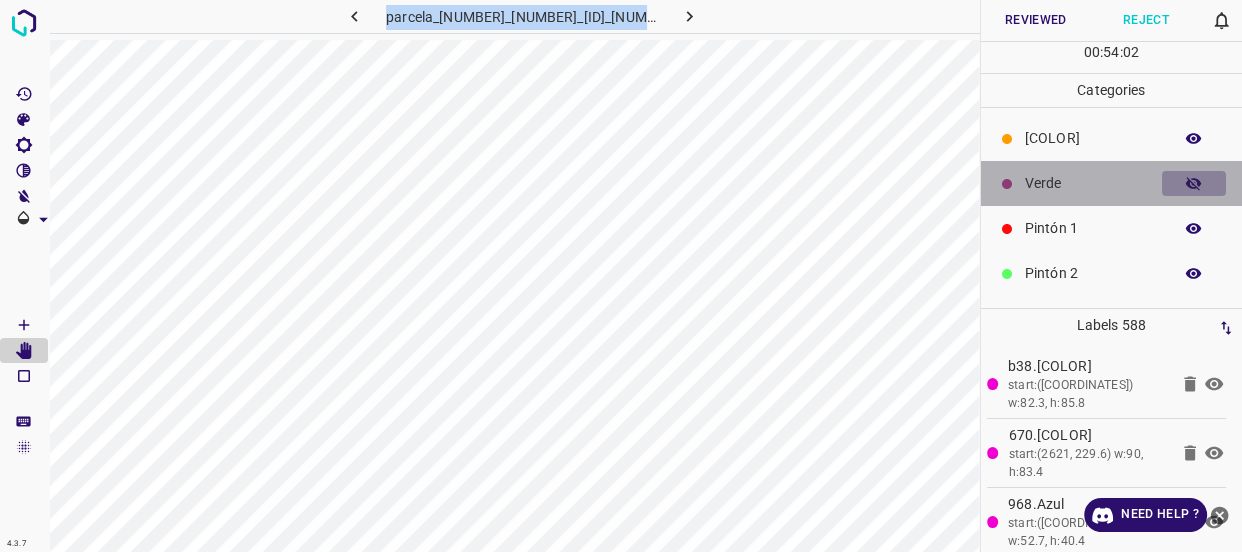 click 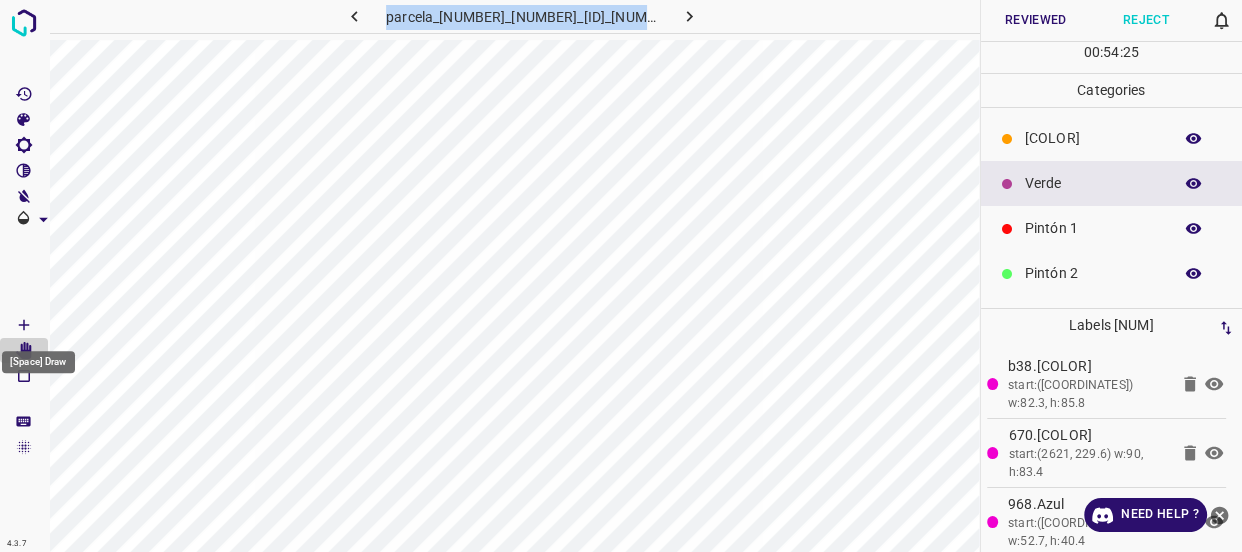click 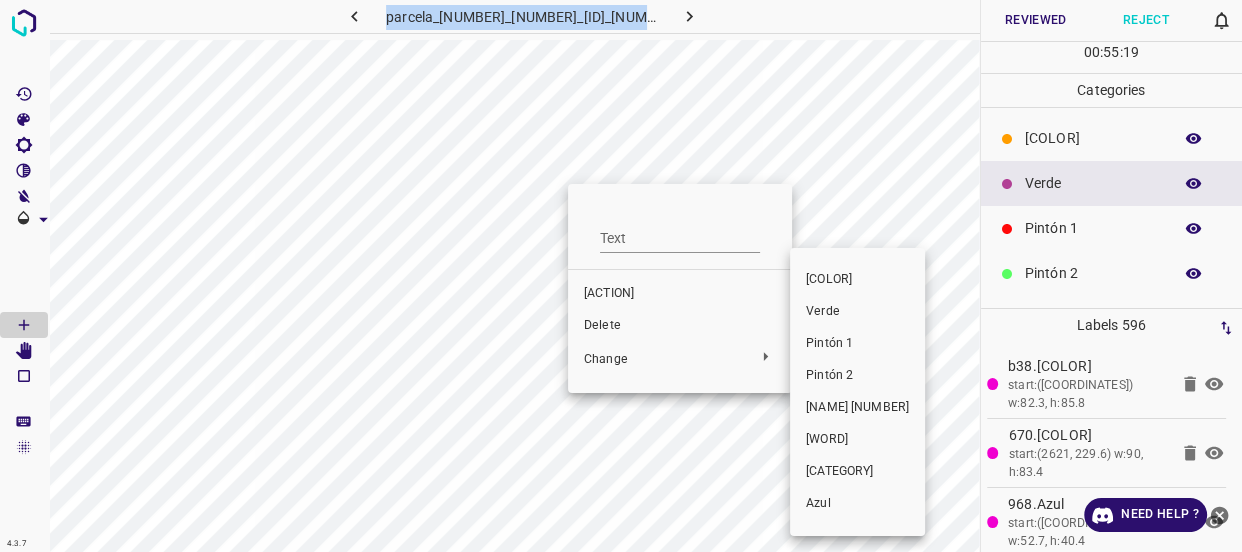 click on "Verde" at bounding box center (857, 312) 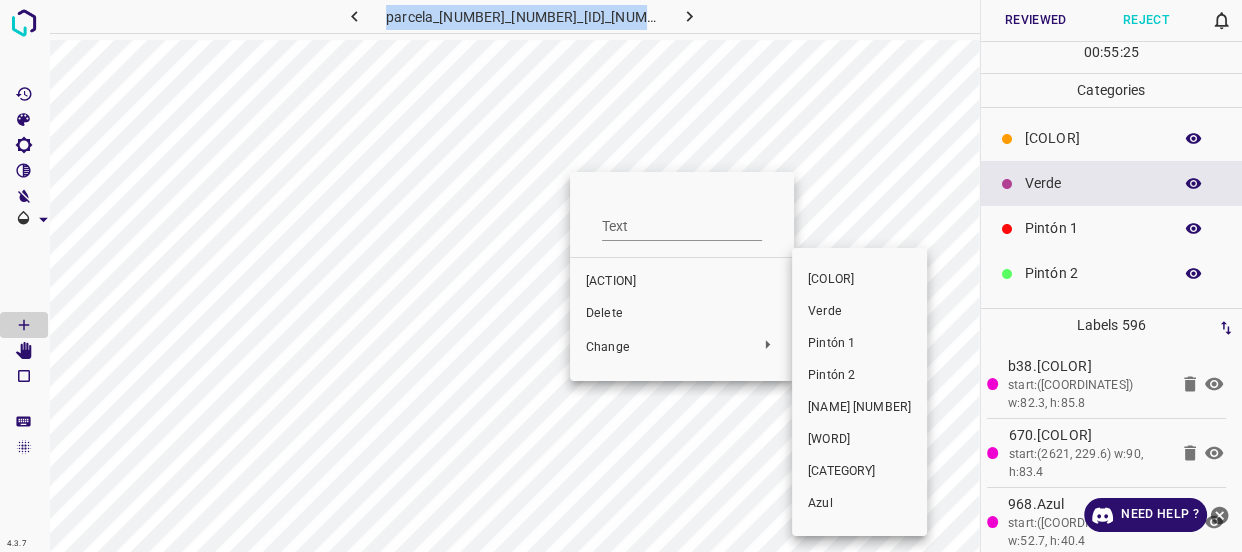 click on "[WORD]" at bounding box center (859, 440) 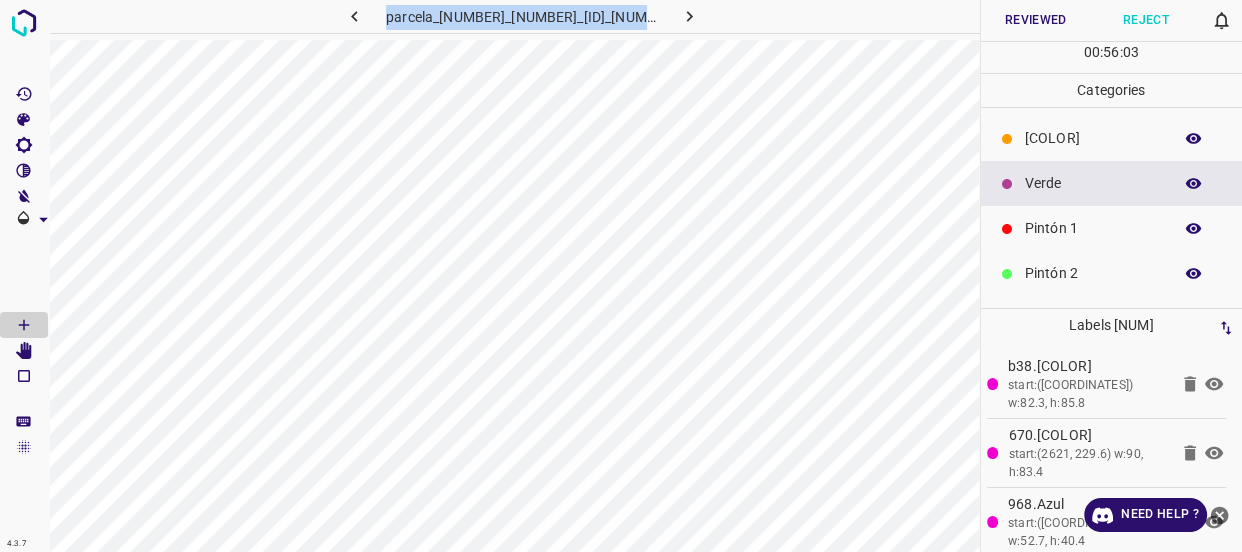click on "[COLOR]" at bounding box center [1093, 138] 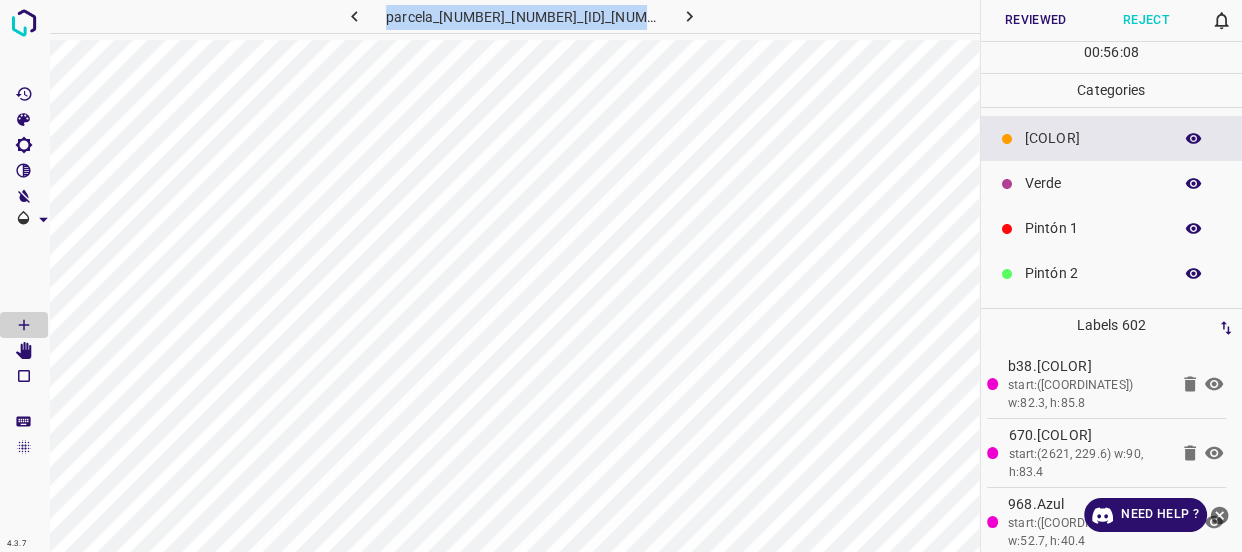 click on "Verde" at bounding box center [1093, 183] 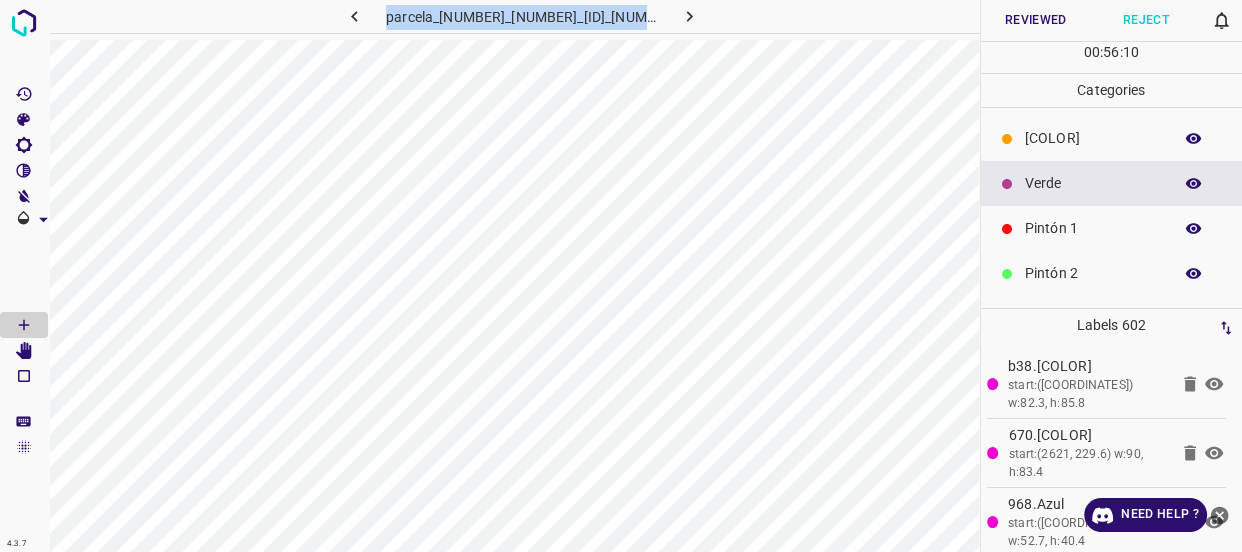 click 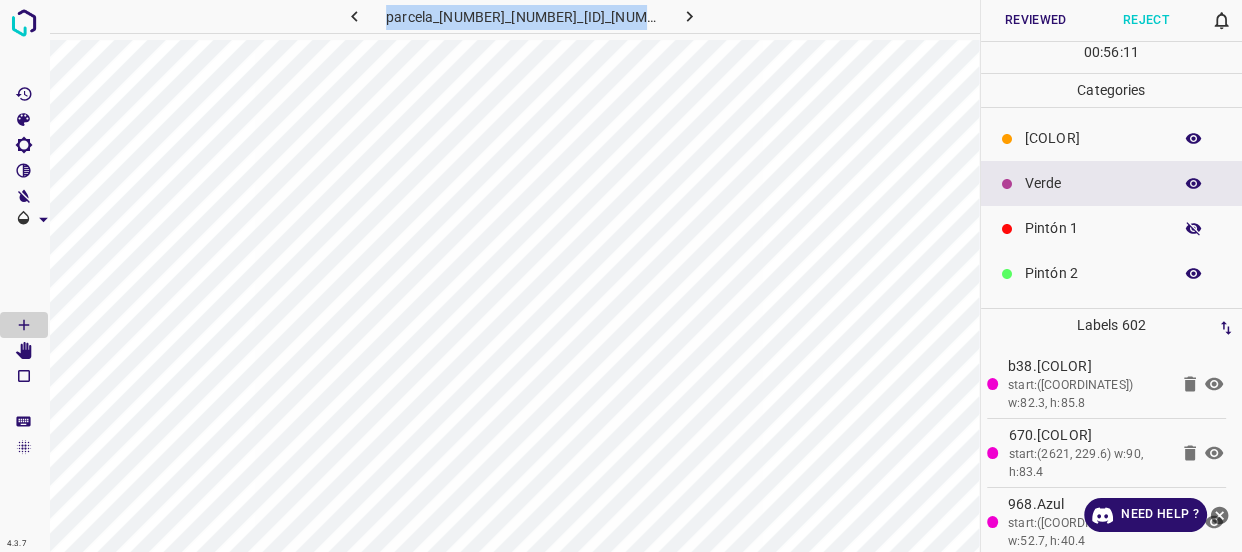 click 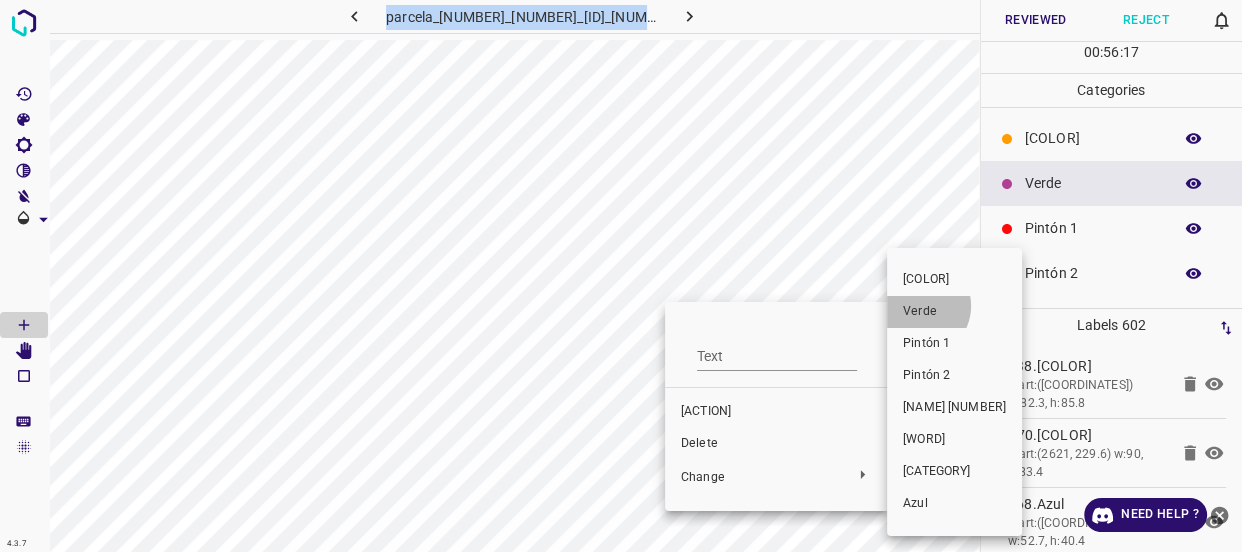 click on "Verde" at bounding box center [954, 312] 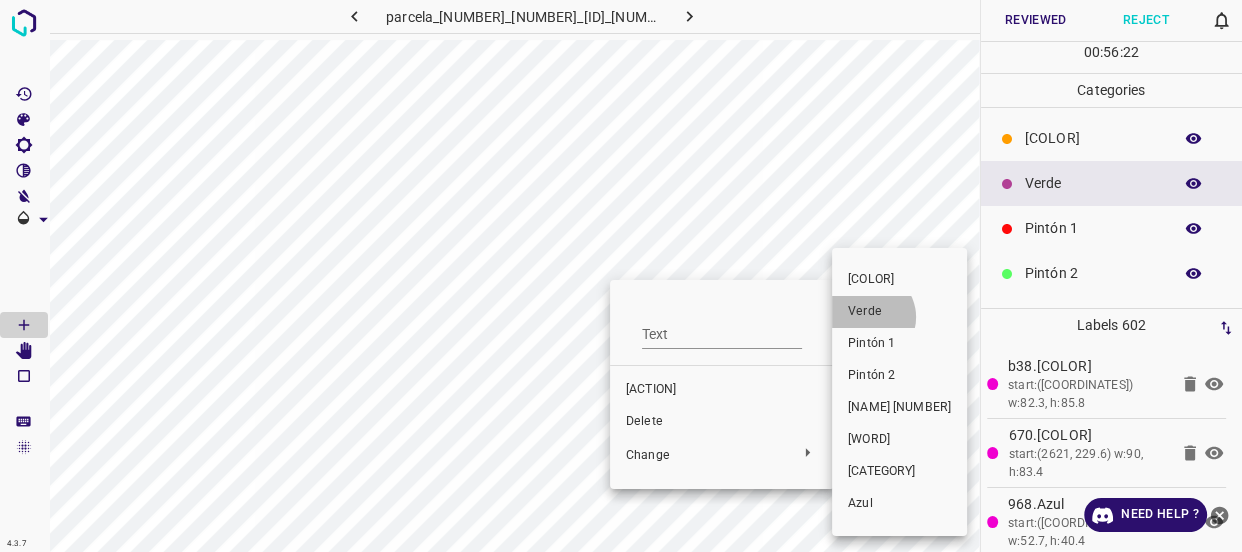 click on "Verde" at bounding box center (899, 312) 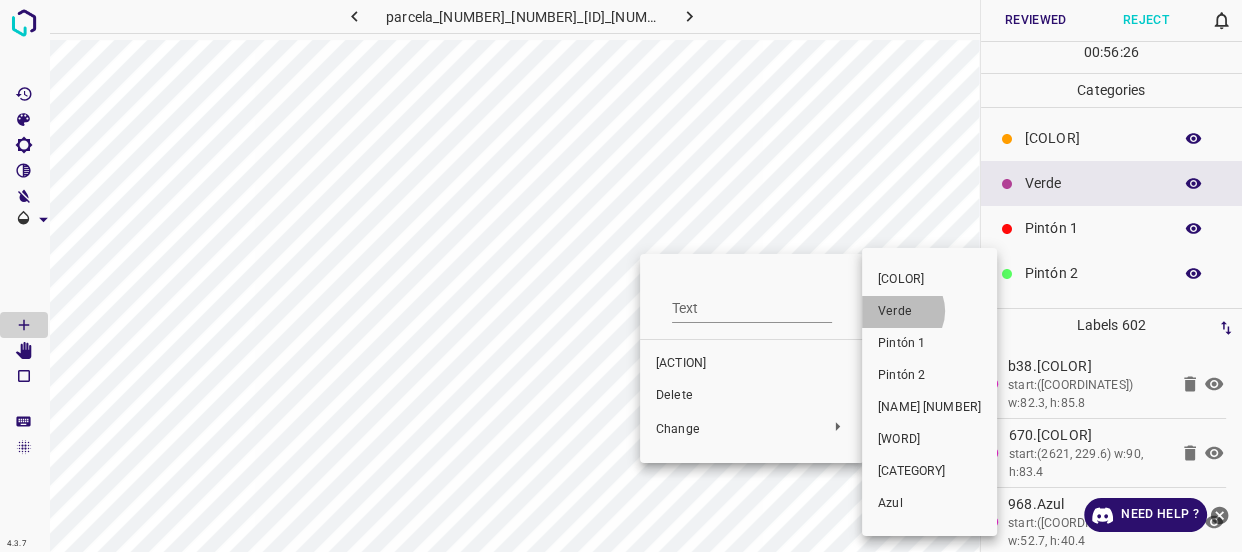 click on "Verde" at bounding box center (929, 312) 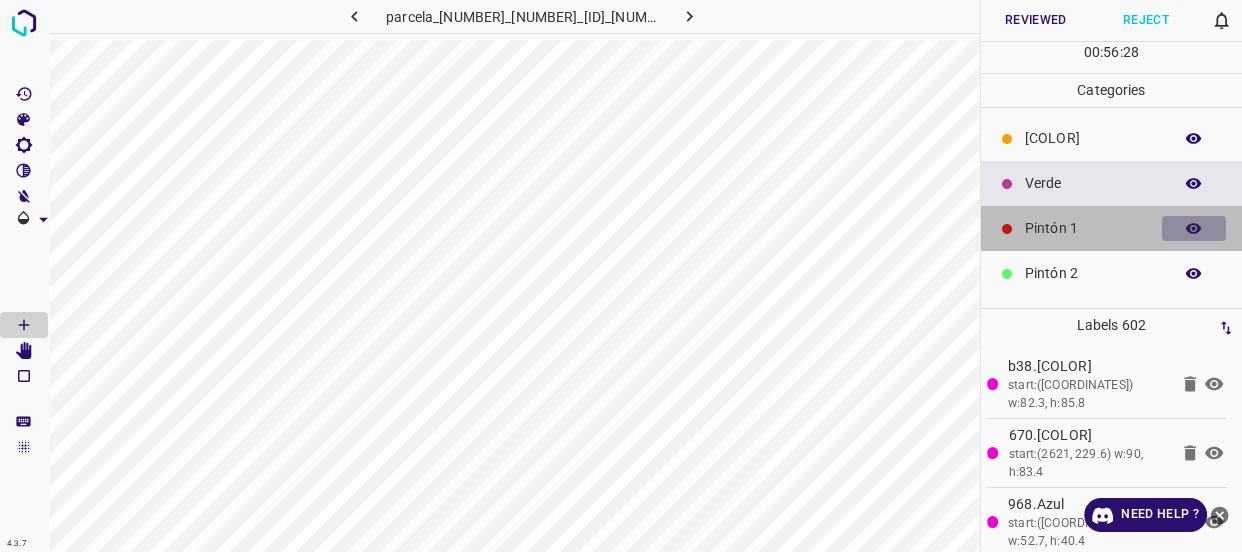 click 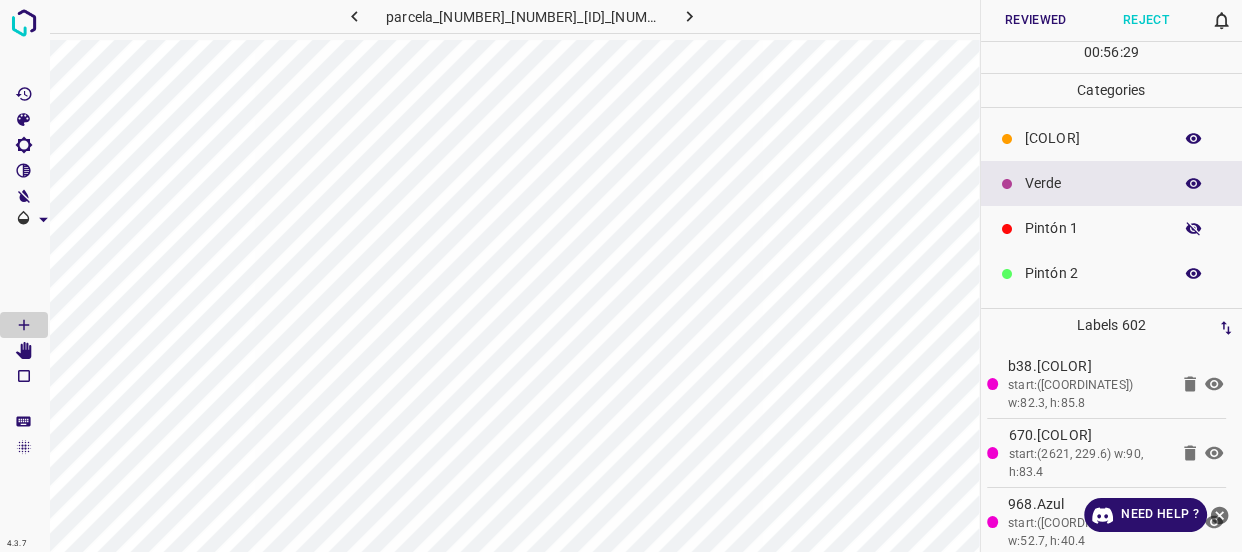 click 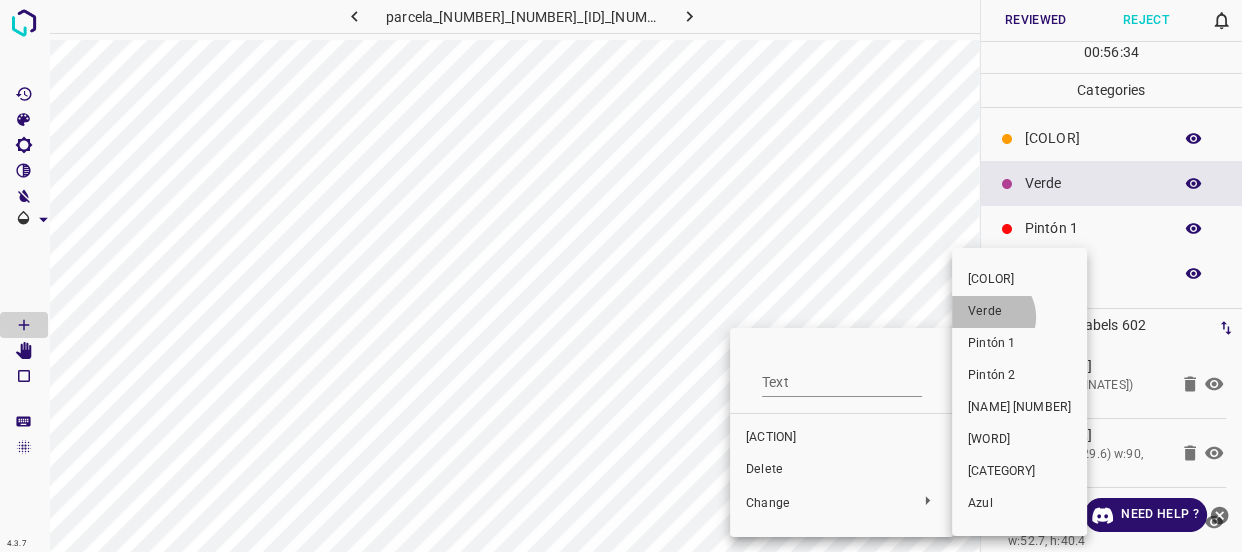 drag, startPoint x: 987, startPoint y: 317, endPoint x: 789, endPoint y: 400, distance: 214.69281 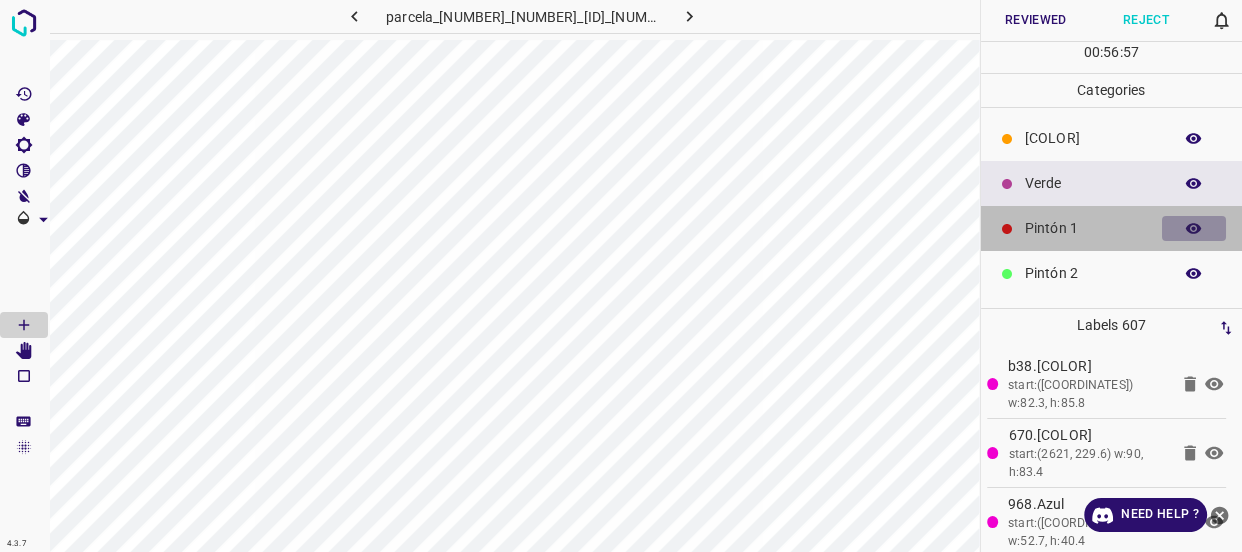 click 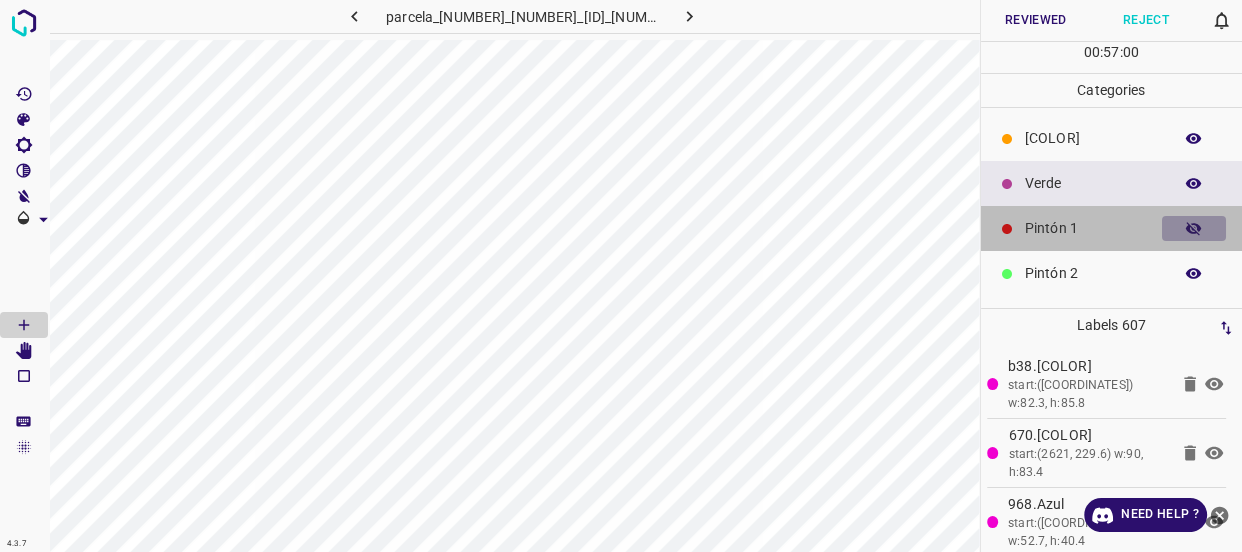 click 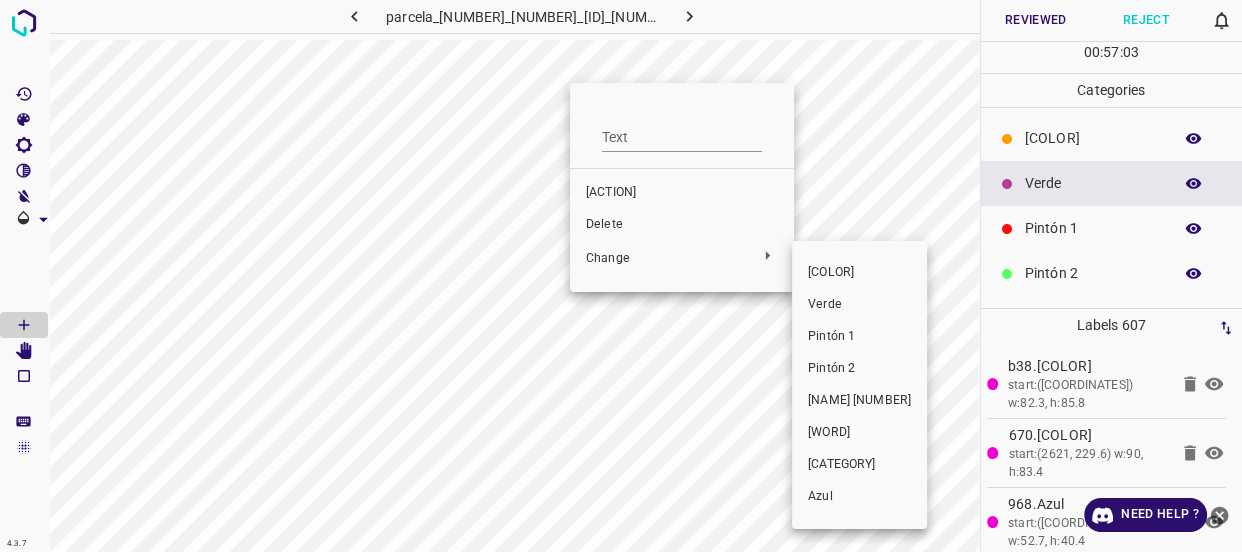drag, startPoint x: 833, startPoint y: 402, endPoint x: 508, endPoint y: 86, distance: 453.3001 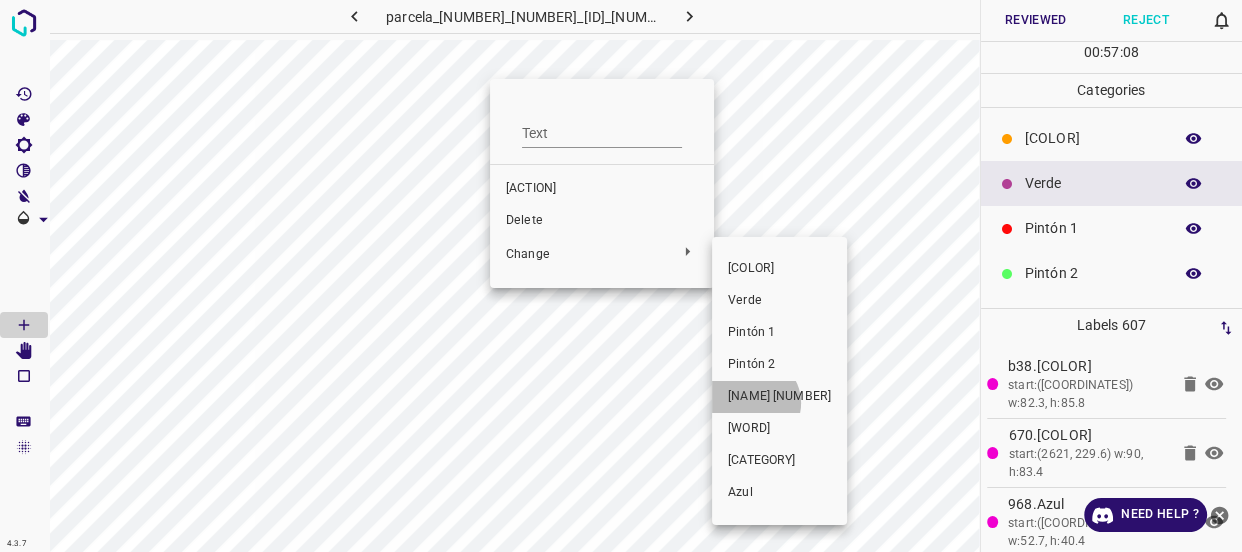 click on "[NAME] [NUMBER]" at bounding box center [779, 397] 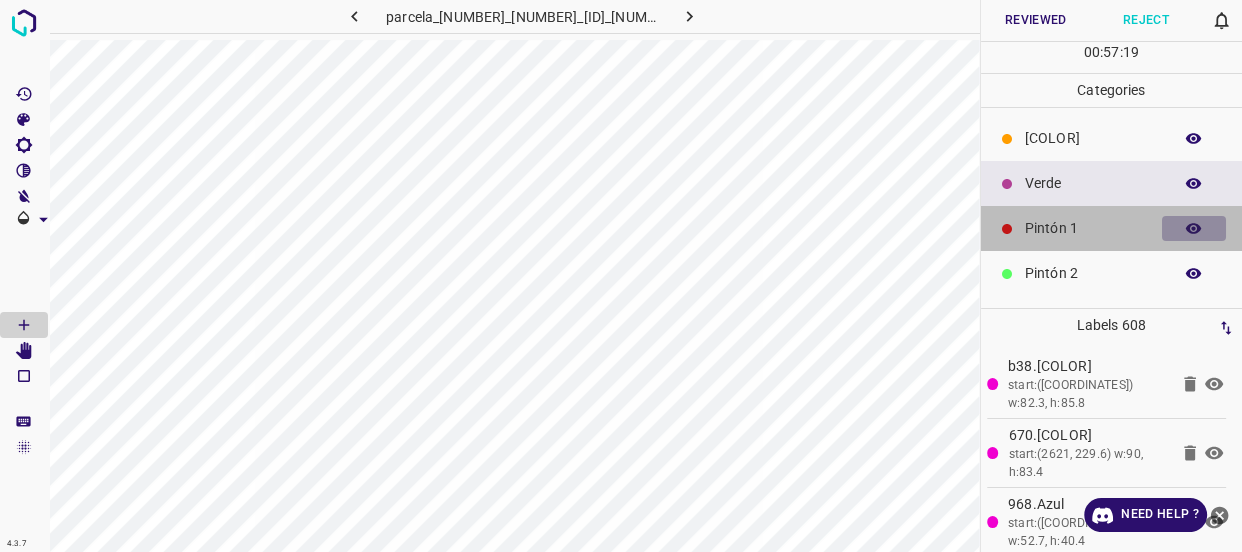 click 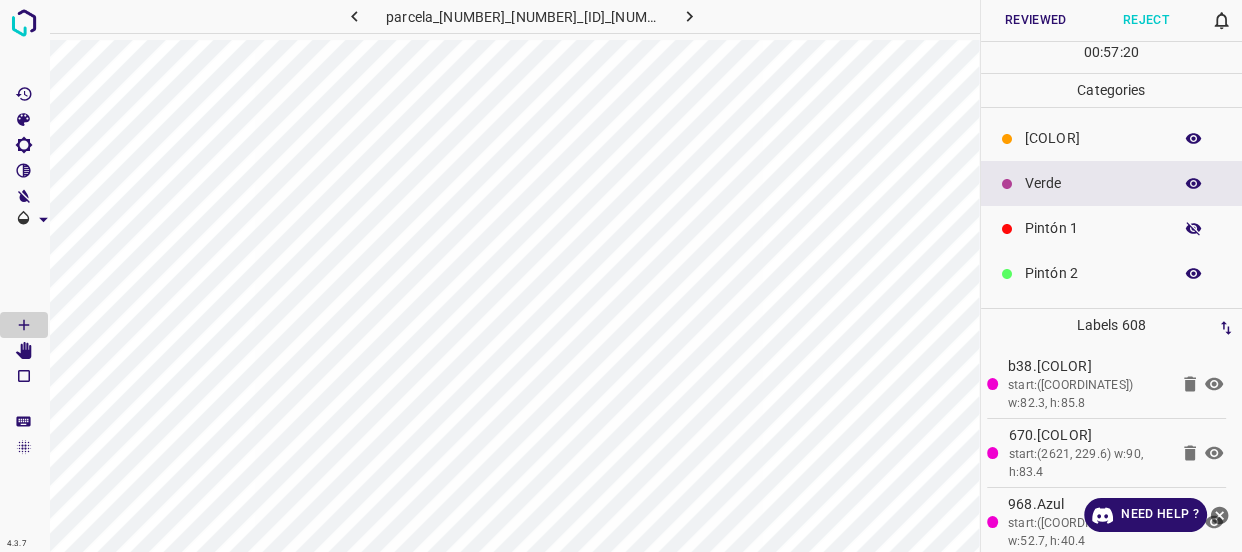 drag, startPoint x: 1180, startPoint y: 224, endPoint x: 981, endPoint y: 310, distance: 216.78792 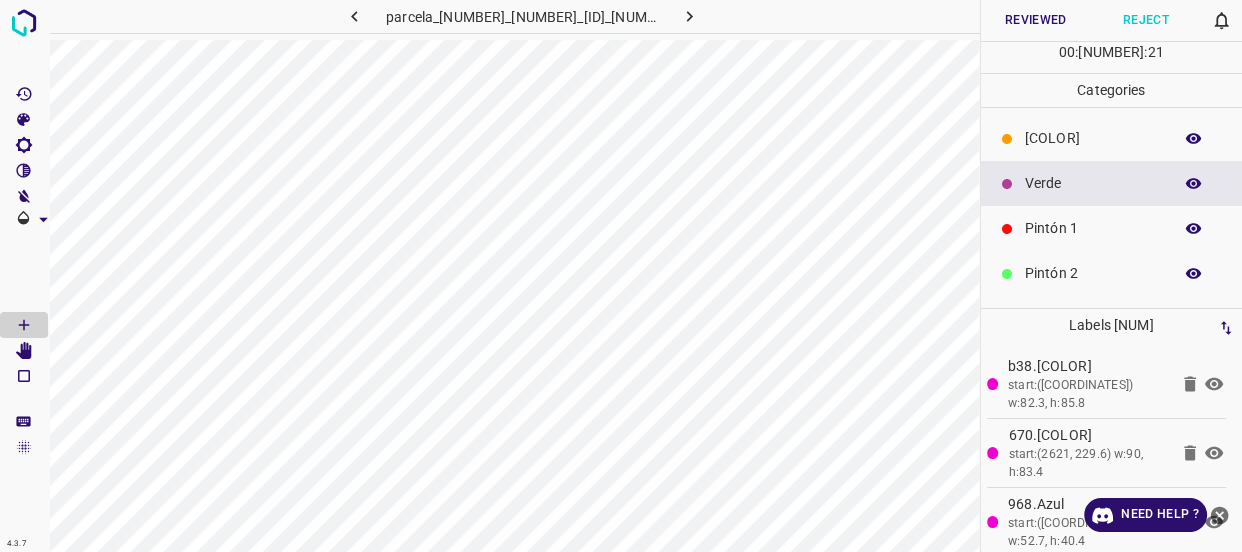 click 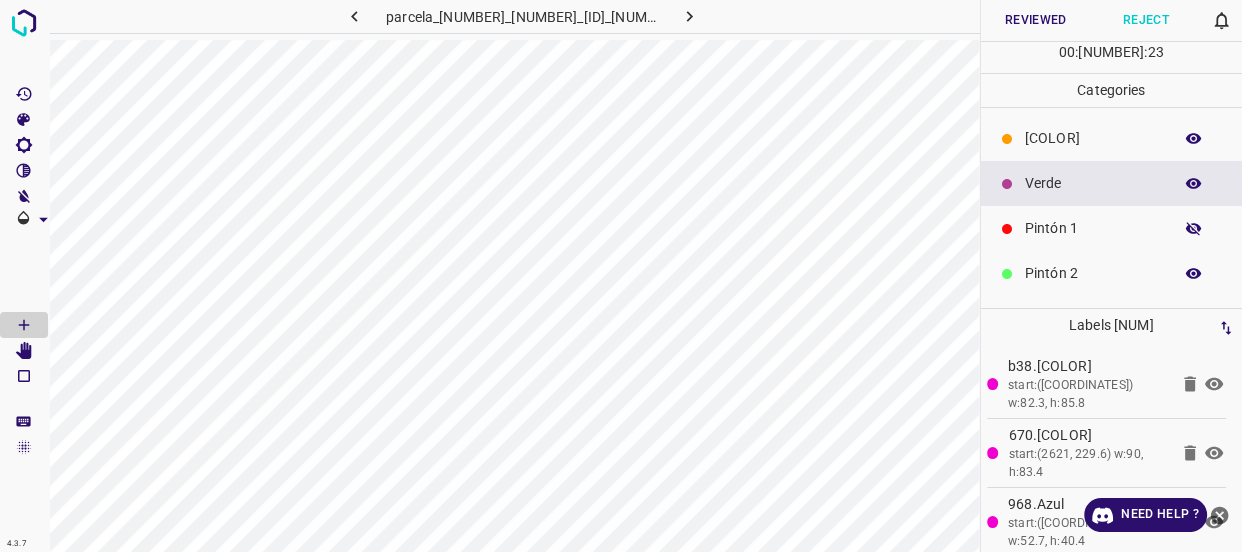 click 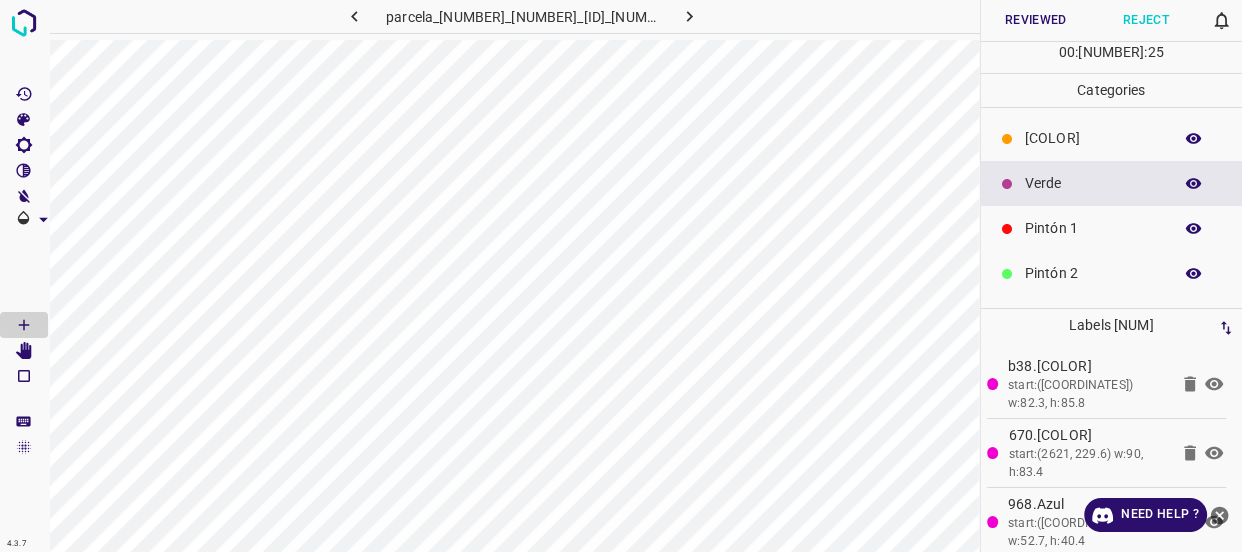 click 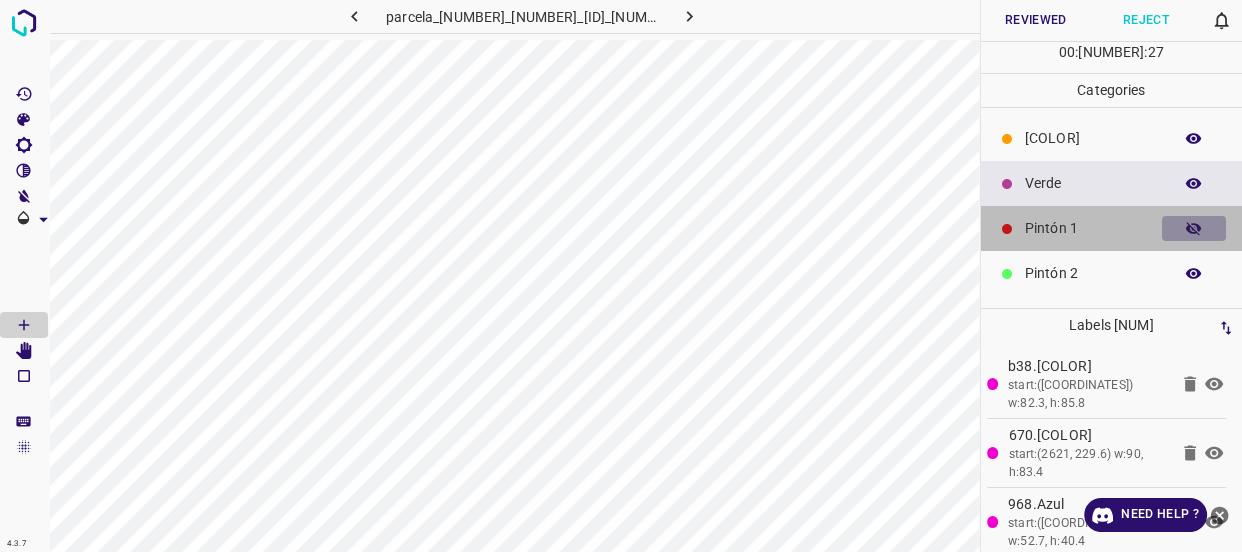 click at bounding box center [1194, 229] 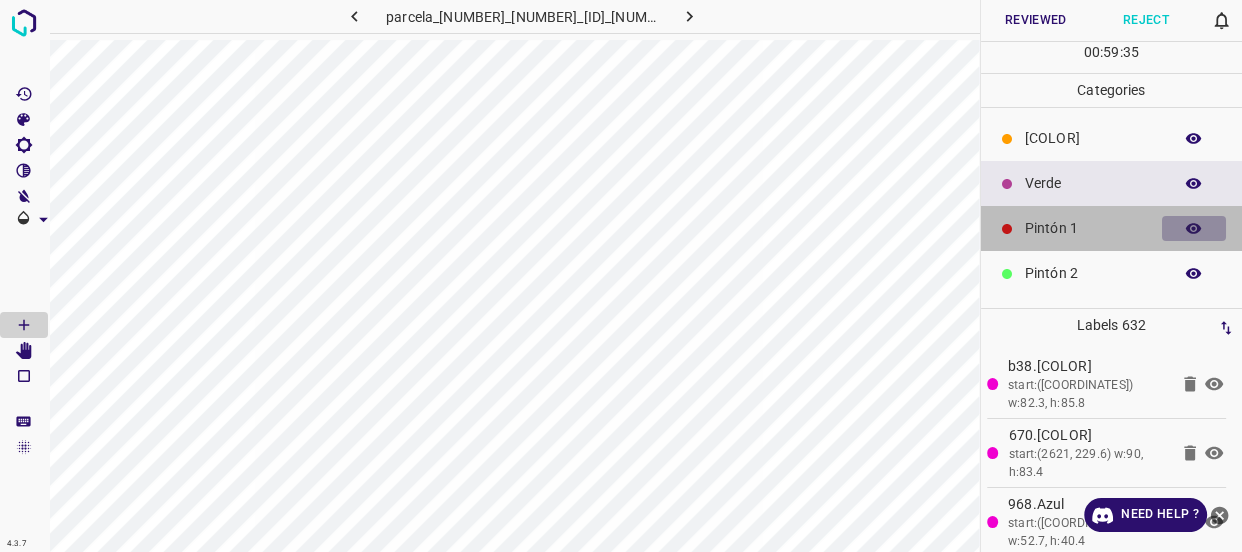 click 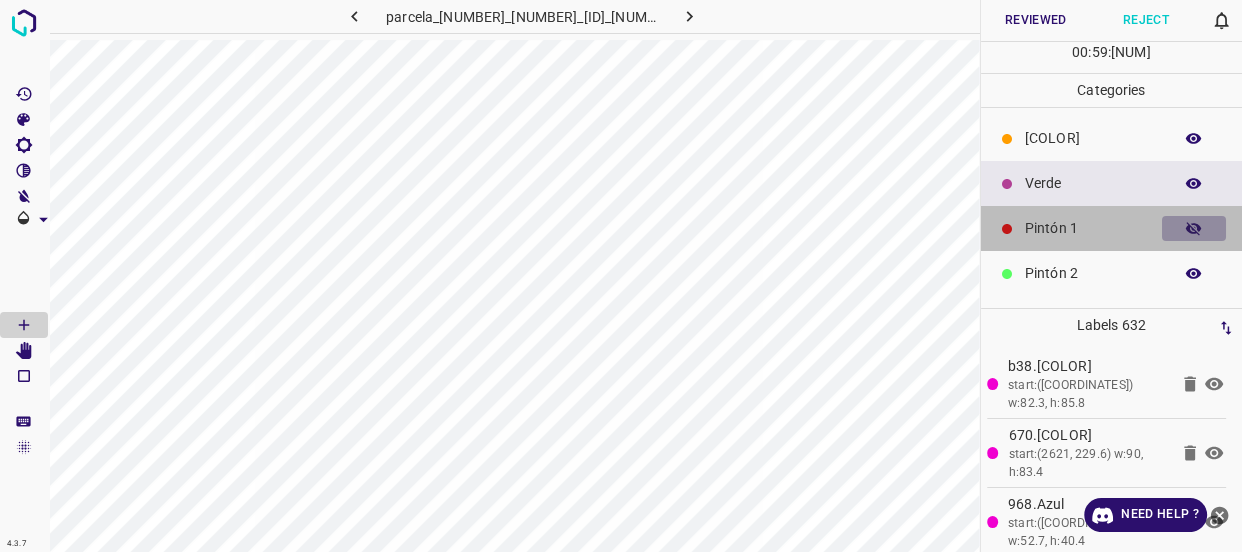 click 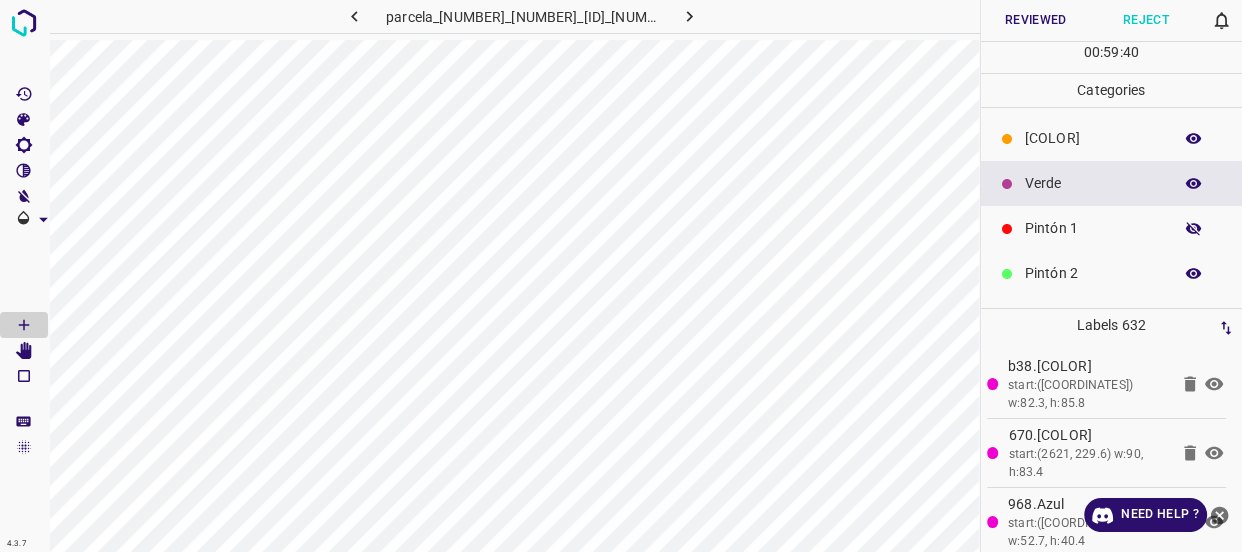 click 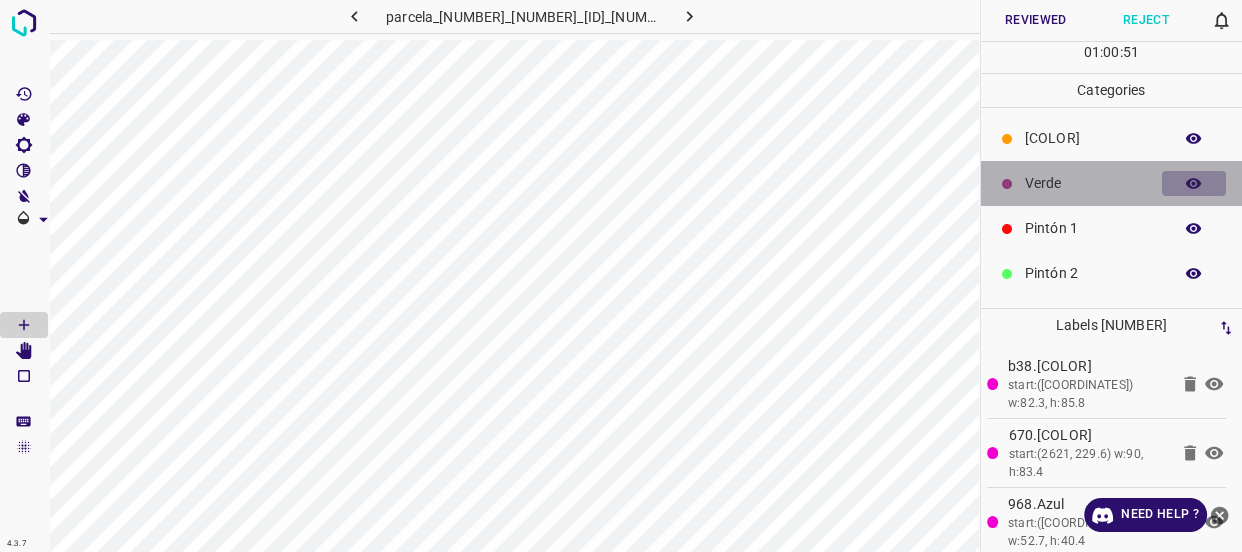 click 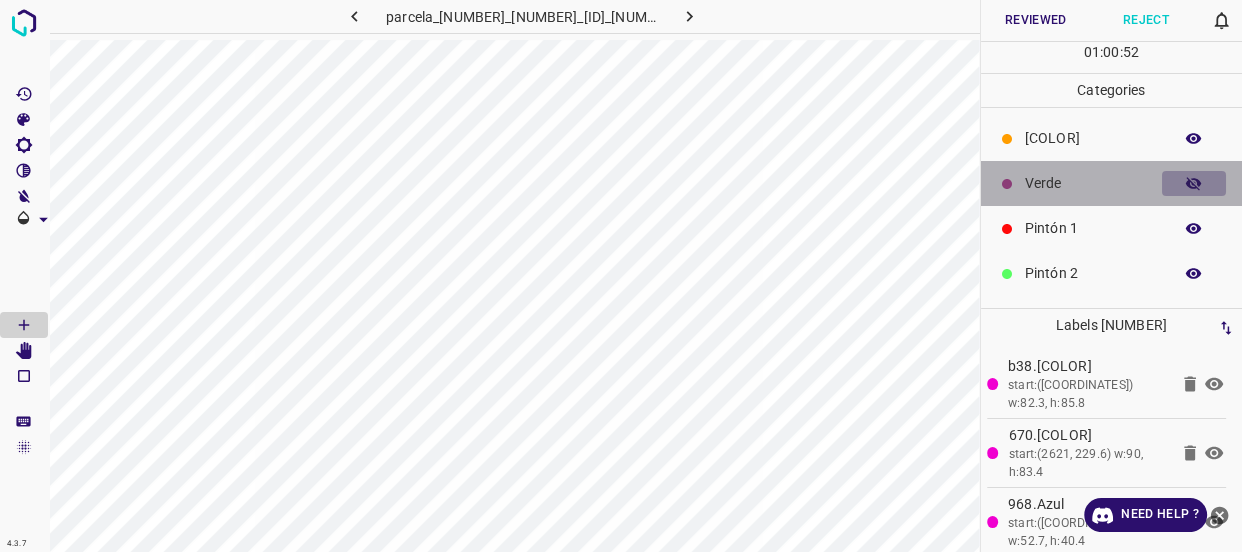 click 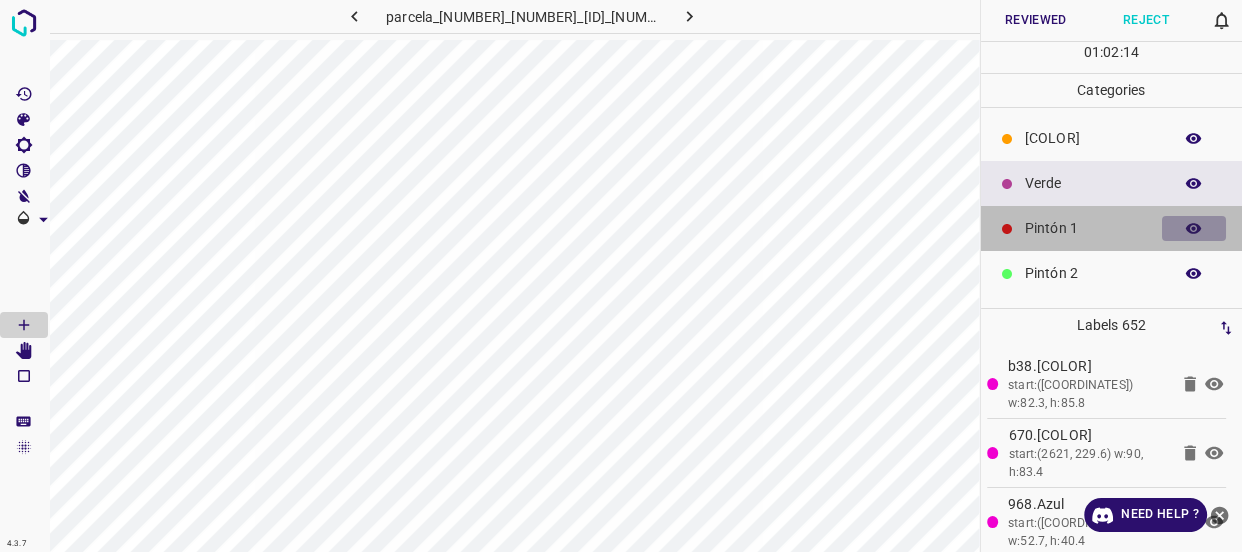 click 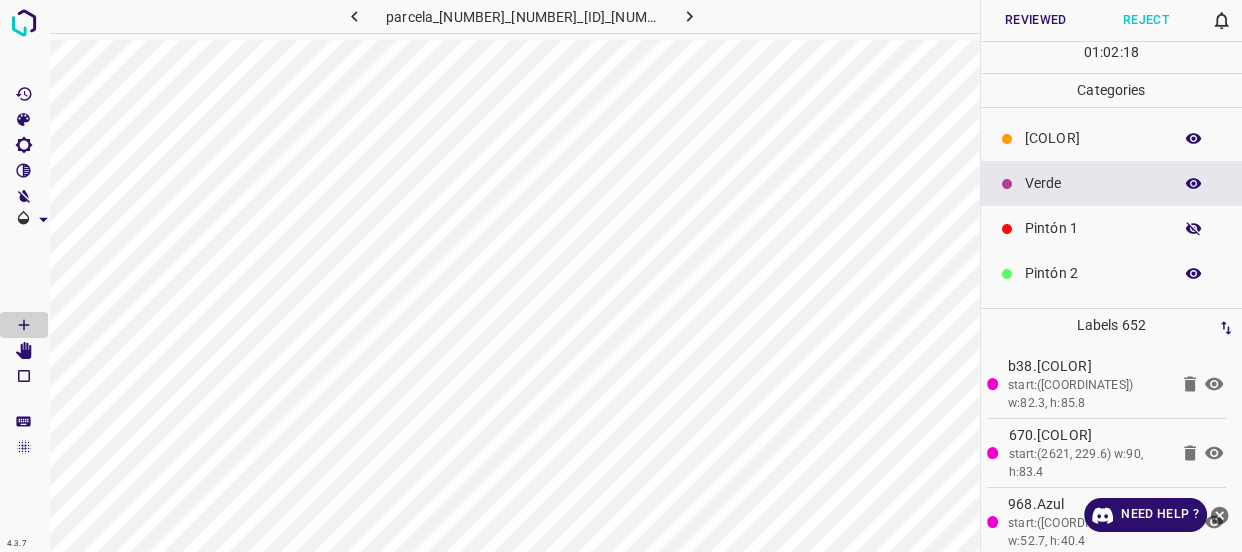 click 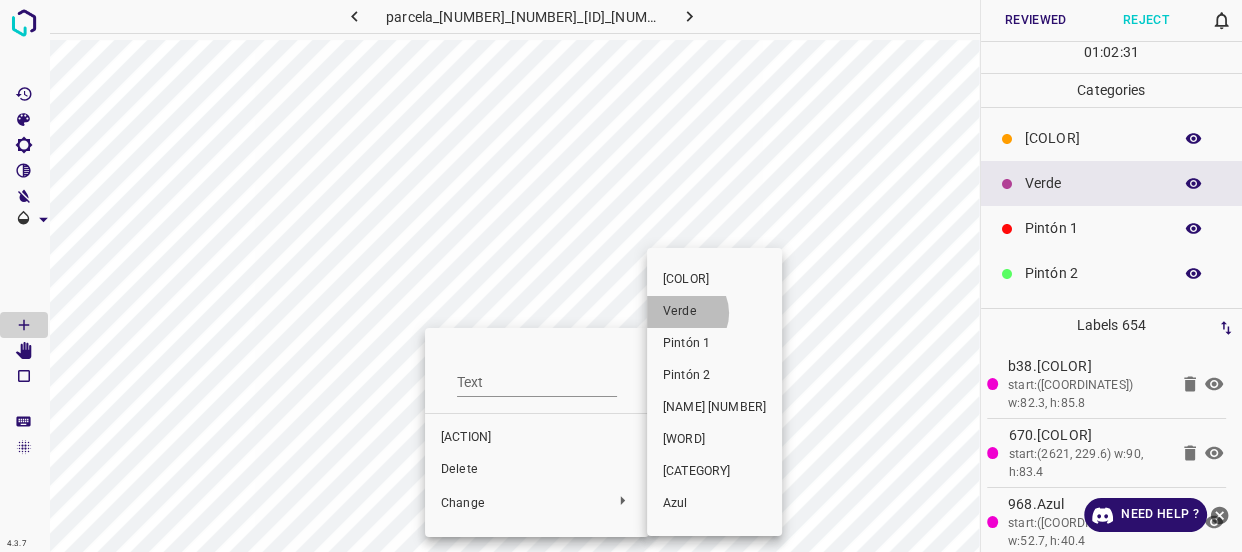 drag, startPoint x: 681, startPoint y: 313, endPoint x: 430, endPoint y: 439, distance: 280.8505 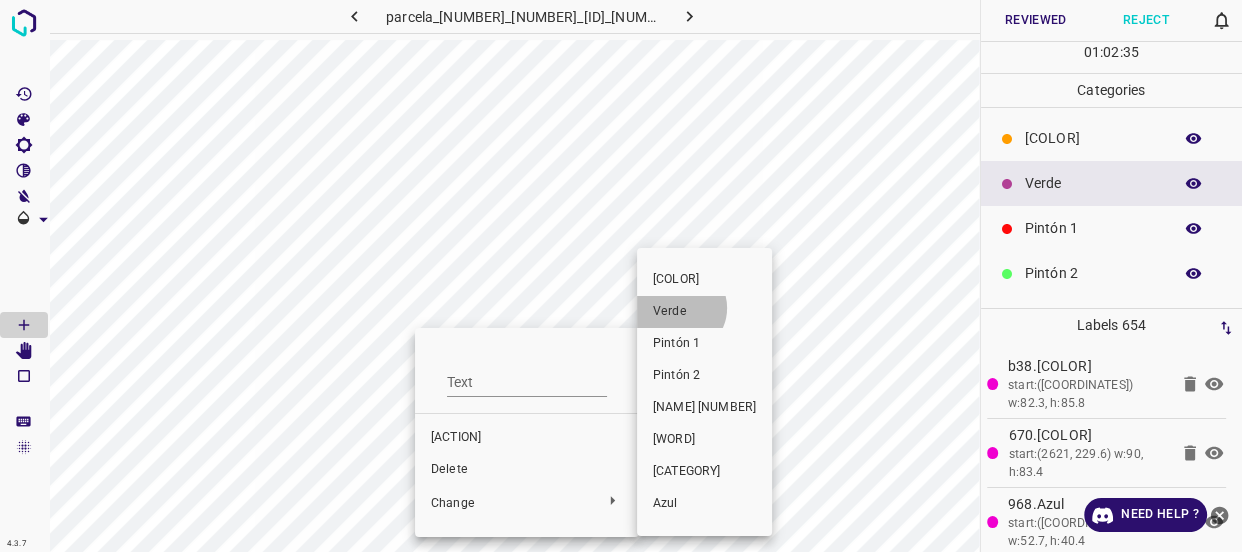 click on "Verde" at bounding box center (704, 312) 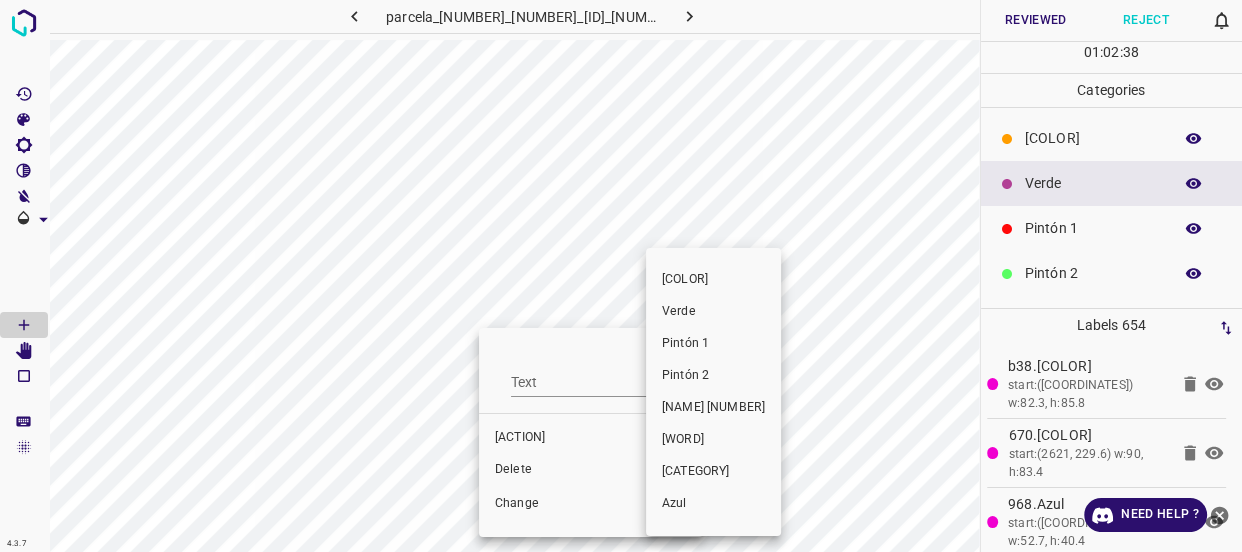 click on "Verde" at bounding box center (713, 312) 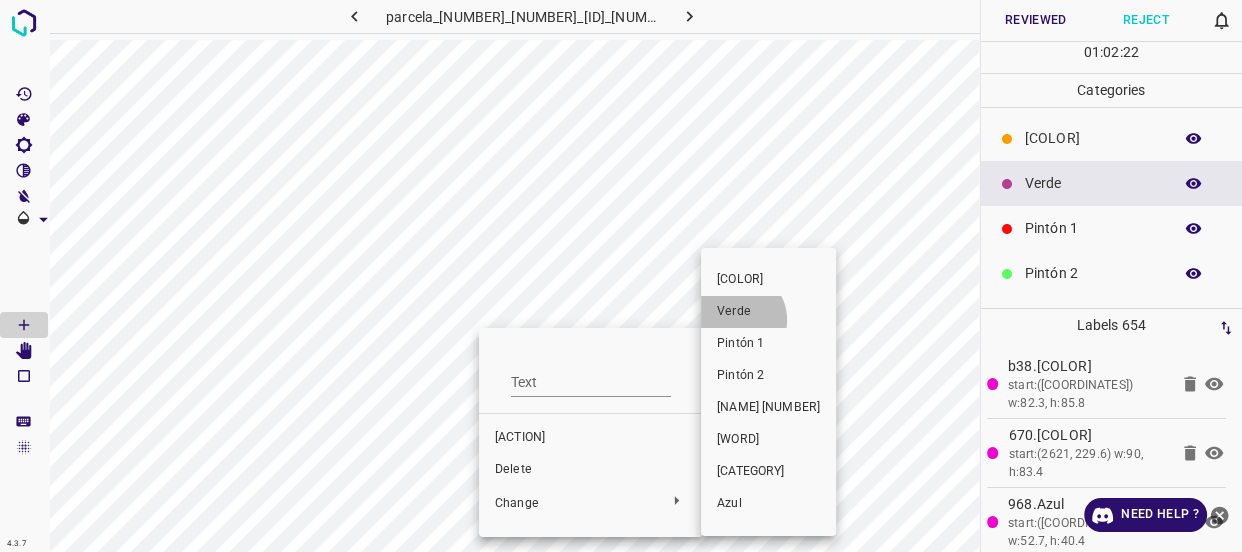click on "Verde" at bounding box center (768, 312) 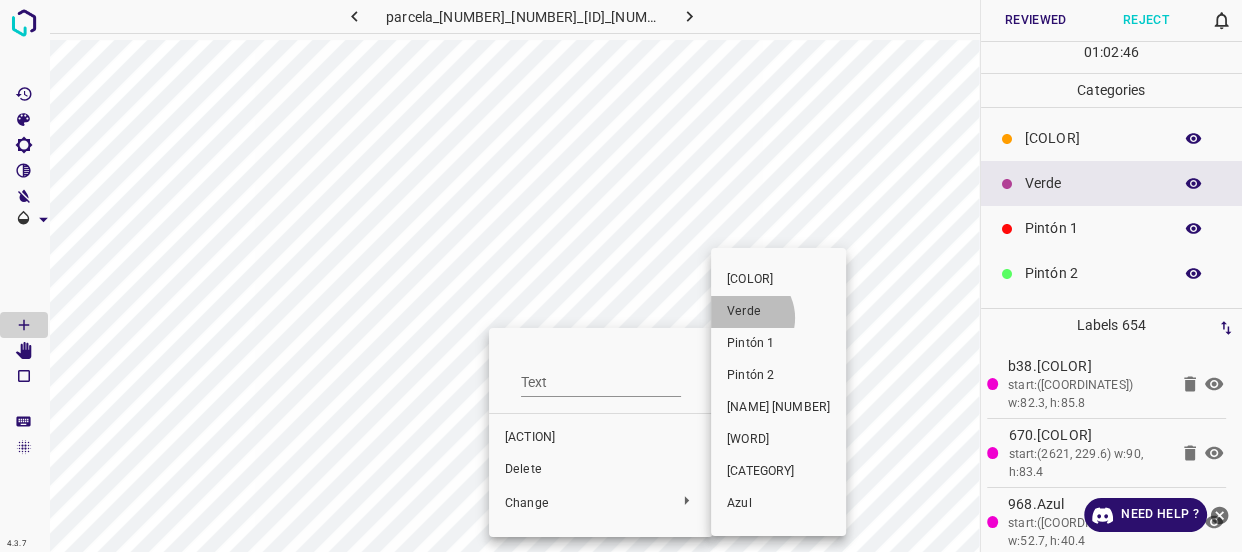 click on "Verde" at bounding box center (778, 312) 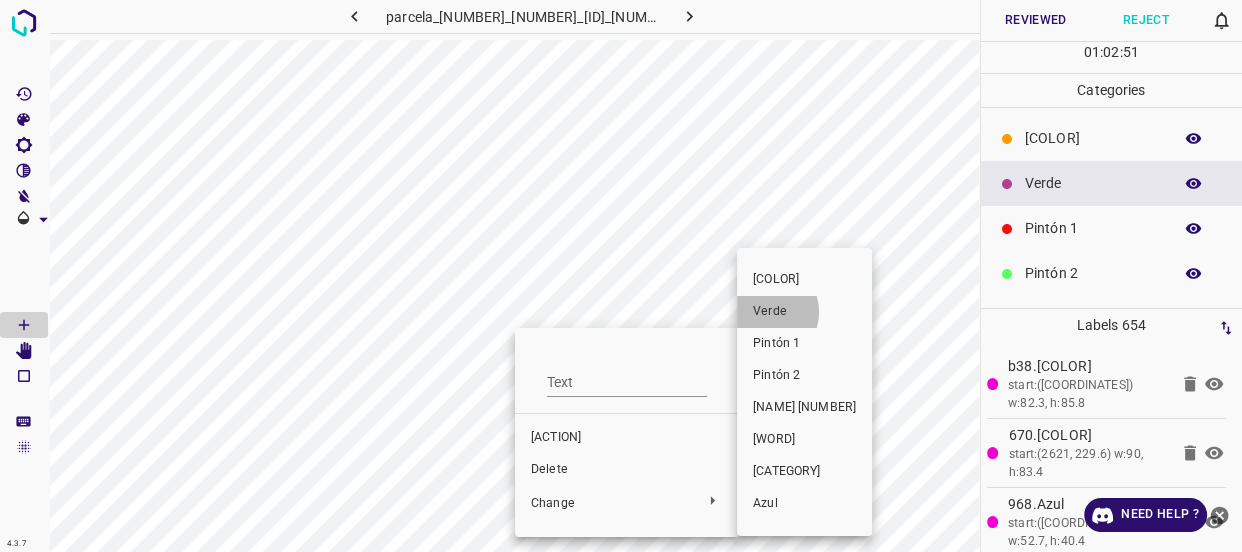 click on "Verde" at bounding box center [804, 312] 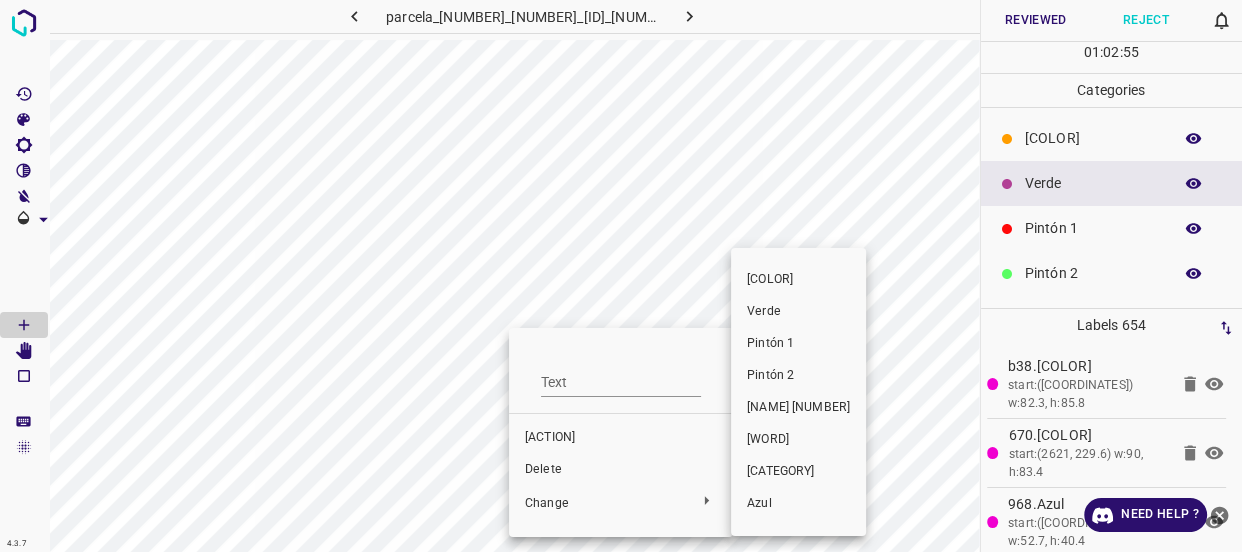 click on "Verde" at bounding box center (798, 312) 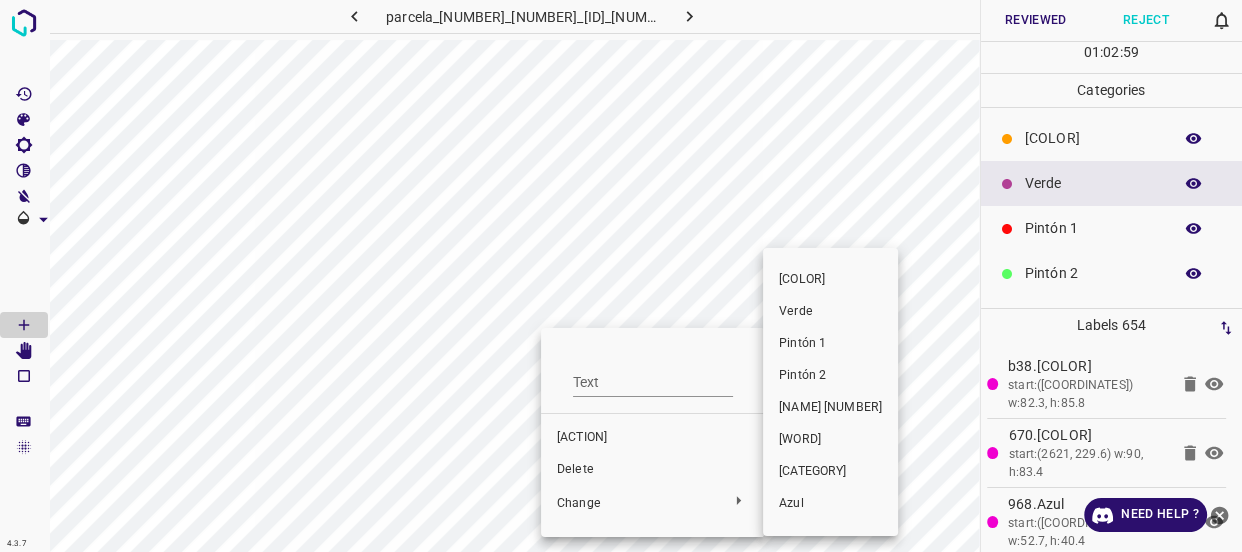click on "Verde" at bounding box center (830, 312) 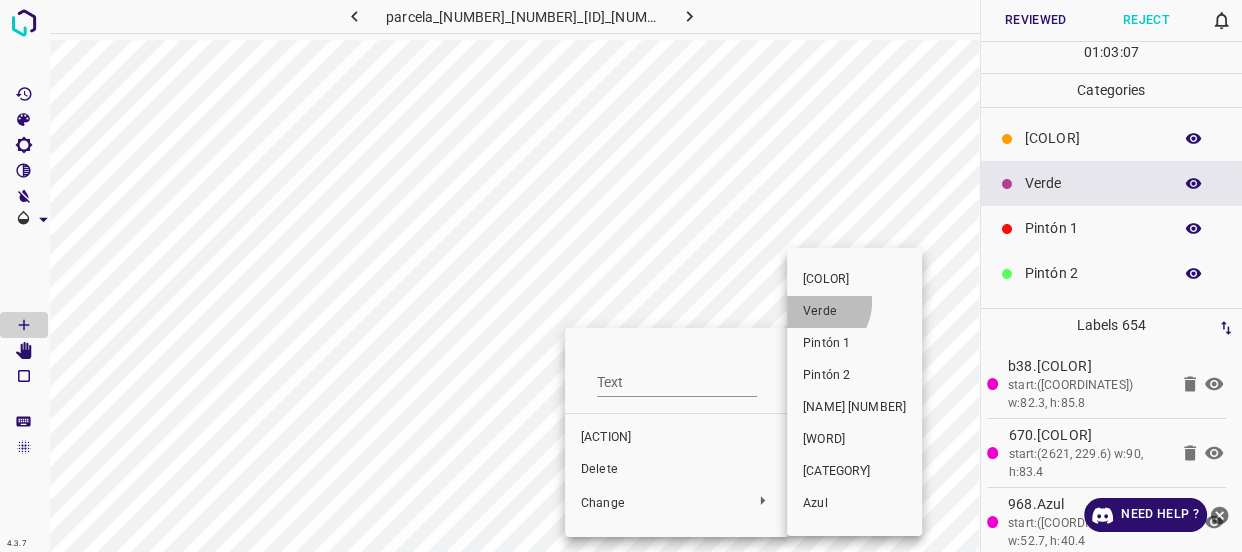 click on "Verde" at bounding box center [854, 312] 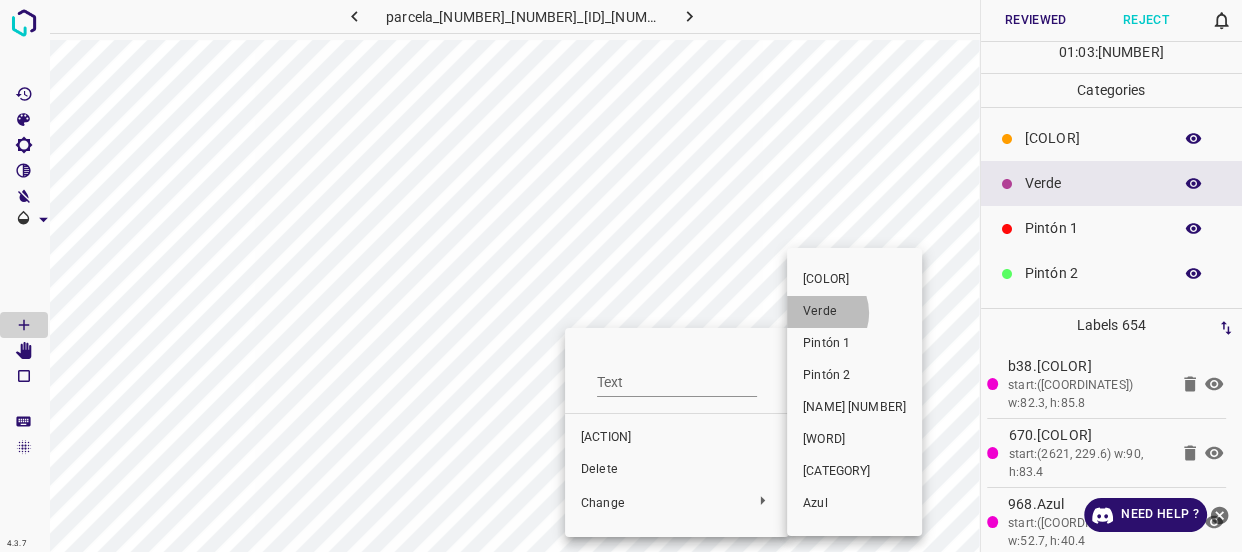 click on "Verde" at bounding box center (854, 312) 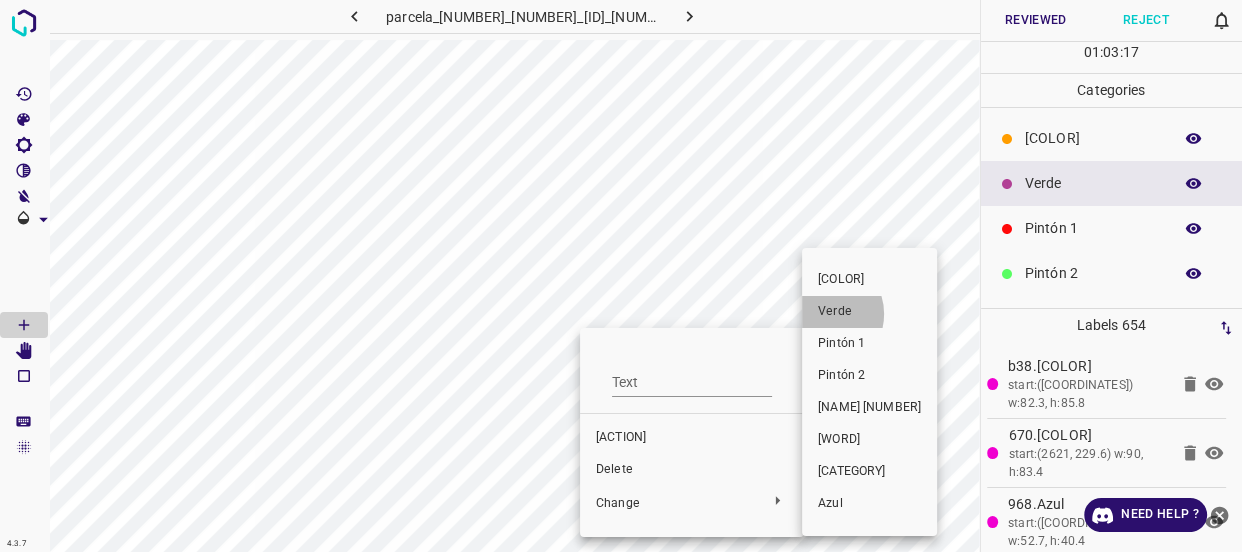 click on "Verde" at bounding box center (869, 312) 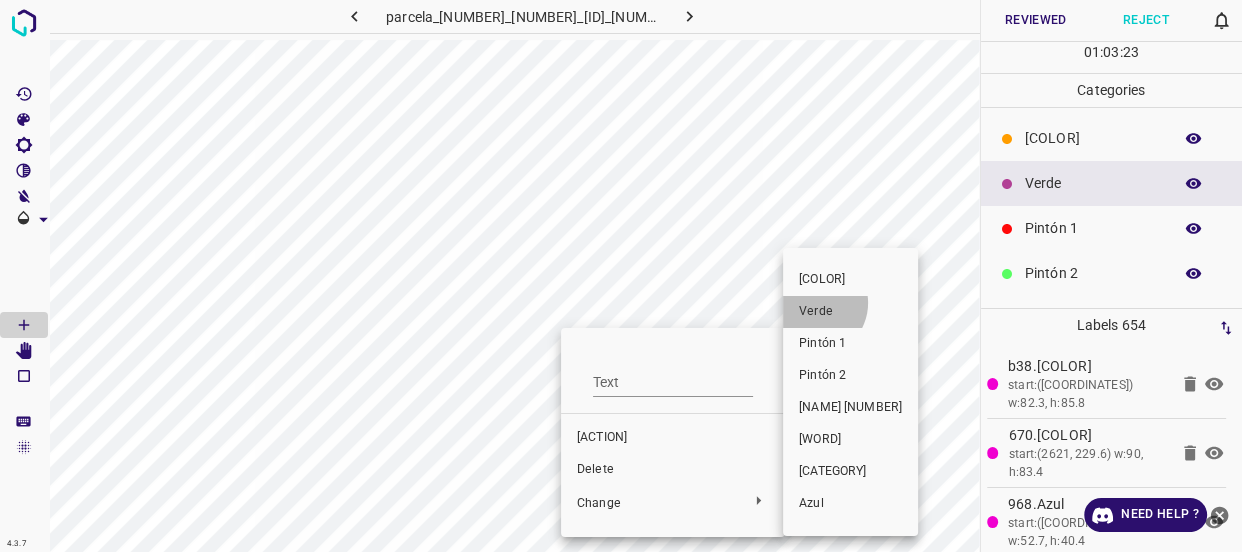 click on "Verde" at bounding box center (850, 312) 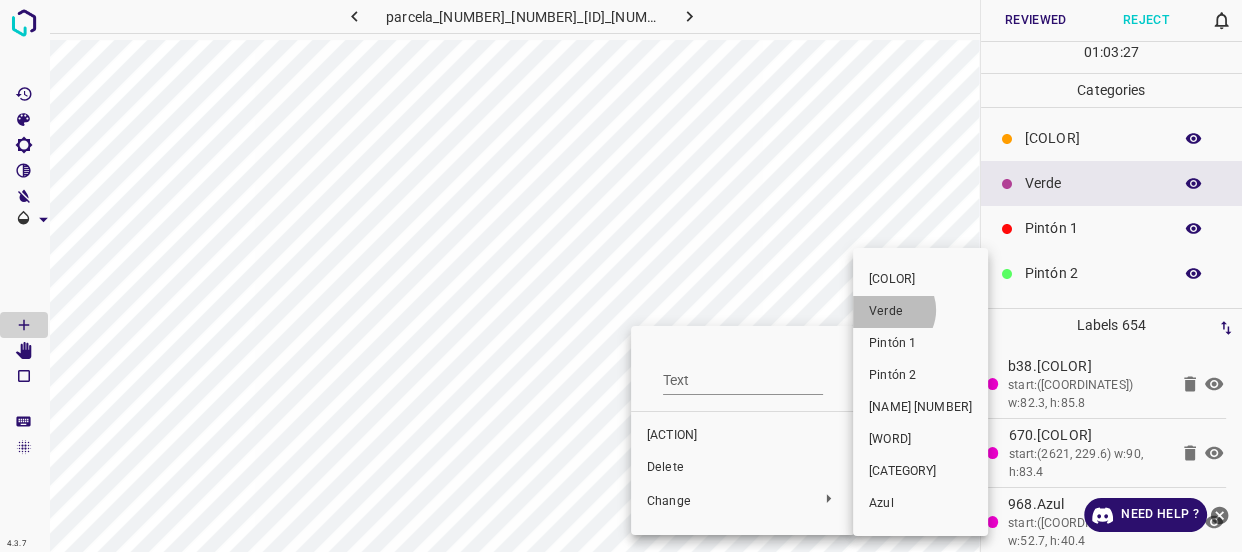 click on "Verde" at bounding box center [920, 312] 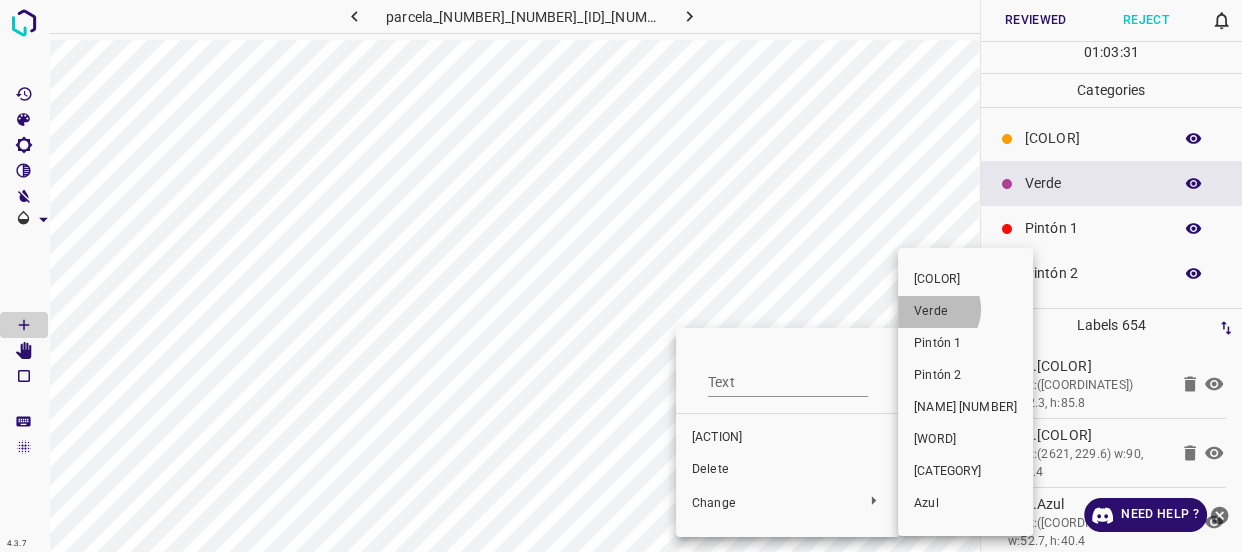 click on "Verde" at bounding box center (965, 312) 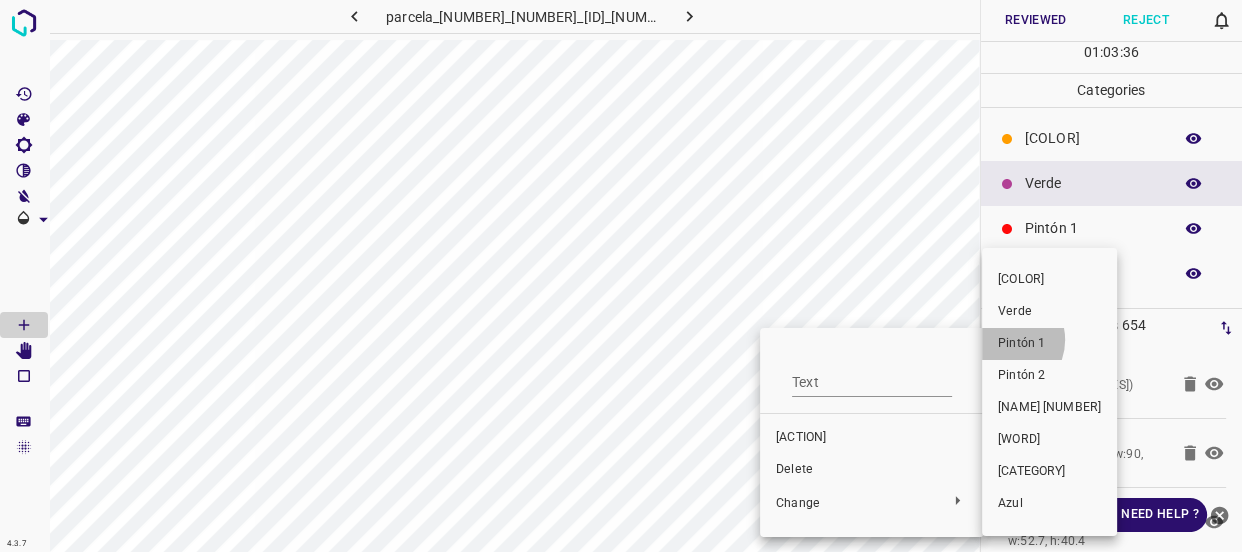 click on "Pintón 1" at bounding box center [1049, 344] 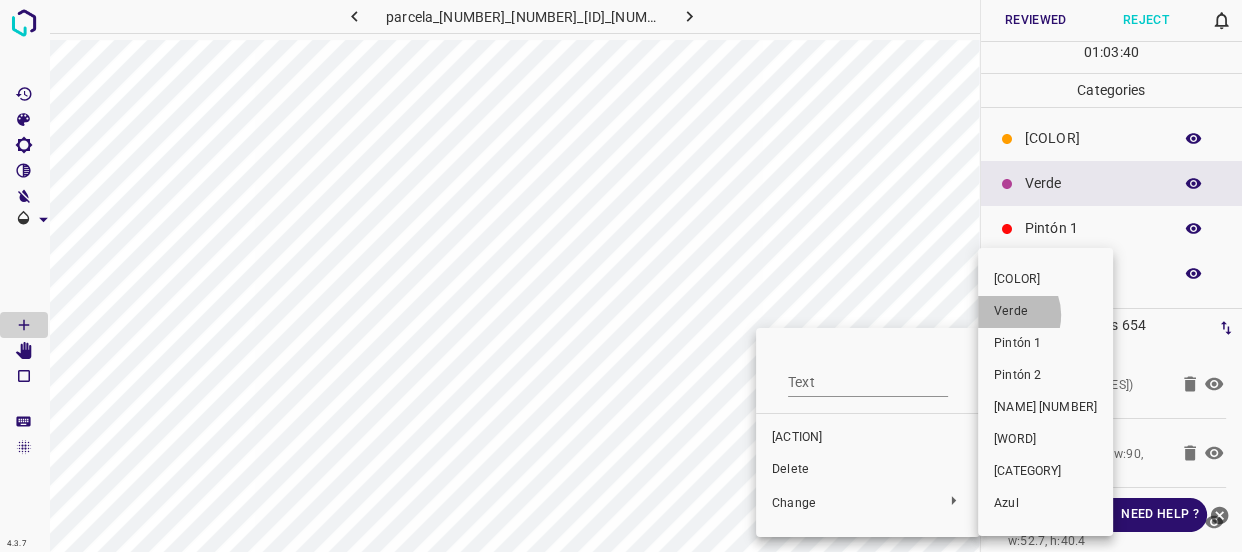 click on "Verde" at bounding box center (1045, 312) 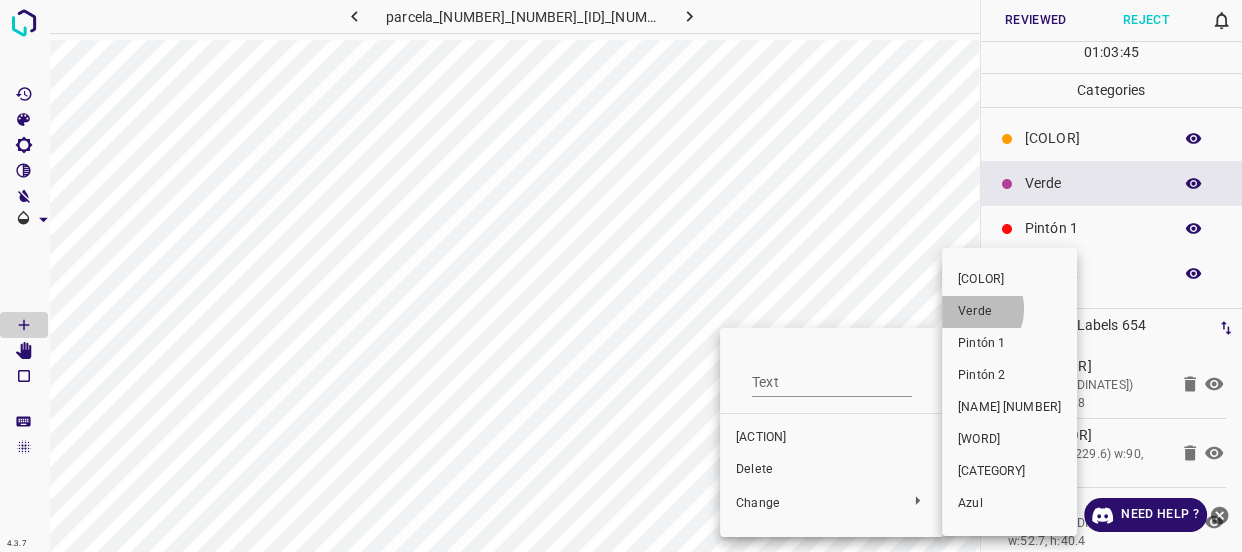 click on "Verde" at bounding box center (1009, 312) 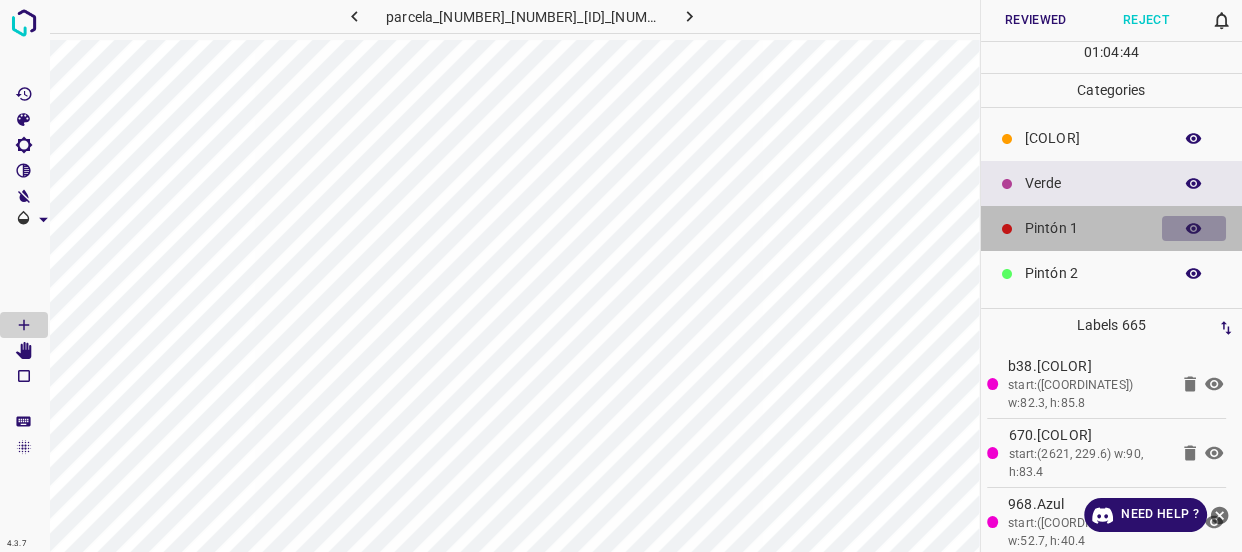 click 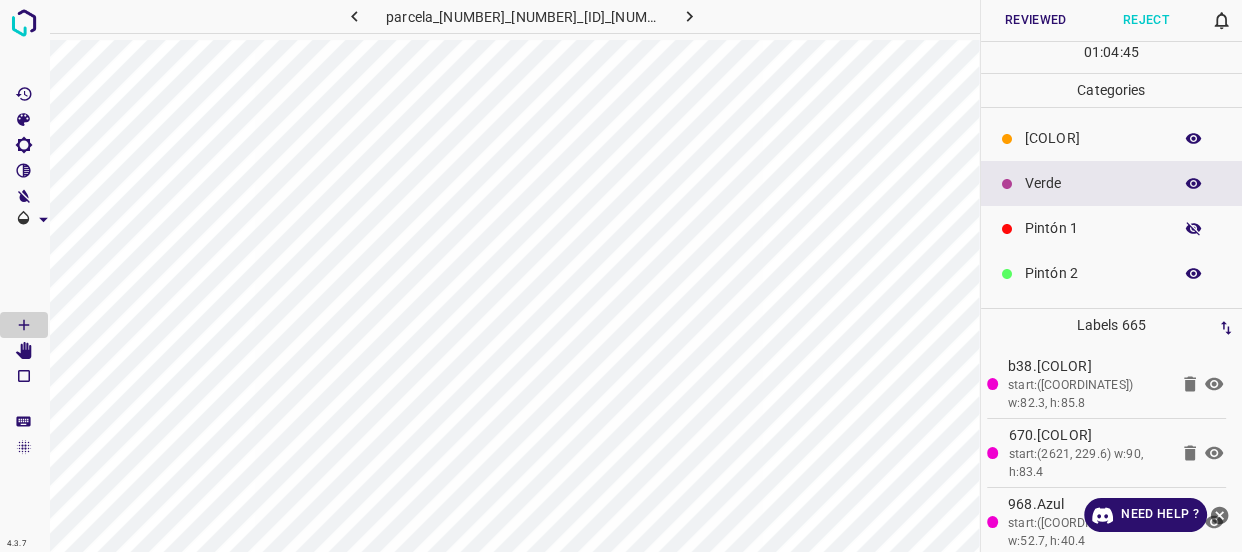 click 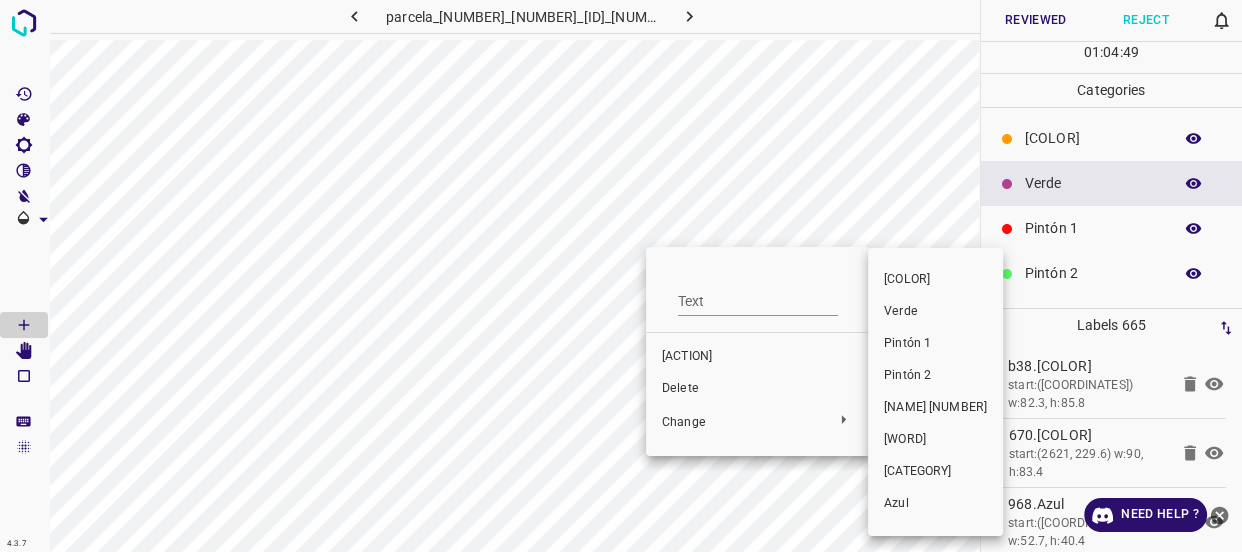 click on "Verde" at bounding box center (935, 312) 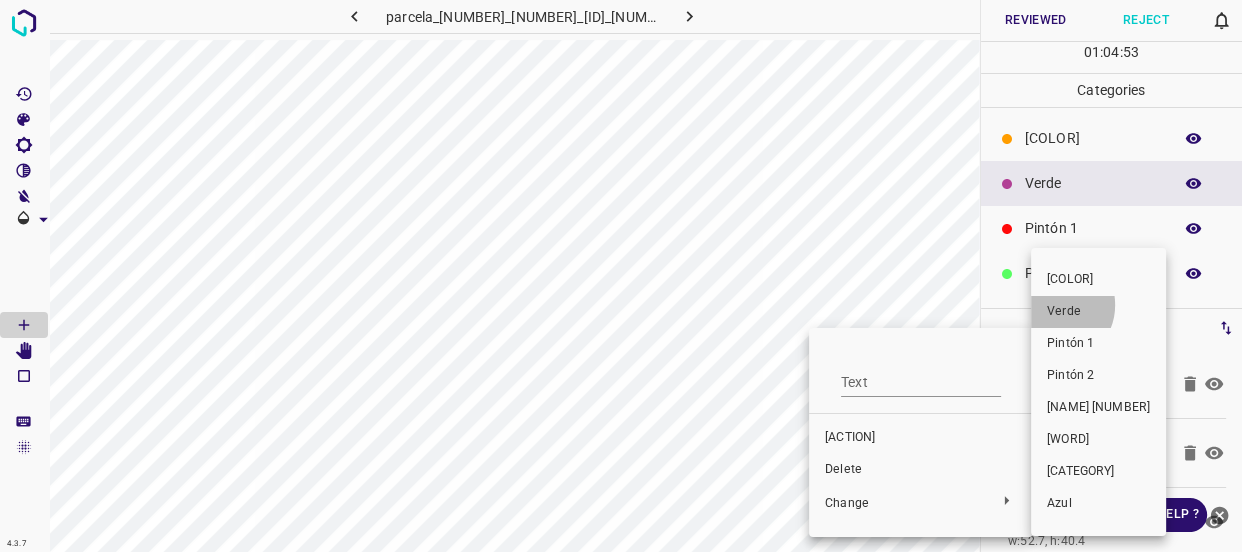 click on "Verde" at bounding box center [1098, 312] 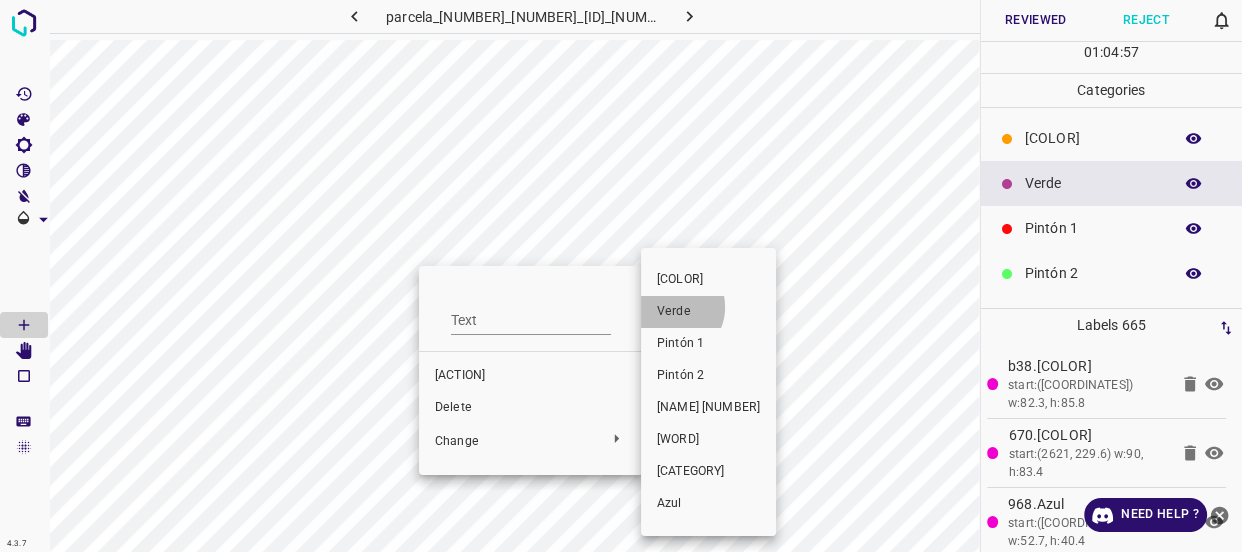 click on "Verde" at bounding box center (708, 312) 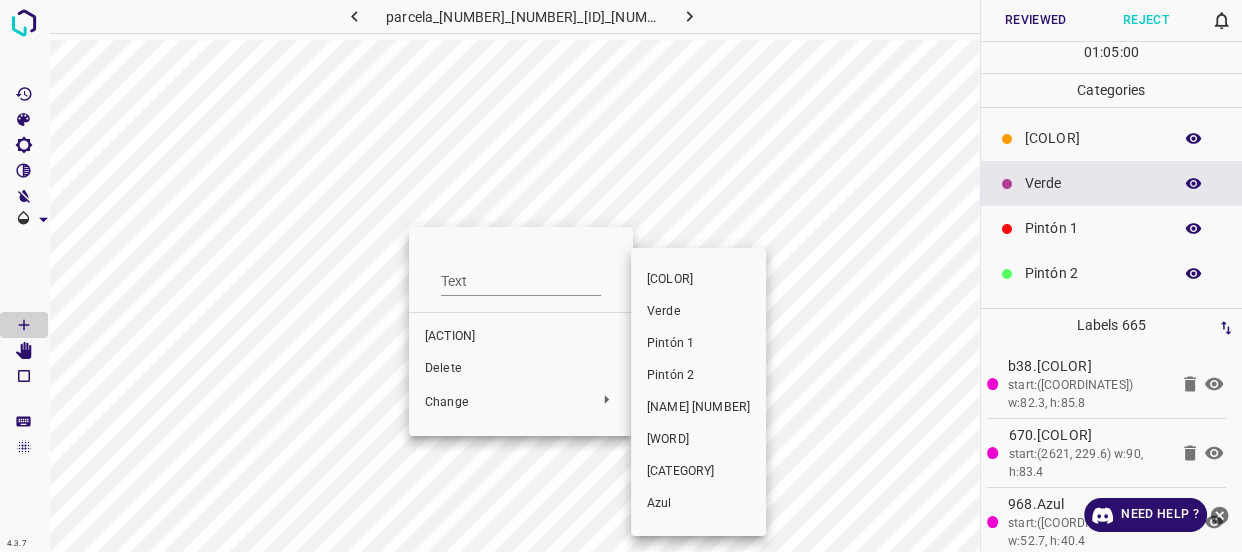 click on "Verde" at bounding box center (698, 312) 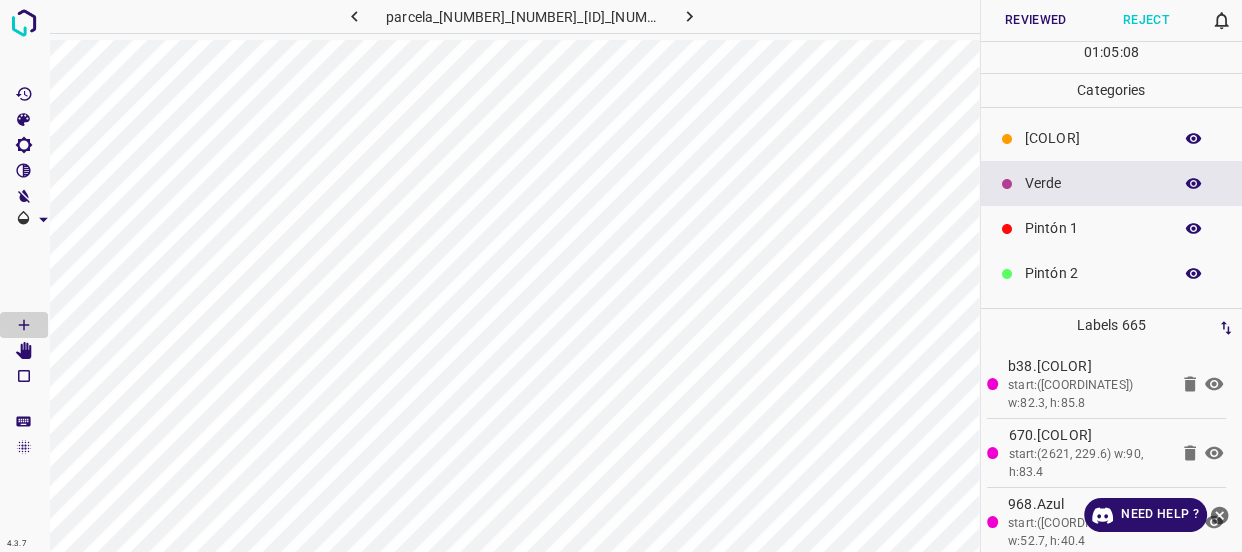 click on "Reviewed" at bounding box center [1036, 20] 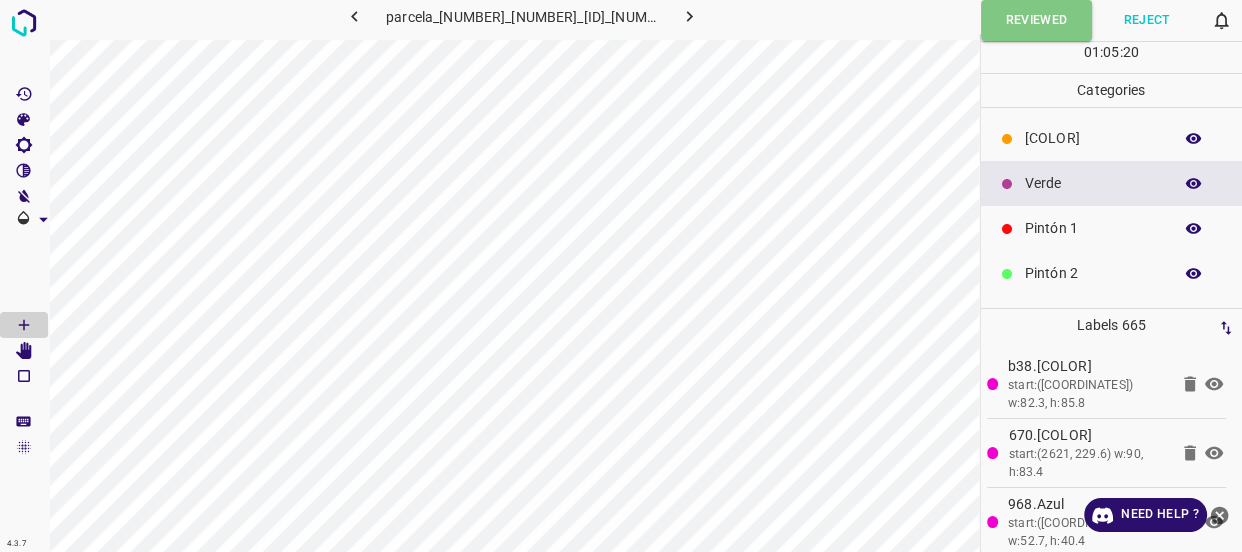 click 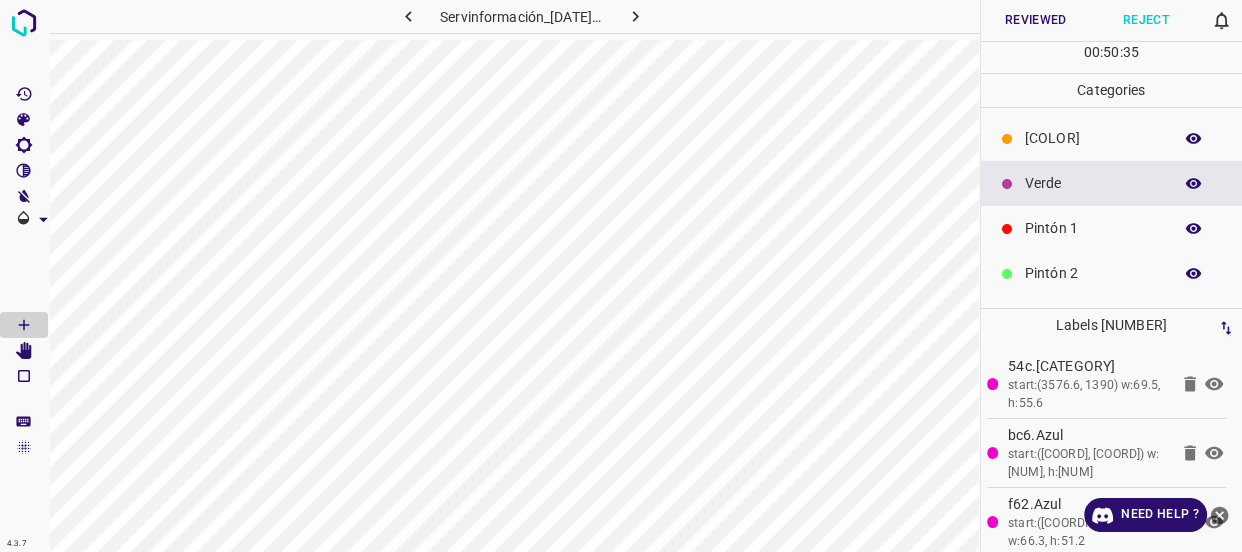 click at bounding box center [1194, 229] 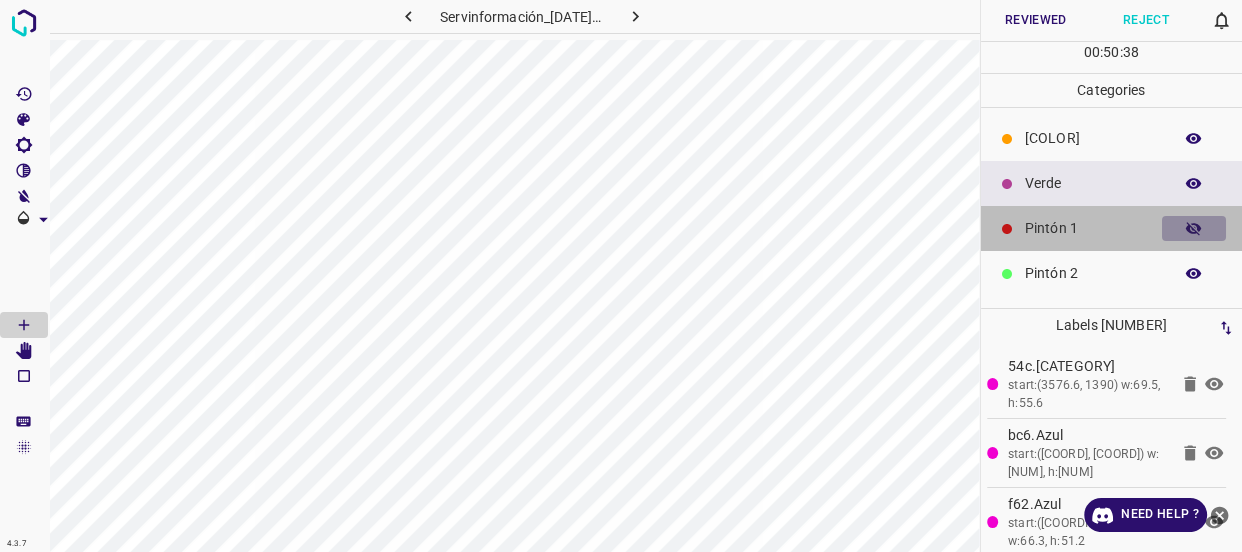click at bounding box center [1194, 229] 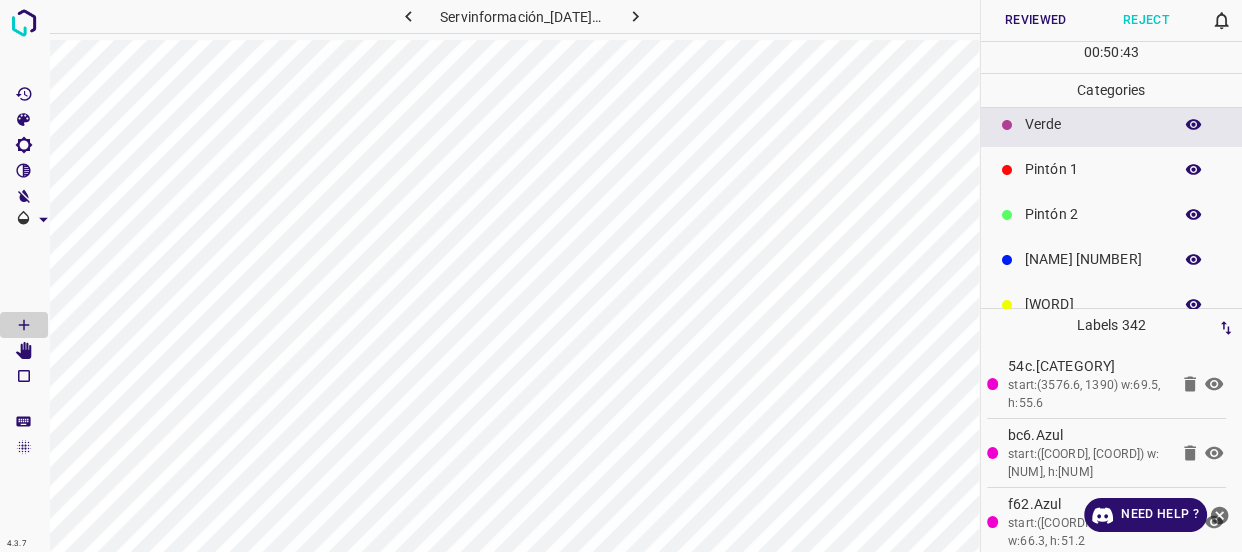 scroll, scrollTop: 90, scrollLeft: 0, axis: vertical 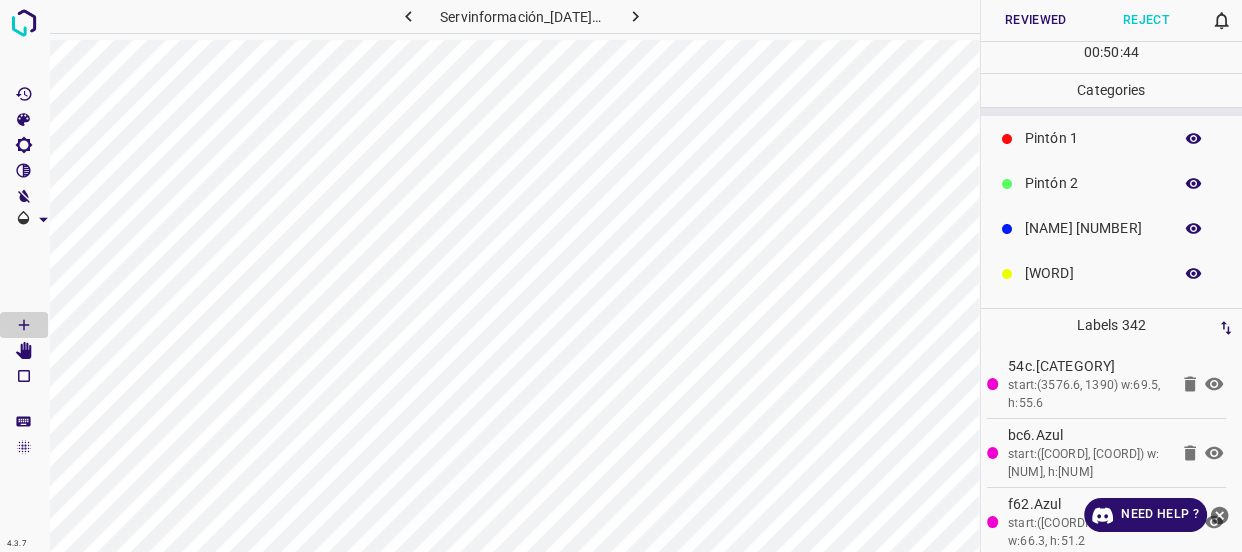 click 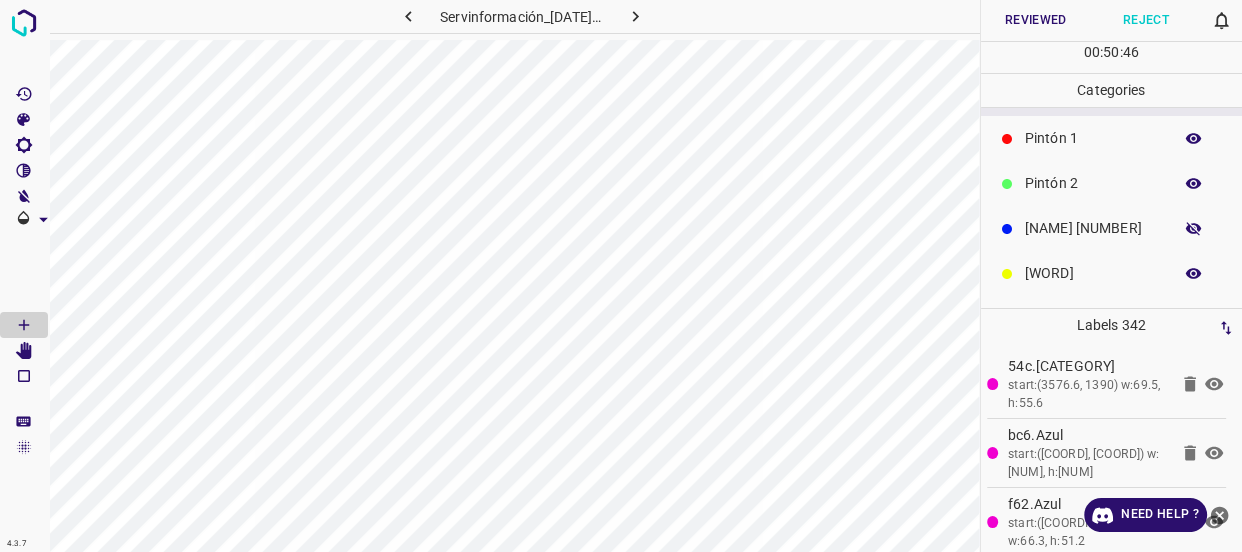 click 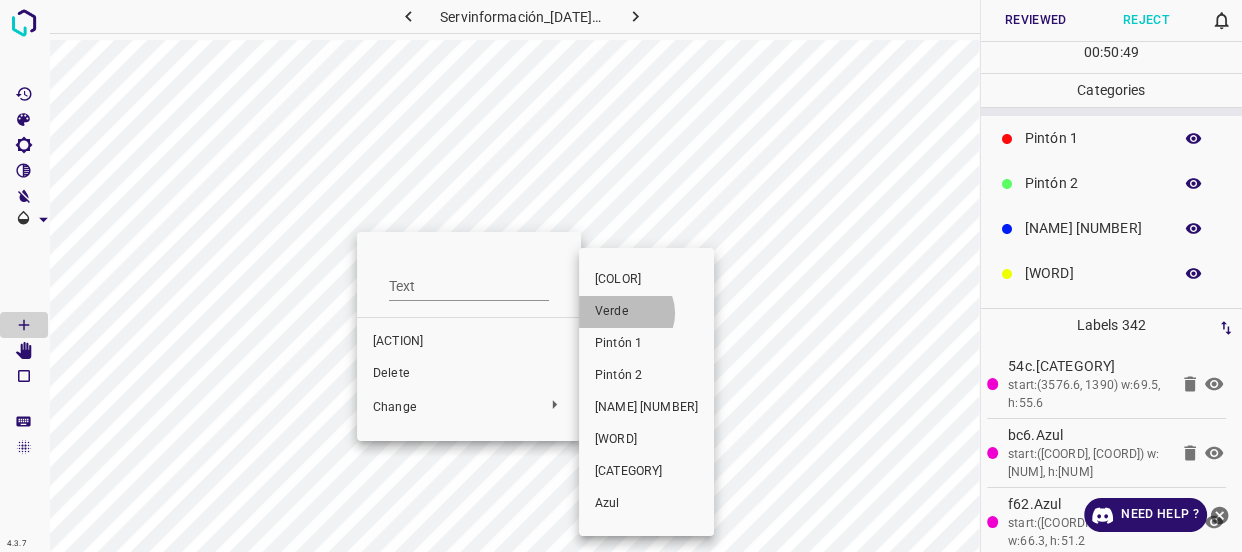 drag, startPoint x: 625, startPoint y: 313, endPoint x: 602, endPoint y: 438, distance: 127.09839 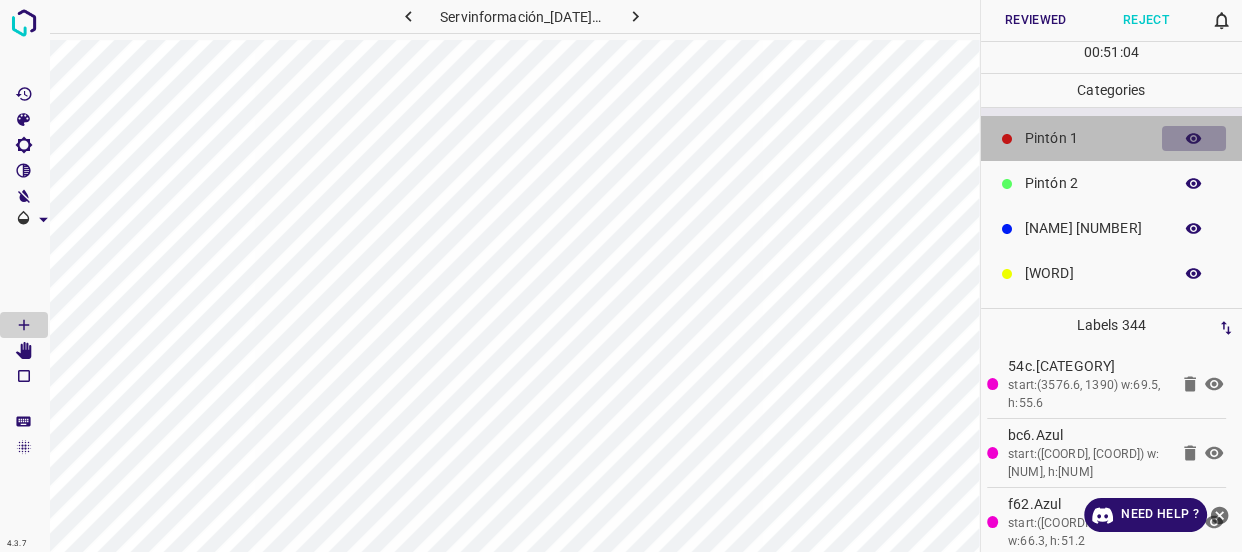click 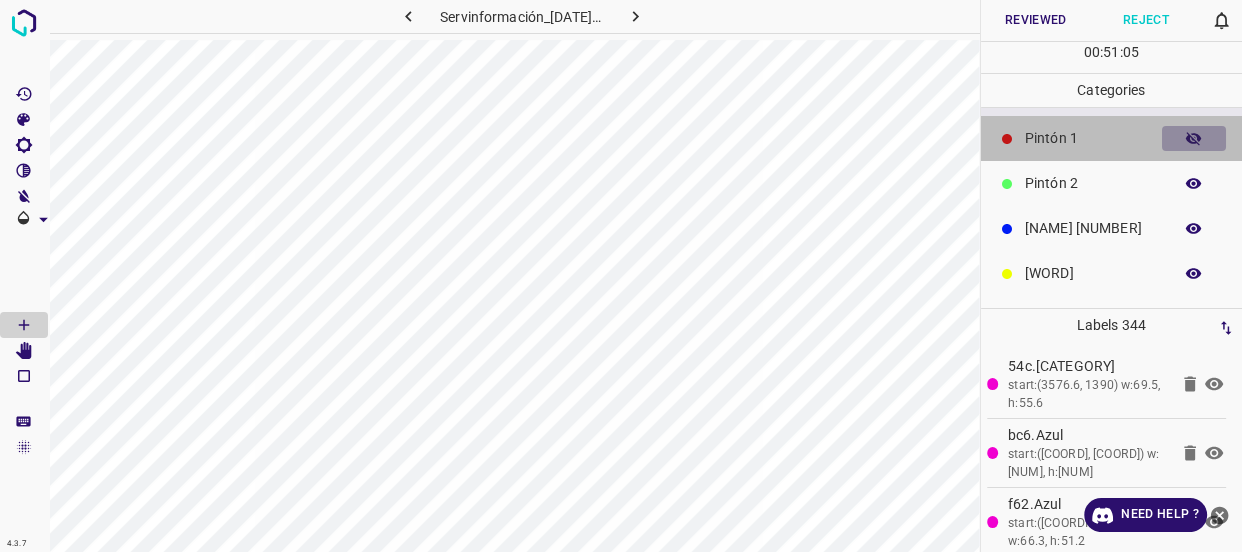 click 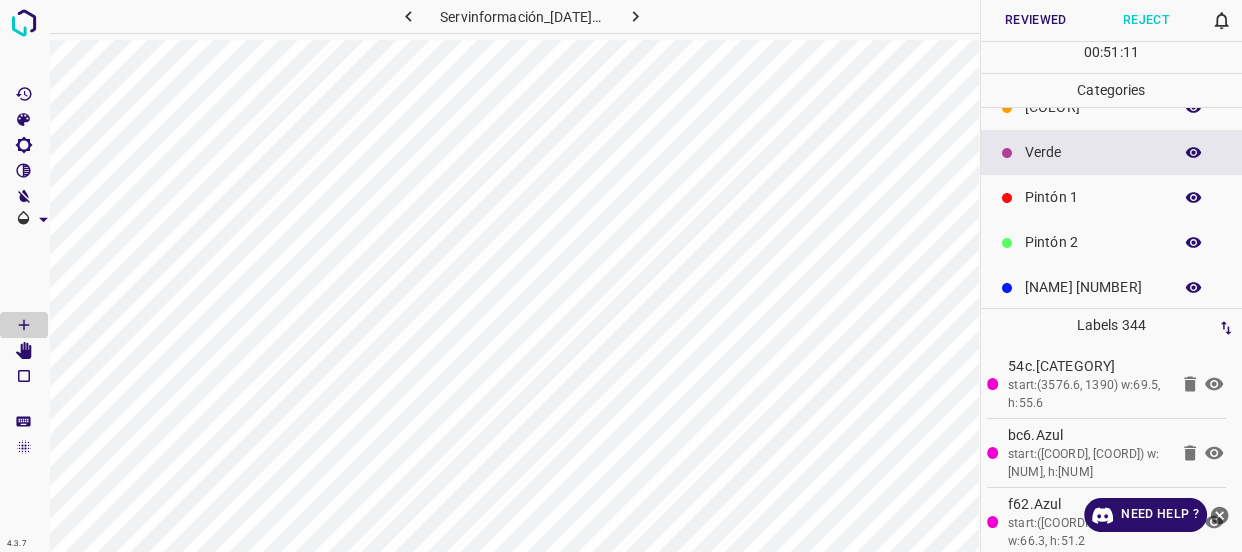 scroll, scrollTop: 0, scrollLeft: 0, axis: both 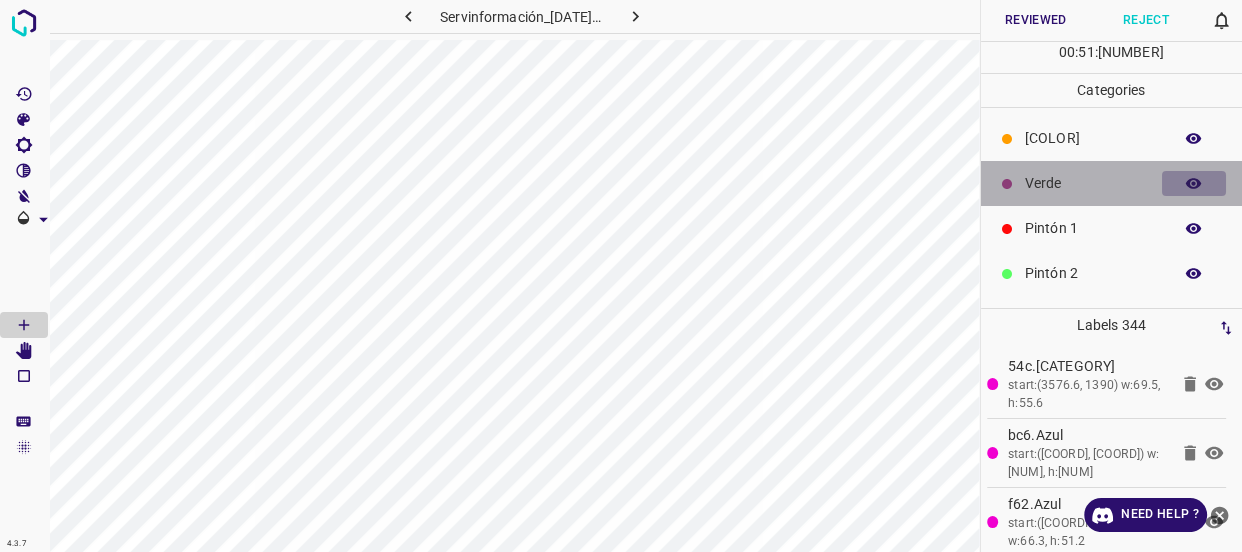click 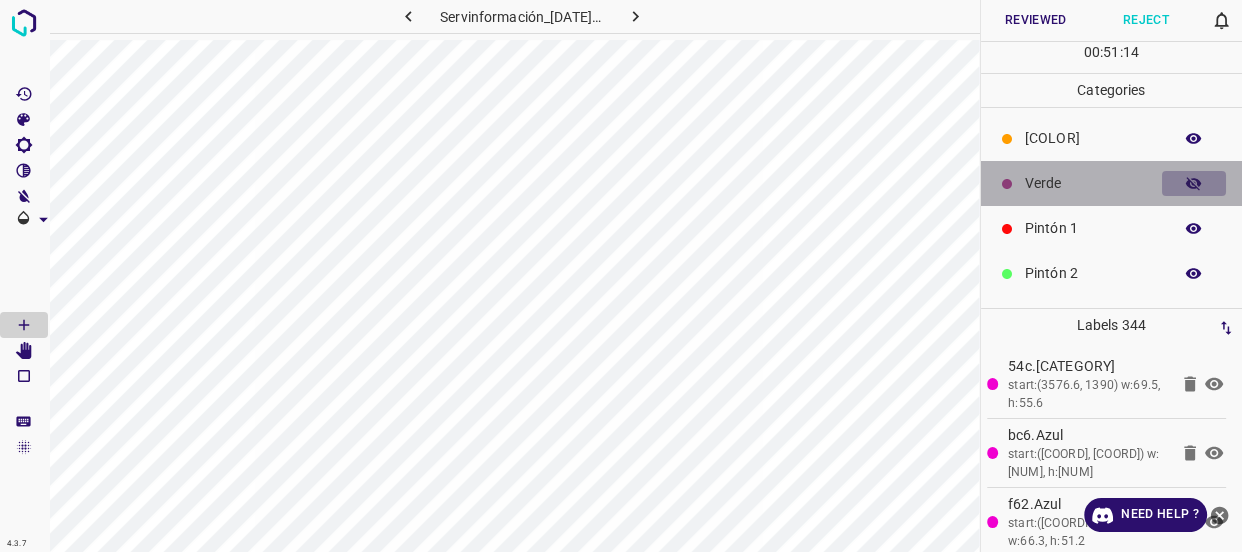 click 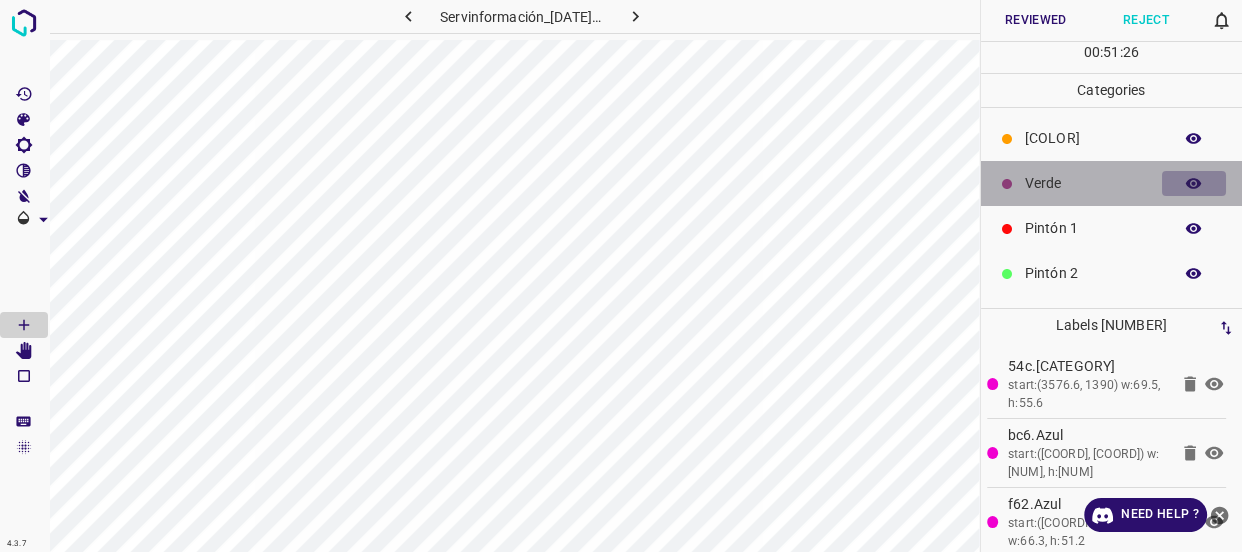 click 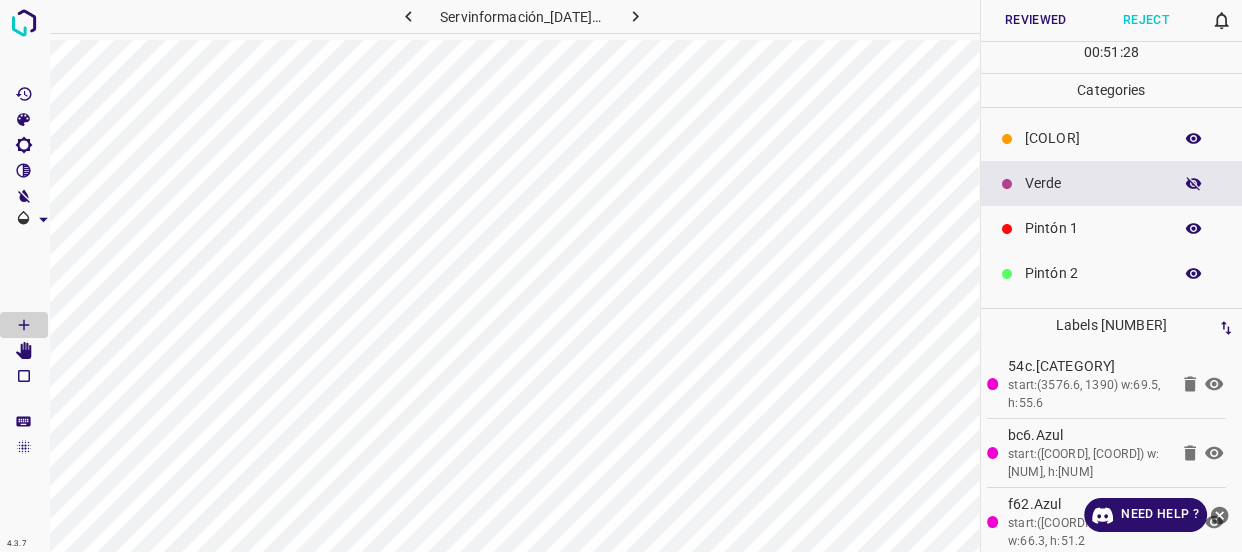 click at bounding box center (1194, 184) 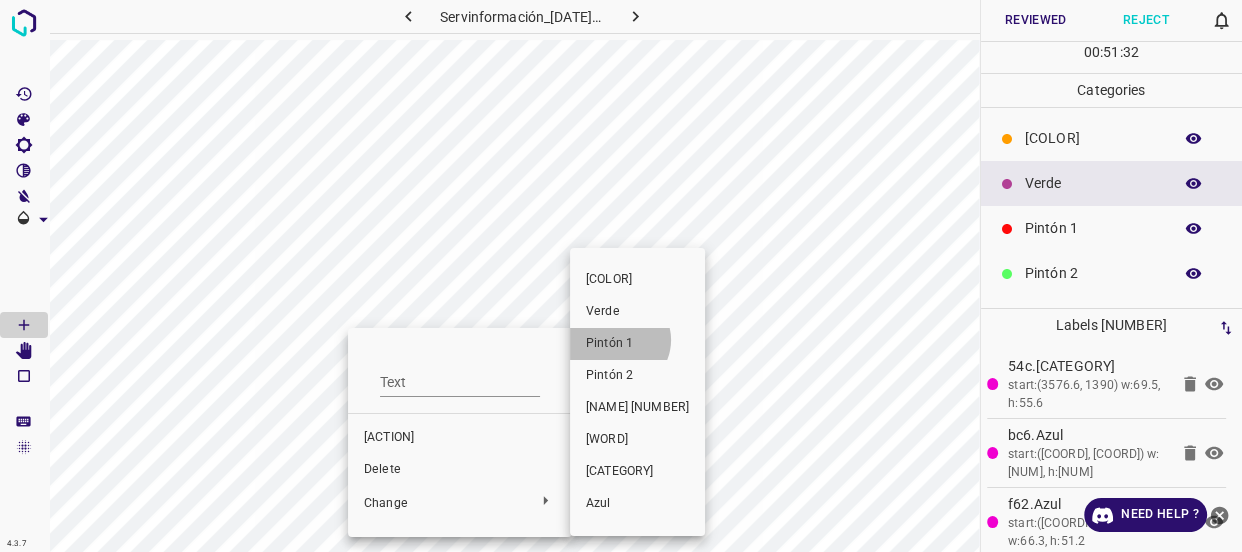 click on "Pintón 1" at bounding box center (637, 344) 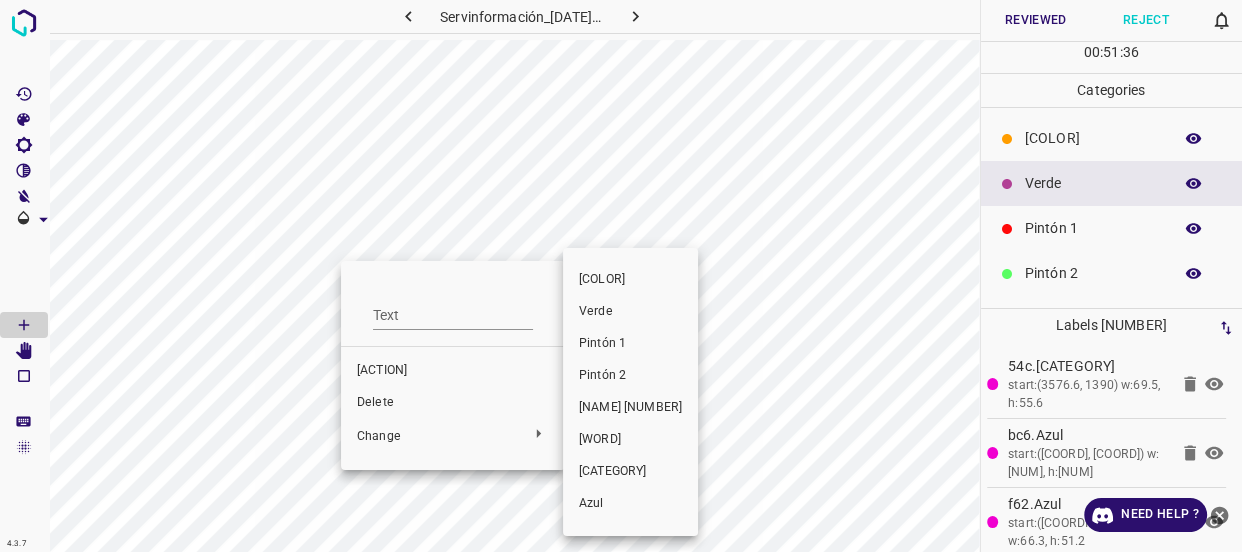 drag, startPoint x: 612, startPoint y: 344, endPoint x: 604, endPoint y: 351, distance: 10.630146 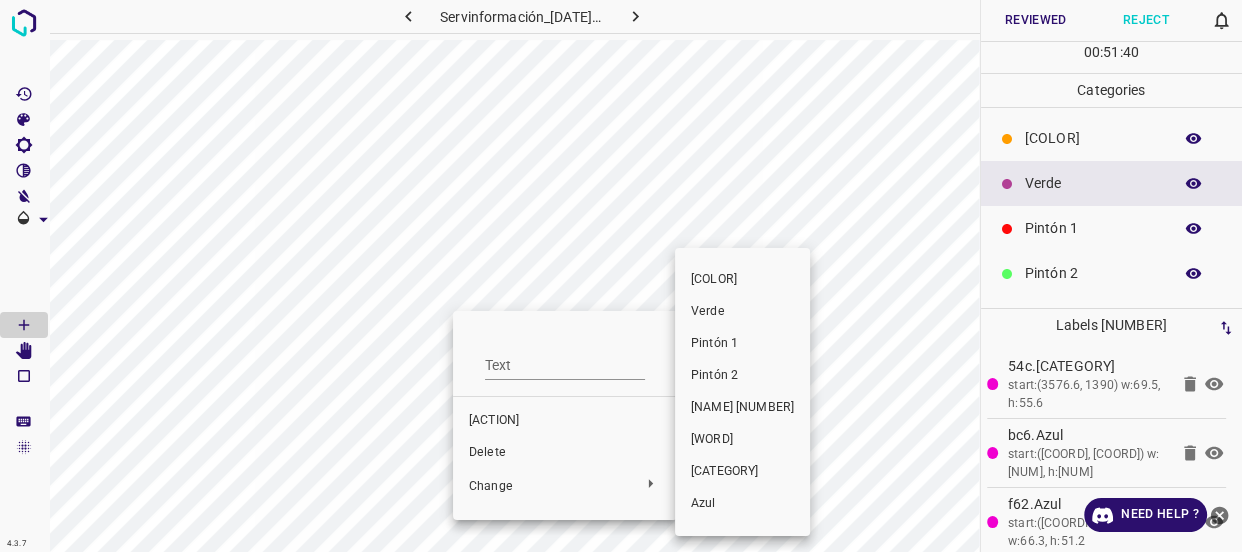 click on "Pintón 1" at bounding box center [742, 344] 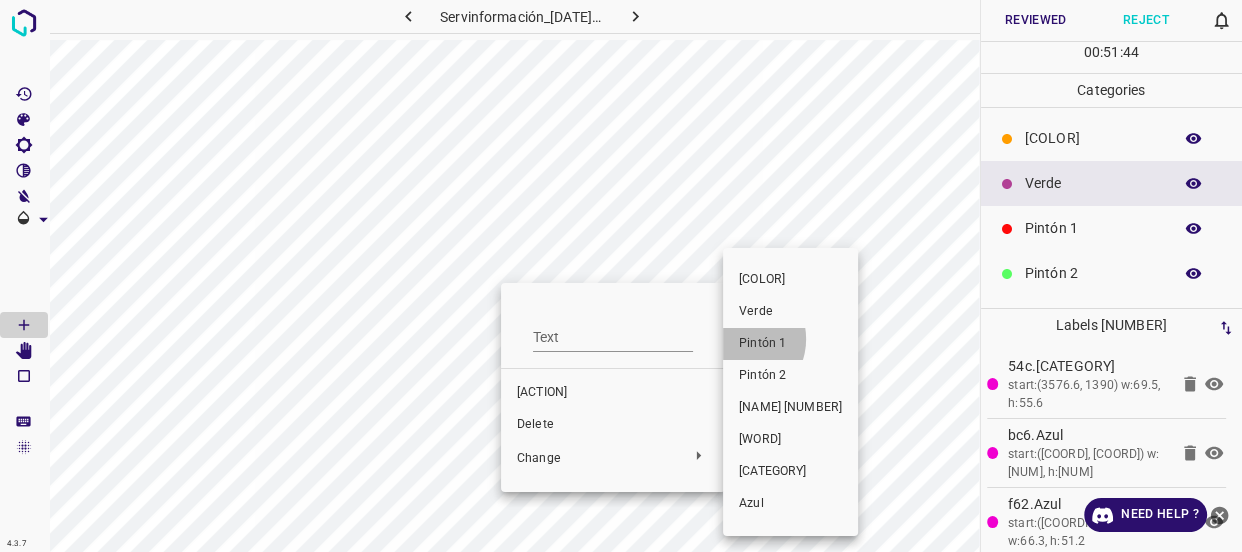 drag, startPoint x: 738, startPoint y: 339, endPoint x: 610, endPoint y: 438, distance: 161.8178 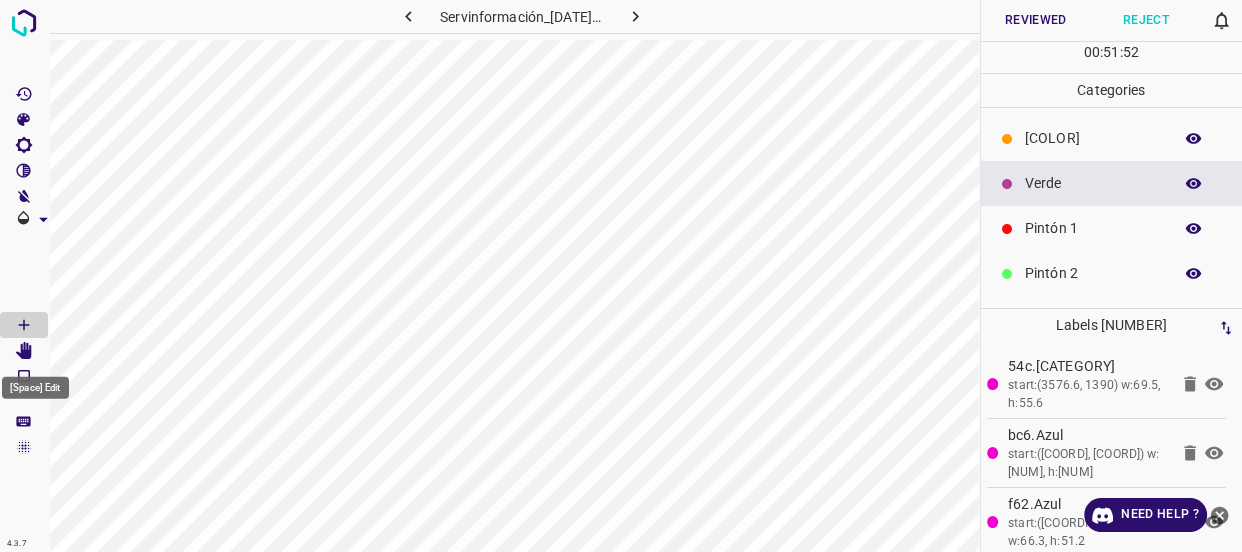 click 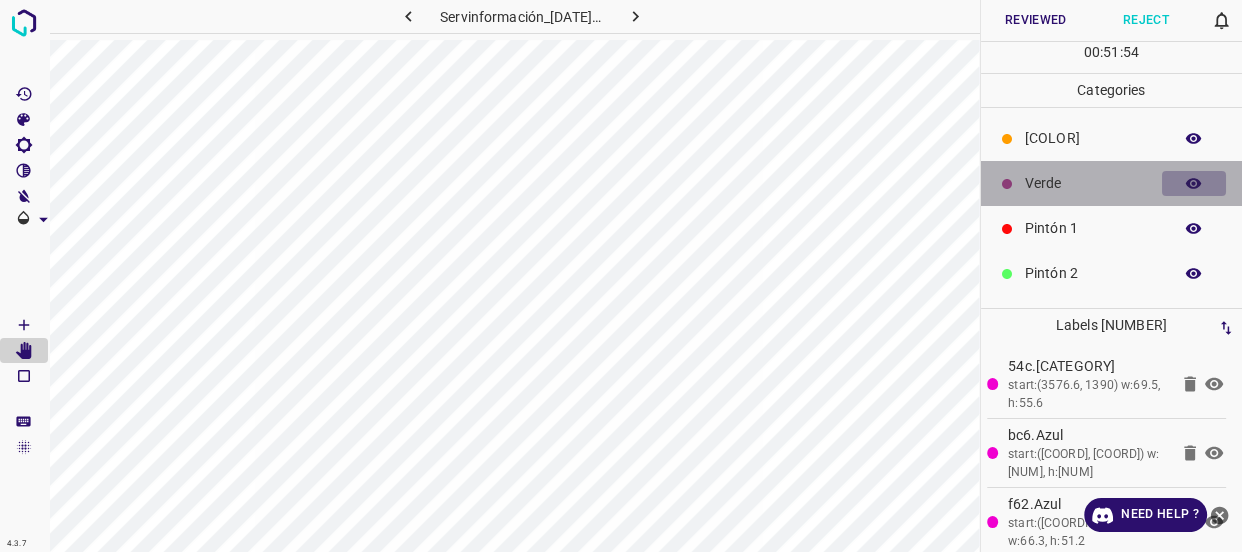 click 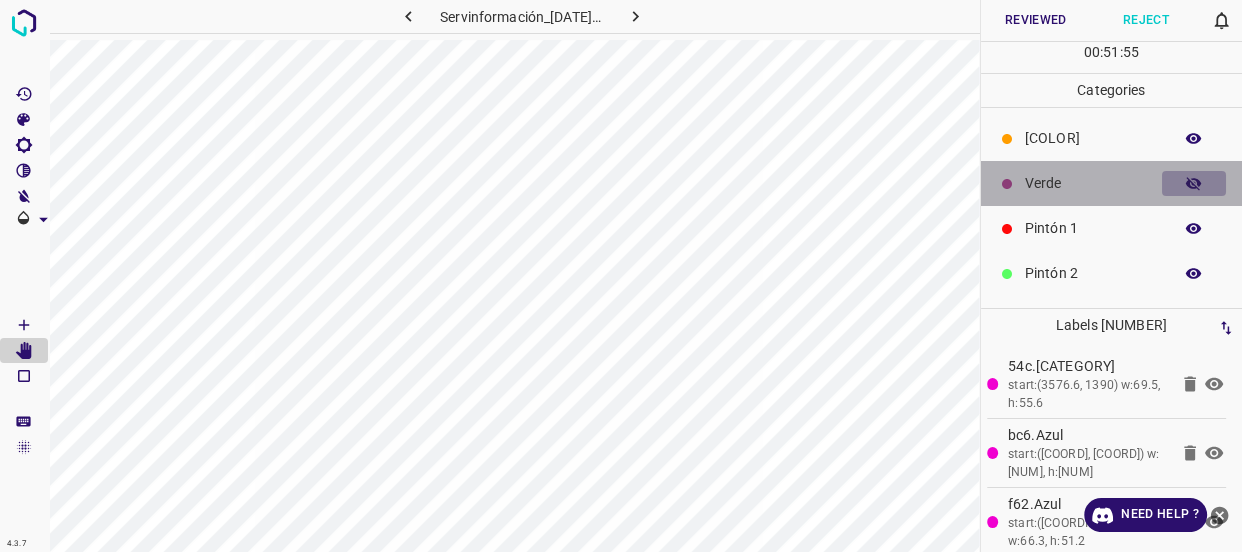 click 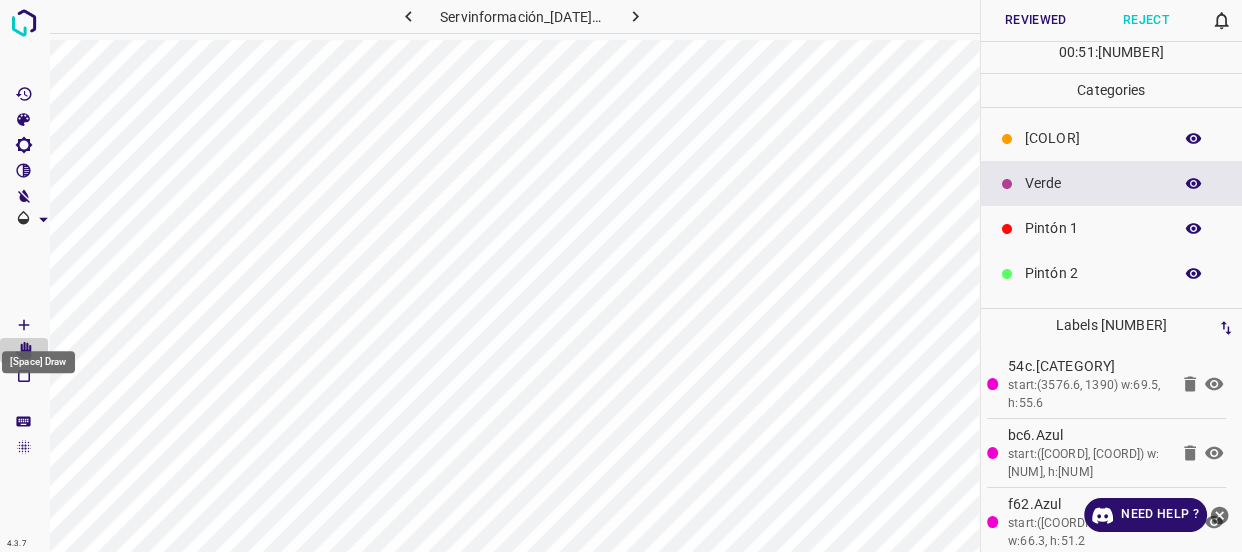 click 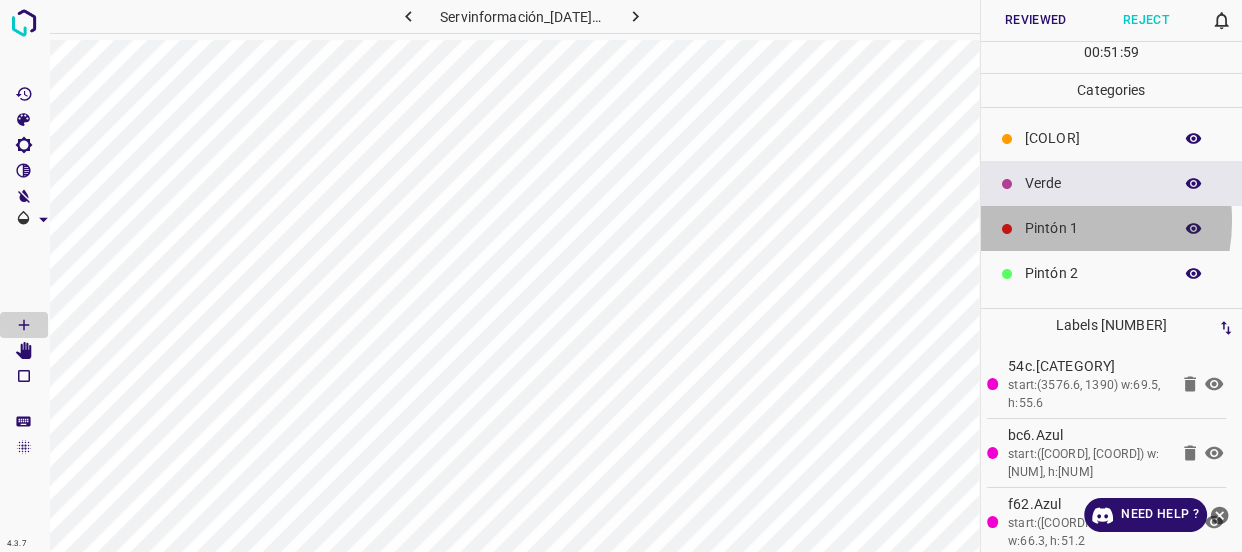 click on "Pintón 1" at bounding box center (1093, 228) 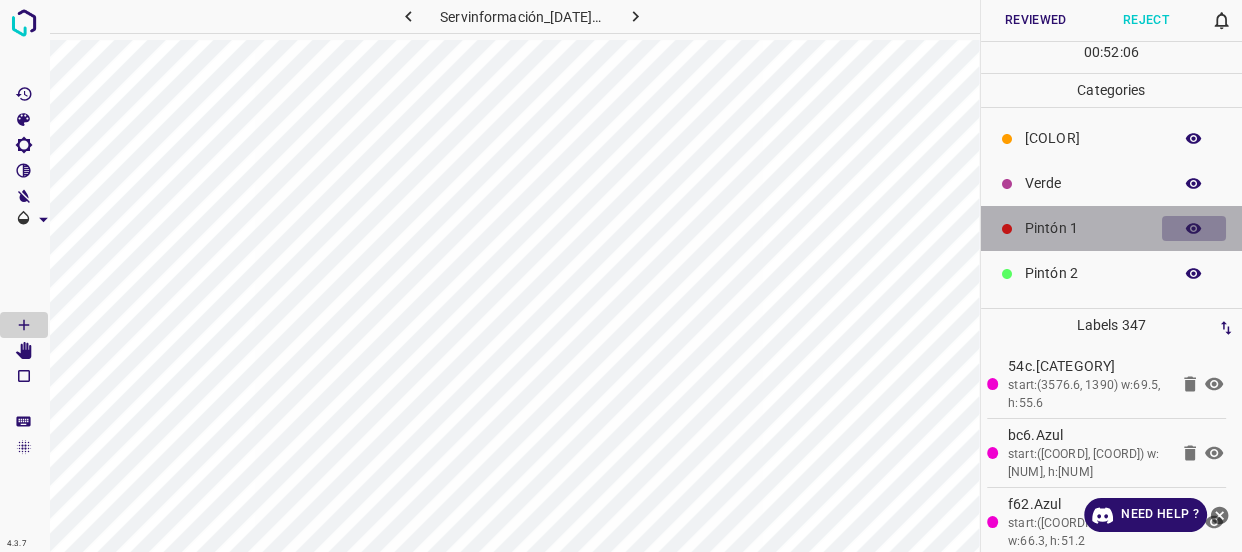 click 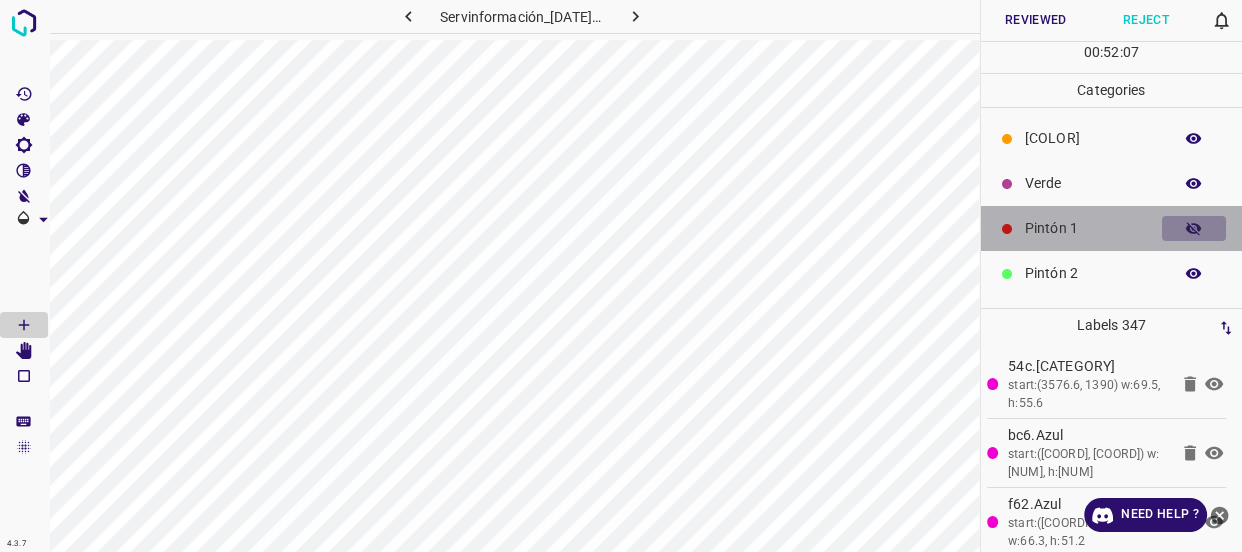 click 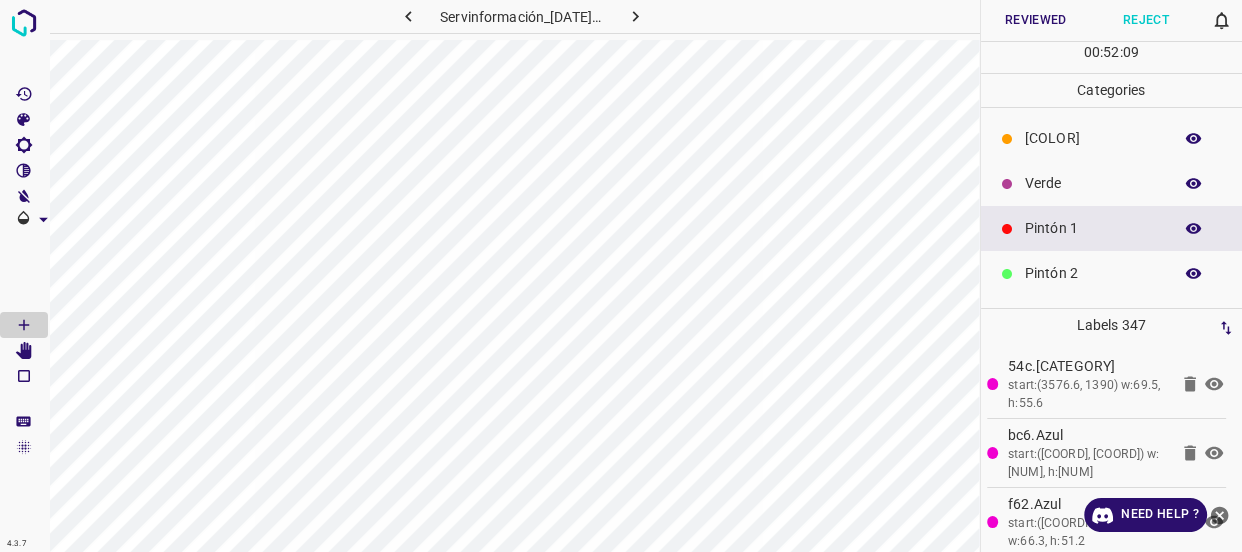 click at bounding box center [1194, 184] 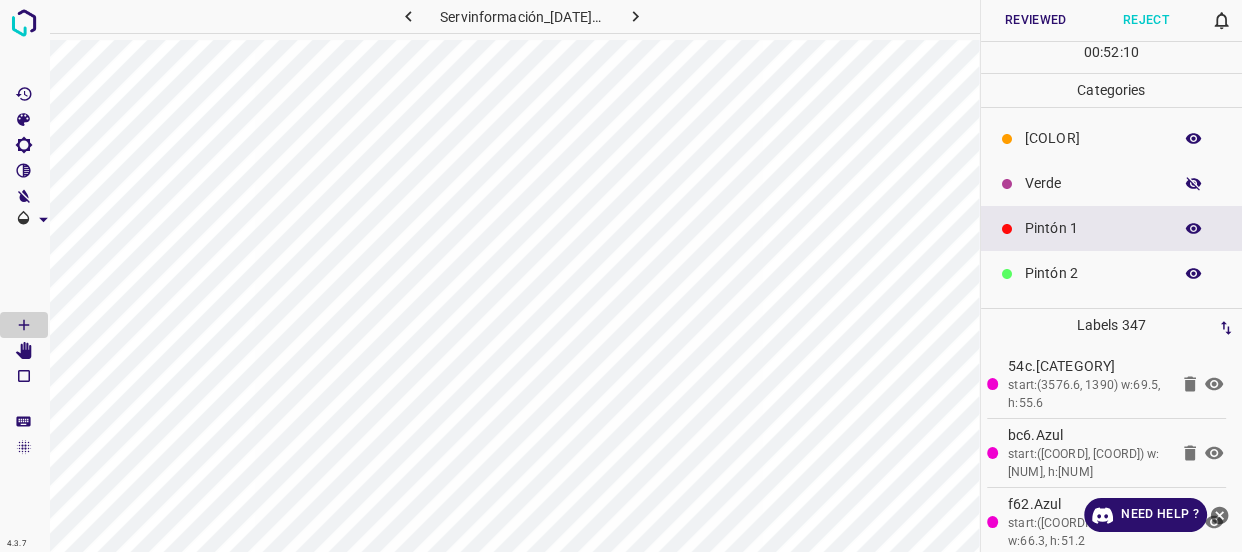 click at bounding box center (1194, 184) 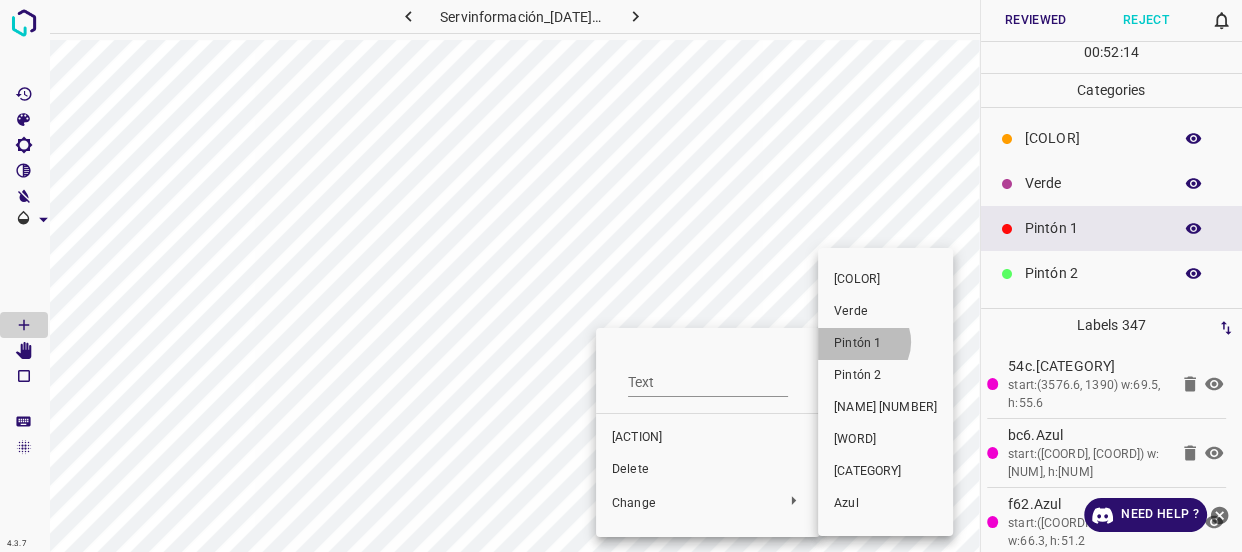 drag, startPoint x: 862, startPoint y: 342, endPoint x: 691, endPoint y: 383, distance: 175.84653 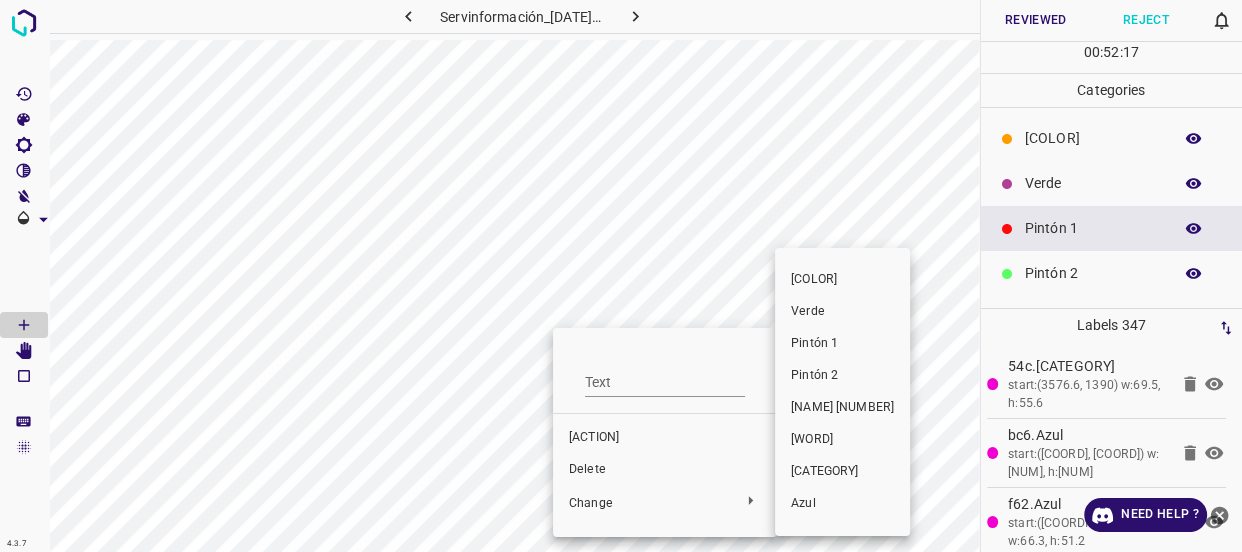 click on "Pintón 1" at bounding box center [842, 344] 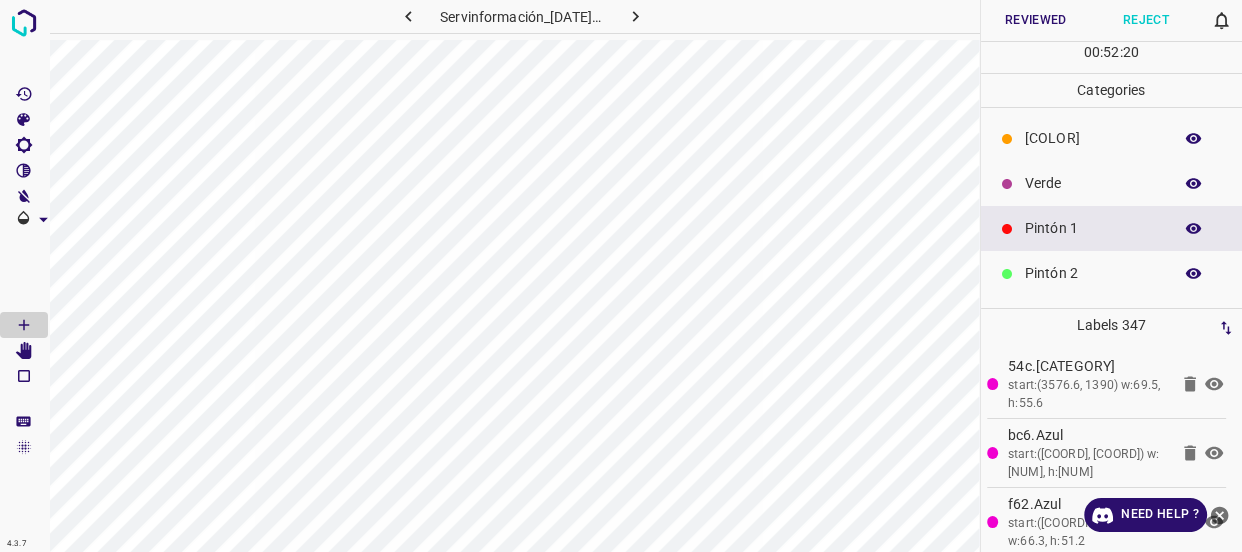 click on "Verde" at bounding box center (1093, 183) 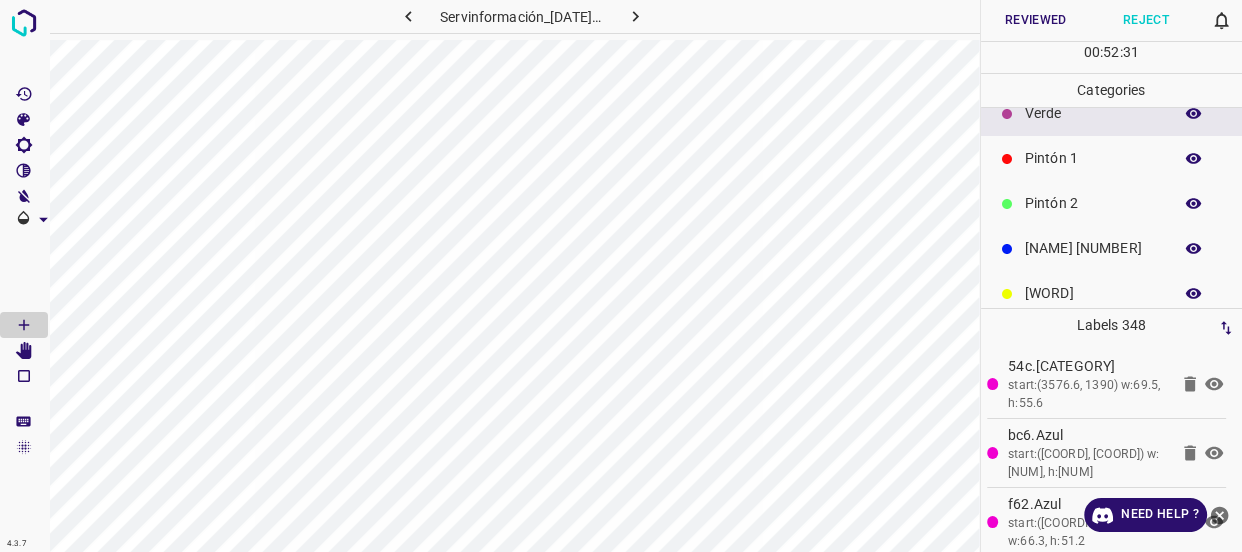 scroll, scrollTop: 175, scrollLeft: 0, axis: vertical 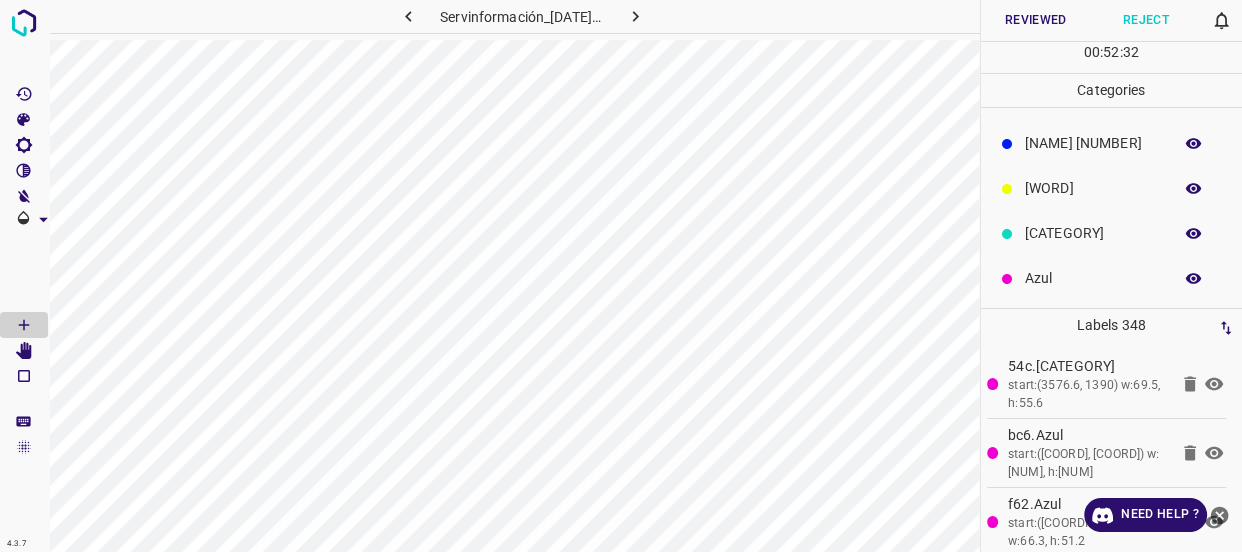 click 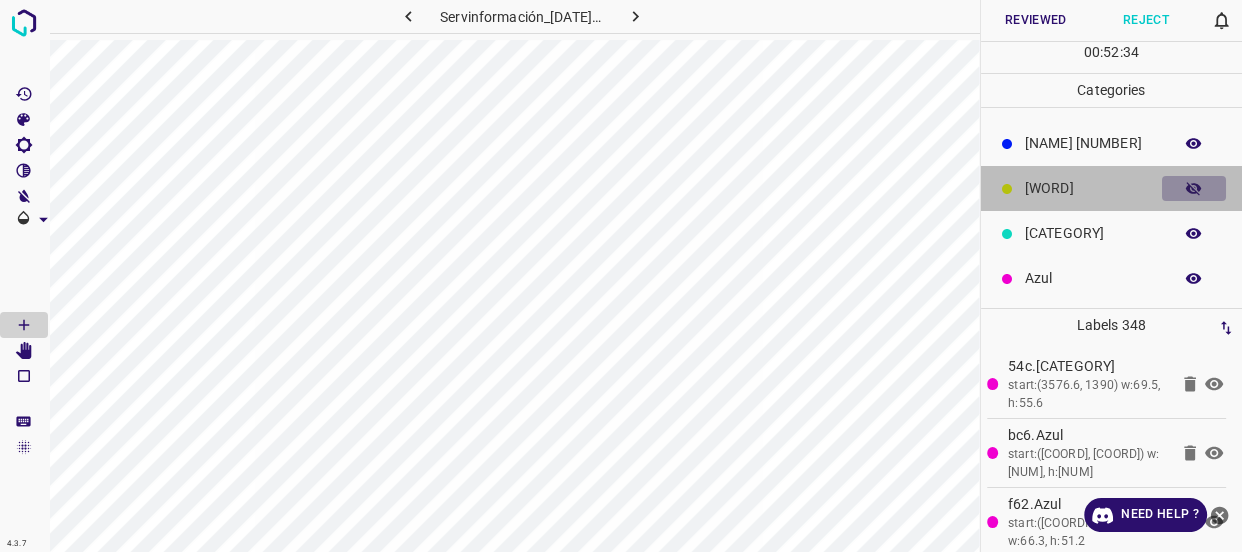 click 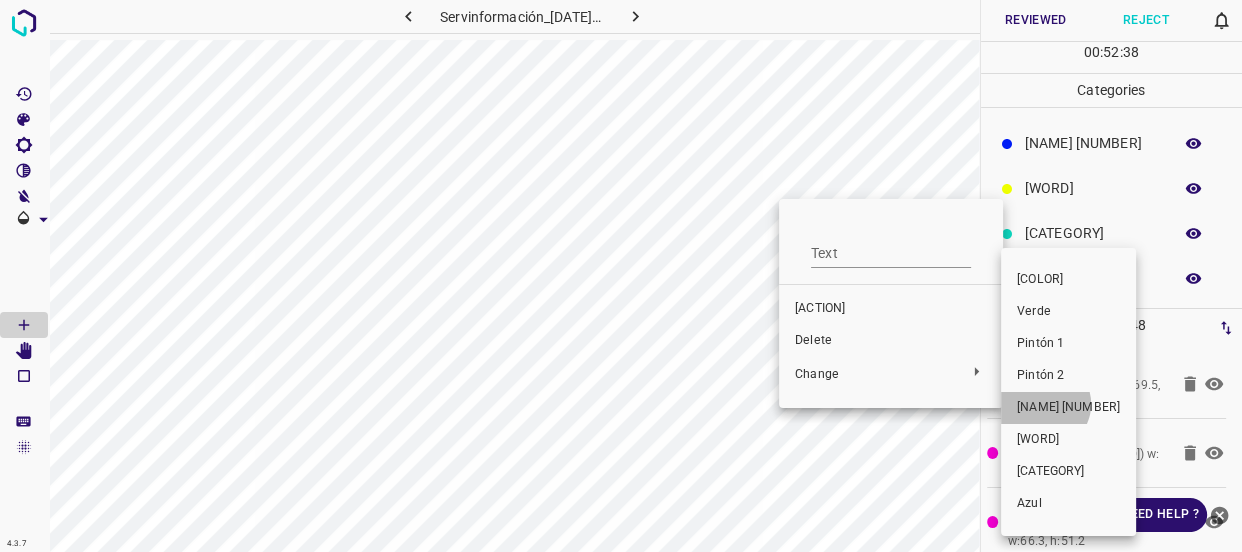 drag, startPoint x: 1043, startPoint y: 404, endPoint x: 873, endPoint y: 267, distance: 218.33232 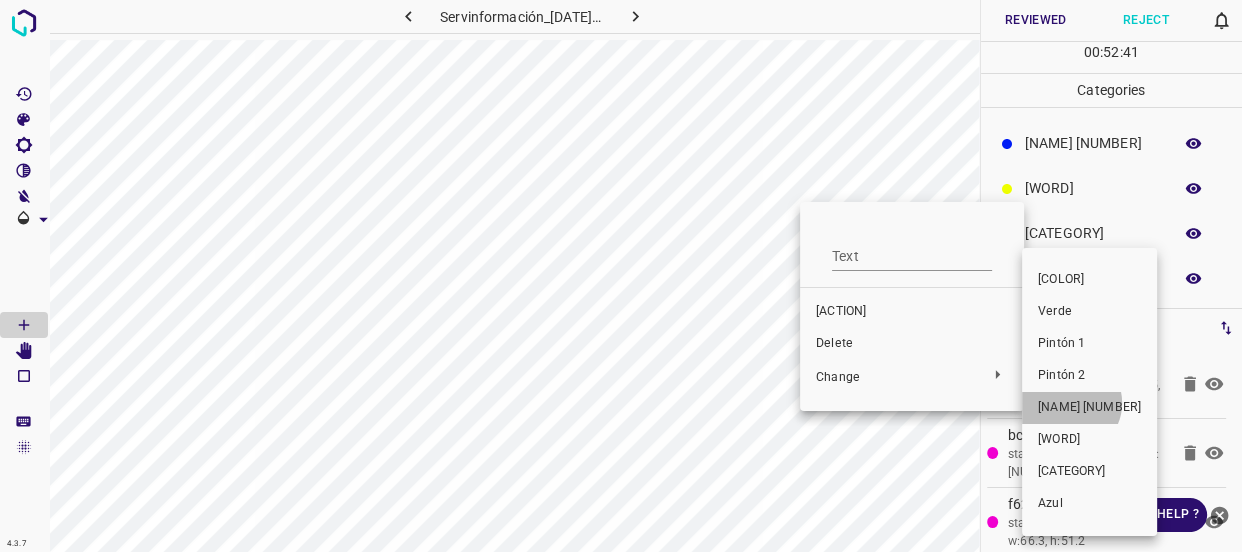 drag, startPoint x: 1069, startPoint y: 403, endPoint x: 904, endPoint y: 274, distance: 209.44212 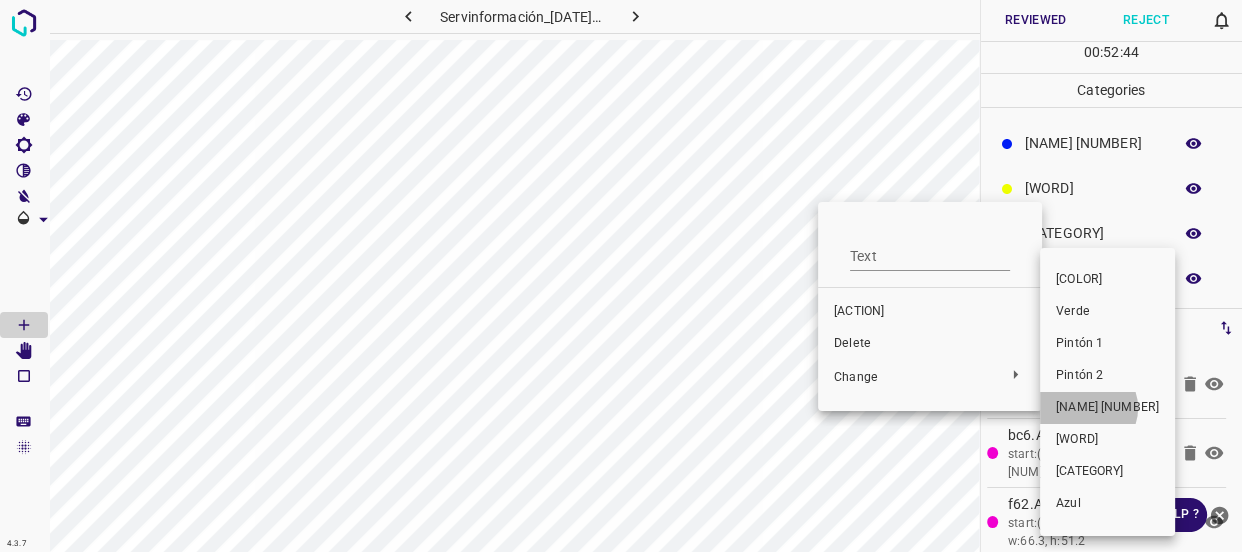 drag, startPoint x: 1087, startPoint y: 408, endPoint x: 874, endPoint y: 290, distance: 243.50154 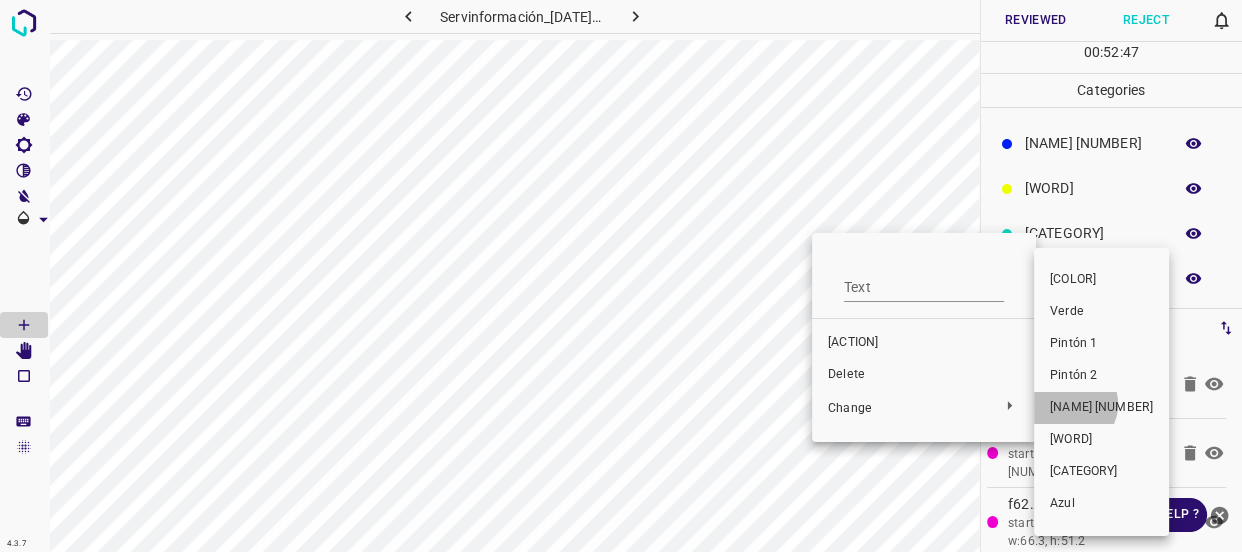 click on "[NAME] [NUMBER]" at bounding box center [1101, 408] 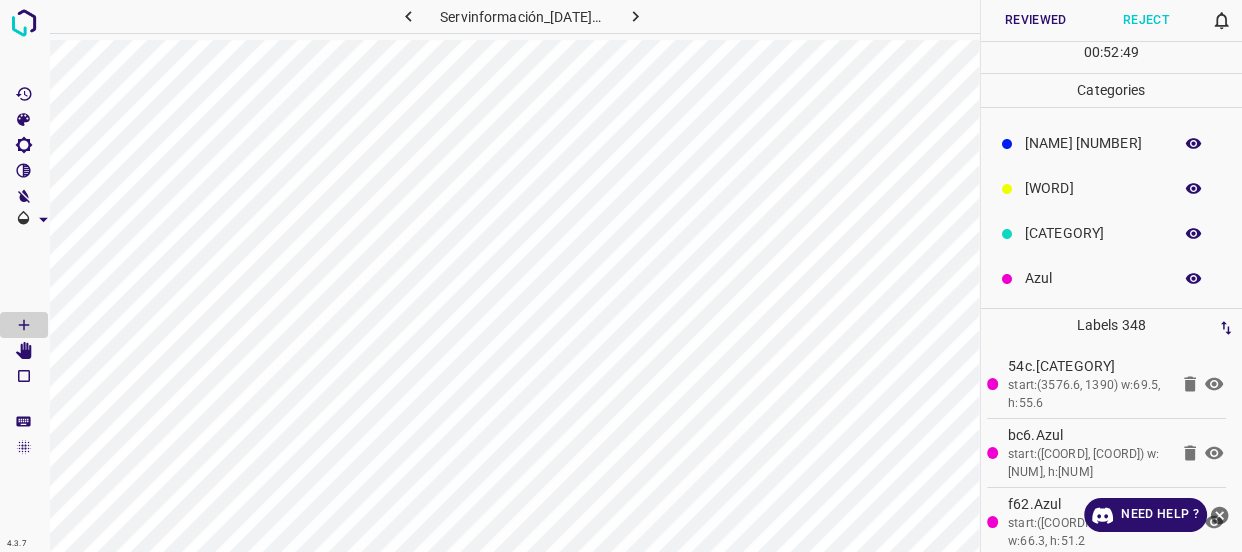 click 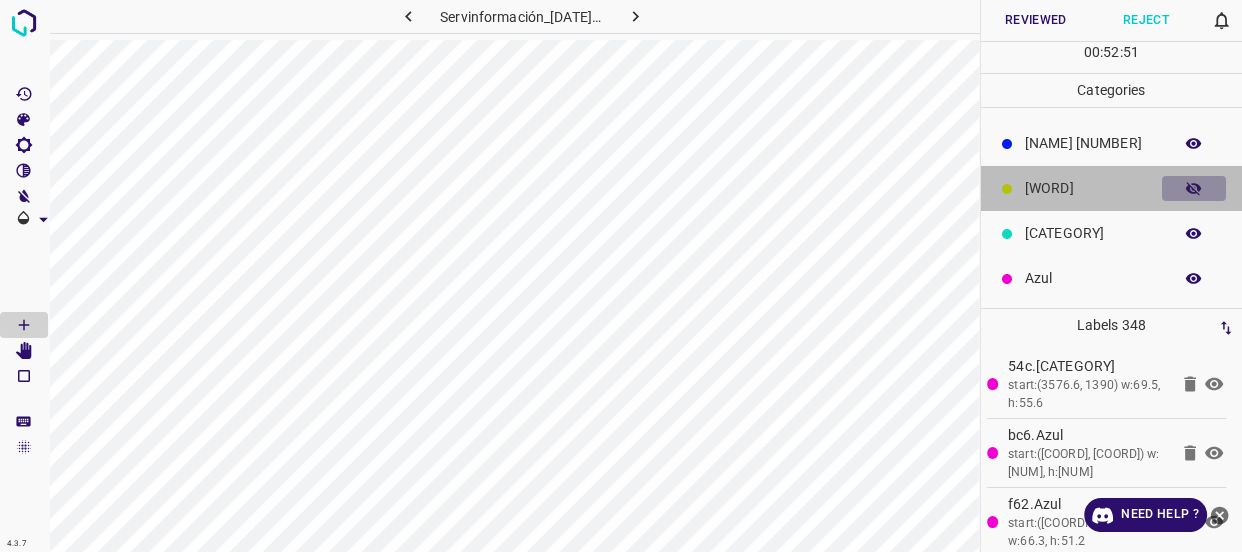click 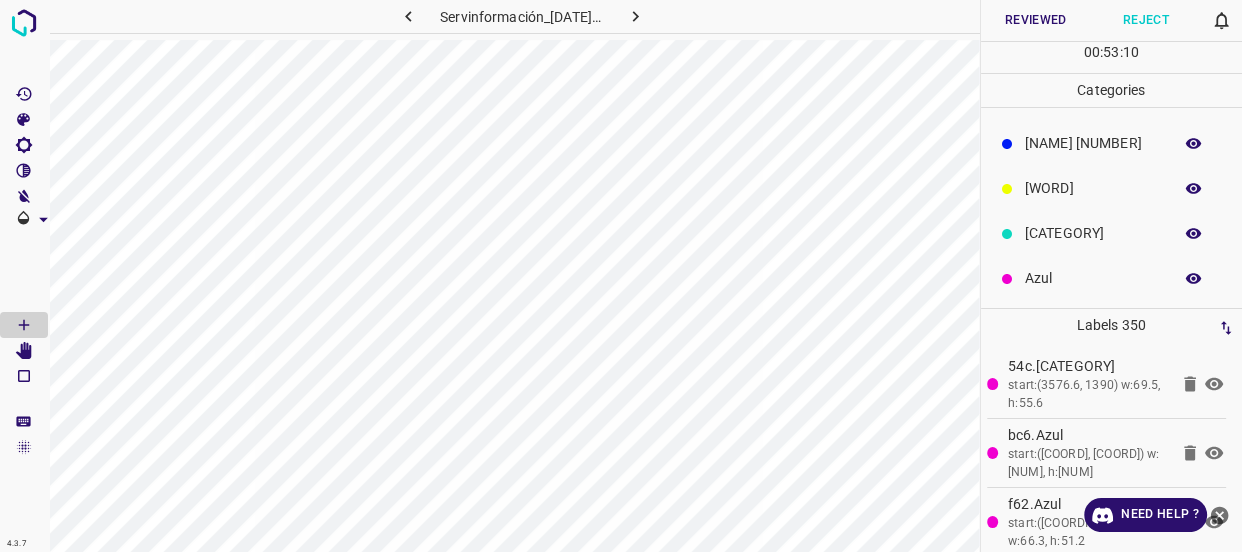 scroll, scrollTop: 84, scrollLeft: 0, axis: vertical 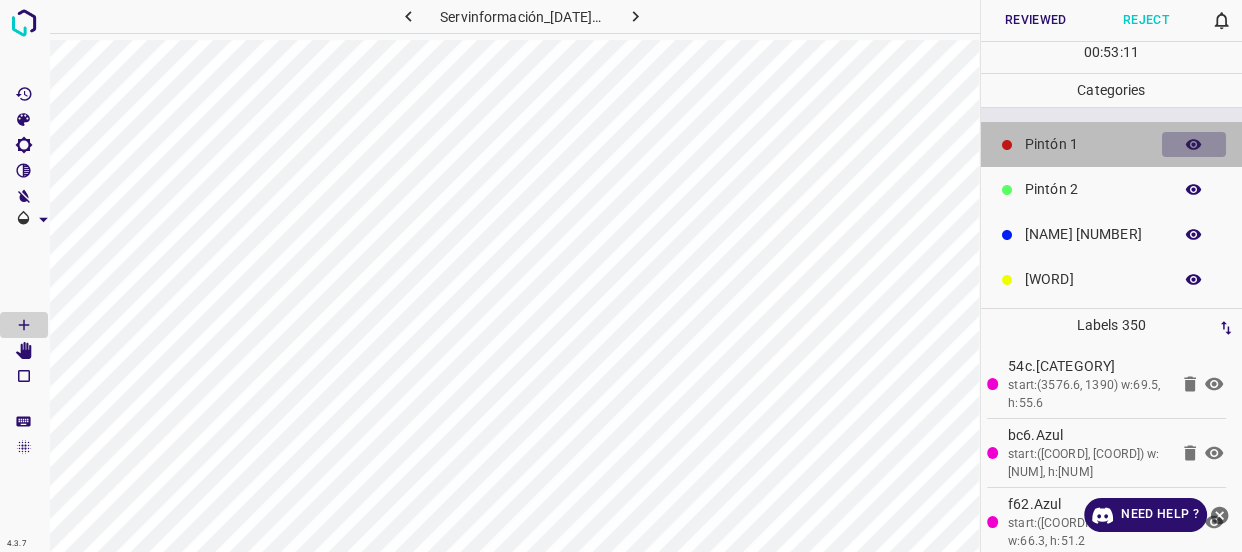click 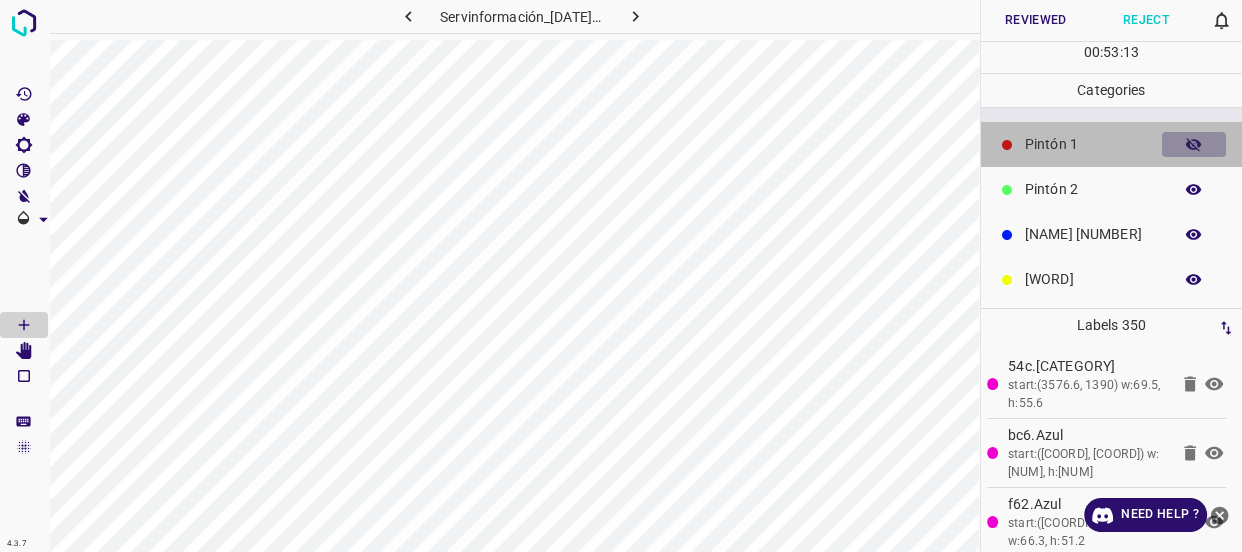 click 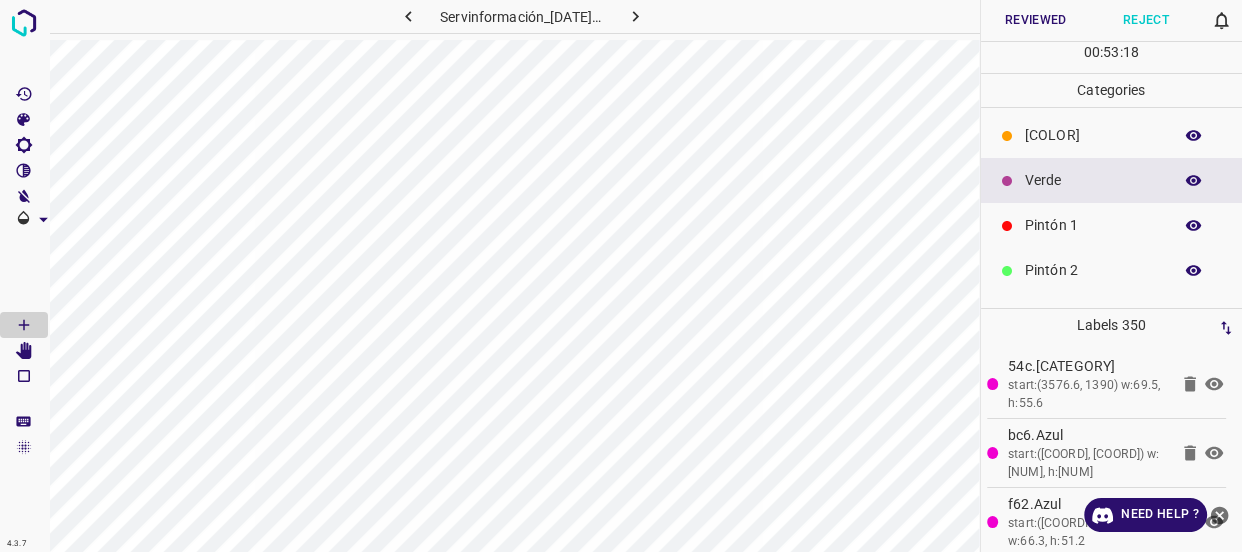 scroll, scrollTop: 0, scrollLeft: 0, axis: both 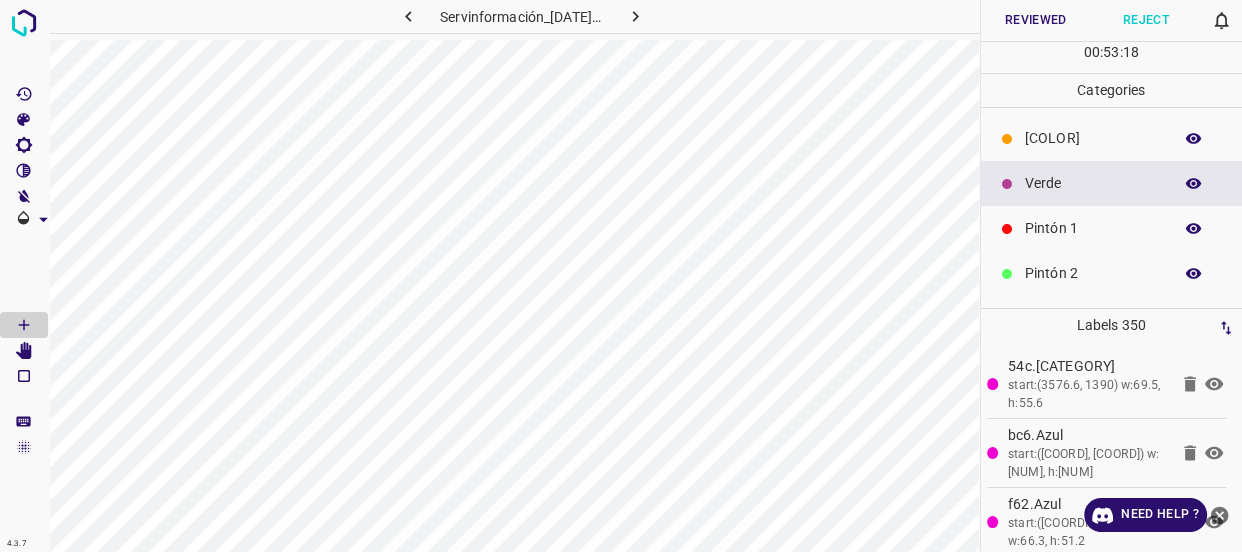 click on "Verde" at bounding box center (1093, 183) 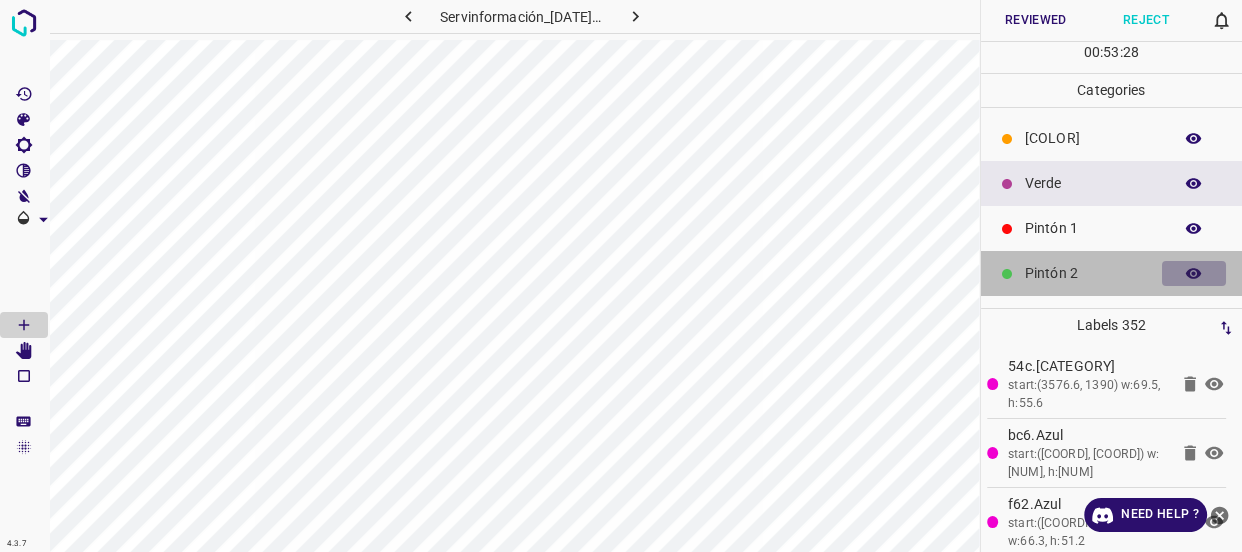 click 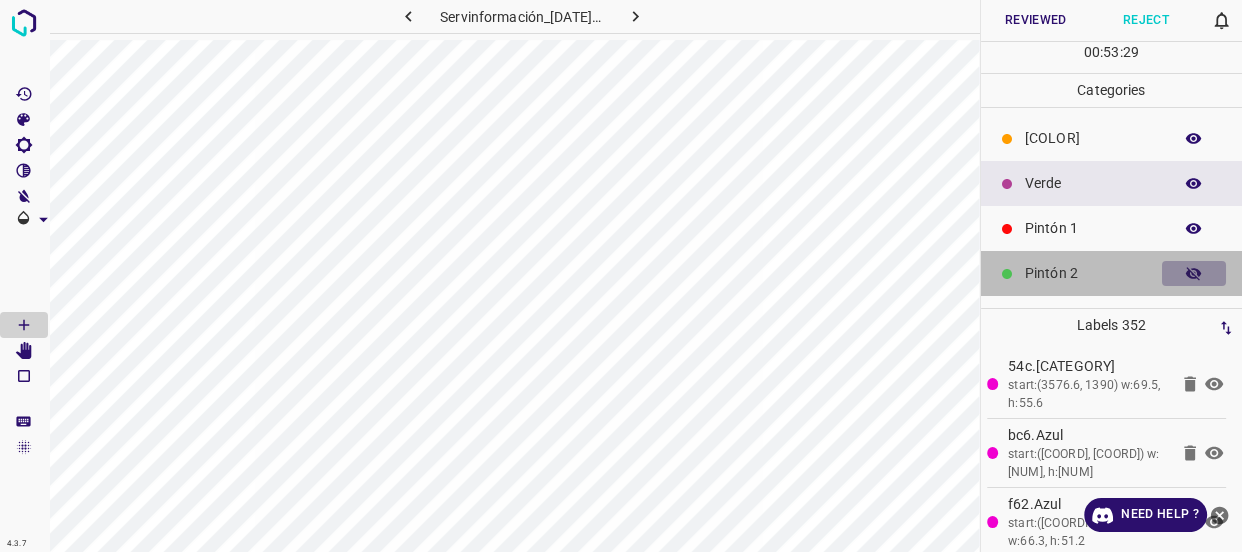 click 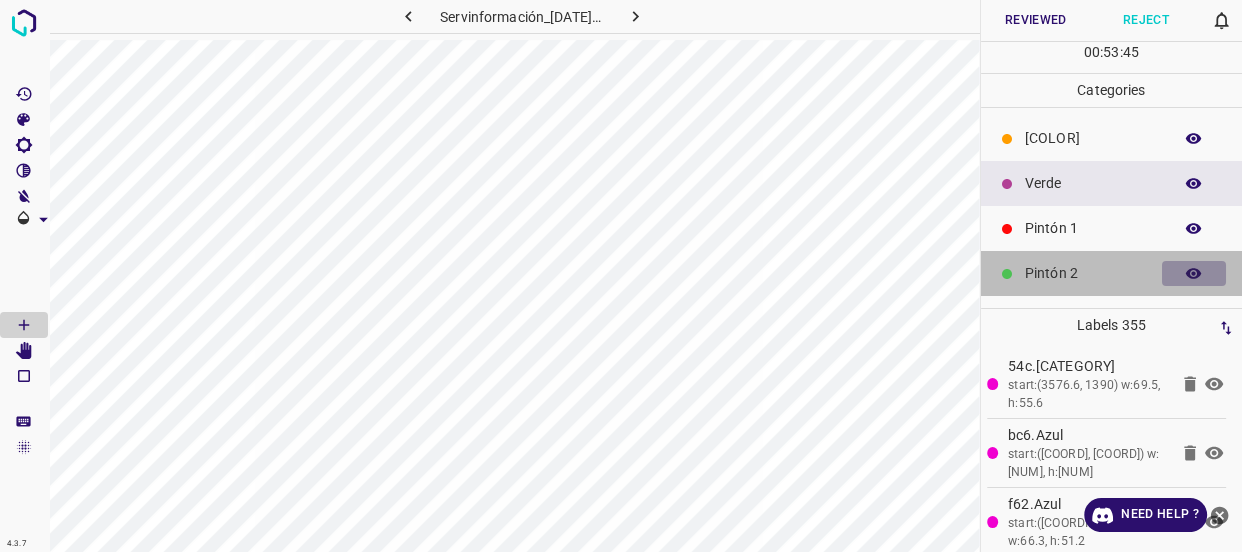 click 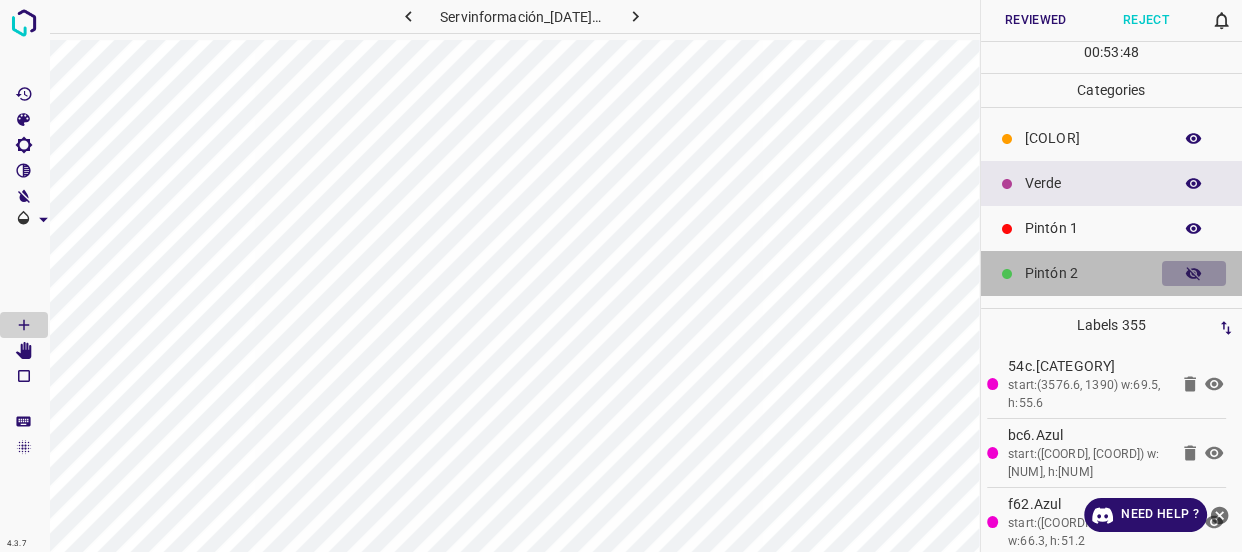 click 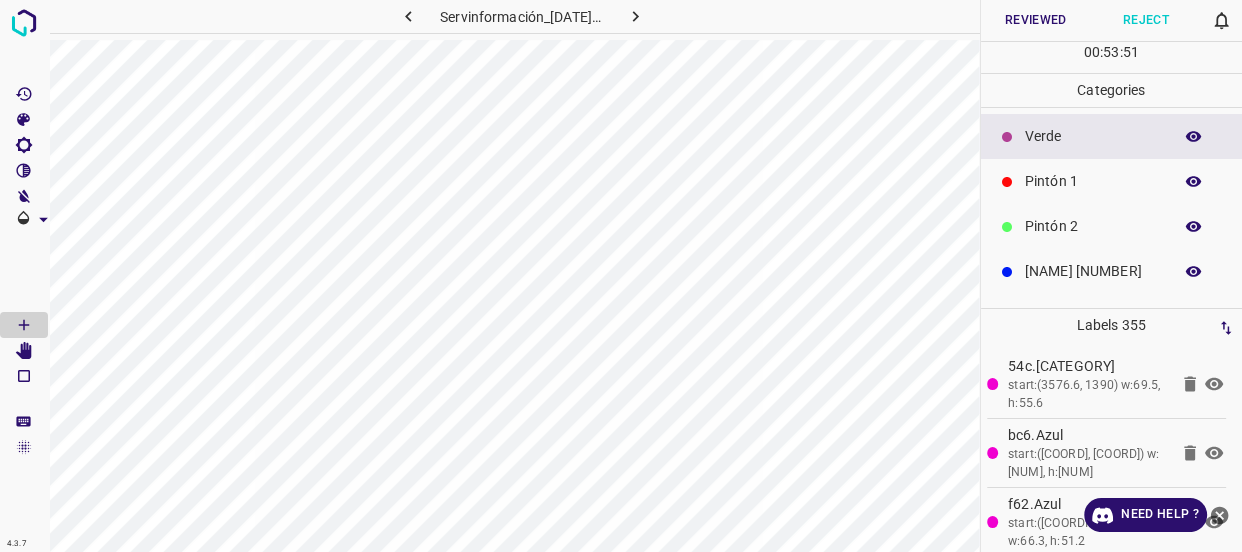 scroll, scrollTop: 90, scrollLeft: 0, axis: vertical 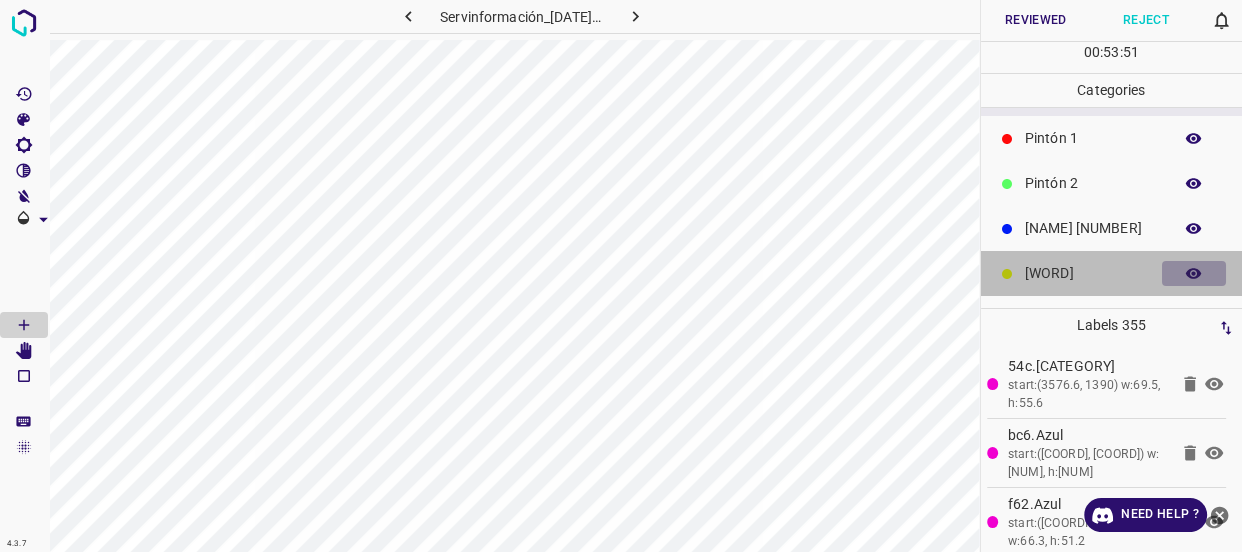 click 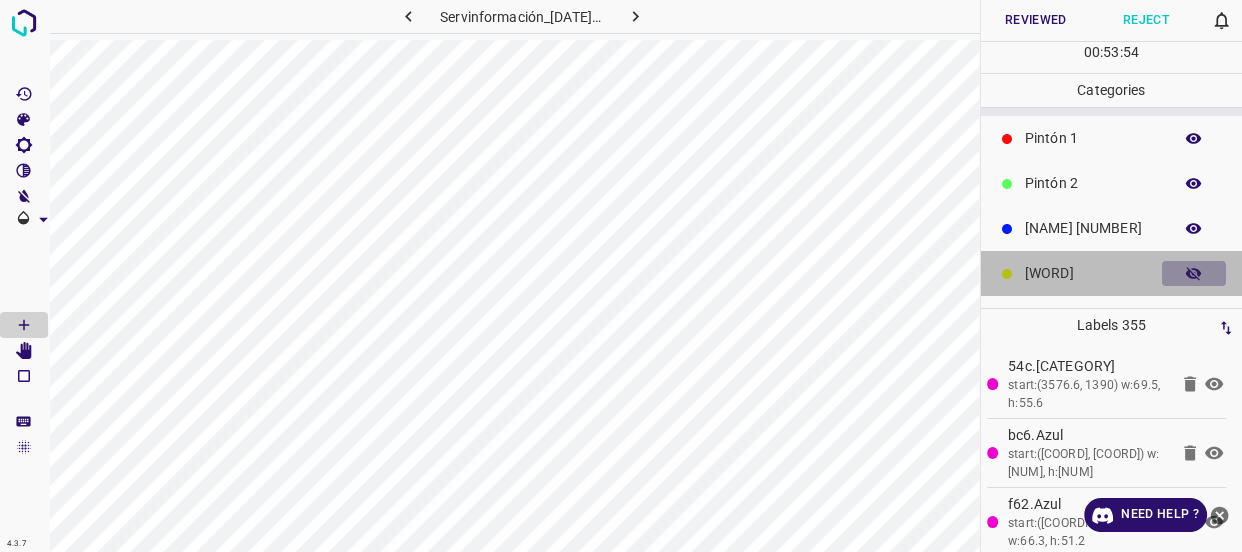 click 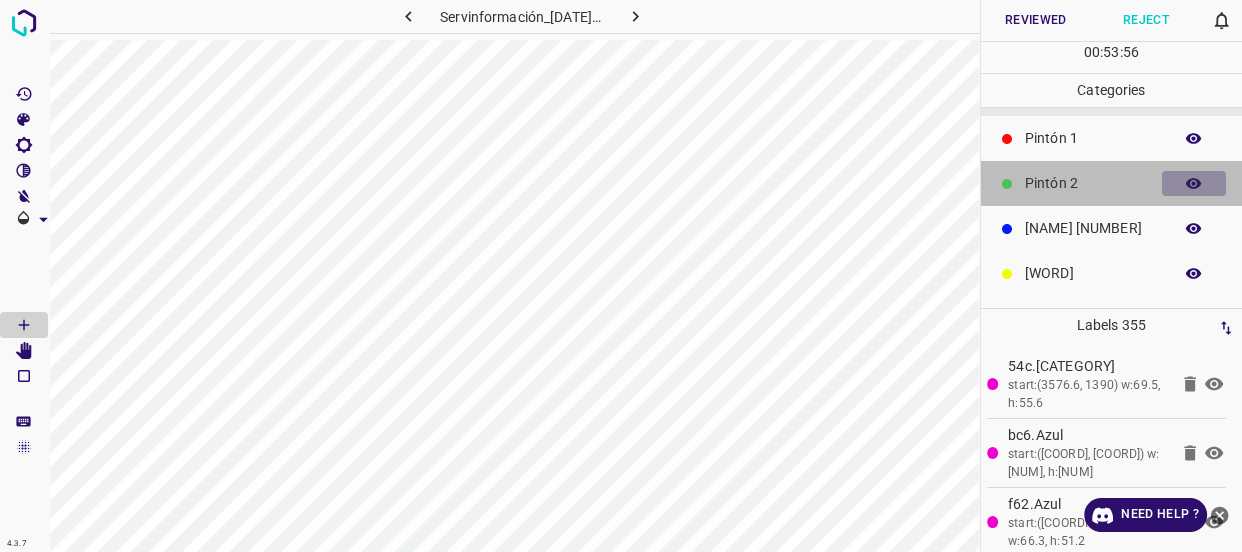 click 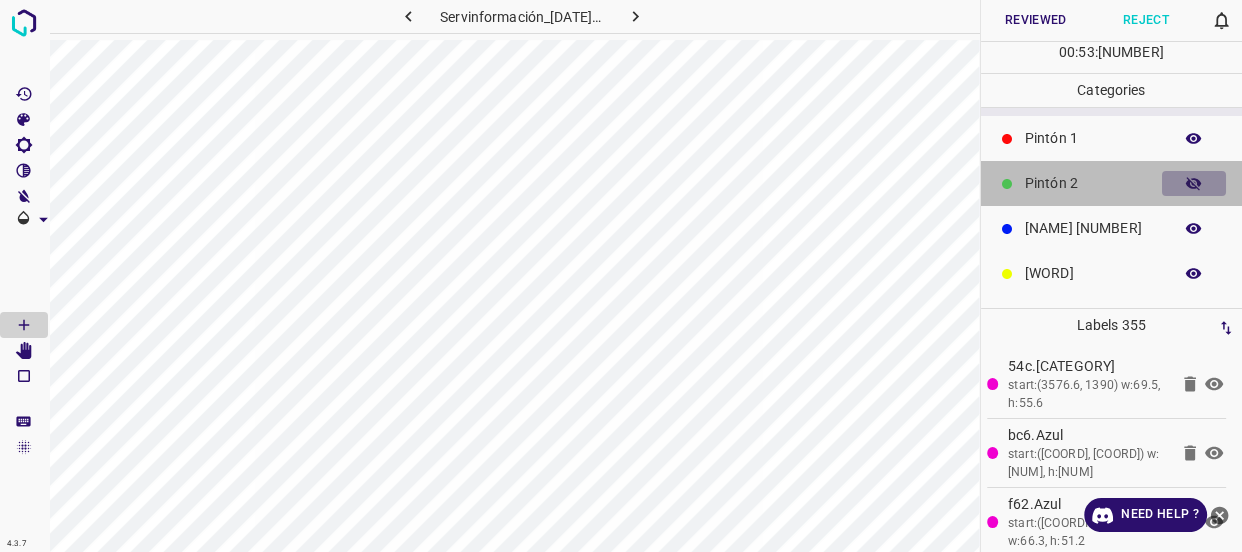 click 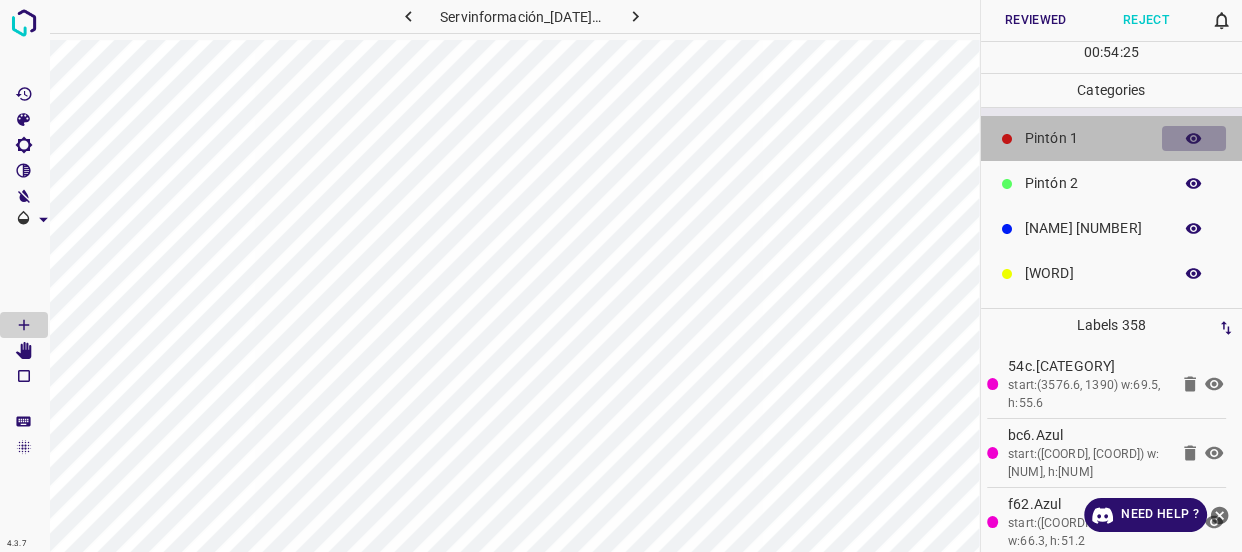 click 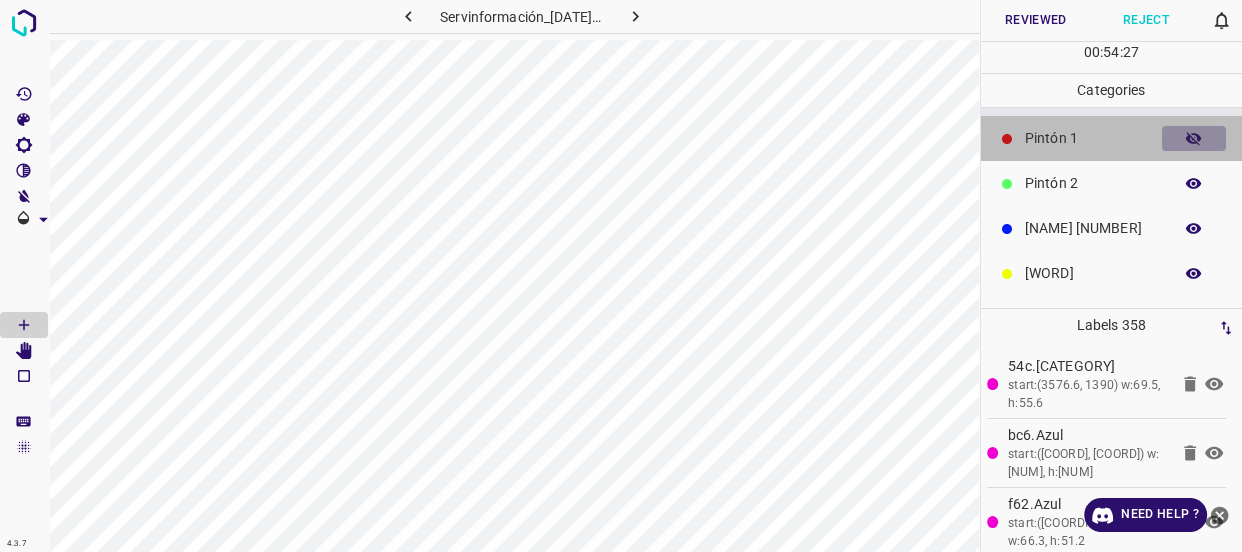 click 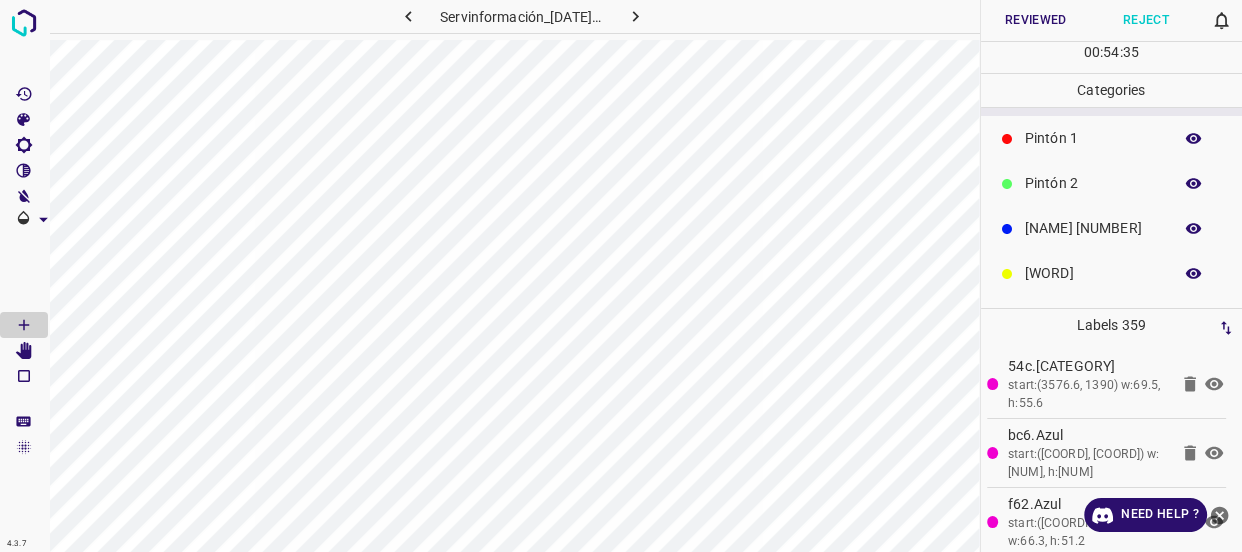click 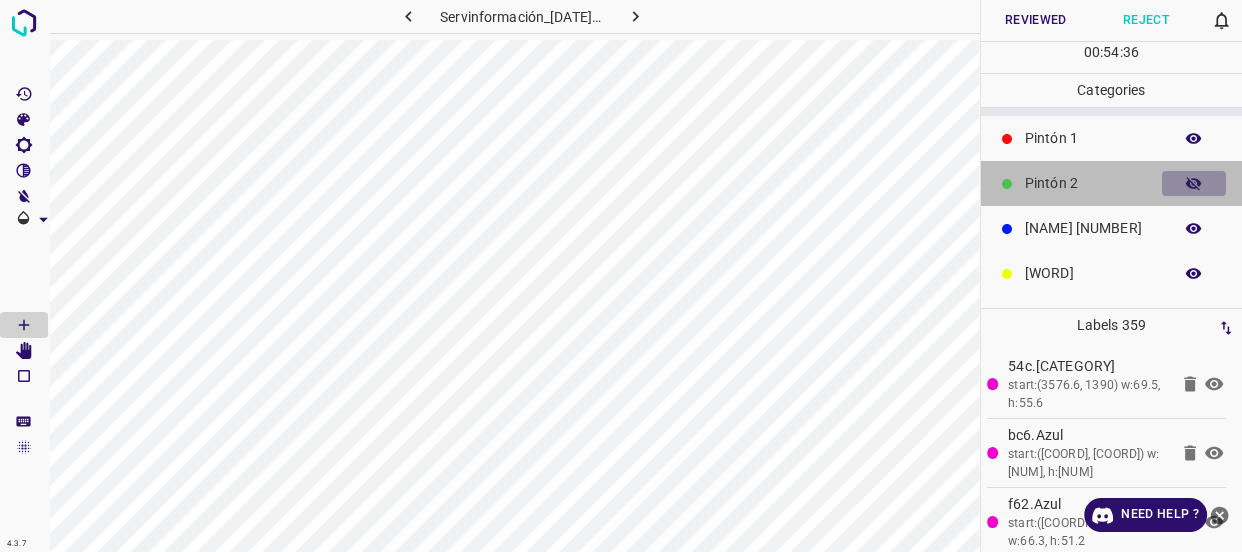 click 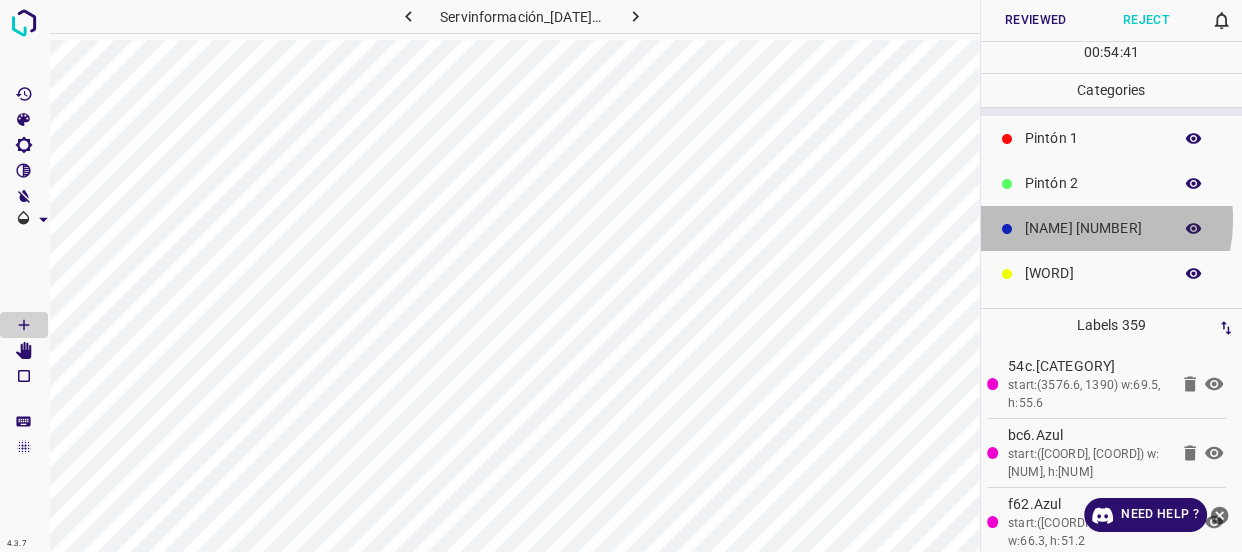 click on "[NAME] [NUMBER]" at bounding box center [1093, 228] 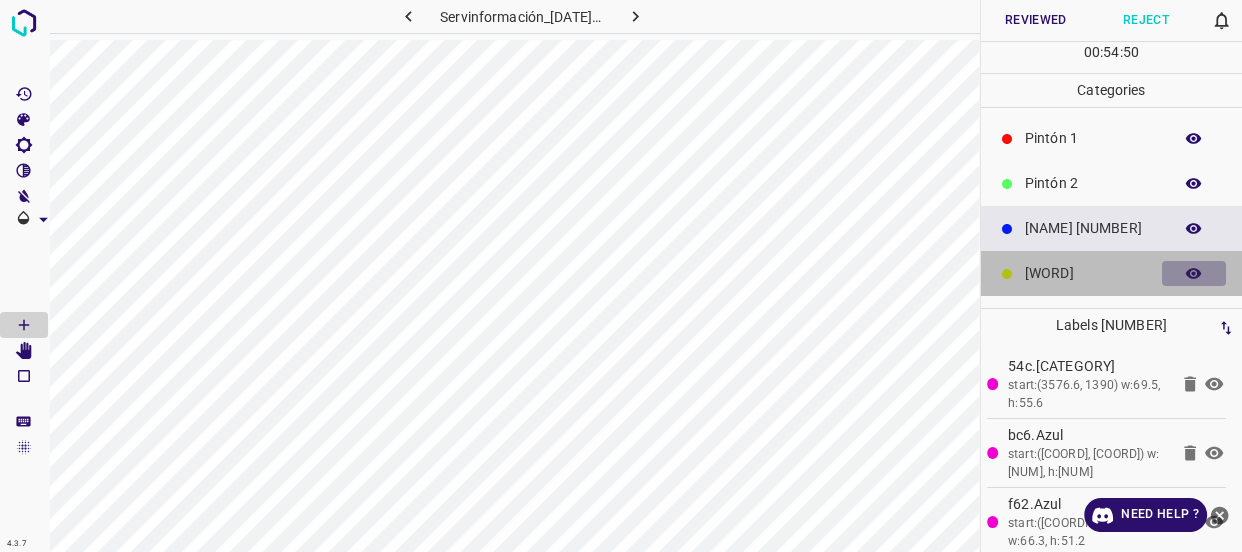 click 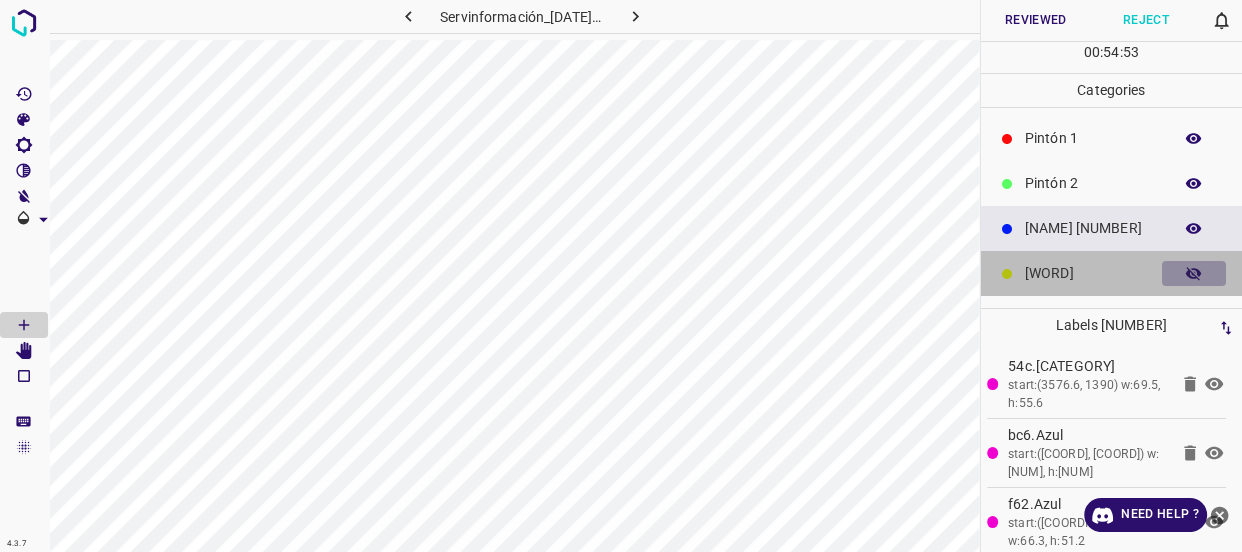click 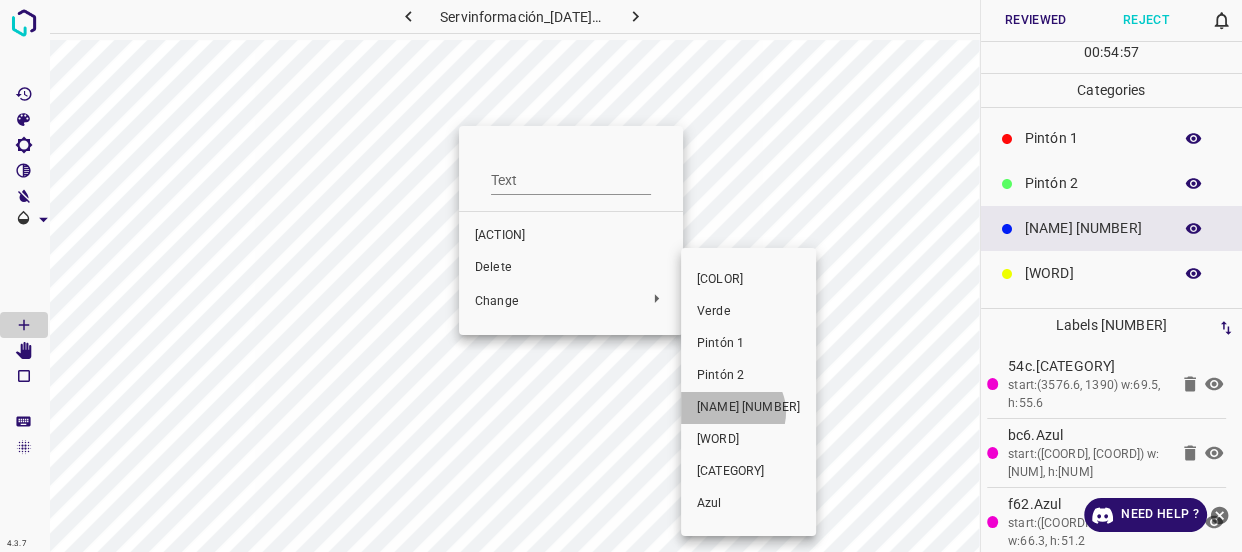 drag, startPoint x: 731, startPoint y: 412, endPoint x: 776, endPoint y: 318, distance: 104.21612 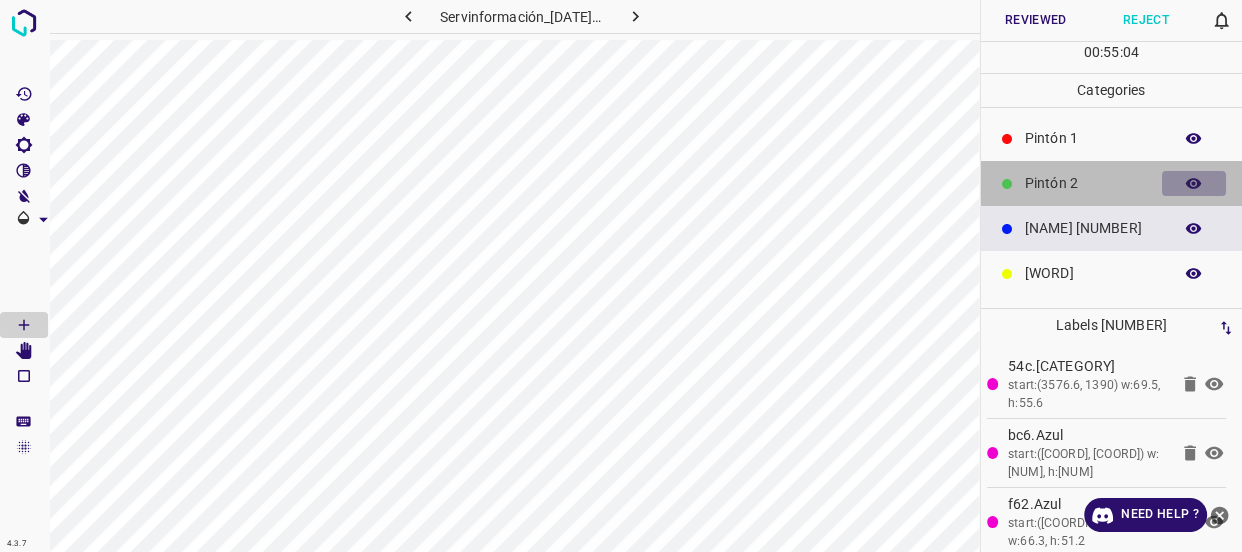 click 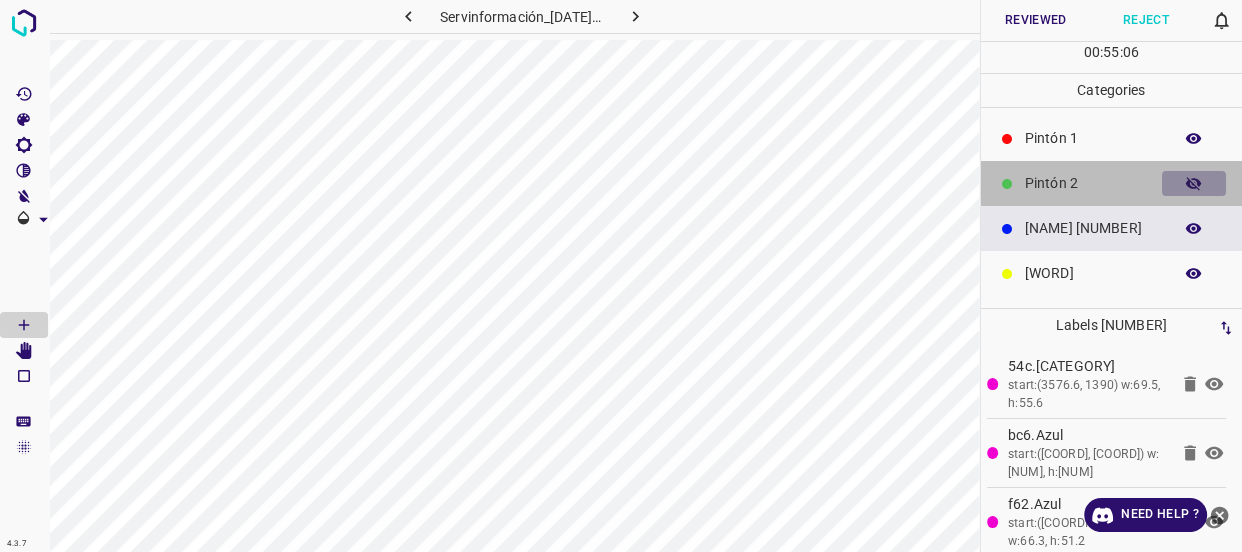 click 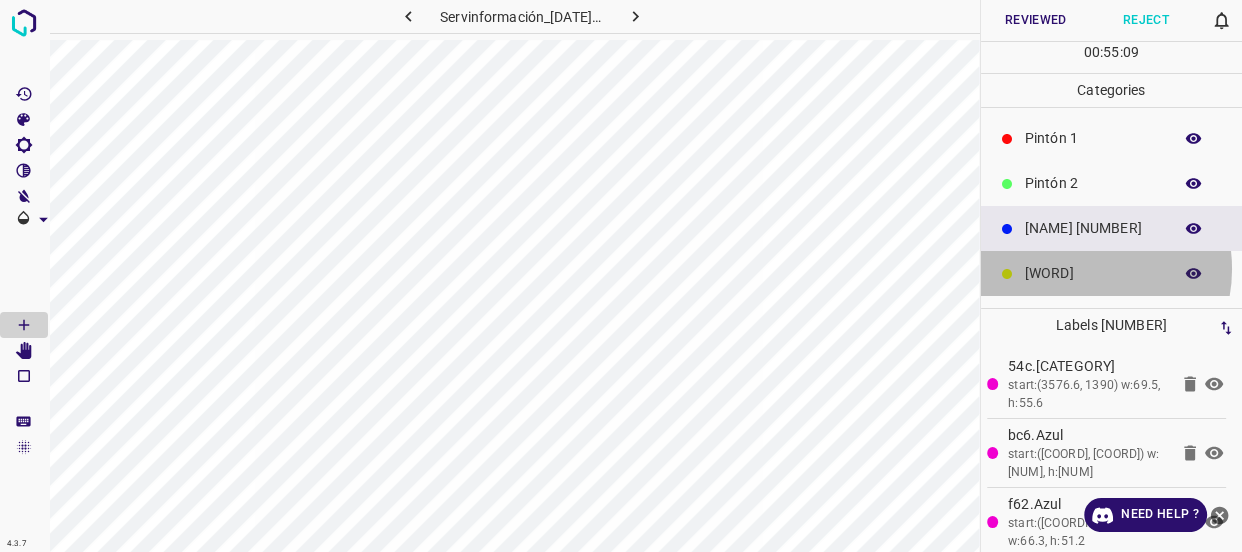 click on "[WORD]" at bounding box center [1093, 273] 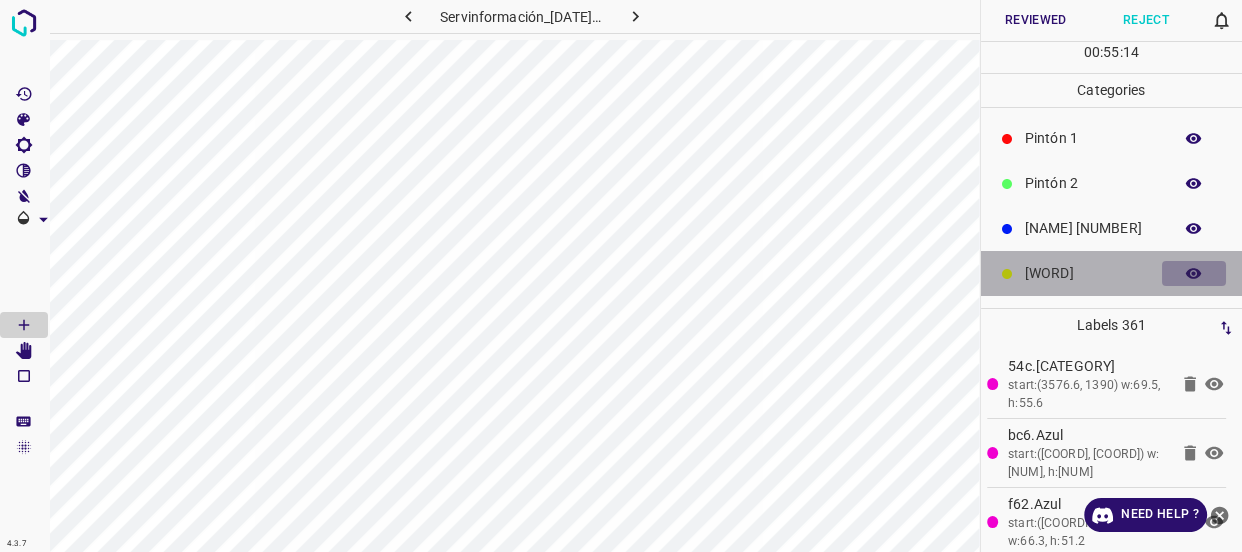 click 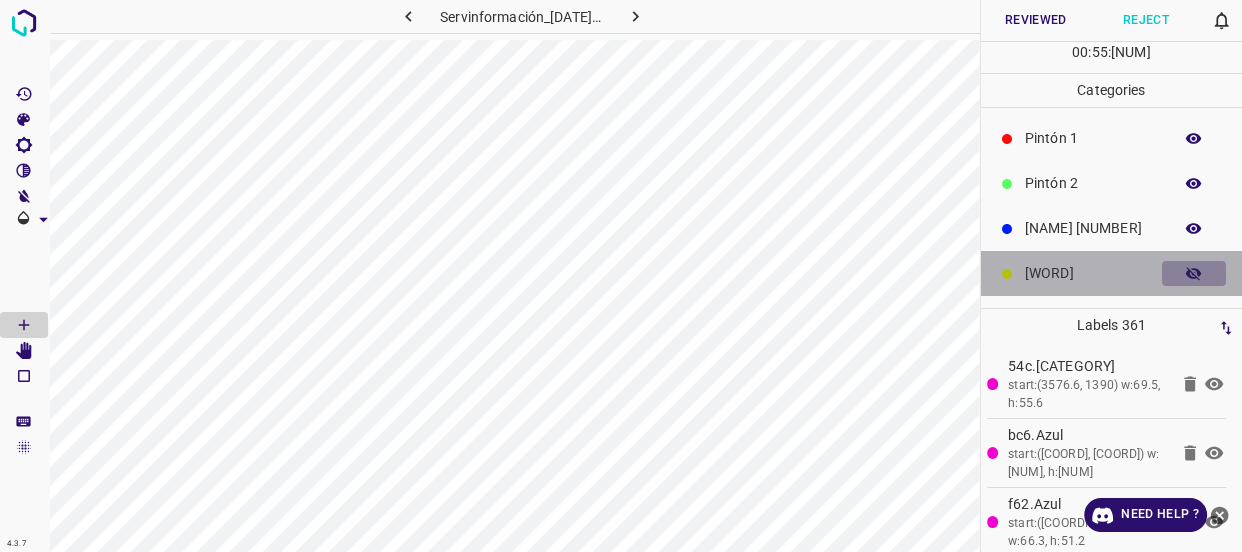 click 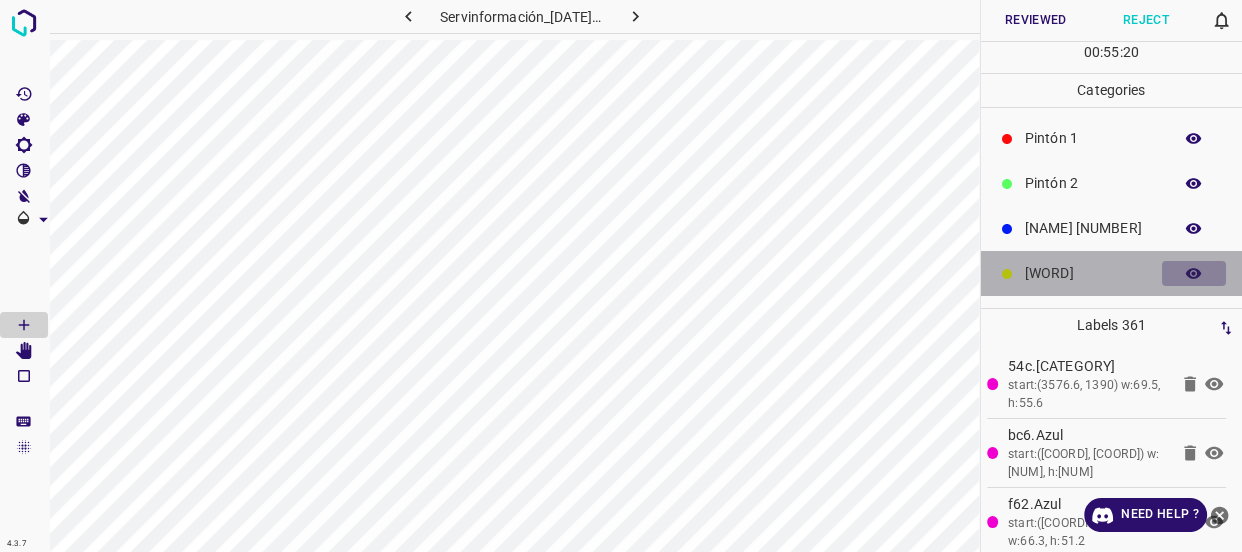 click 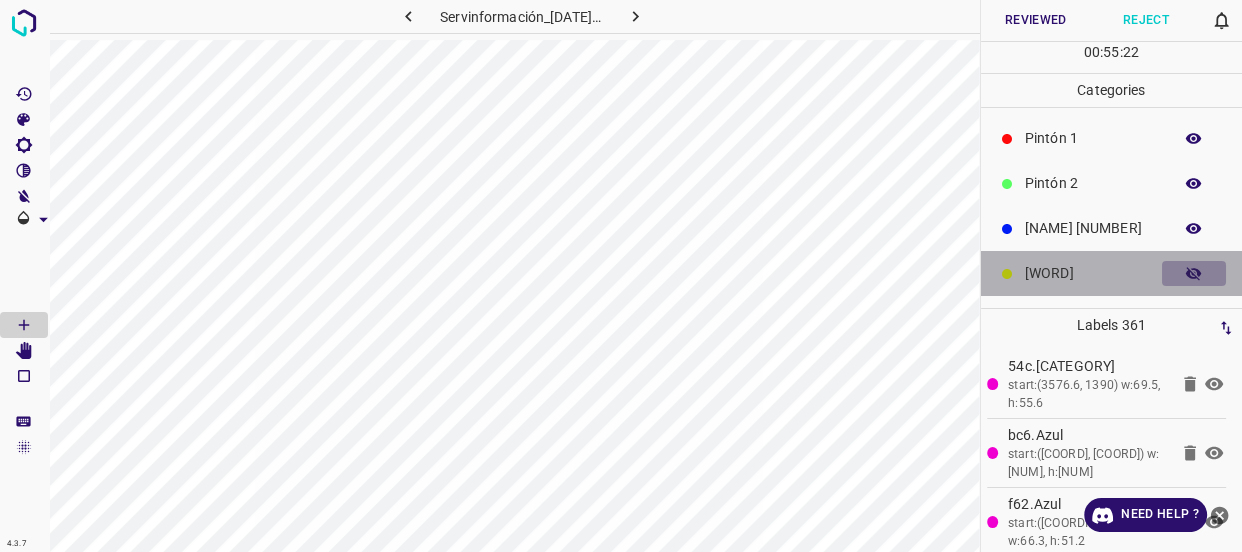 click 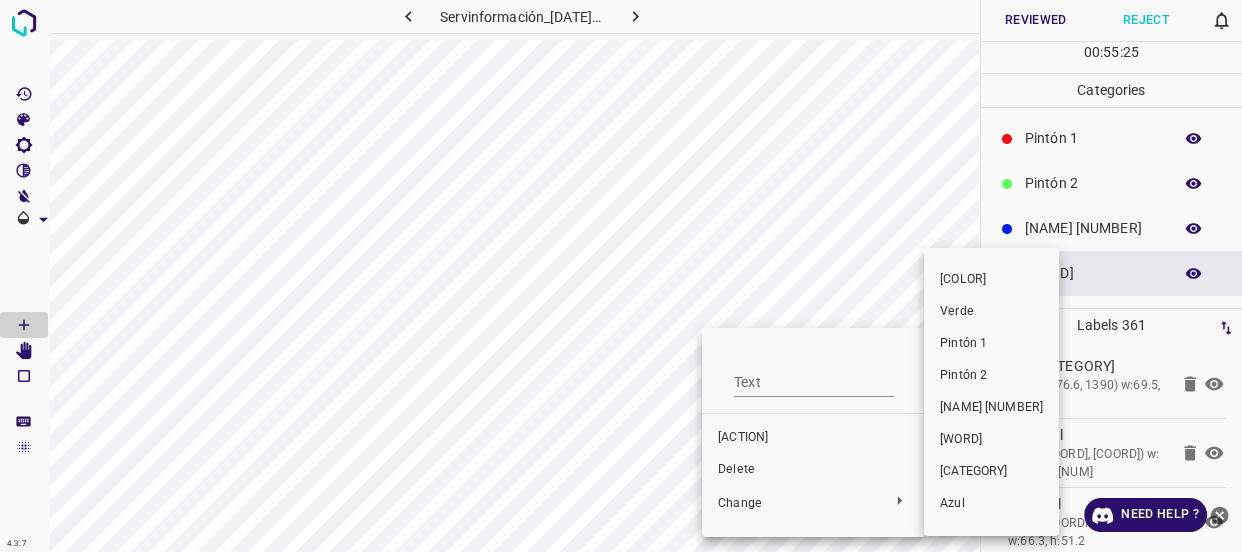 click on "[NAME] [NUMBER]" at bounding box center (991, 408) 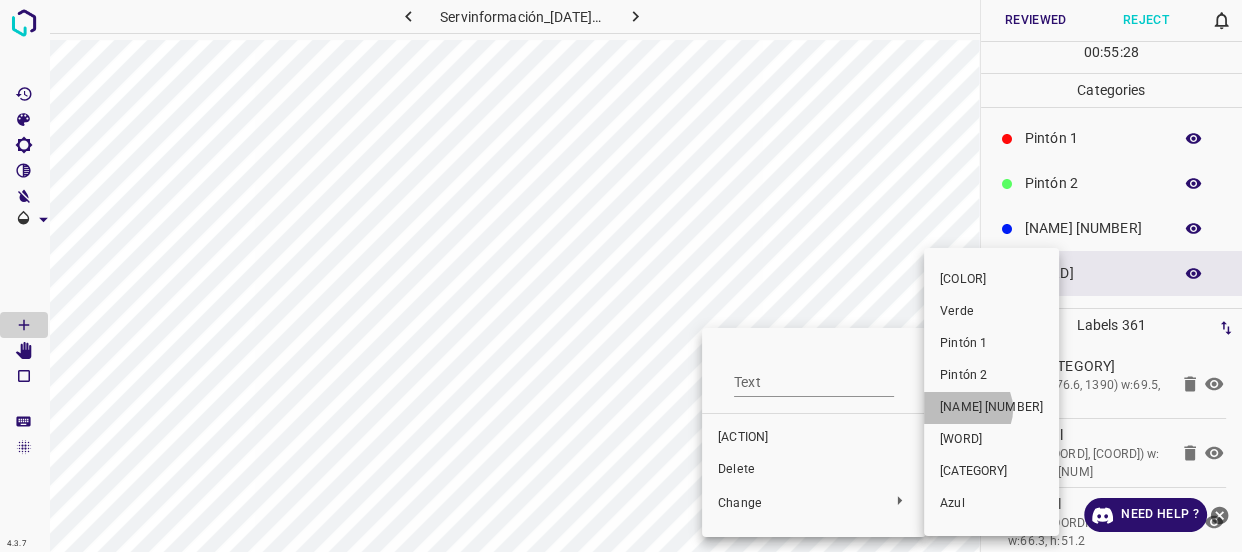 drag, startPoint x: 966, startPoint y: 409, endPoint x: 817, endPoint y: 327, distance: 170.07352 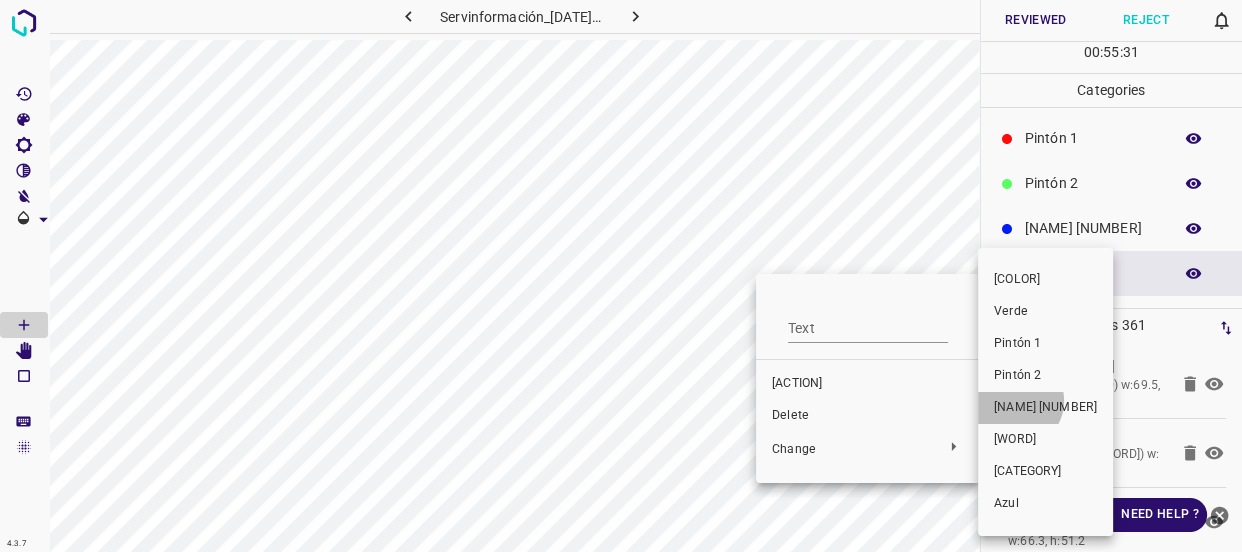 drag, startPoint x: 1017, startPoint y: 401, endPoint x: 740, endPoint y: 290, distance: 298.41248 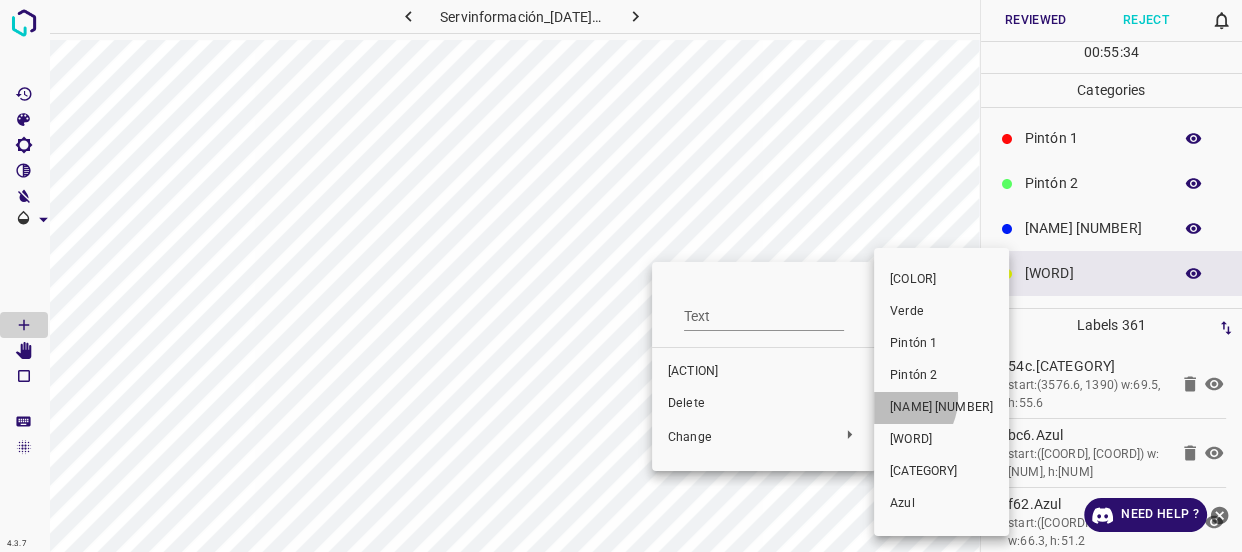 click on "[NAME] [NUMBER]" at bounding box center [941, 408] 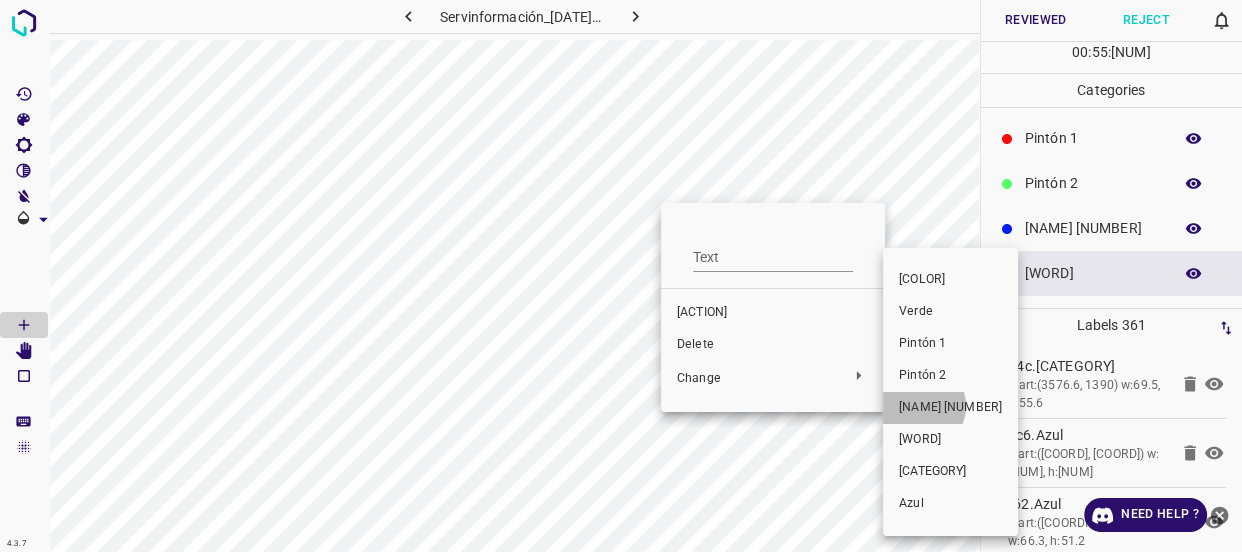 click on "[NAME] [NUMBER]" at bounding box center [950, 408] 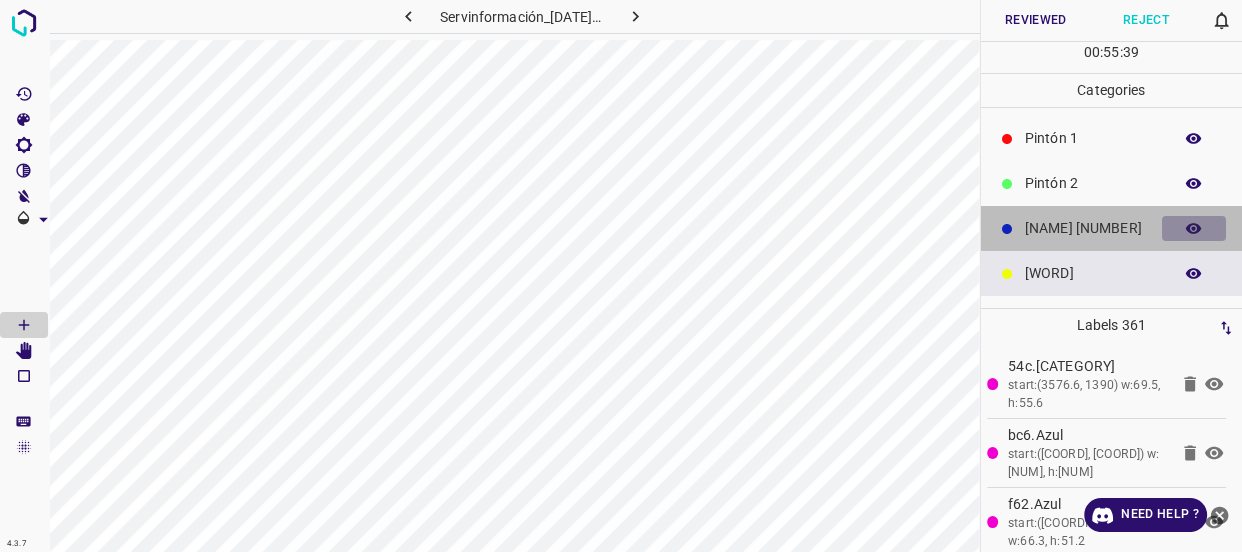 click 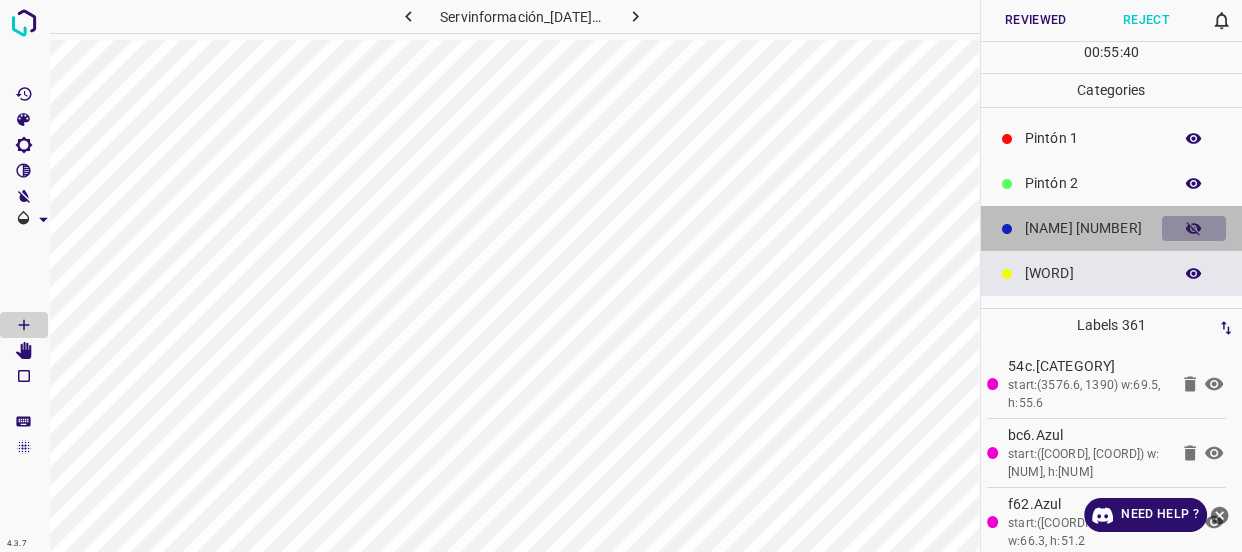 click 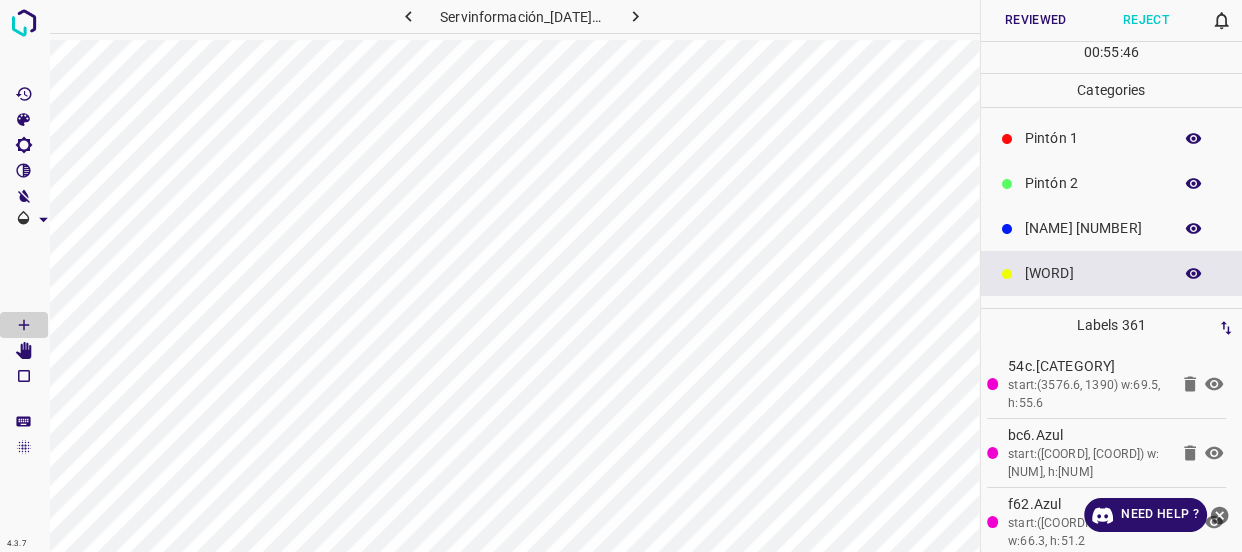 click on "[NAME] [NUMBER]" at bounding box center [1093, 228] 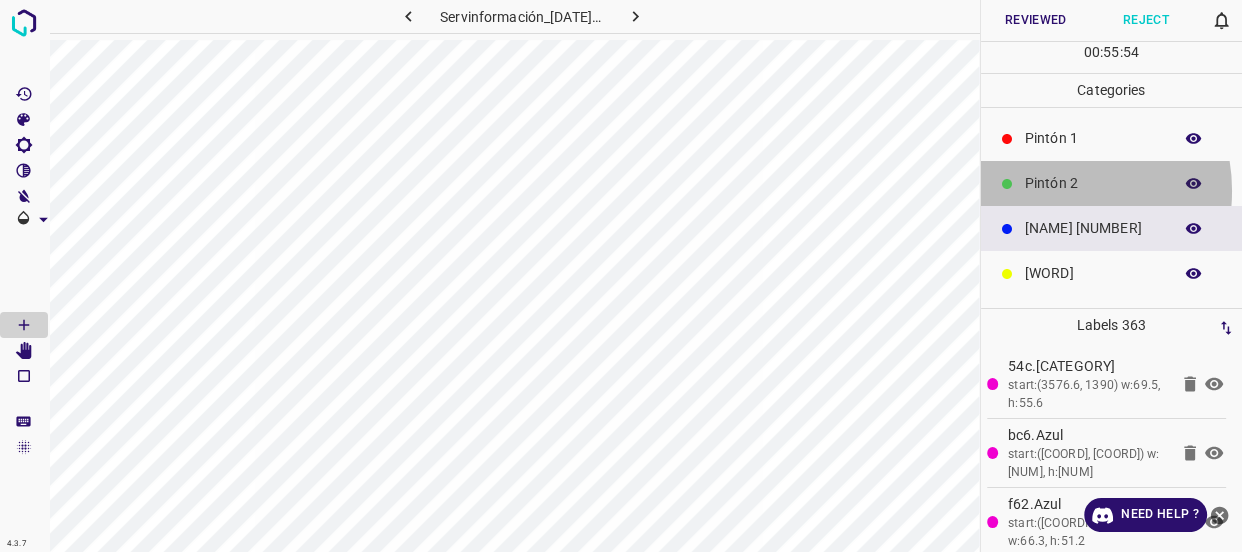 click on "Pintón 2" at bounding box center [1093, 183] 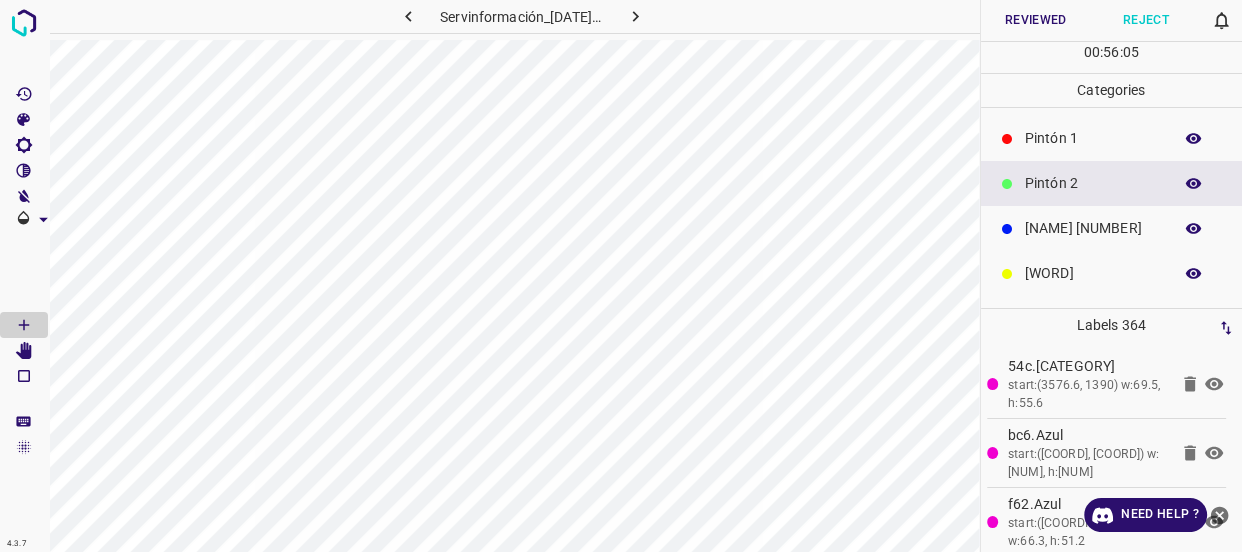 click 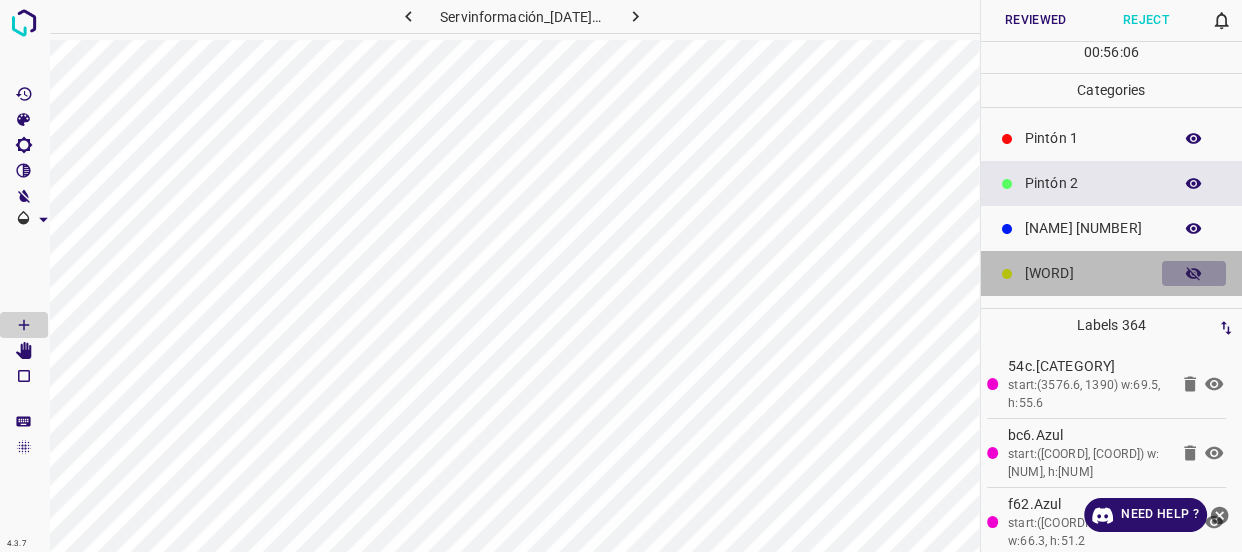 click 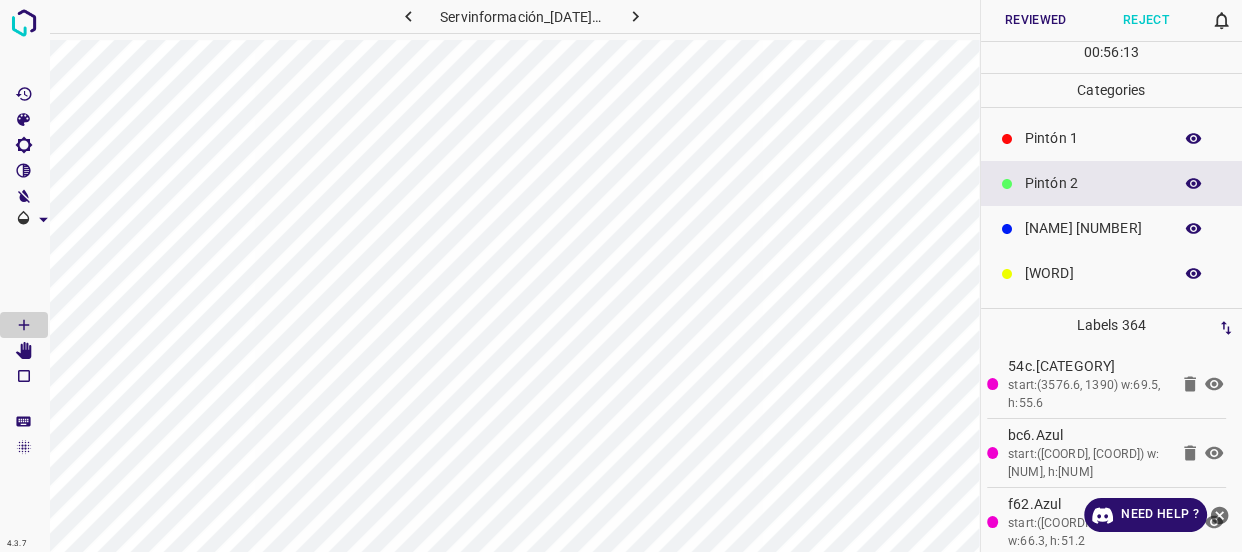 click 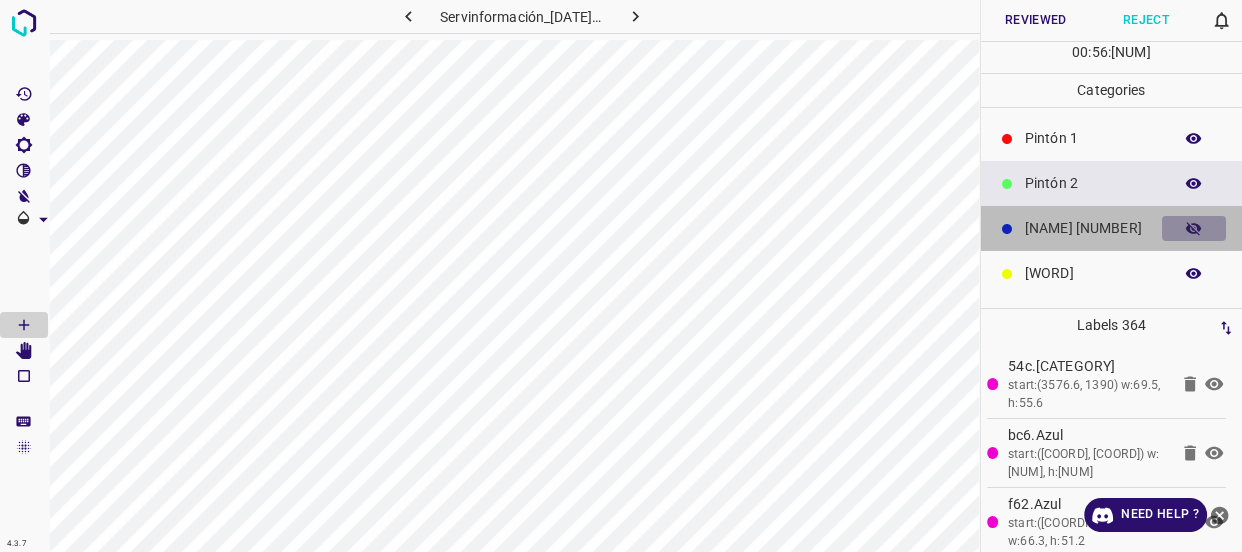 click 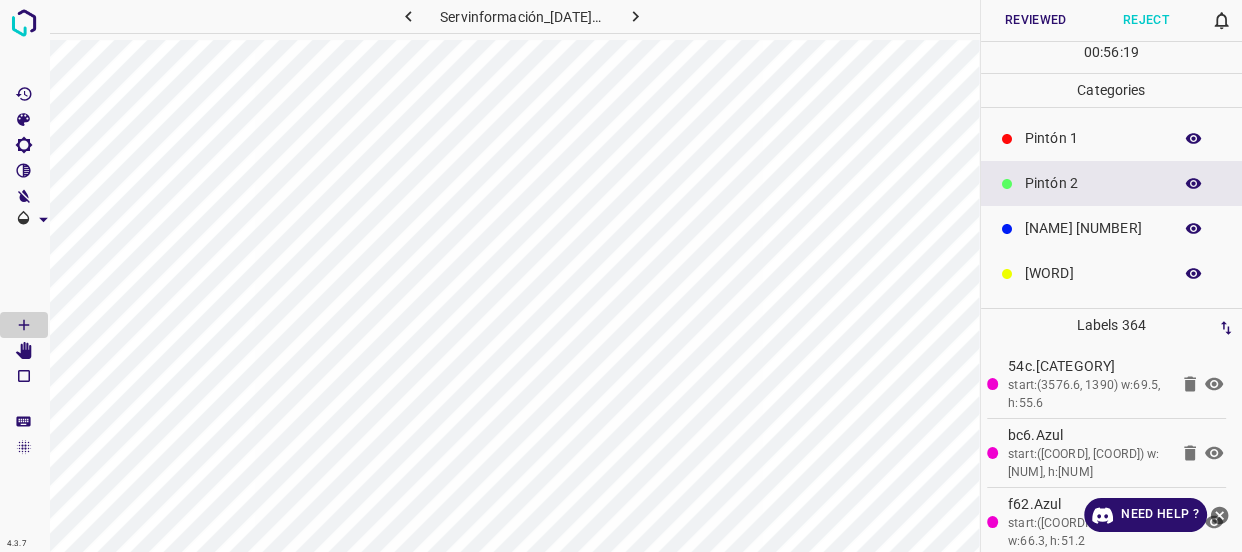 click 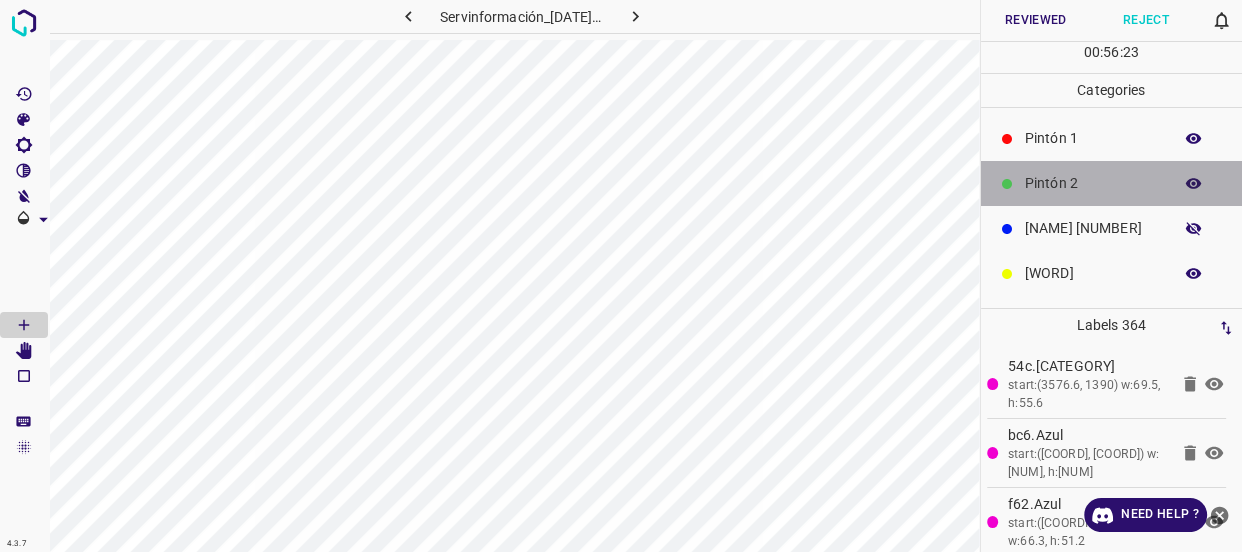 click on "Pintón 2" at bounding box center [1112, 183] 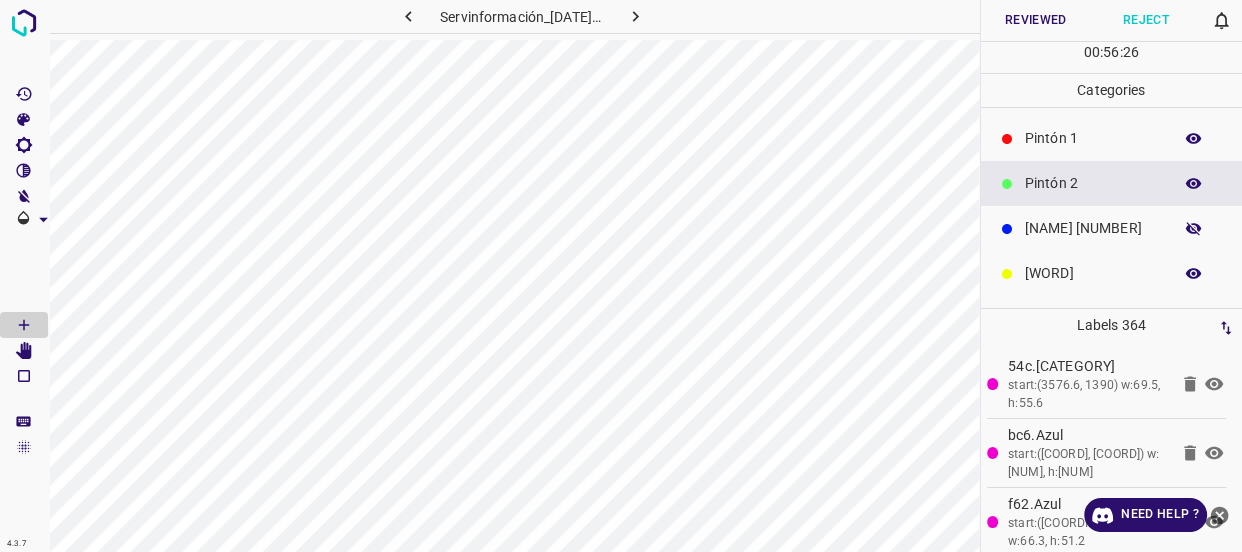 click 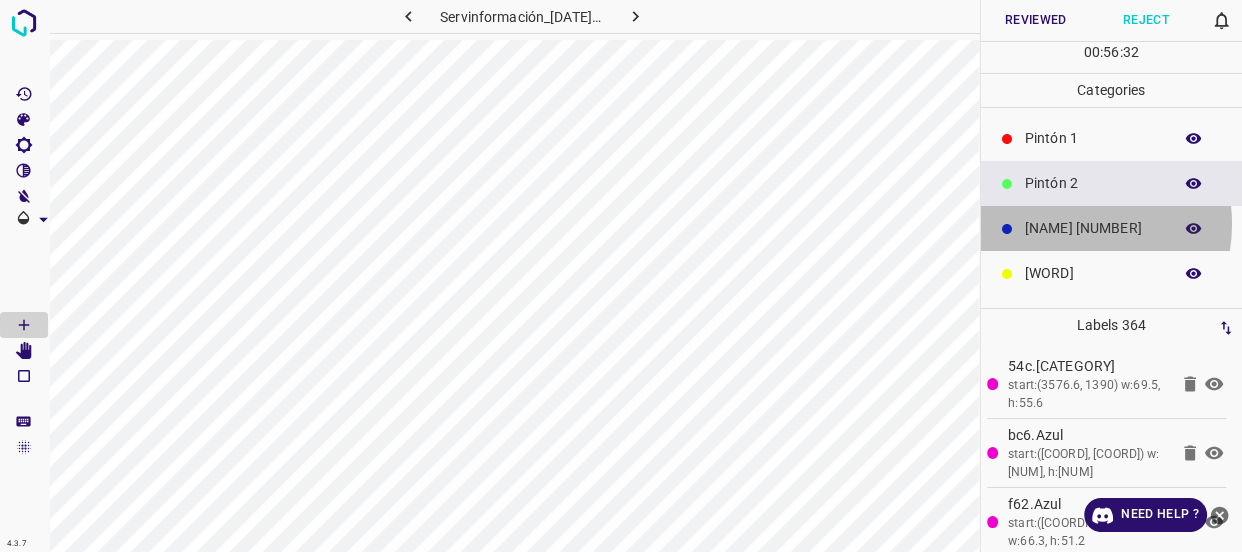 click on "[NAME] [NUMBER]" at bounding box center (1093, 228) 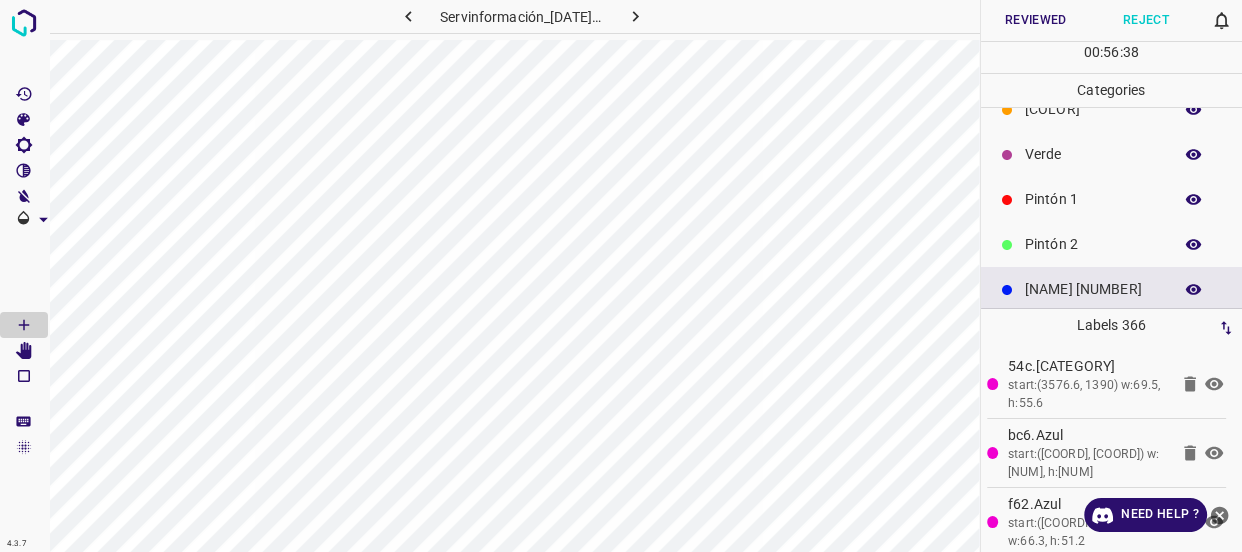 scroll, scrollTop: 0, scrollLeft: 0, axis: both 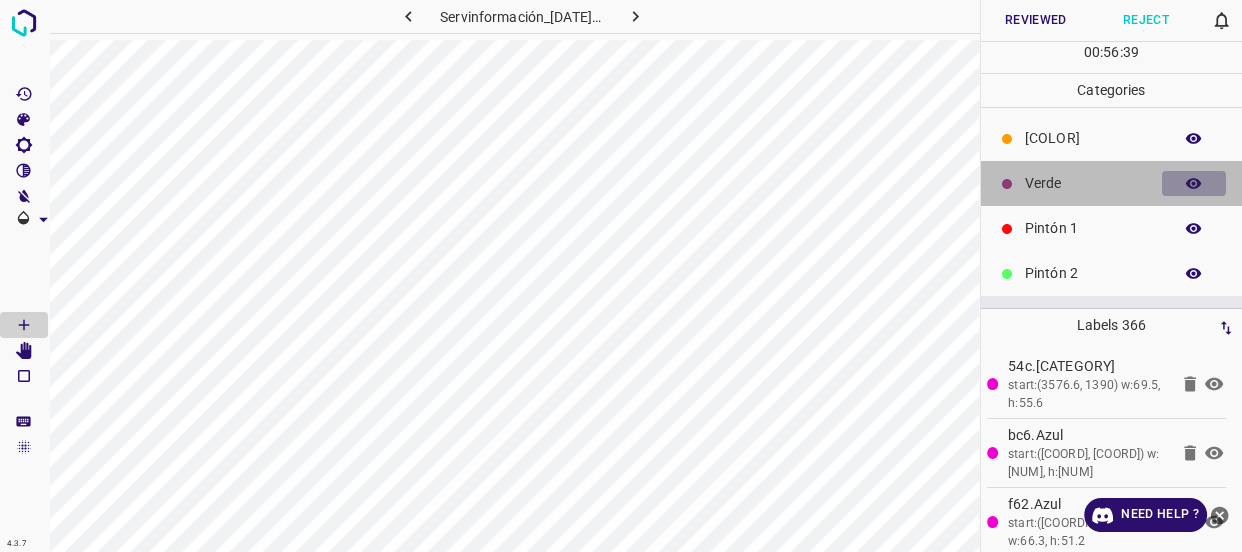 click 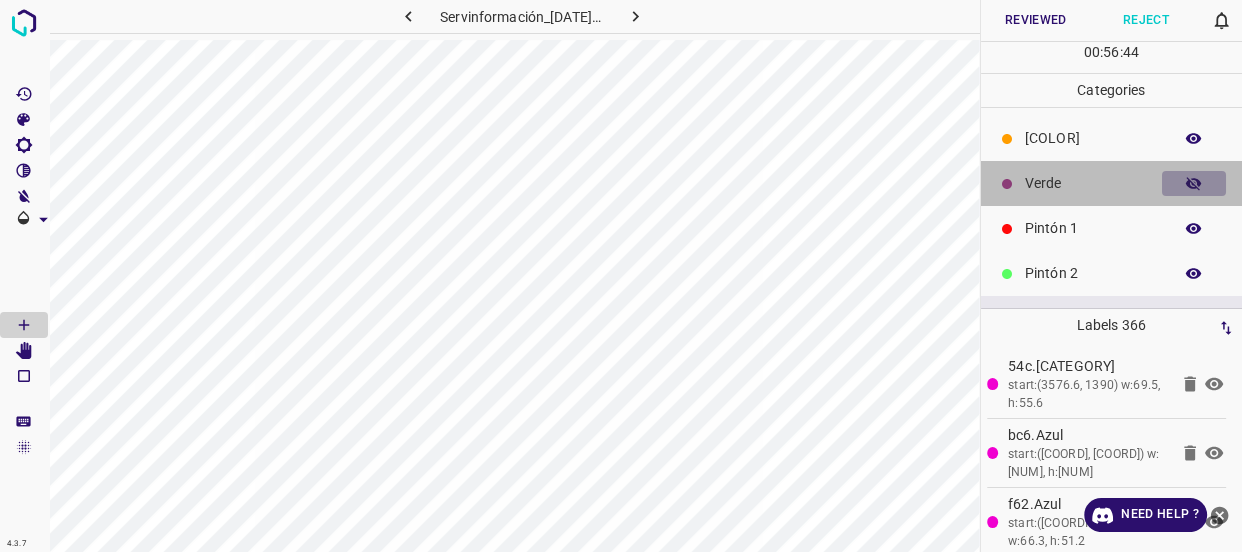 click 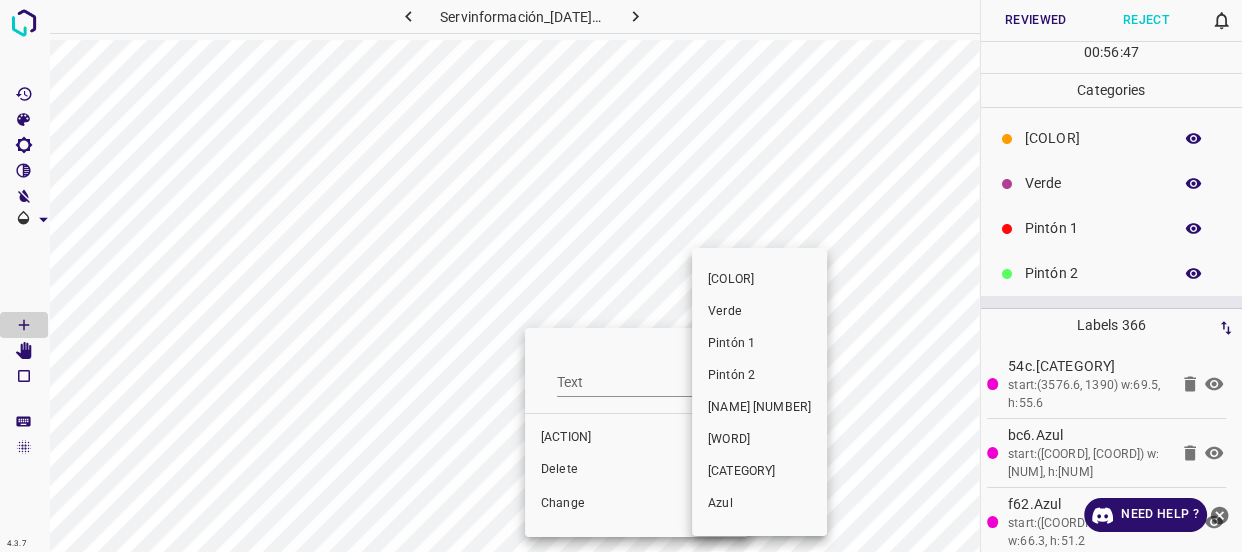 click on "Pintón 1" at bounding box center [759, 344] 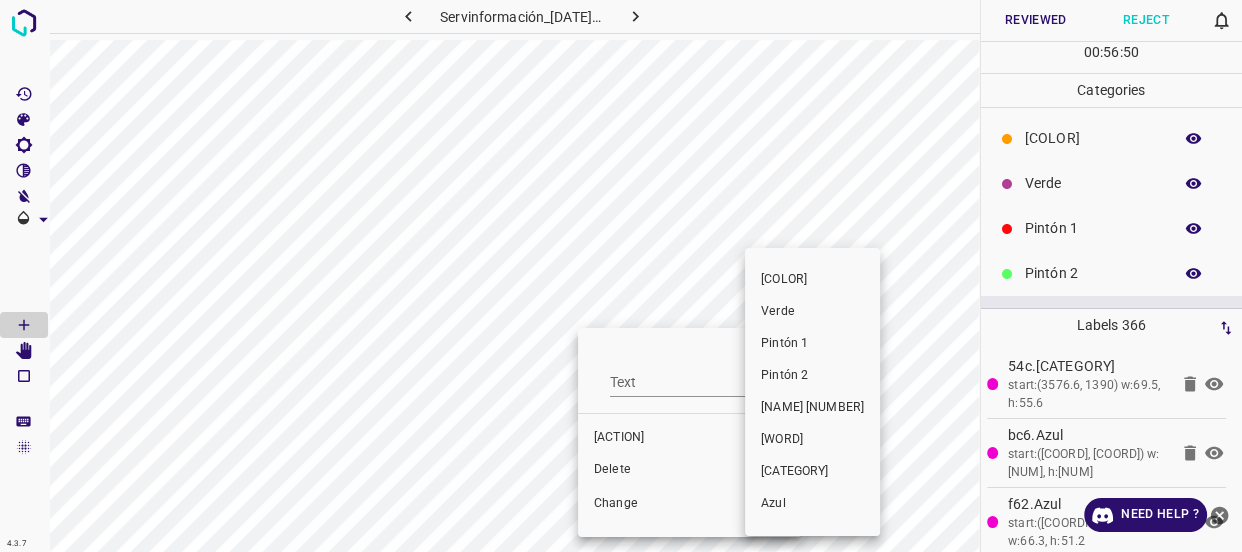 drag, startPoint x: 807, startPoint y: 348, endPoint x: 664, endPoint y: 530, distance: 231.45842 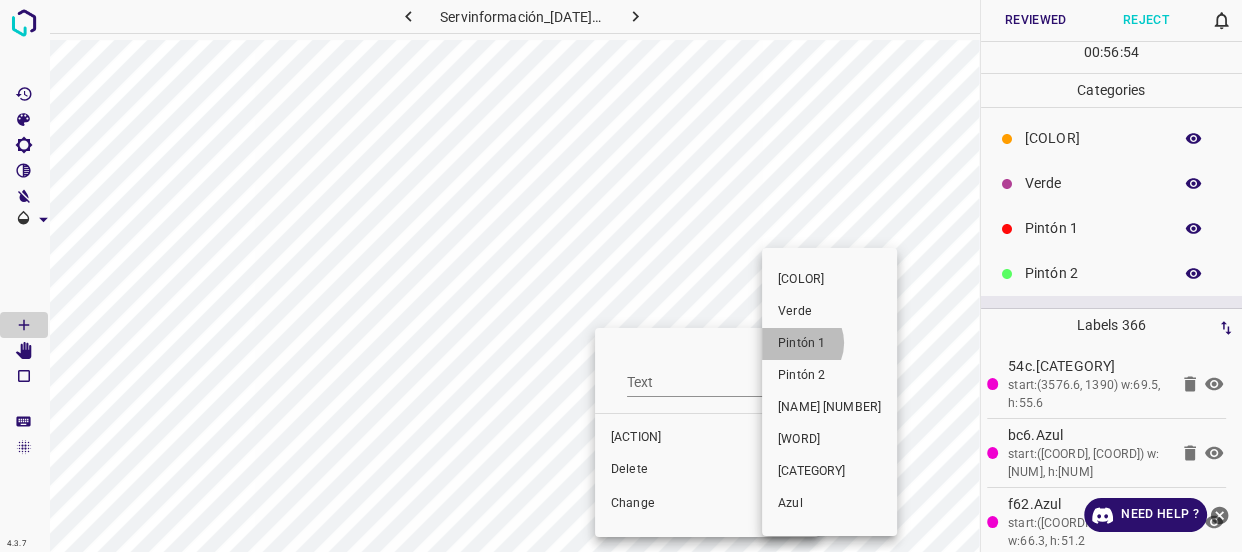 drag, startPoint x: 796, startPoint y: 343, endPoint x: 1198, endPoint y: 281, distance: 406.753 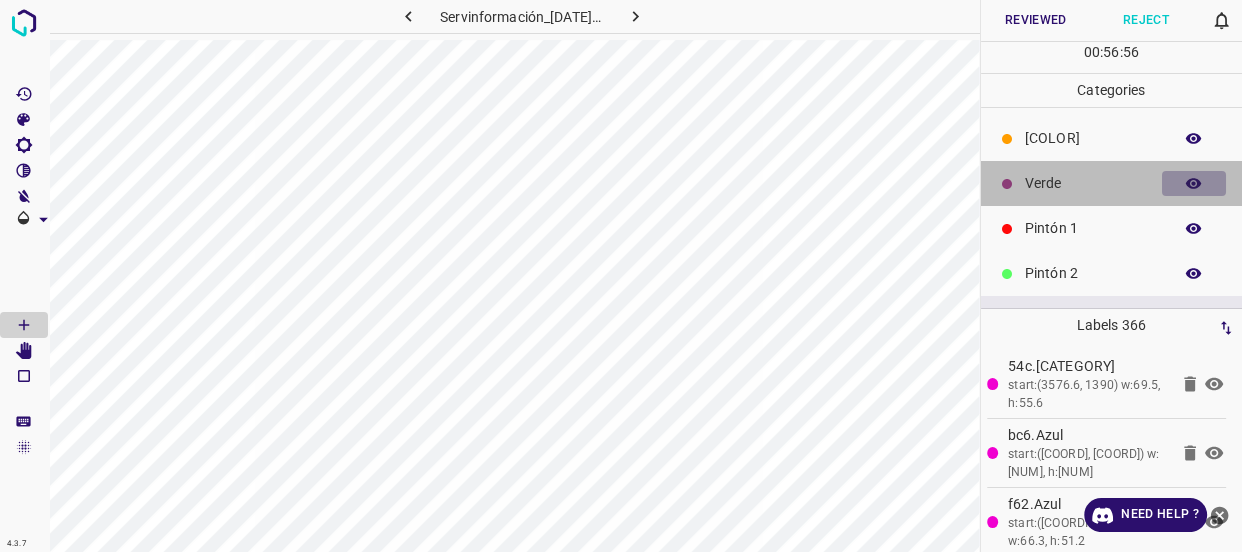 click 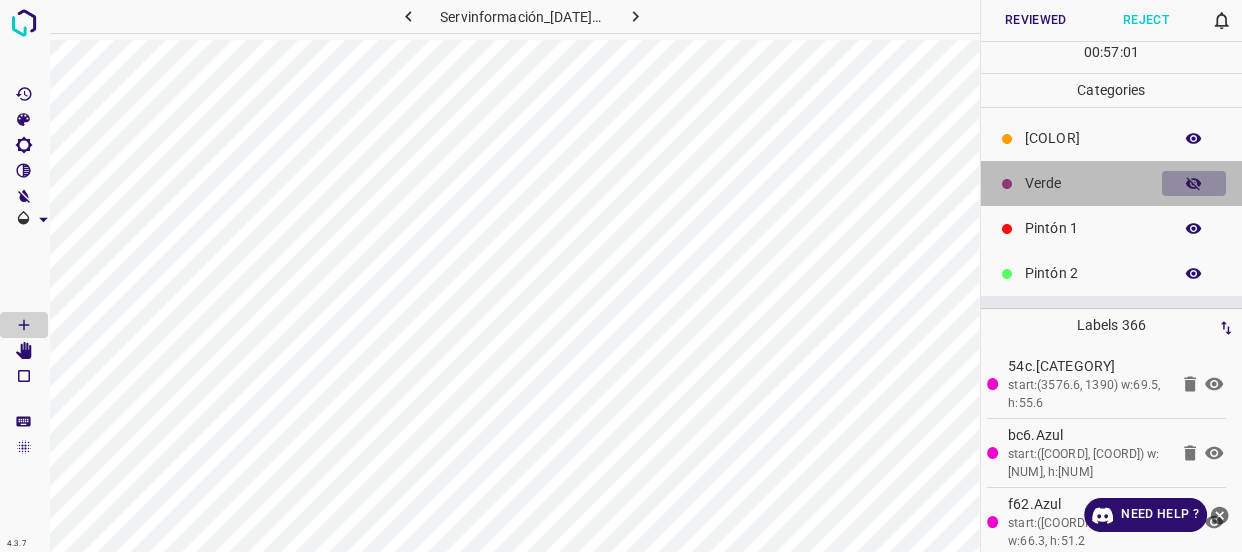 click 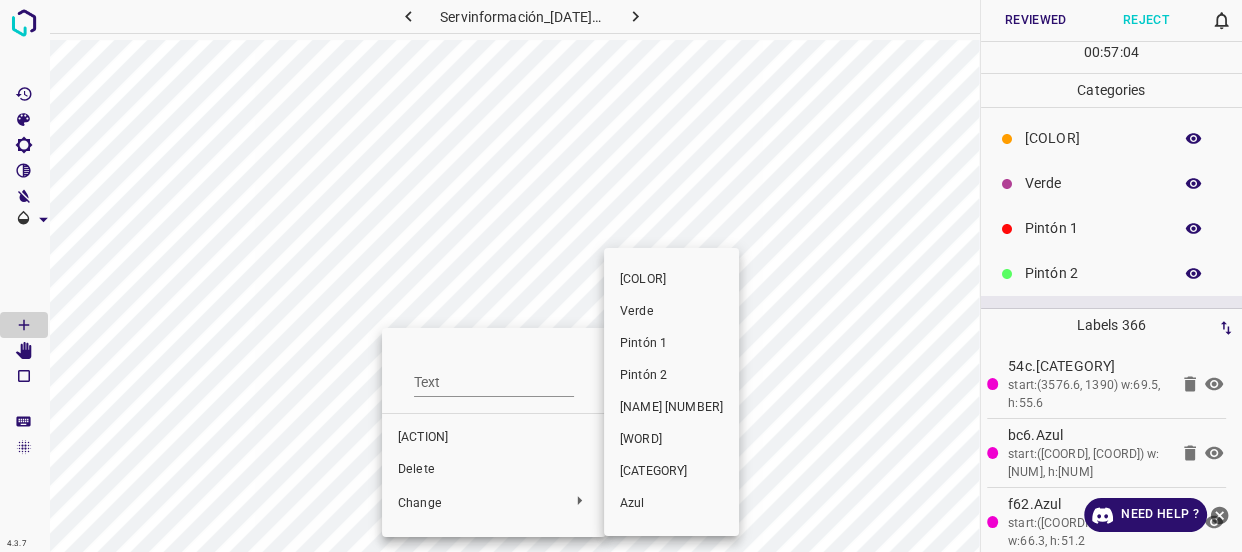 drag, startPoint x: 660, startPoint y: 349, endPoint x: 390, endPoint y: 437, distance: 283.97888 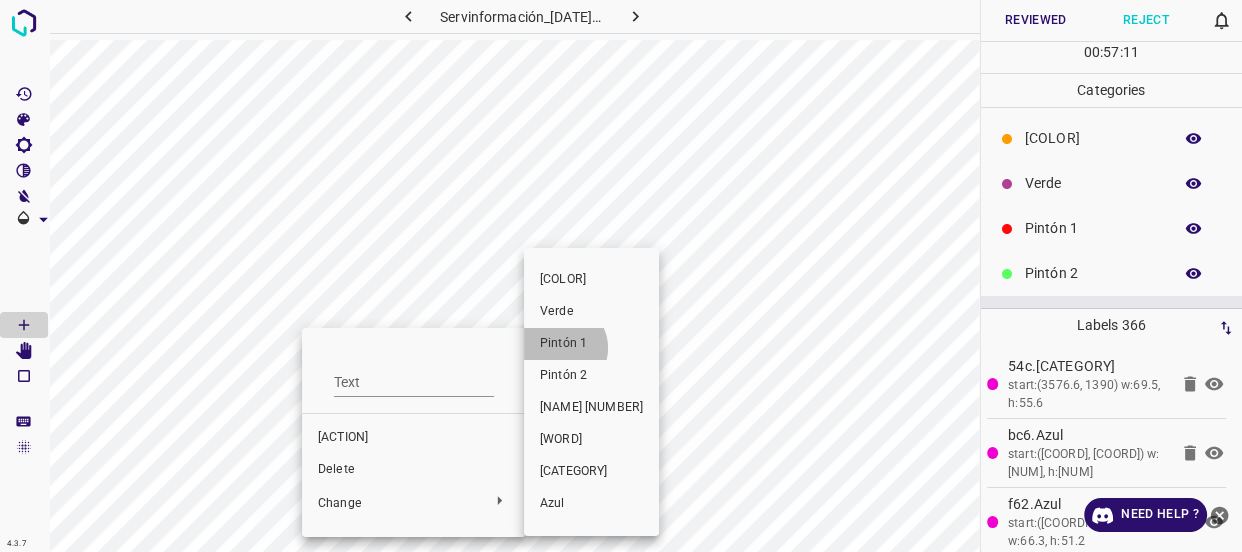 click on "Pintón 1" at bounding box center (591, 344) 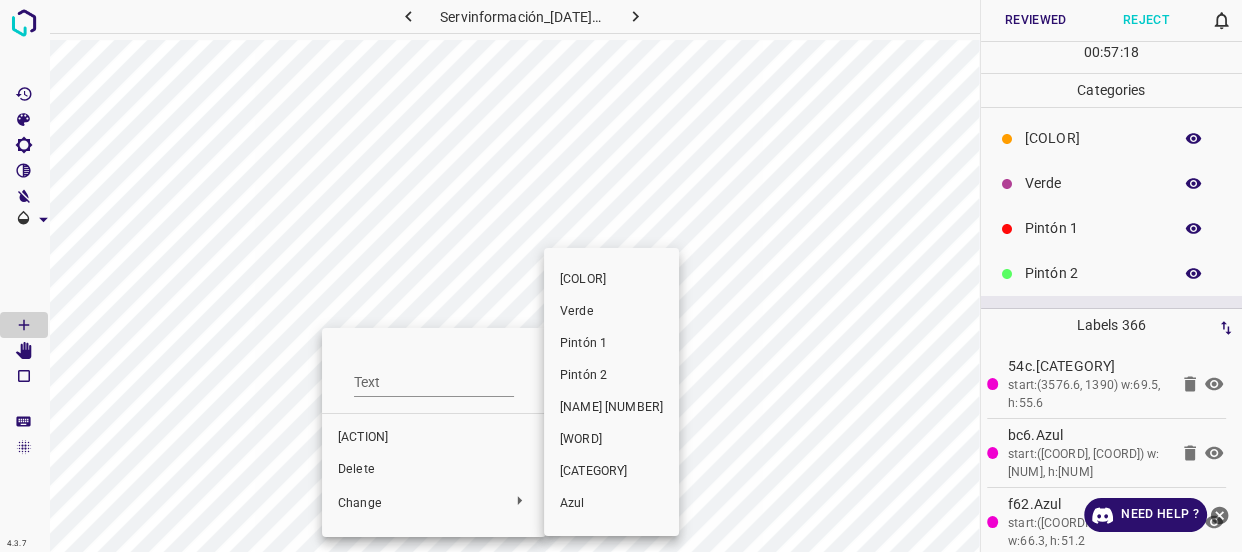 click on "Pintón 1" at bounding box center (611, 344) 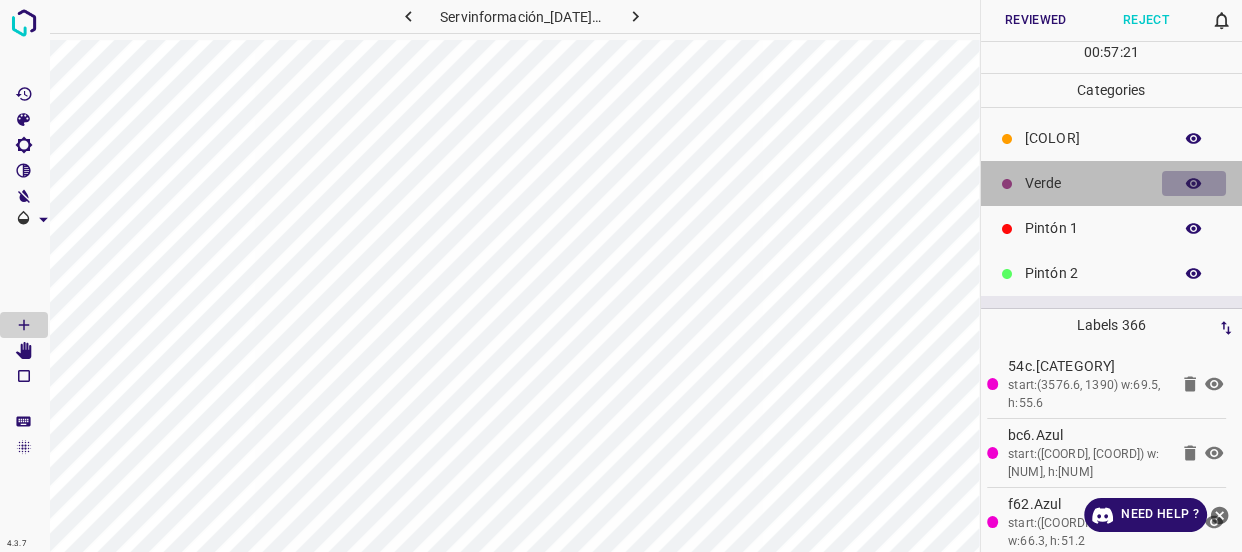 click 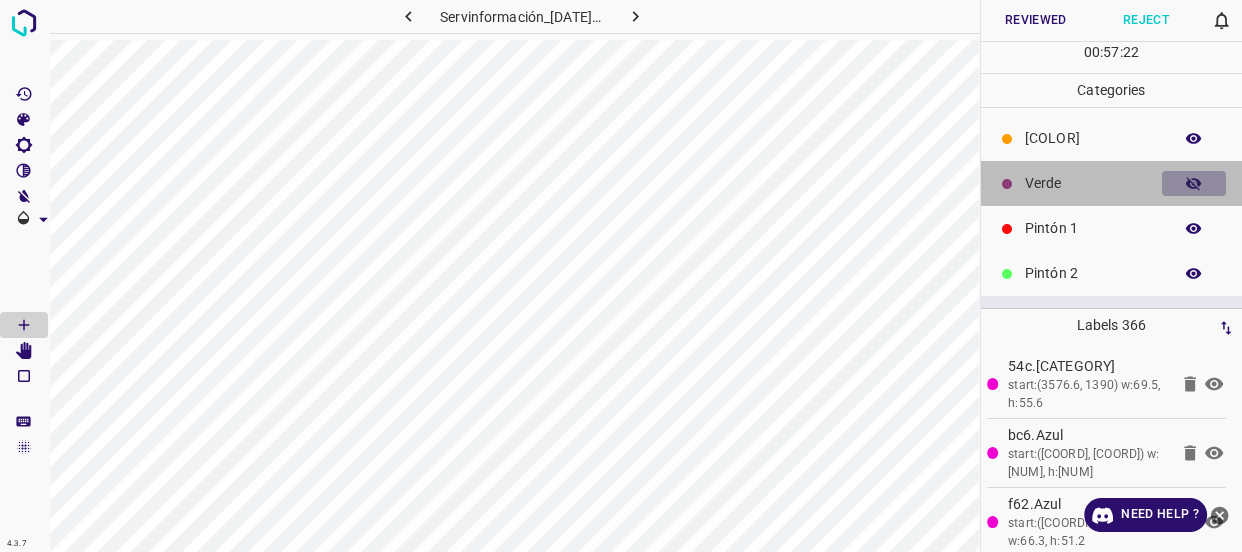 click 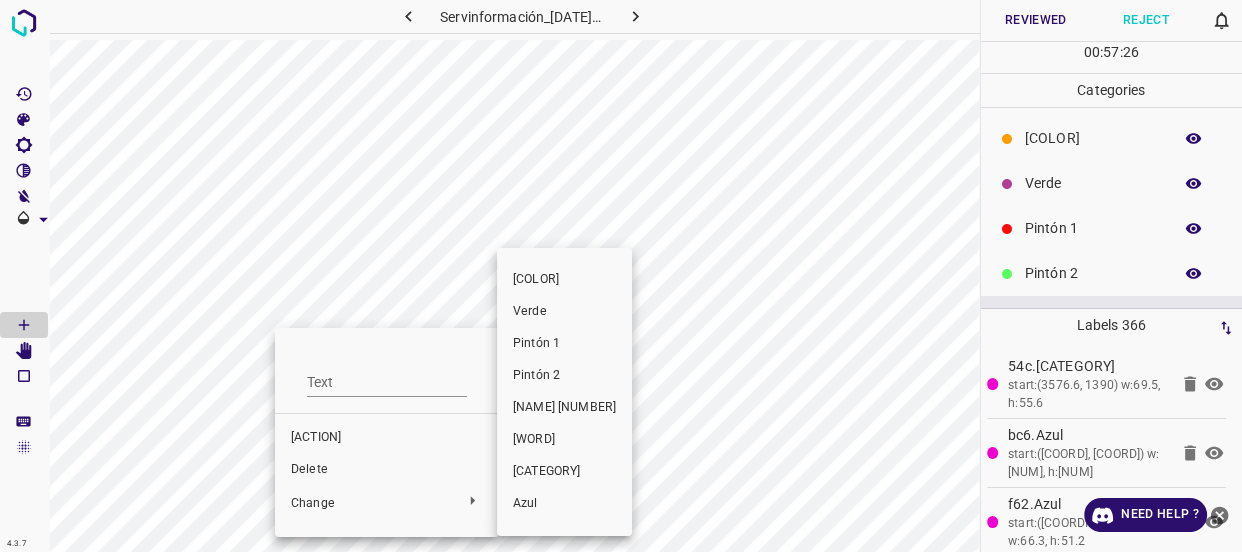click on "Pintón 1" at bounding box center (564, 344) 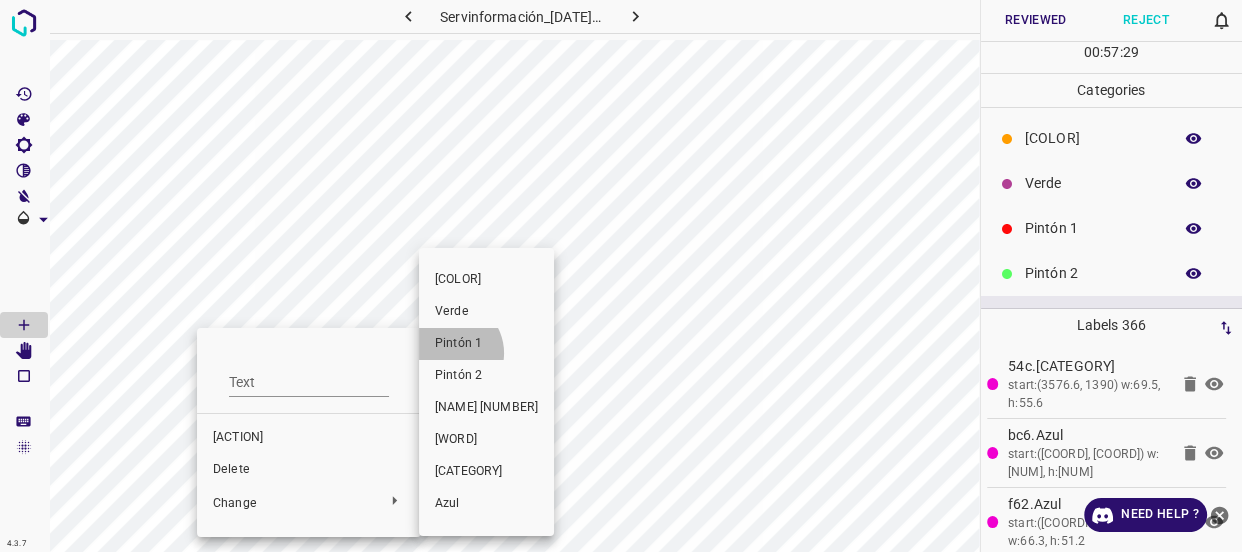click on "Pintón 1" at bounding box center [486, 344] 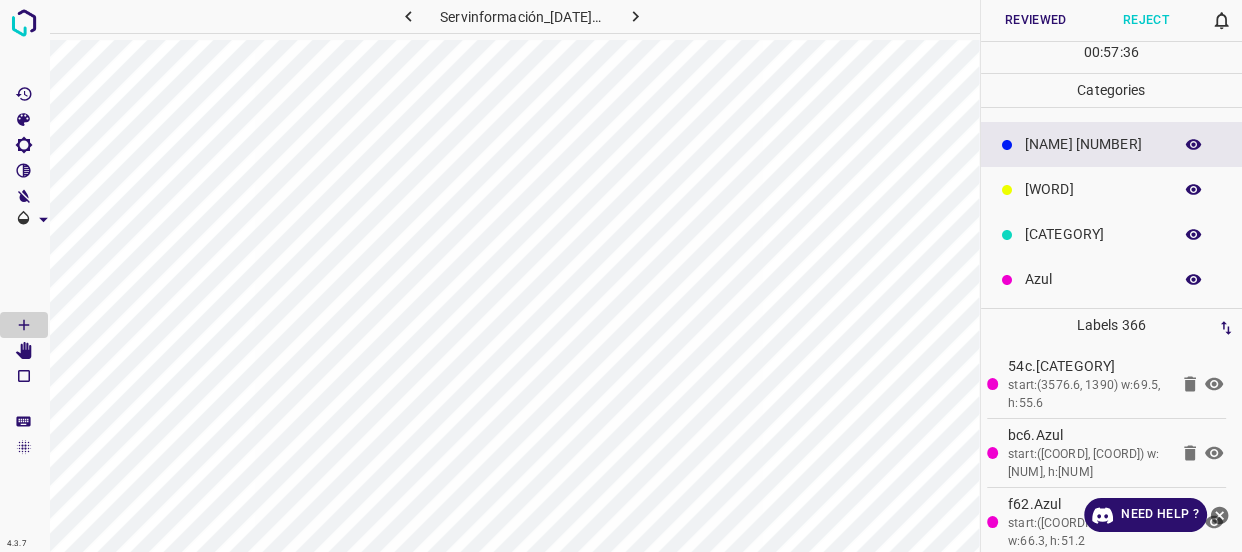 scroll, scrollTop: 175, scrollLeft: 0, axis: vertical 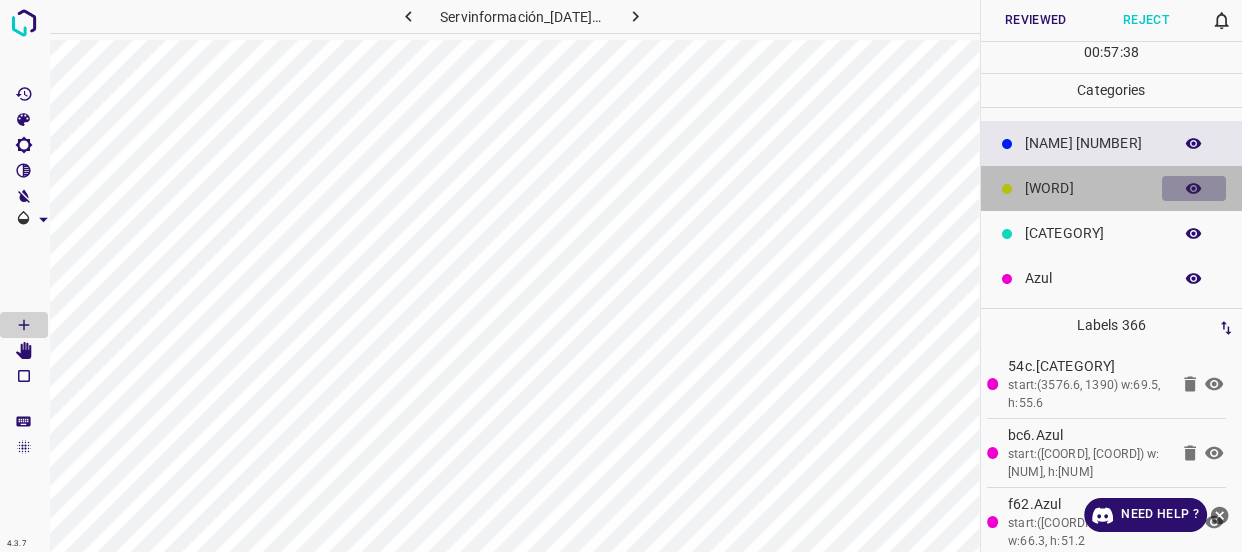 click 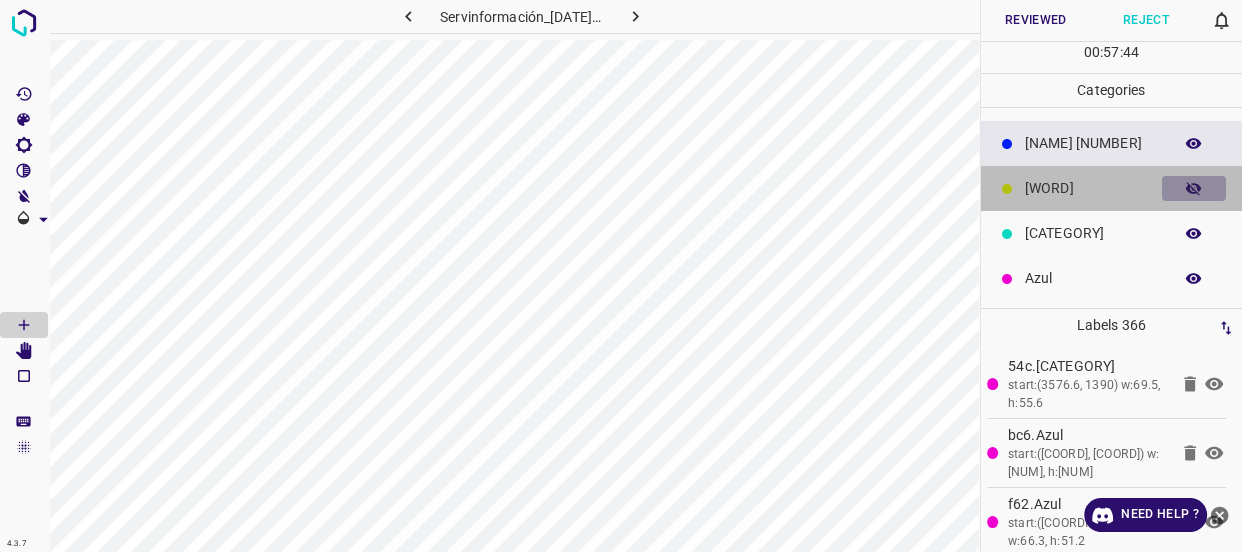 click 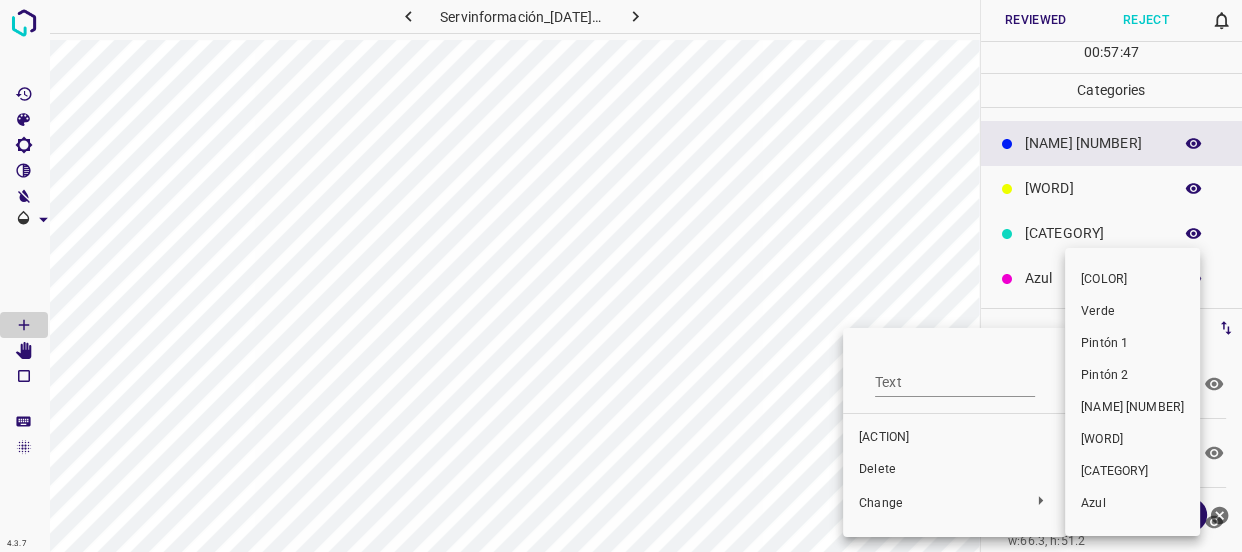 click on "Pintón 2" at bounding box center [1132, 376] 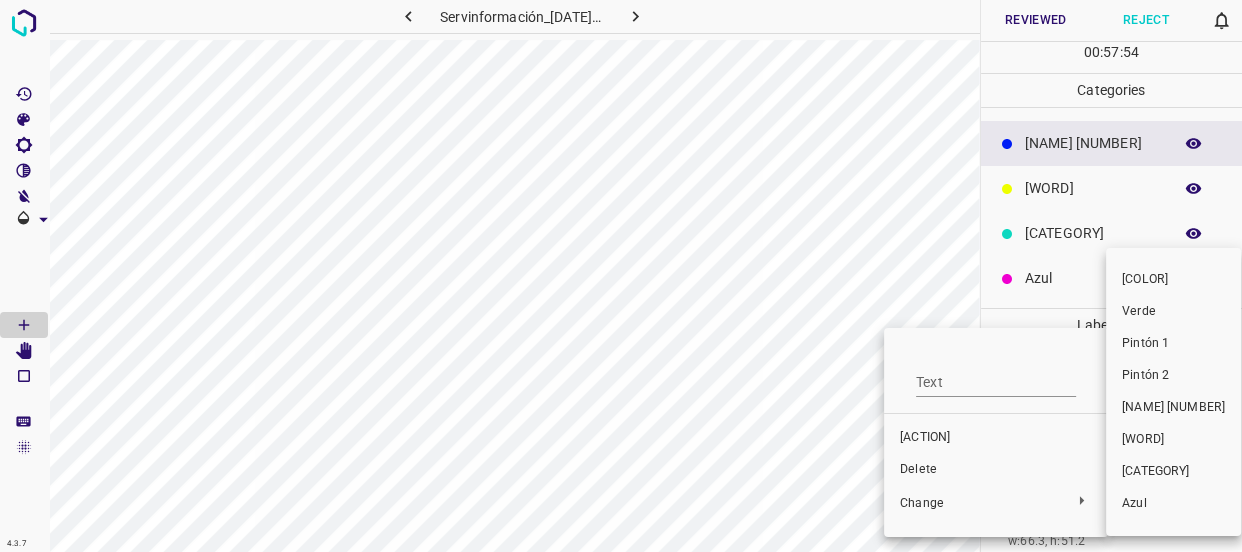 drag, startPoint x: 1154, startPoint y: 371, endPoint x: 999, endPoint y: 474, distance: 186.10213 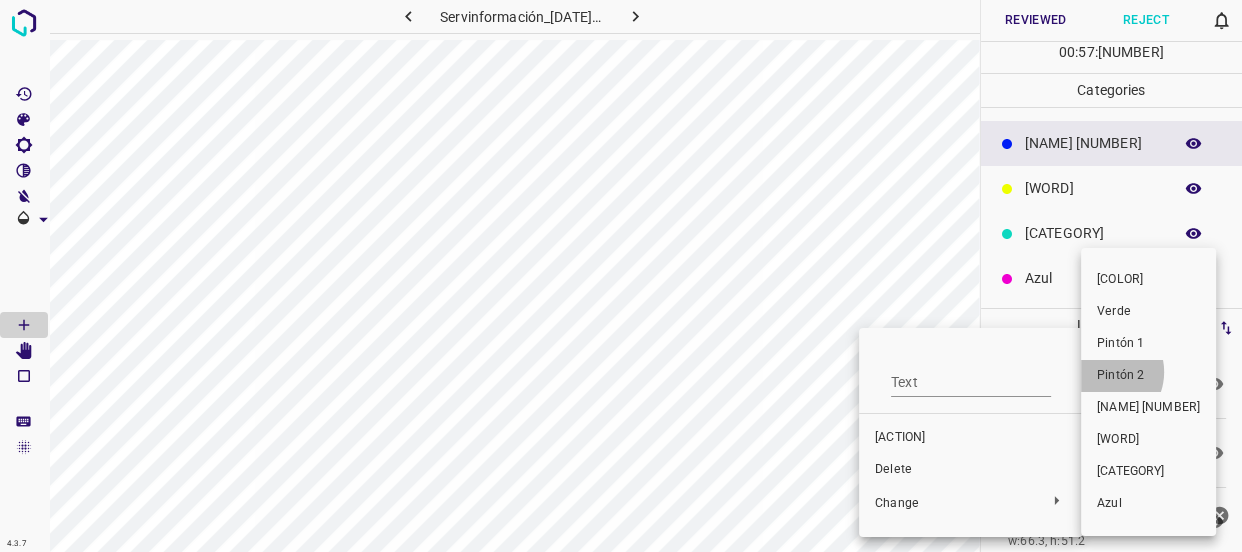click on "Pintón 2" at bounding box center [1148, 376] 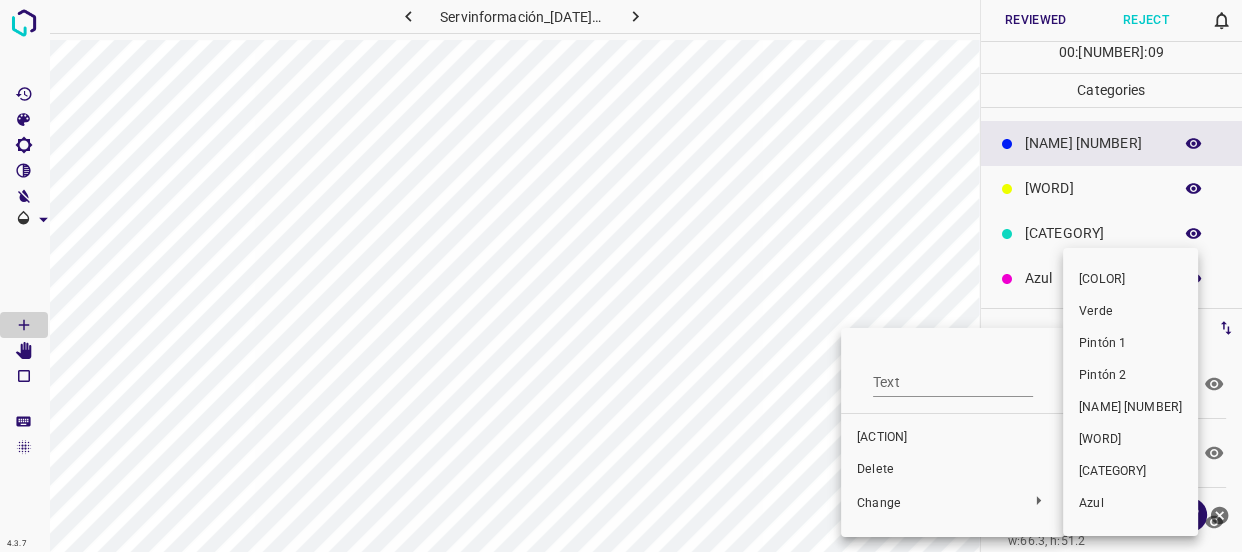 click on "Pintón 1" at bounding box center [1130, 344] 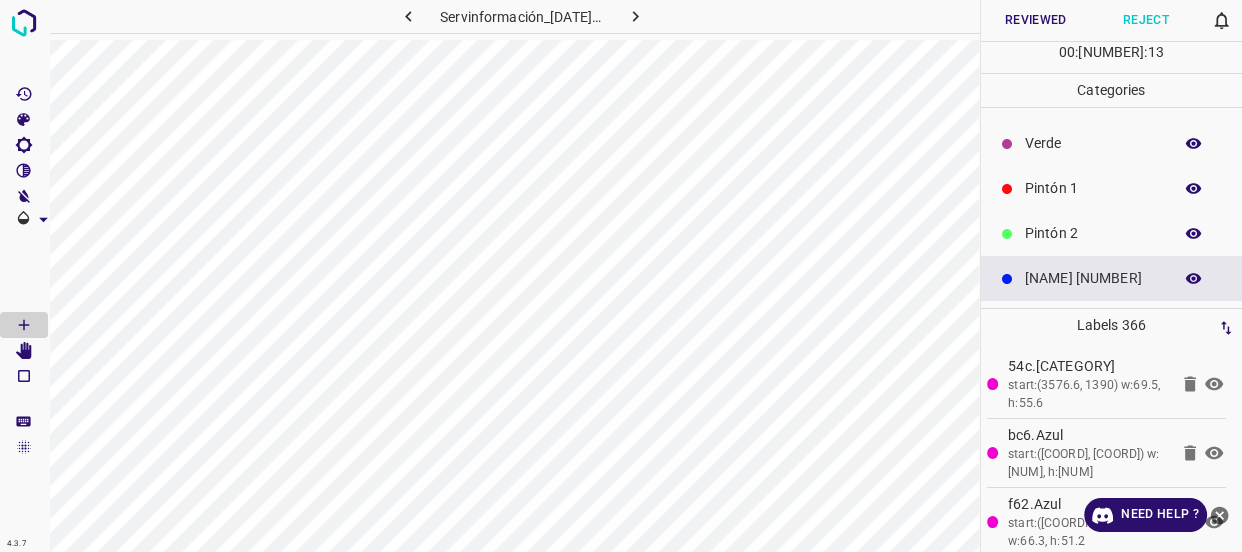 scroll, scrollTop: 0, scrollLeft: 0, axis: both 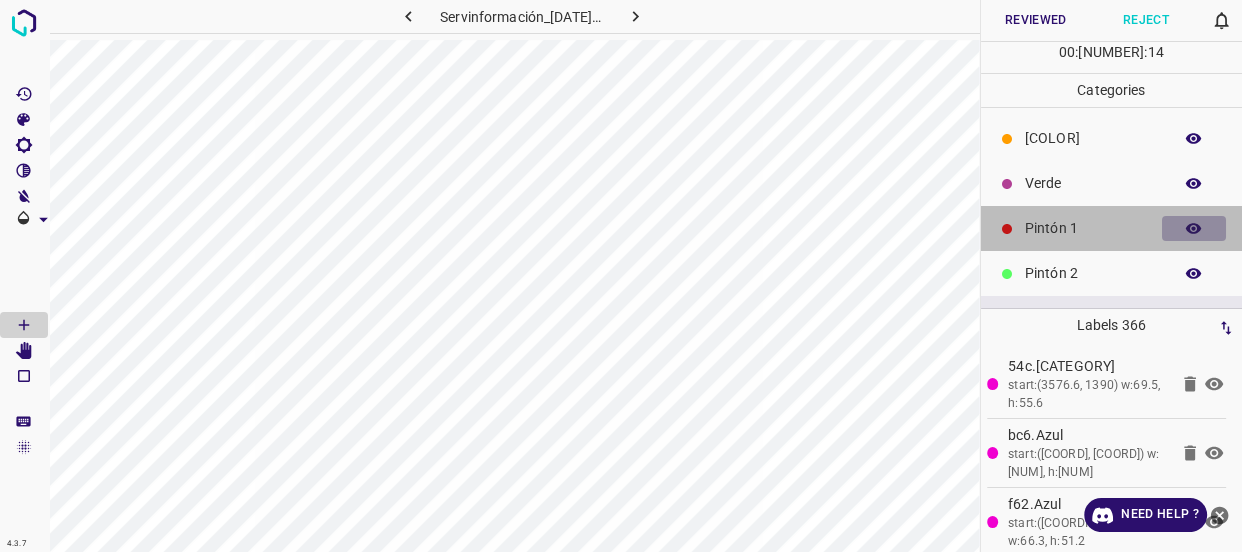 click 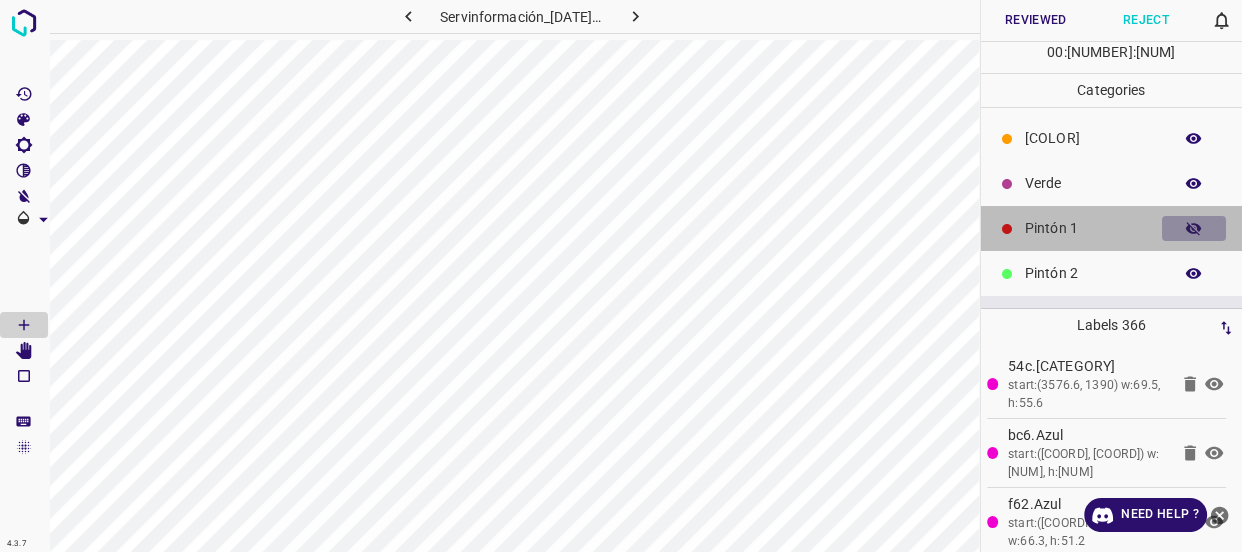click 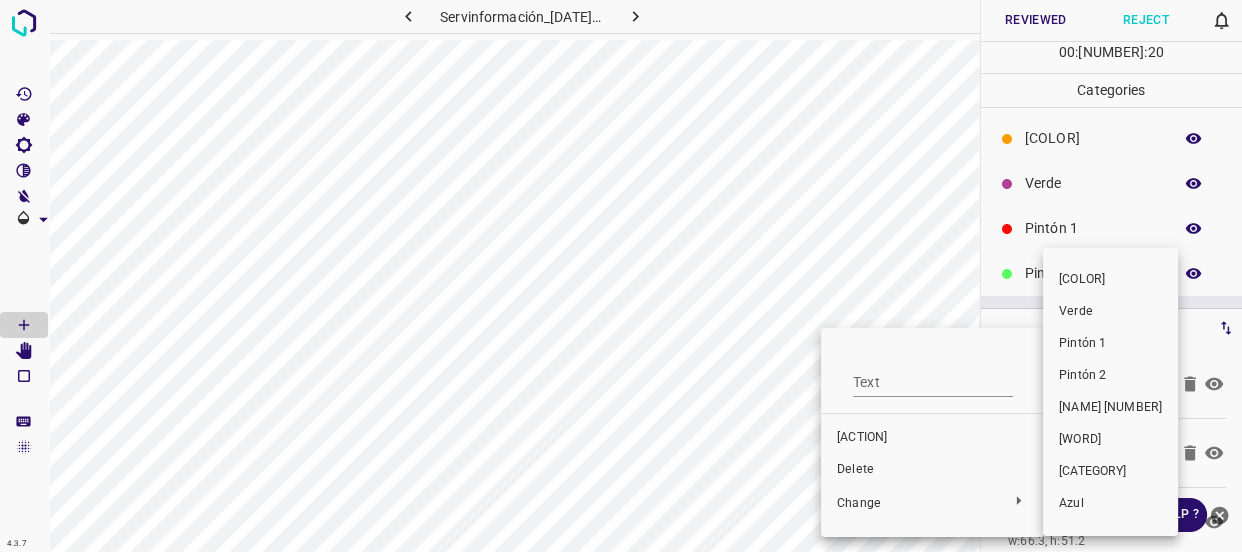 click on "Pintón 2" at bounding box center [1110, 376] 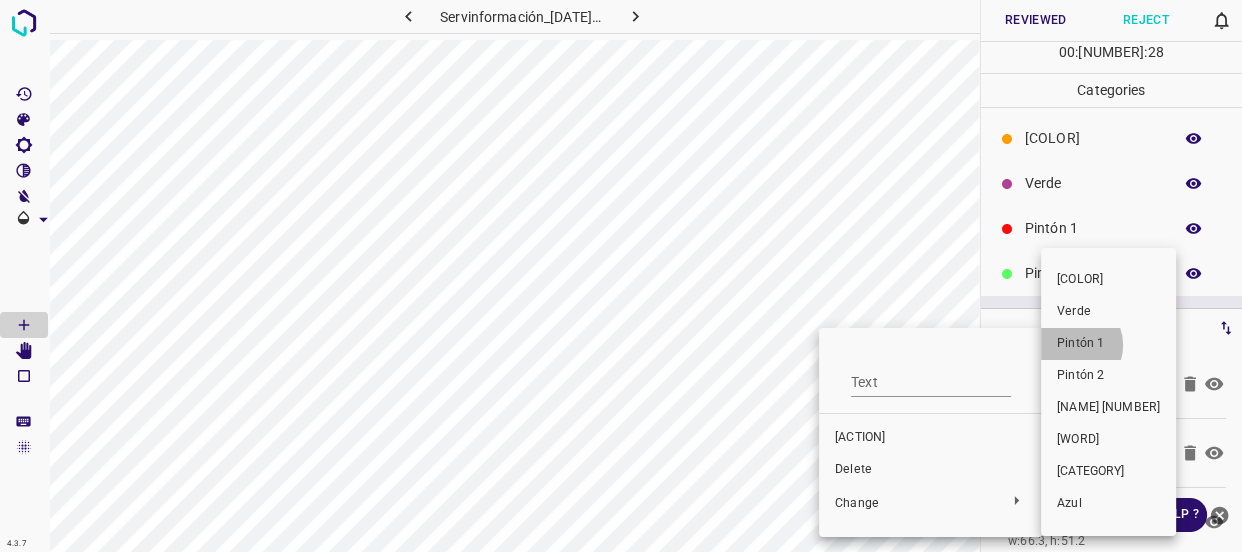 click on "Pintón 1" at bounding box center (1108, 344) 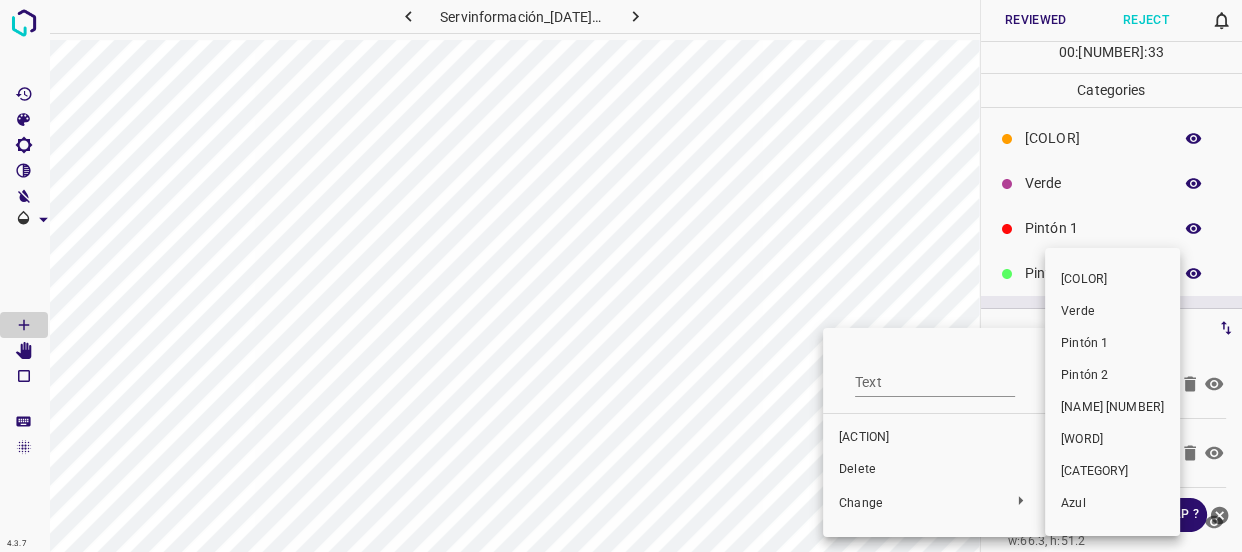 click on "Pintón 2" at bounding box center [1112, 376] 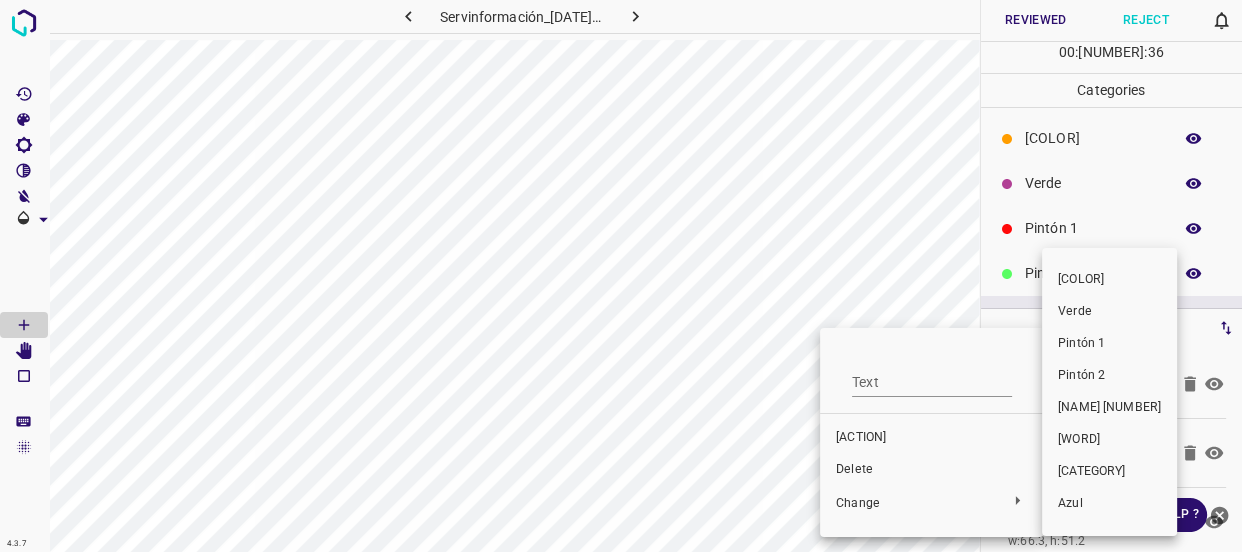 click on "Pintón 2" at bounding box center [1109, 376] 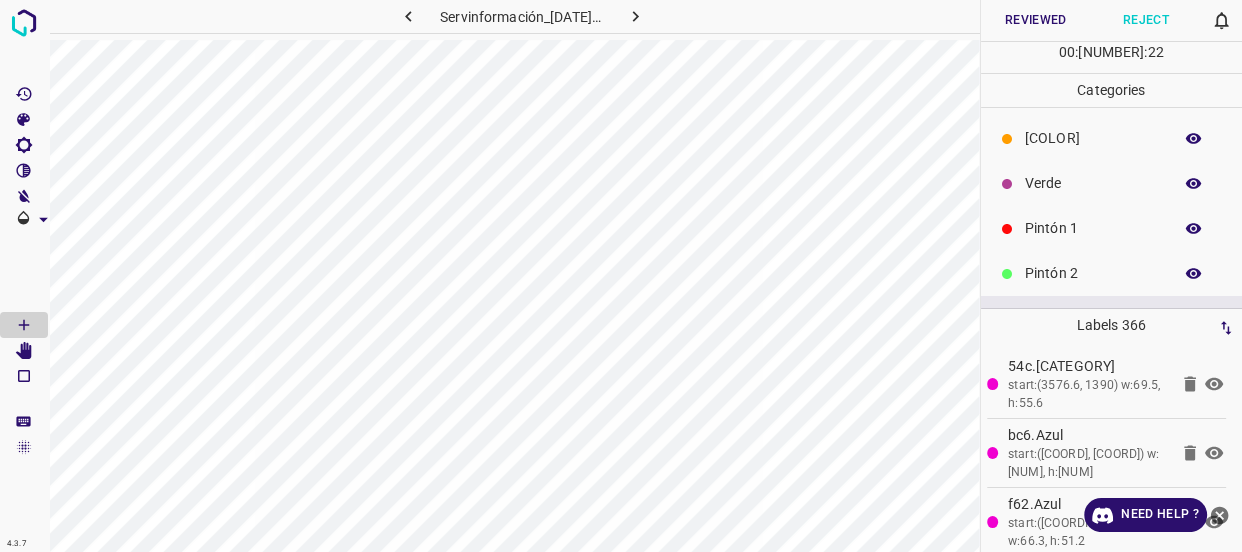 click on "Verde" at bounding box center [1093, 183] 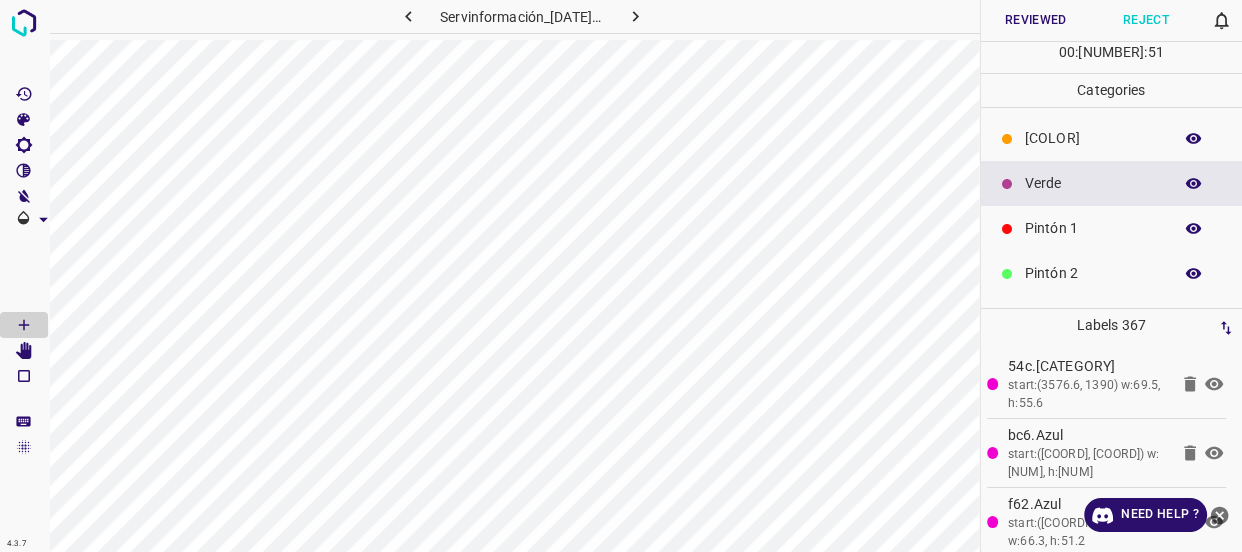 scroll, scrollTop: 90, scrollLeft: 0, axis: vertical 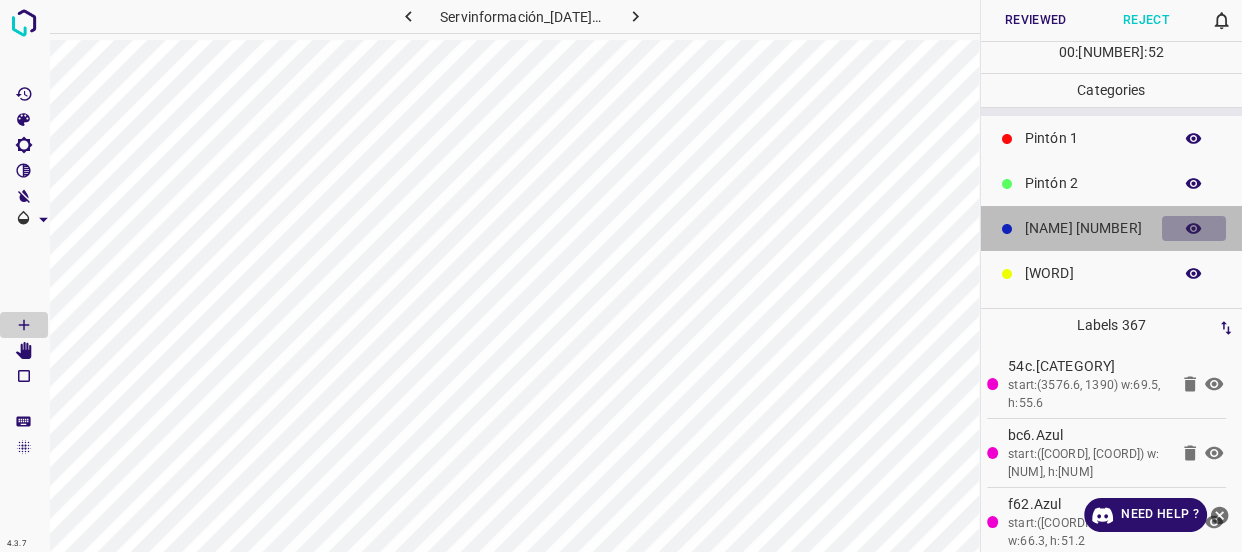 click 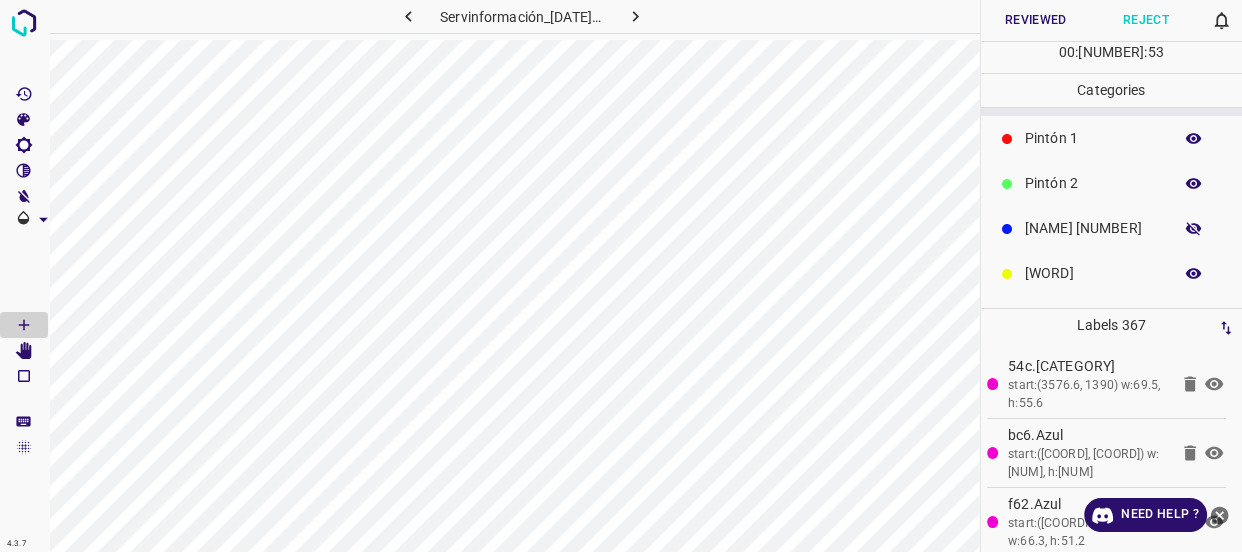 click 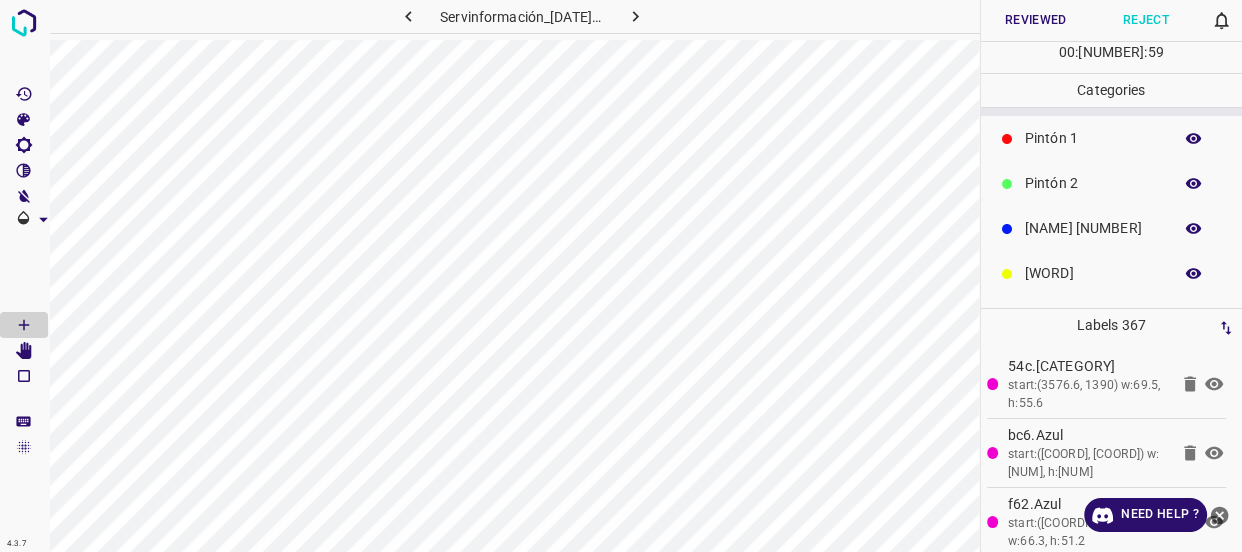 scroll, scrollTop: 0, scrollLeft: 0, axis: both 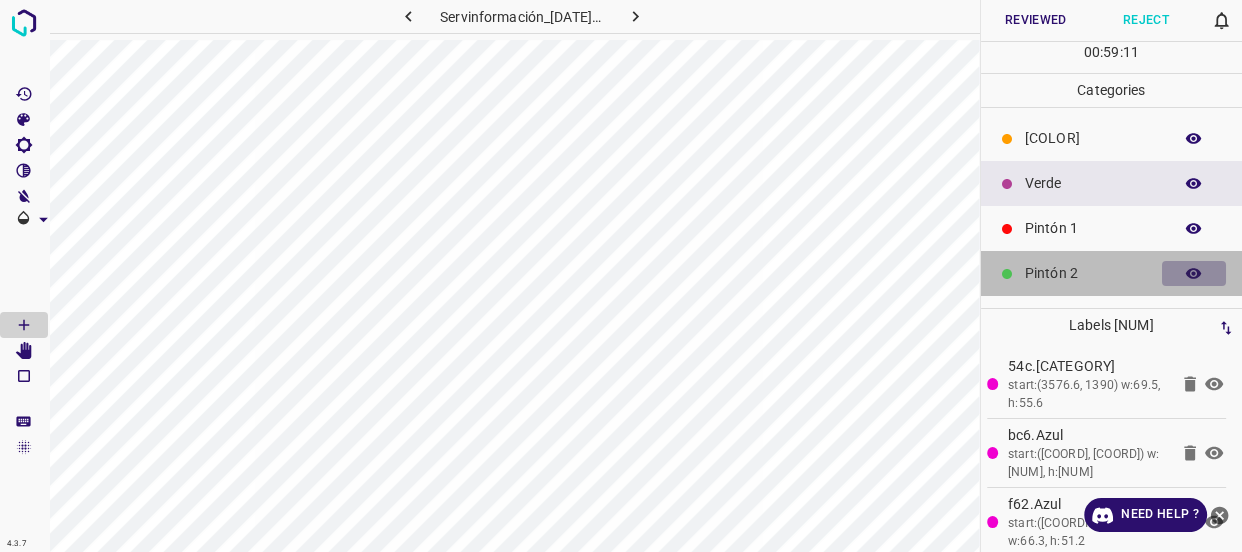 click 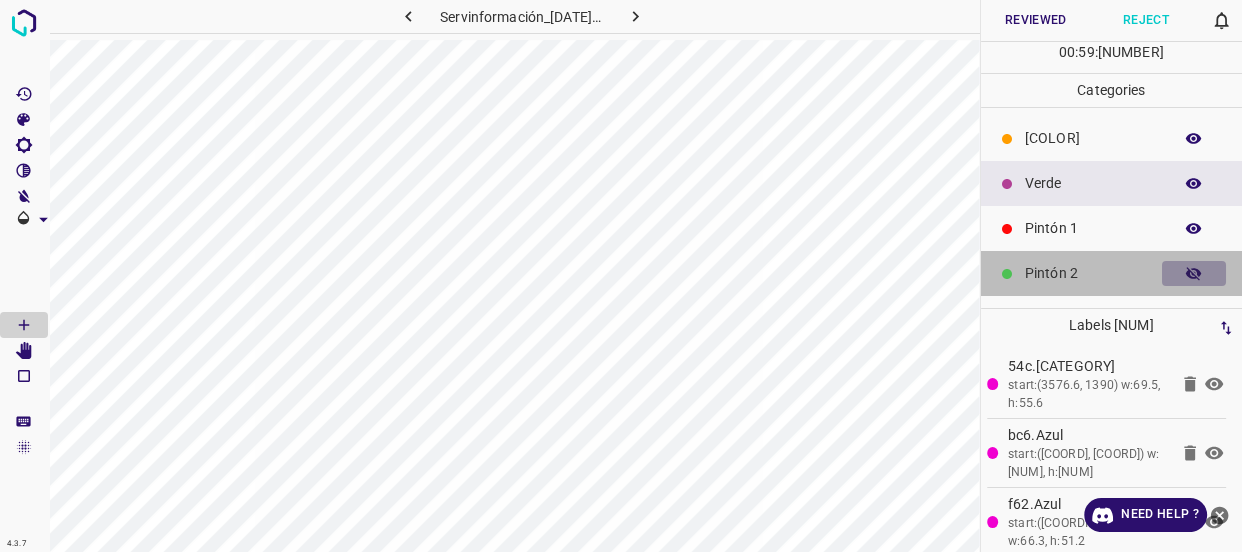 click 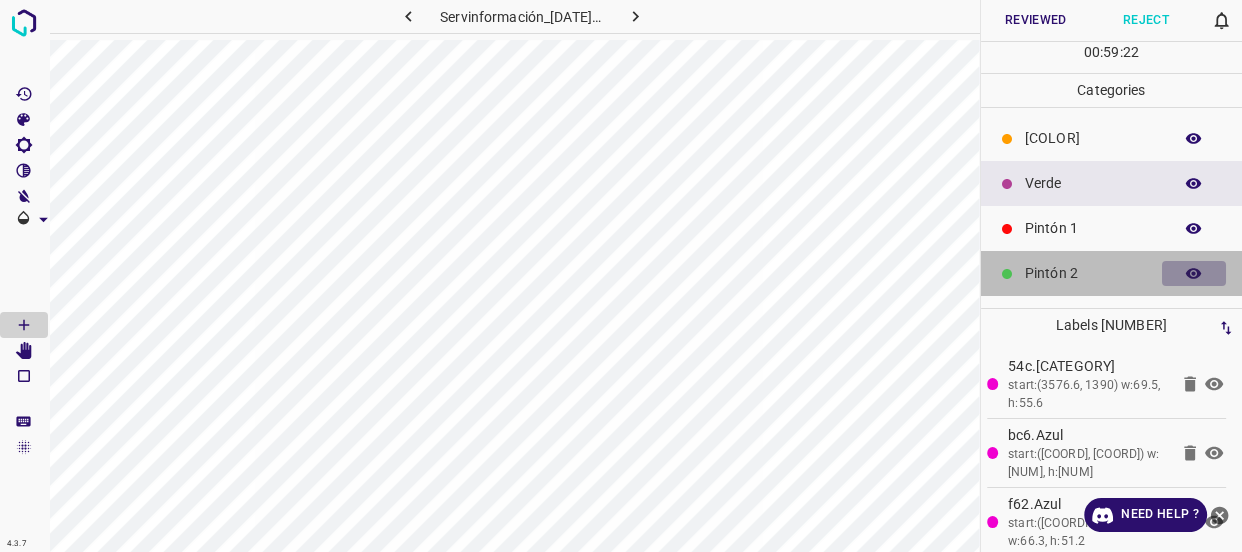 click 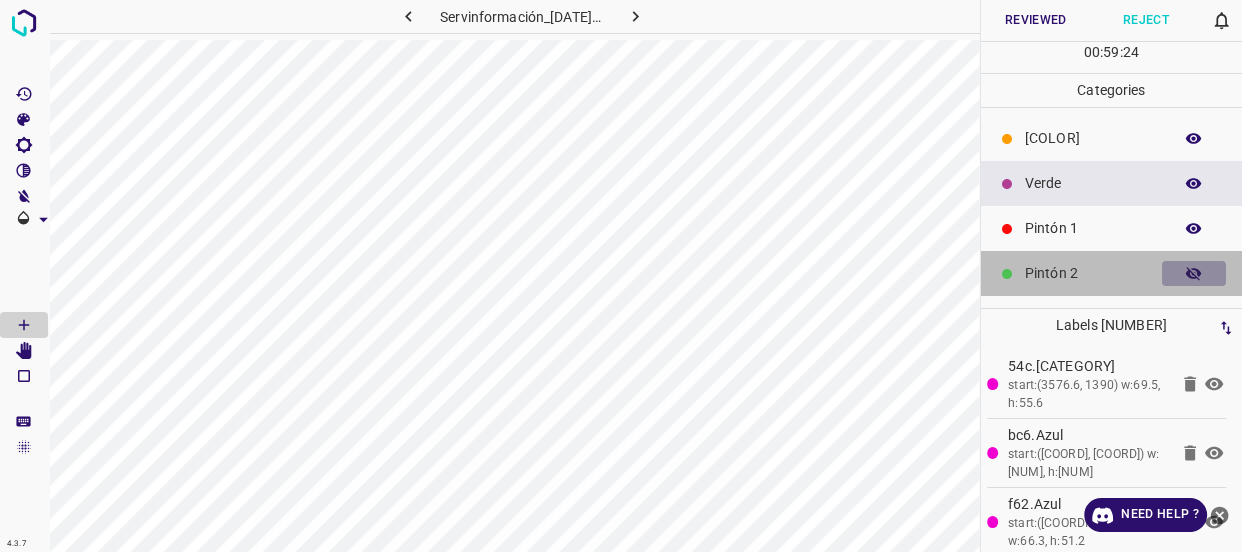 click 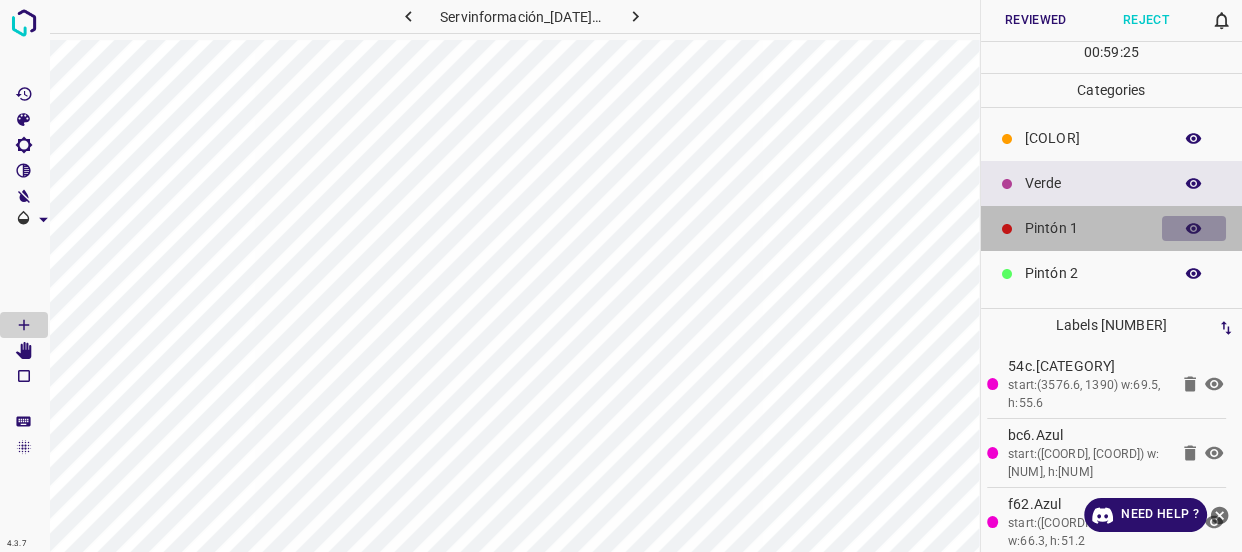 click 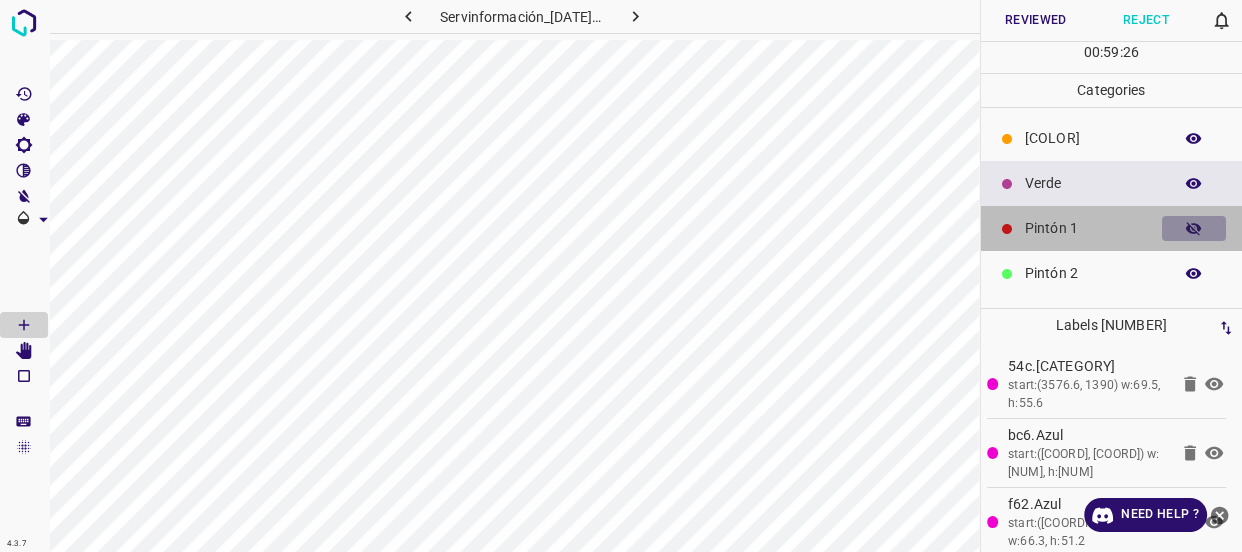 click 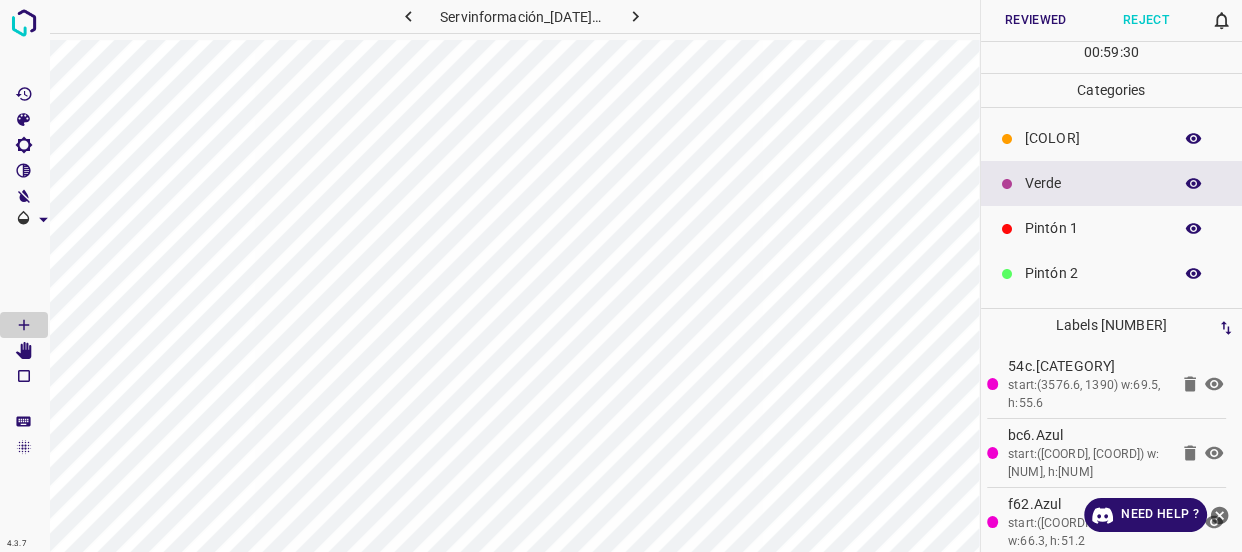 click 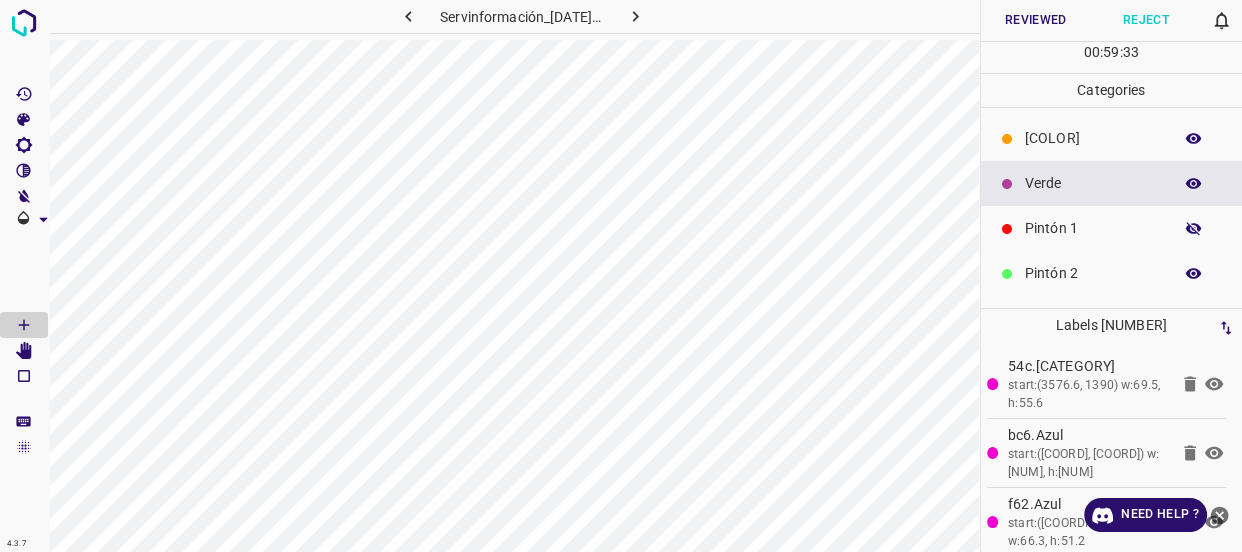click 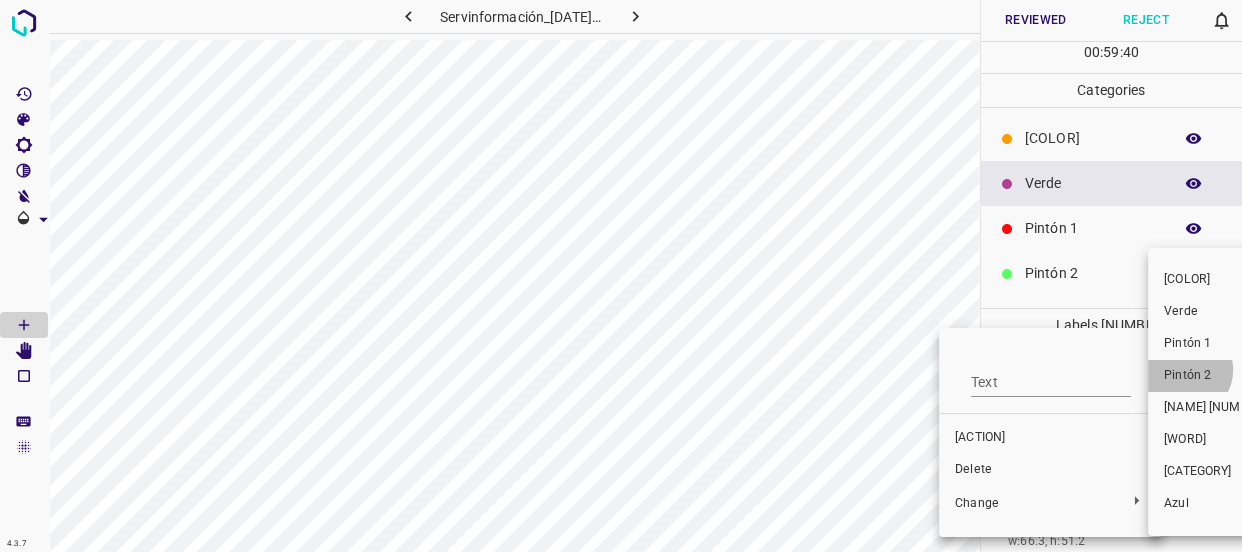 click on "Pintón 2" at bounding box center [1215, 376] 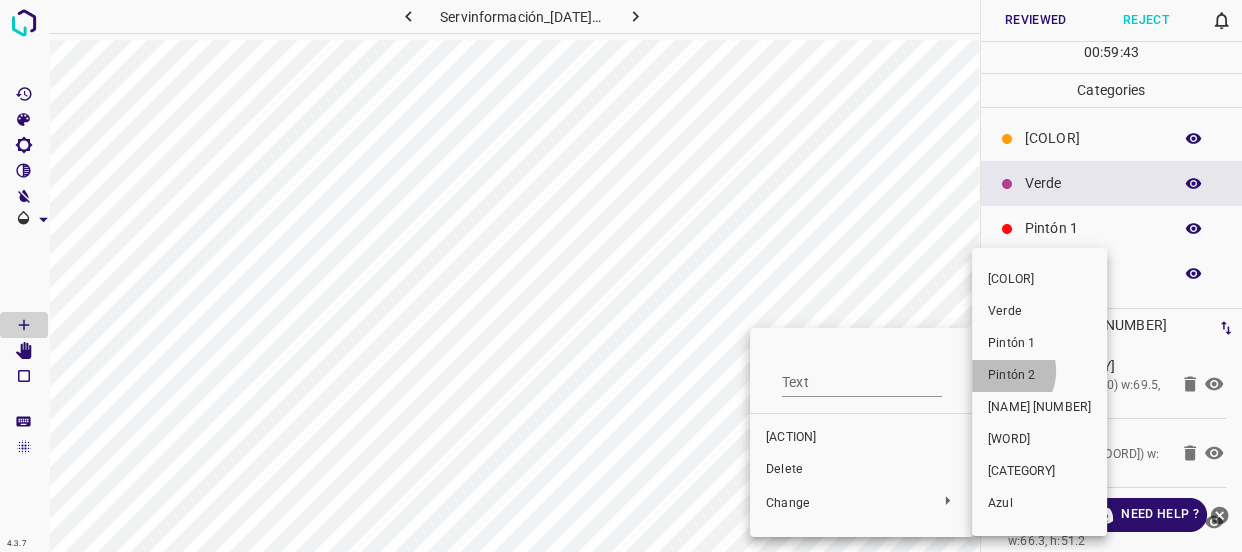 click on "Pintón 2" at bounding box center [1039, 376] 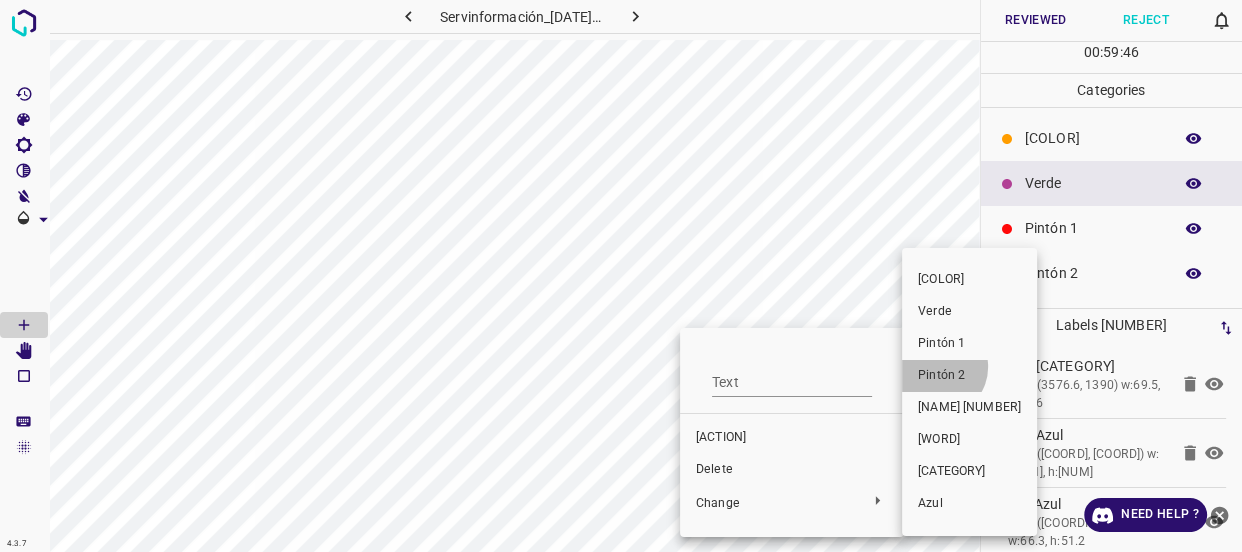click on "Pintón 2" at bounding box center [969, 376] 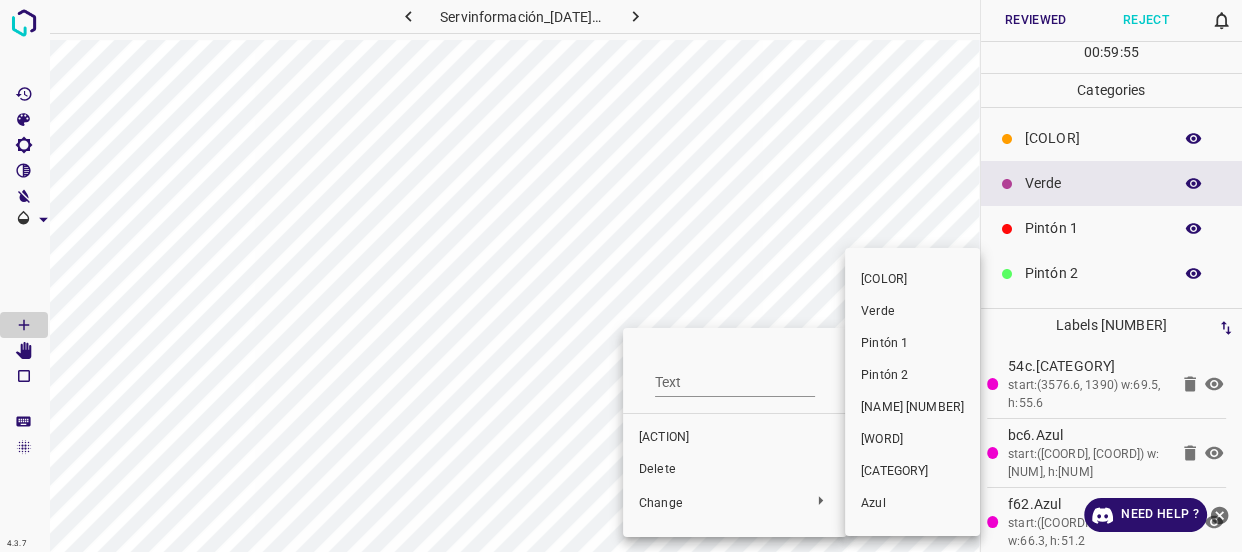 click on "Pintón 2" at bounding box center (912, 376) 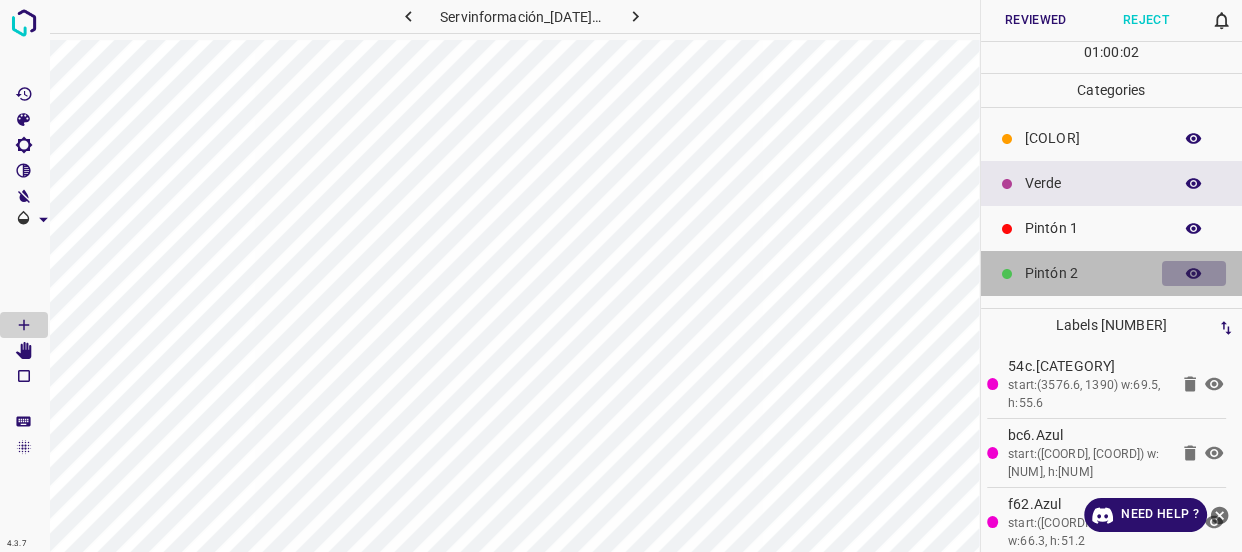 click 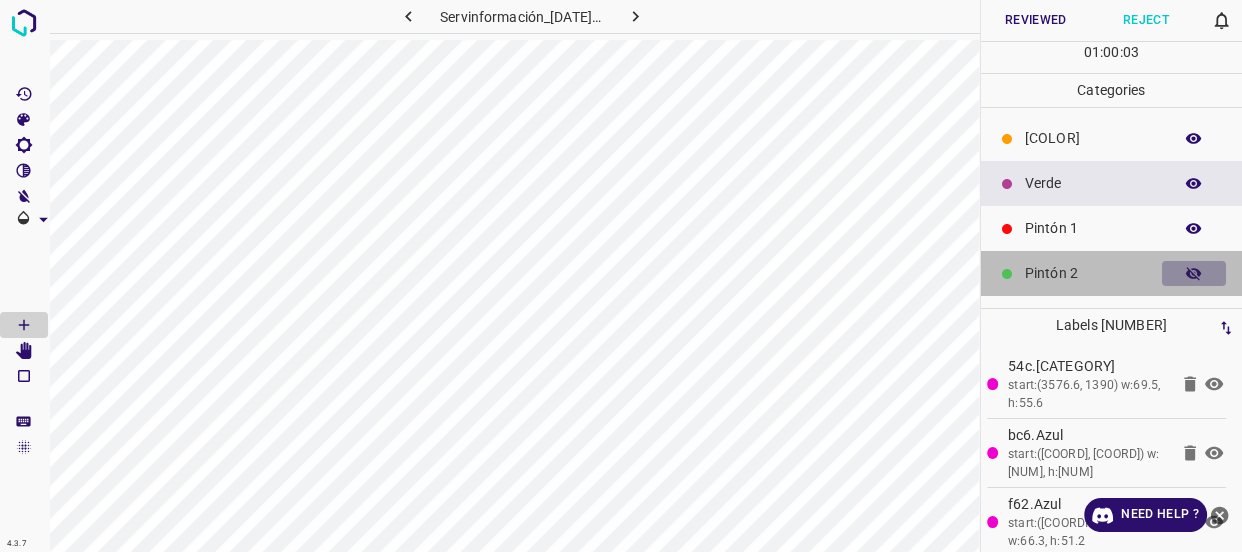 click 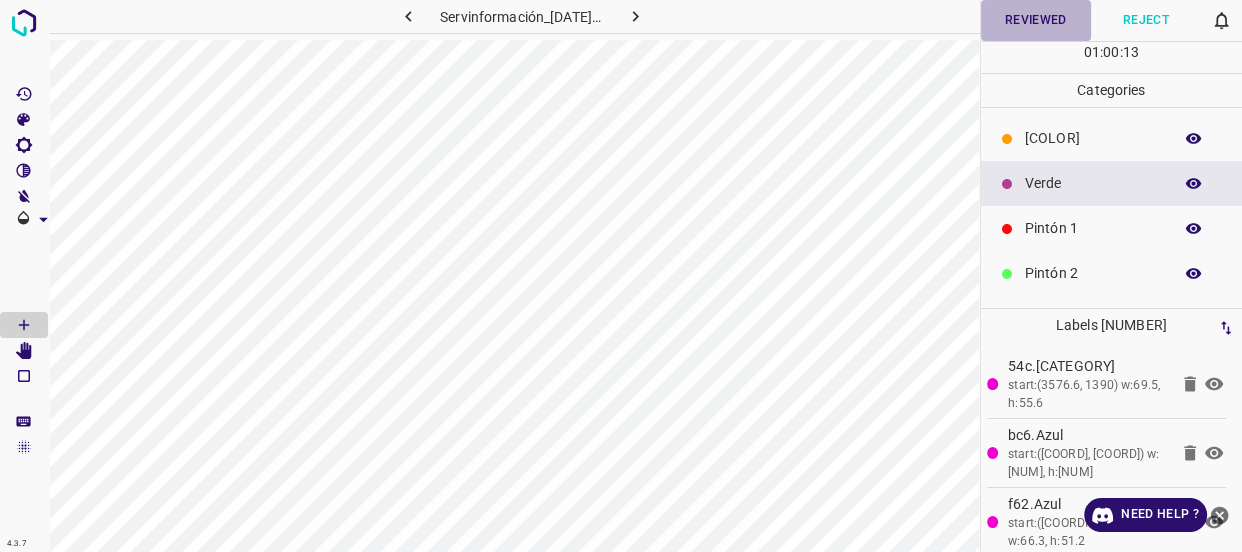 drag, startPoint x: 1031, startPoint y: 19, endPoint x: 1001, endPoint y: 55, distance: 46.8615 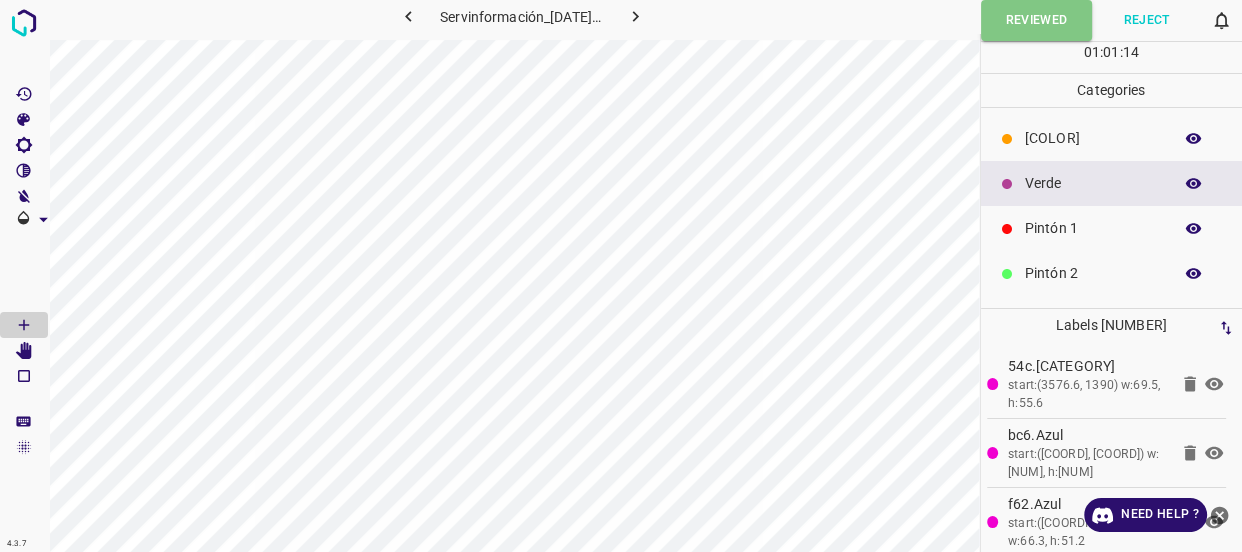 click 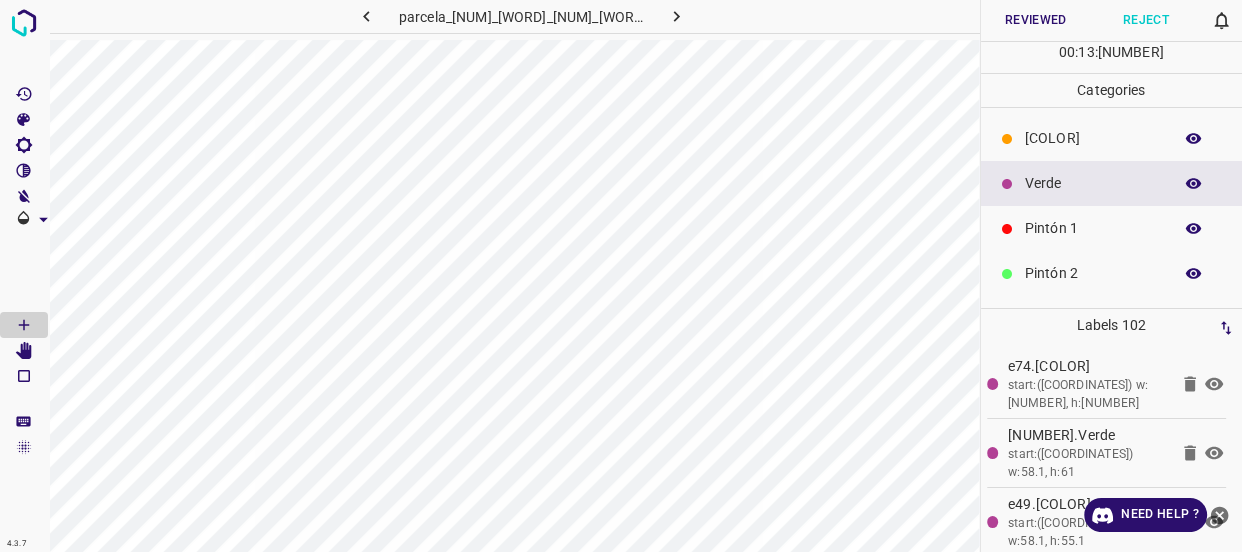scroll, scrollTop: 90, scrollLeft: 0, axis: vertical 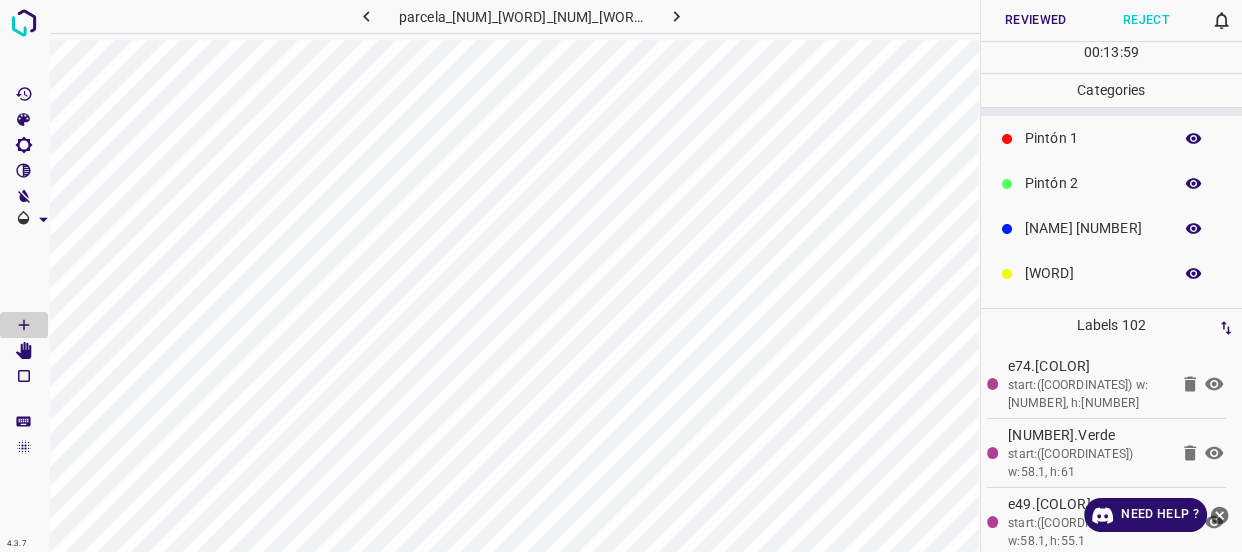 click 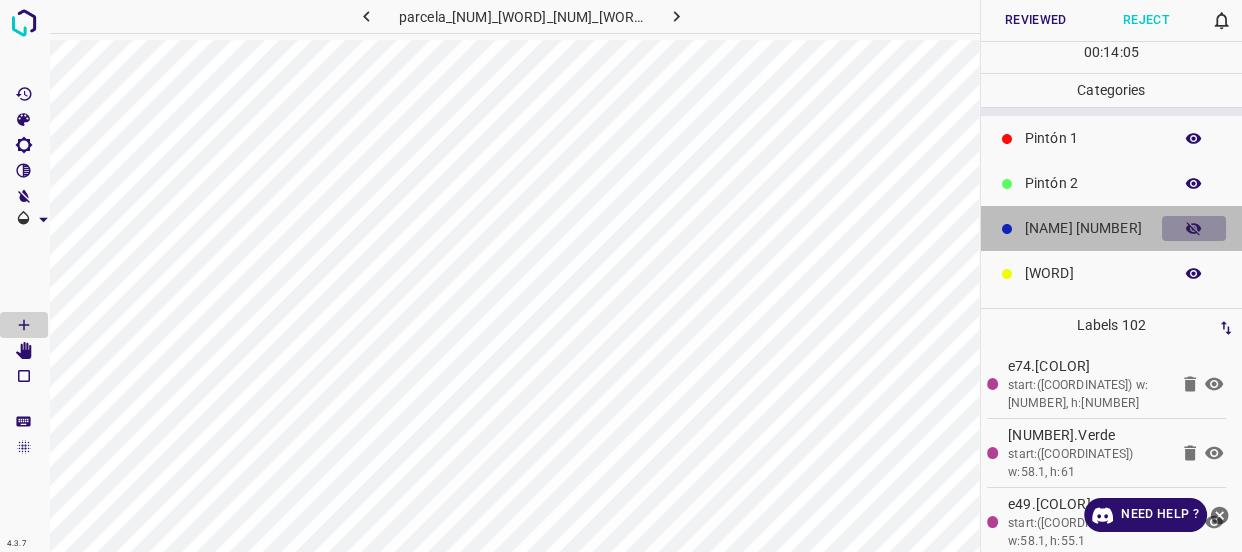click 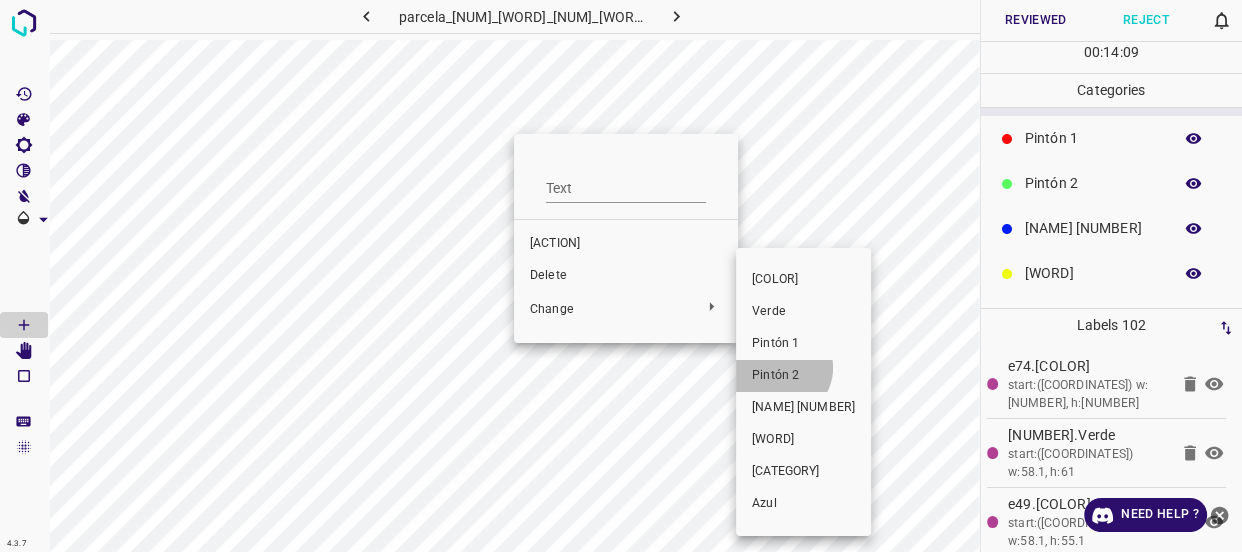 click on "Pintón 2" at bounding box center [803, 376] 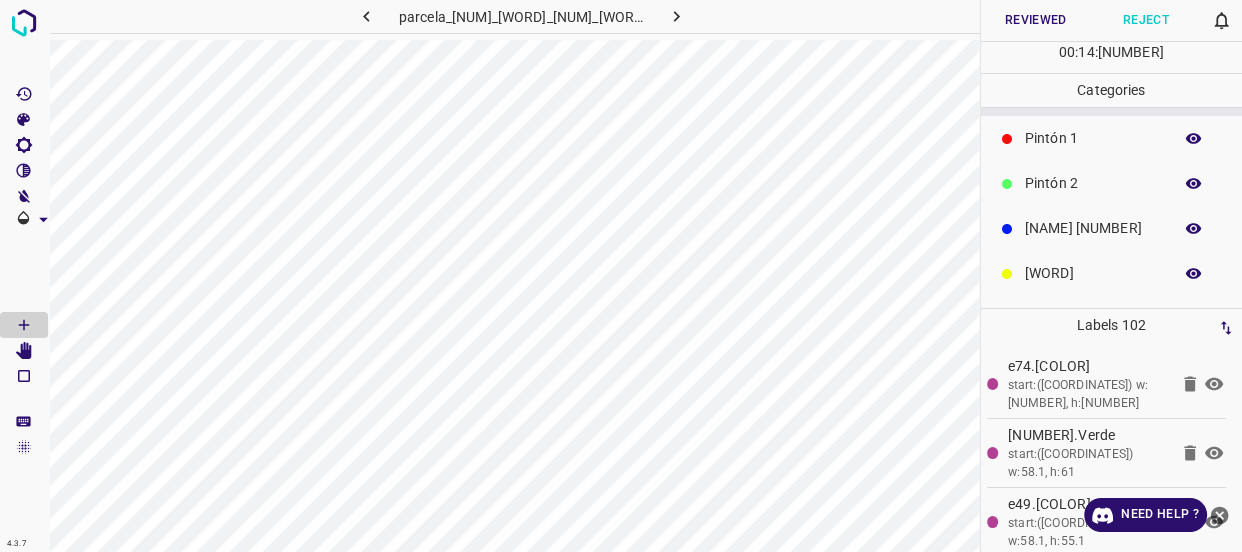 click 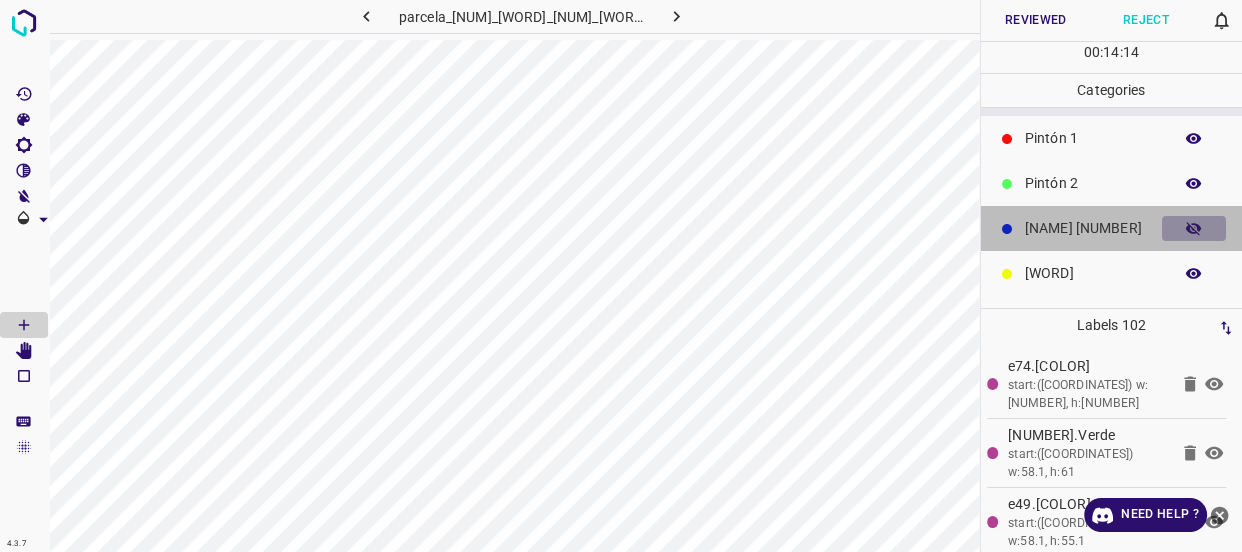 click 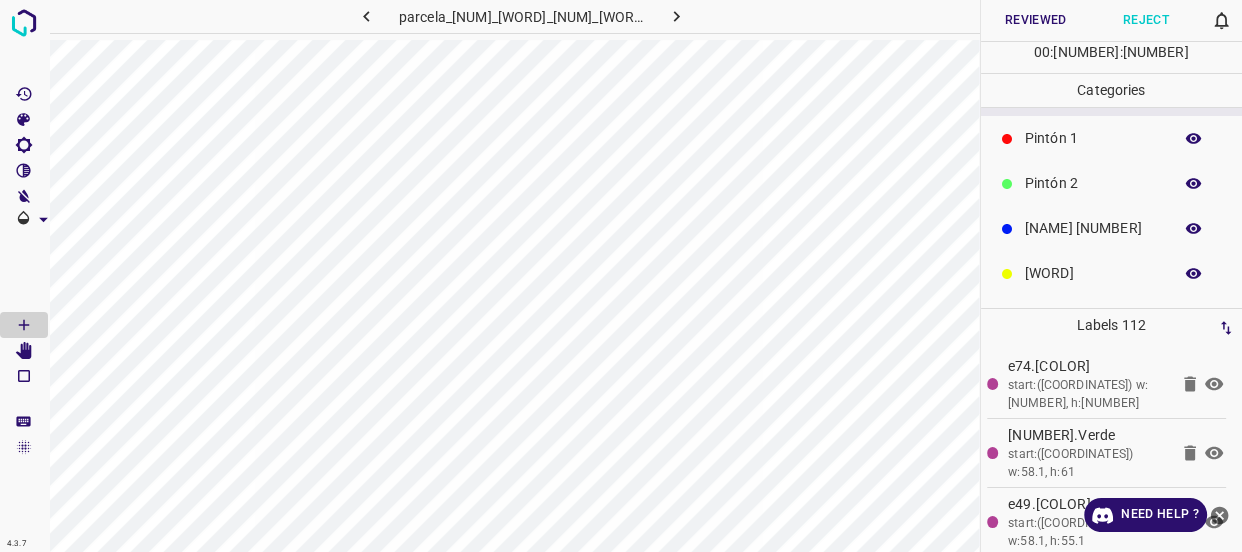 click 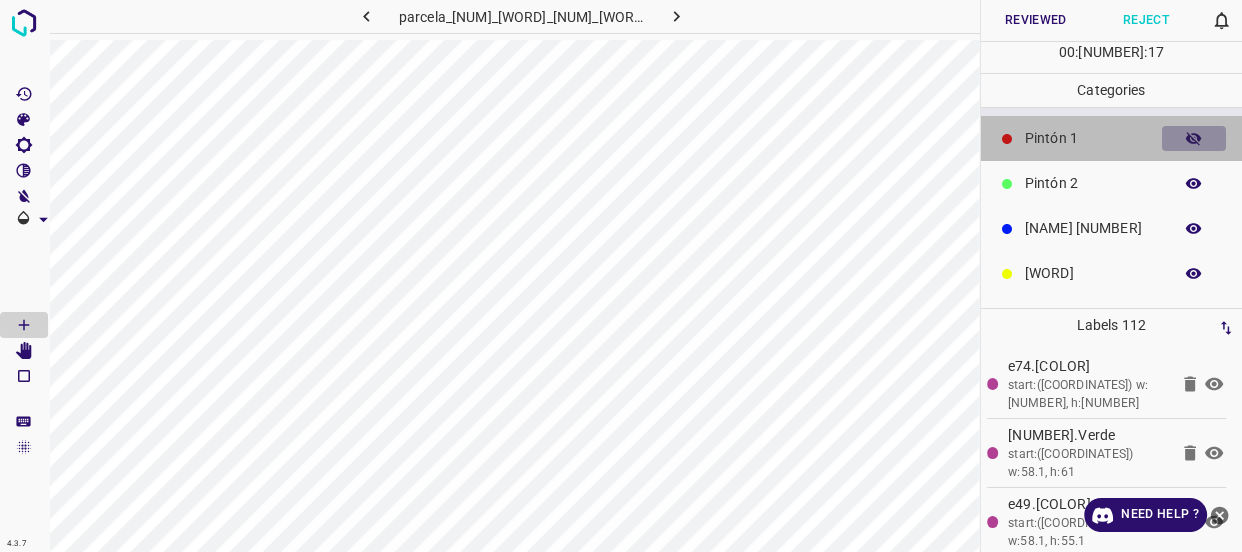 click 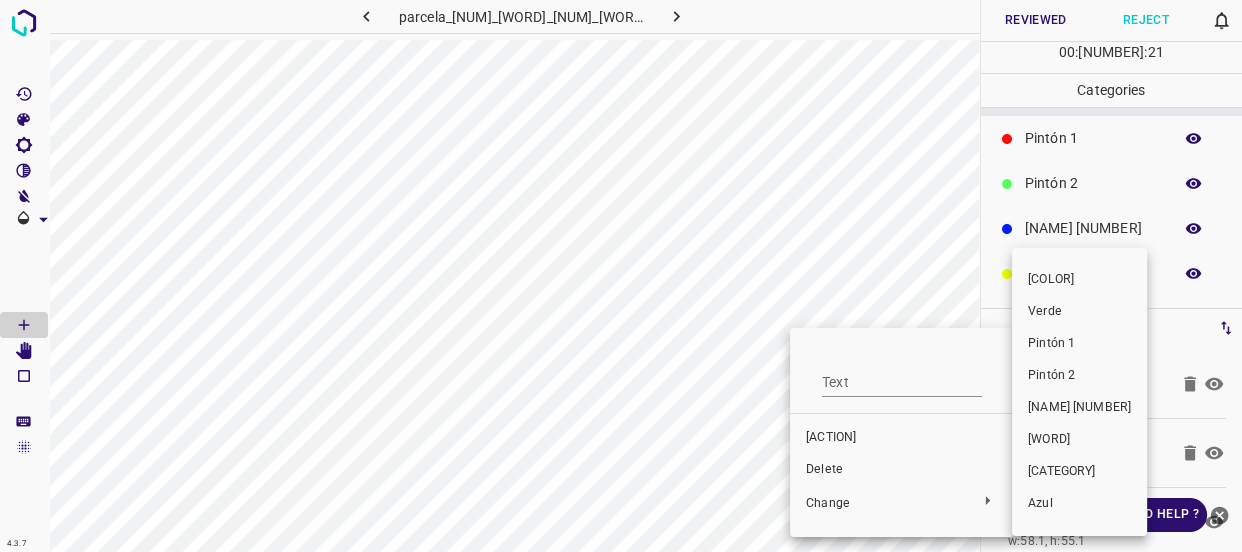 click on "Verde" at bounding box center (1079, 312) 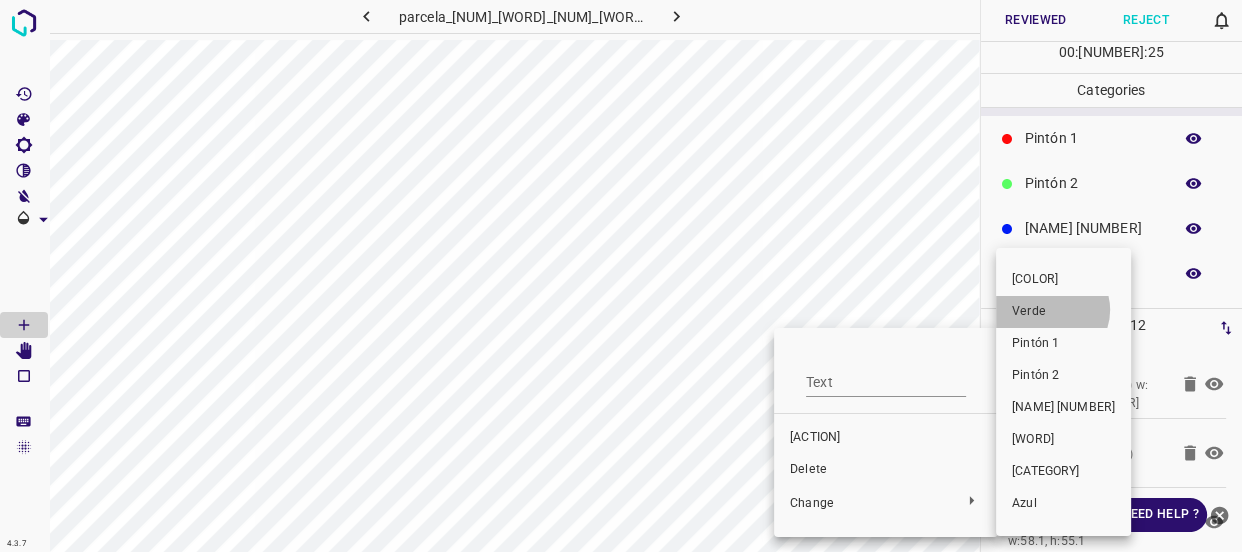 click on "Verde" at bounding box center (1063, 312) 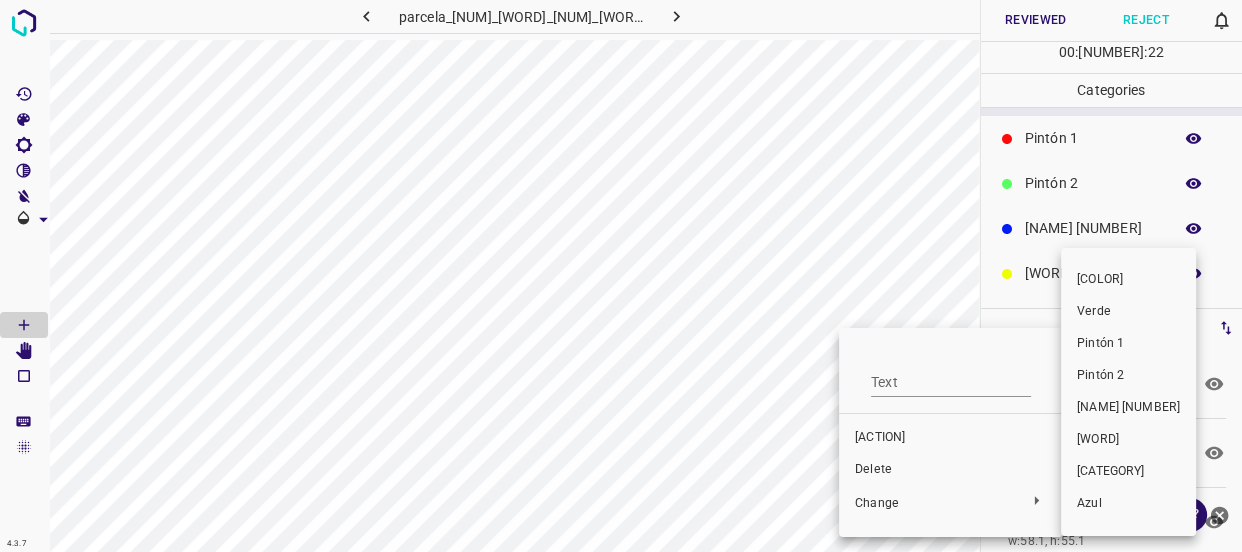 click on "Verde" at bounding box center [1128, 312] 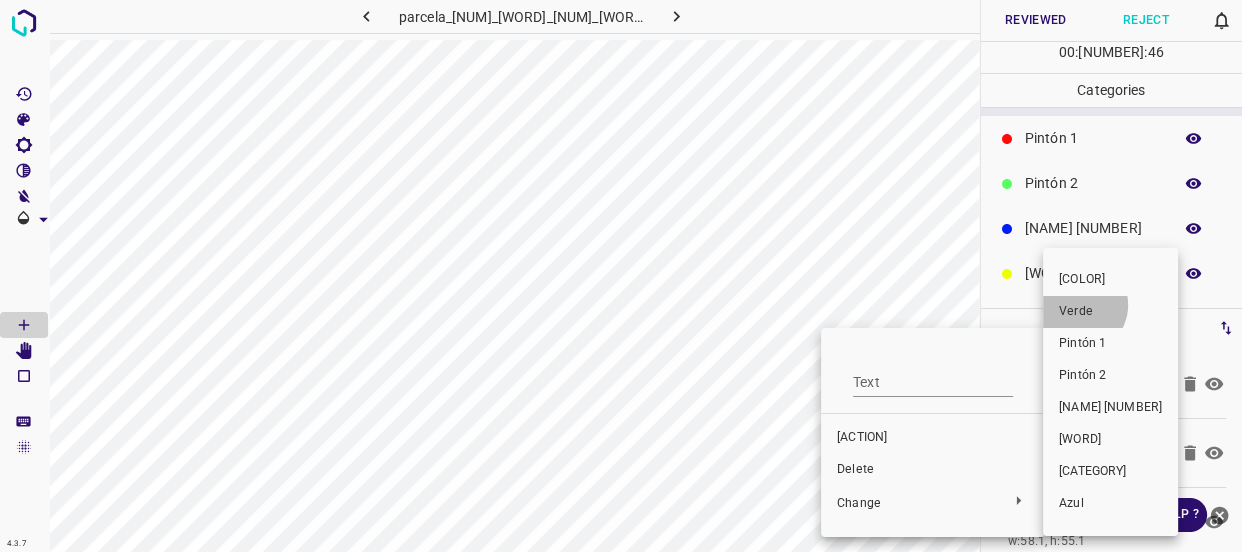 drag, startPoint x: 1078, startPoint y: 305, endPoint x: 873, endPoint y: 334, distance: 207.04106 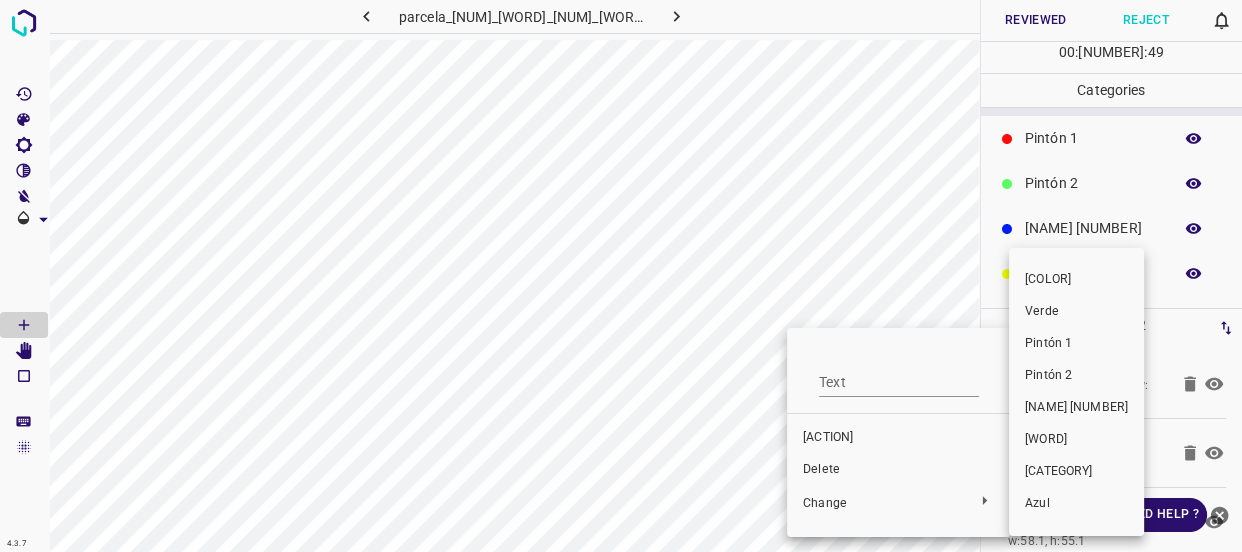 click on "Verde" at bounding box center [1076, 312] 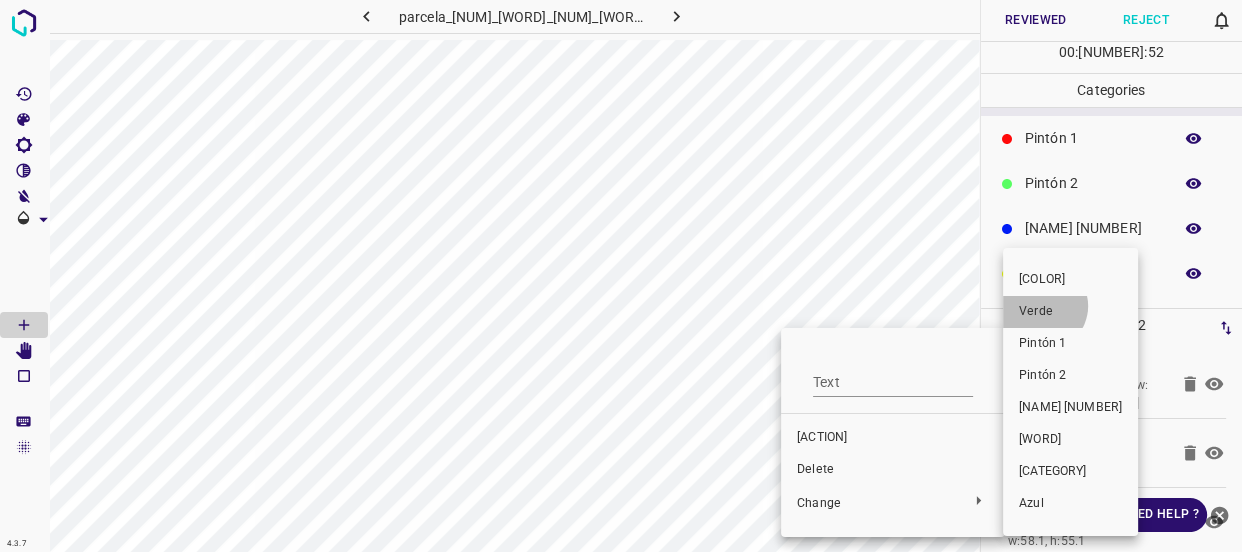 click on "Verde" at bounding box center [1070, 312] 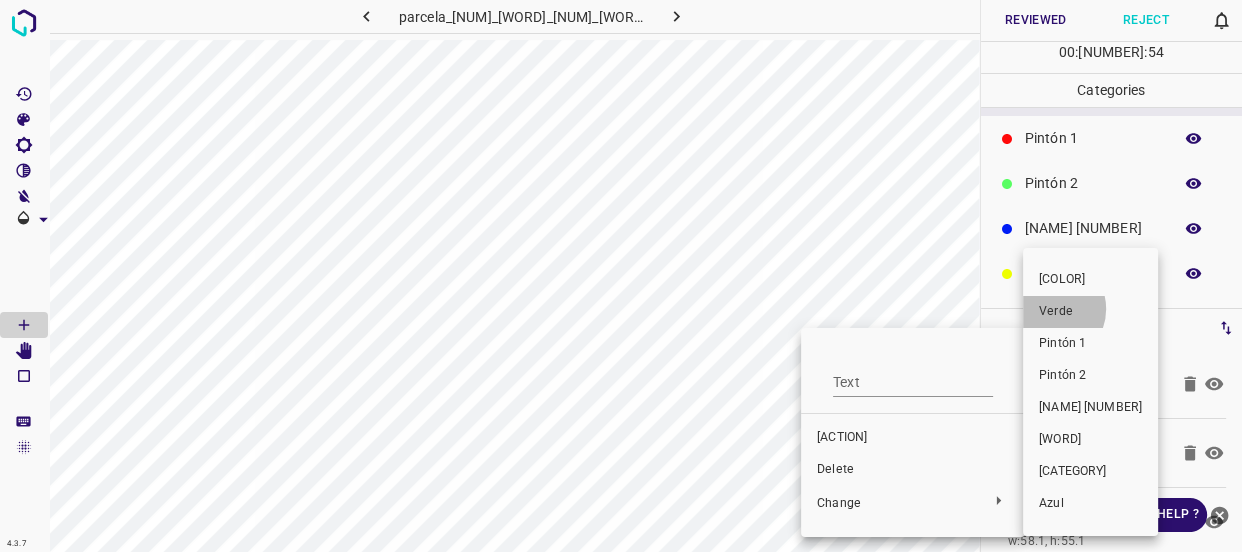 click on "Verde" at bounding box center [1090, 312] 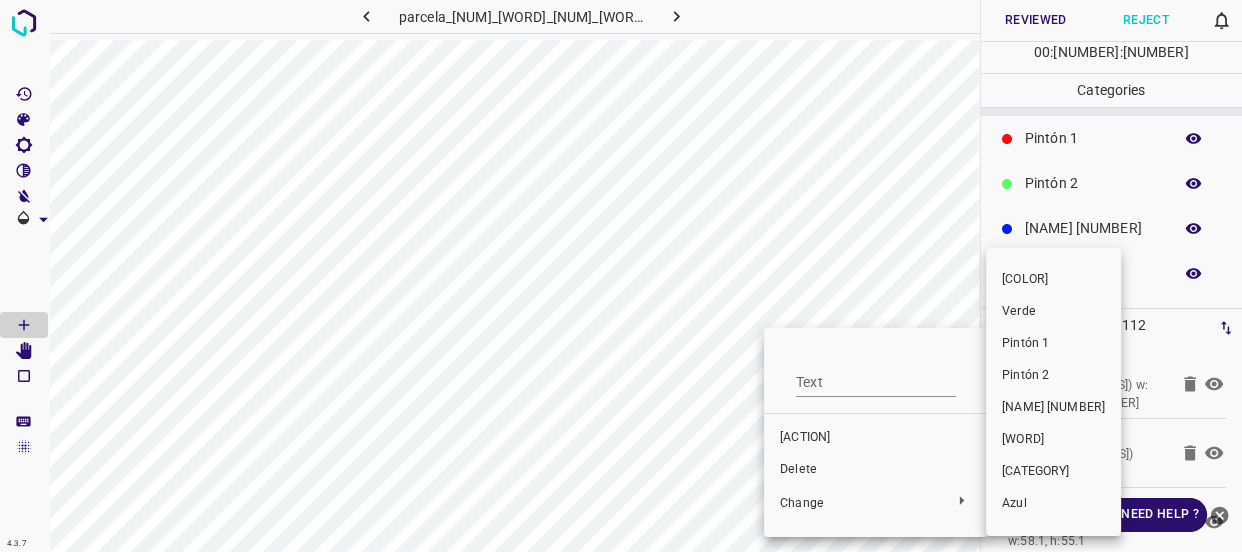 drag, startPoint x: 1019, startPoint y: 312, endPoint x: 800, endPoint y: 360, distance: 224.19858 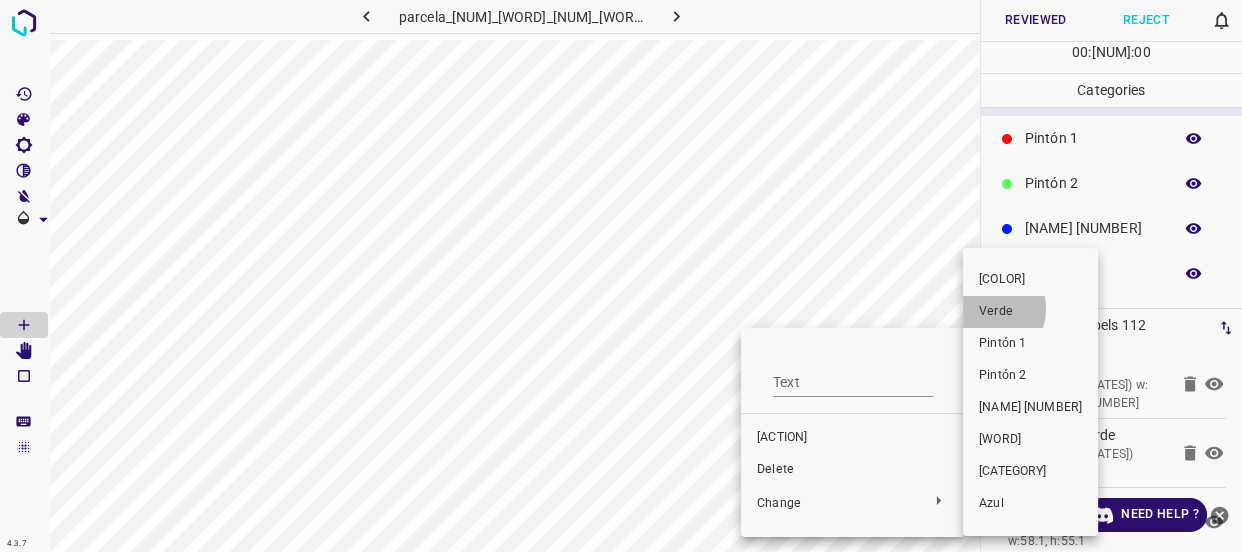 click on "Verde" at bounding box center (1030, 312) 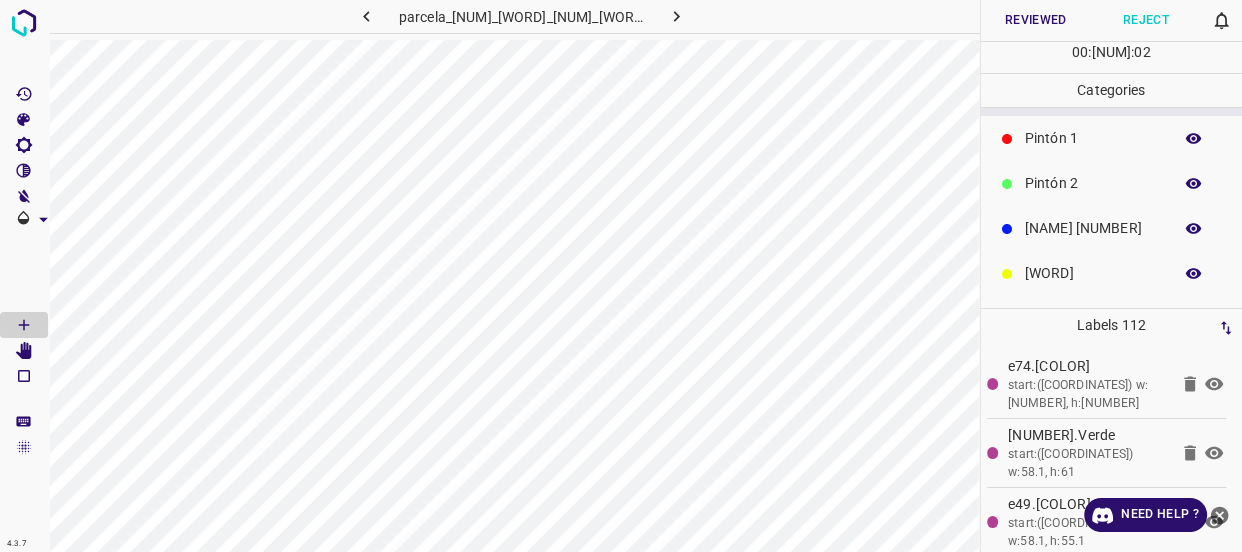 scroll, scrollTop: 175, scrollLeft: 0, axis: vertical 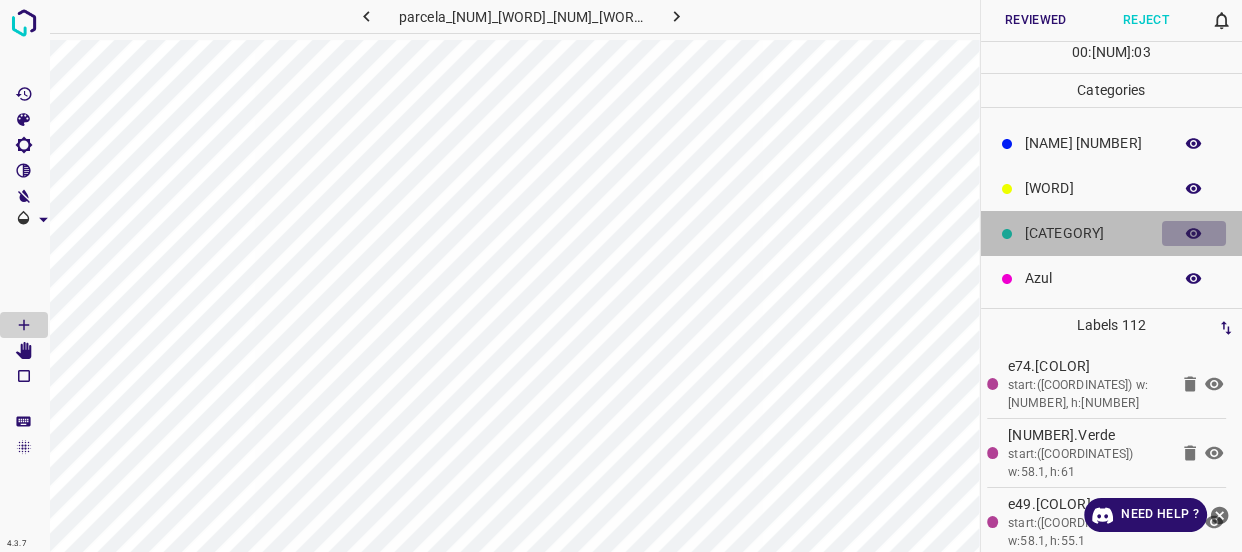click 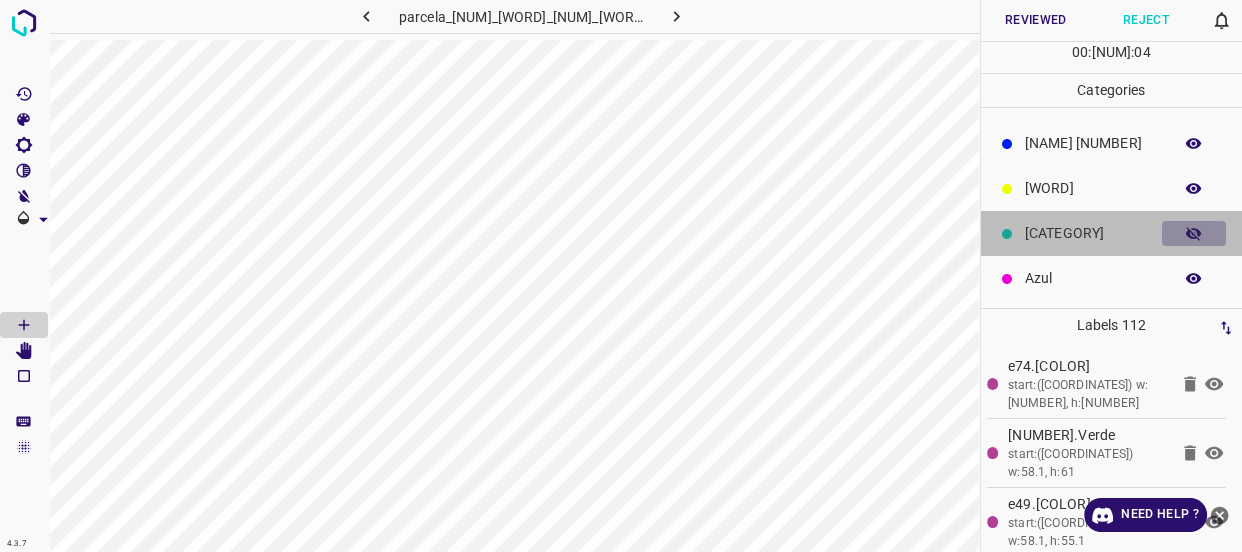 click 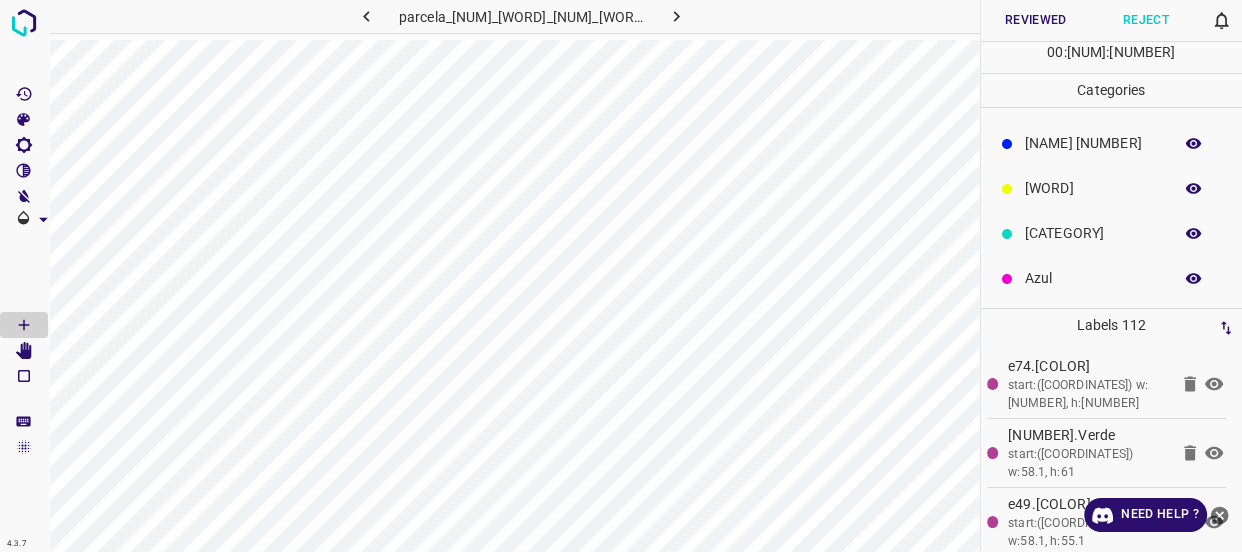 click 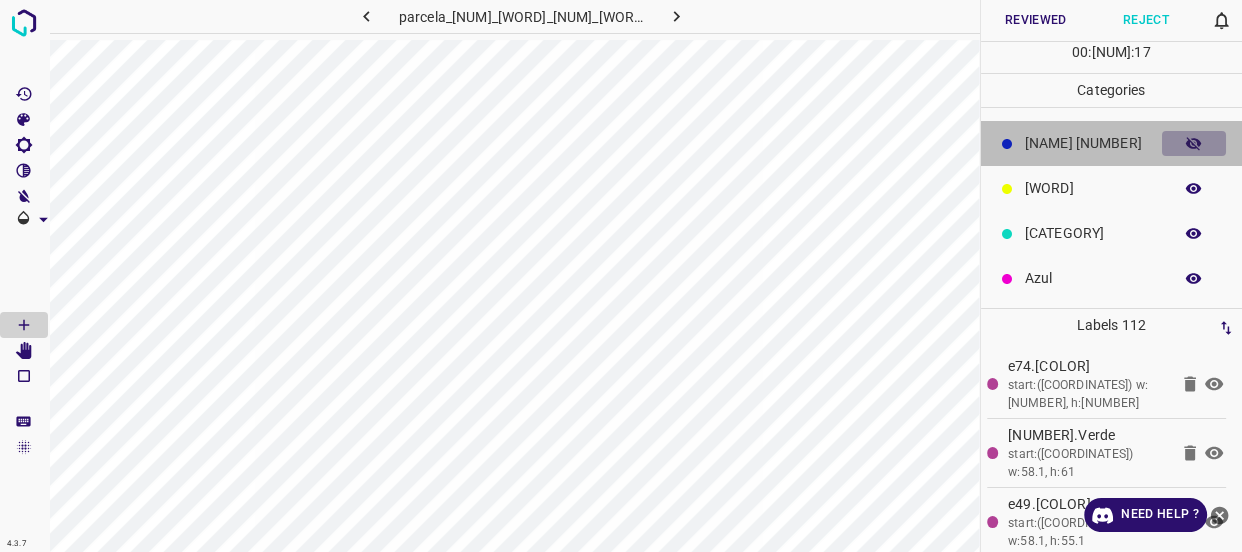 click 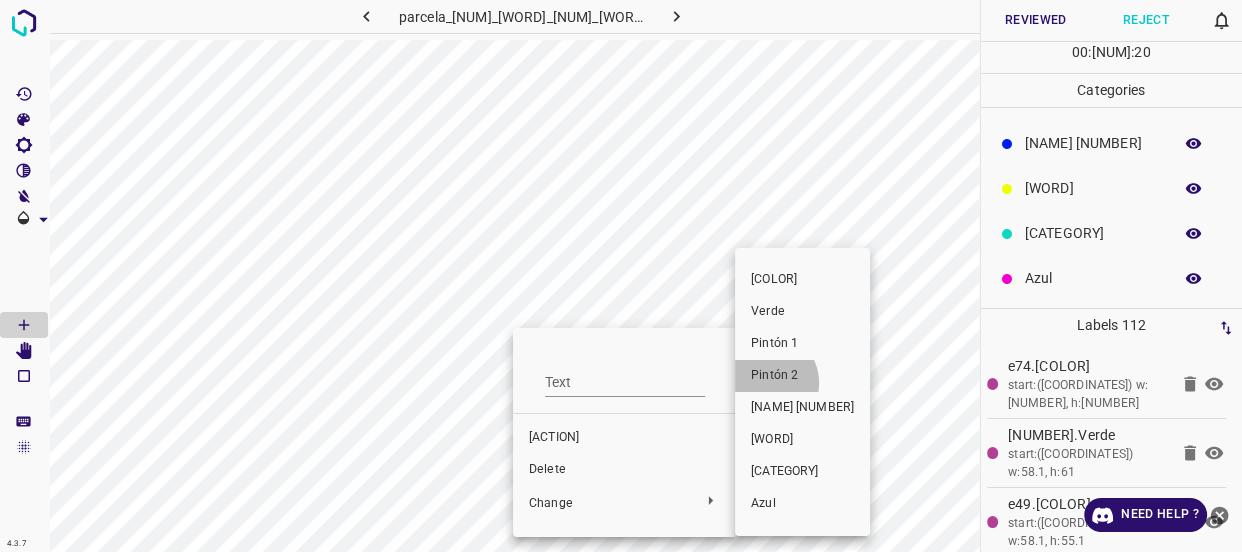 click on "Pintón 2" at bounding box center (802, 376) 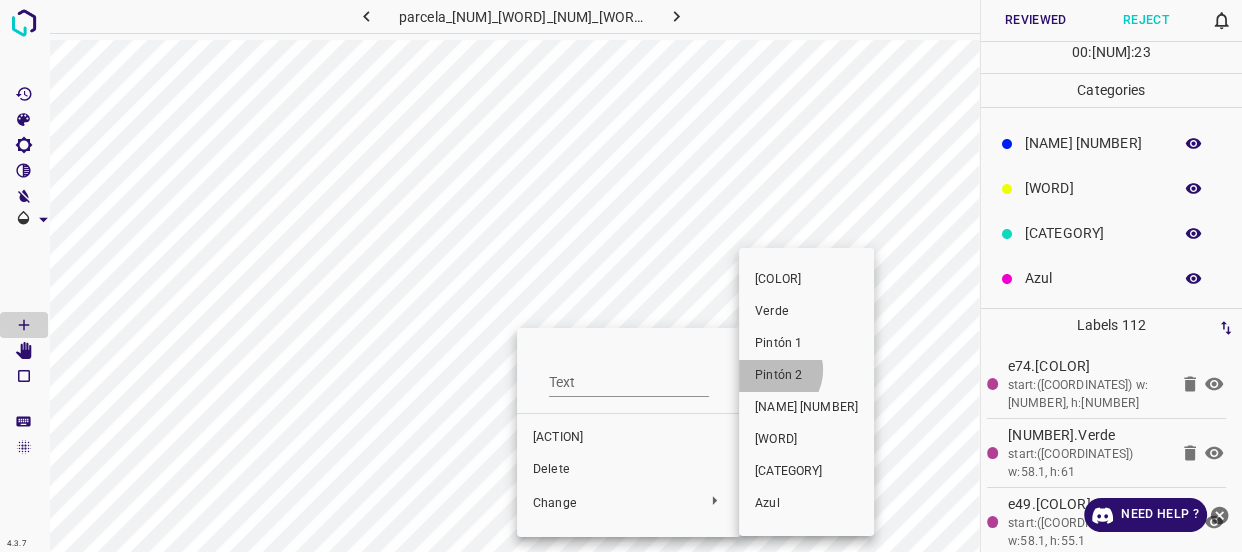 click on "Pintón 2" at bounding box center [806, 376] 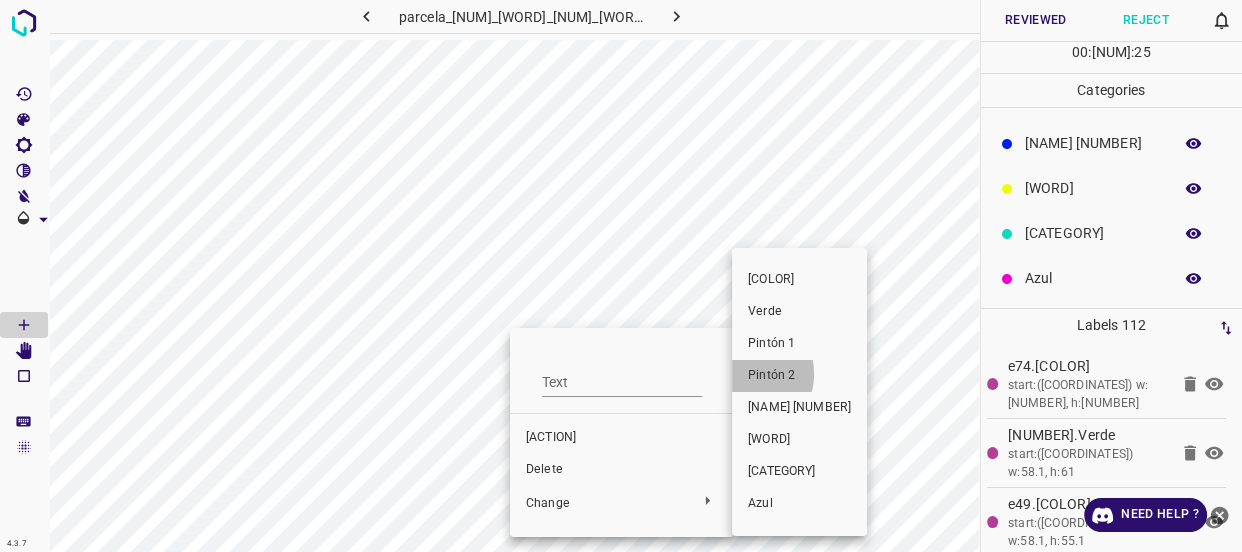click on "Pintón 2" at bounding box center [799, 376] 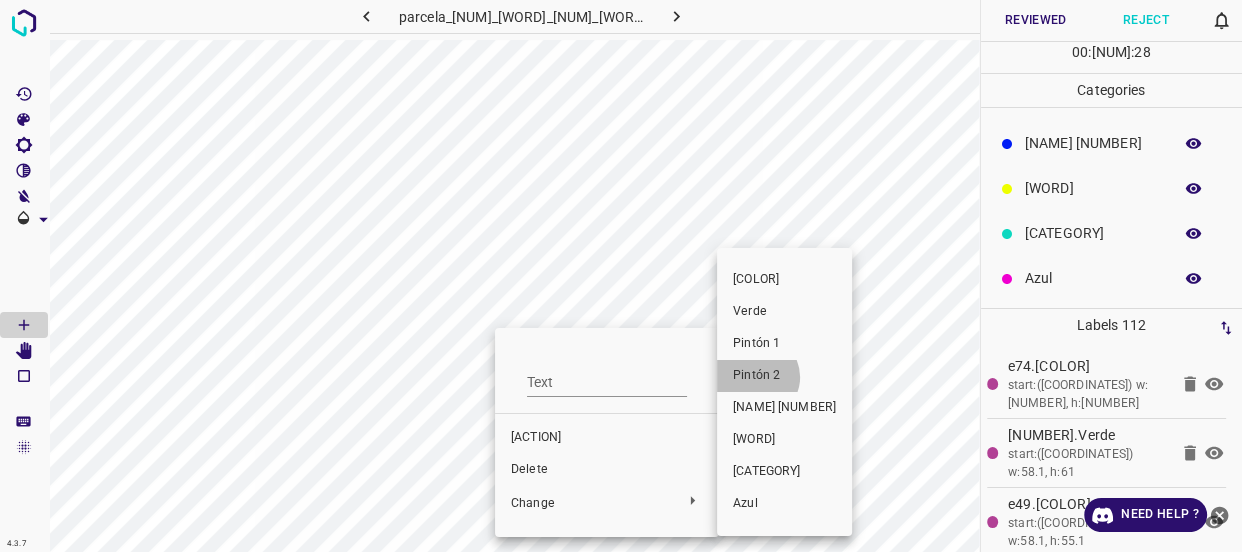 click on "Pintón 2" at bounding box center (784, 376) 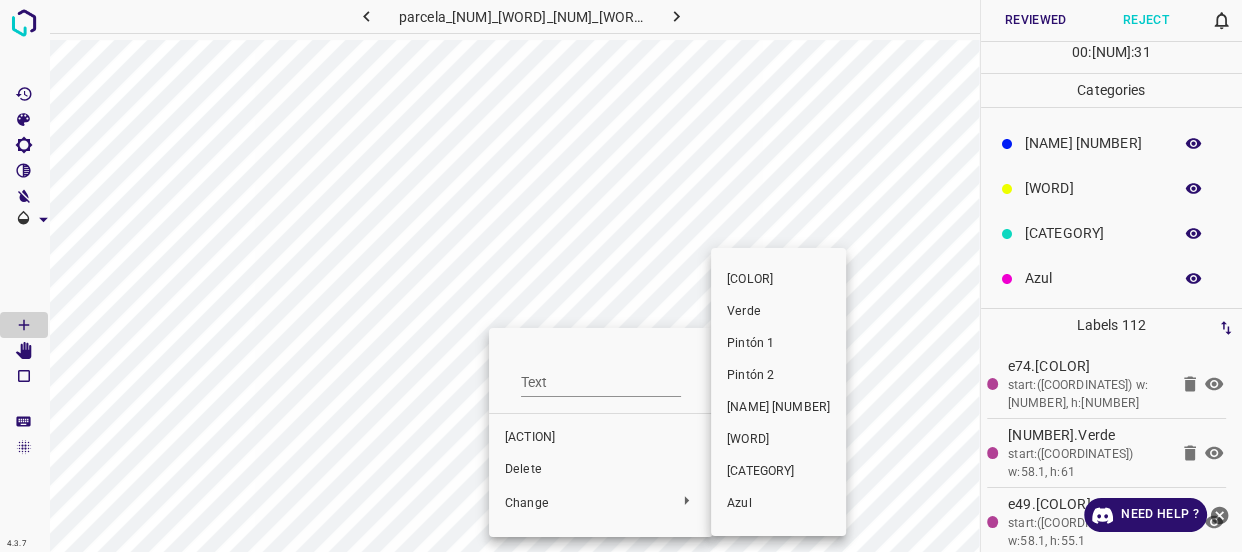 click on "Pintón 2" at bounding box center [778, 376] 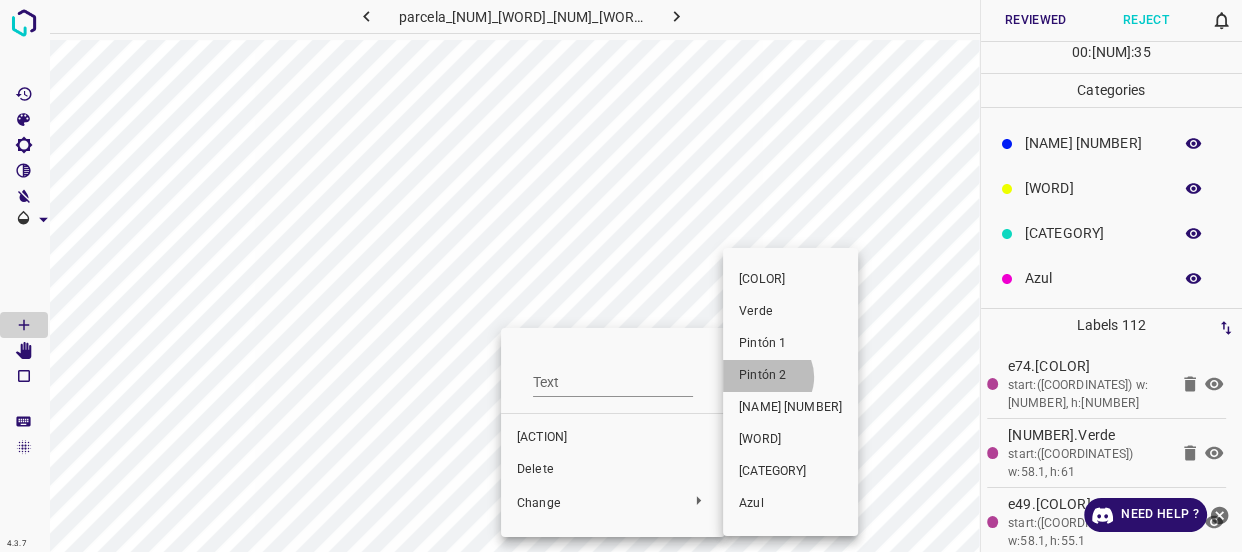 click on "Pintón 2" at bounding box center [790, 376] 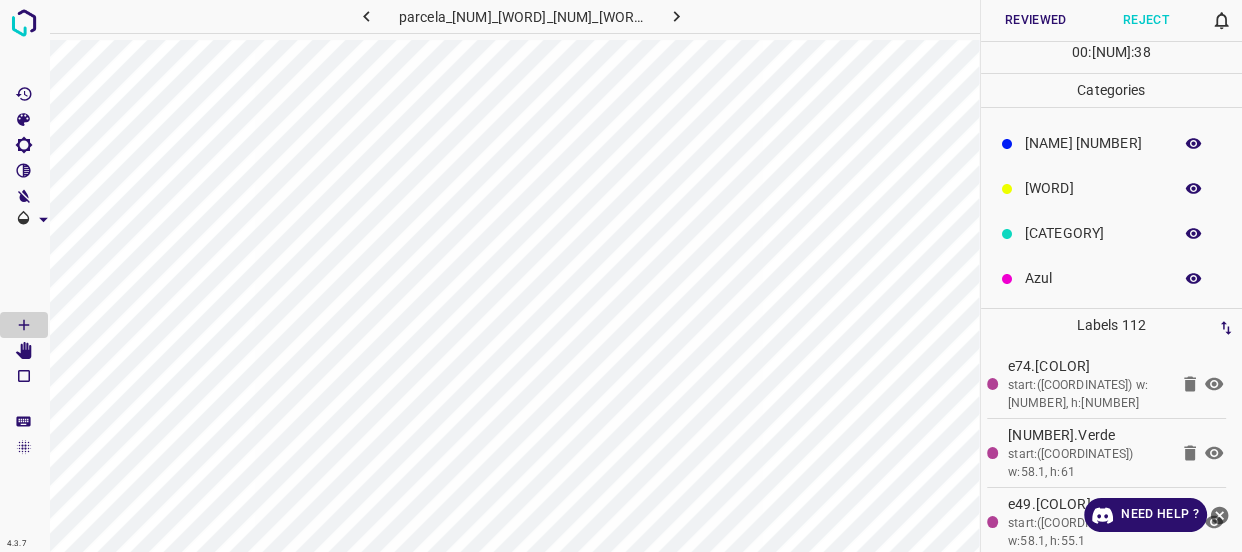 click 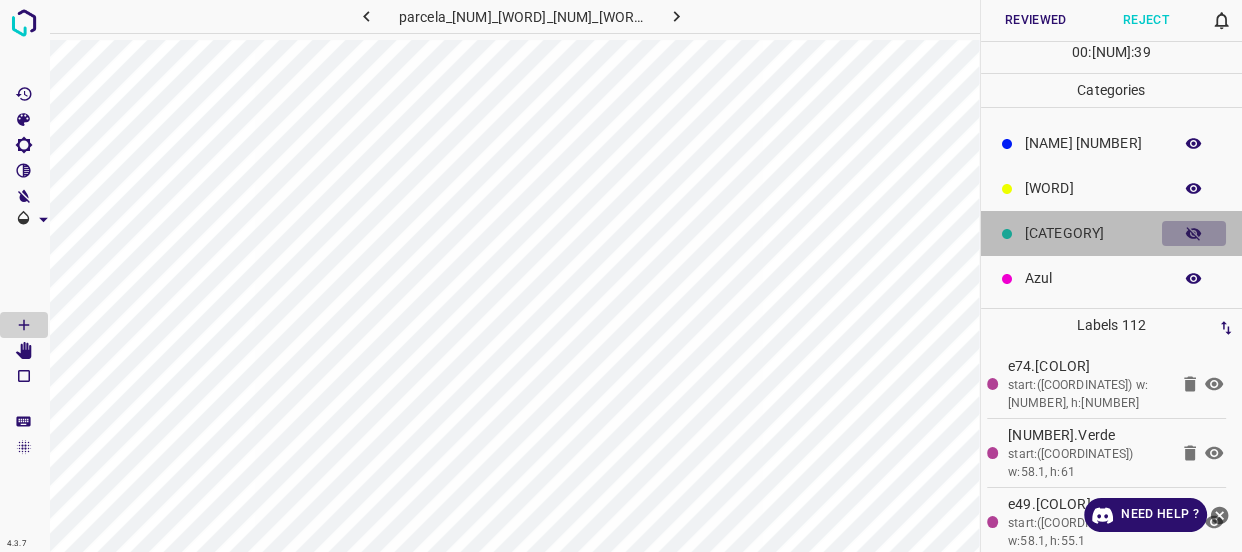 click 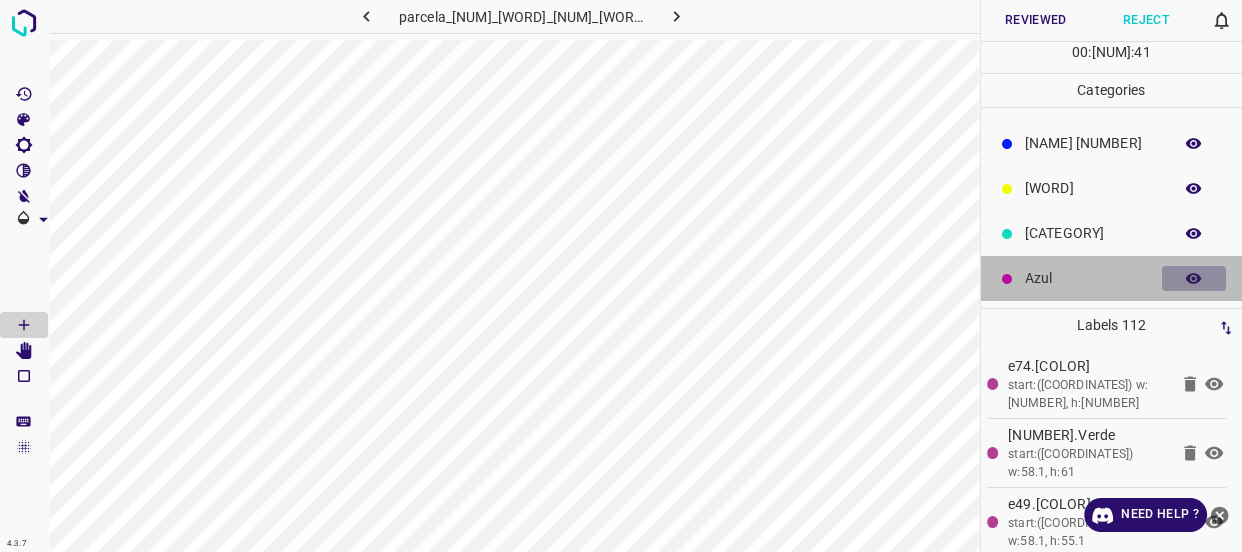 click 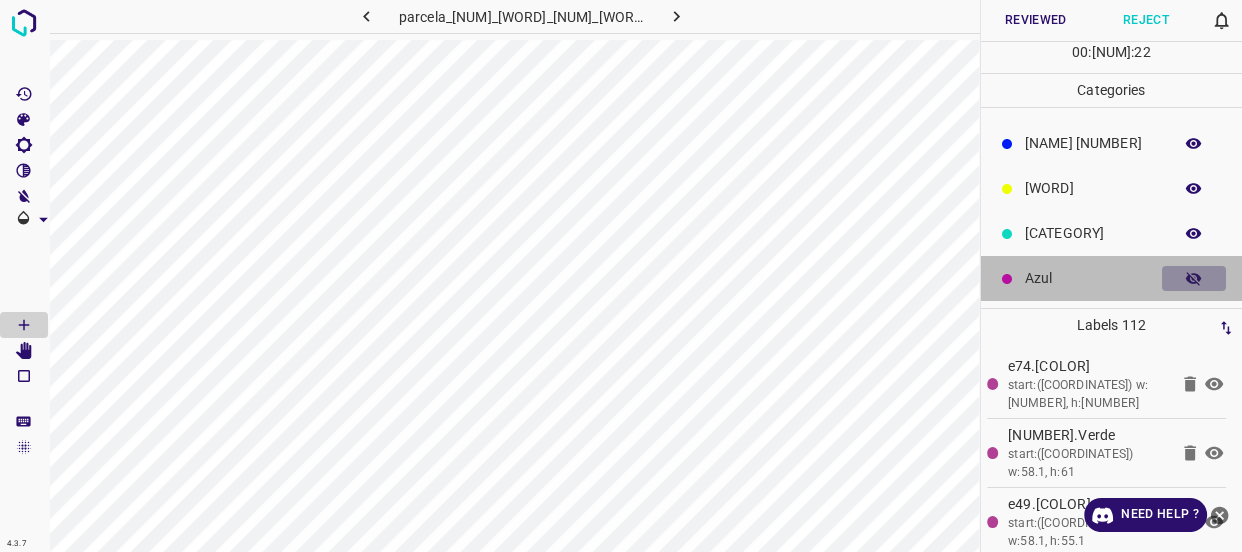 click 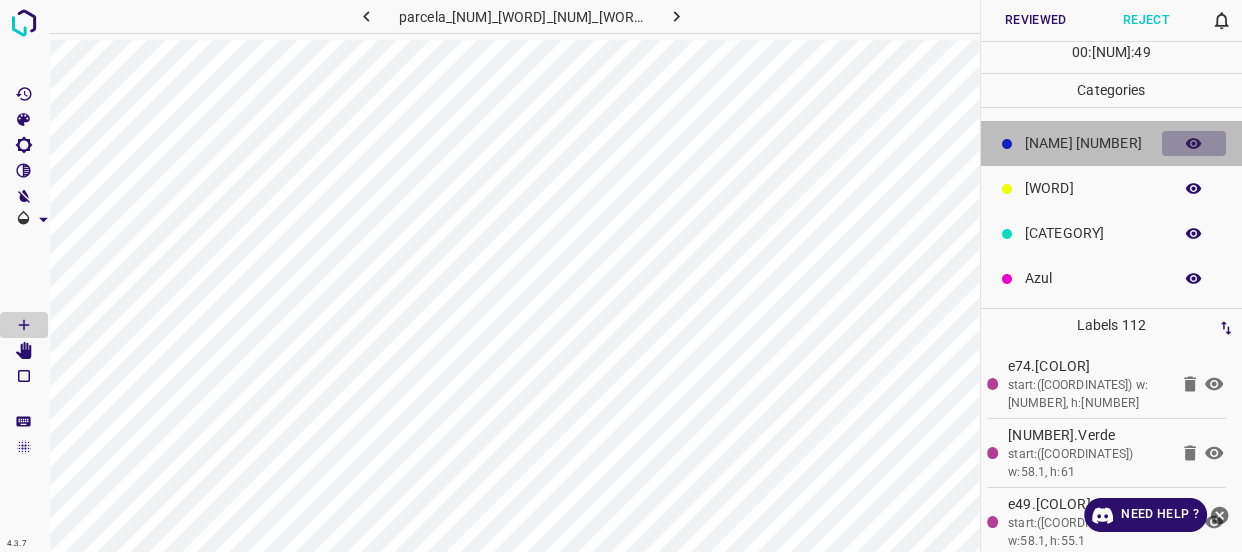 click 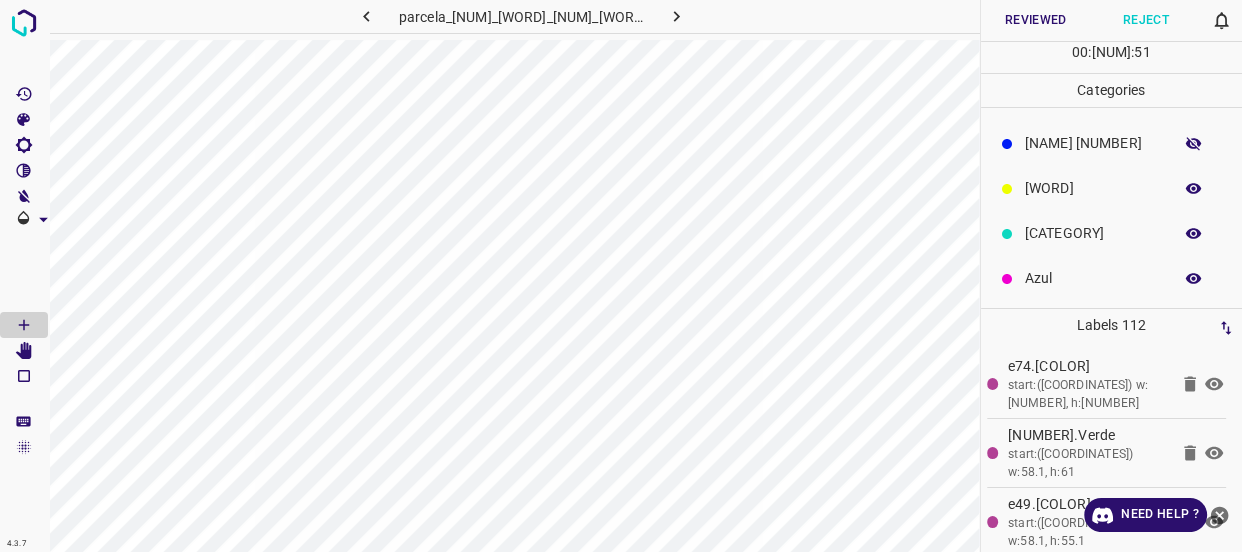 click 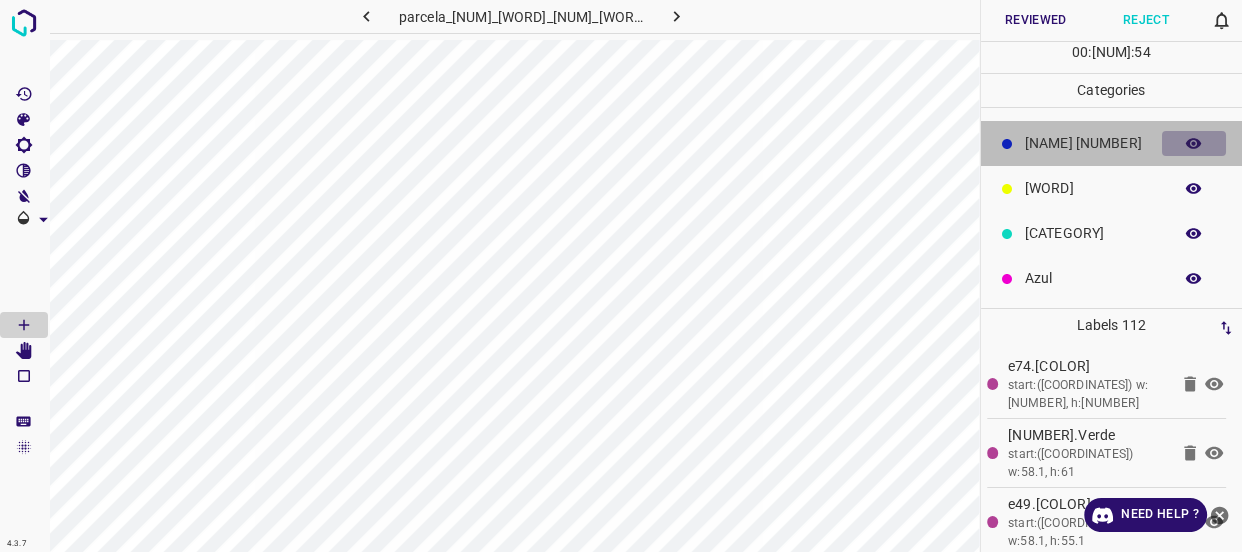 click 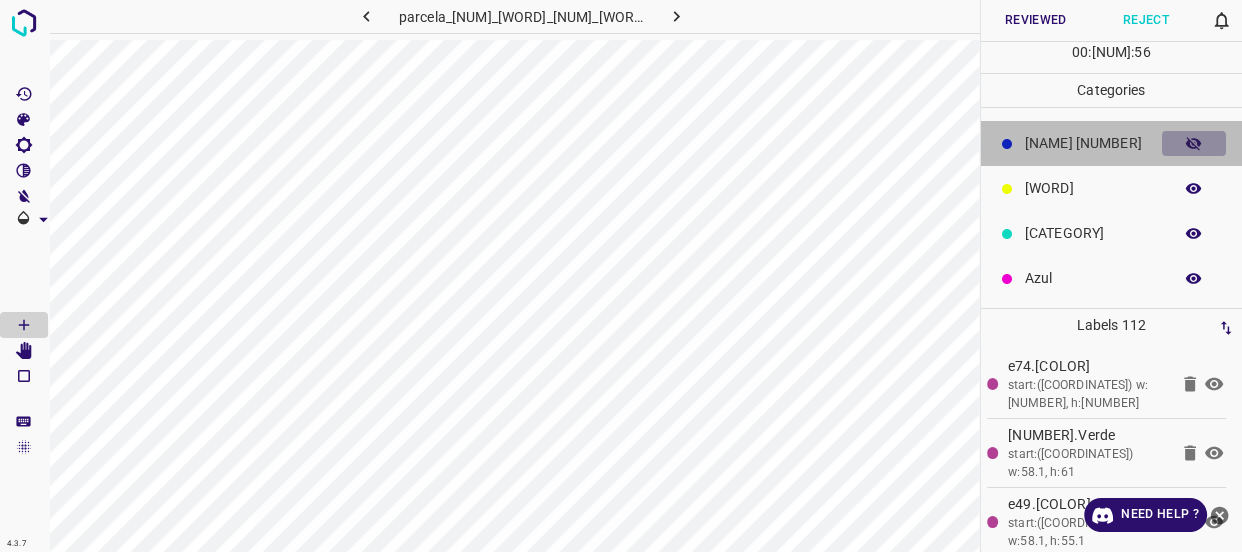 click 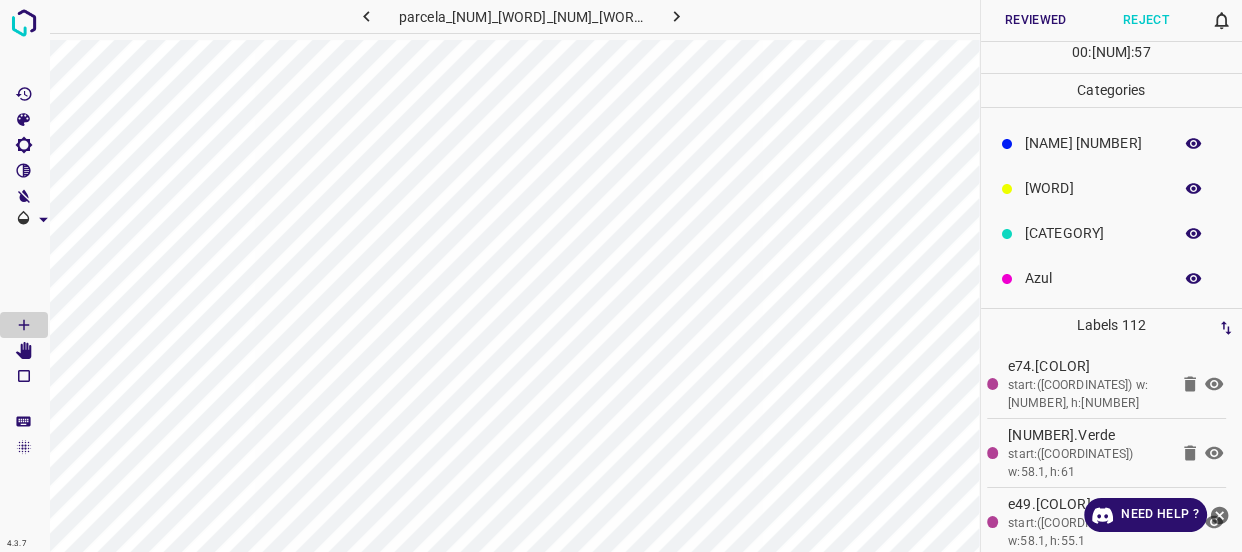 scroll, scrollTop: 84, scrollLeft: 0, axis: vertical 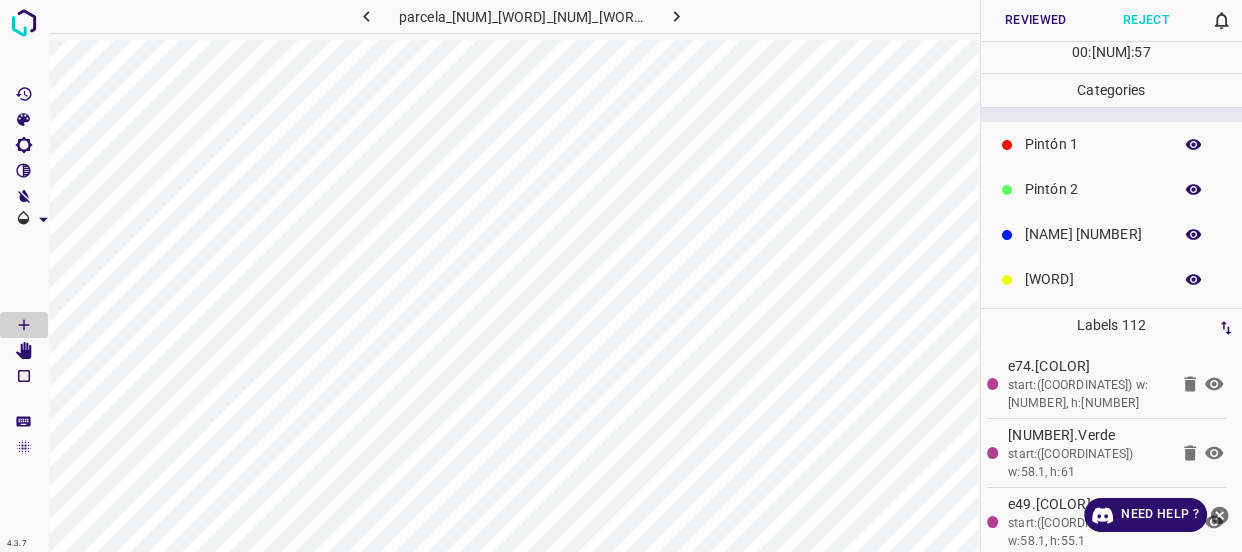click on "Pintón 2" at bounding box center (1112, 189) 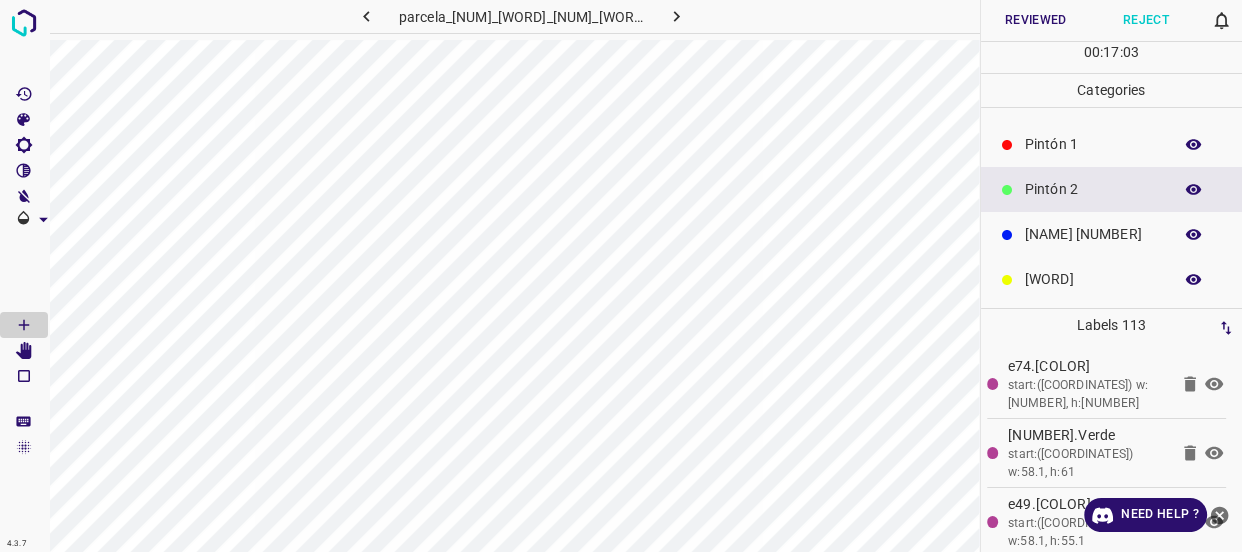 click 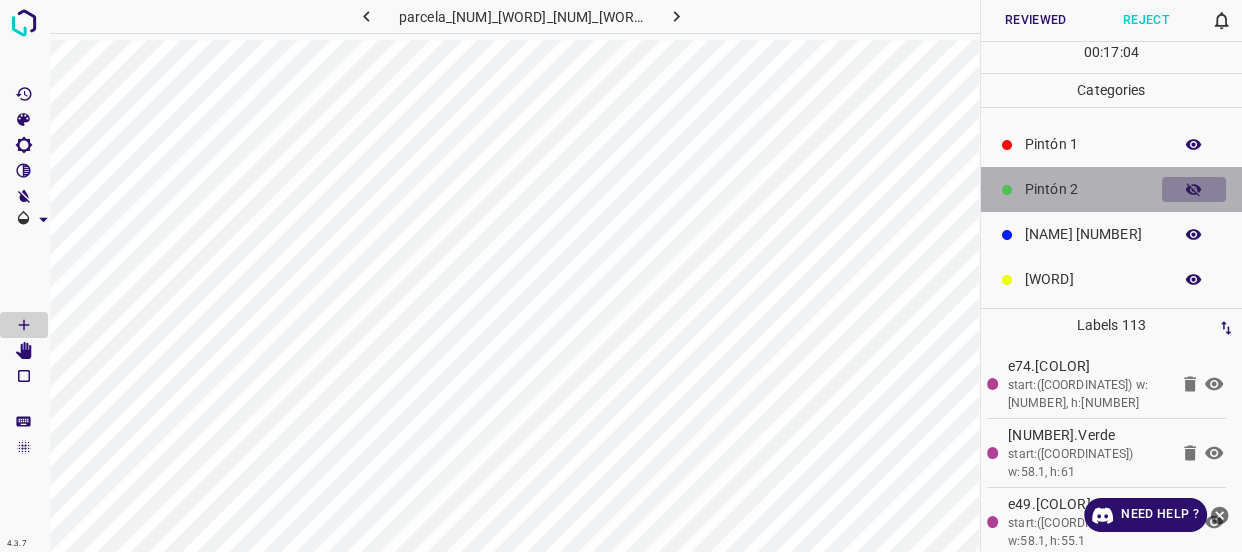 click 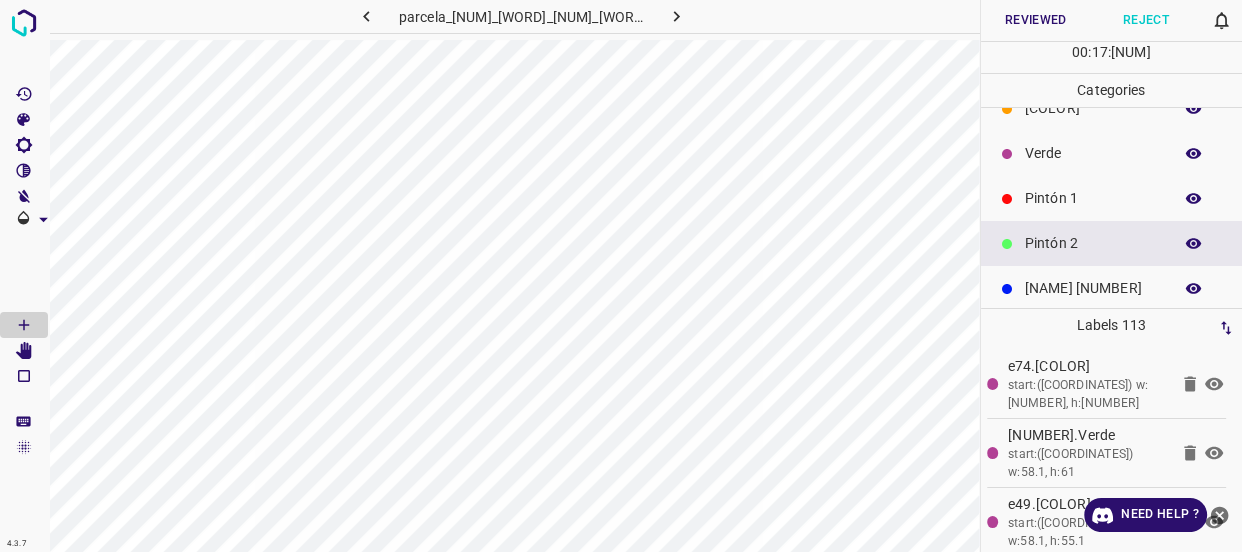 scroll, scrollTop: 0, scrollLeft: 0, axis: both 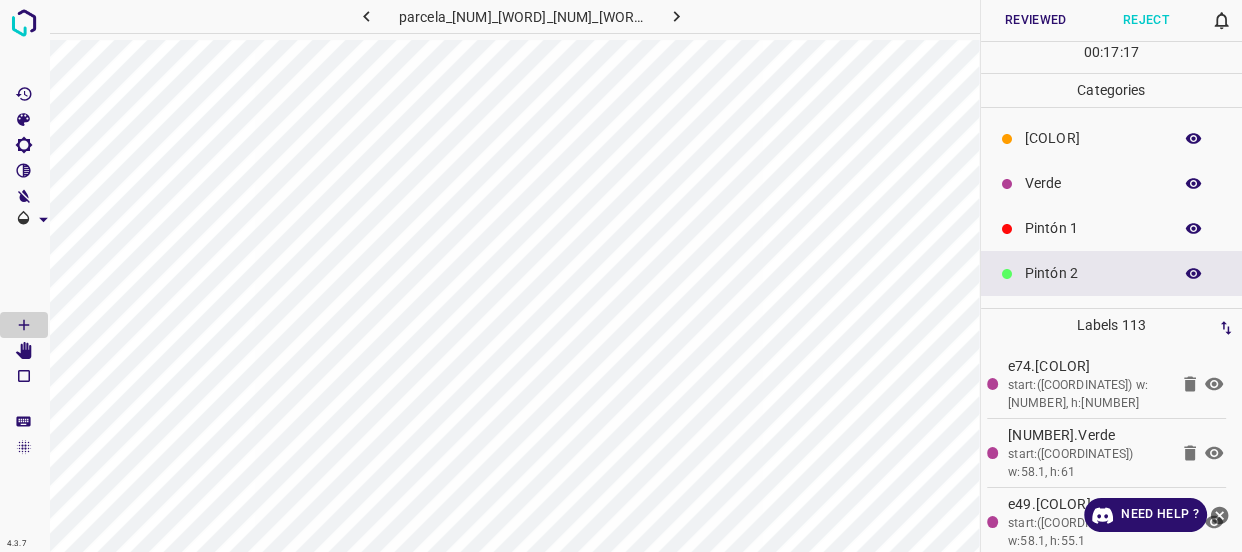 click 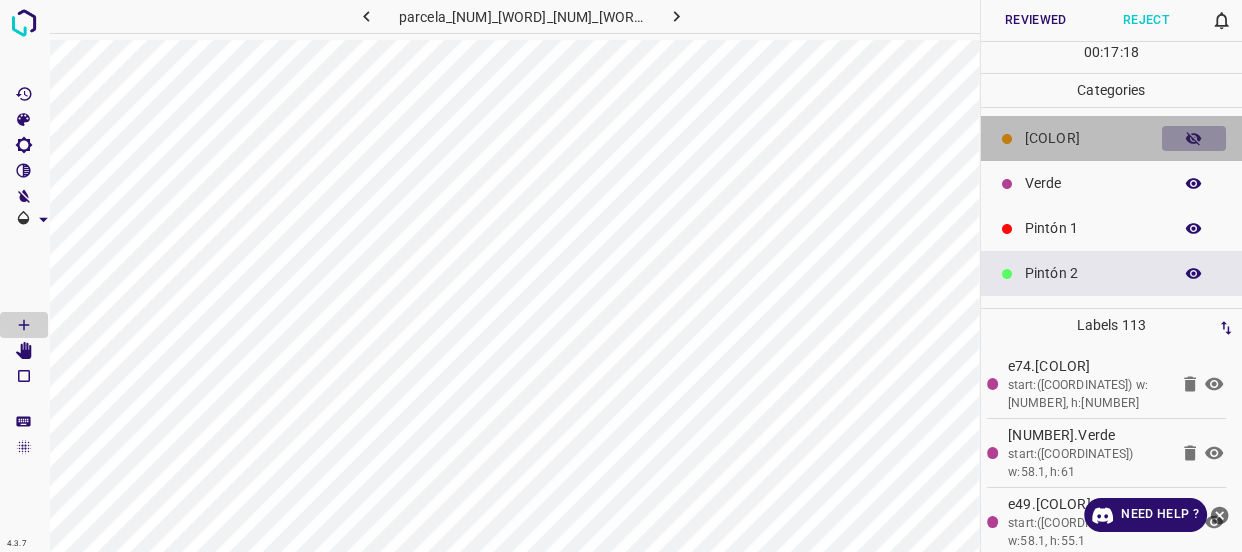 click 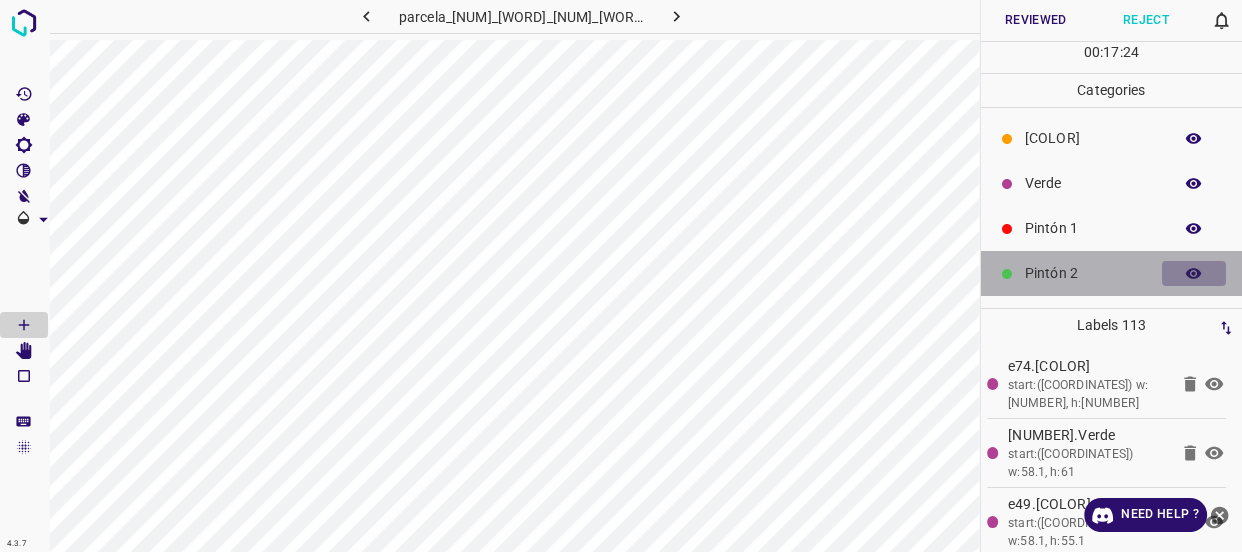 click 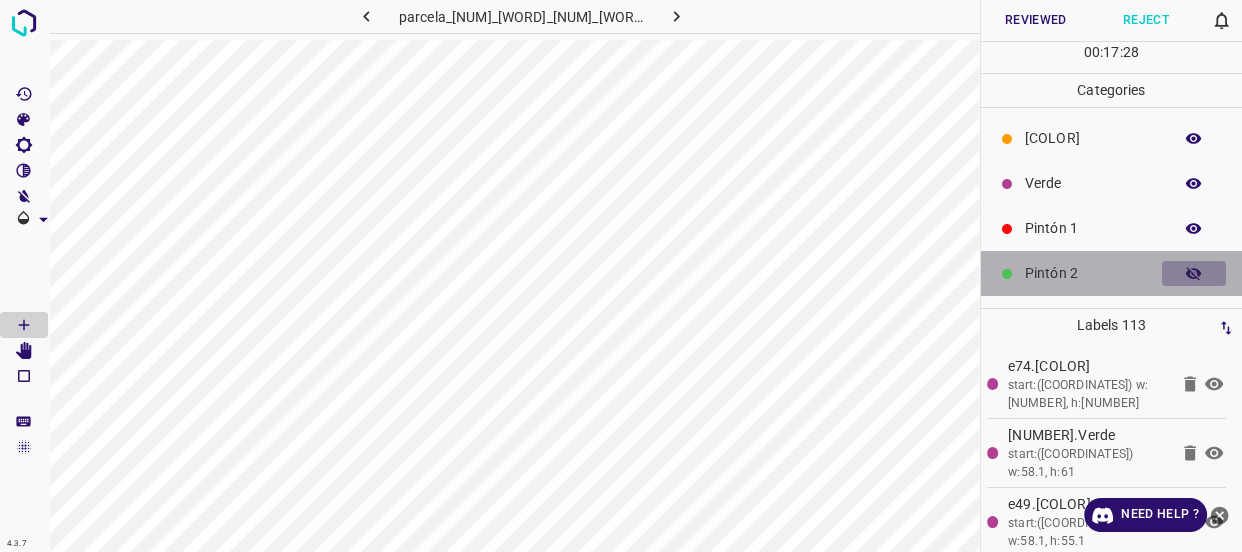 click 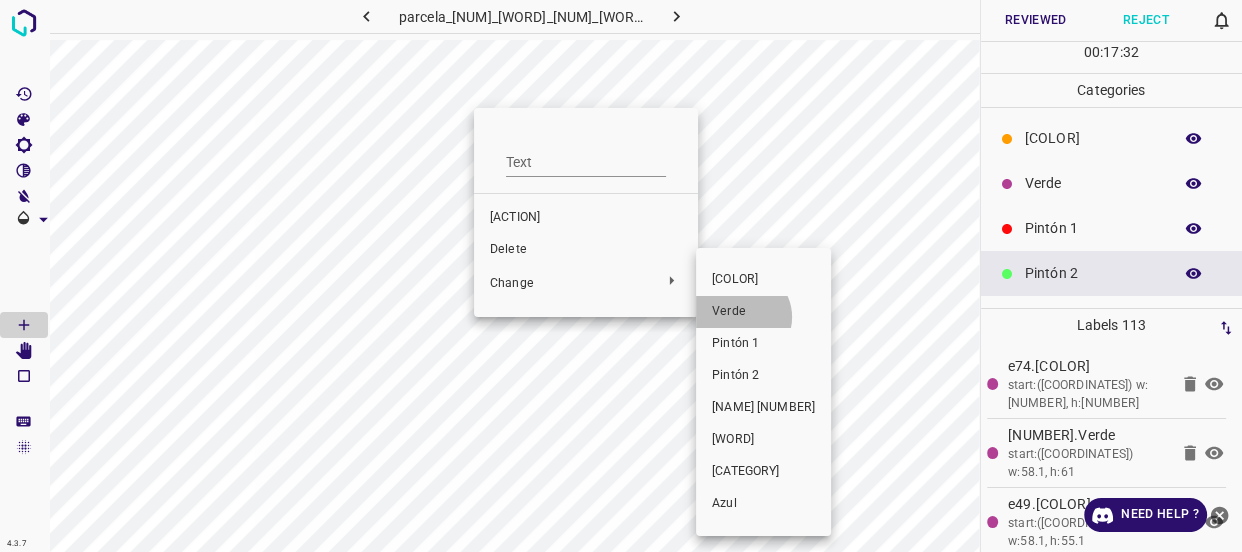 drag, startPoint x: 741, startPoint y: 317, endPoint x: 544, endPoint y: 178, distance: 241.10164 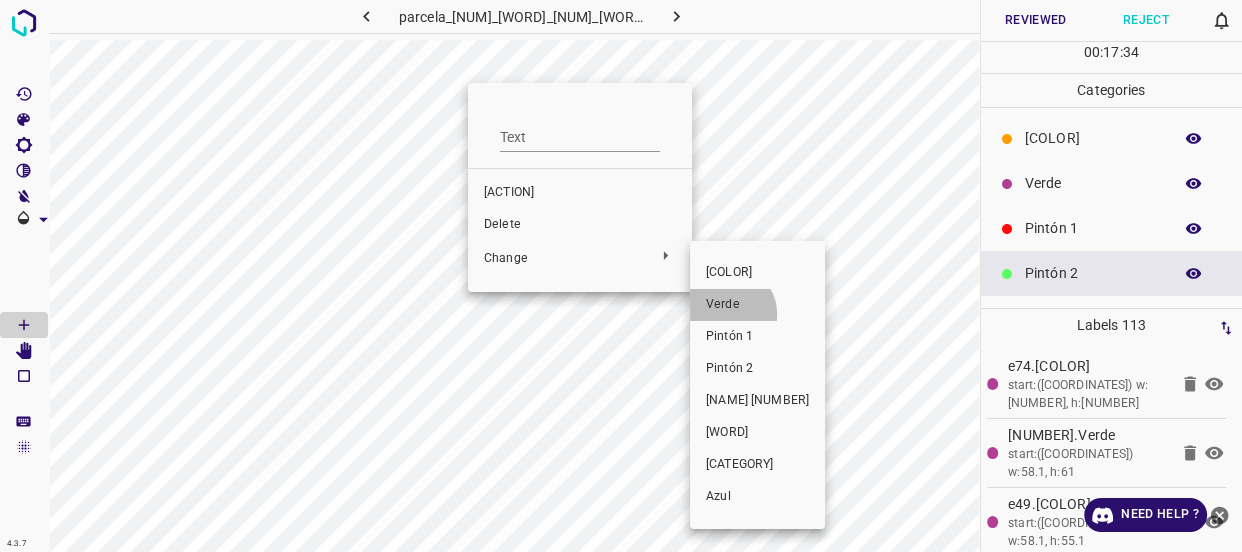 drag, startPoint x: 728, startPoint y: 314, endPoint x: 519, endPoint y: 104, distance: 296.2786 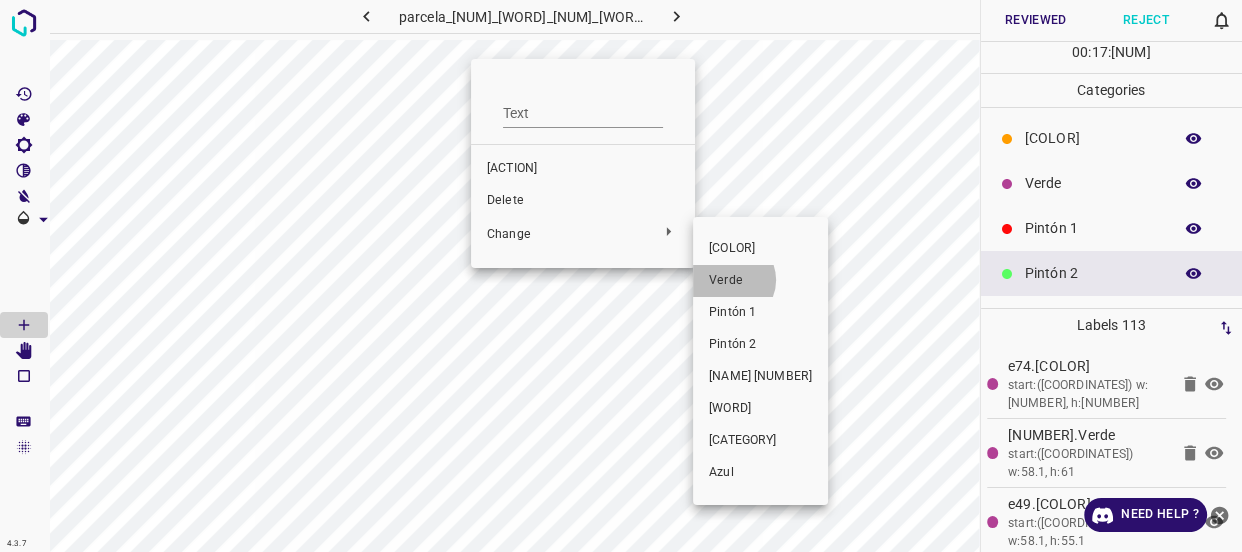 click on "Verde" at bounding box center (760, 281) 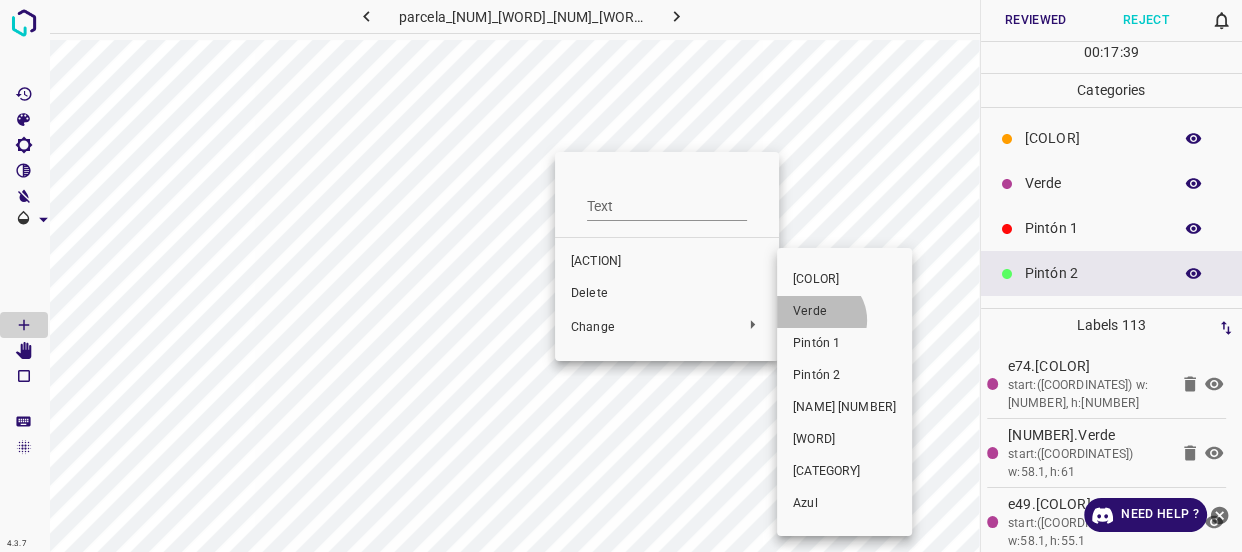 drag, startPoint x: 818, startPoint y: 320, endPoint x: 684, endPoint y: 222, distance: 166.01205 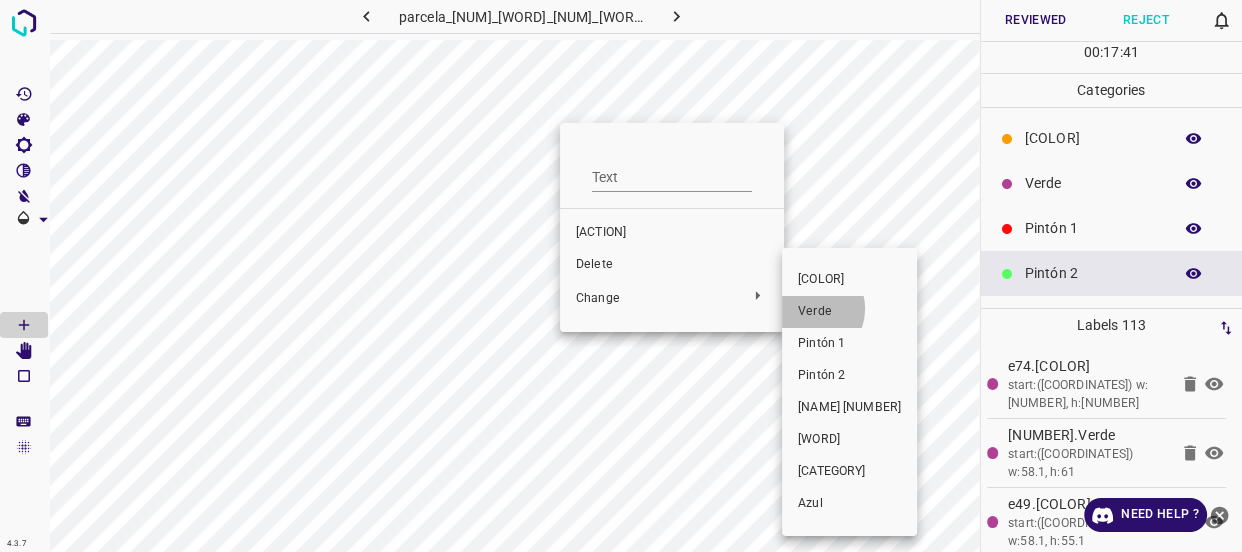 click on "Verde" at bounding box center [849, 312] 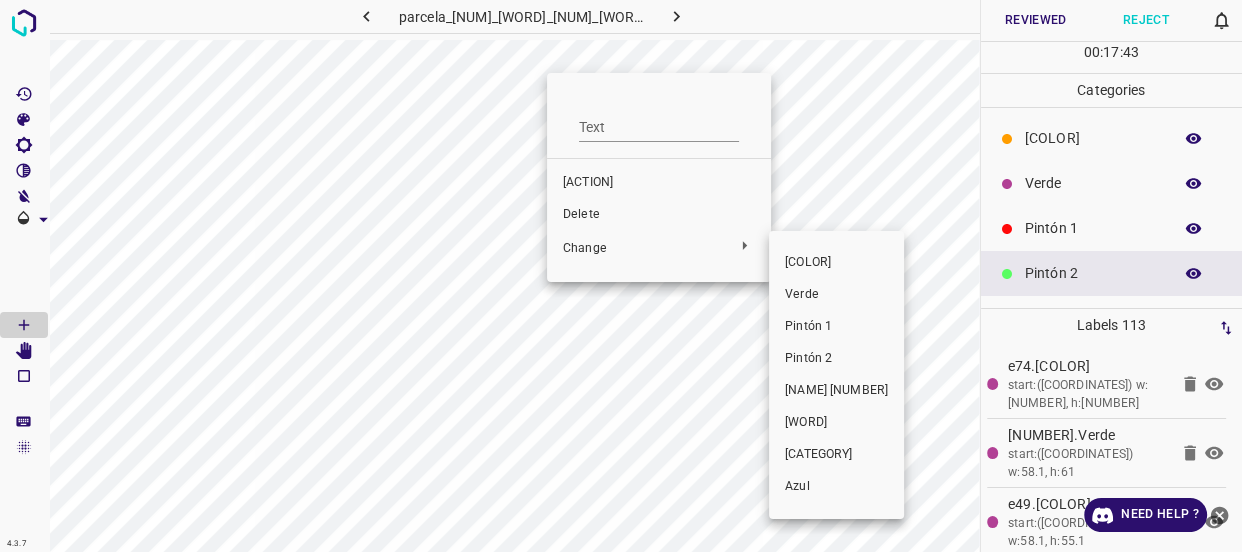 click on "Verde" at bounding box center (836, 295) 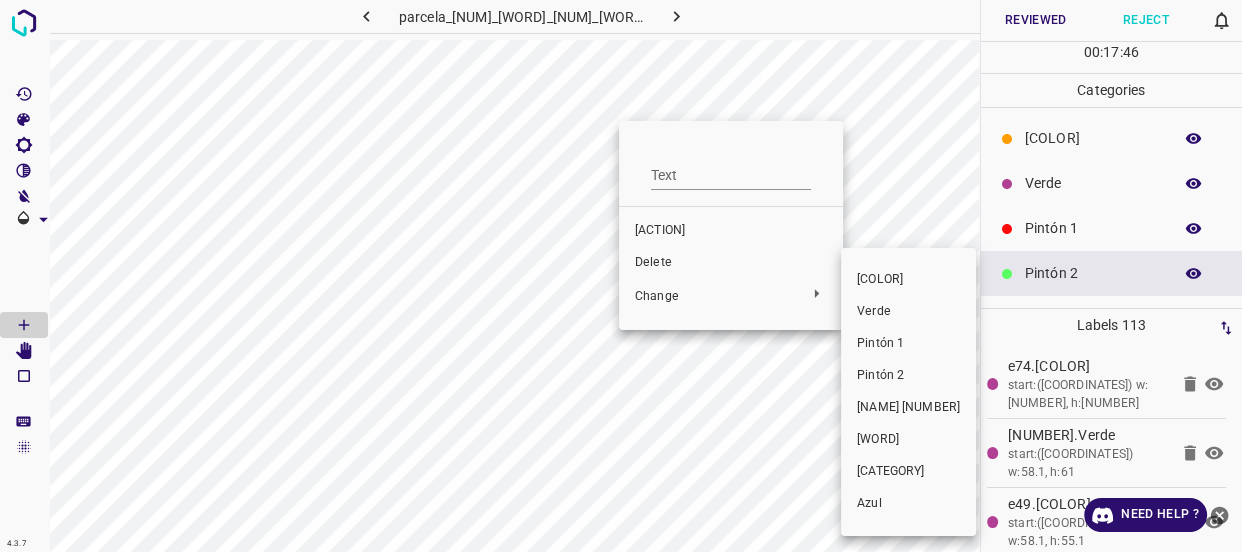 drag, startPoint x: 875, startPoint y: 320, endPoint x: 824, endPoint y: 204, distance: 126.71622 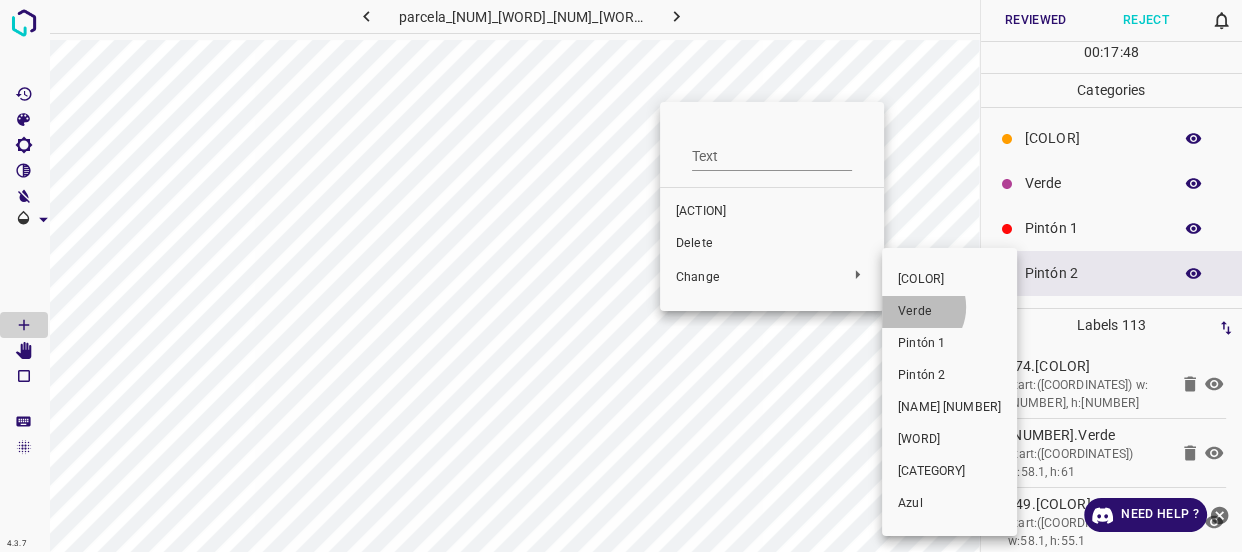 drag, startPoint x: 911, startPoint y: 307, endPoint x: 791, endPoint y: 147, distance: 200 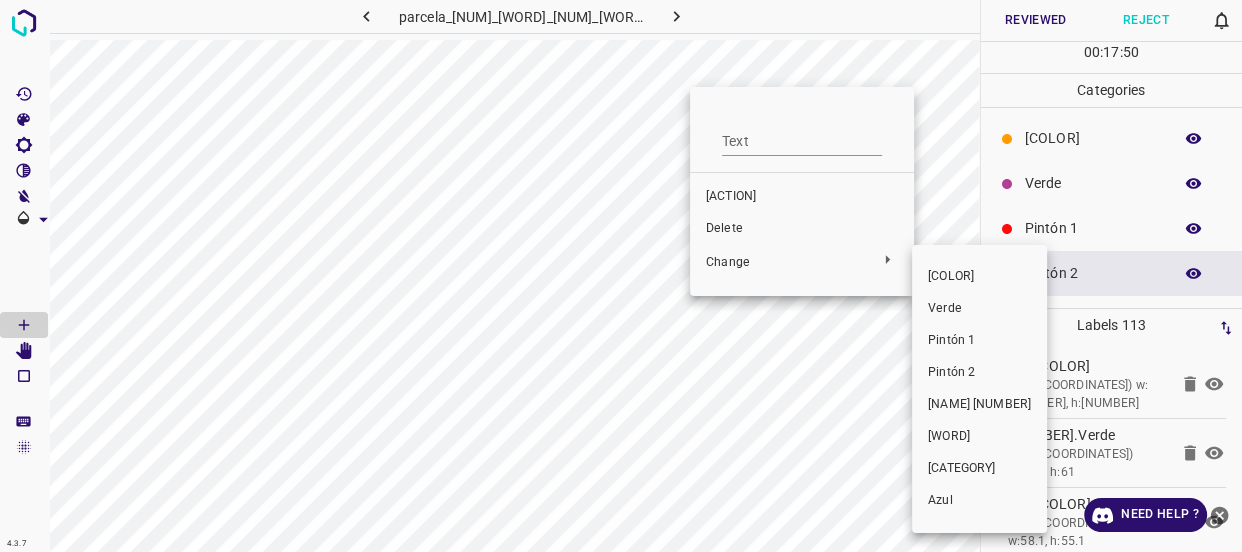 drag, startPoint x: 947, startPoint y: 312, endPoint x: 915, endPoint y: 290, distance: 38.832977 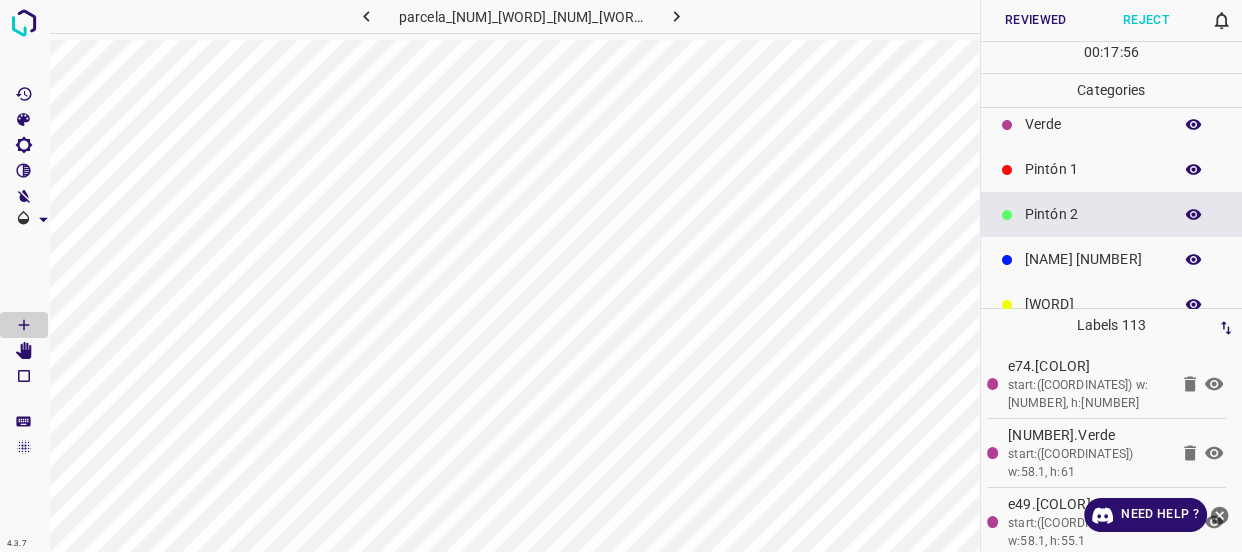 scroll, scrollTop: 90, scrollLeft: 0, axis: vertical 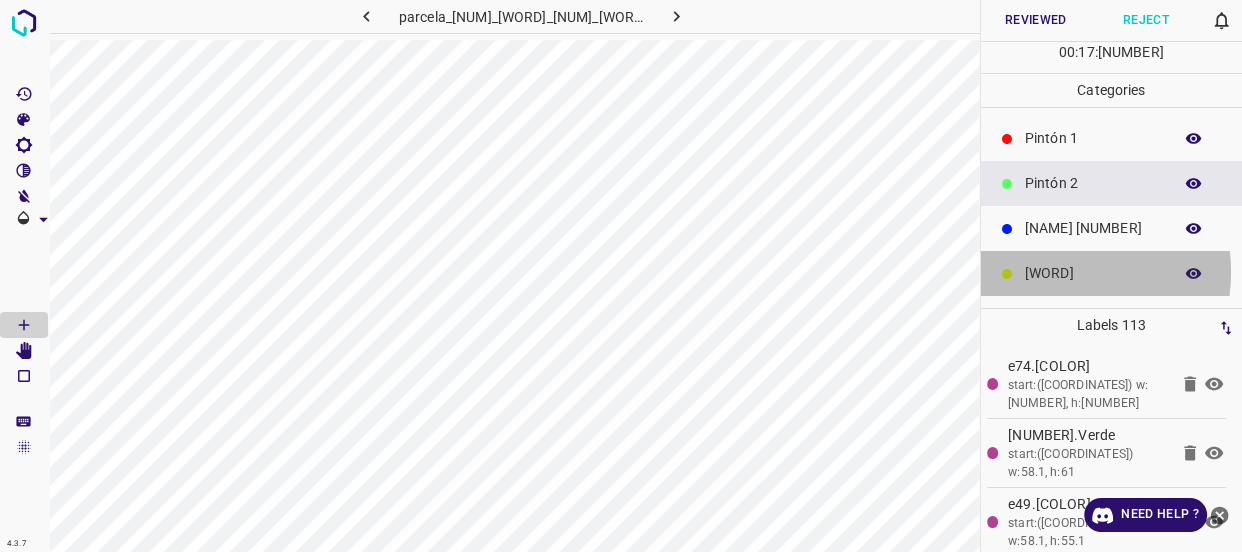 click on "[WORD]" at bounding box center (1093, 273) 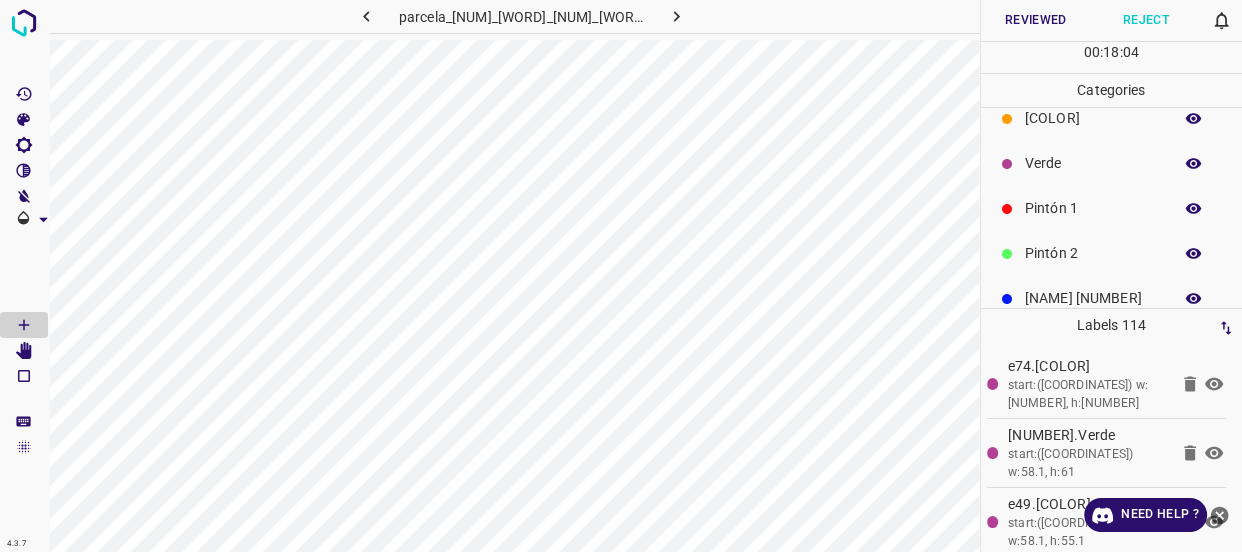 scroll, scrollTop: 0, scrollLeft: 0, axis: both 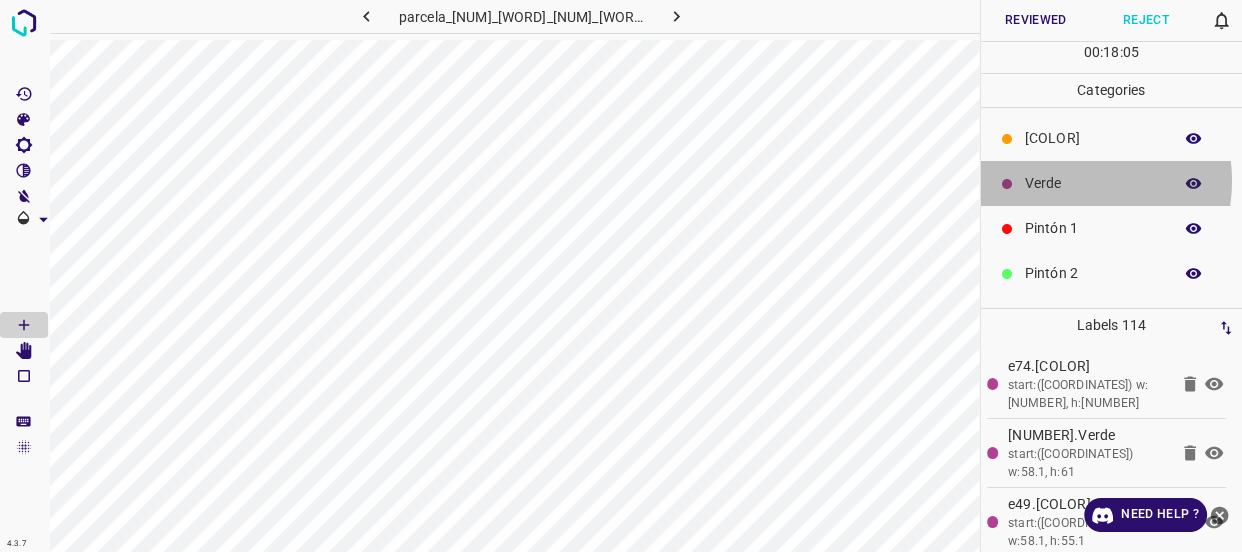 click on "Verde" at bounding box center [1093, 183] 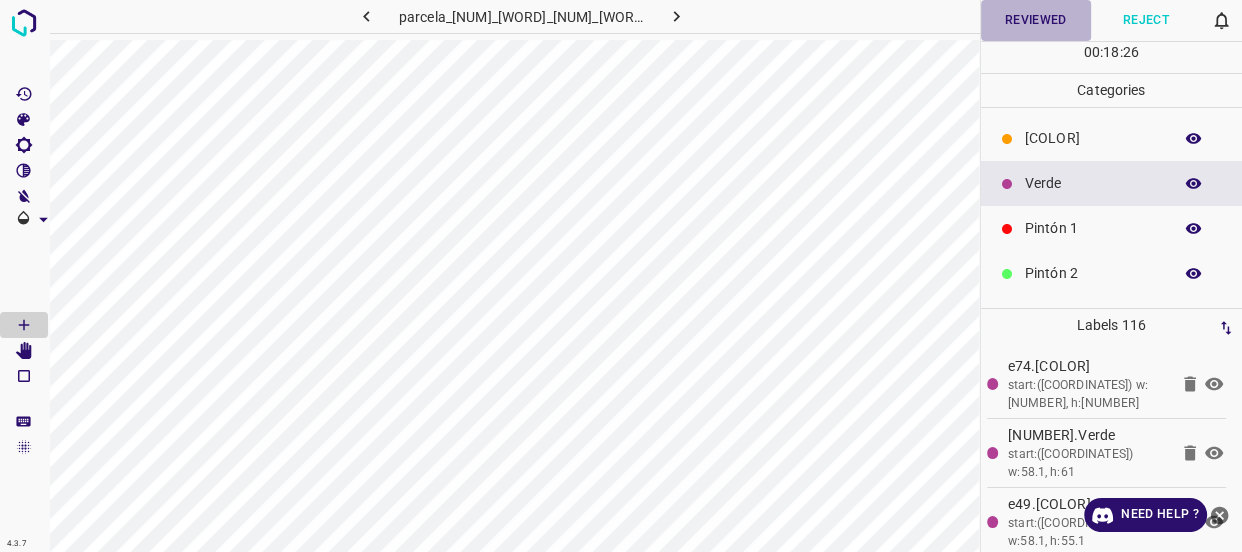 click on "Reviewed" at bounding box center [1036, 20] 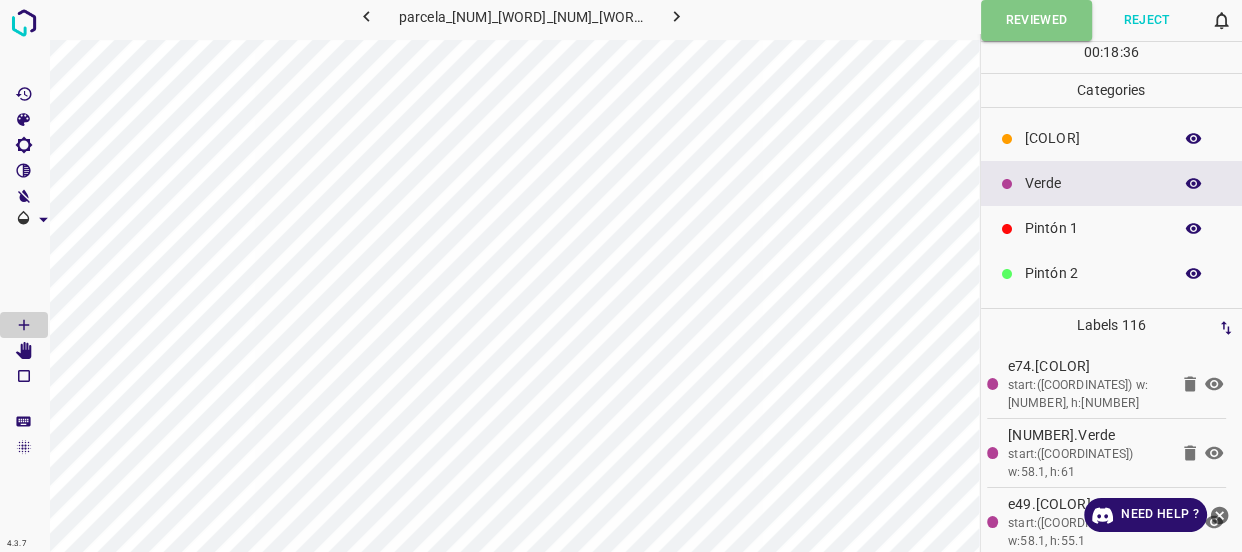 click 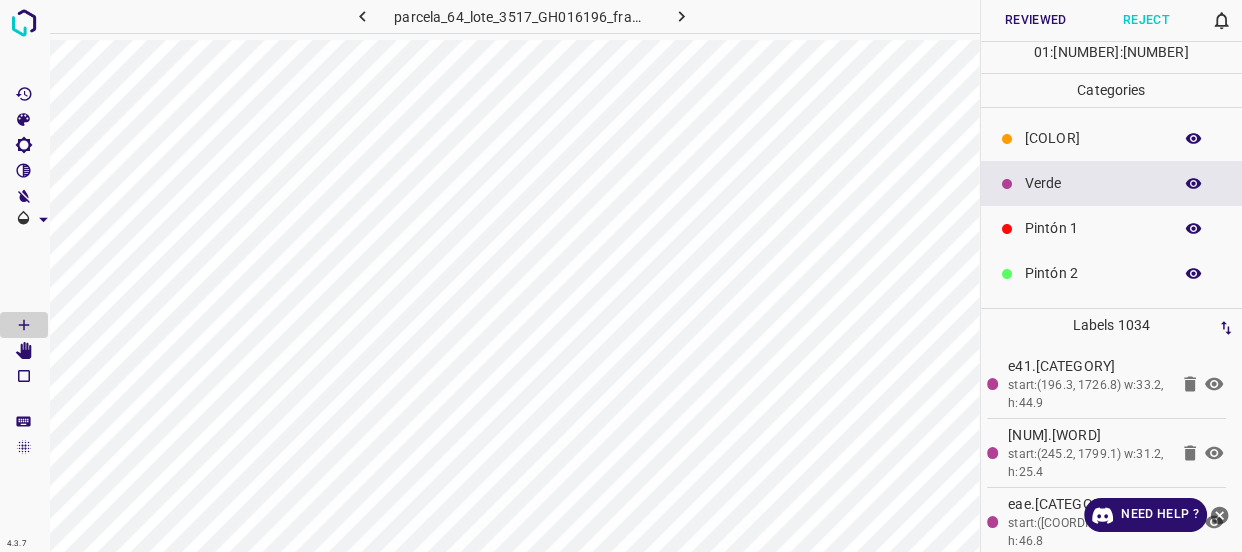 click 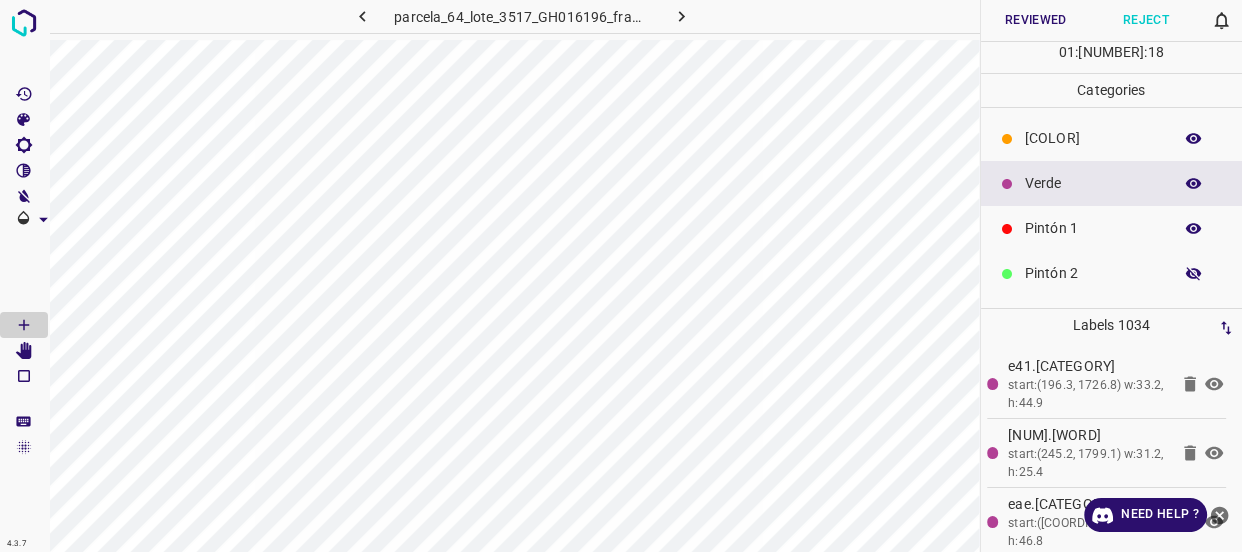 click 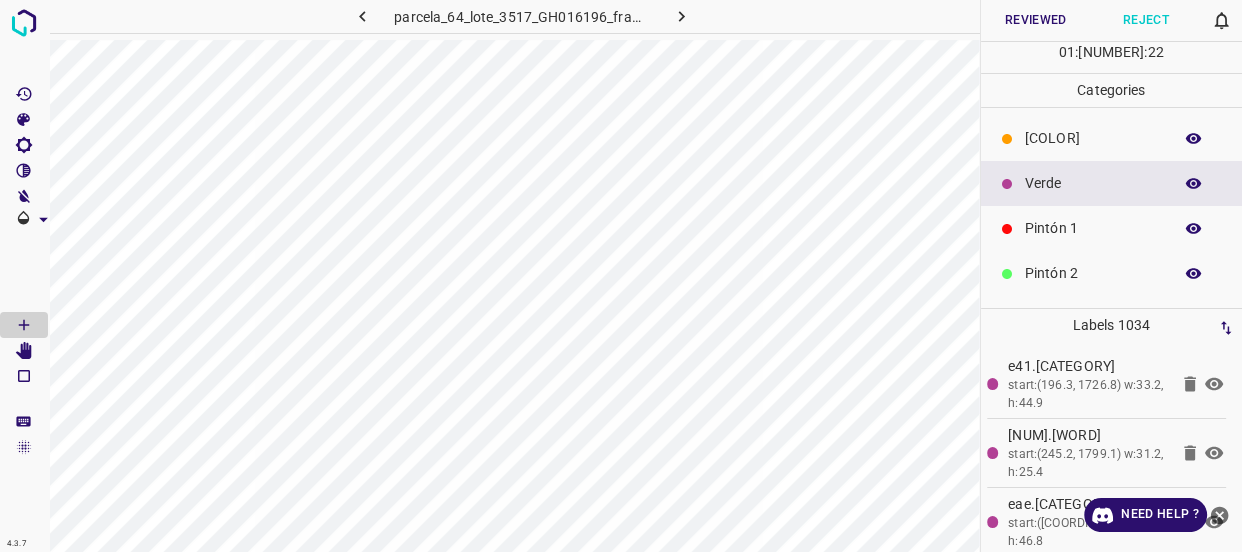 click 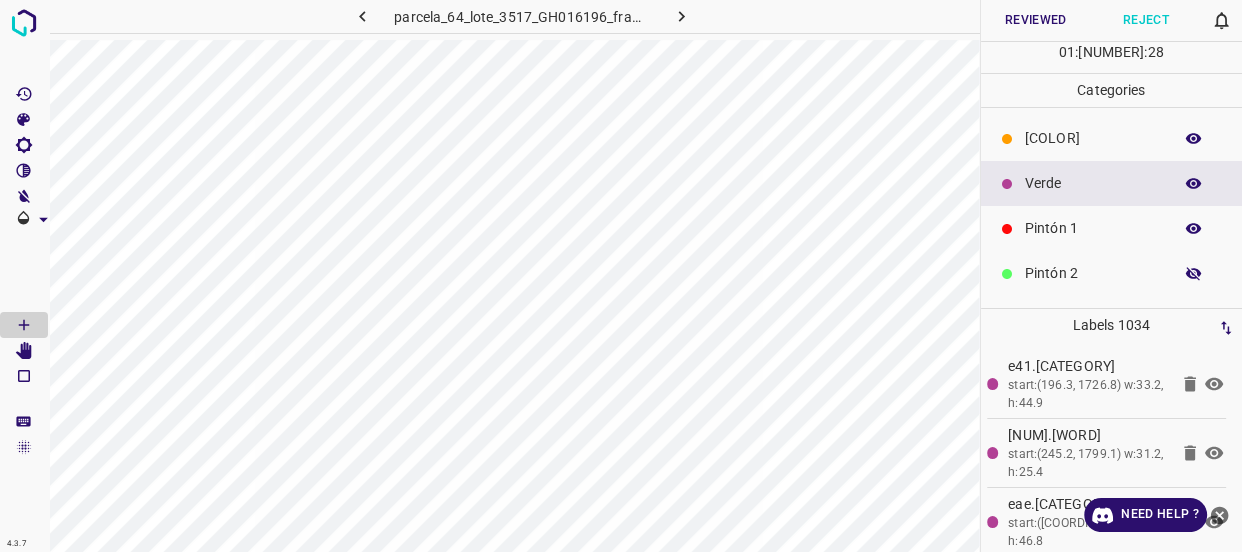 click 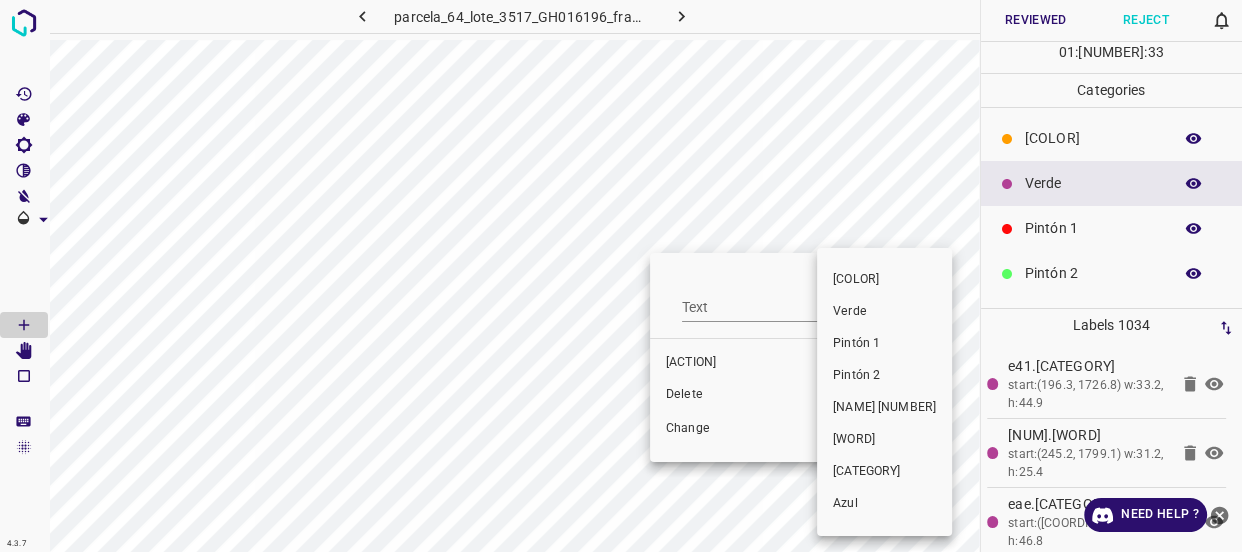 click on "Verde" at bounding box center [884, 312] 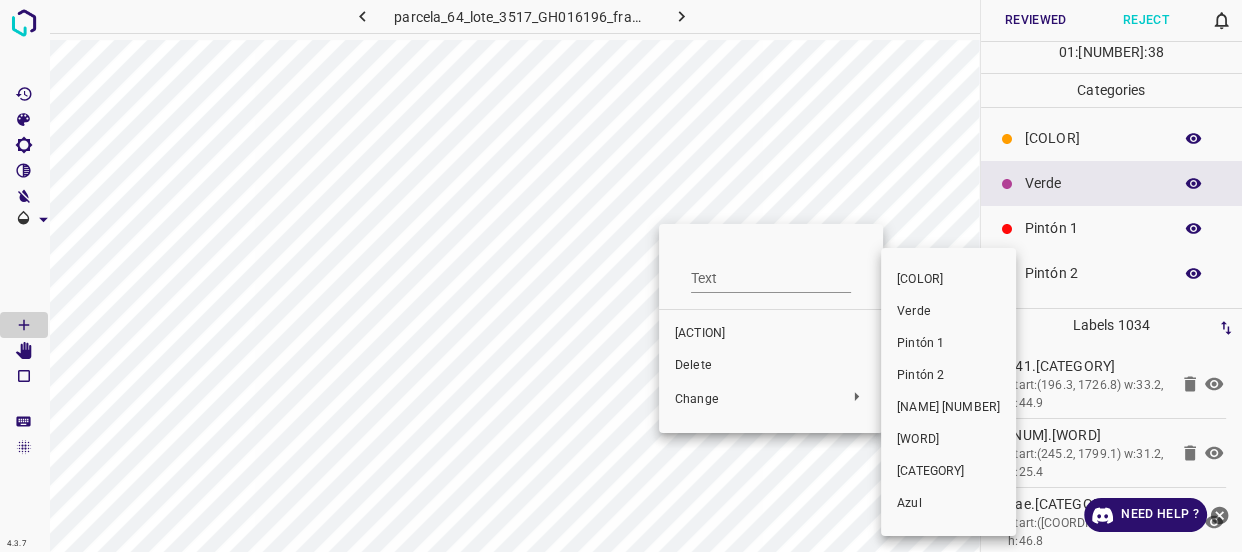 click on "Verde" at bounding box center [948, 312] 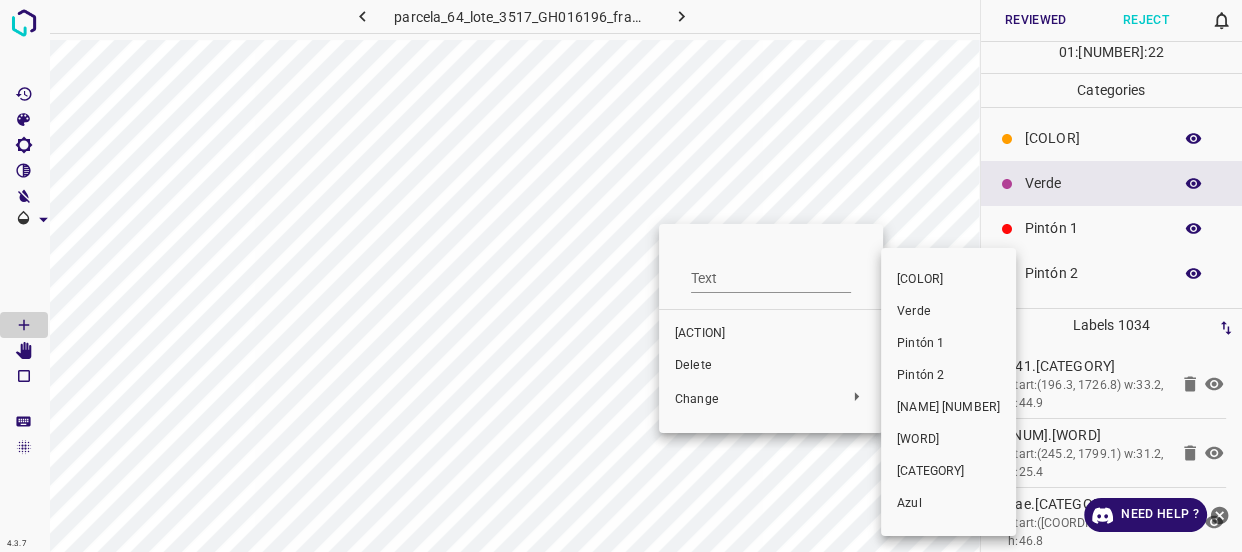 click on "Verde" at bounding box center [948, 312] 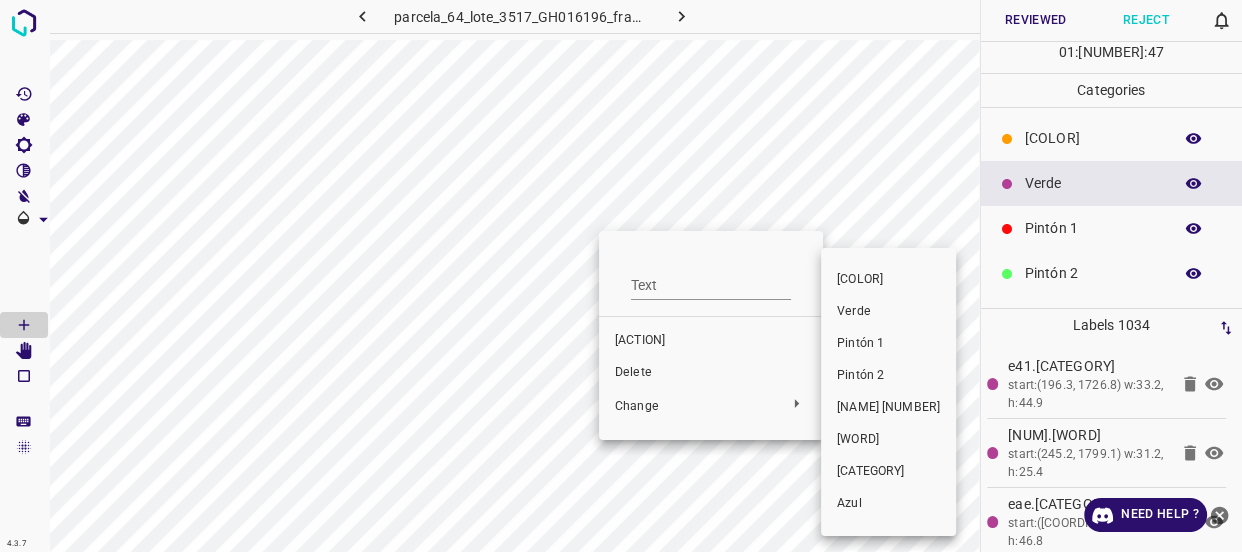 click on "Verde" at bounding box center (888, 312) 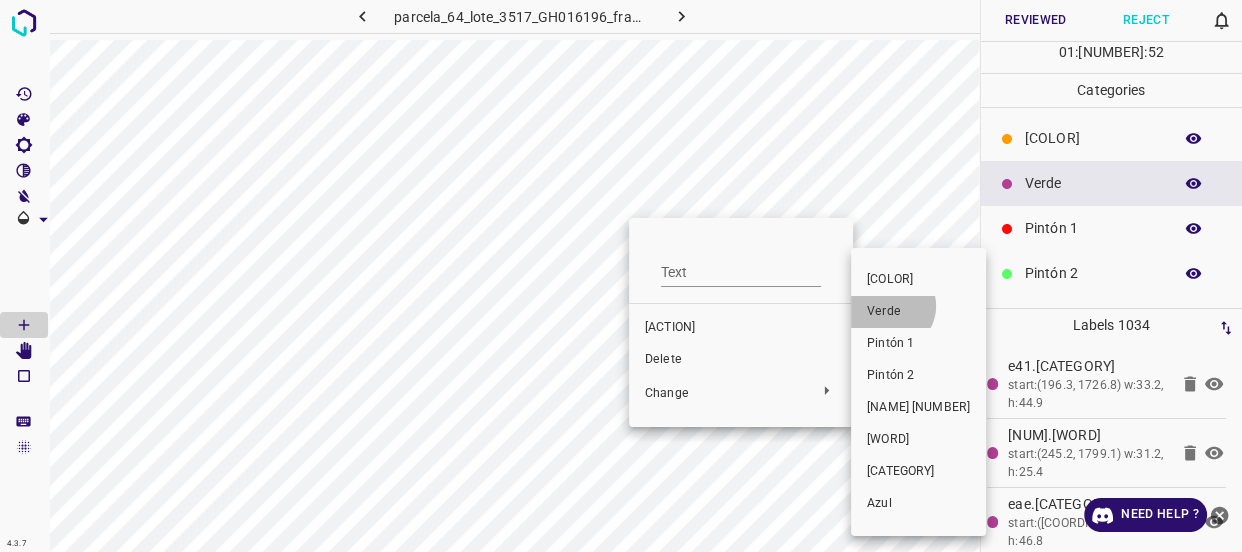 click on "Verde" at bounding box center (918, 312) 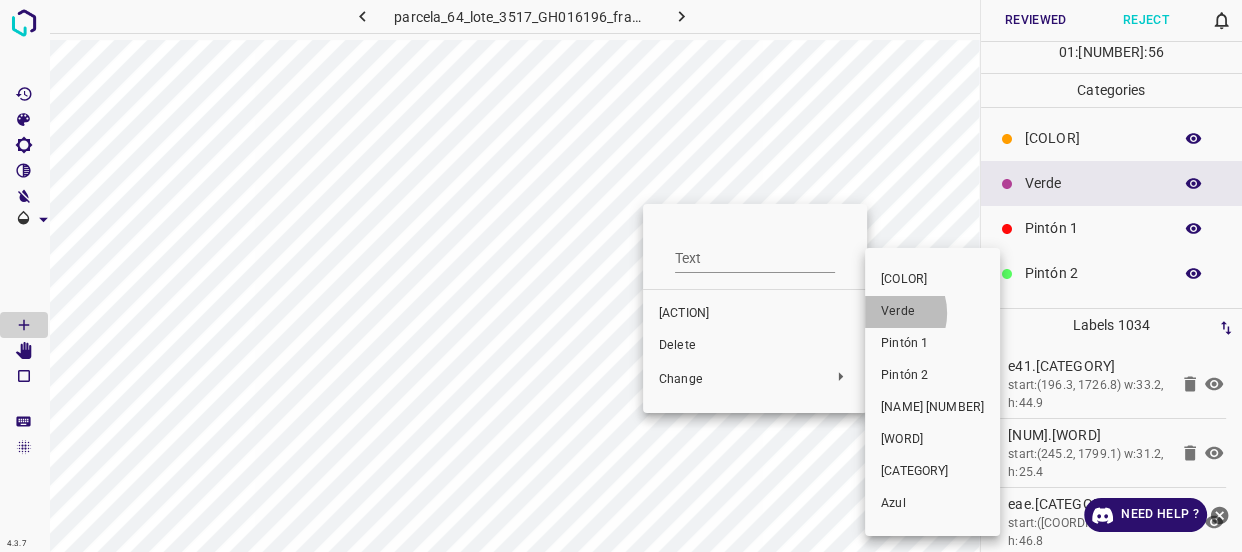 click on "Verde" at bounding box center [932, 312] 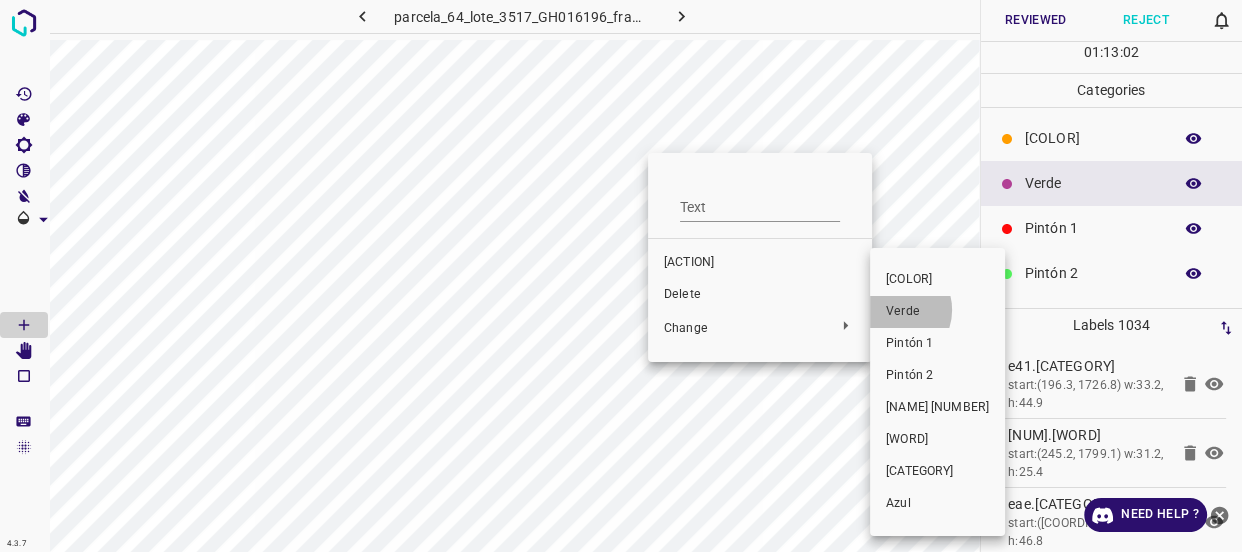 click on "Verde" at bounding box center (937, 312) 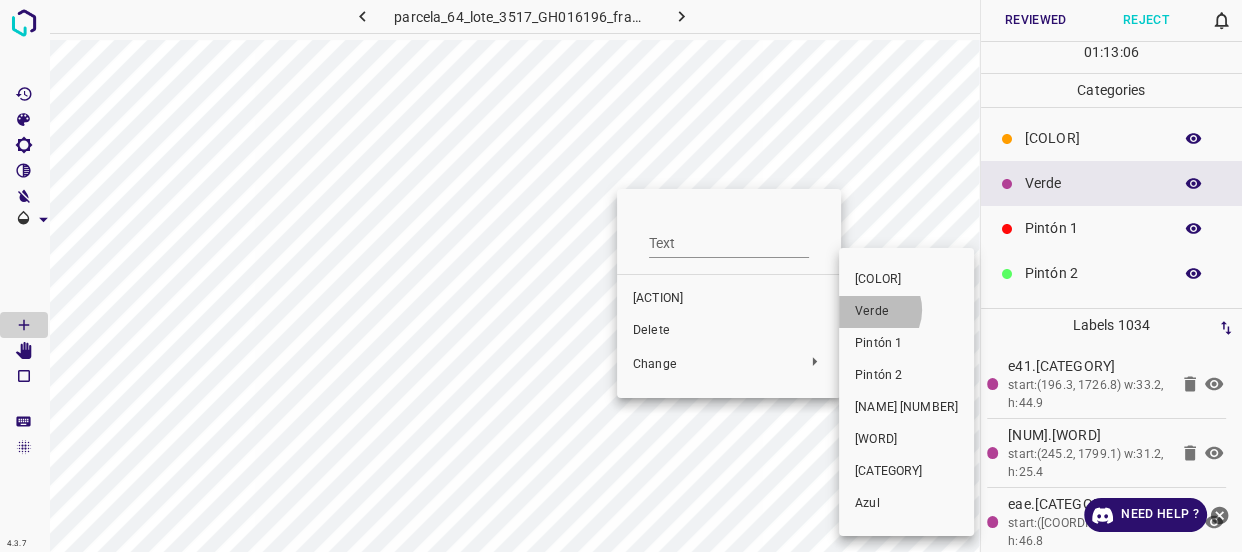 drag, startPoint x: 871, startPoint y: 310, endPoint x: 652, endPoint y: 180, distance: 254.67822 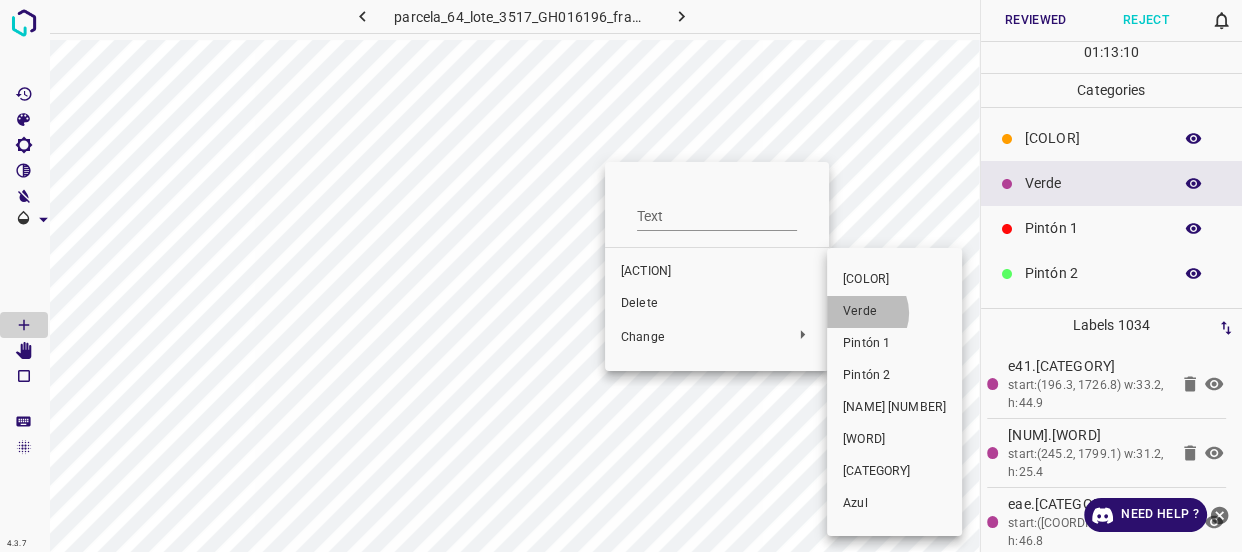 click on "Verde" at bounding box center (894, 312) 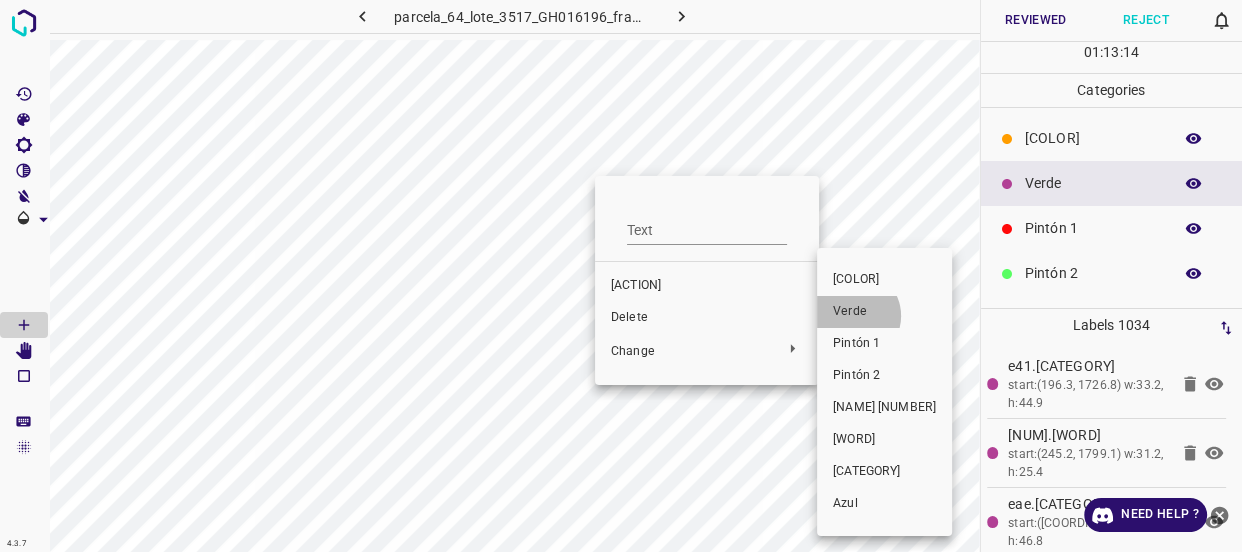 click on "Verde" at bounding box center (884, 312) 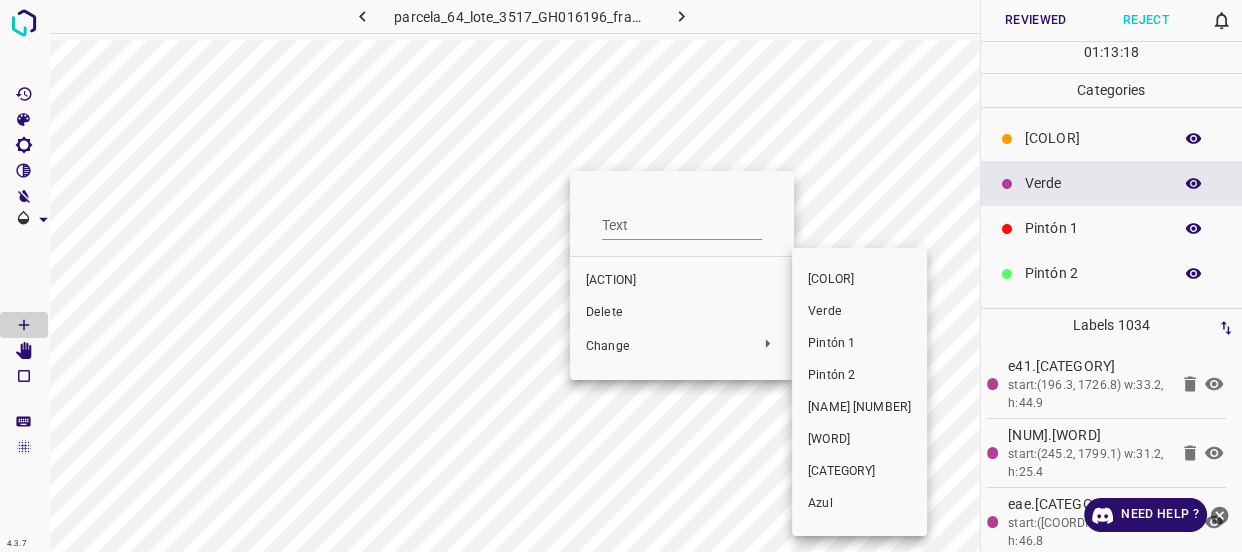 click on "Verde" at bounding box center (859, 312) 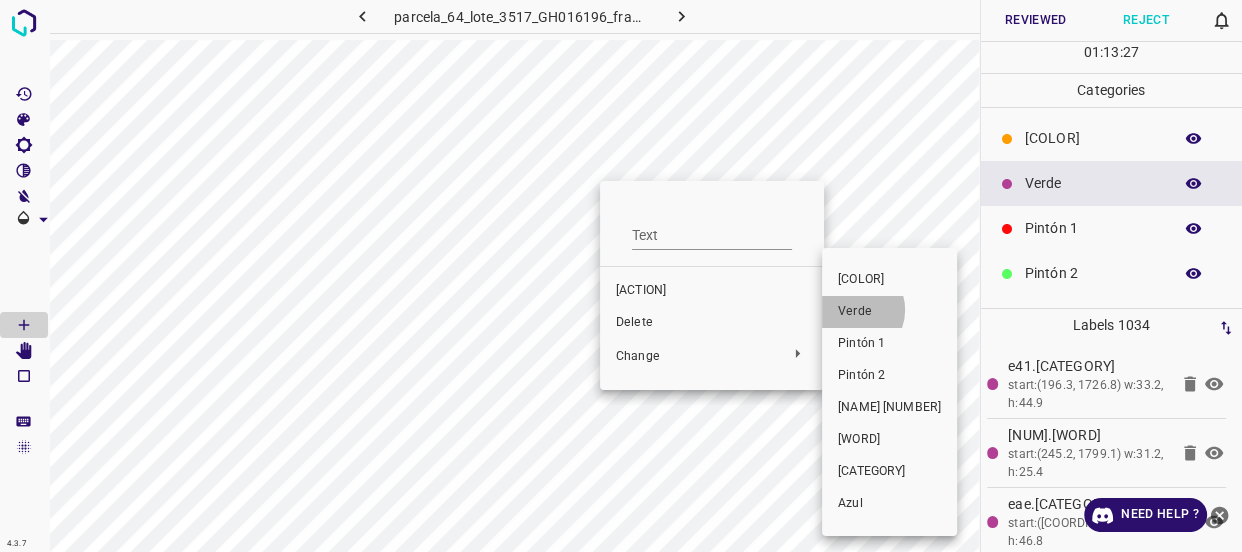 click on "Verde" at bounding box center [889, 312] 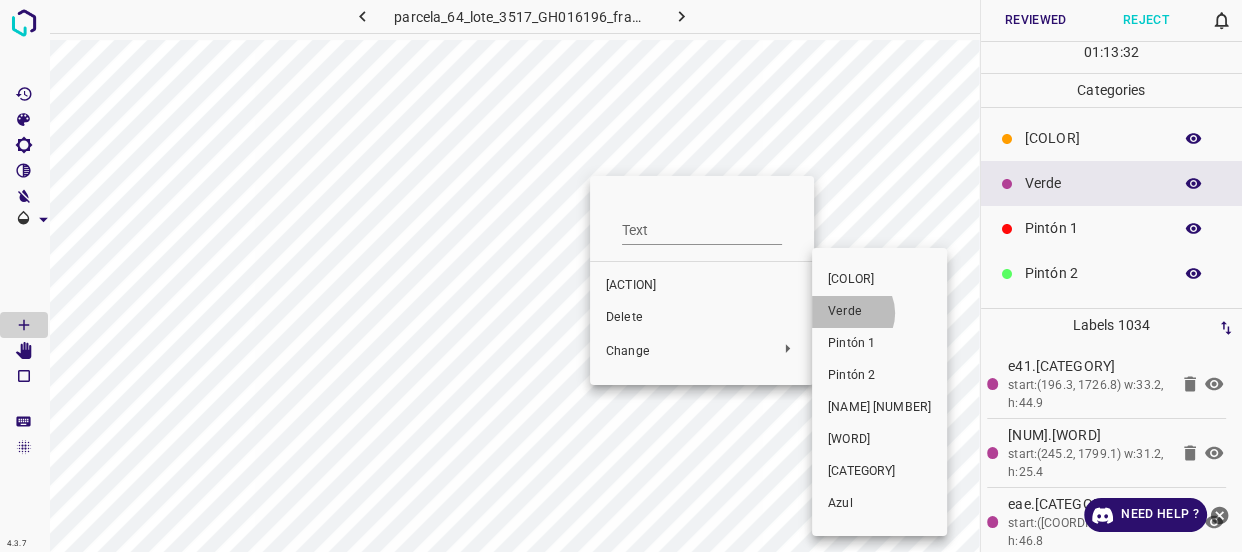 click on "Verde" at bounding box center (879, 312) 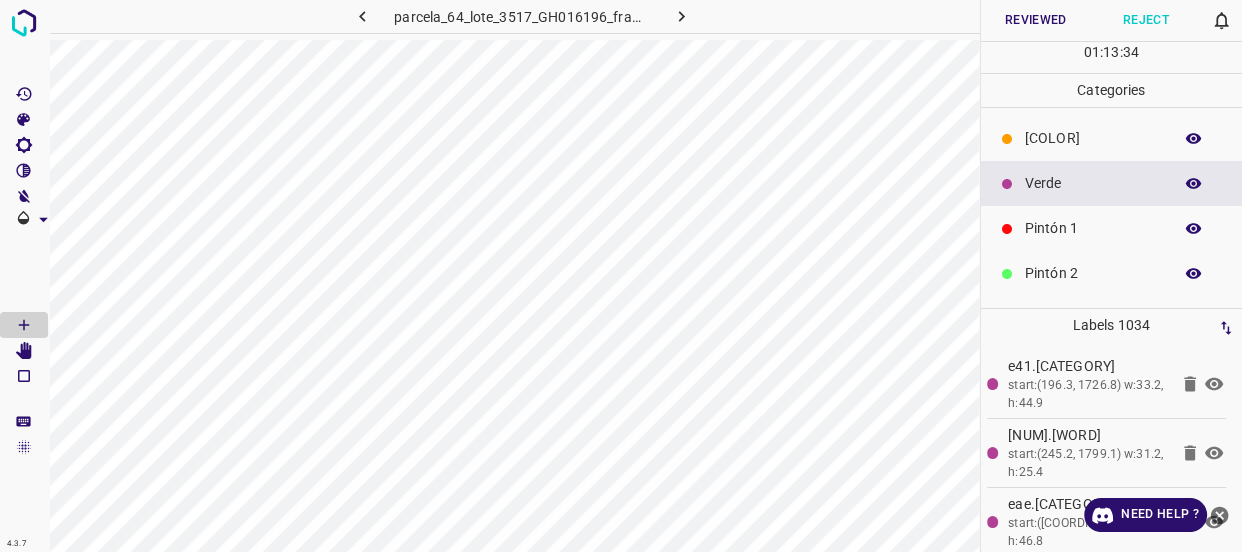 click 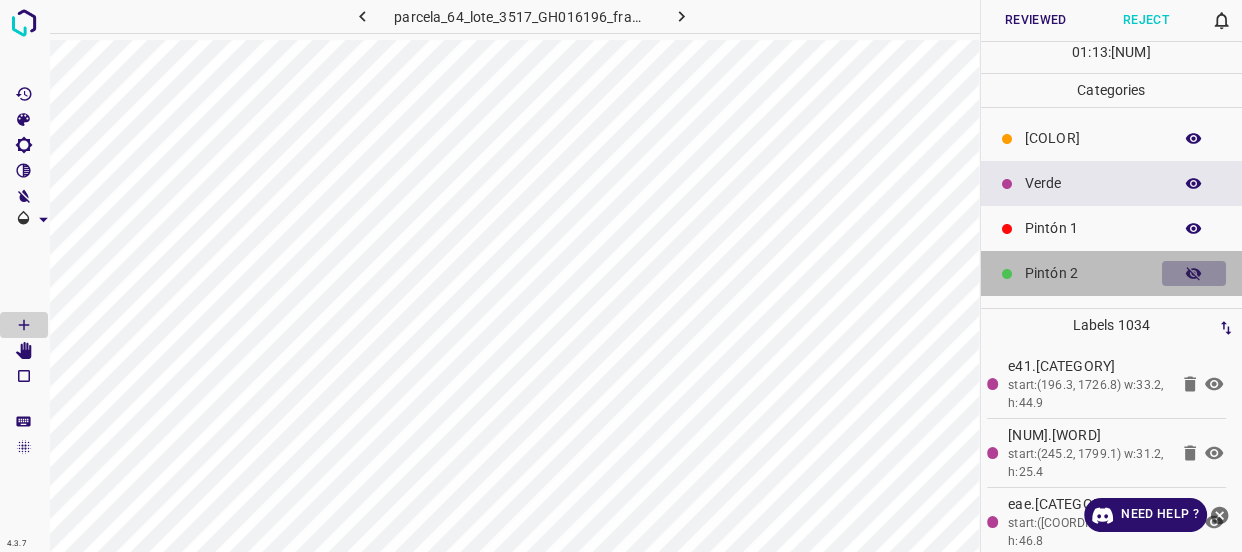 click 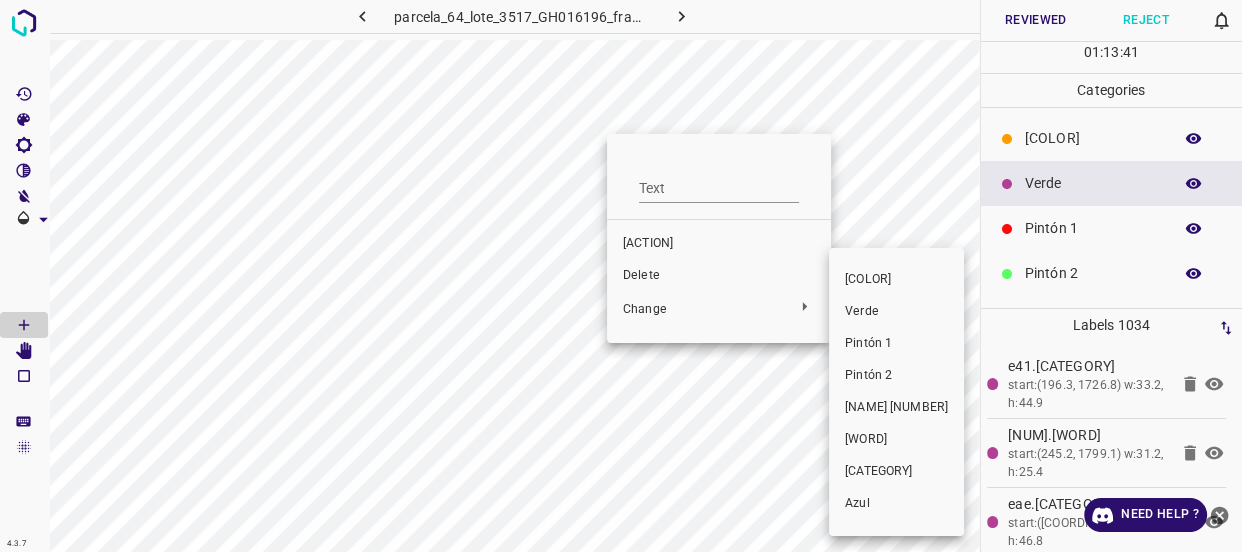 click on "Verde" at bounding box center (896, 312) 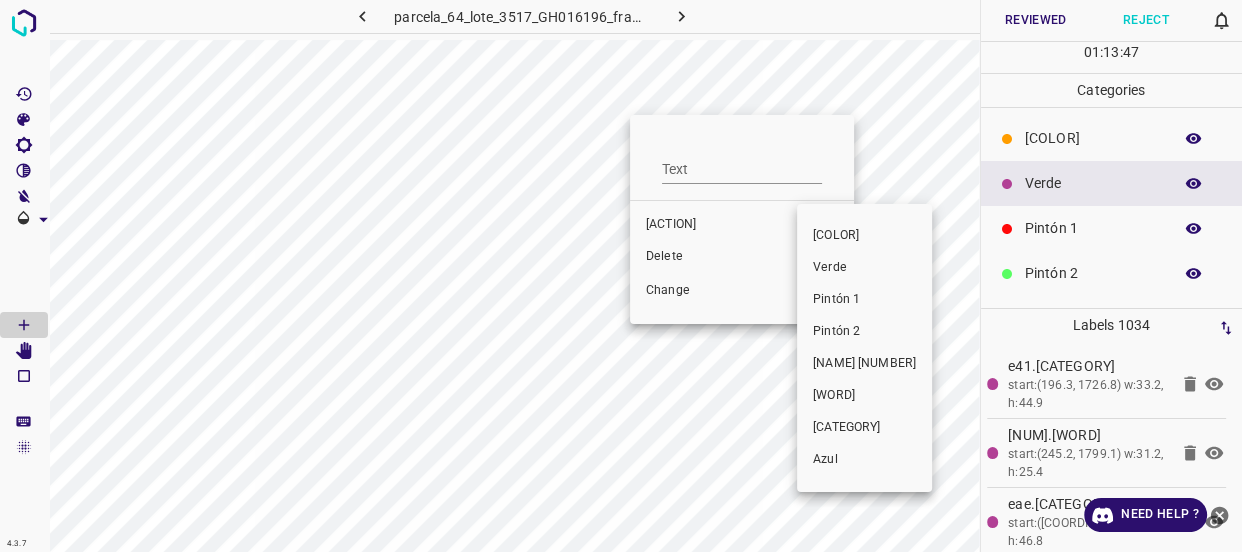 click on "Verde" at bounding box center [864, 268] 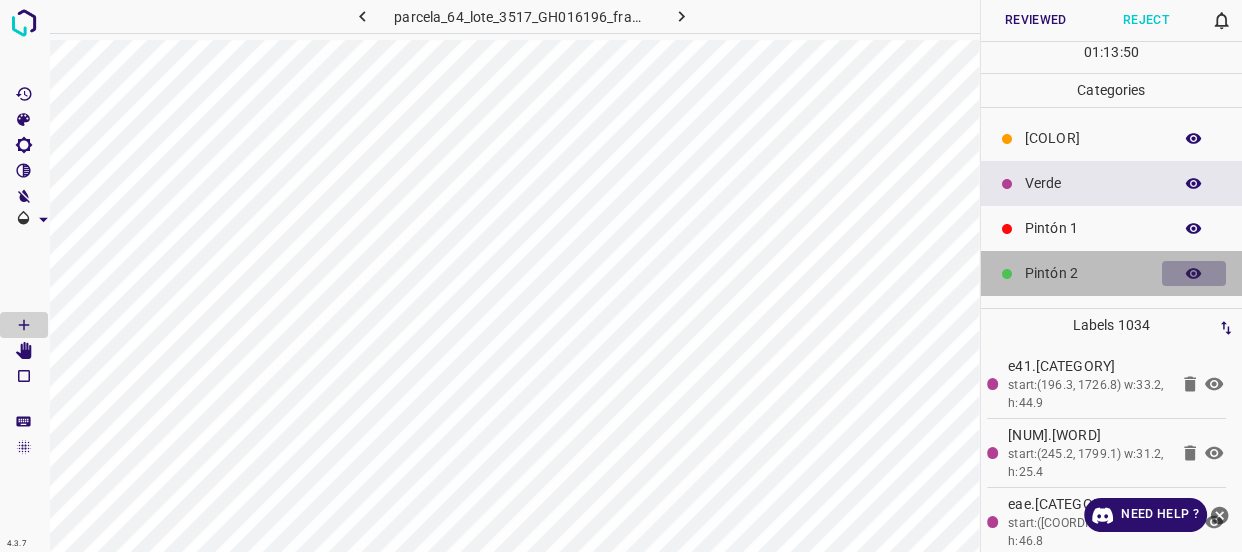 click 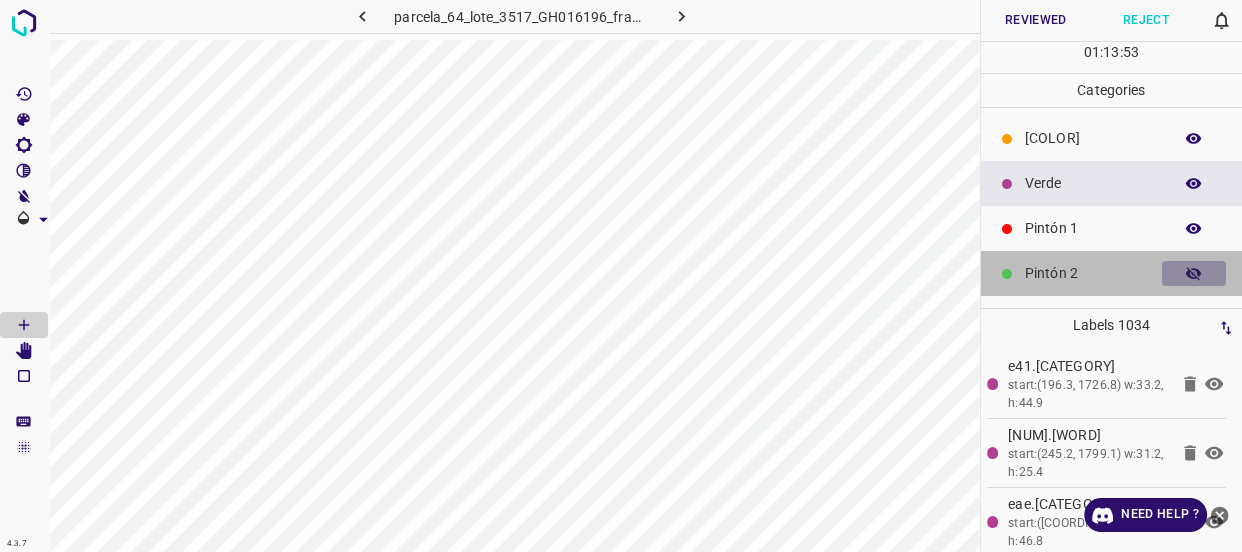 click 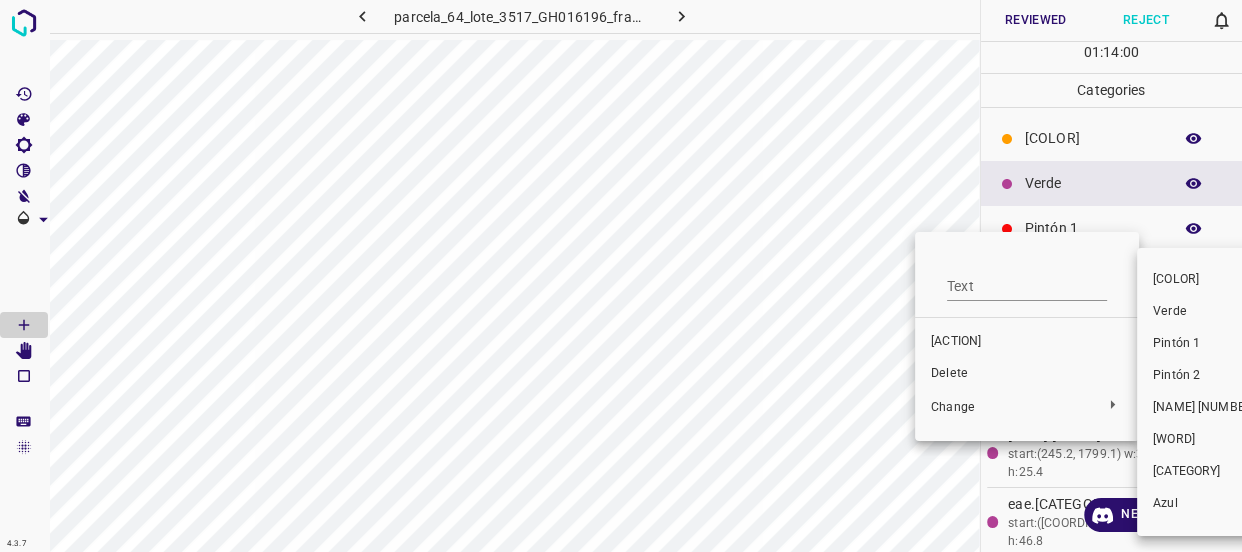 click on "Verde" at bounding box center (1204, 312) 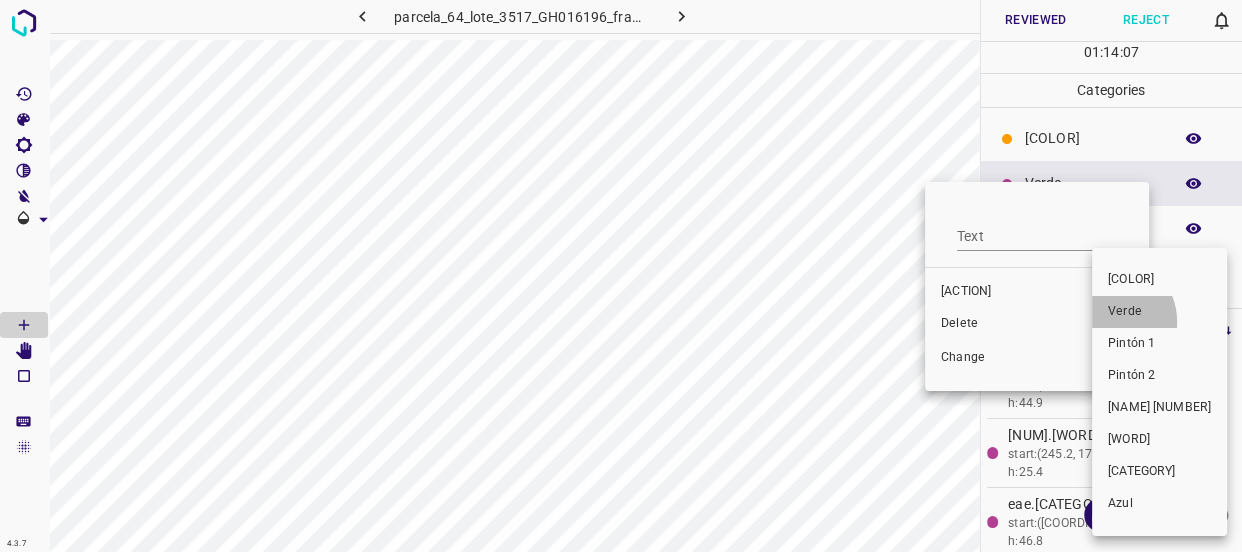 click on "Verde" at bounding box center [1159, 312] 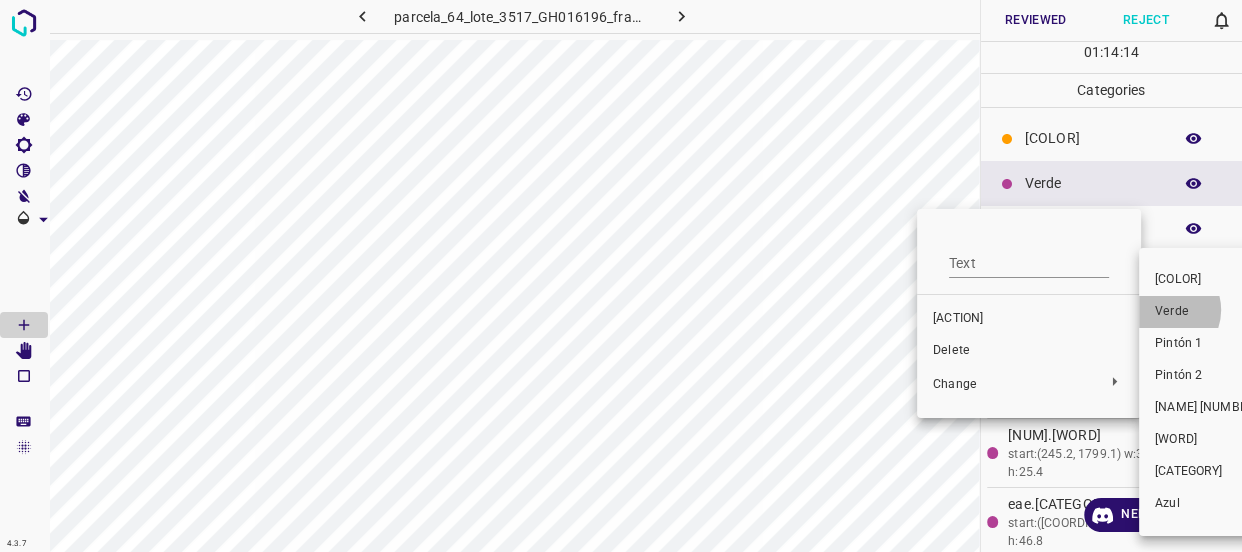 click on "Verde" at bounding box center [1206, 312] 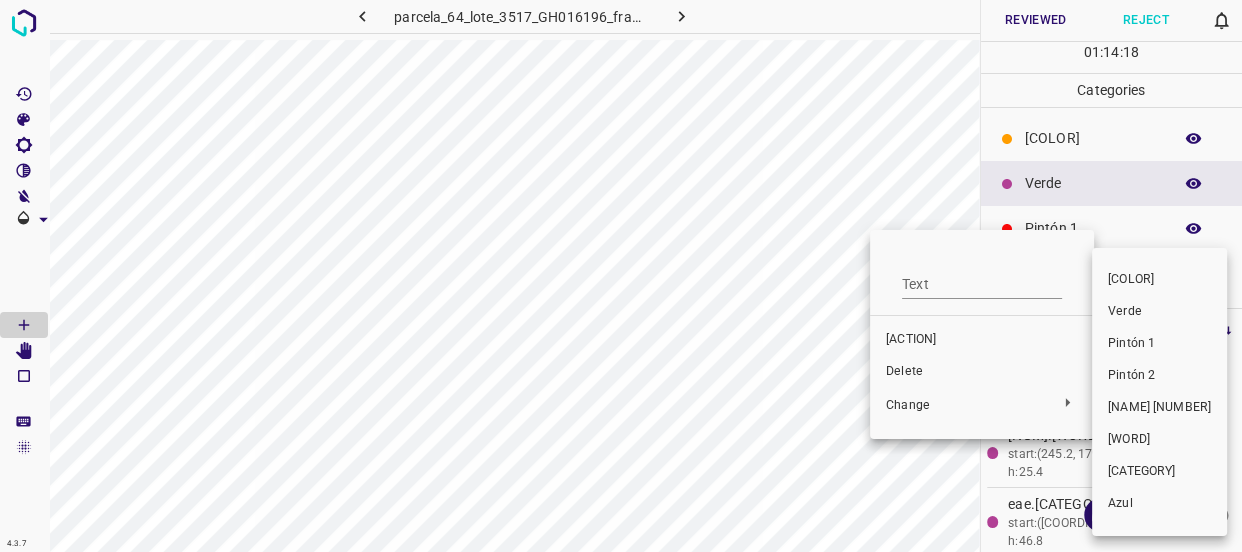 click on "Verde" at bounding box center [1159, 312] 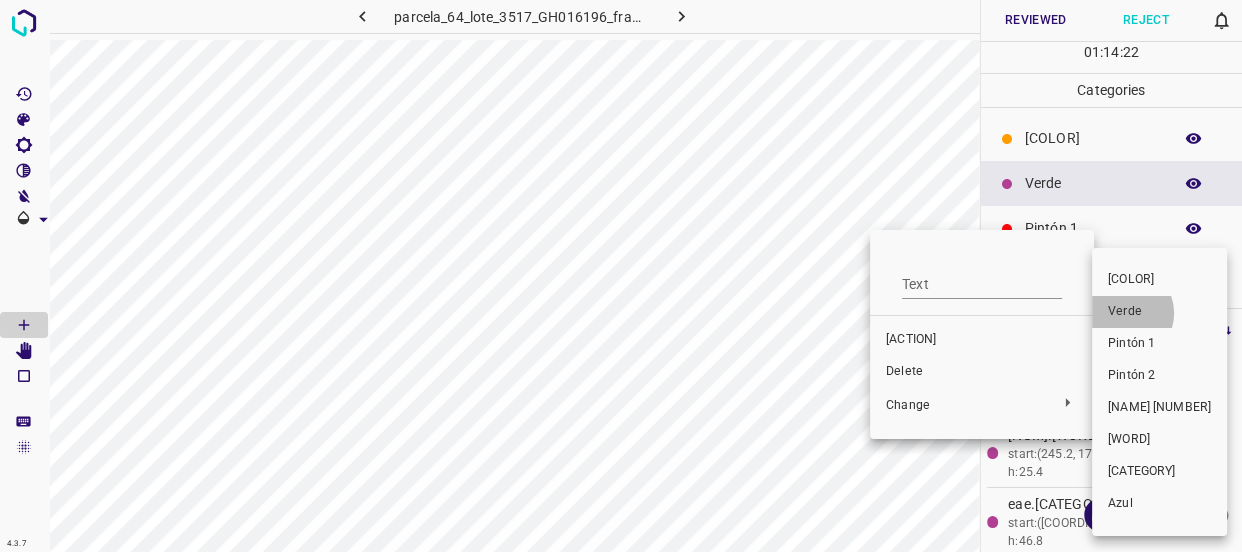 click on "Verde" at bounding box center [1159, 312] 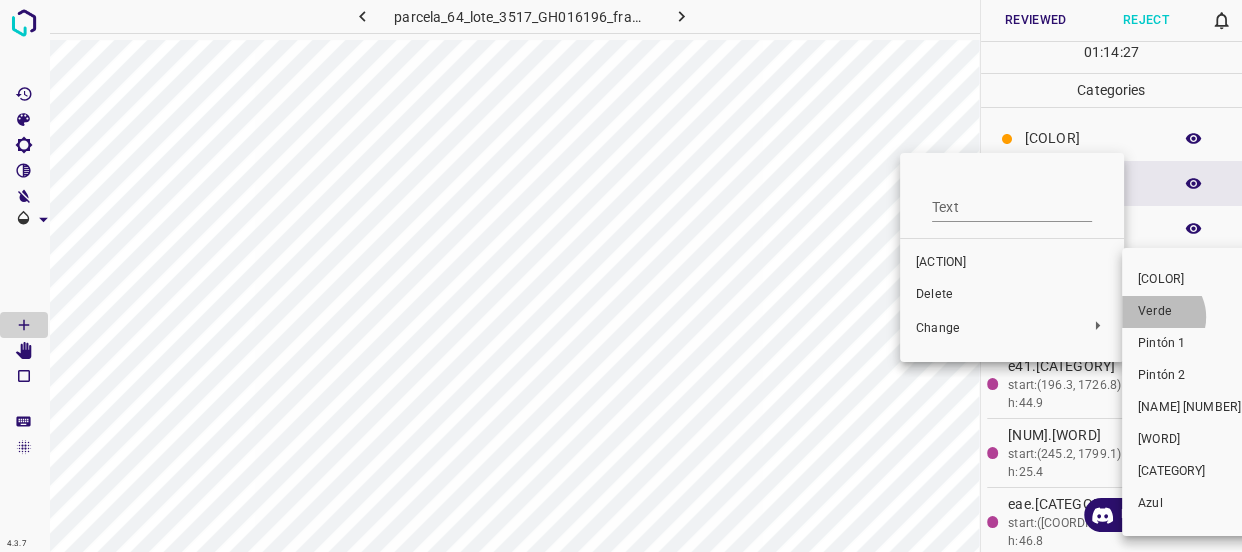 click on "Verde" at bounding box center (1189, 312) 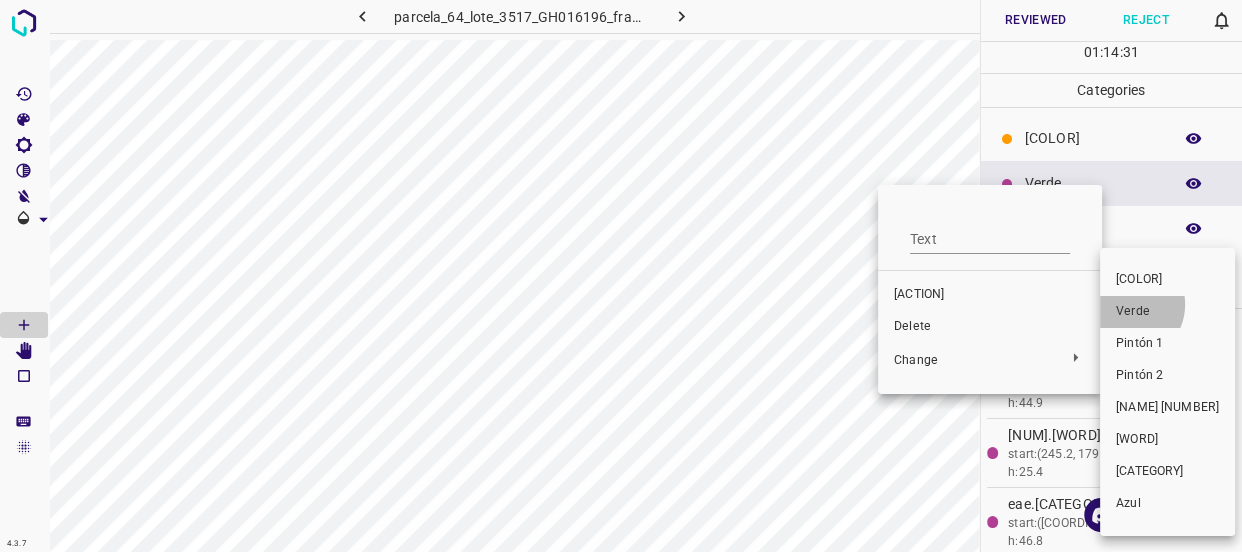 drag, startPoint x: 1125, startPoint y: 304, endPoint x: 942, endPoint y: 282, distance: 184.31766 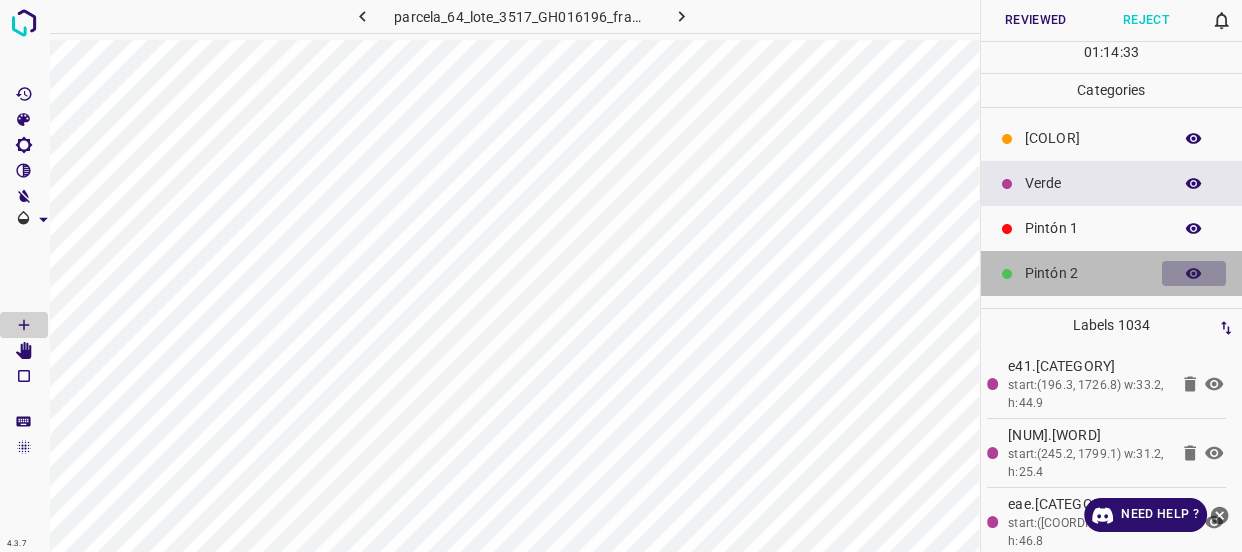click 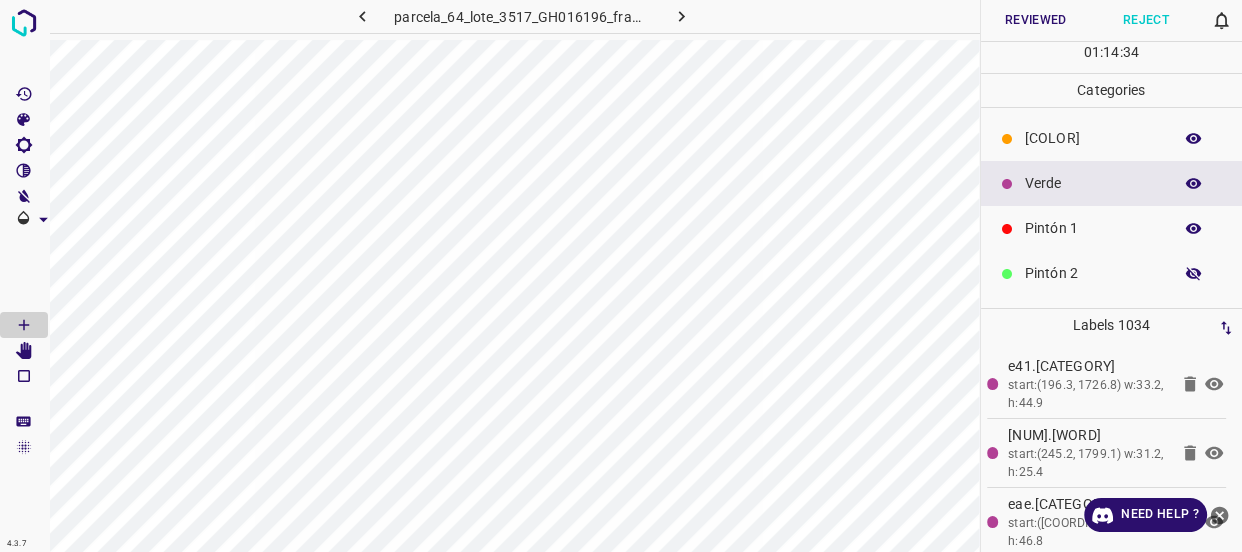 click 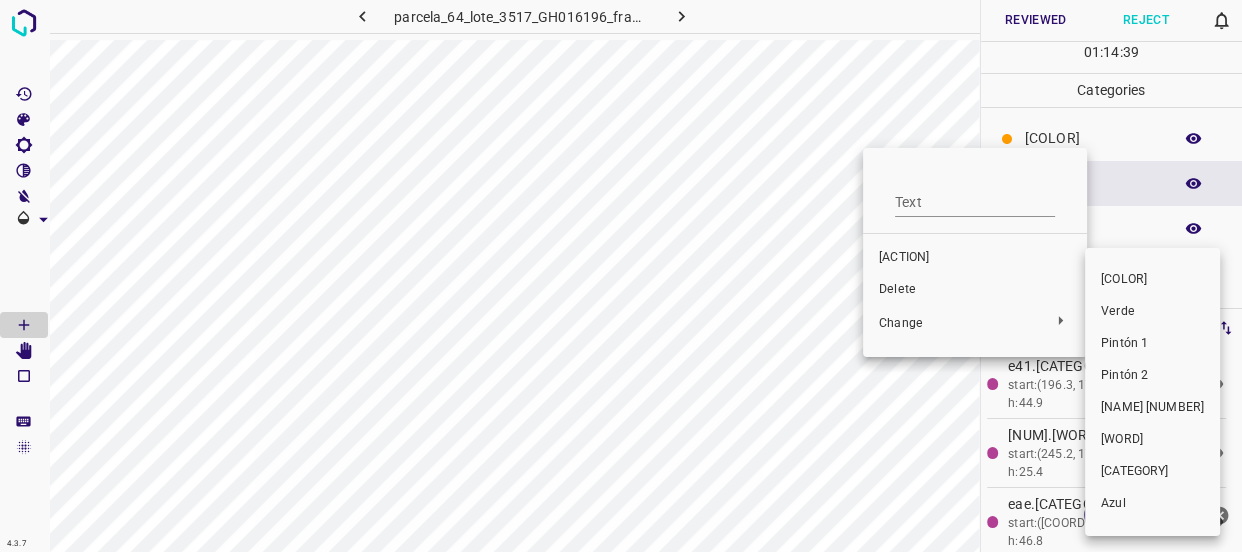 click on "Verde" at bounding box center (1152, 312) 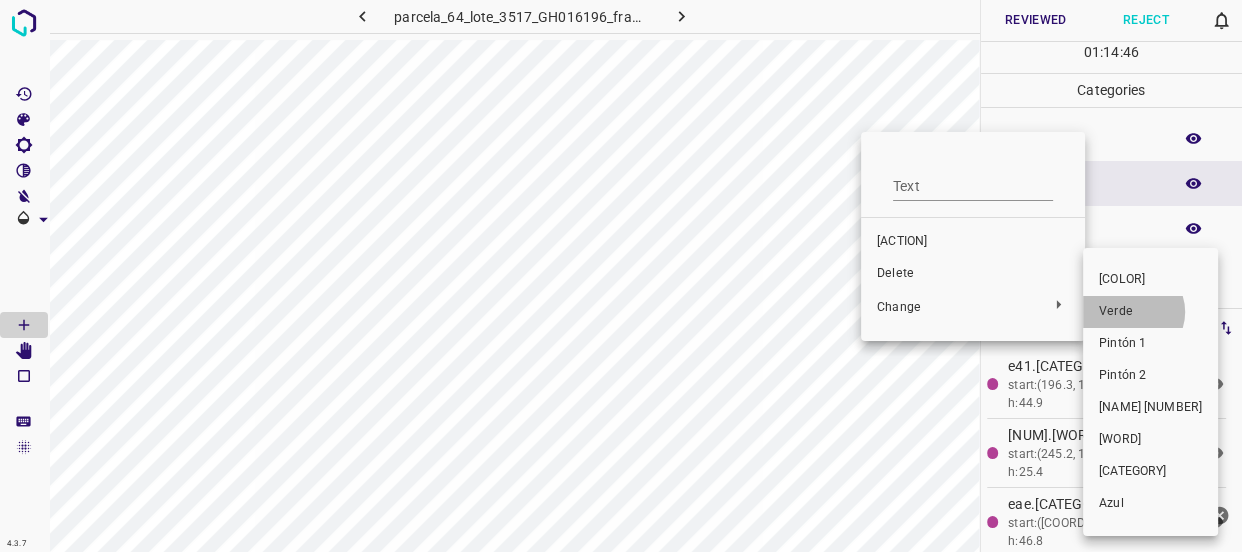 drag, startPoint x: 1132, startPoint y: 312, endPoint x: 902, endPoint y: 167, distance: 271.8915 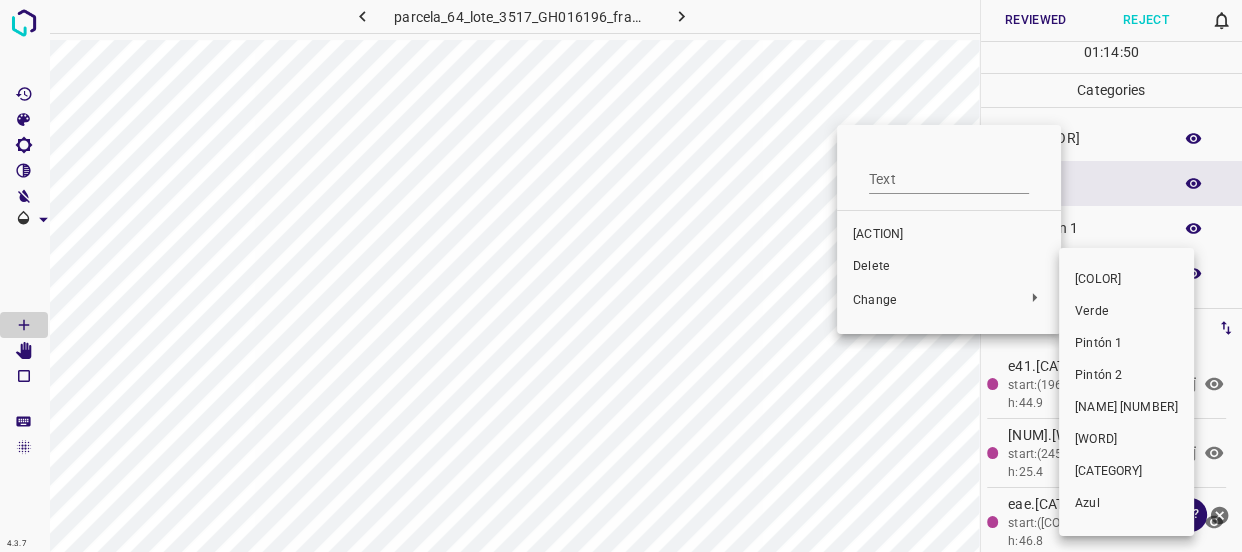 click on "Verde" at bounding box center [1126, 312] 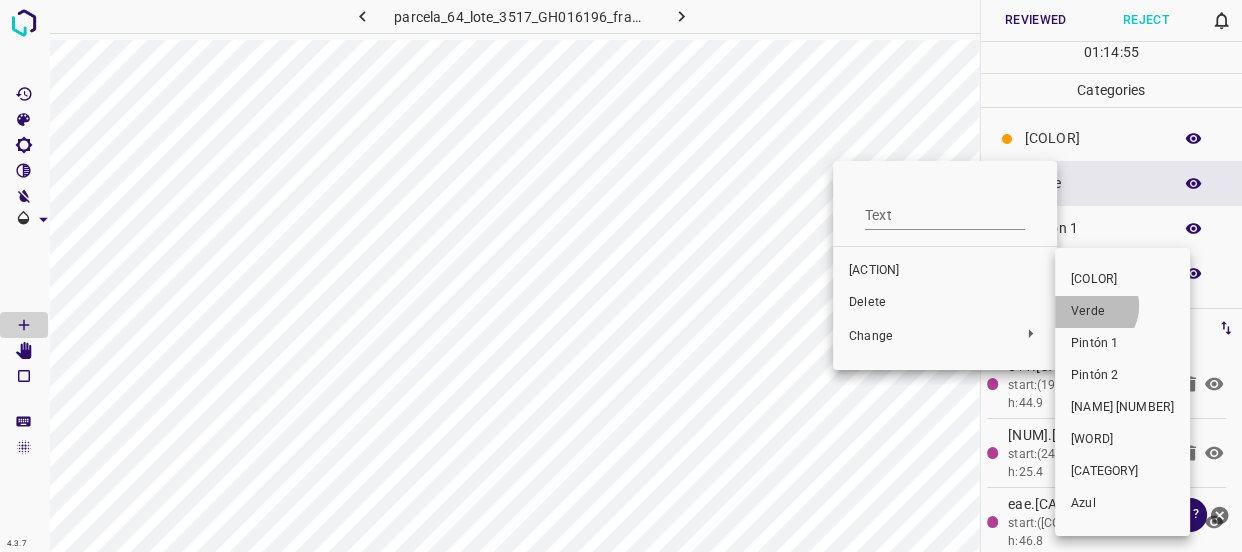 drag, startPoint x: 1088, startPoint y: 306, endPoint x: 835, endPoint y: 202, distance: 273.5416 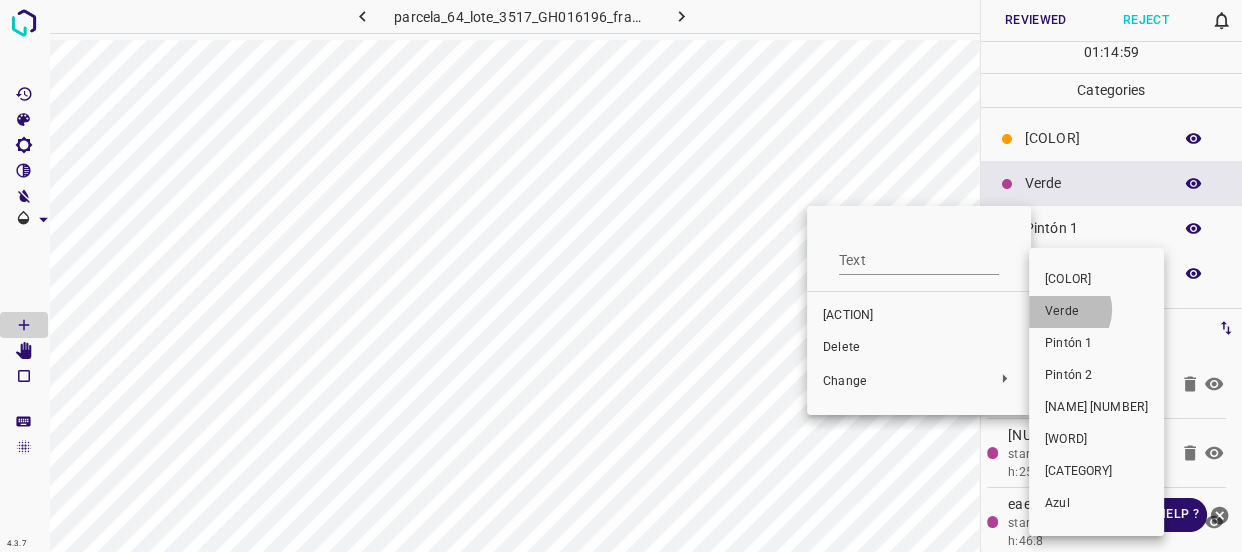 click on "Verde" at bounding box center (1096, 312) 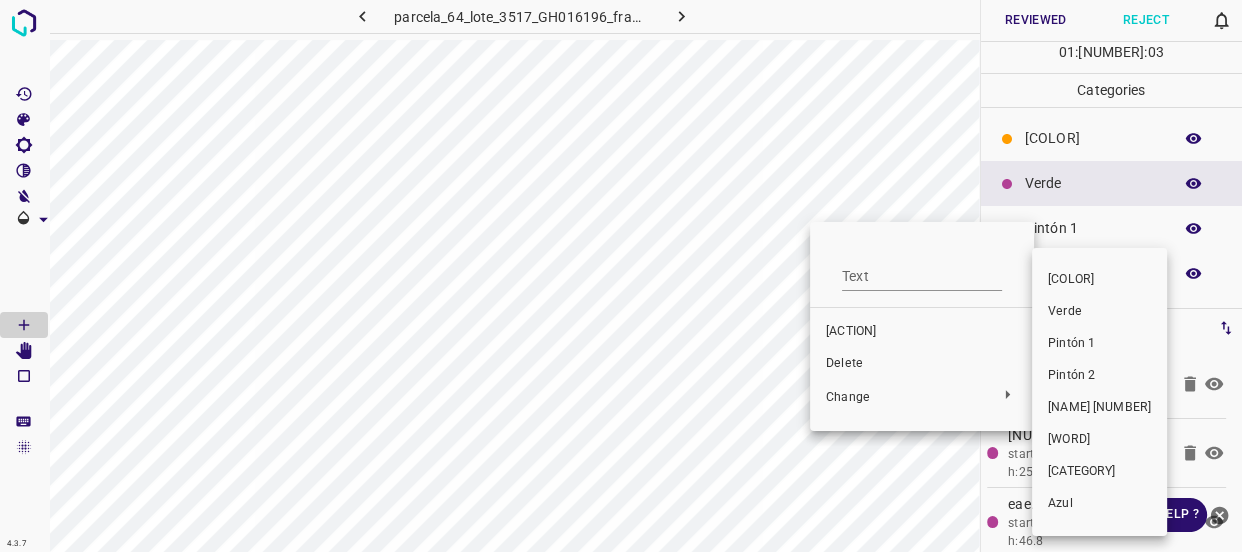 click on "Verde" at bounding box center [1099, 312] 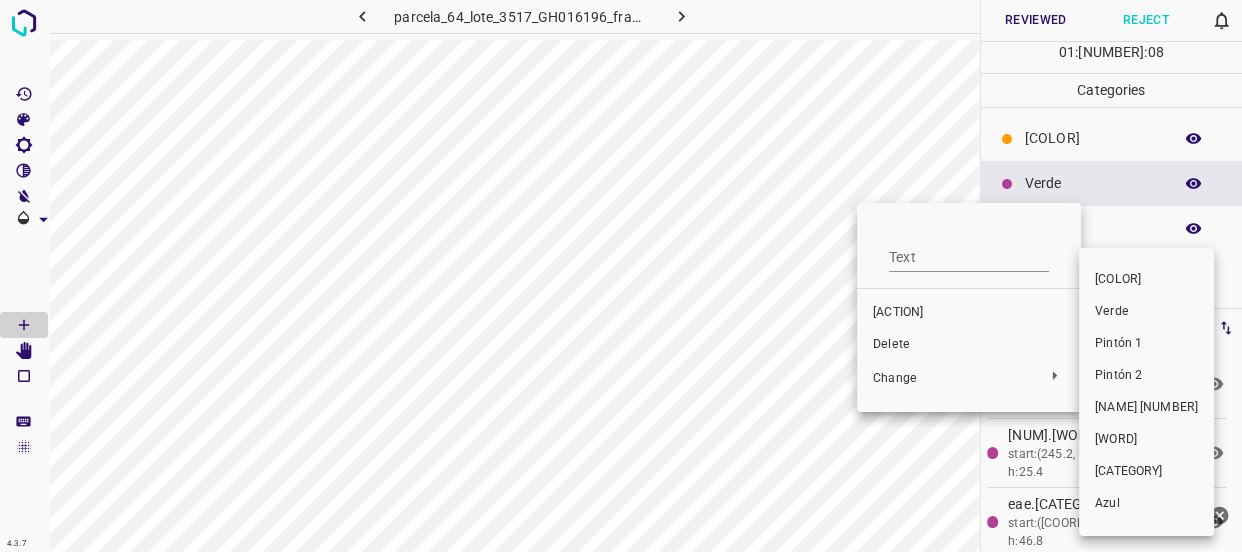 drag, startPoint x: 1113, startPoint y: 318, endPoint x: 817, endPoint y: 168, distance: 331.8373 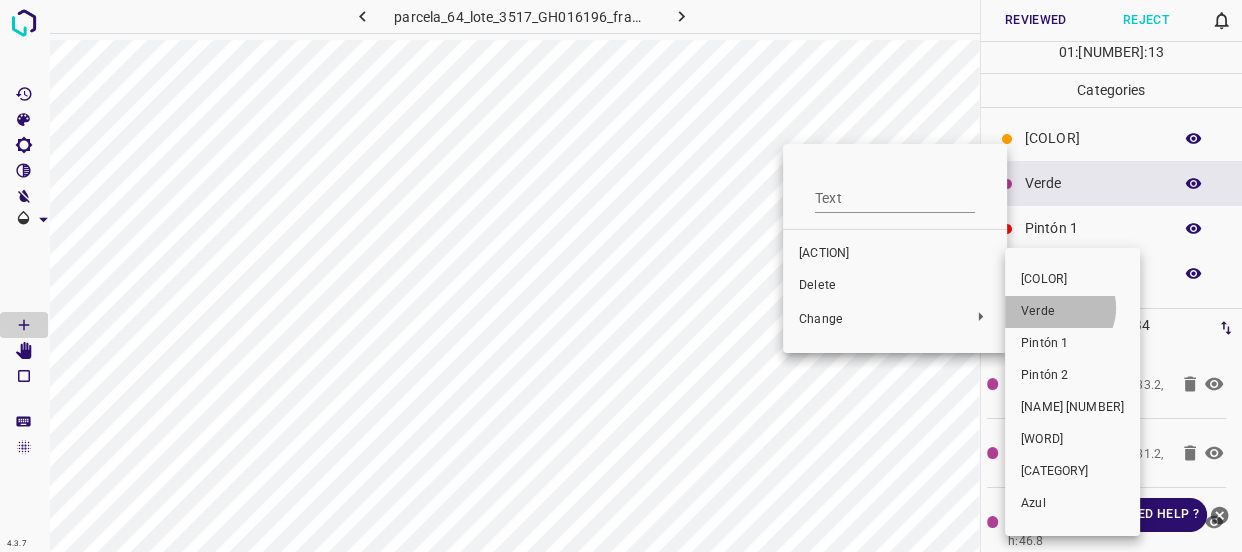 click on "Verde" at bounding box center (1072, 312) 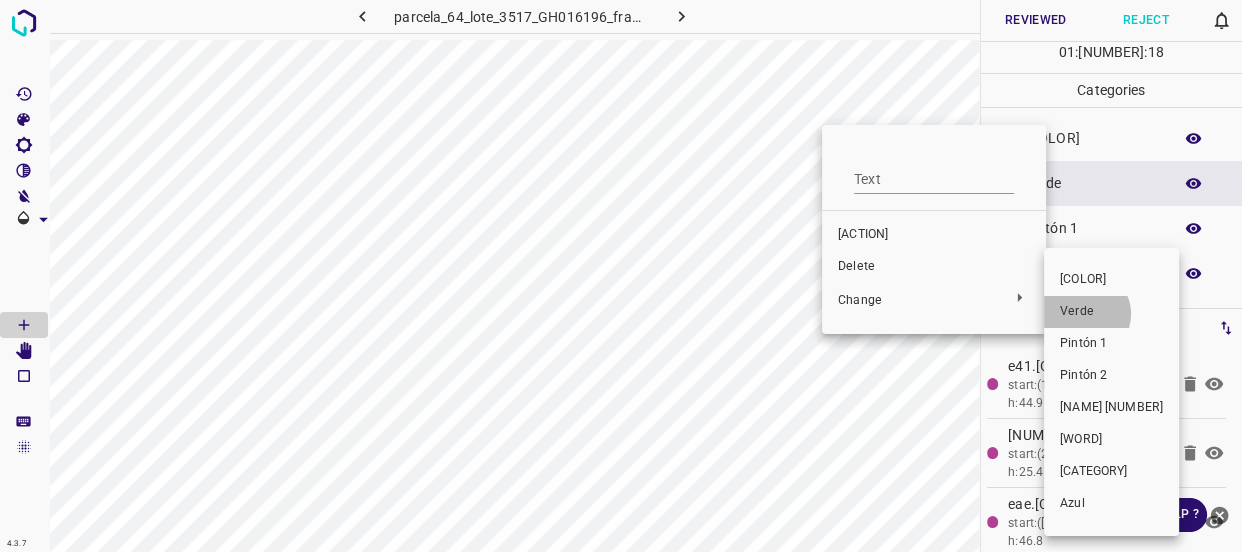 drag, startPoint x: 1085, startPoint y: 314, endPoint x: 907, endPoint y: 277, distance: 181.80484 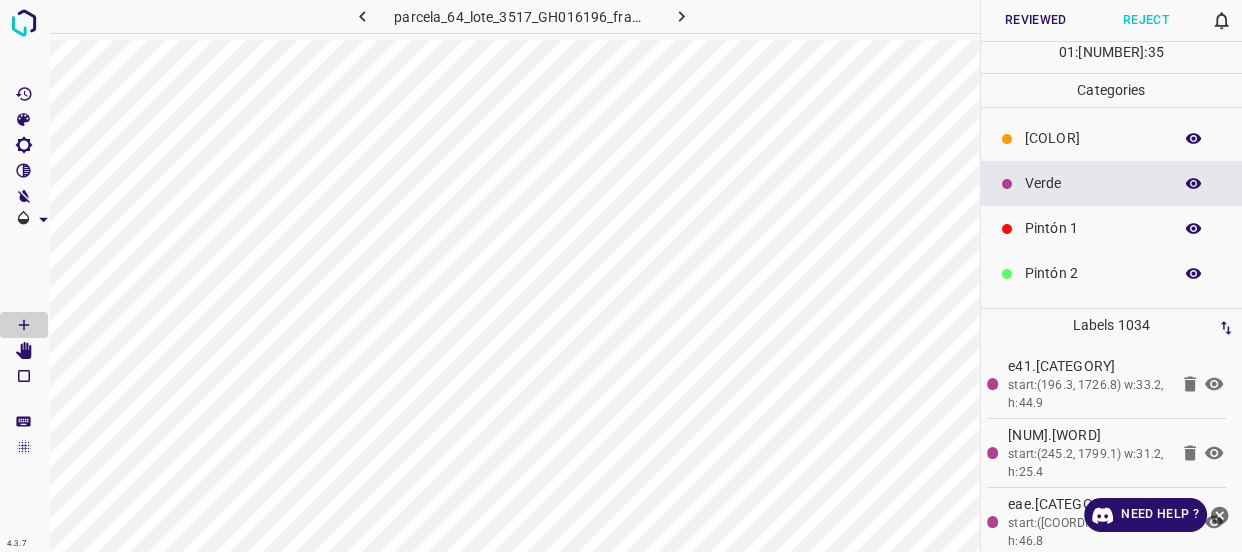 click 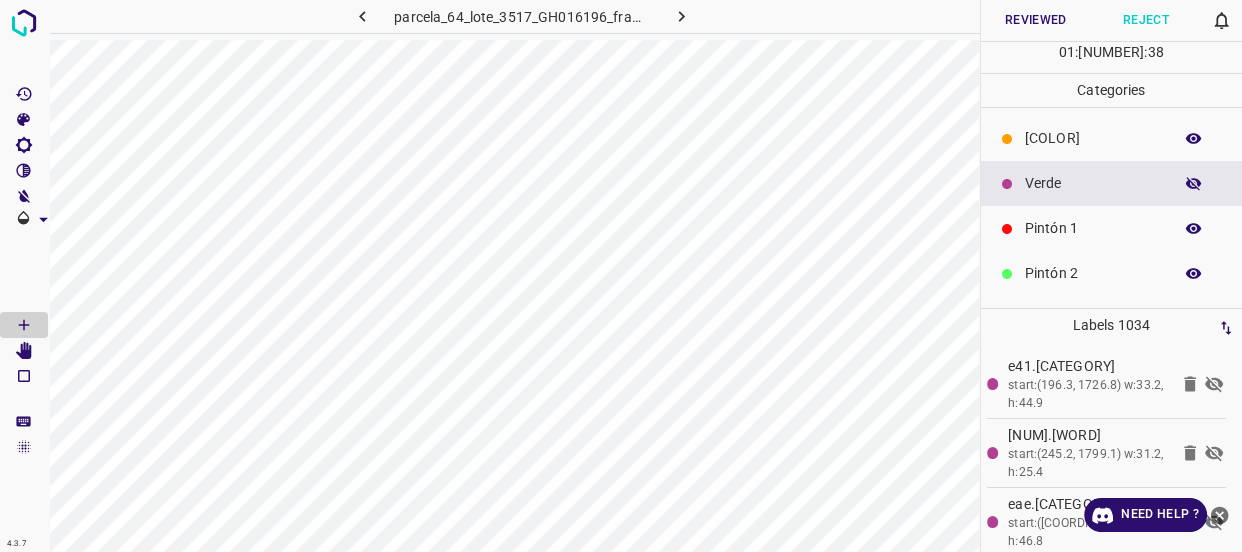 click 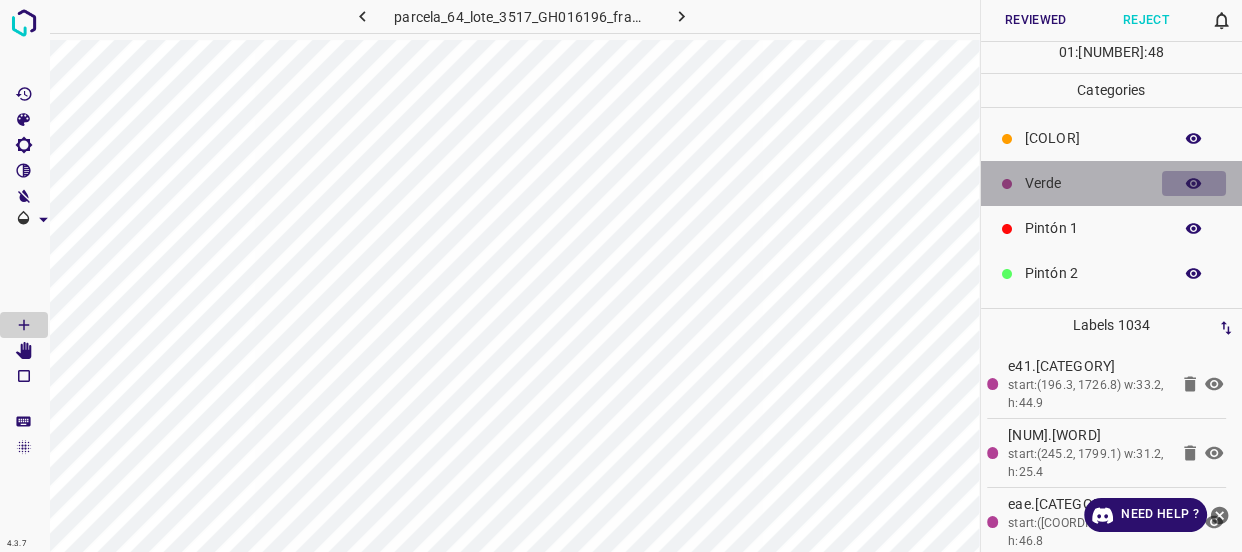 click 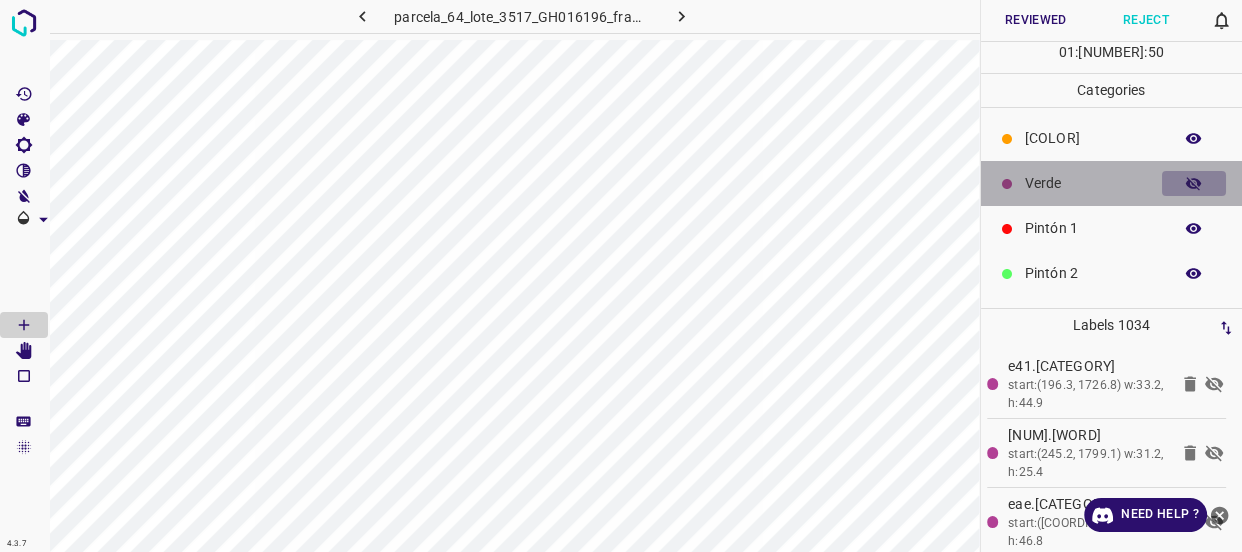 click 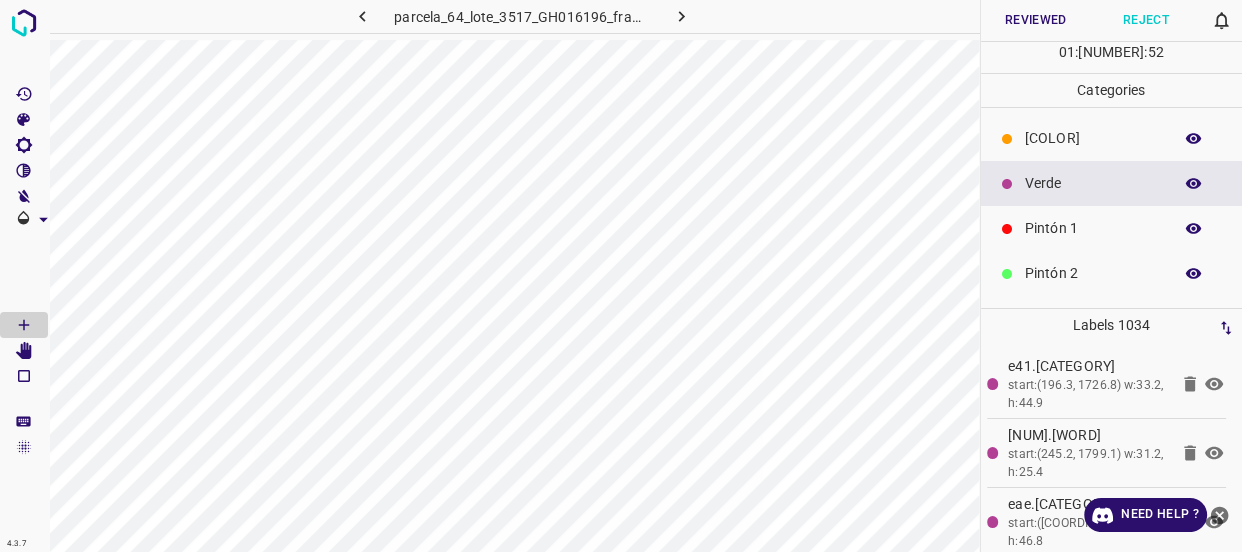 scroll, scrollTop: 175, scrollLeft: 0, axis: vertical 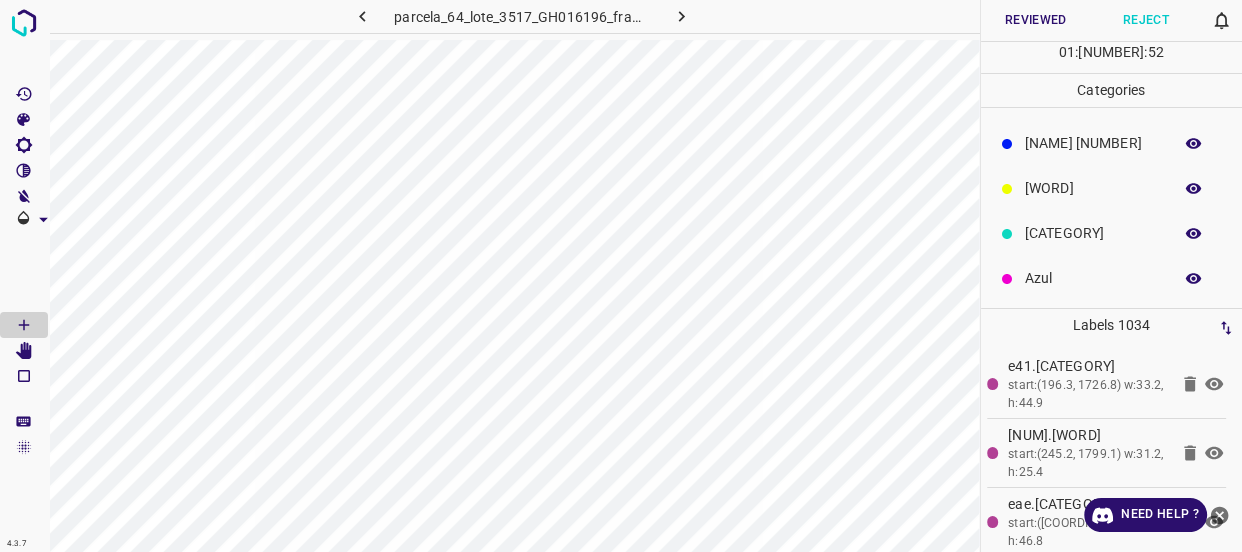 click 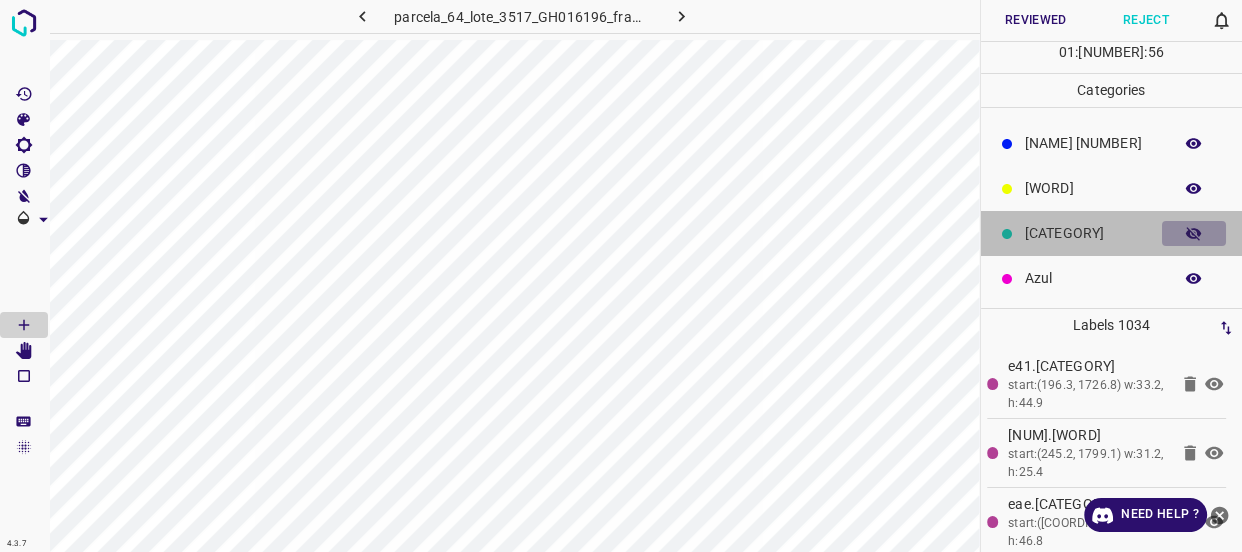 click 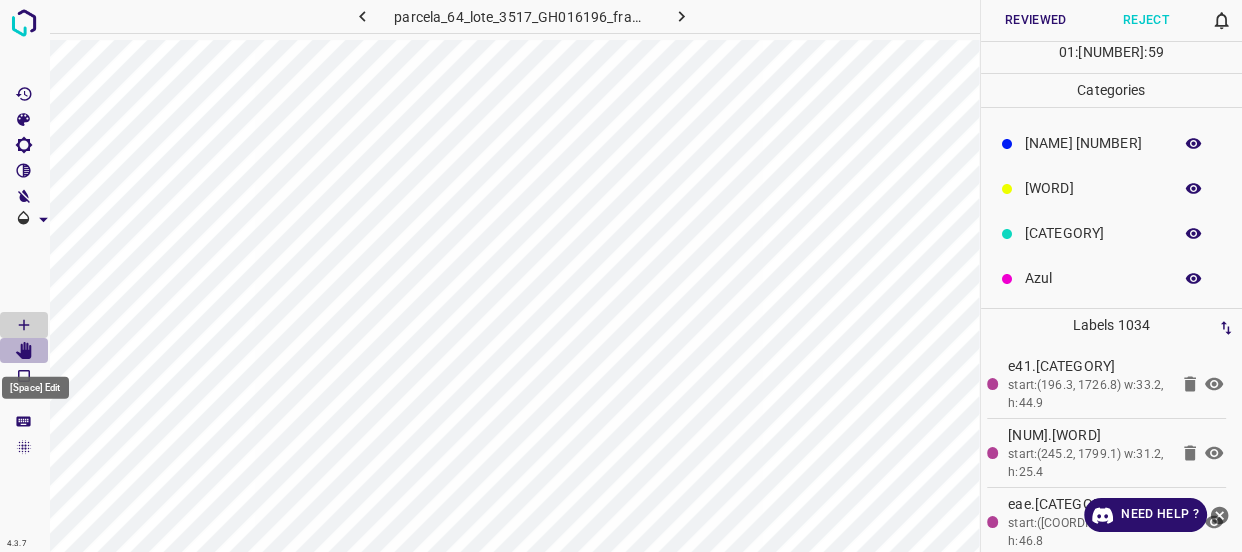 click 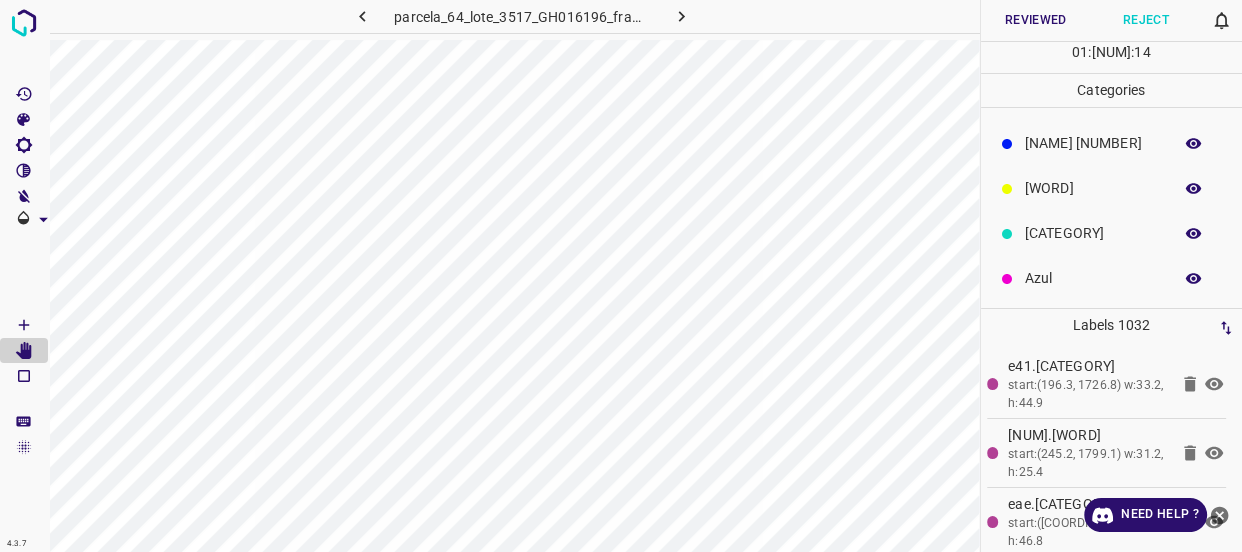 scroll, scrollTop: 0, scrollLeft: 0, axis: both 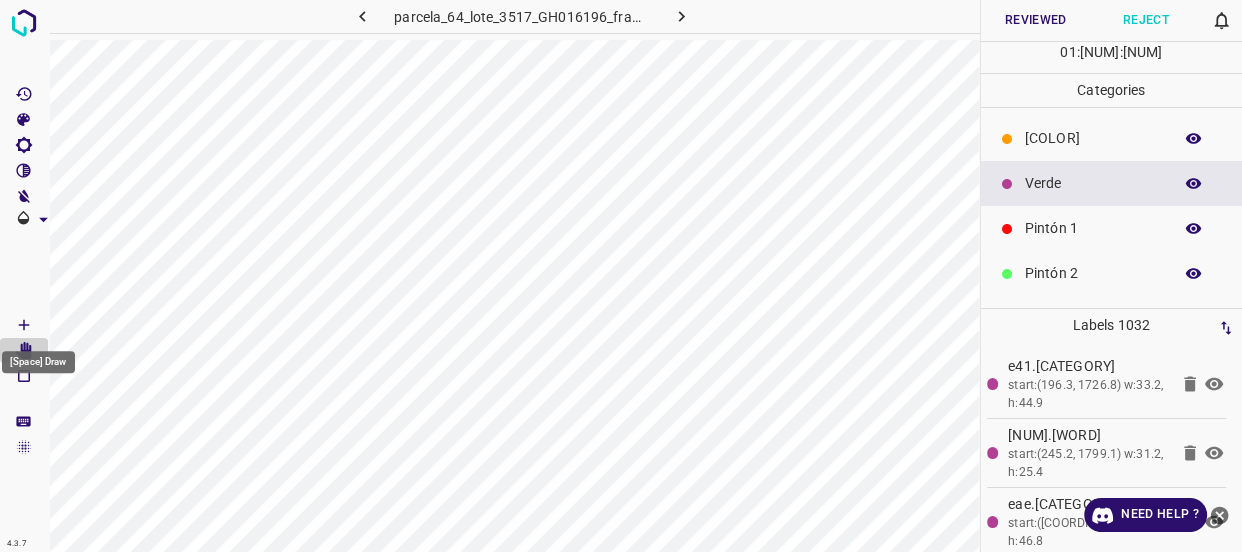 click 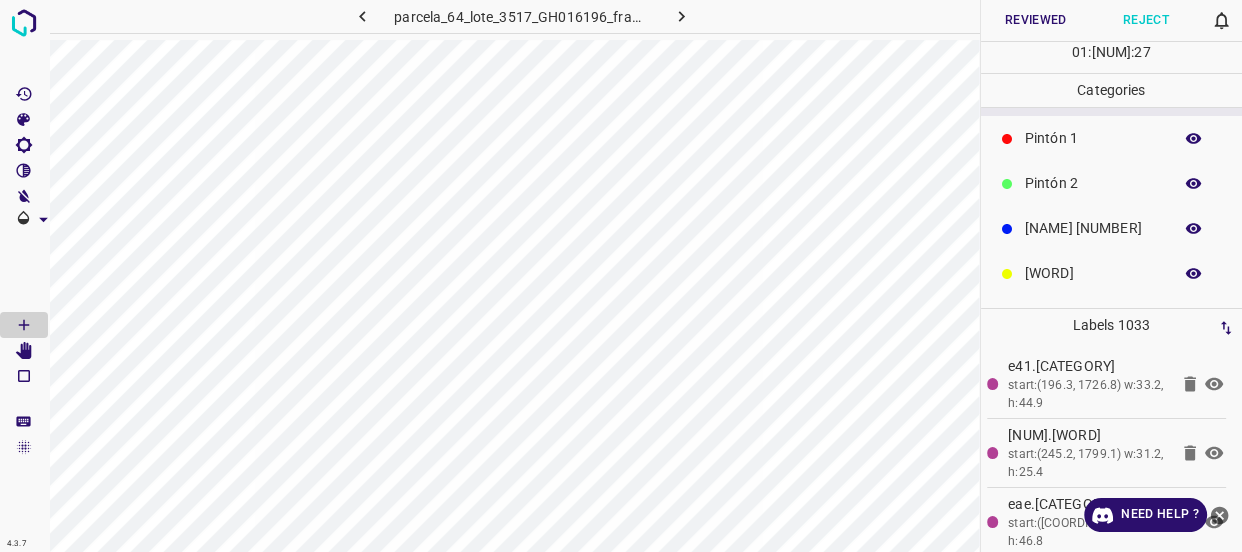 scroll, scrollTop: 175, scrollLeft: 0, axis: vertical 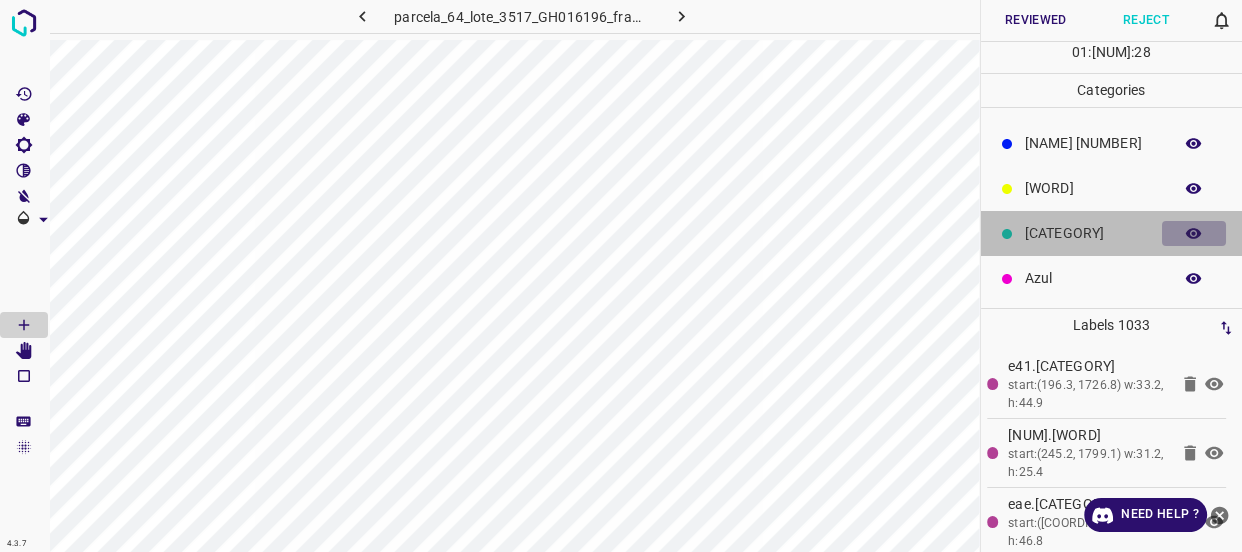 click at bounding box center [1194, 234] 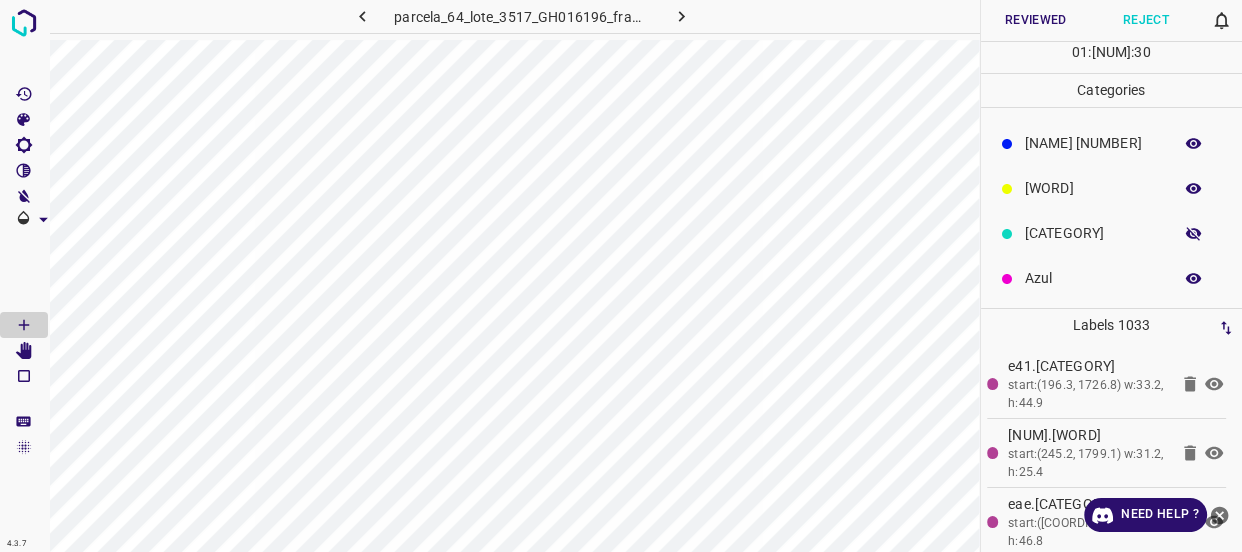 drag, startPoint x: 1171, startPoint y: 245, endPoint x: 13, endPoint y: 358, distance: 1163.5004 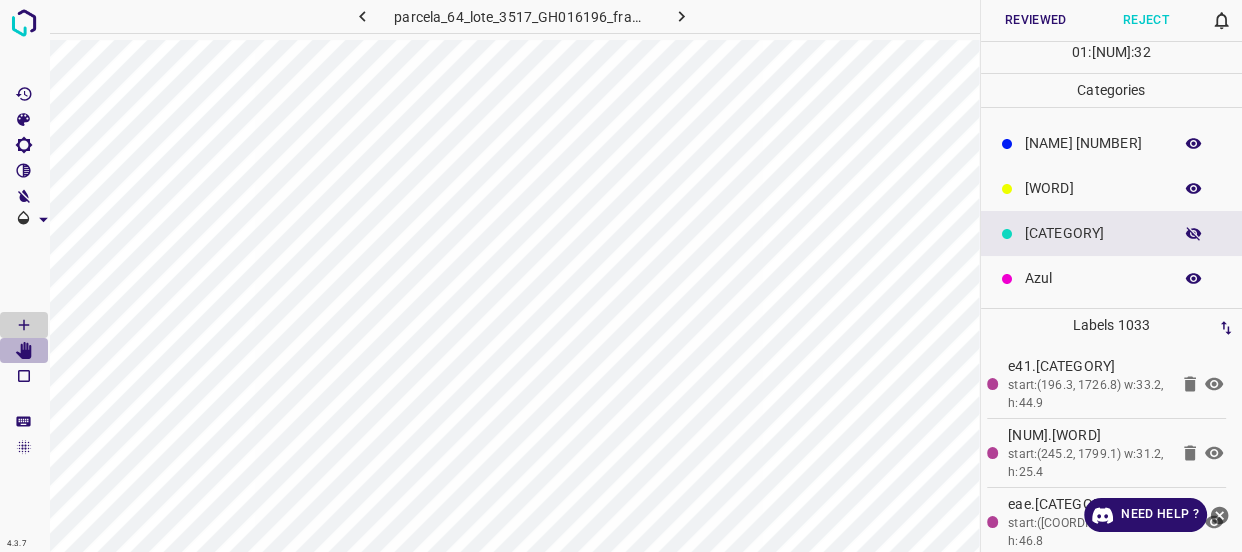click 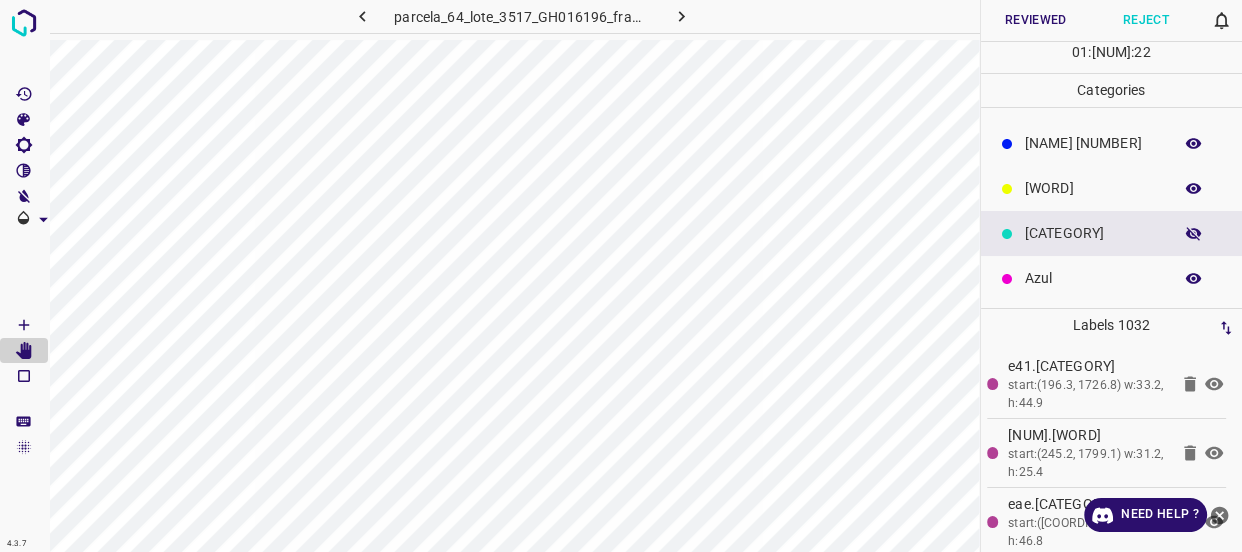 scroll, scrollTop: 0, scrollLeft: 0, axis: both 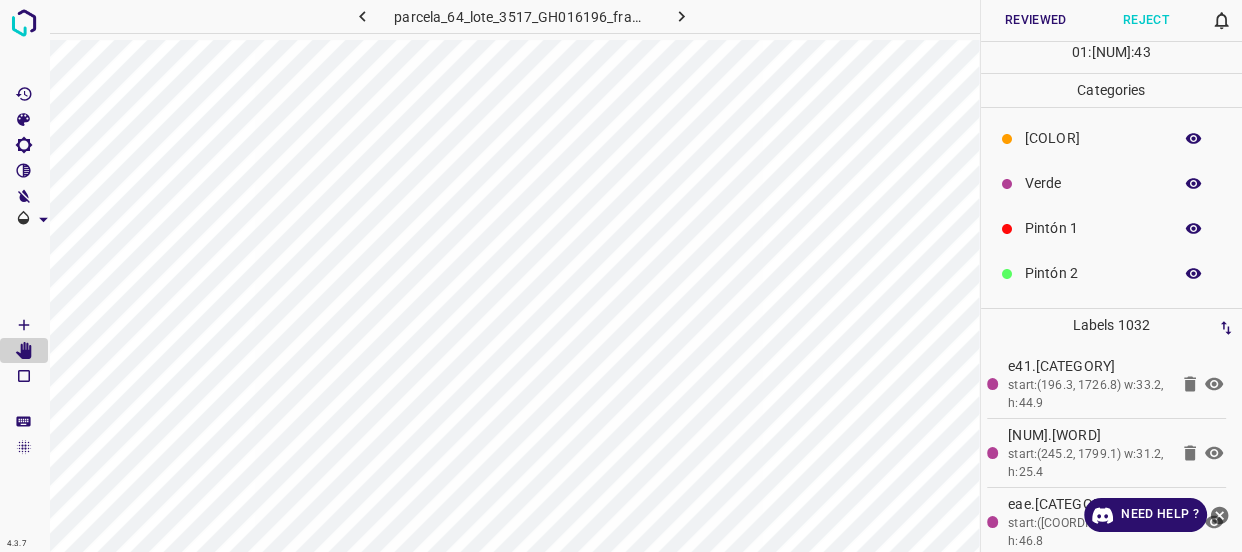click 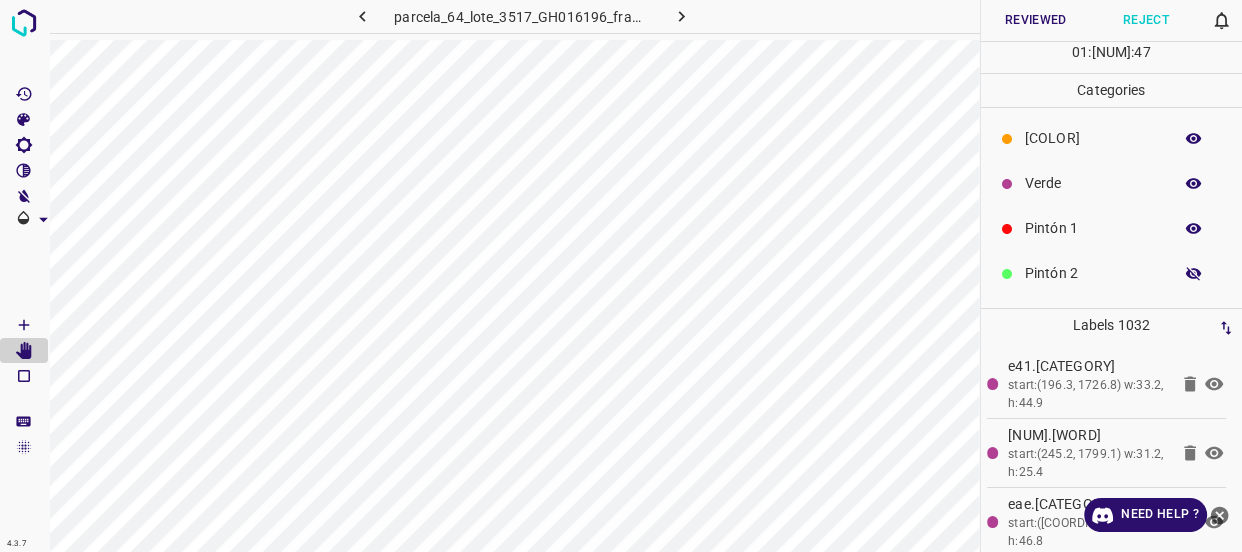 click at bounding box center (1194, 274) 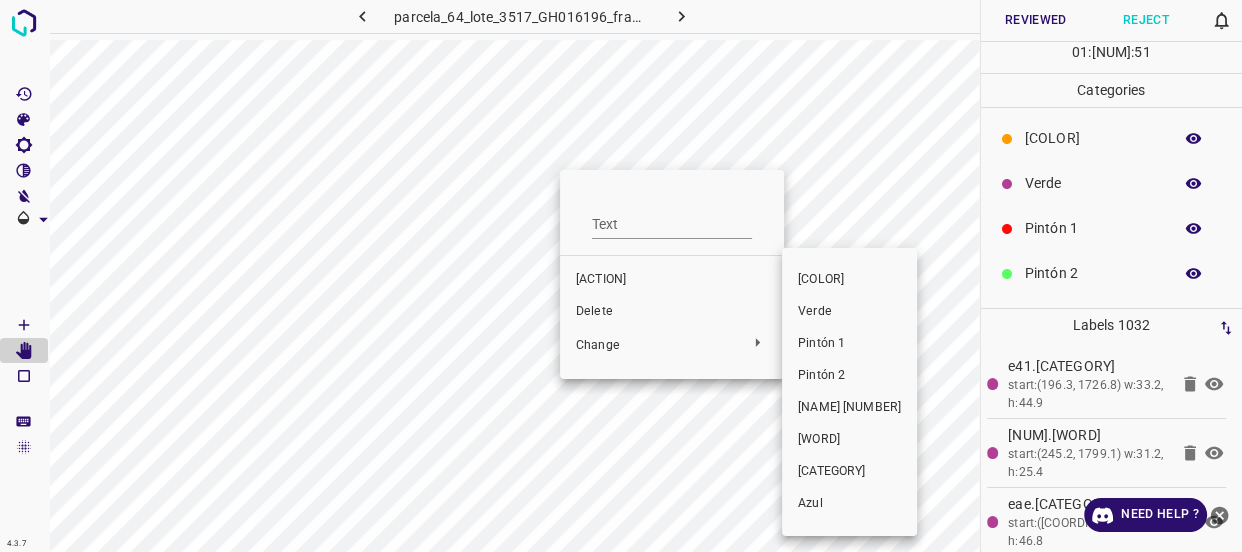 click on "Verde" at bounding box center (849, 312) 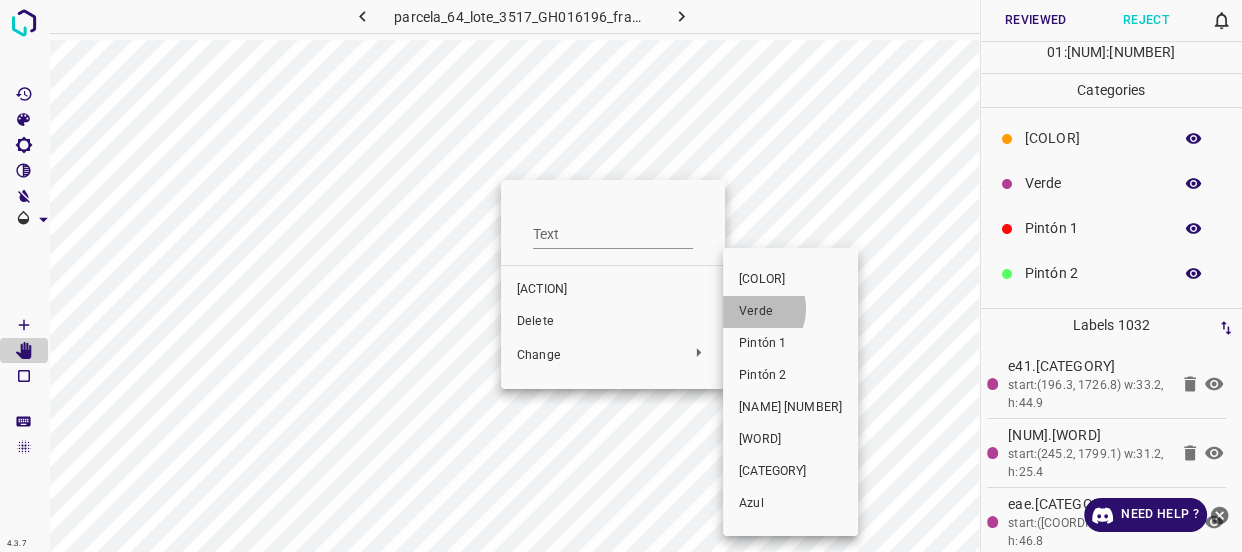 click on "Verde" at bounding box center [790, 312] 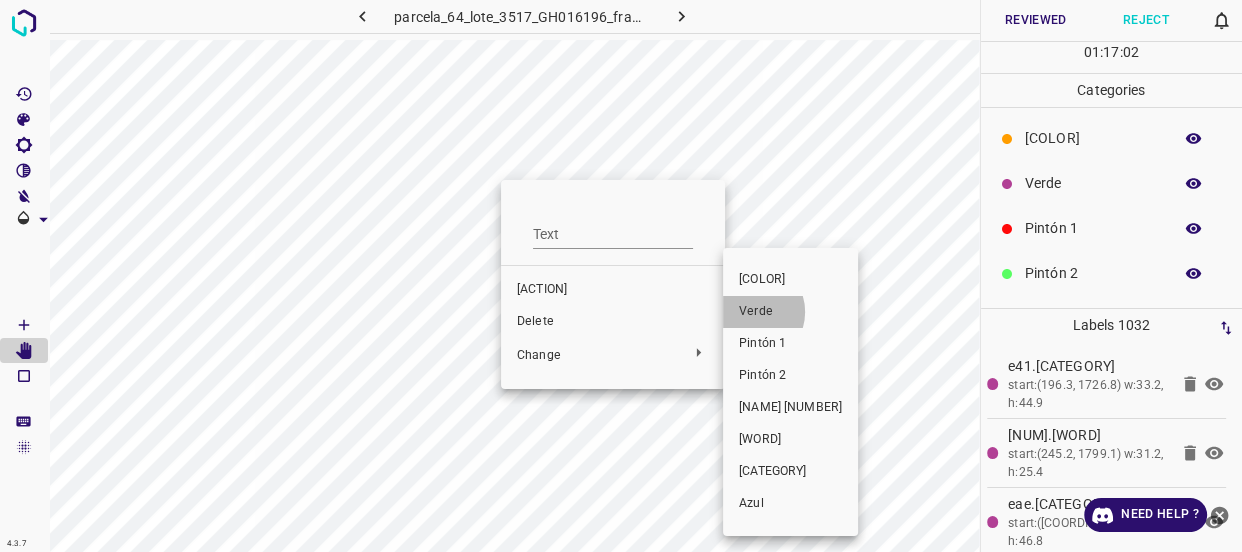 click on "Verde" at bounding box center (790, 312) 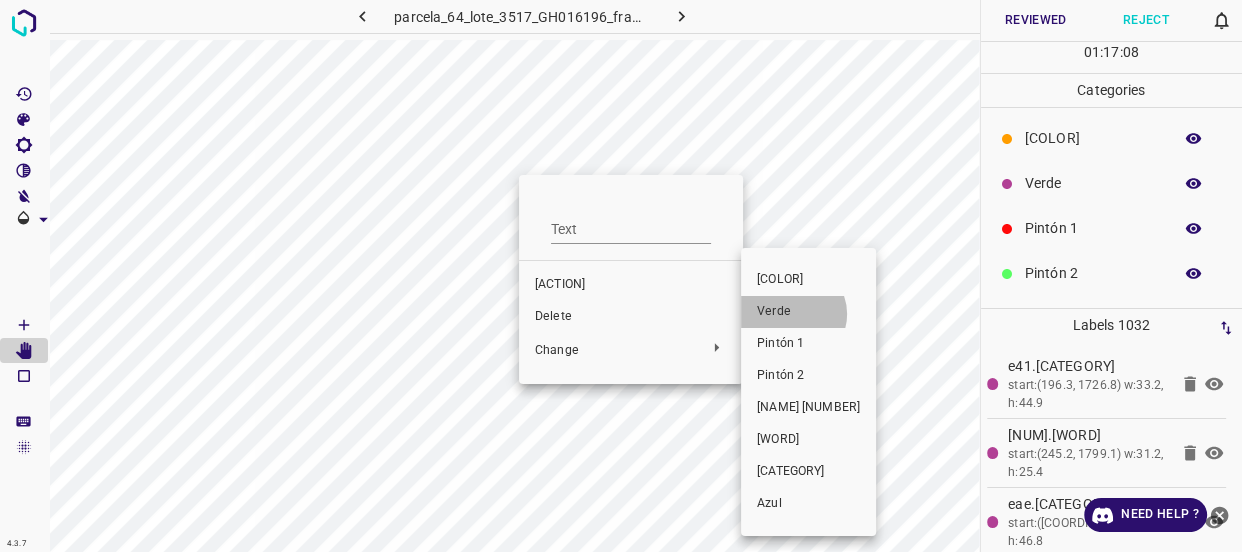 click on "Verde" at bounding box center (808, 312) 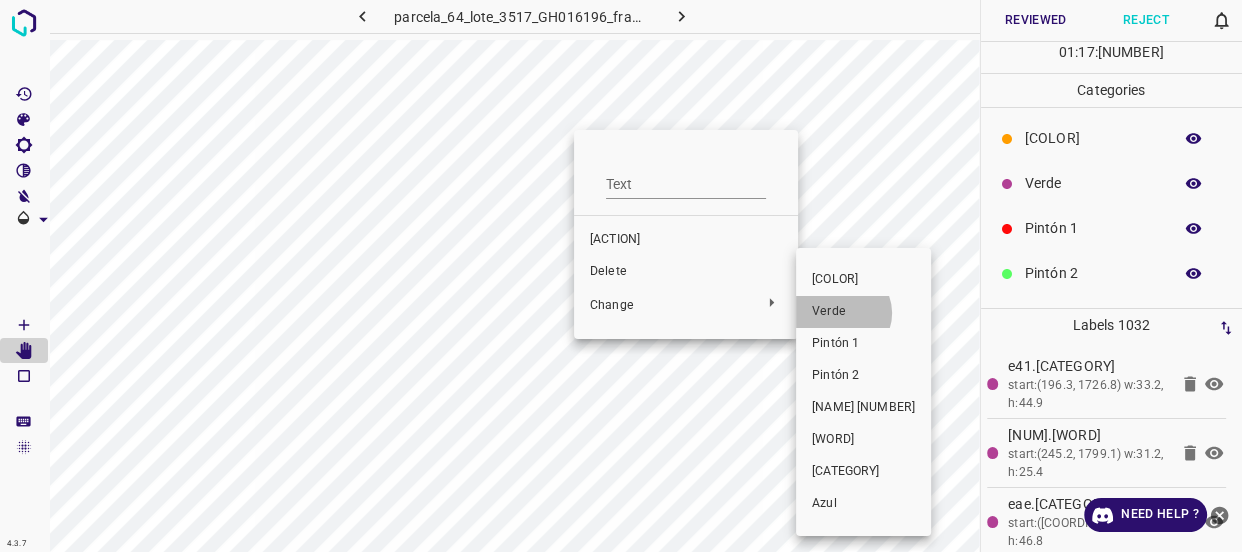 drag, startPoint x: 842, startPoint y: 313, endPoint x: 540, endPoint y: 180, distance: 329.98938 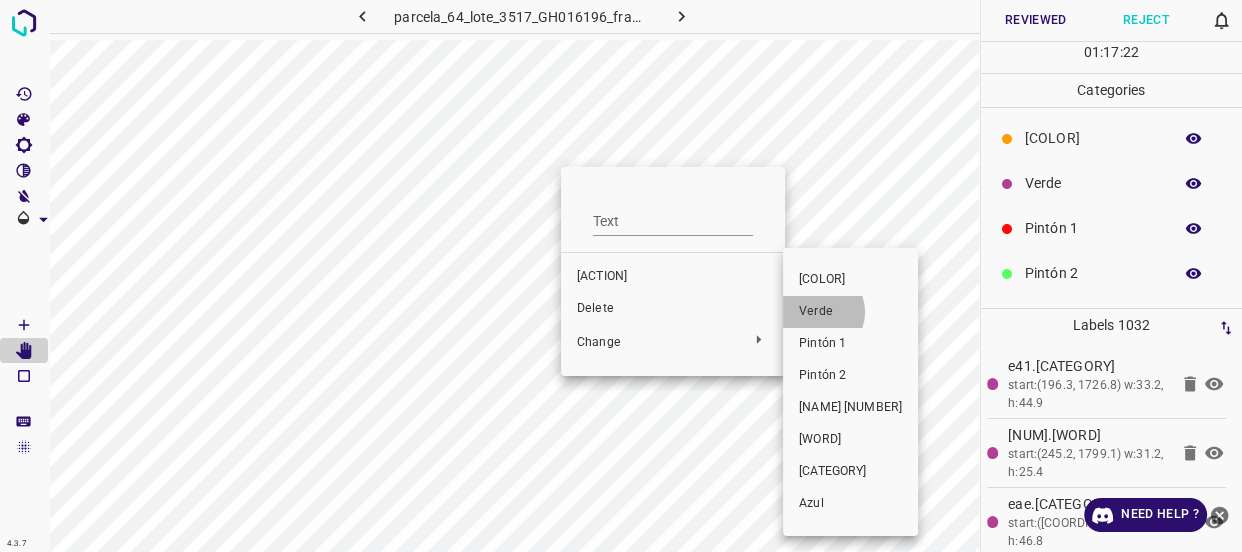 click on "Verde" at bounding box center [850, 312] 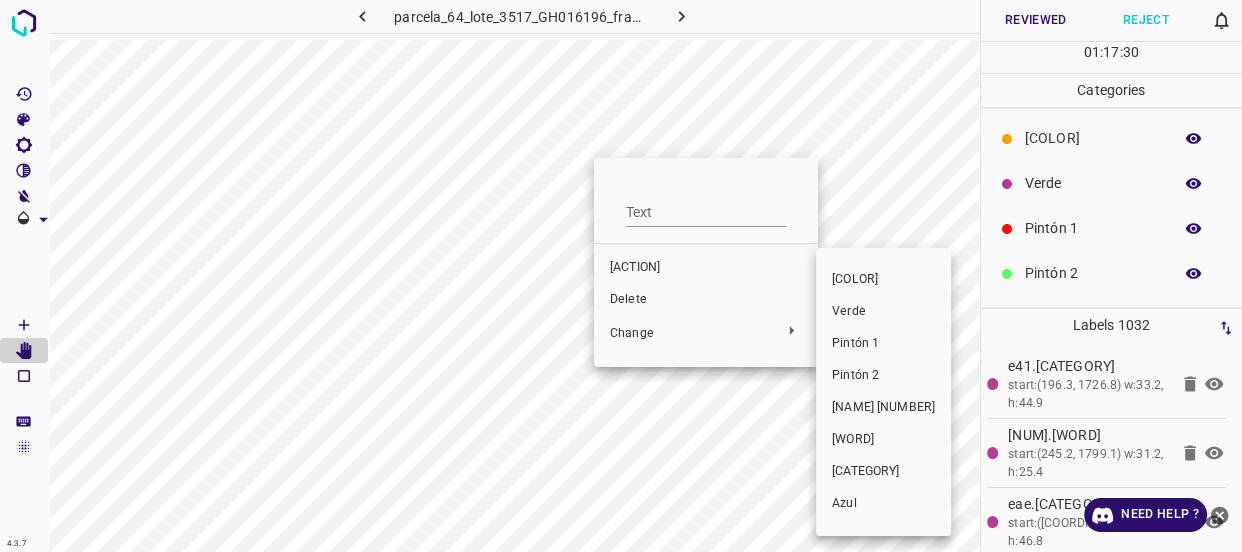 drag, startPoint x: 856, startPoint y: 316, endPoint x: 561, endPoint y: 136, distance: 345.57922 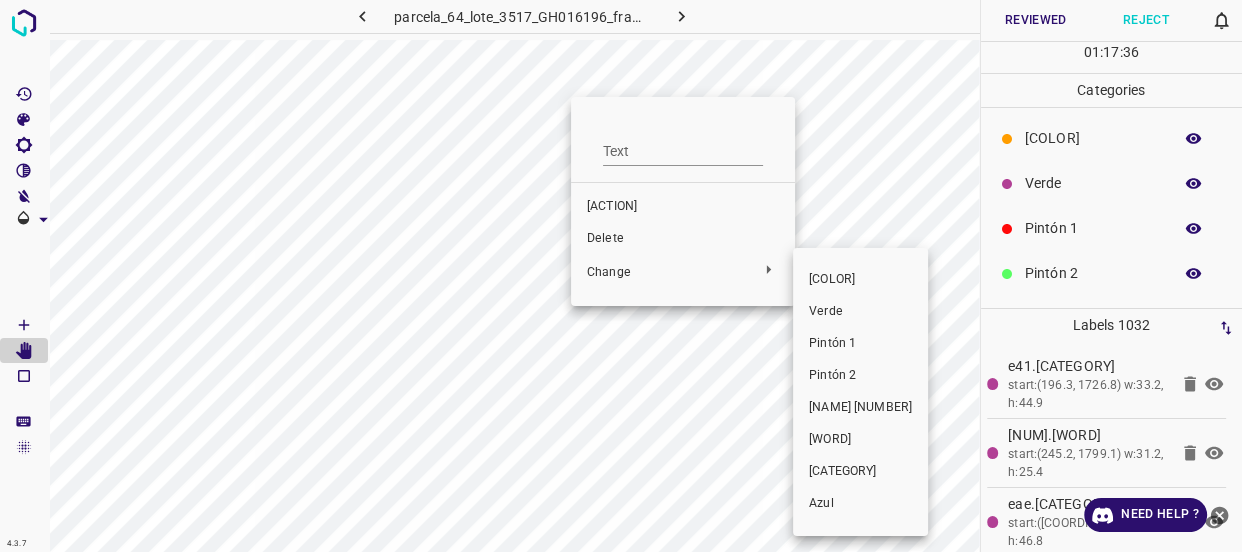 click on "Verde" at bounding box center [860, 312] 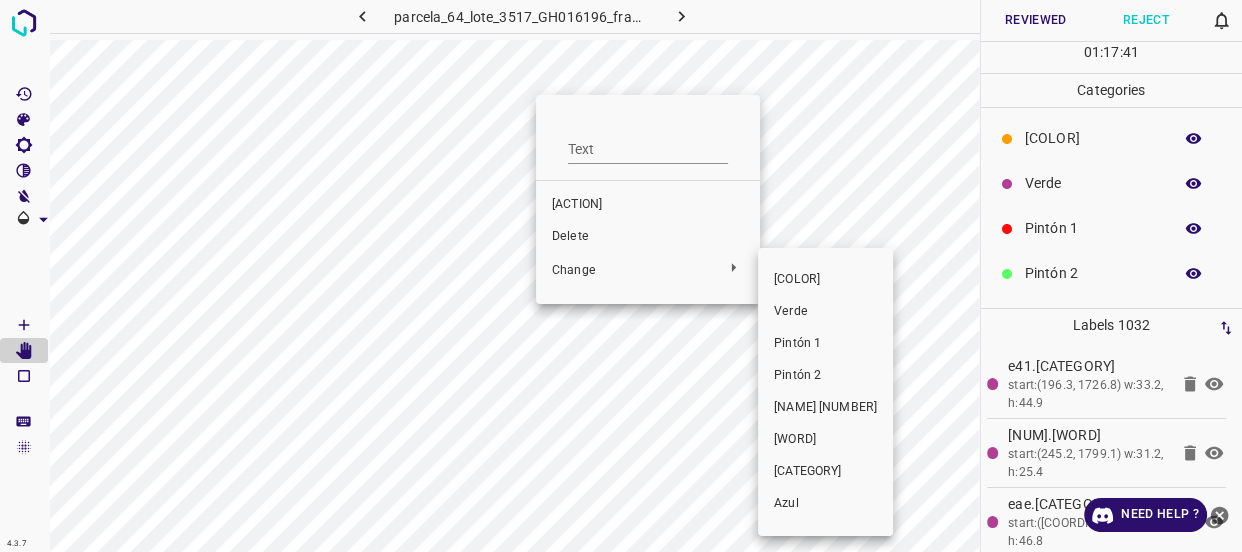 click on "Verde" at bounding box center [825, 312] 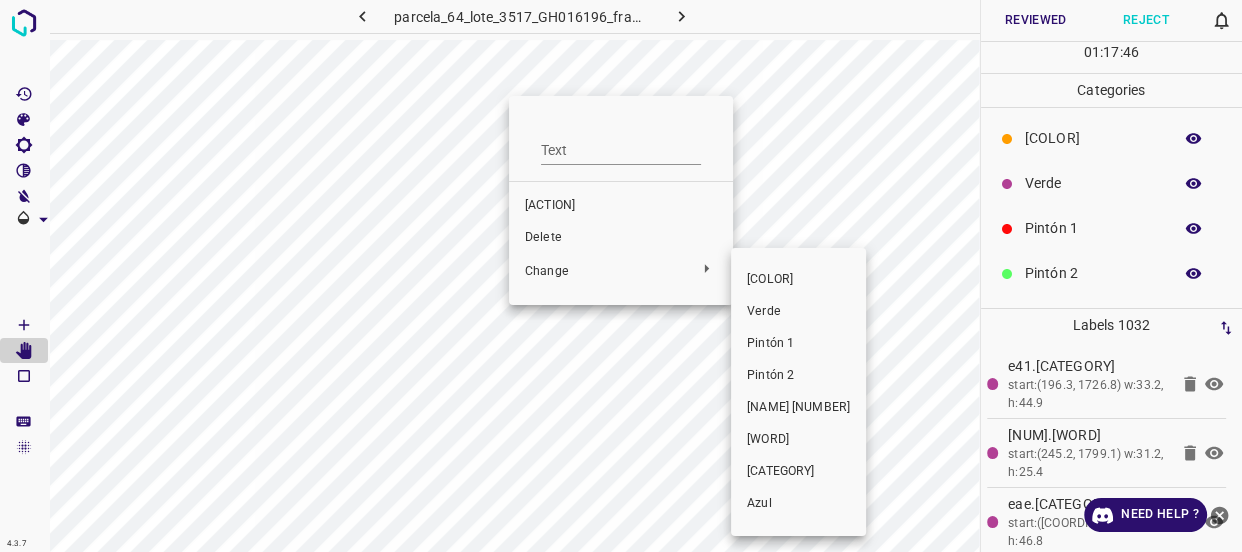 click on "Verde" at bounding box center (798, 312) 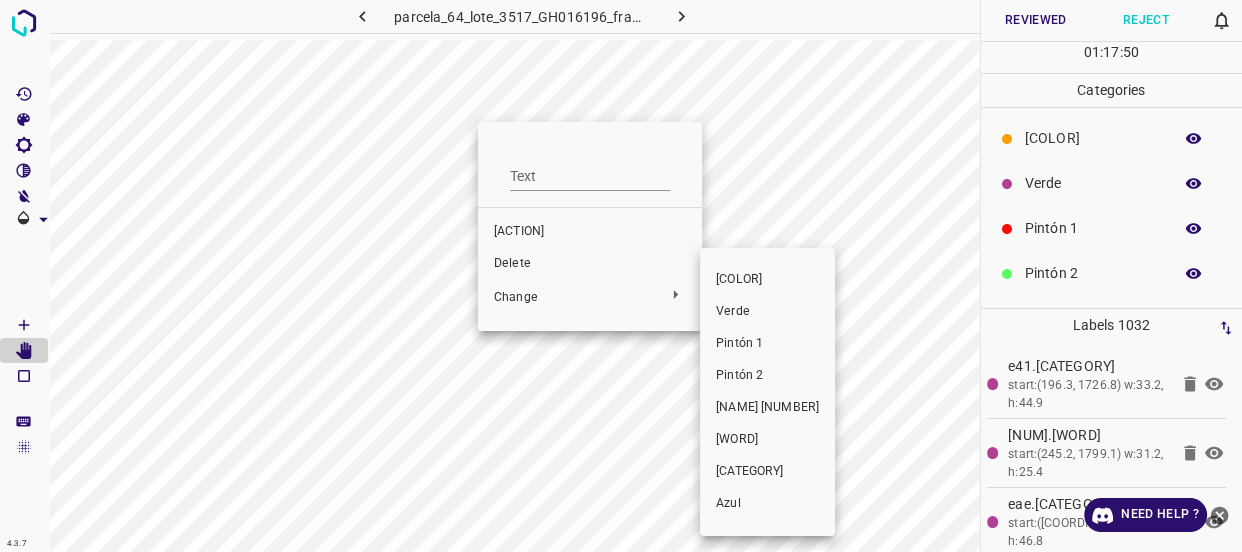click on "Verde" at bounding box center [767, 312] 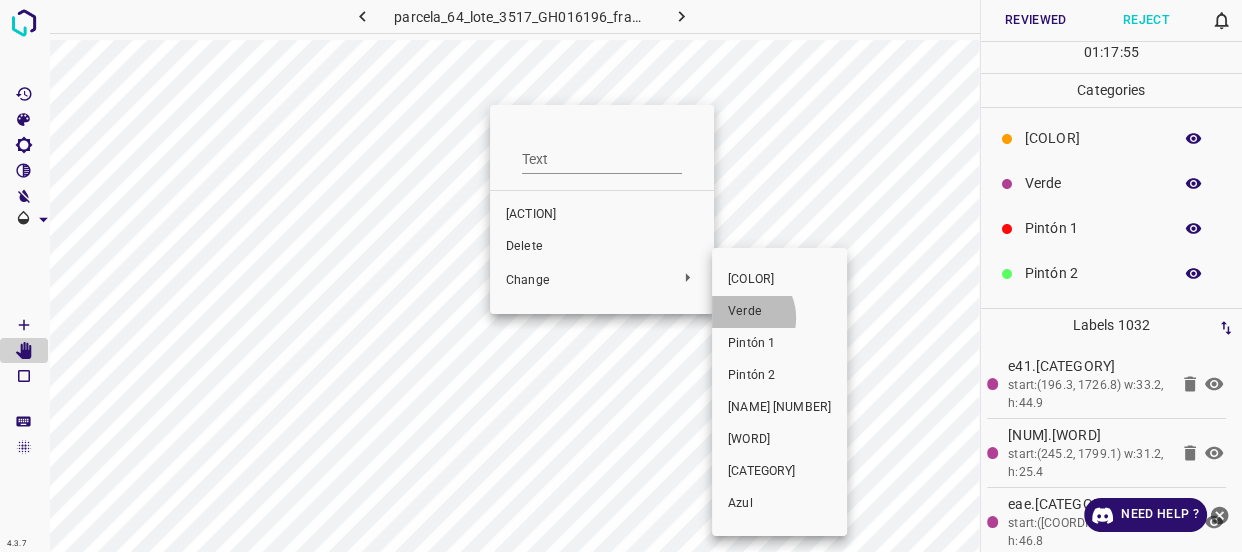 click on "Verde" at bounding box center [779, 312] 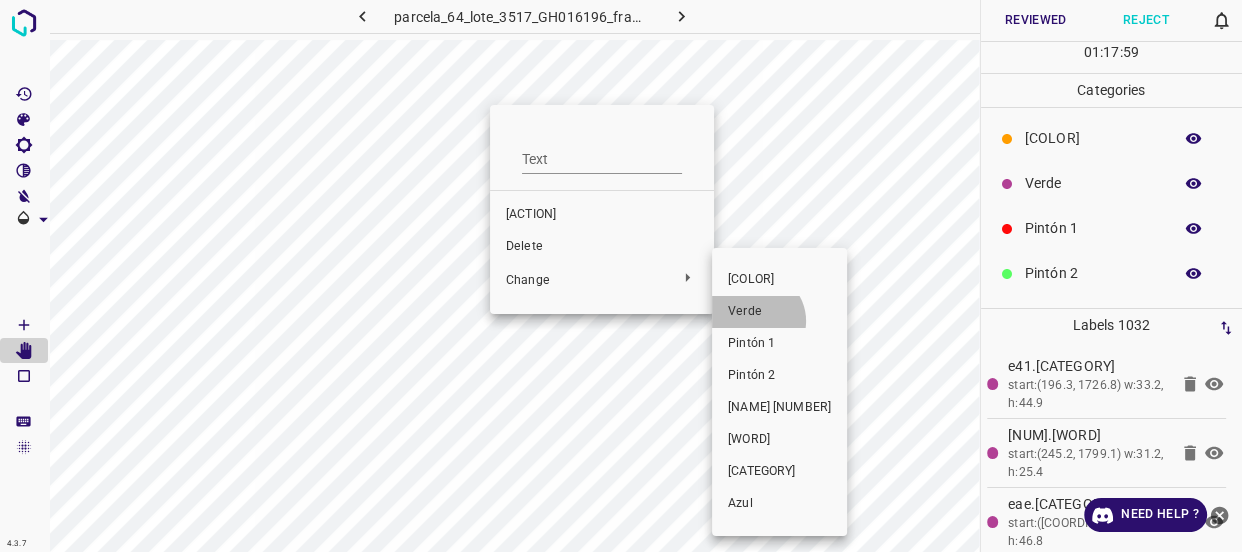 click on "Verde" at bounding box center [779, 312] 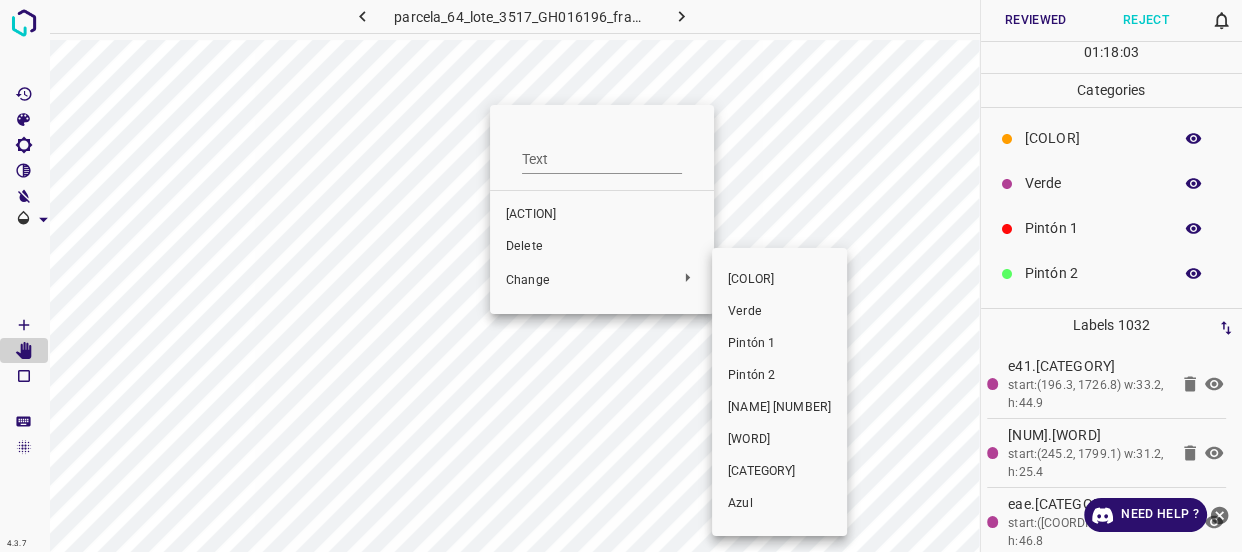 drag, startPoint x: 760, startPoint y: 316, endPoint x: 476, endPoint y: 171, distance: 318.87457 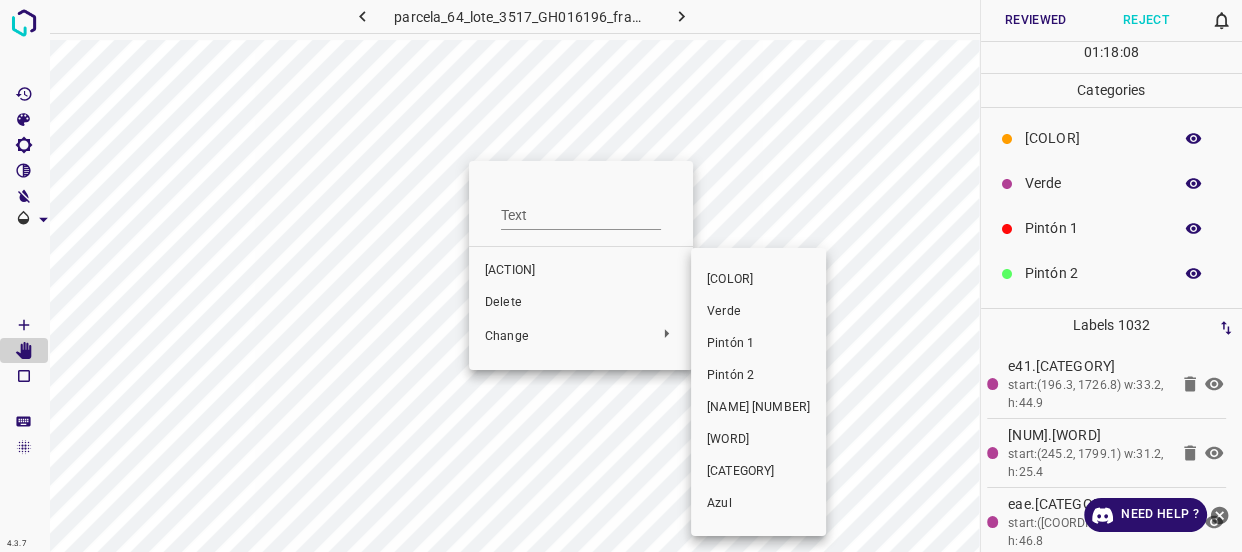 click on "Verde" at bounding box center (758, 312) 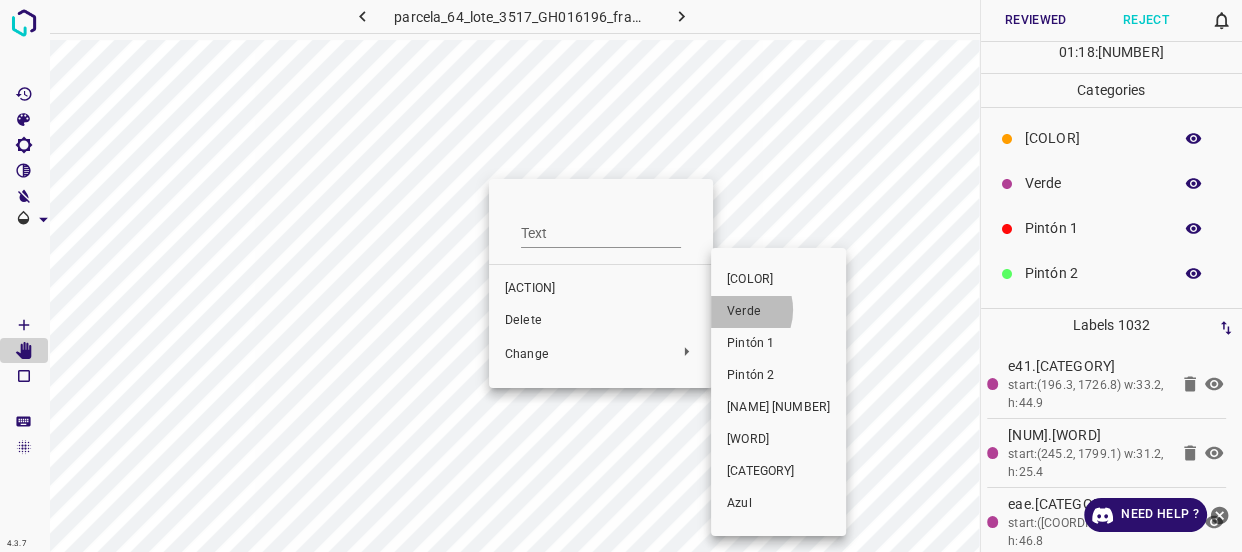 click on "Verde" at bounding box center [778, 312] 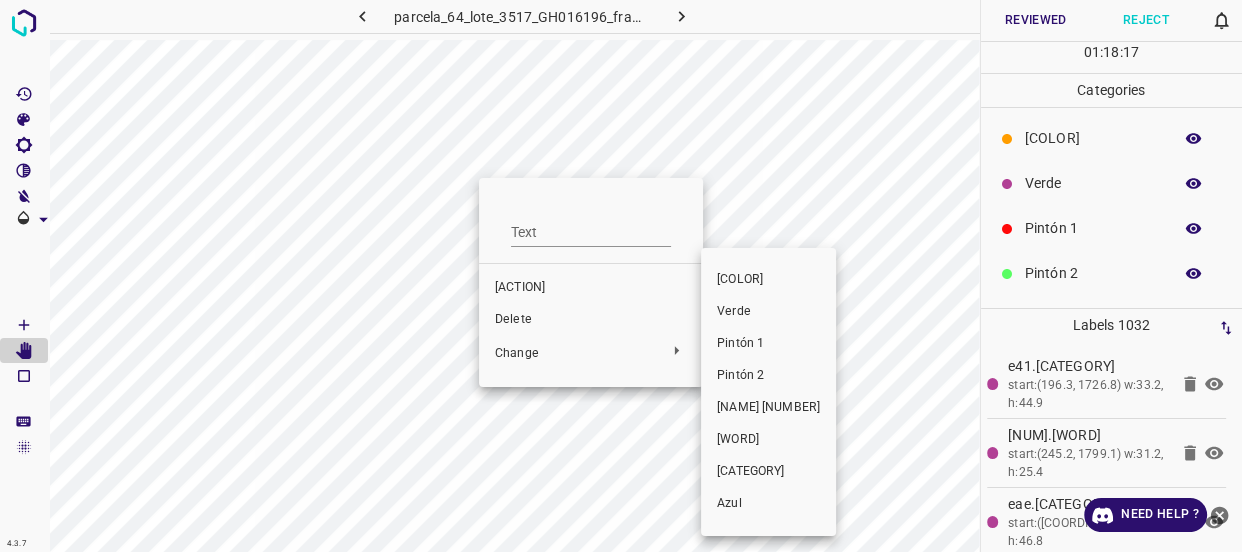 click on "Verde" at bounding box center (768, 312) 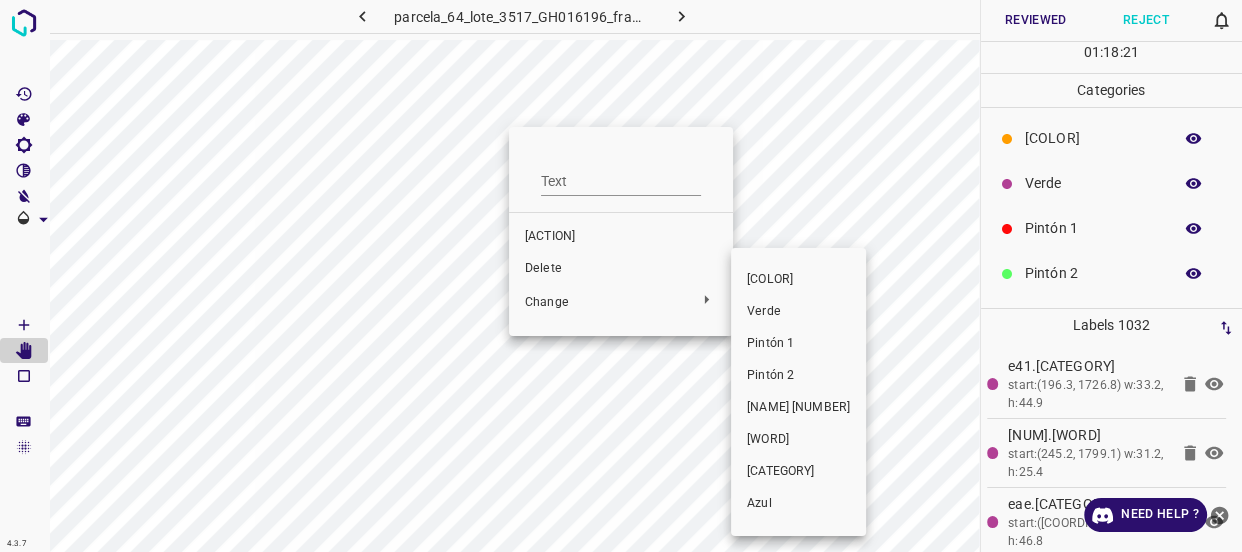 click on "Verde" at bounding box center (798, 312) 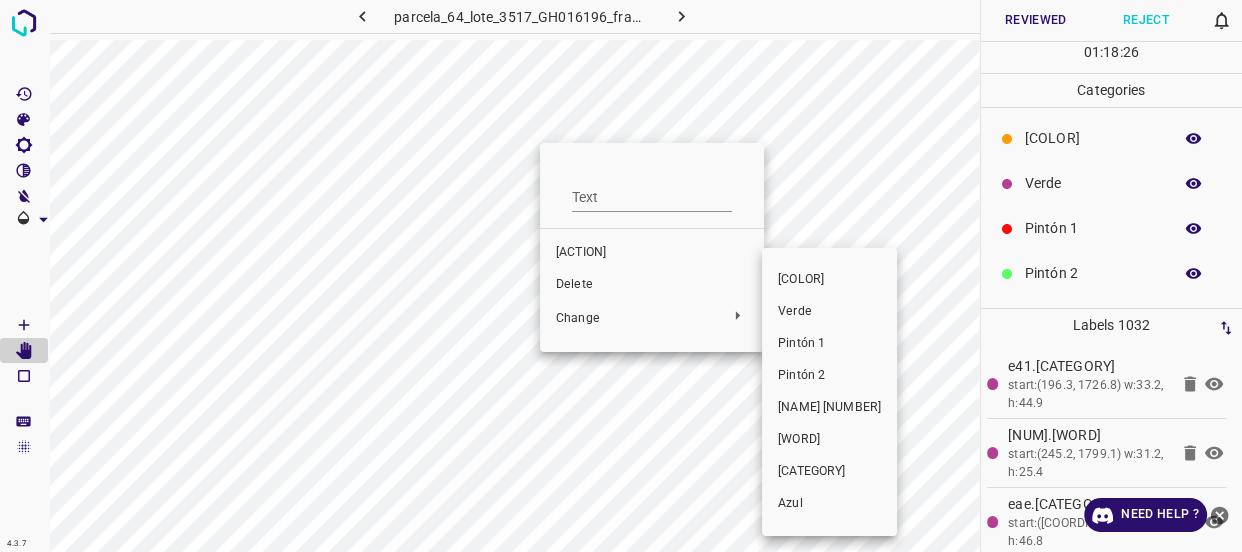 click on "Verde" at bounding box center [829, 312] 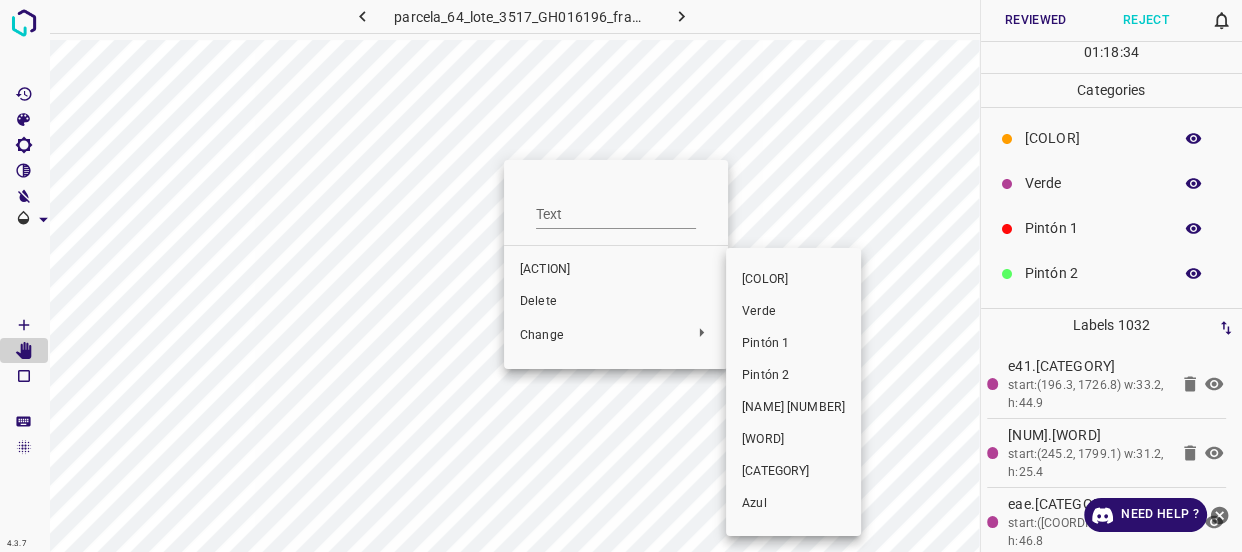 click on "Verde" at bounding box center [793, 312] 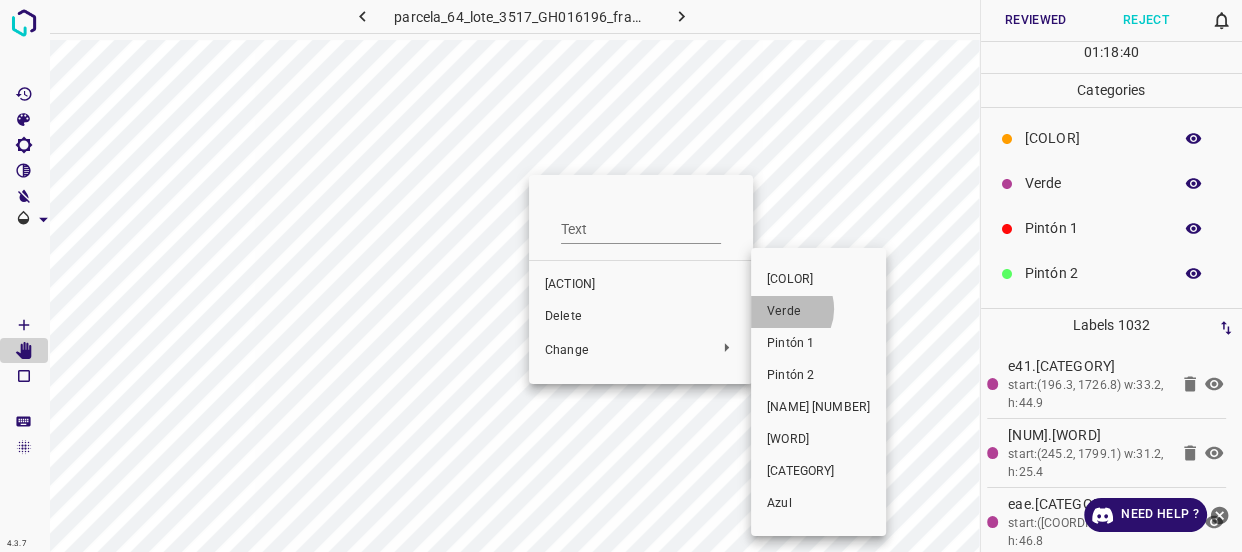 click on "Verde" at bounding box center (818, 312) 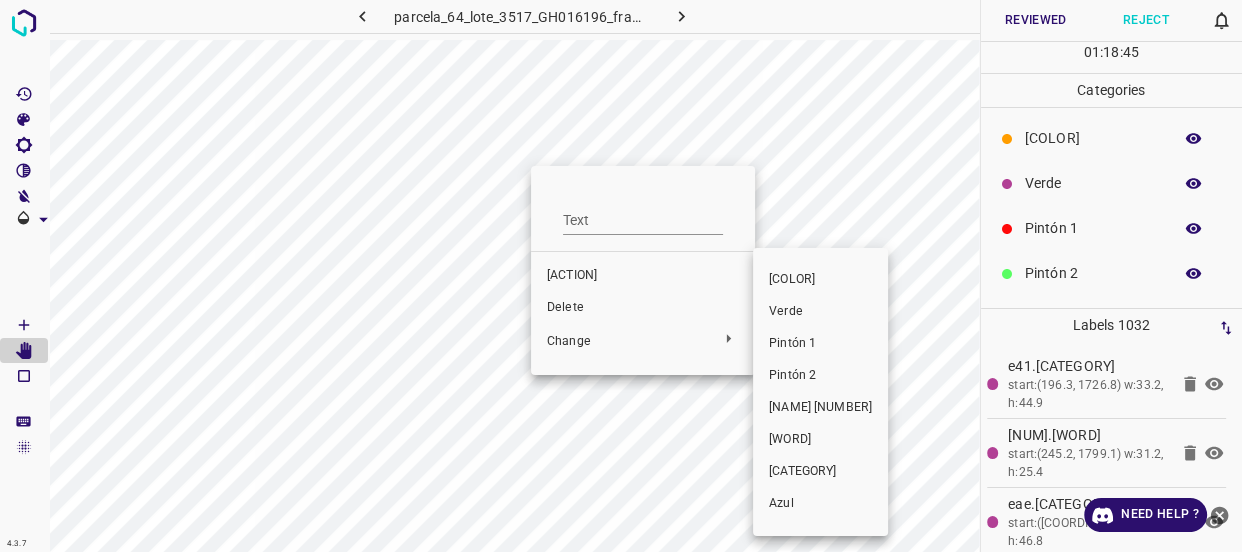 drag, startPoint x: 789, startPoint y: 303, endPoint x: 1164, endPoint y: 183, distance: 393.73215 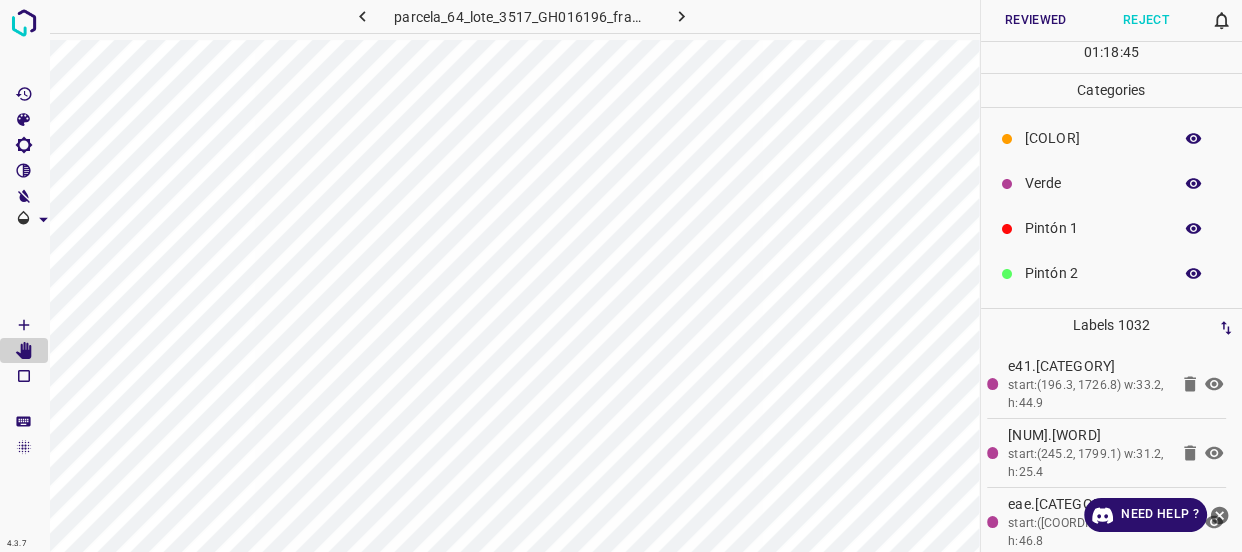 click at bounding box center (621, 276) 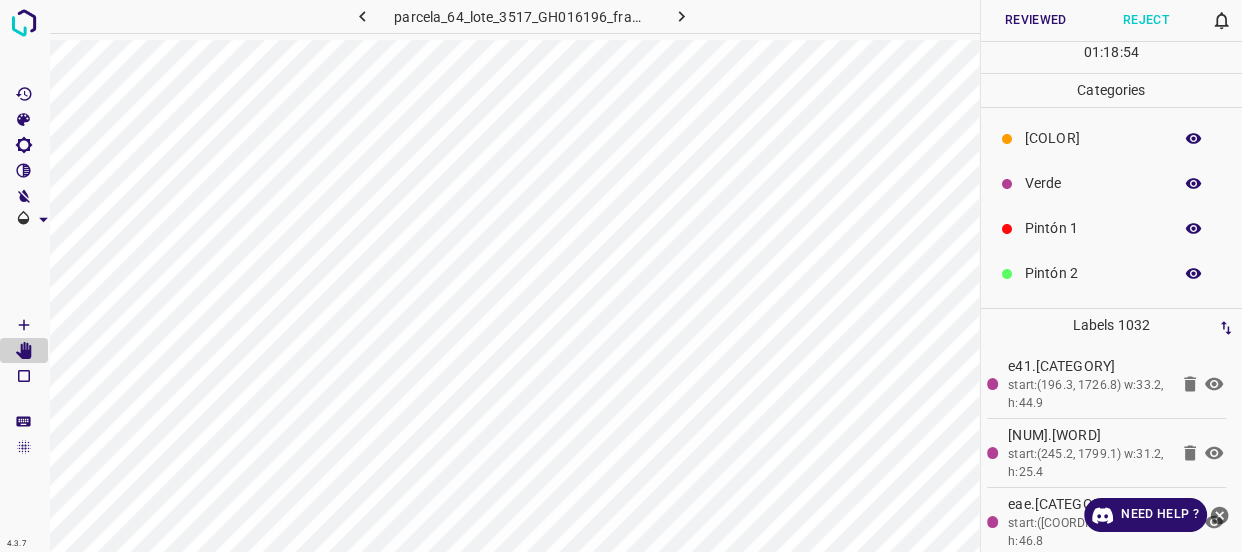 click 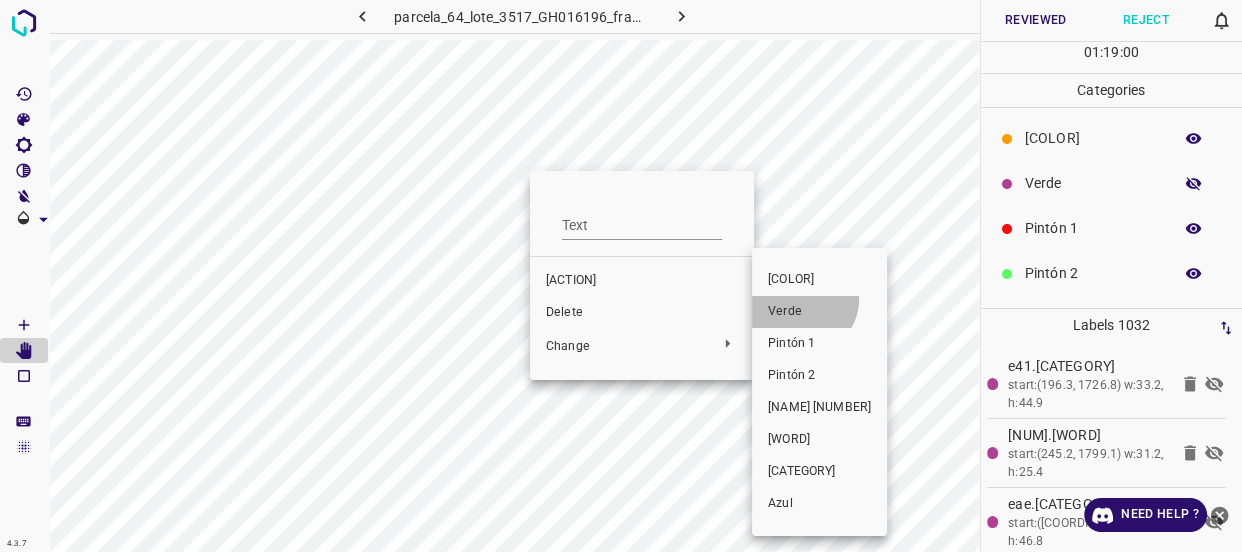 click on "Verde" at bounding box center (819, 312) 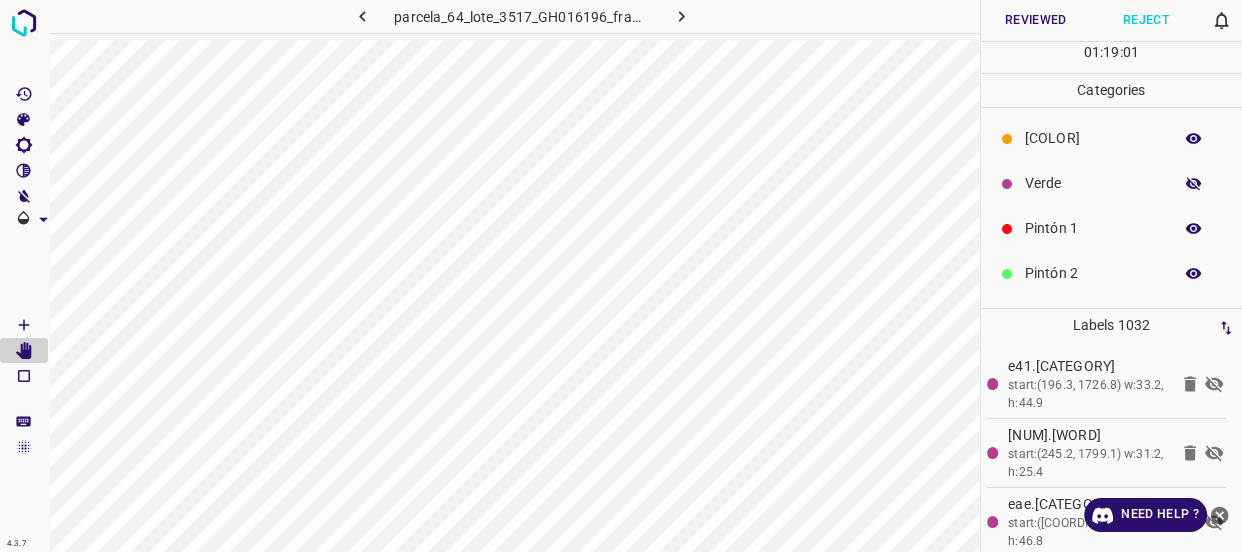 click at bounding box center (1194, 184) 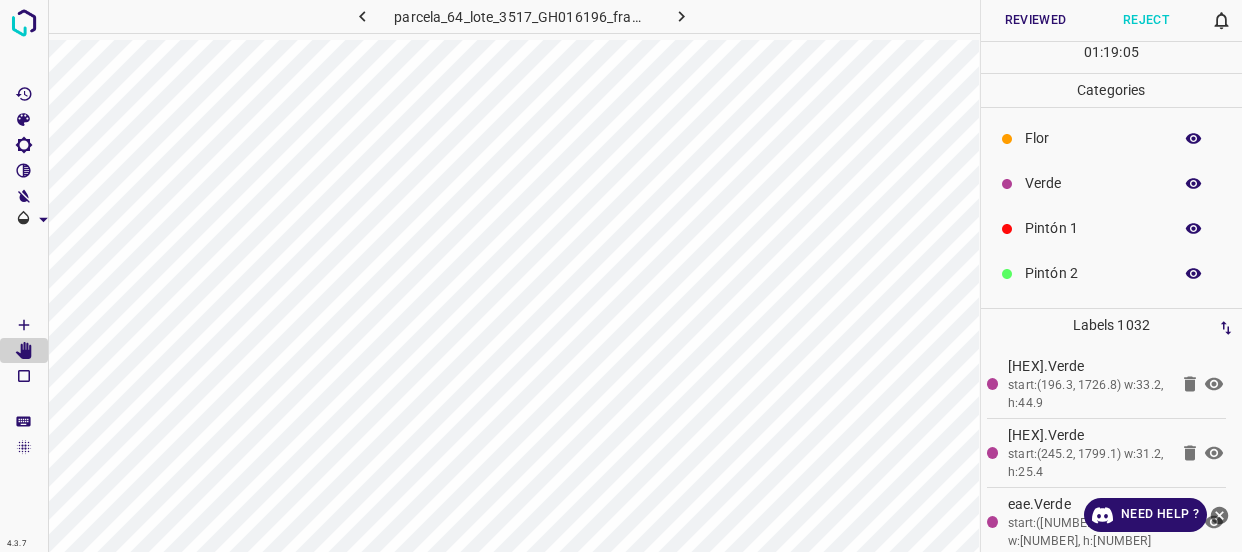 scroll, scrollTop: 0, scrollLeft: 0, axis: both 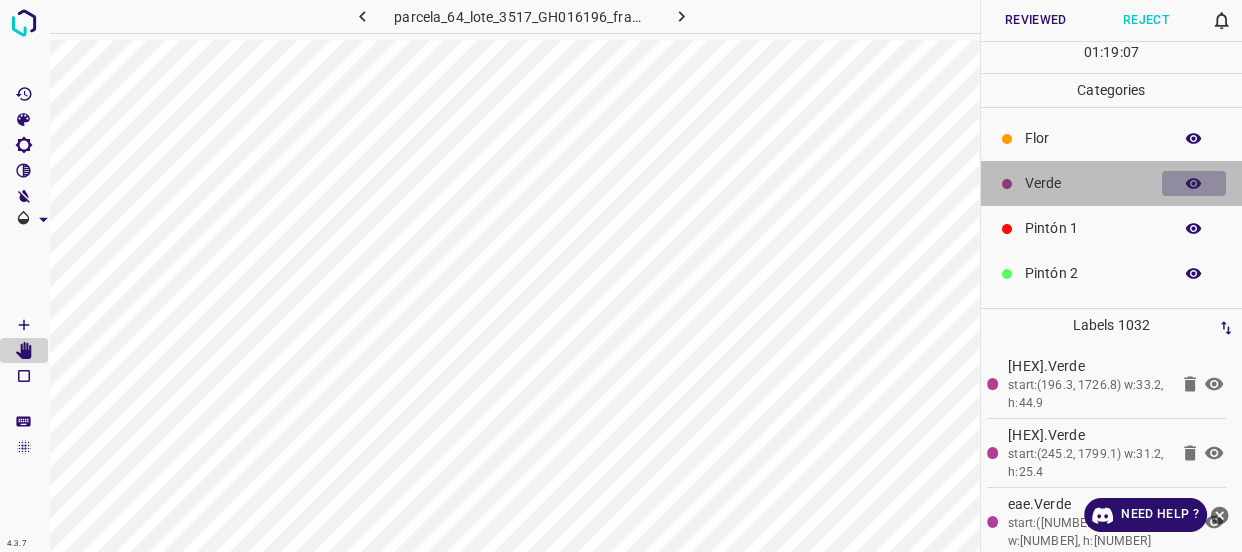 click 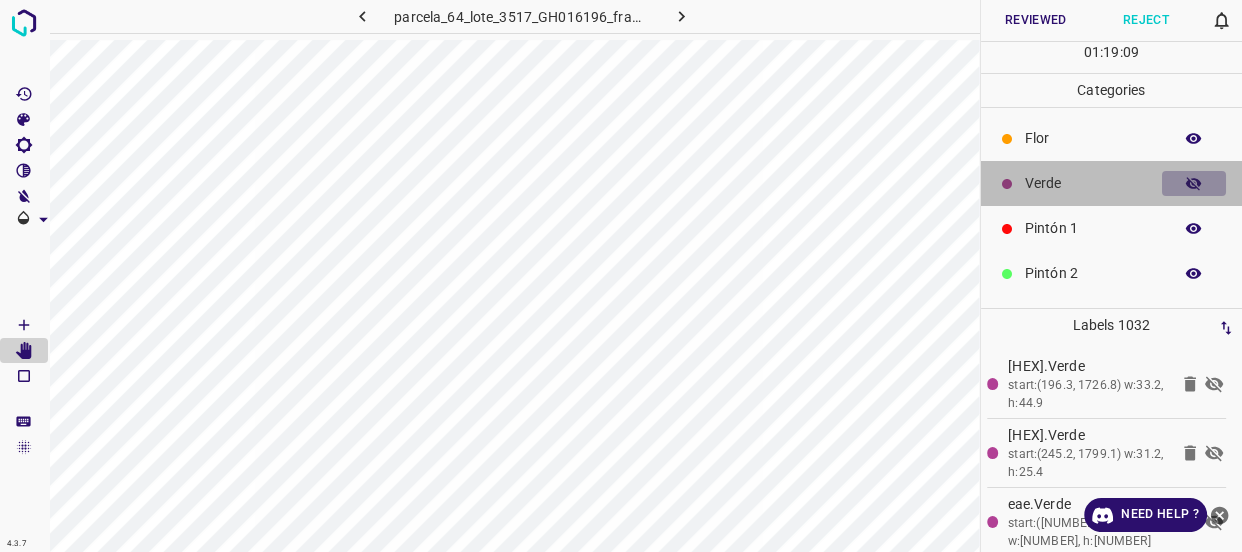 click 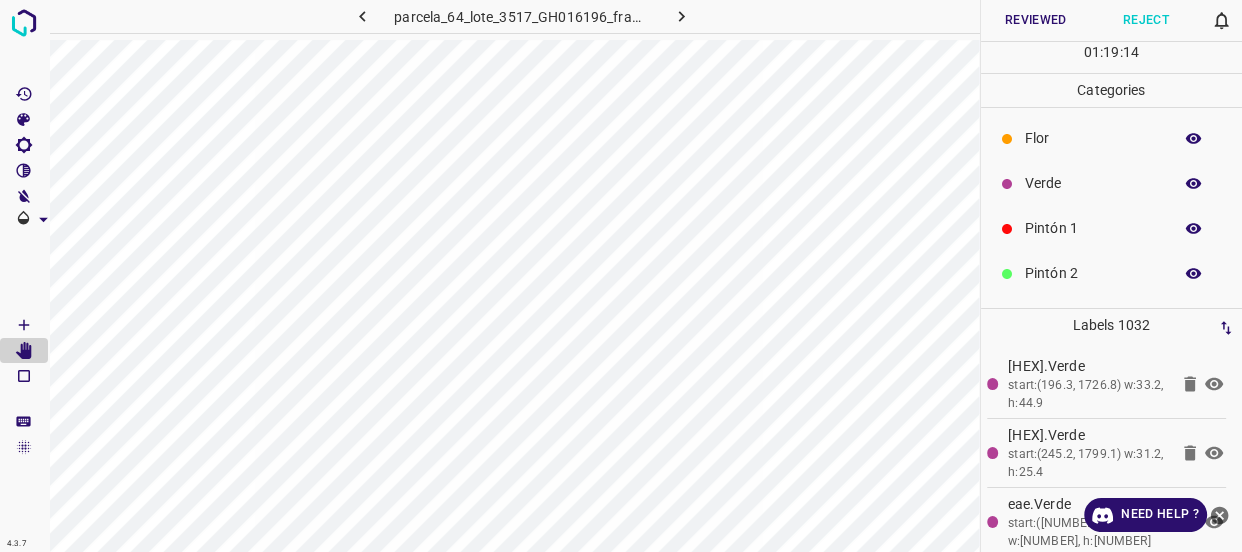 click 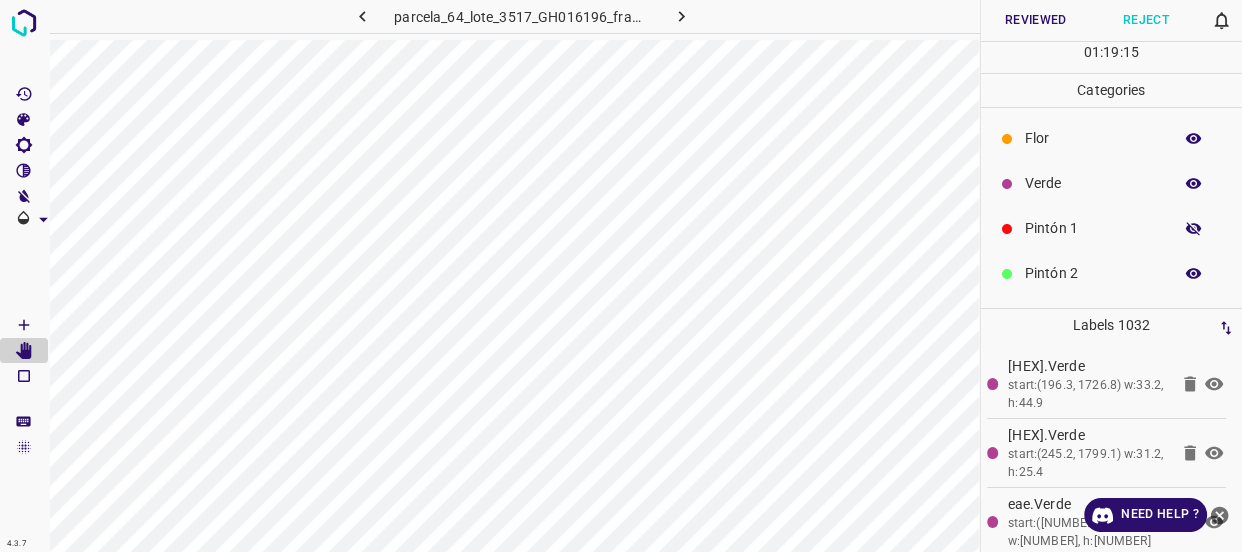 click 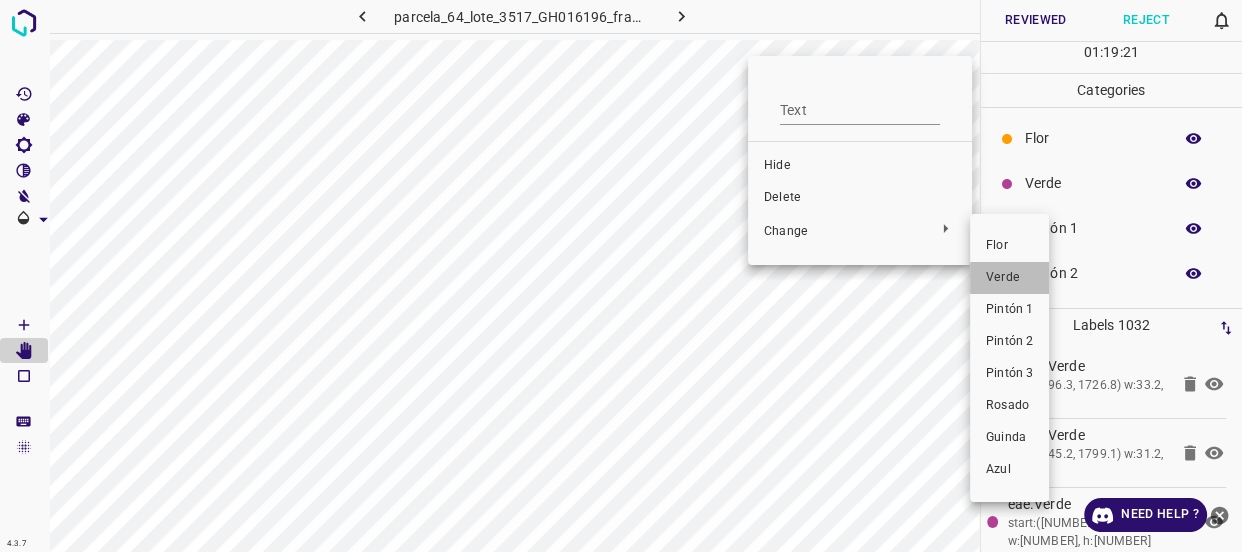 drag, startPoint x: 991, startPoint y: 282, endPoint x: 756, endPoint y: 71, distance: 315.8259 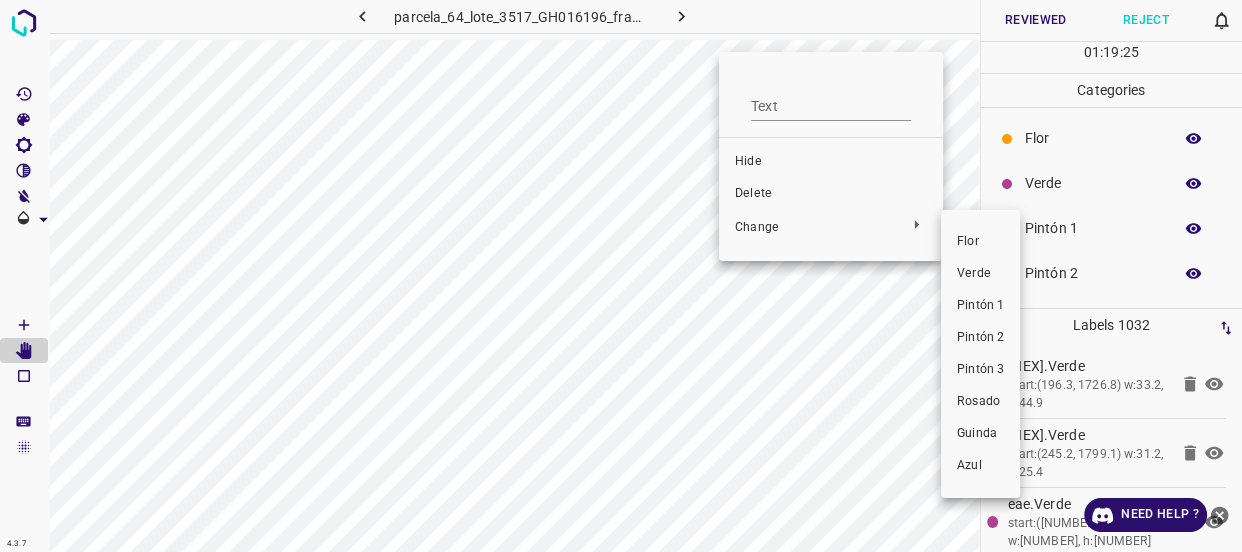click on "Verde" at bounding box center (1006, 274) 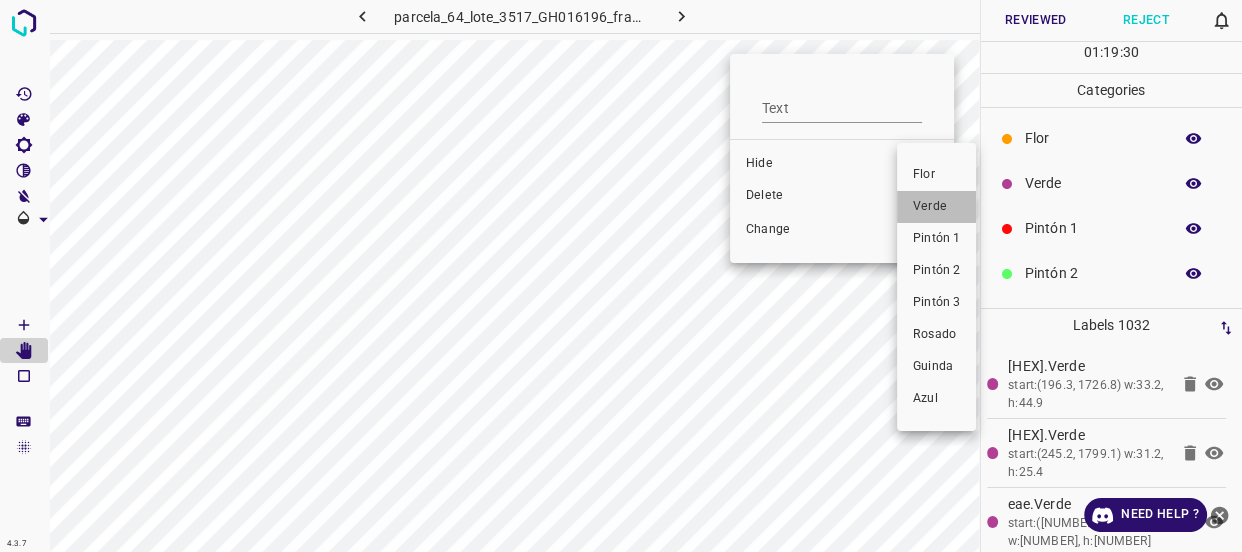 click on "Verde" at bounding box center (962, 207) 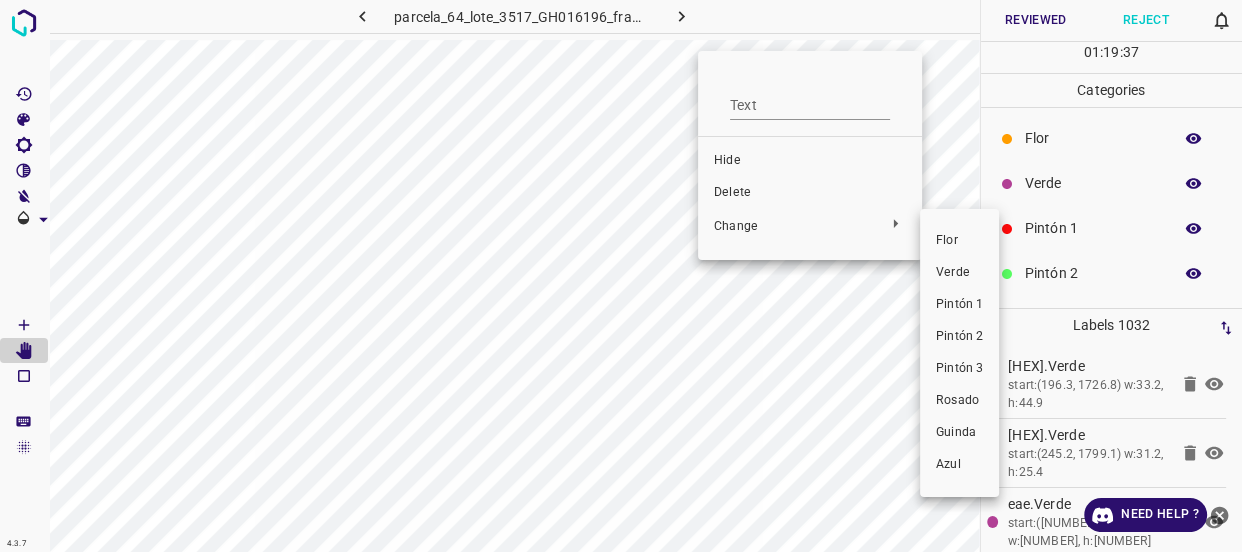 click on "Verde" at bounding box center [985, 273] 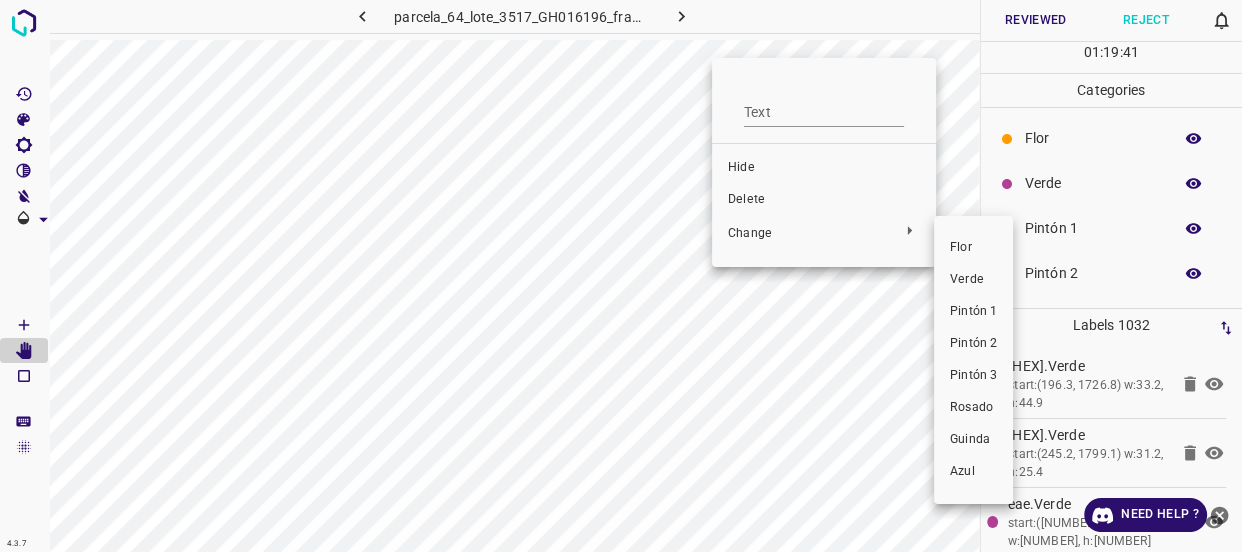 click on "Verde" at bounding box center [999, 280] 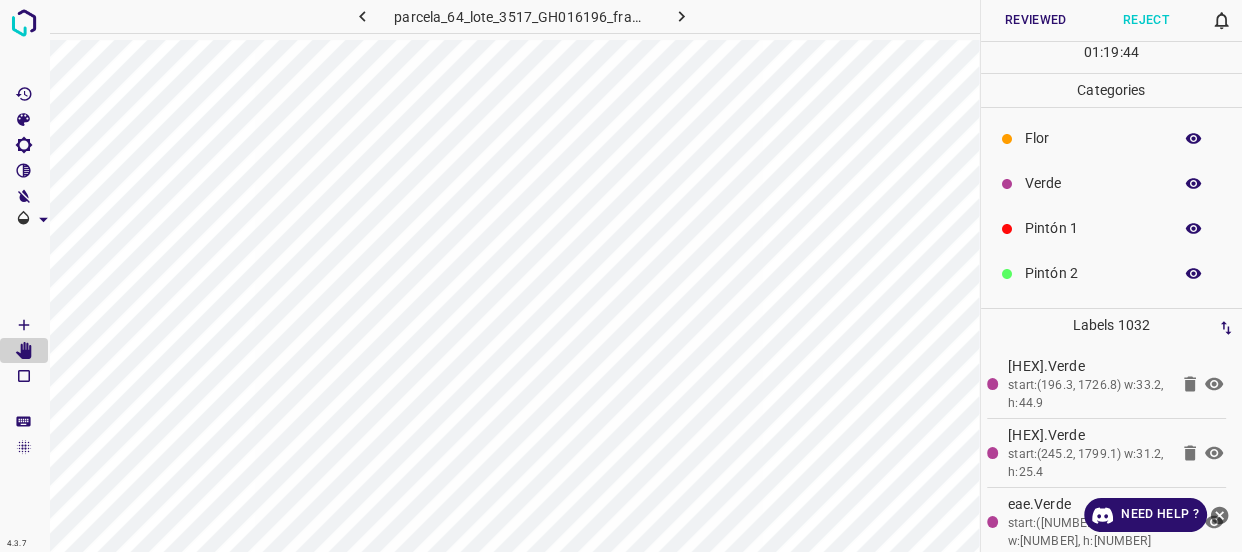click 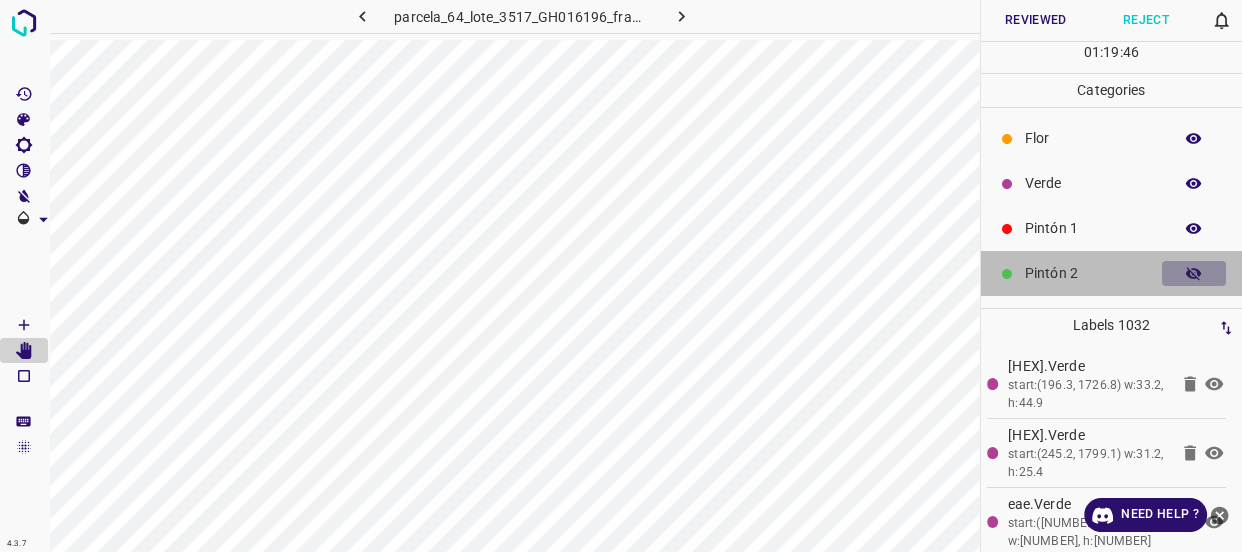click 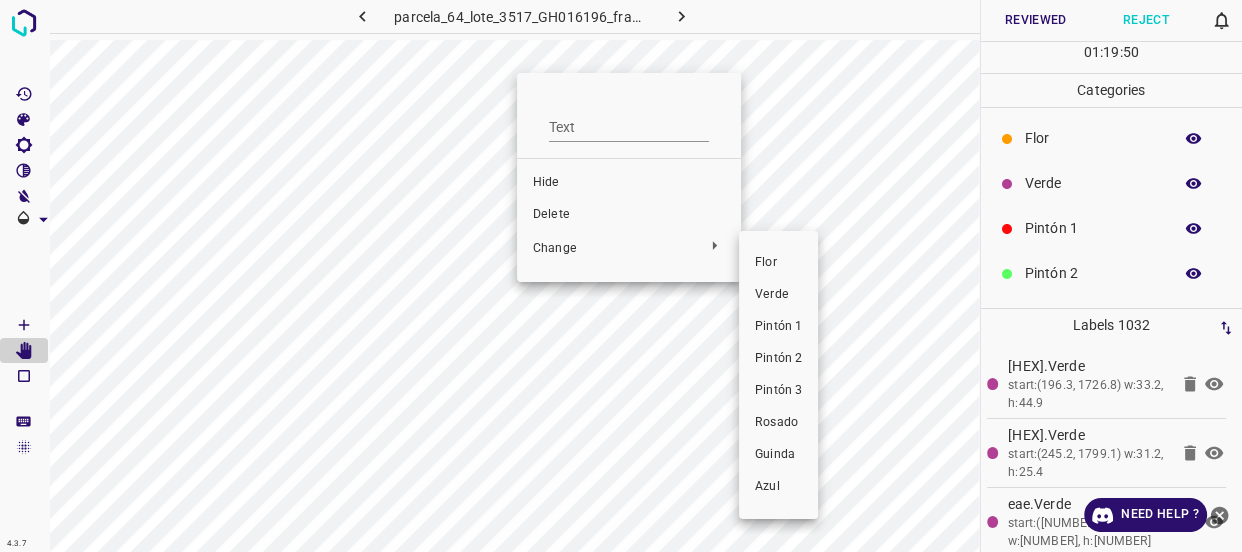 drag, startPoint x: 774, startPoint y: 299, endPoint x: 419, endPoint y: 65, distance: 425.1835 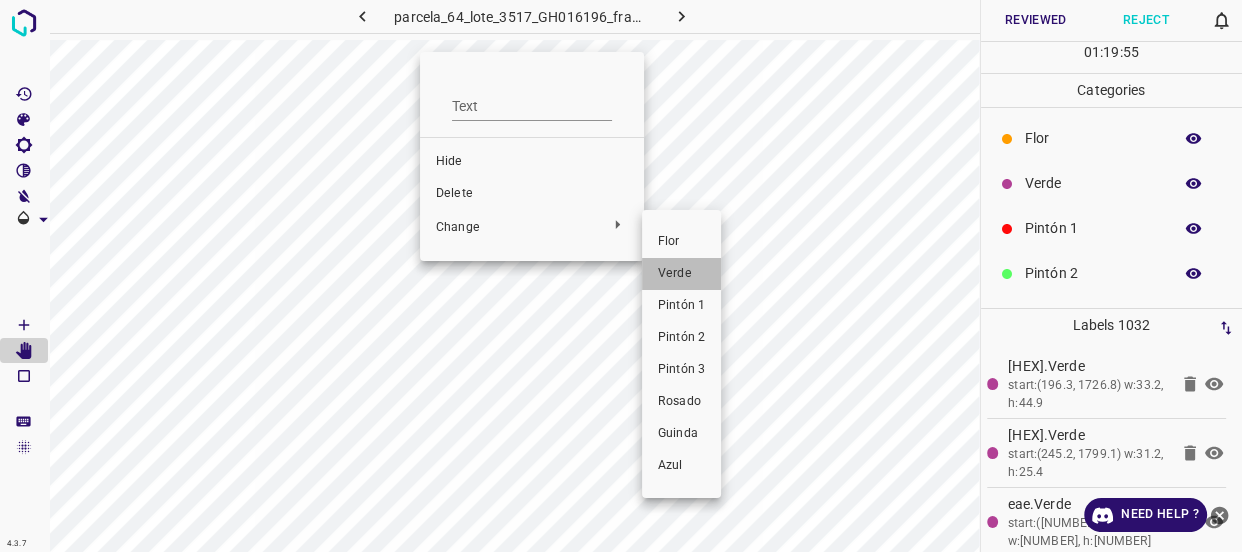 click on "Verde" at bounding box center (707, 274) 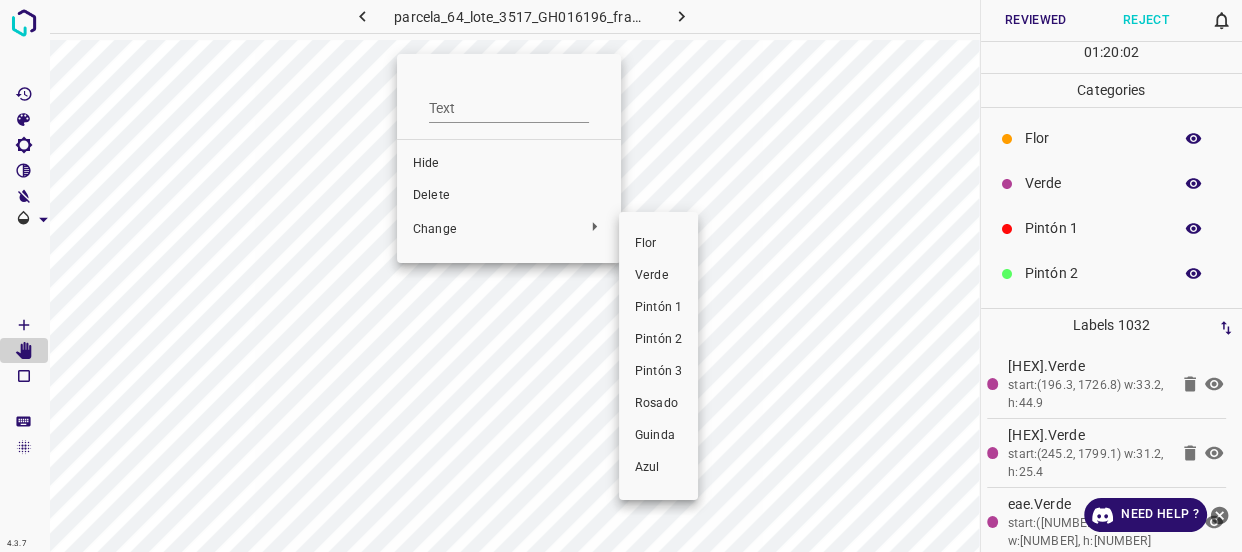 click on "Verde" at bounding box center (684, 276) 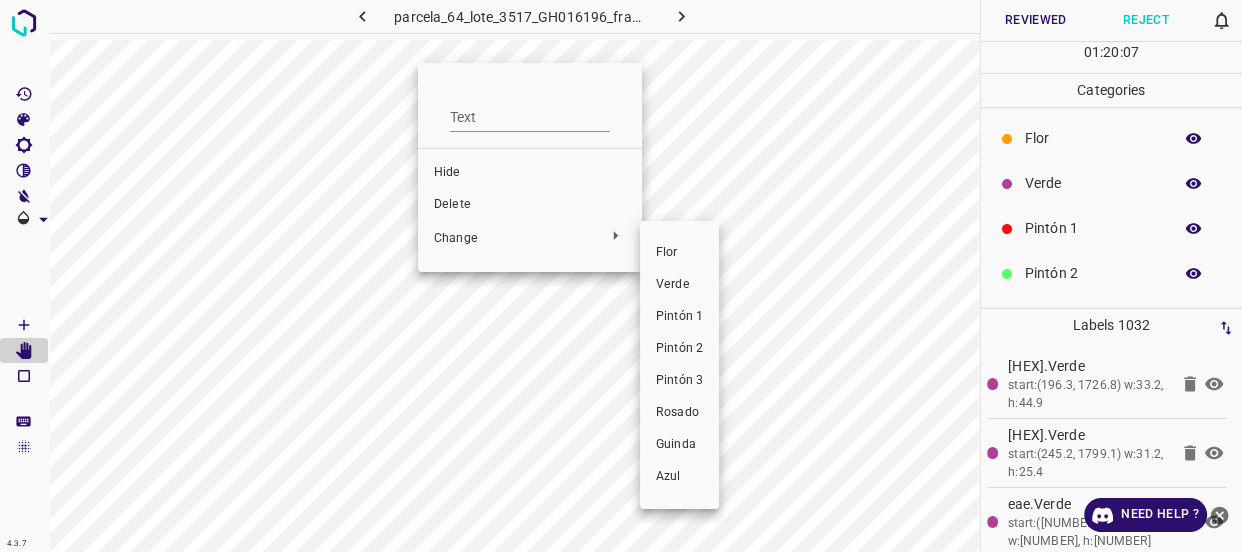 click on "Verde" at bounding box center [705, 285] 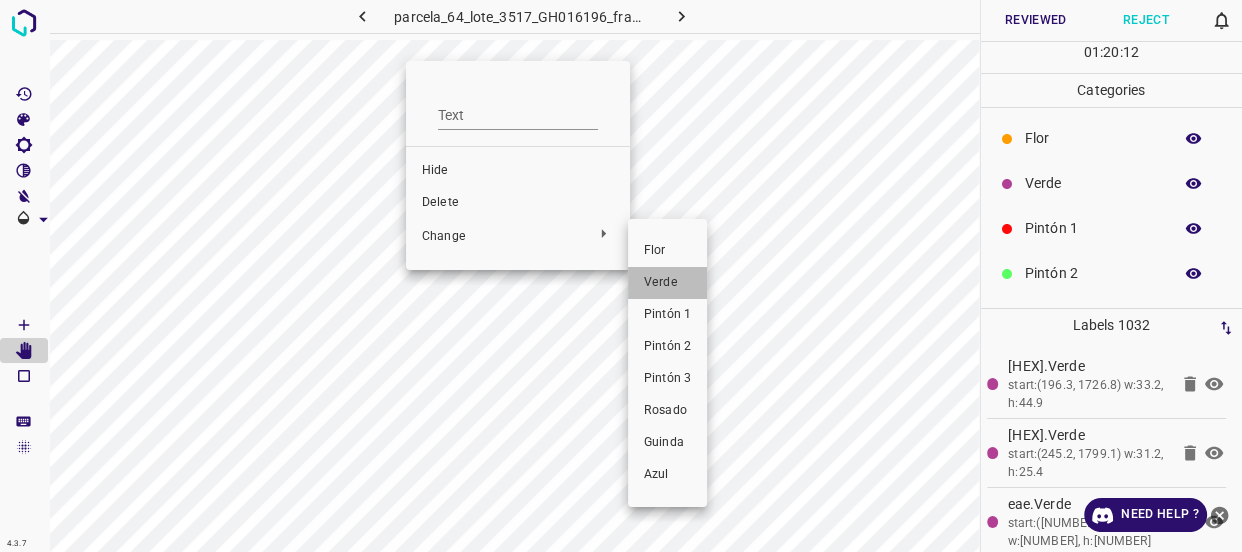 click on "Verde" at bounding box center [693, 283] 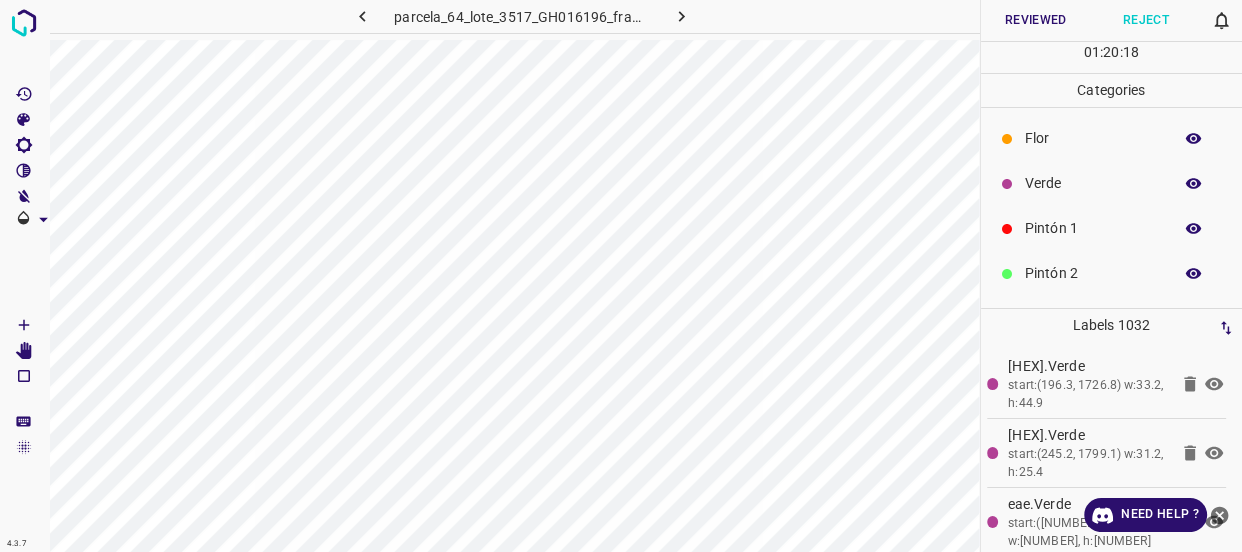 click on "[COLOR]" at bounding box center [1093, 138] 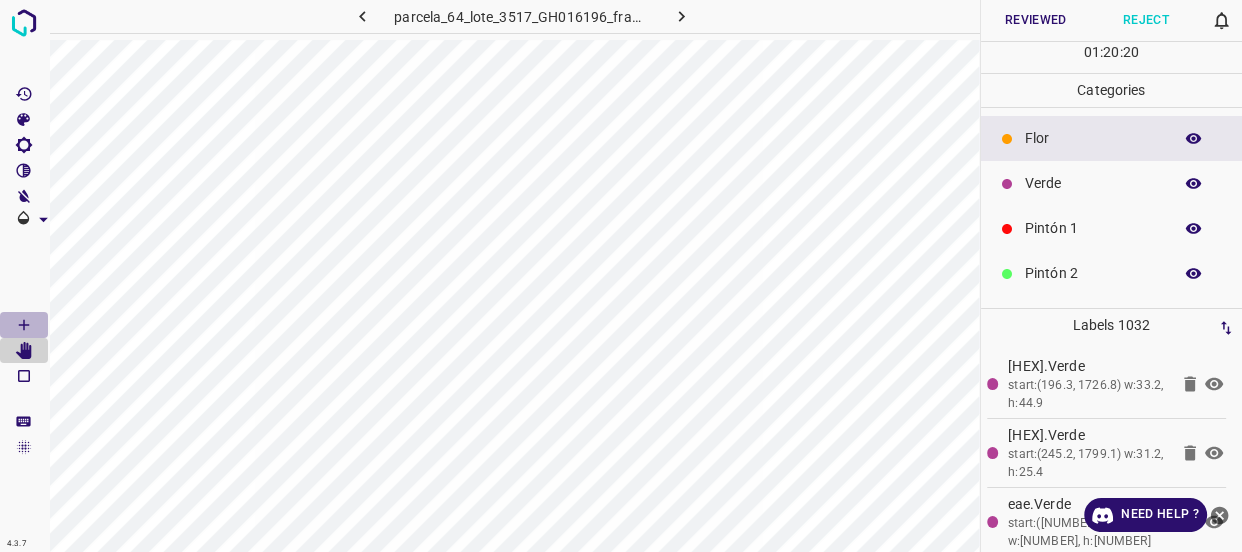 click 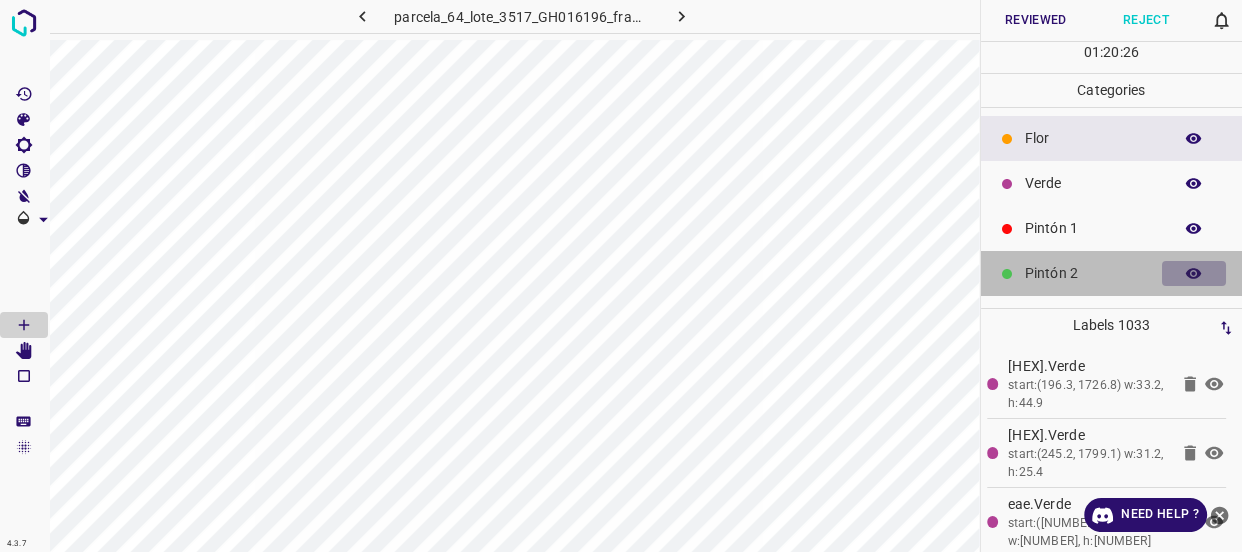 click 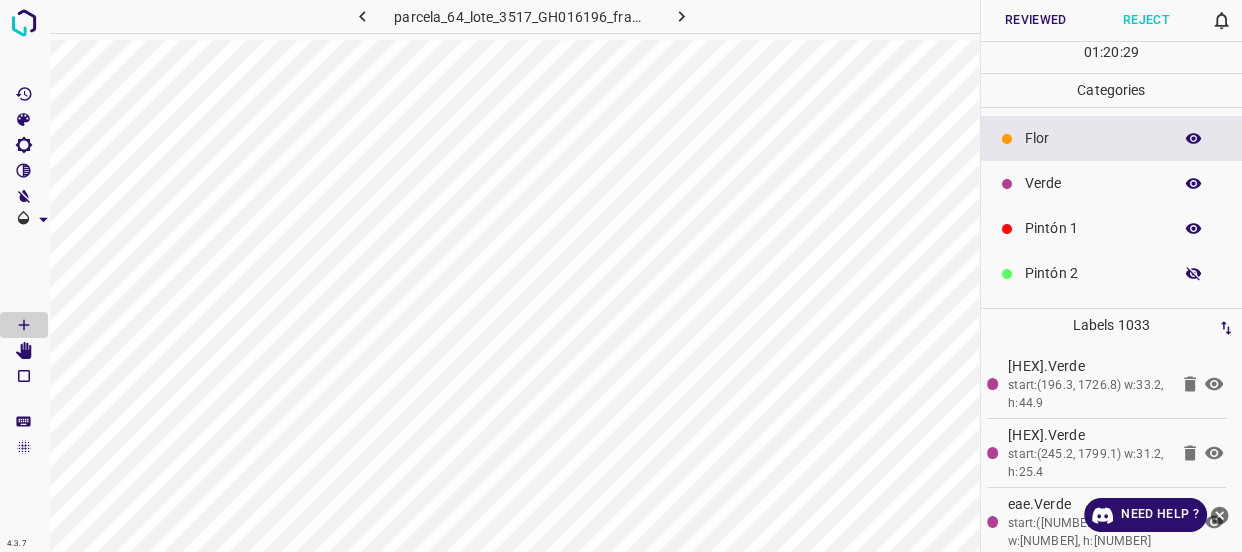 click 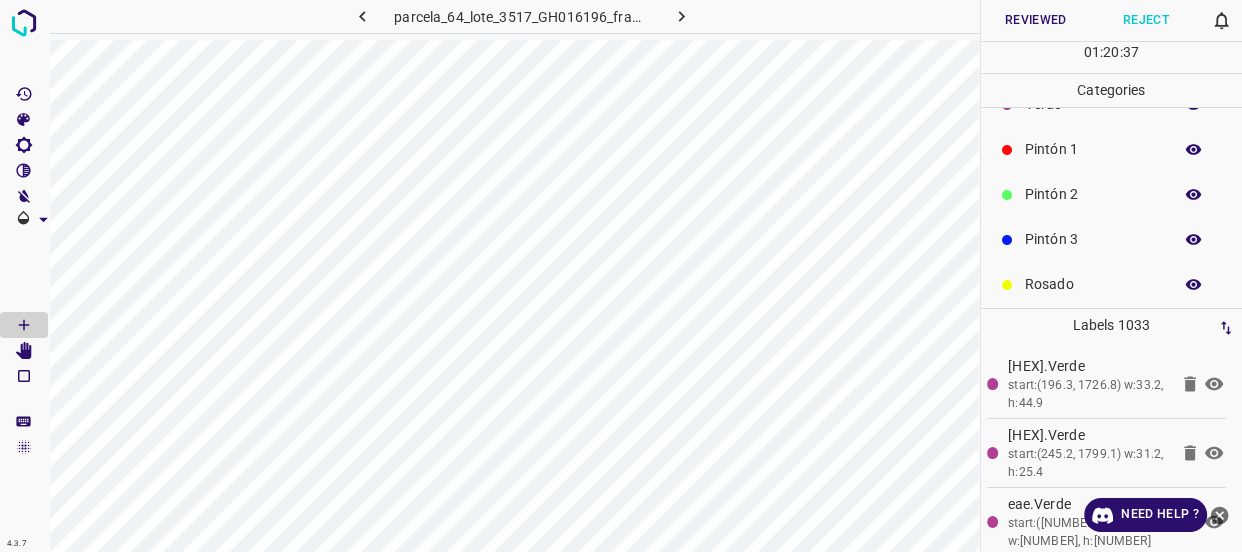 scroll, scrollTop: 90, scrollLeft: 0, axis: vertical 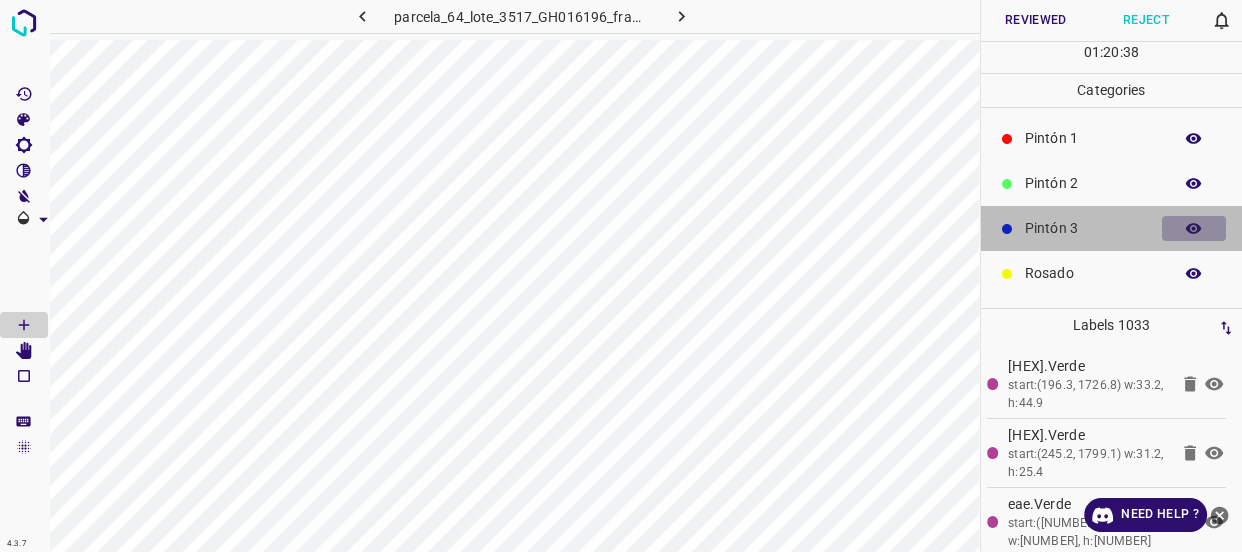 click 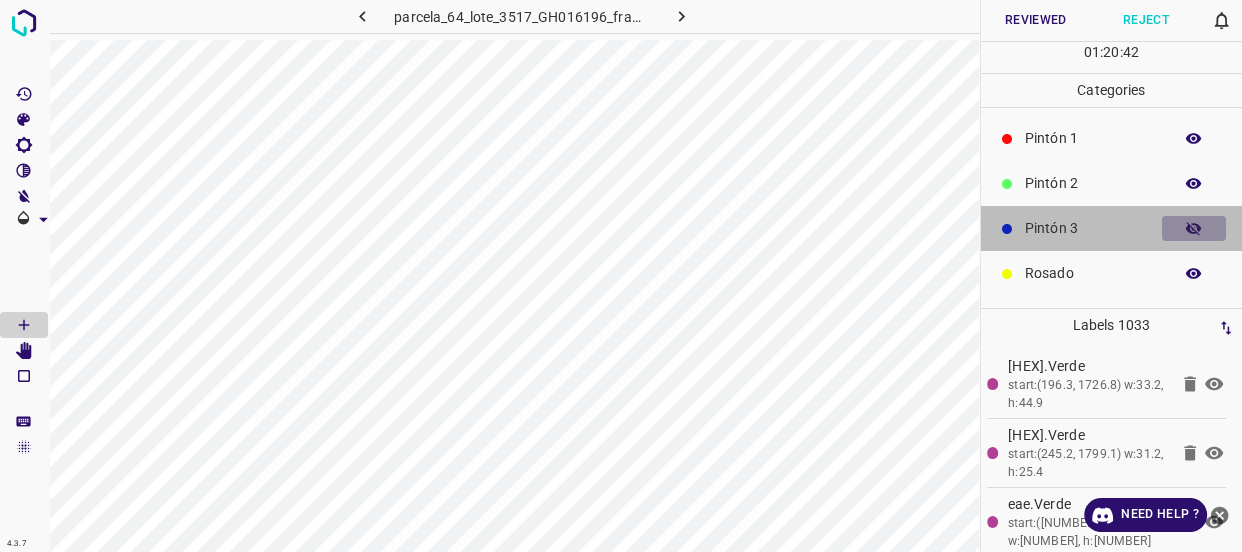 click 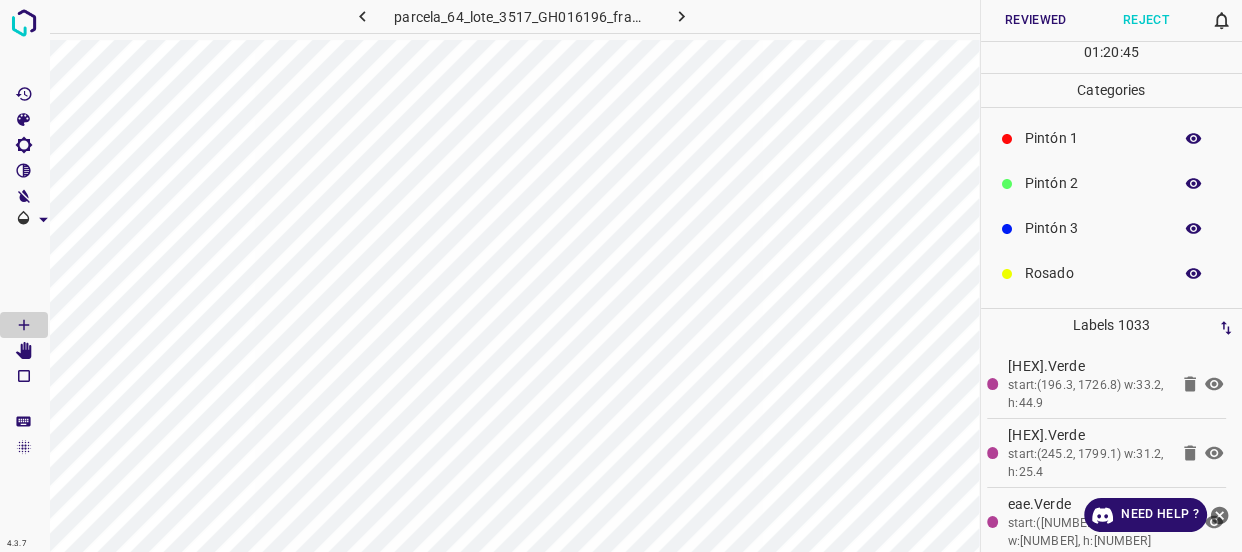 click 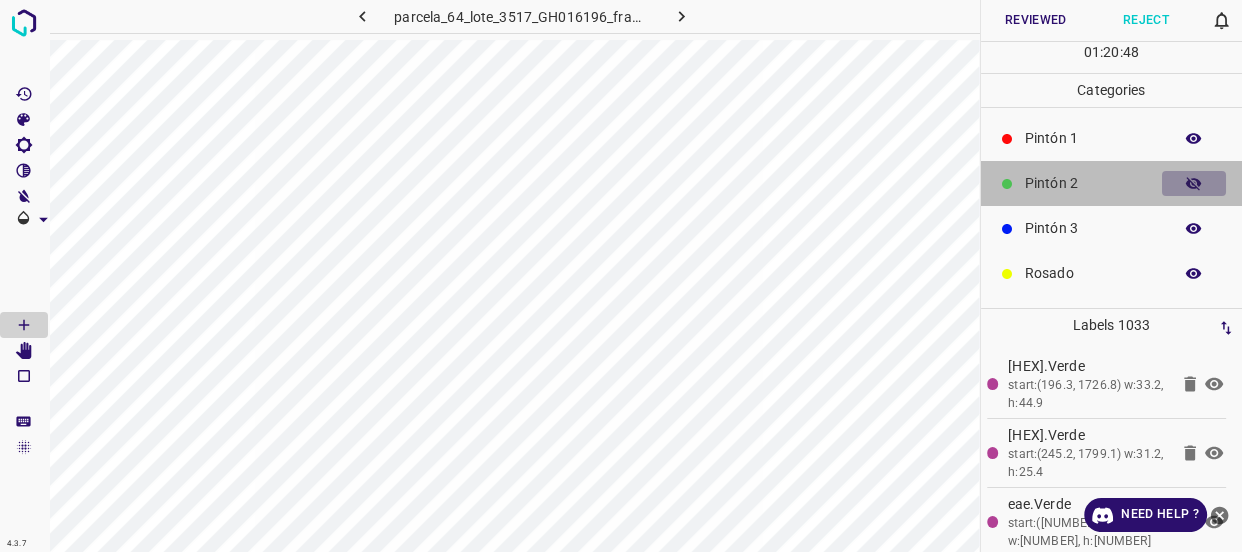 click 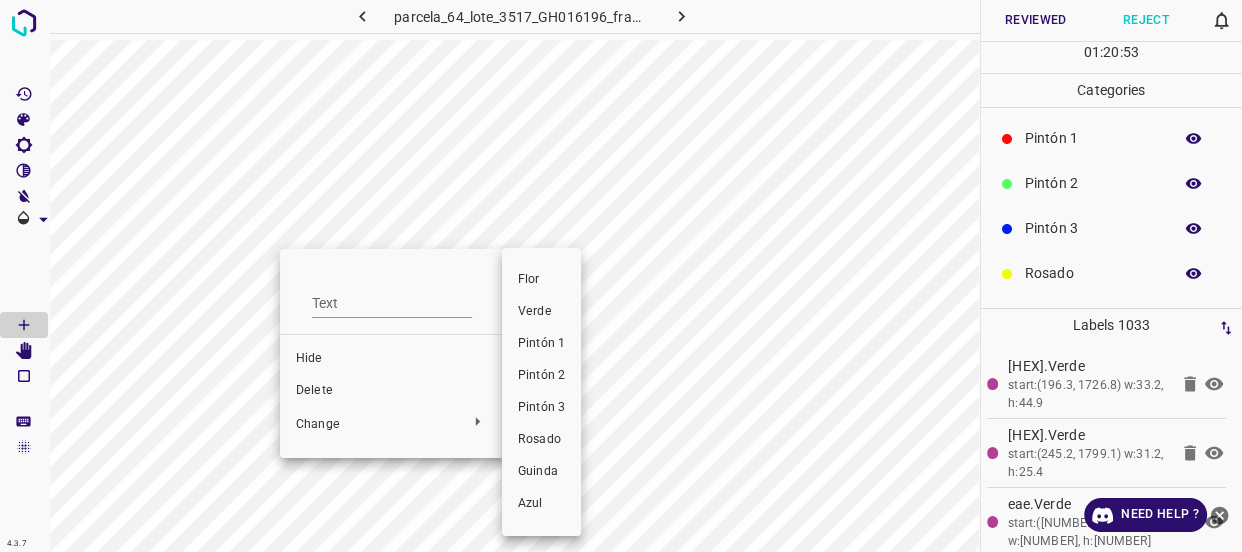 click on "Pintón 1" at bounding box center [567, 344] 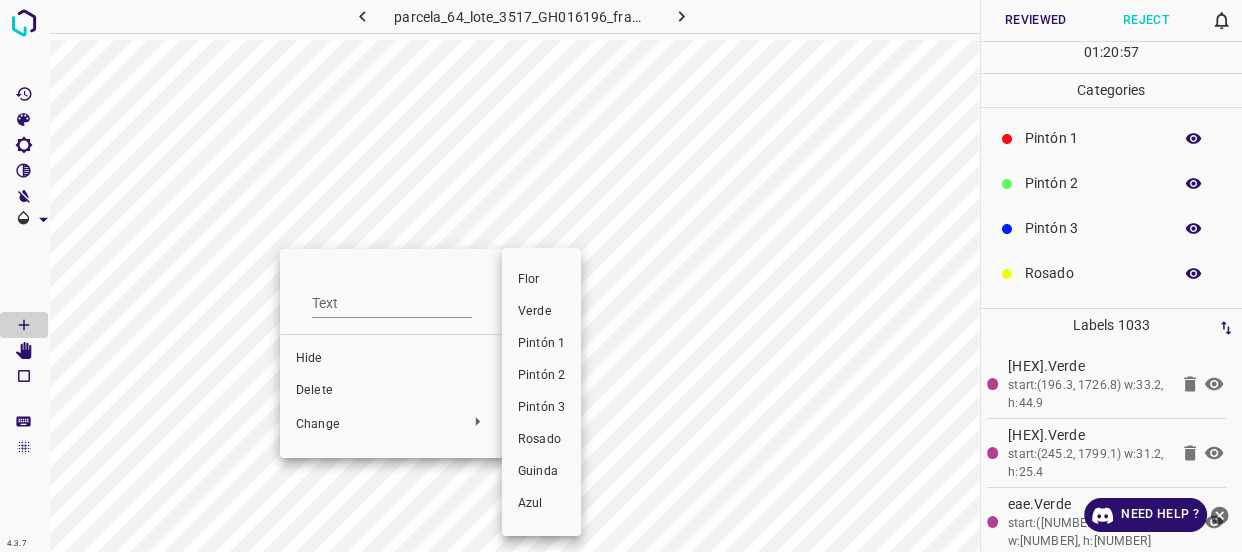 click on "Verde" at bounding box center (567, 312) 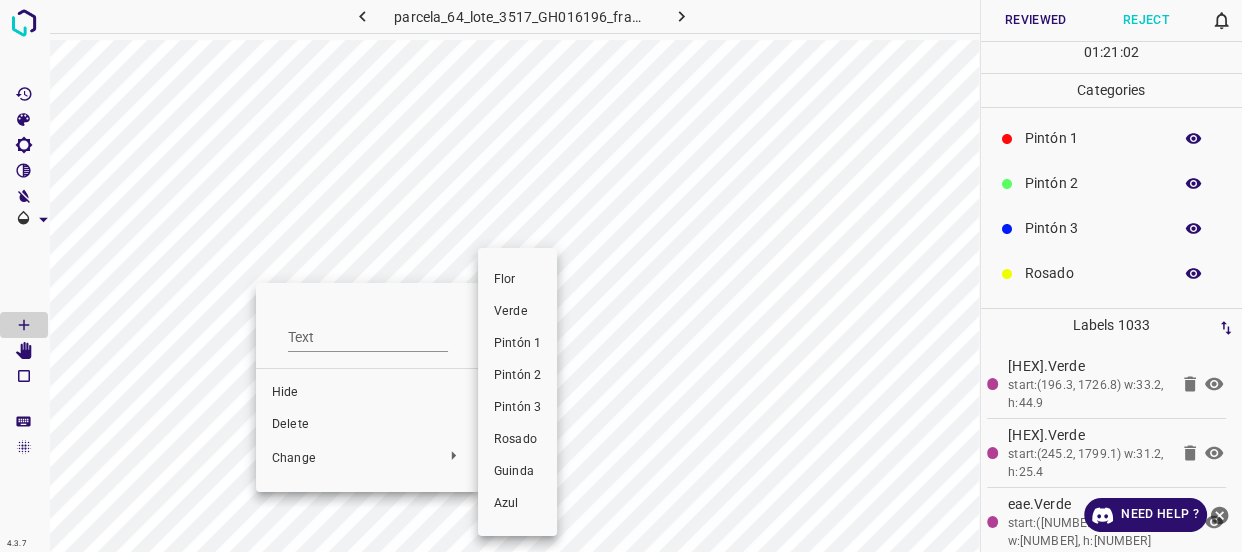 click on "Pintón 1" at bounding box center [543, 344] 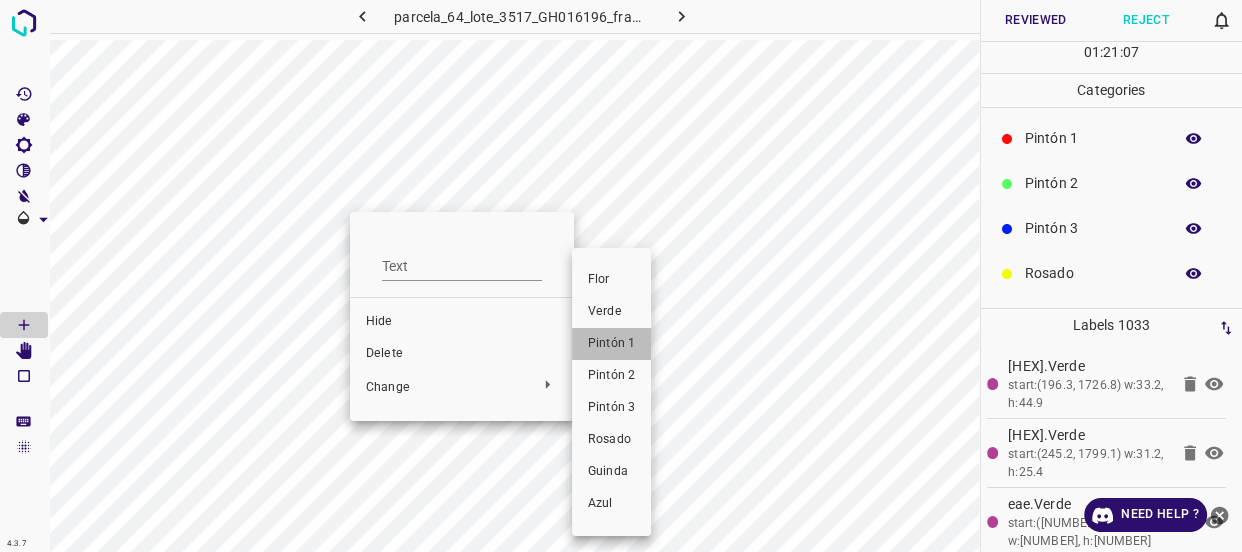 click on "Pintón 1" at bounding box center (637, 344) 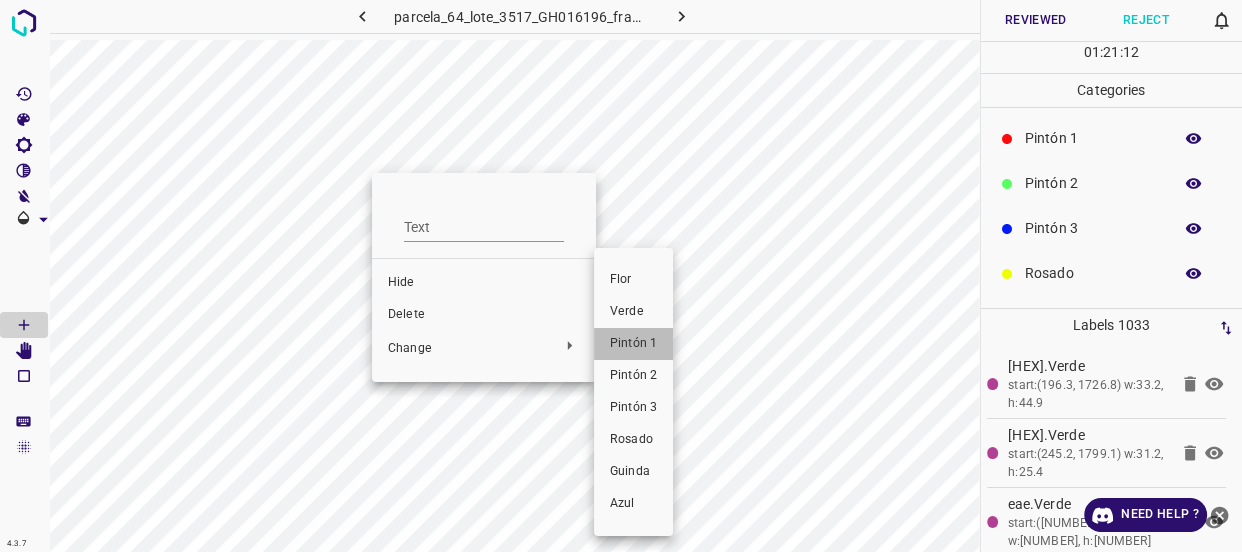 click on "Pintón 1" at bounding box center [659, 344] 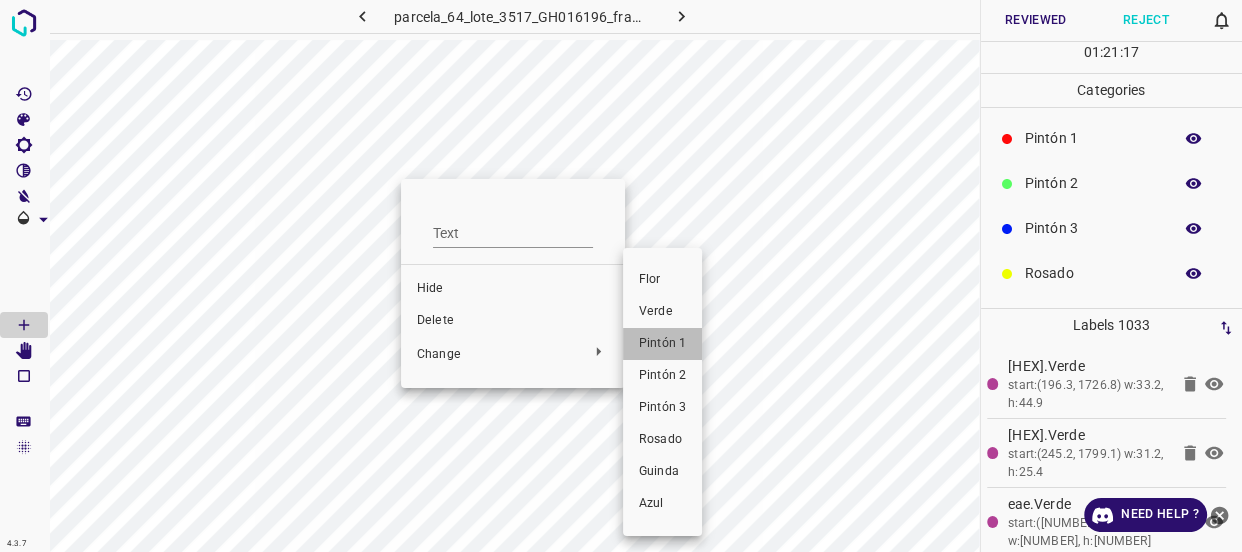 click on "Pintón 1" at bounding box center [688, 344] 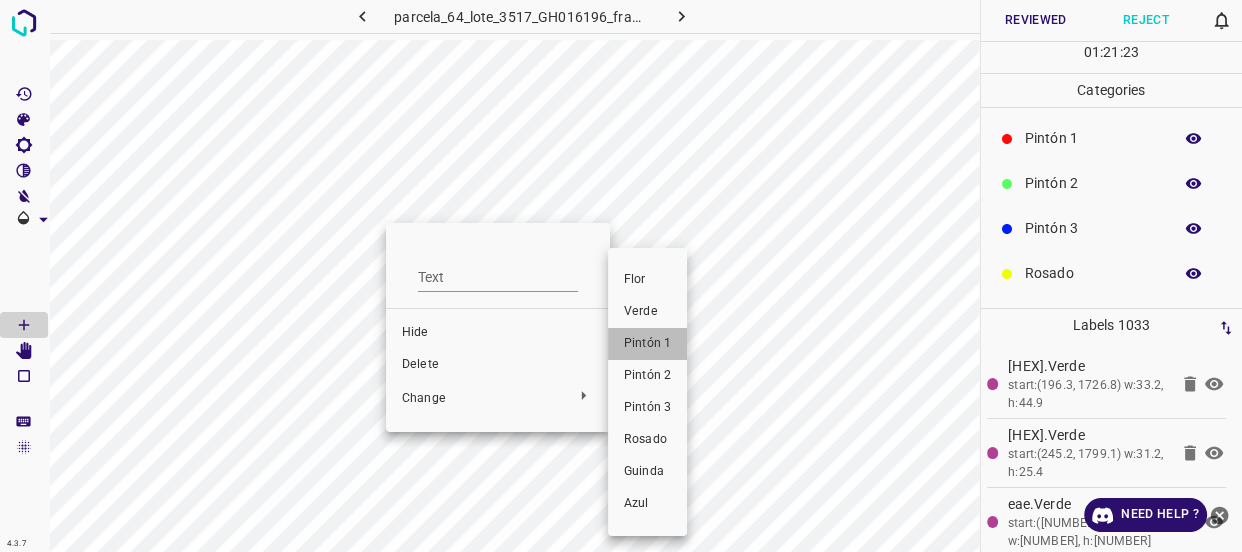drag, startPoint x: 629, startPoint y: 346, endPoint x: 247, endPoint y: 264, distance: 390.70193 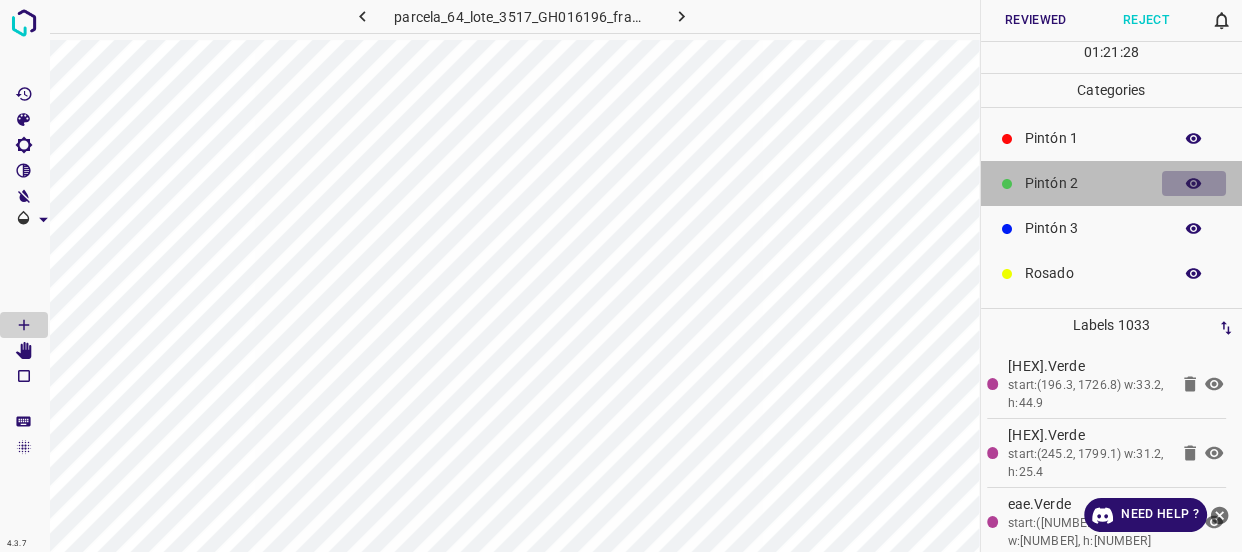 click 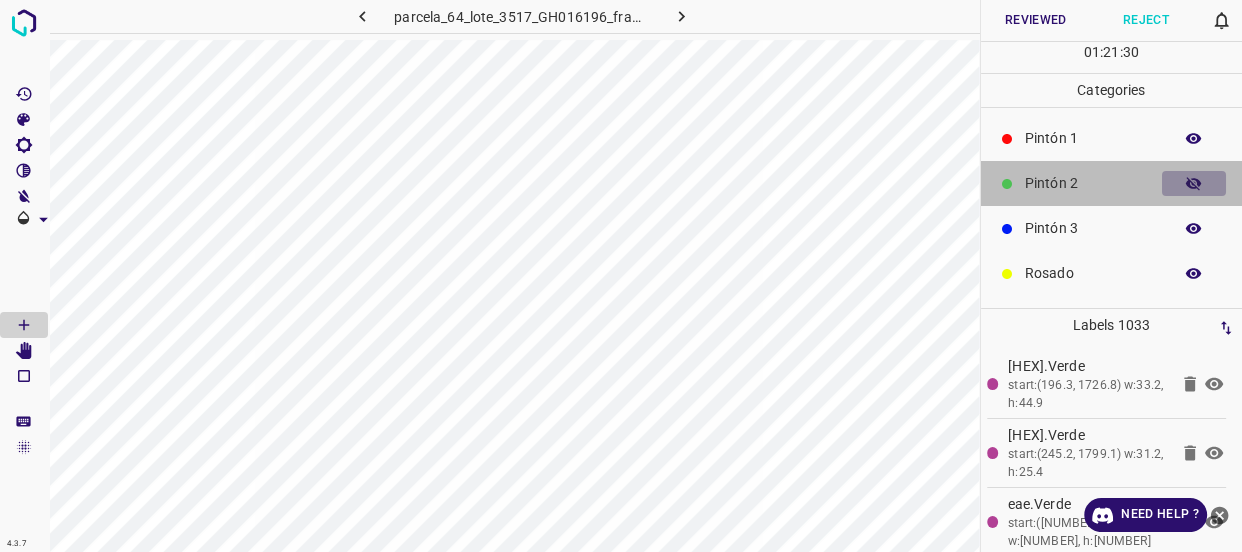 click 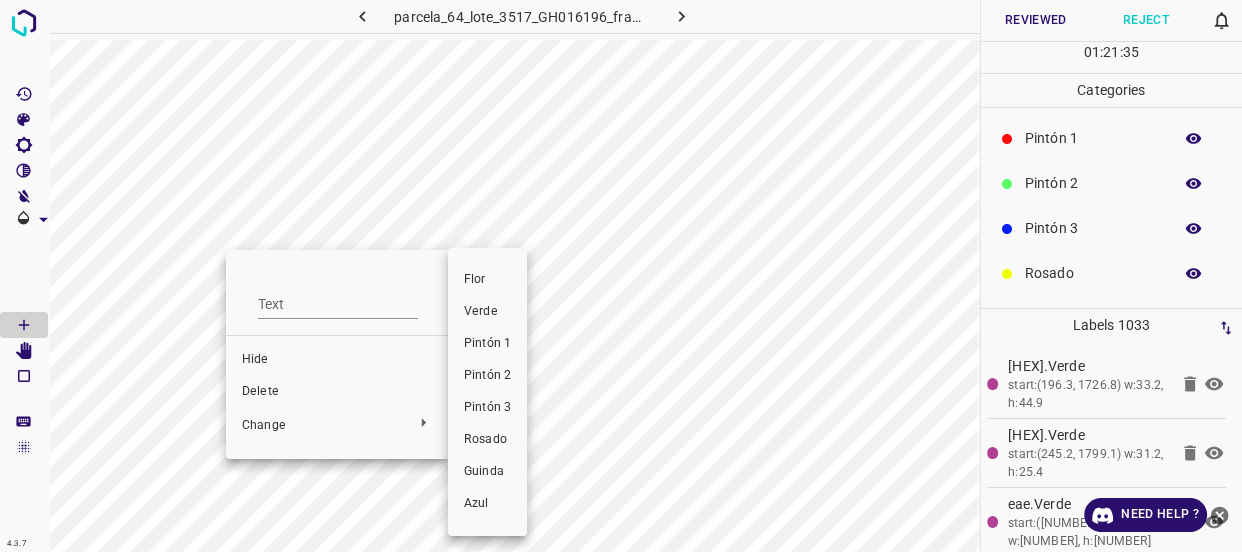 click on "Pintón 1" at bounding box center [513, 344] 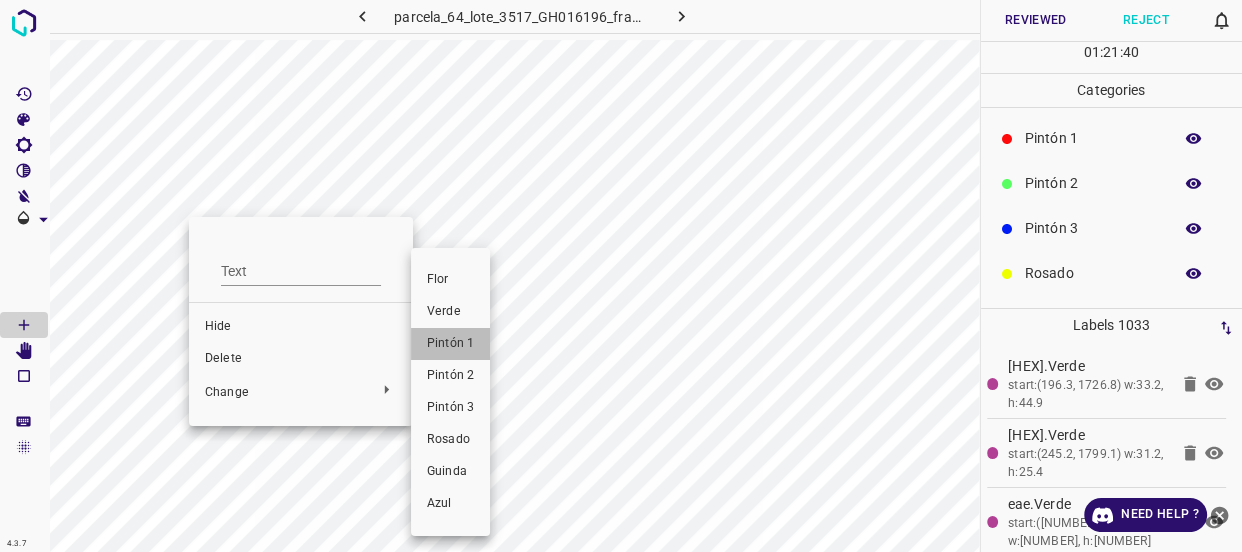 drag, startPoint x: 442, startPoint y: 346, endPoint x: 152, endPoint y: 238, distance: 309.45758 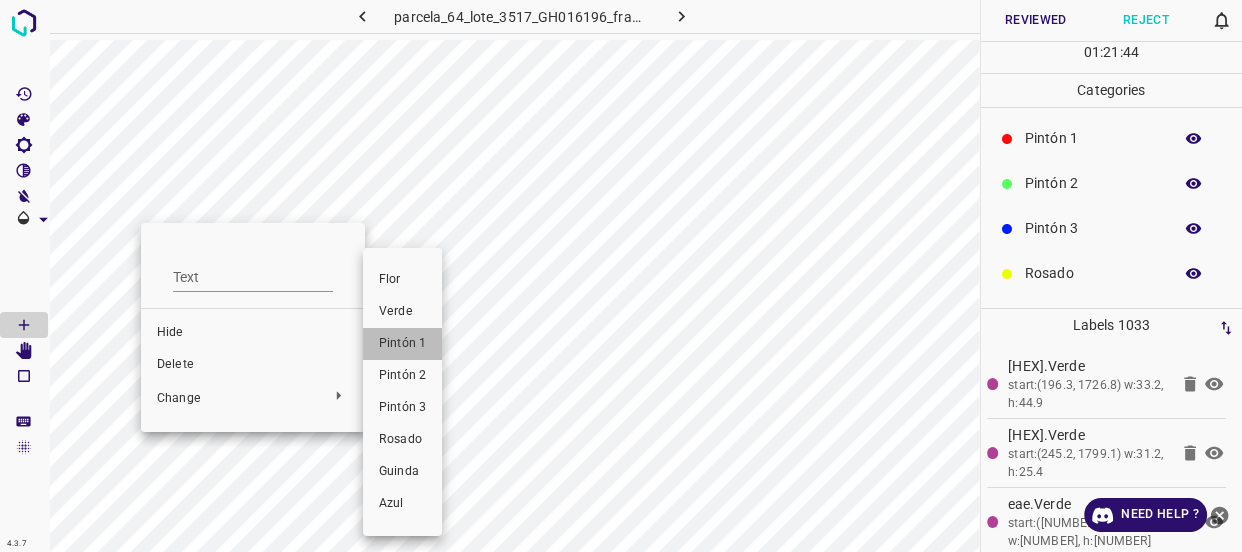click on "Pintón 1" at bounding box center [428, 344] 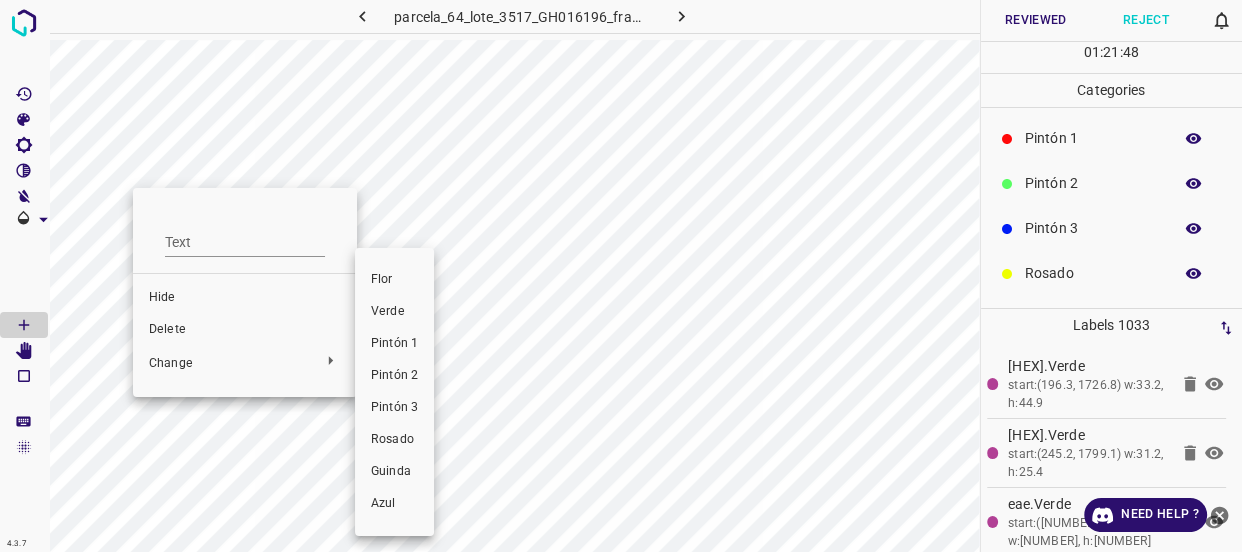 drag, startPoint x: 397, startPoint y: 339, endPoint x: 1052, endPoint y: 269, distance: 658.72986 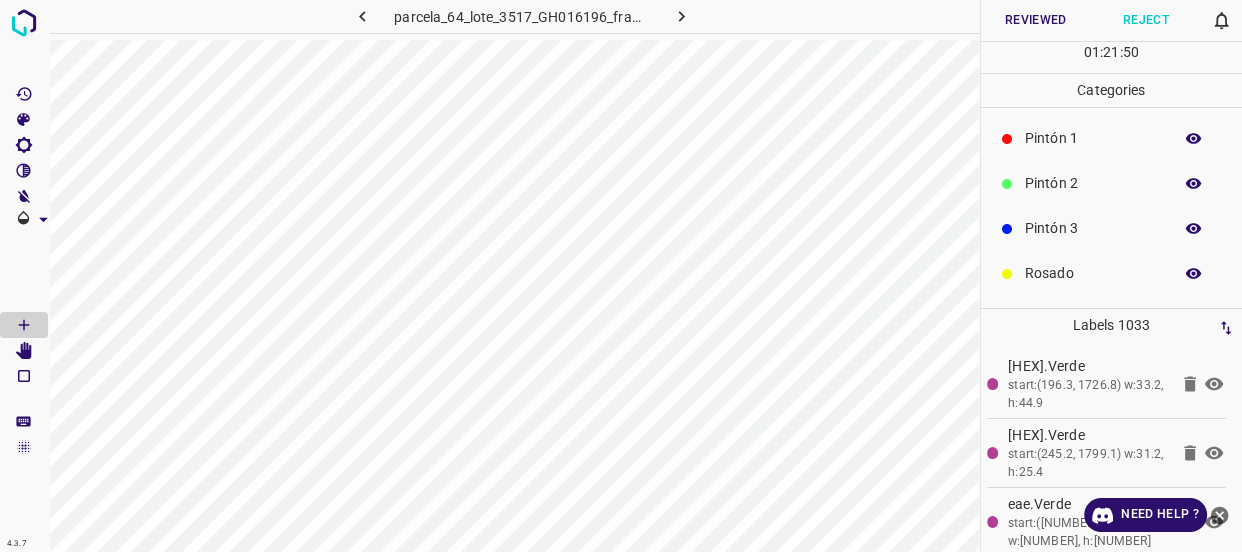click 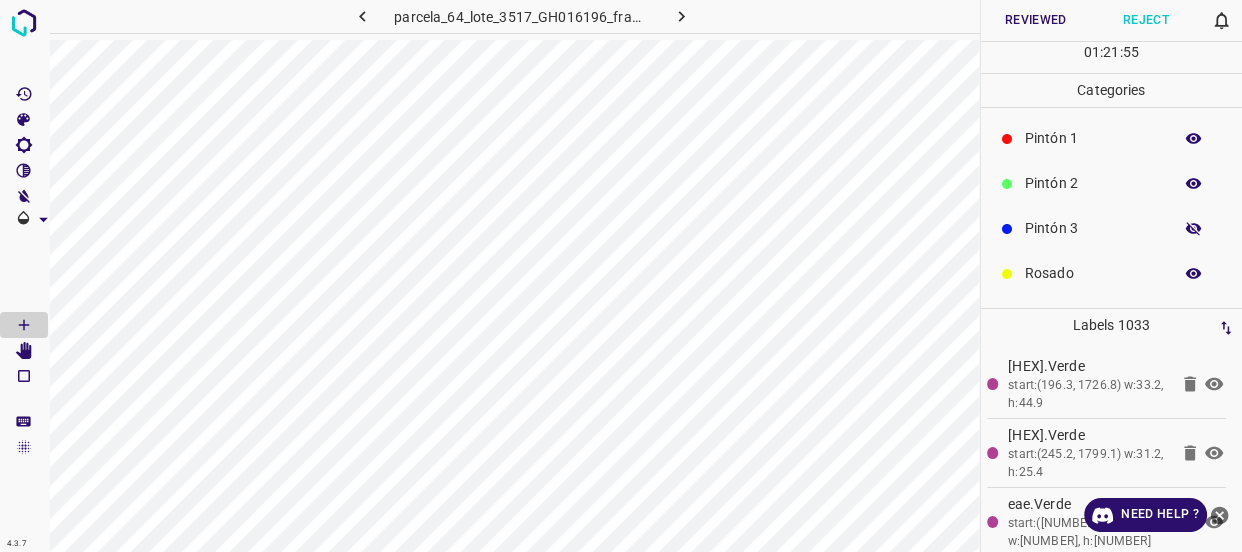 click 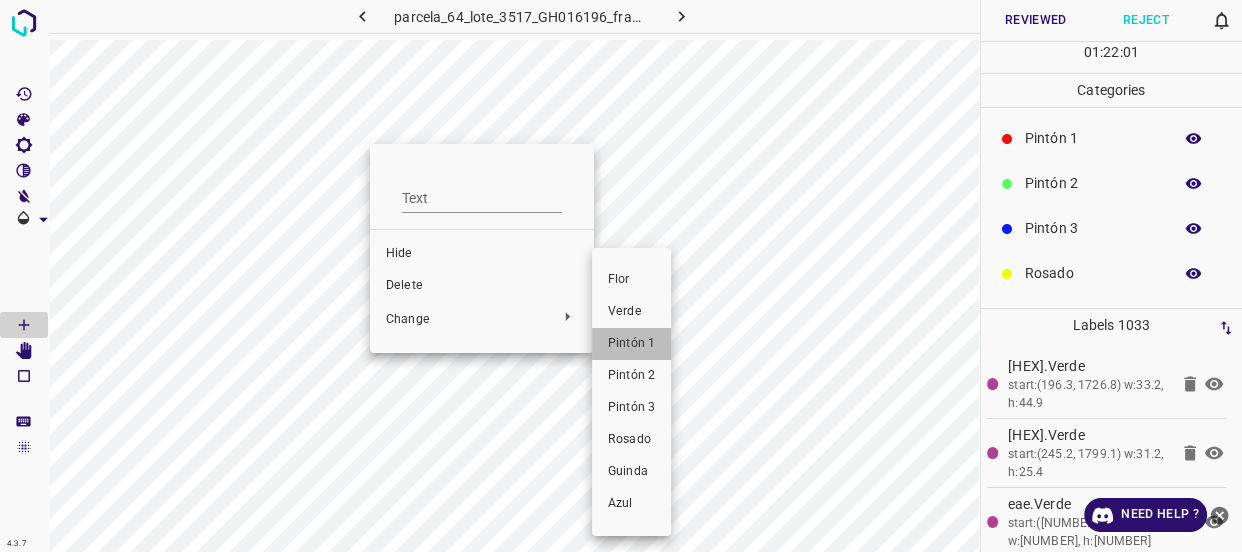 click on "Pintón 1" at bounding box center [657, 344] 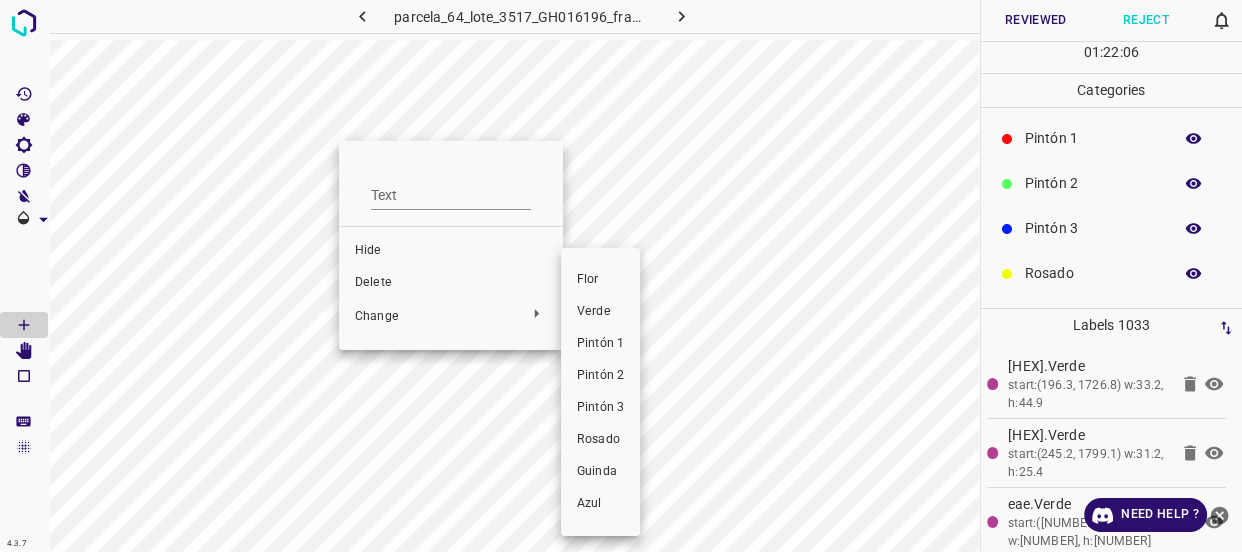 click on "Pintón 1" at bounding box center [626, 344] 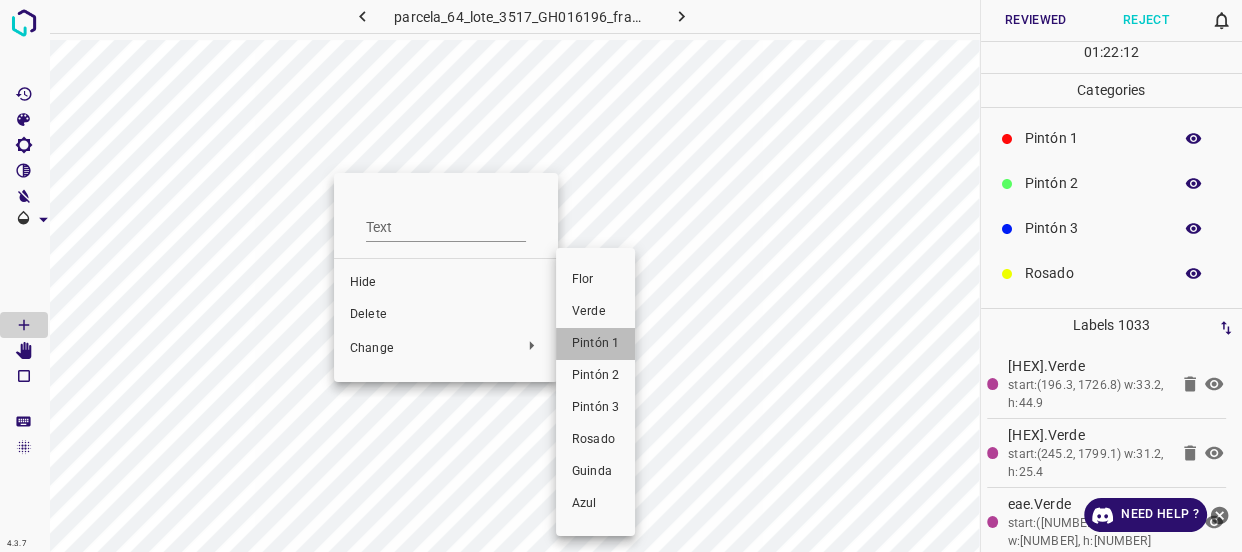 drag, startPoint x: 600, startPoint y: 340, endPoint x: 344, endPoint y: 230, distance: 278.6324 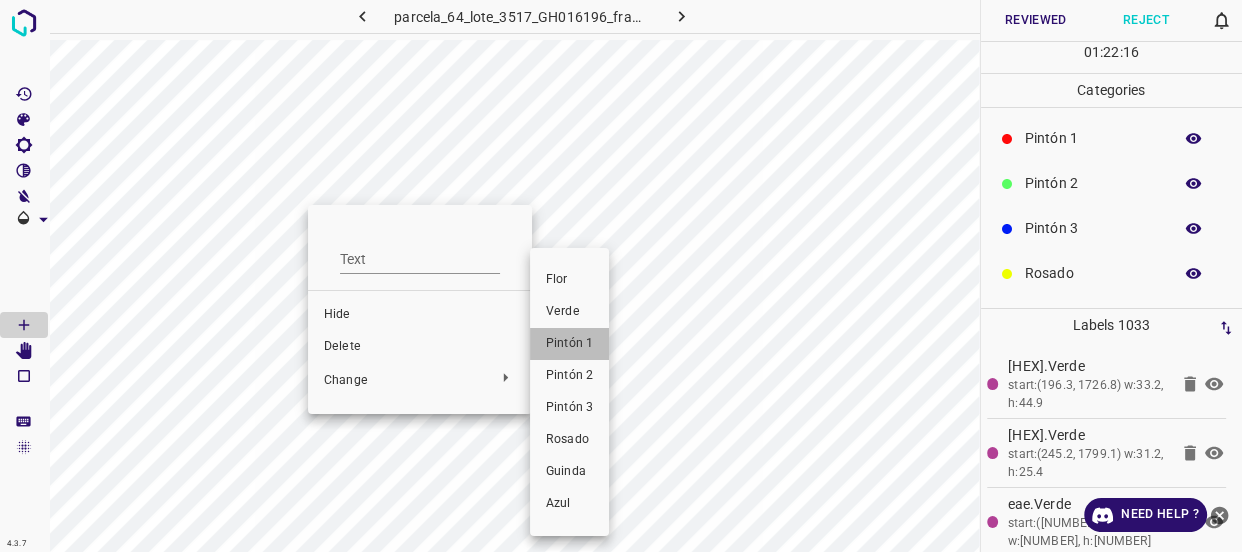 click on "Pintón 1" at bounding box center [595, 344] 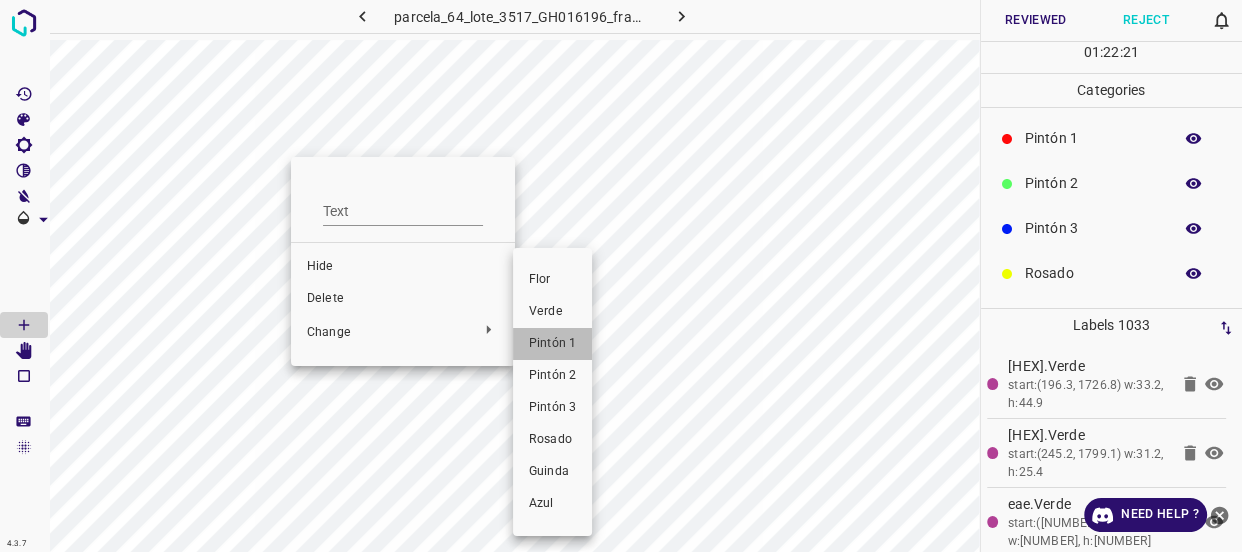 drag, startPoint x: 543, startPoint y: 346, endPoint x: 0, endPoint y: 524, distance: 571.43066 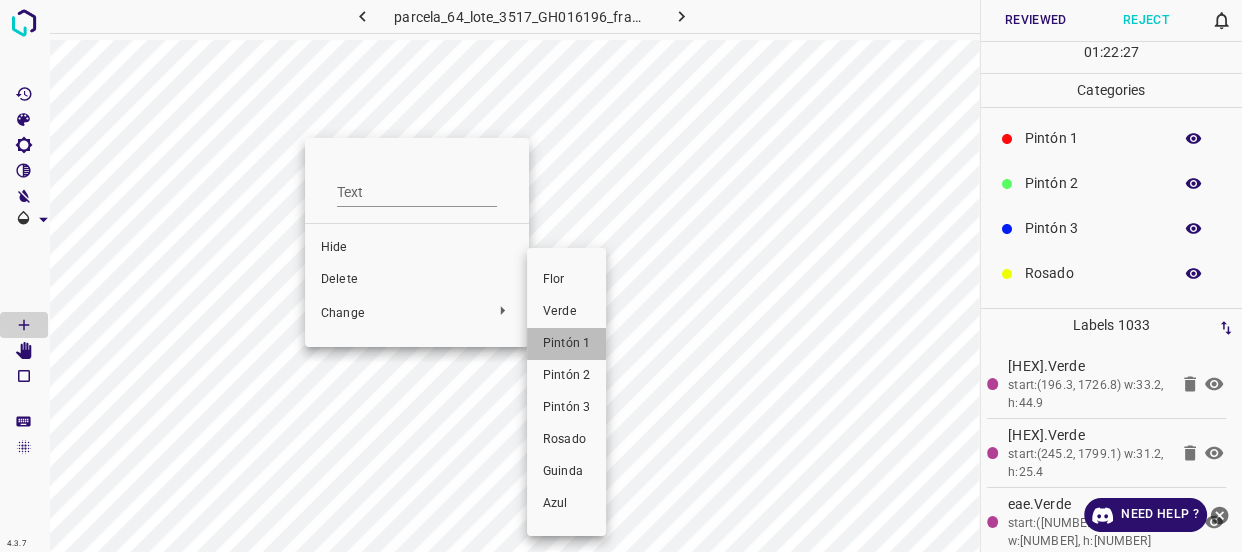 drag, startPoint x: 562, startPoint y: 352, endPoint x: 346, endPoint y: 209, distance: 259.04633 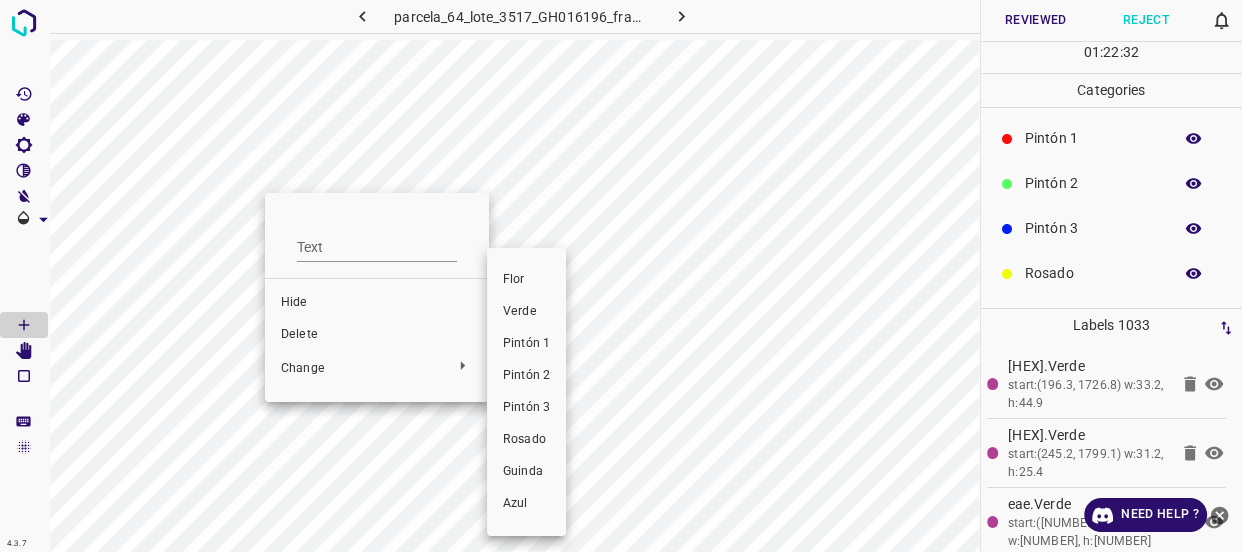 click on "Pintón 1" at bounding box center [552, 344] 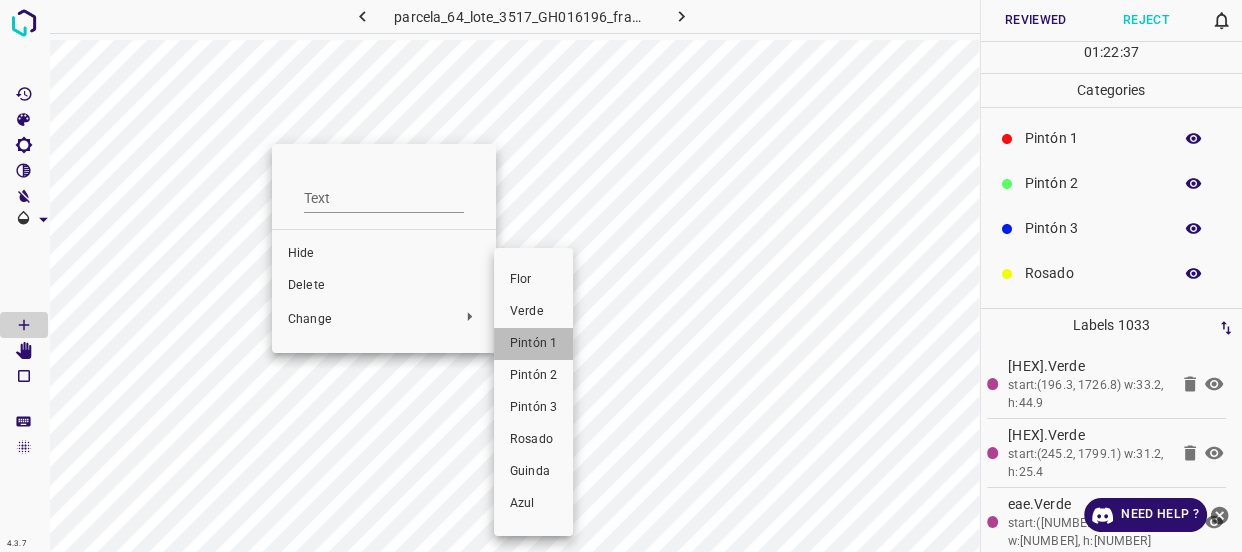 click on "Pintón 1" at bounding box center (559, 344) 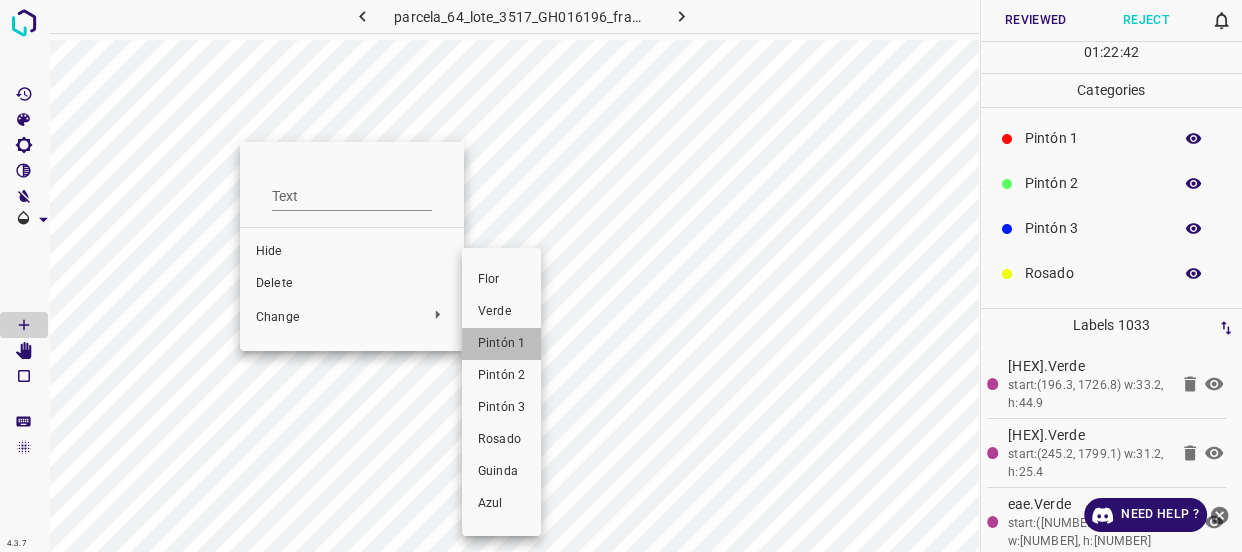 click on "Pintón 1" at bounding box center (527, 344) 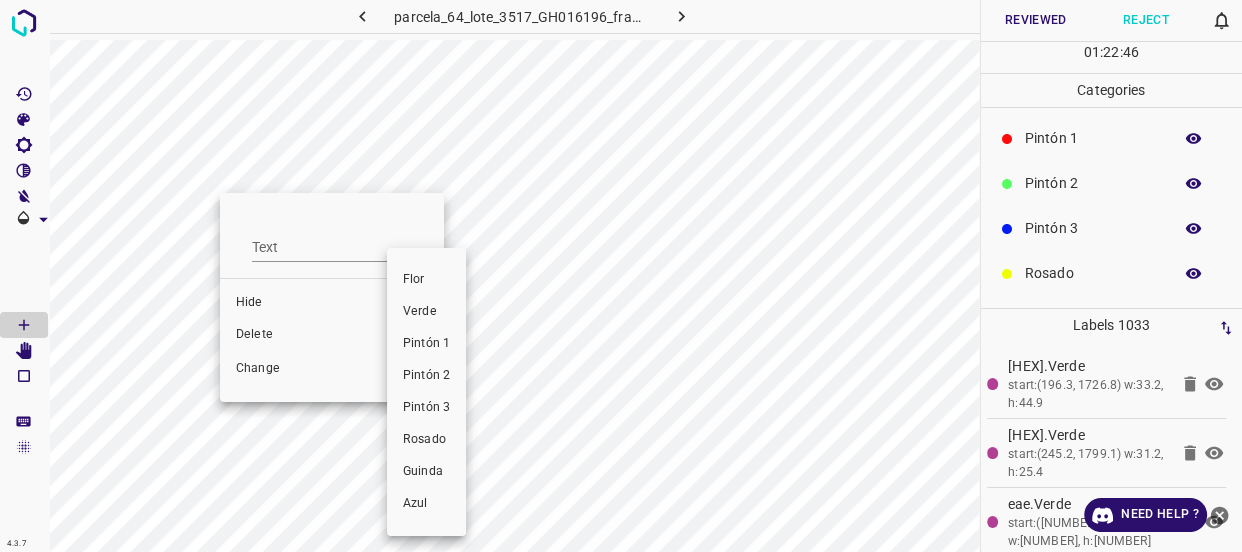 click on "Pintón 1" at bounding box center (452, 344) 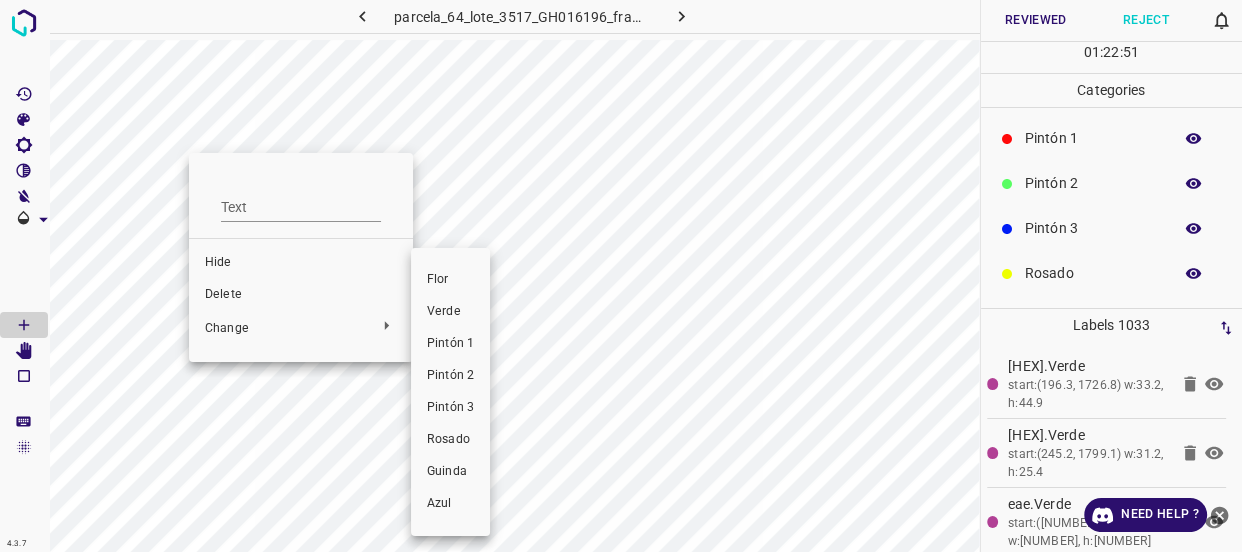 drag, startPoint x: 287, startPoint y: 311, endPoint x: 194, endPoint y: 211, distance: 136.56134 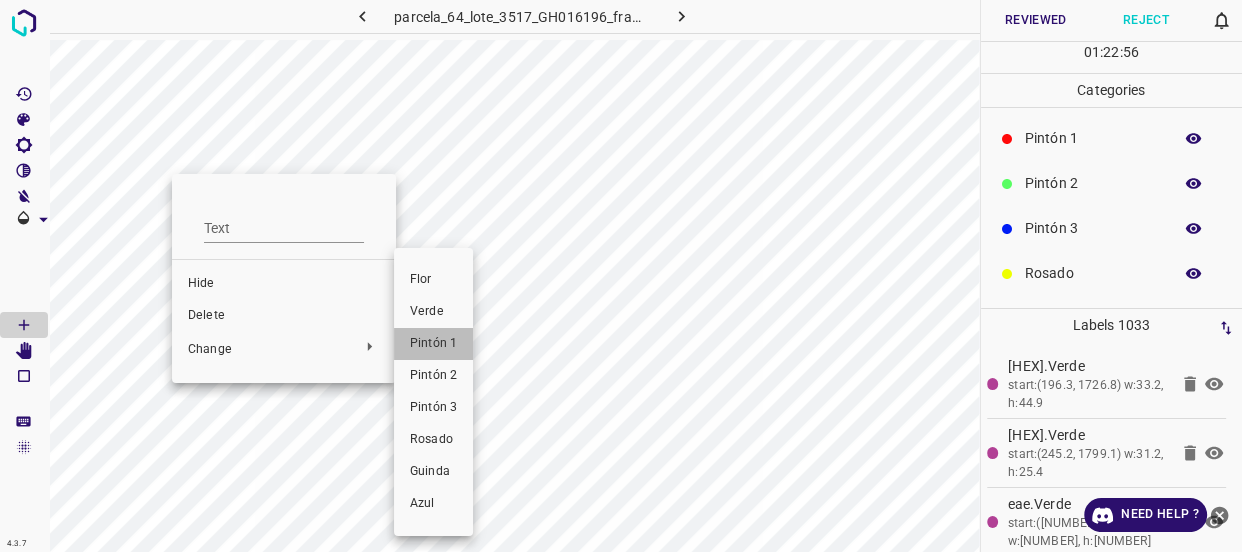 click on "Pintón 1" at bounding box center (459, 344) 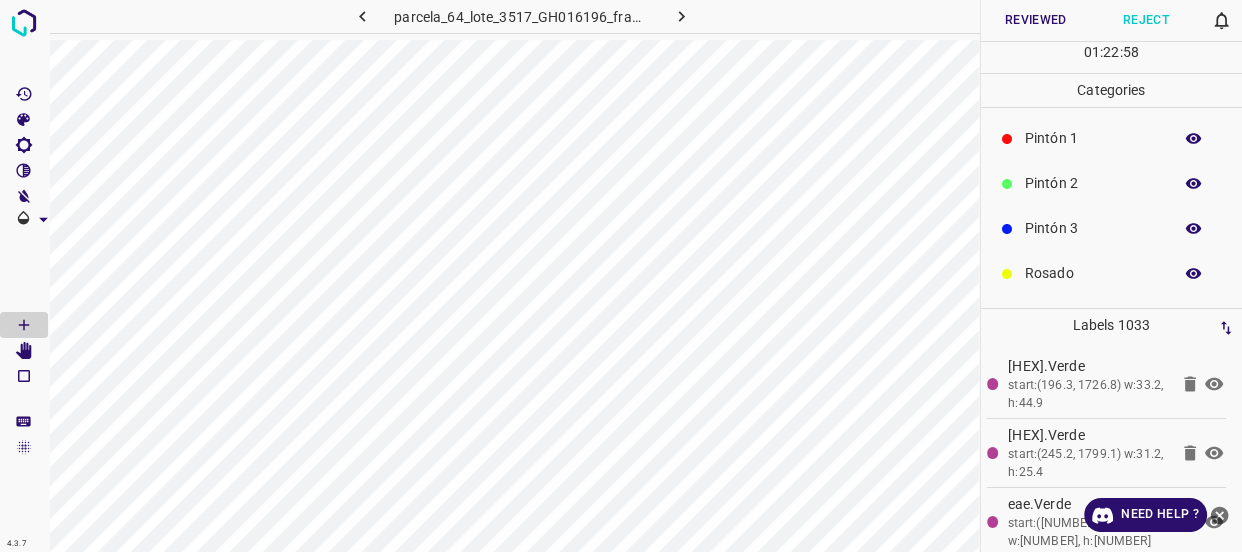 click 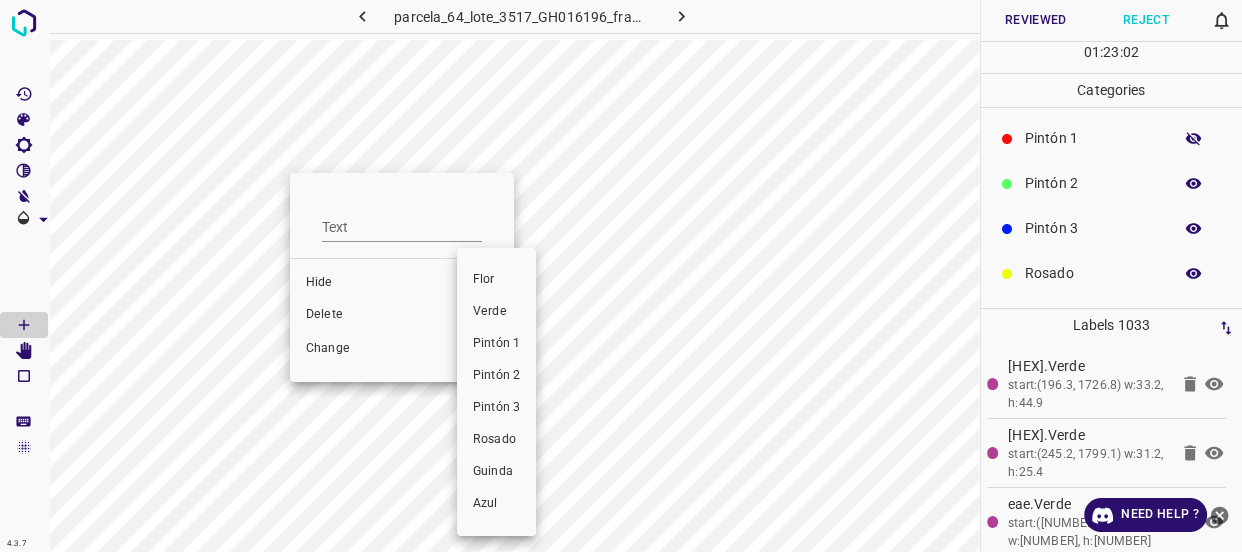 click on "Pintón 1" at bounding box center (522, 344) 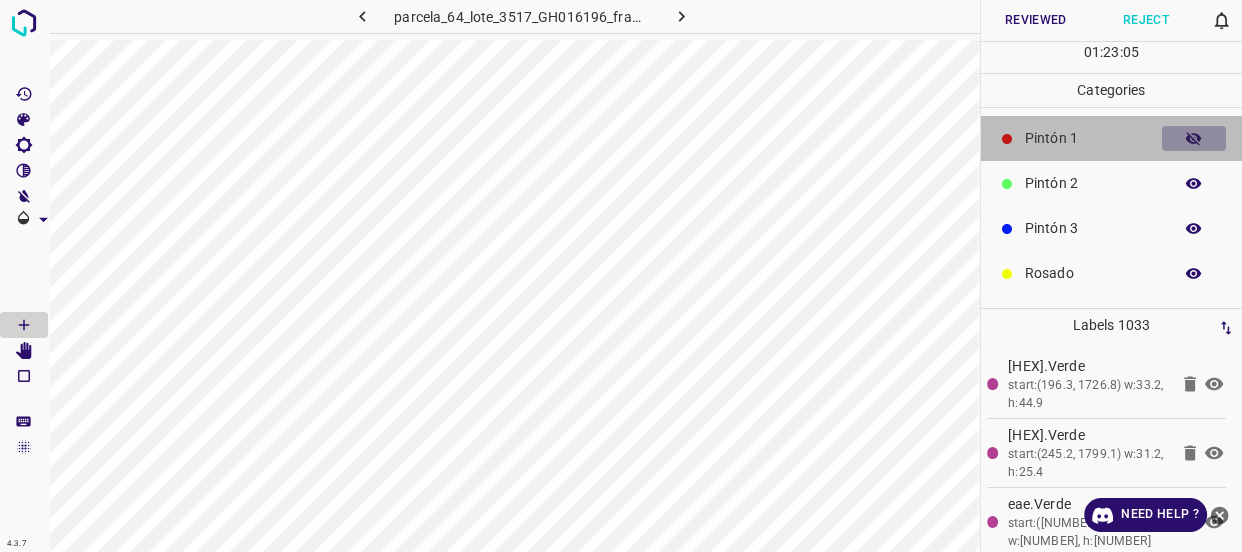 click 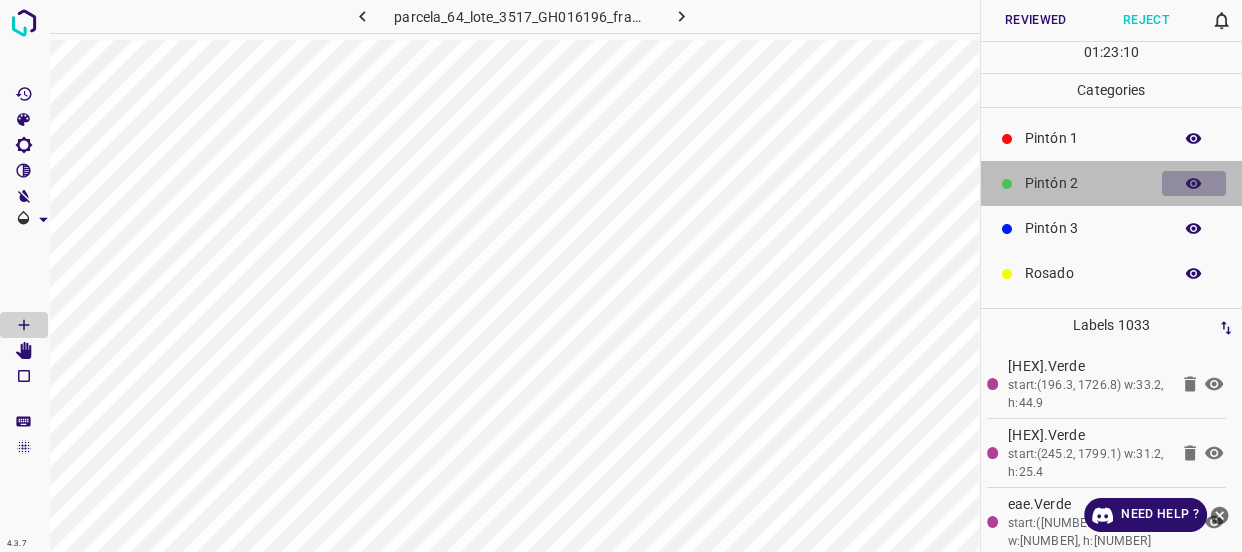 click 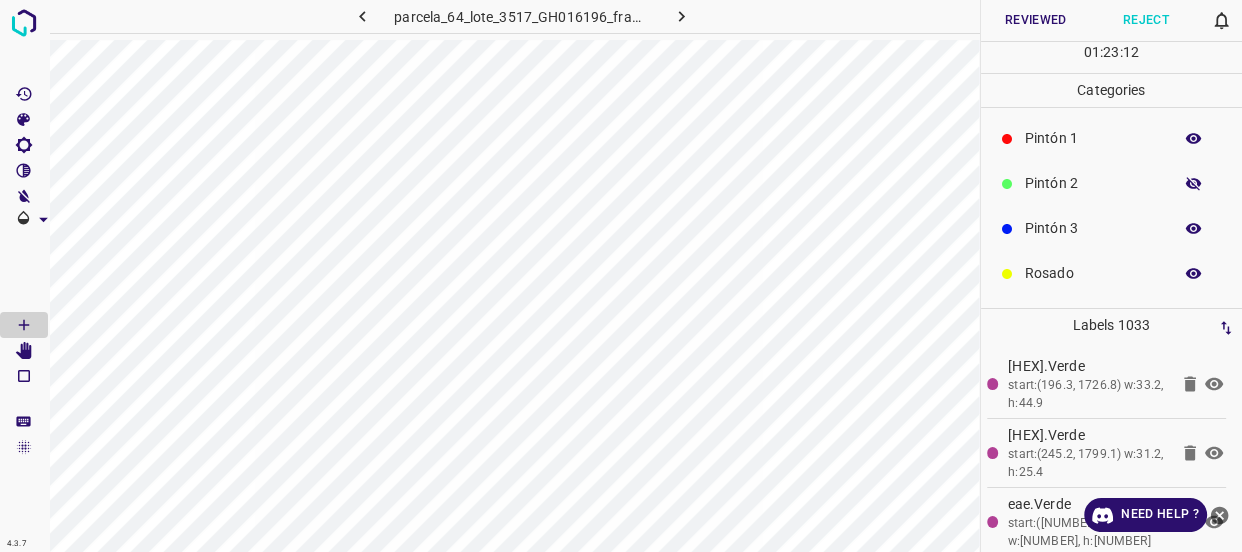 click 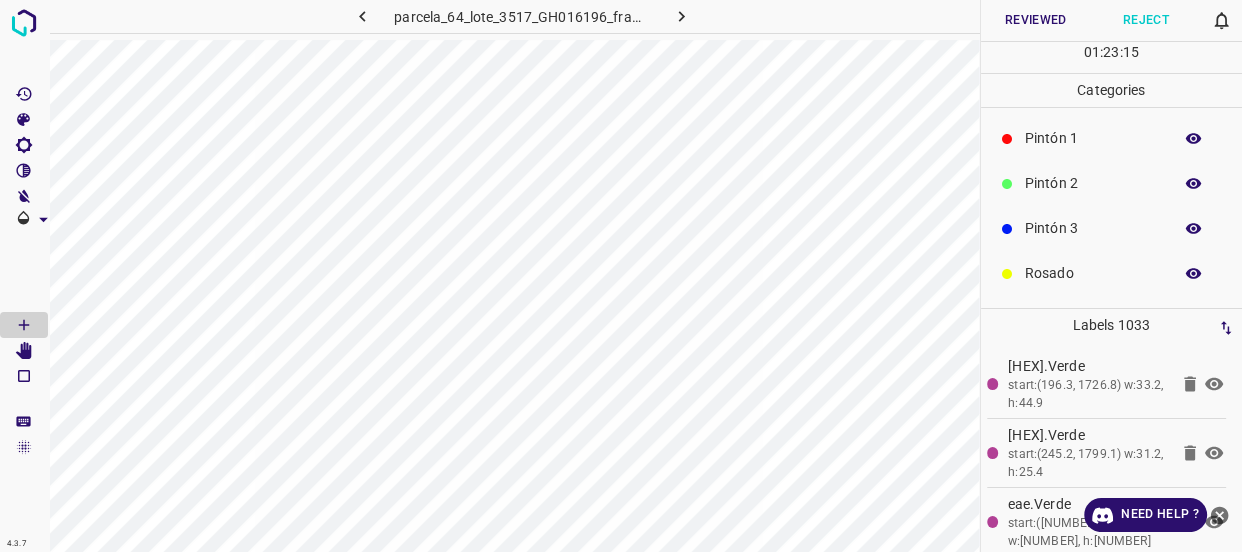 scroll, scrollTop: 175, scrollLeft: 0, axis: vertical 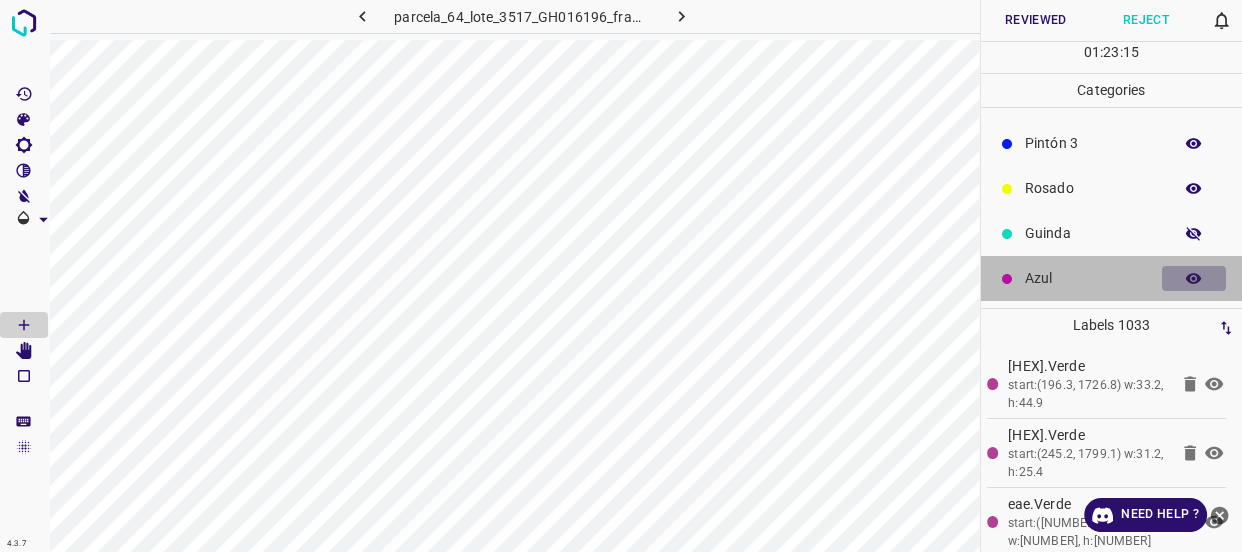 click at bounding box center [1194, 279] 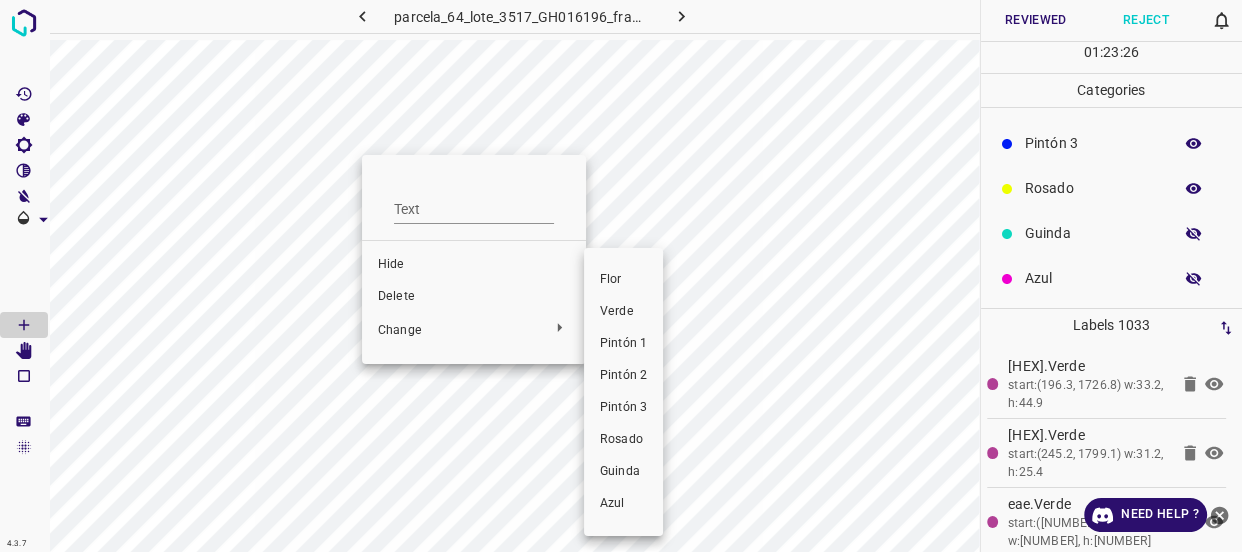 click on "Verde" at bounding box center [649, 312] 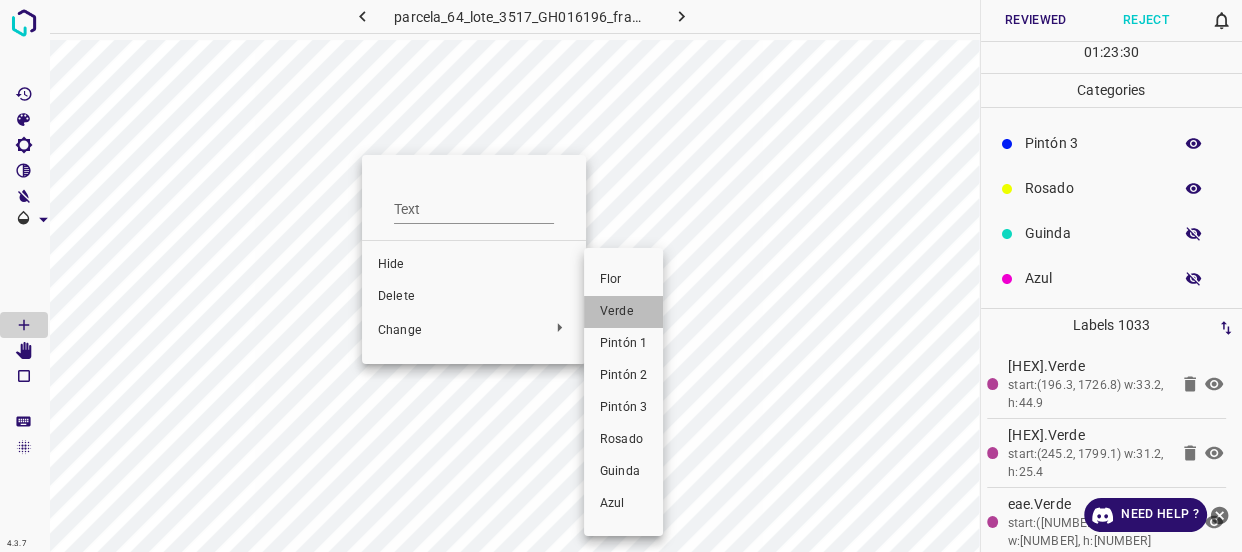drag, startPoint x: 625, startPoint y: 317, endPoint x: 396, endPoint y: 213, distance: 251.50945 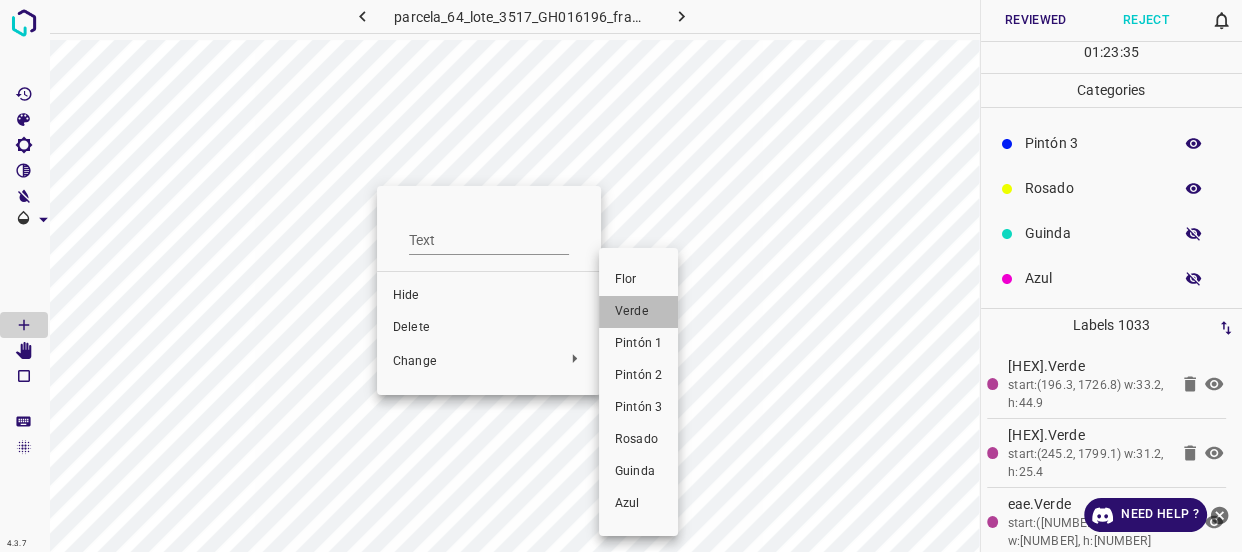 click on "Verde" at bounding box center (664, 312) 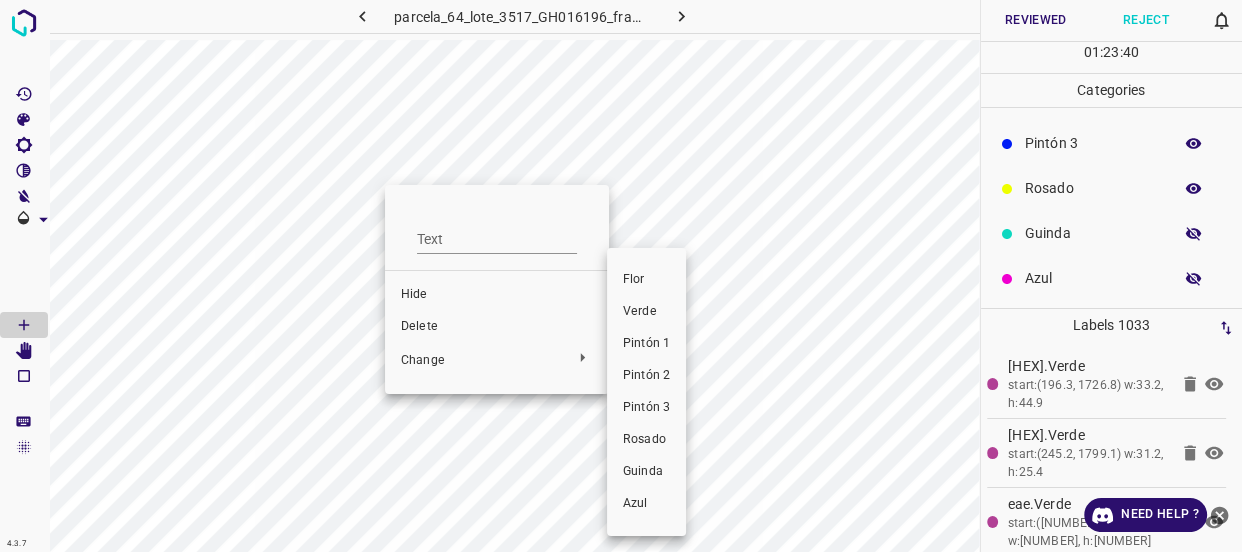 click on "Verde" at bounding box center (672, 312) 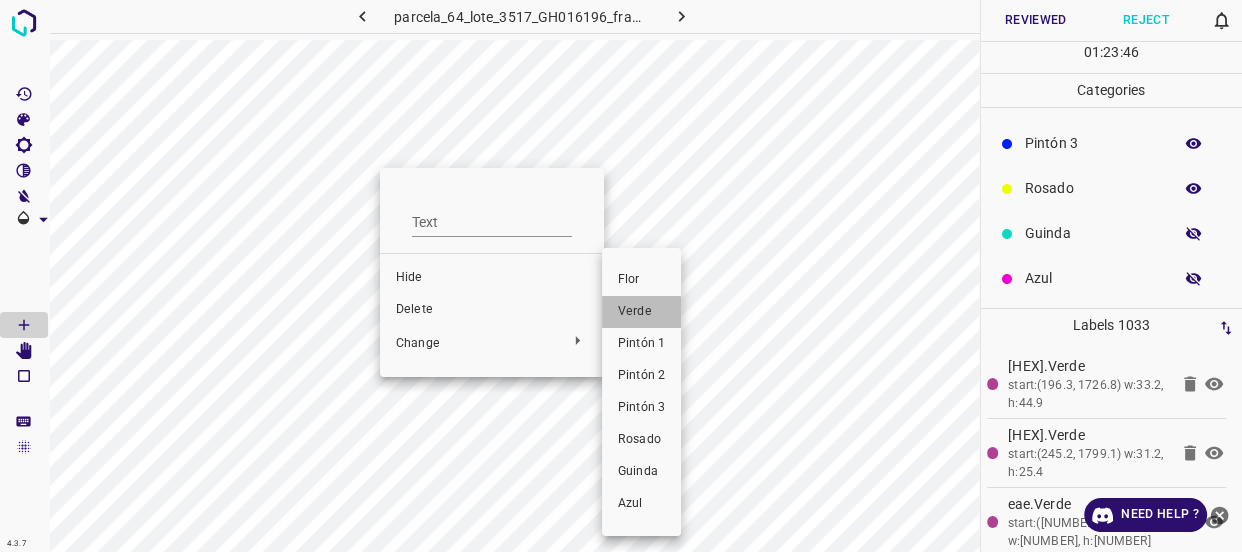 click on "Verde" at bounding box center (667, 312) 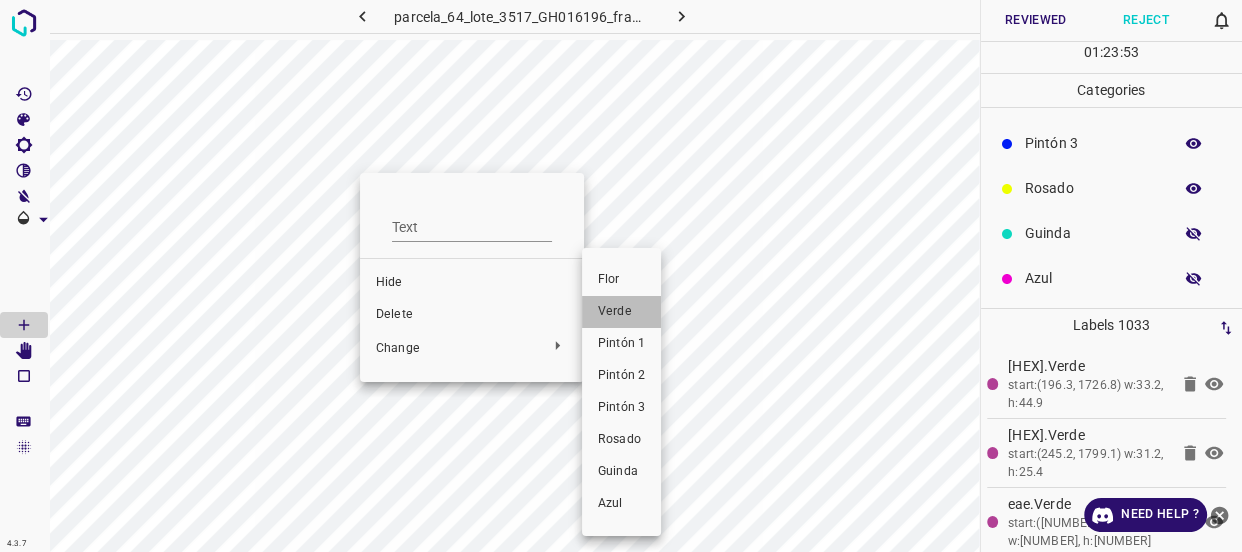 click on "Verde" at bounding box center [647, 312] 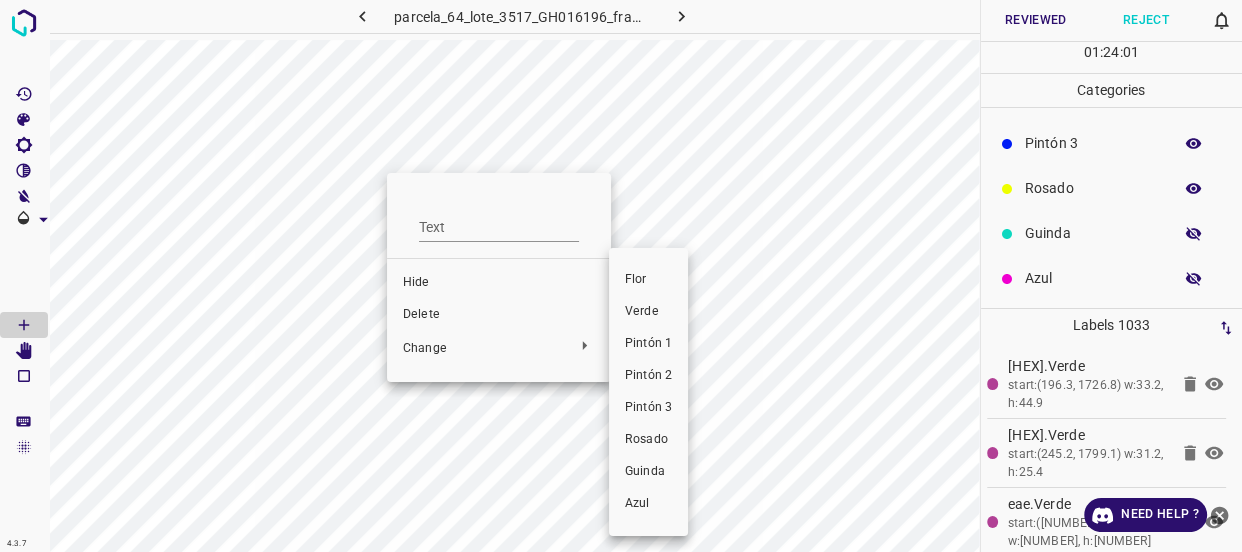 click on "Verde" at bounding box center [674, 312] 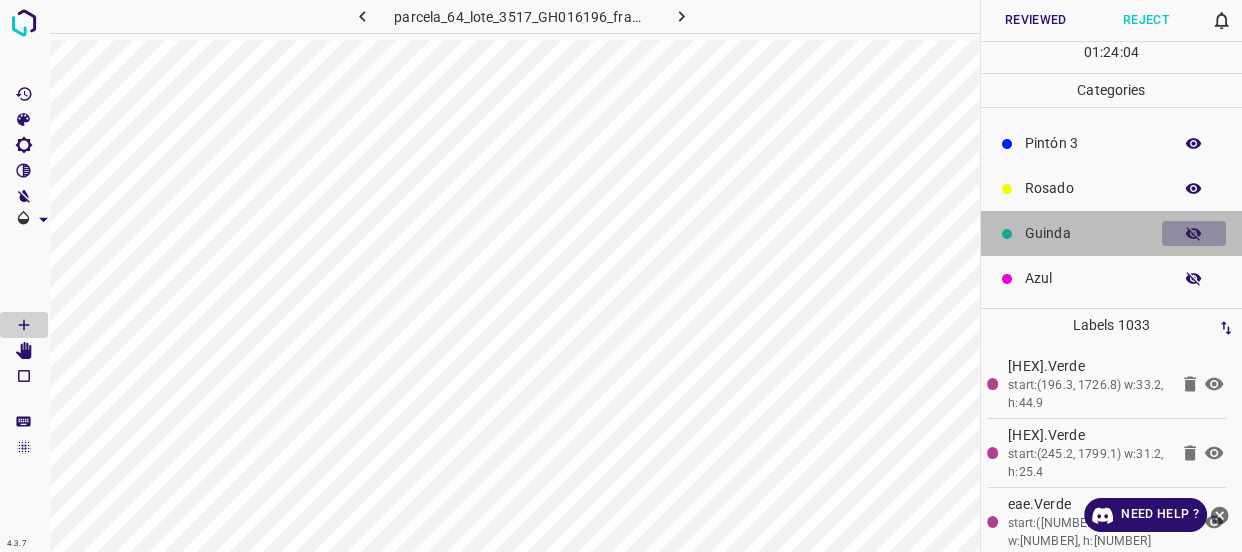 drag, startPoint x: 1180, startPoint y: 243, endPoint x: 1185, endPoint y: 282, distance: 39.319206 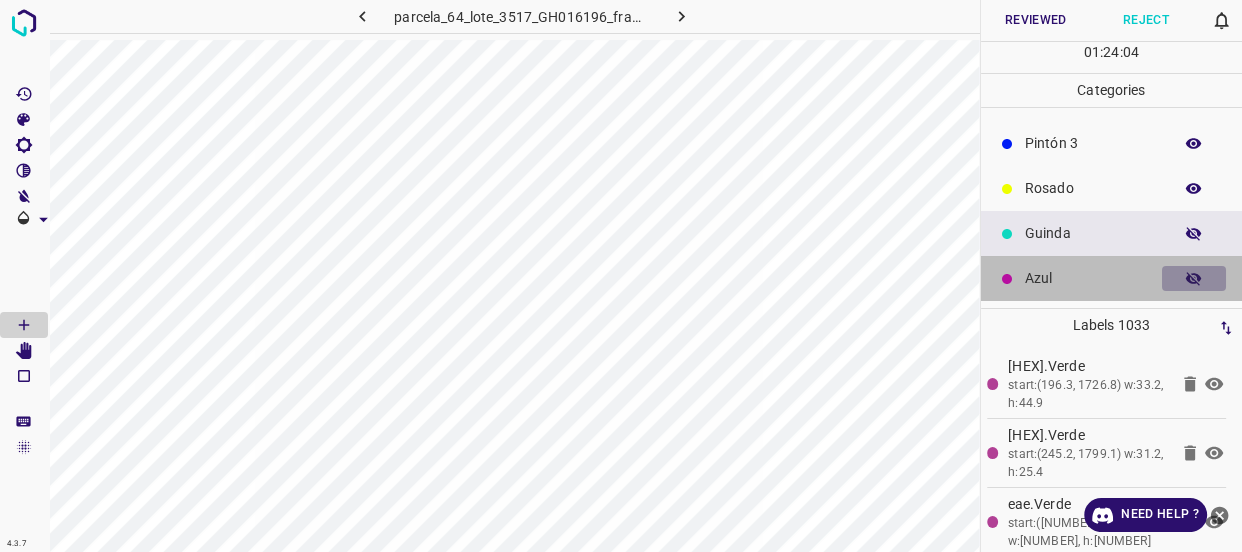 click 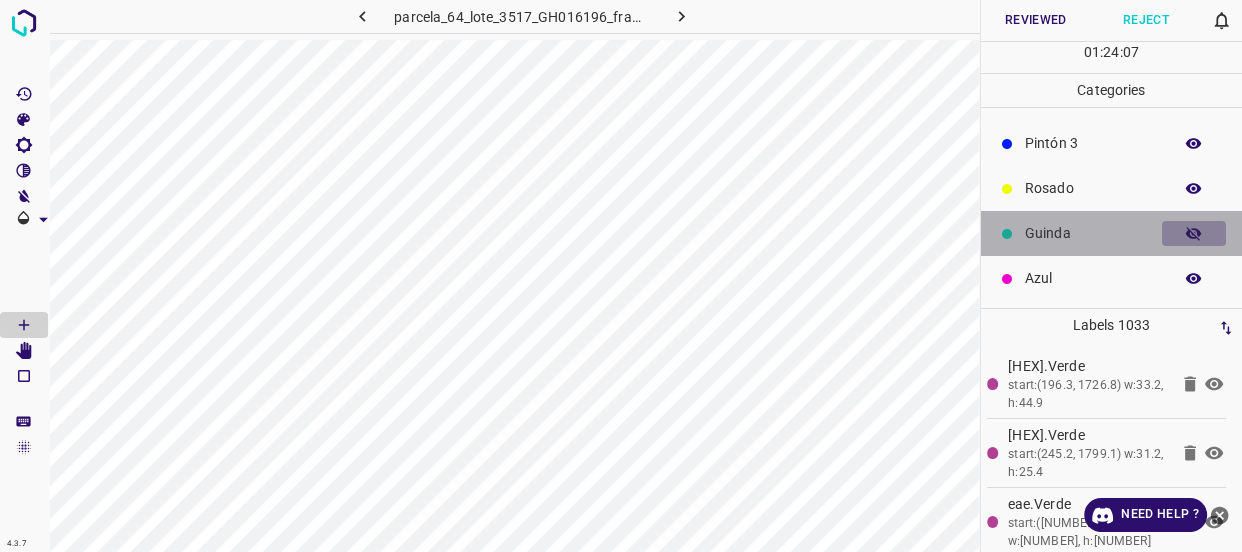 click 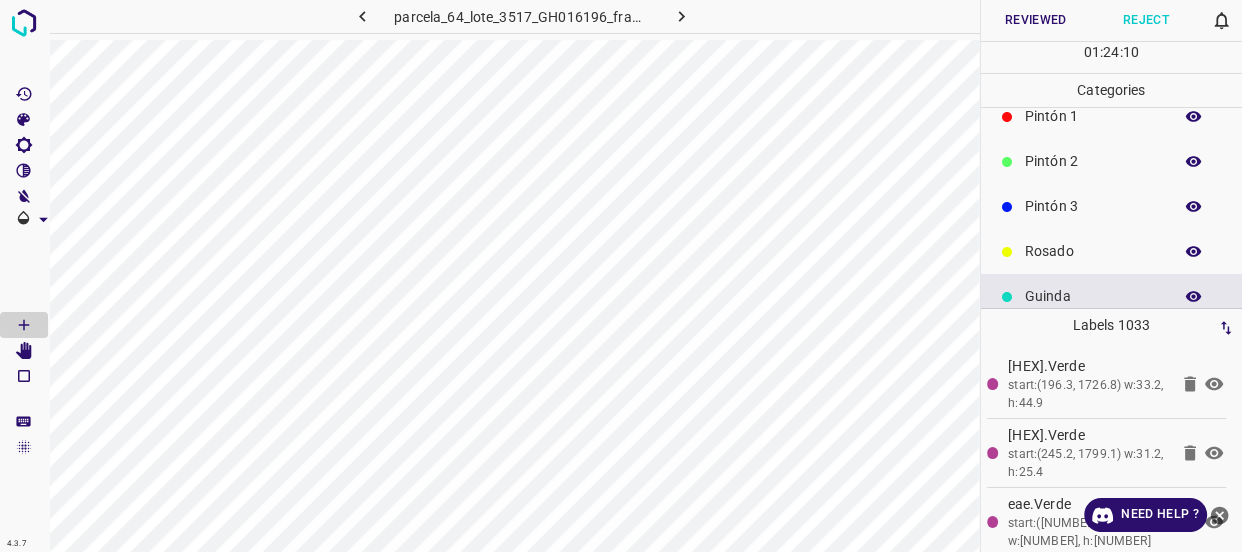 scroll, scrollTop: 0, scrollLeft: 0, axis: both 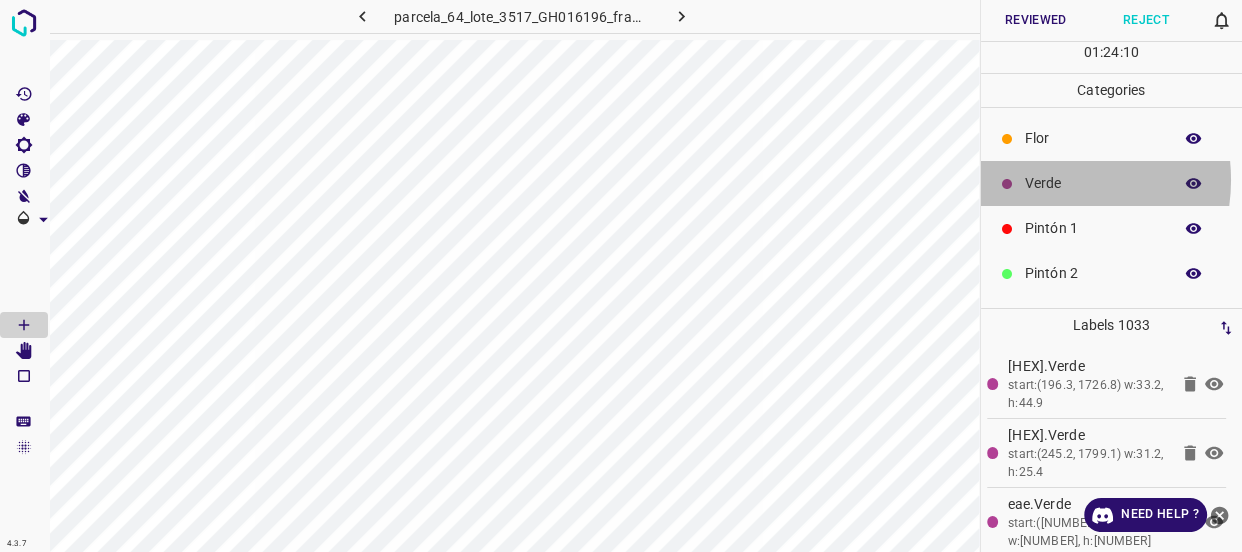 click on "Verde" at bounding box center (1093, 183) 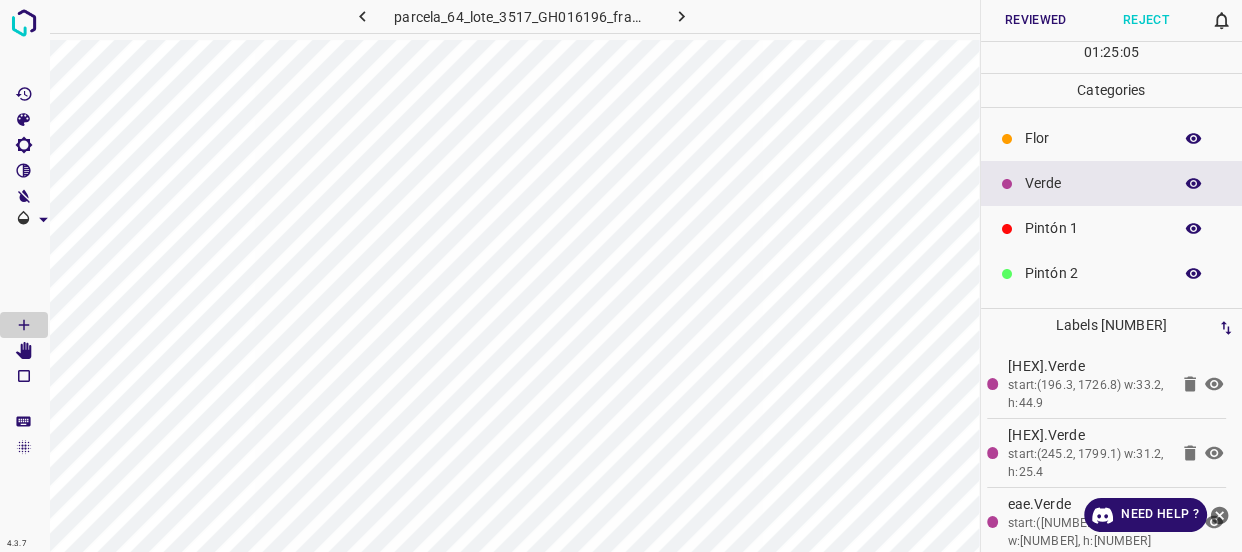 scroll, scrollTop: 175, scrollLeft: 0, axis: vertical 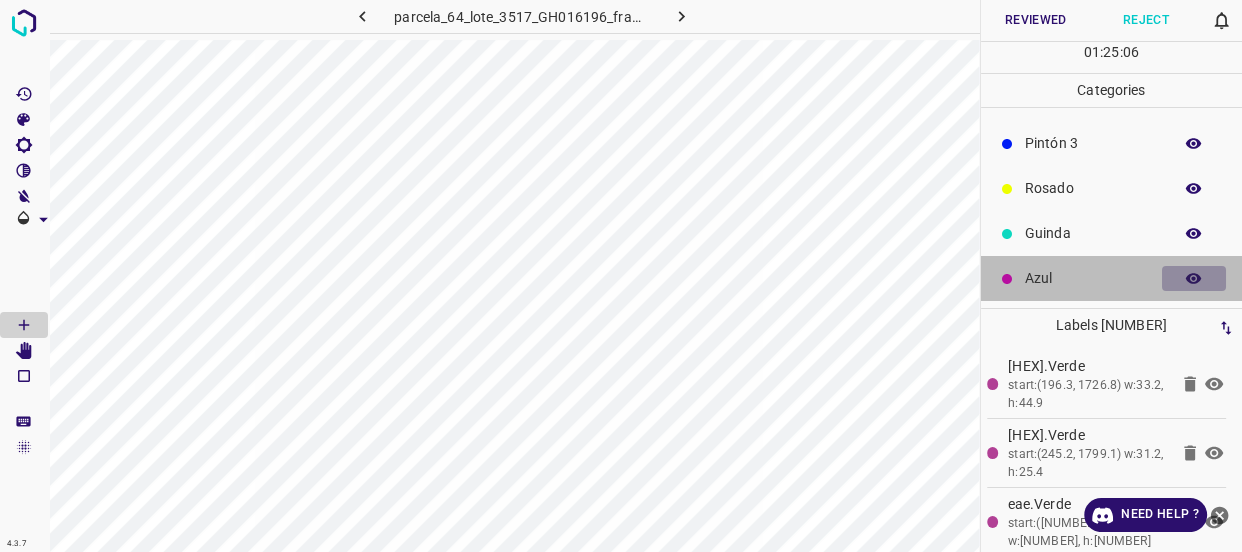 click 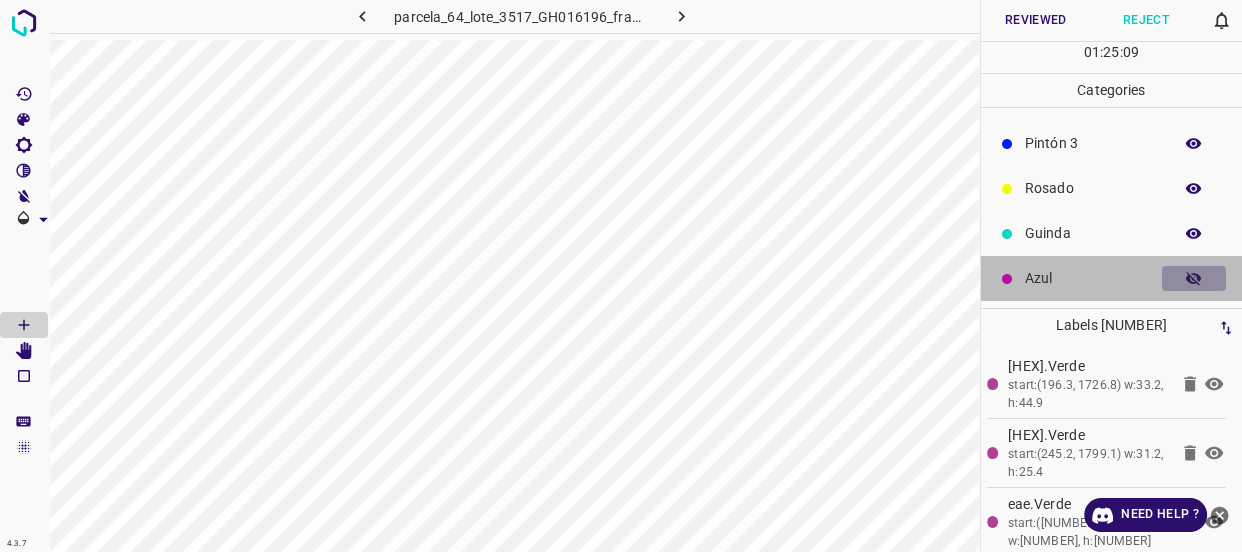 click 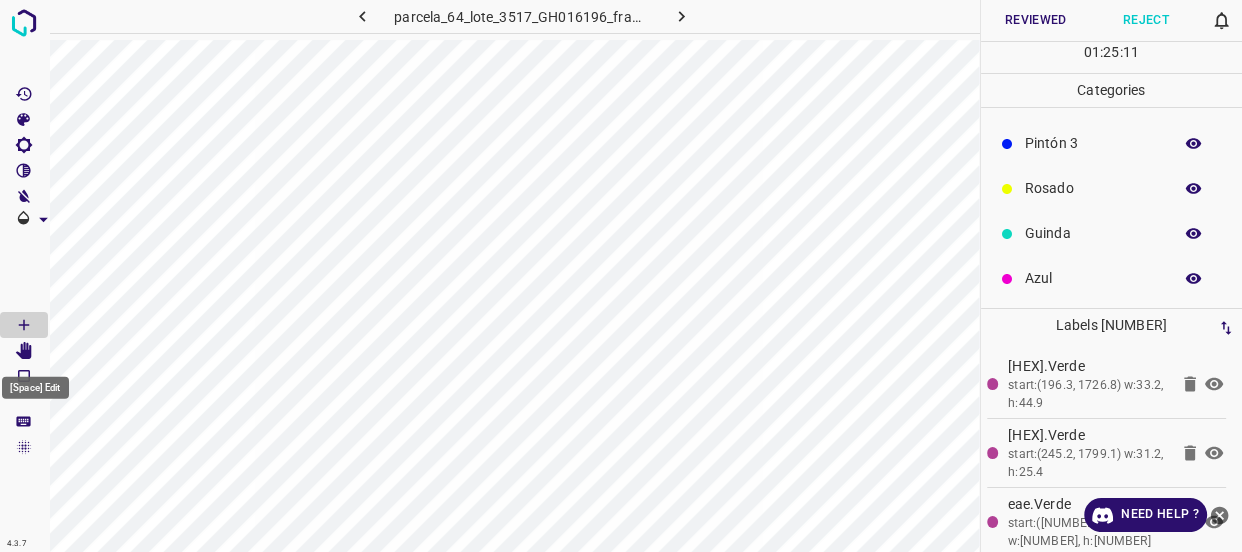 click 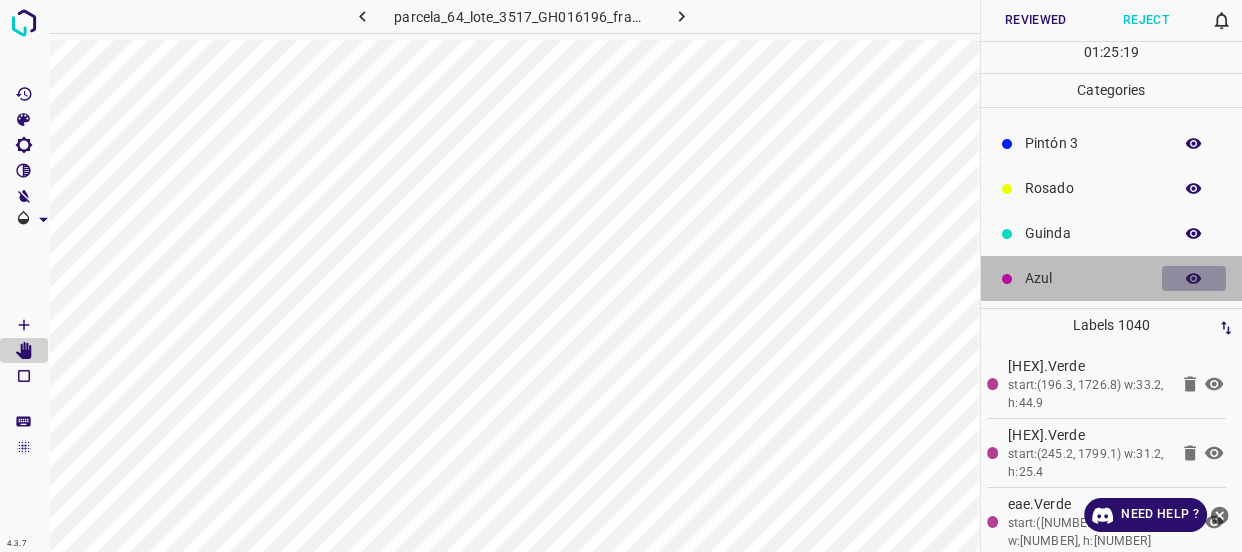 click 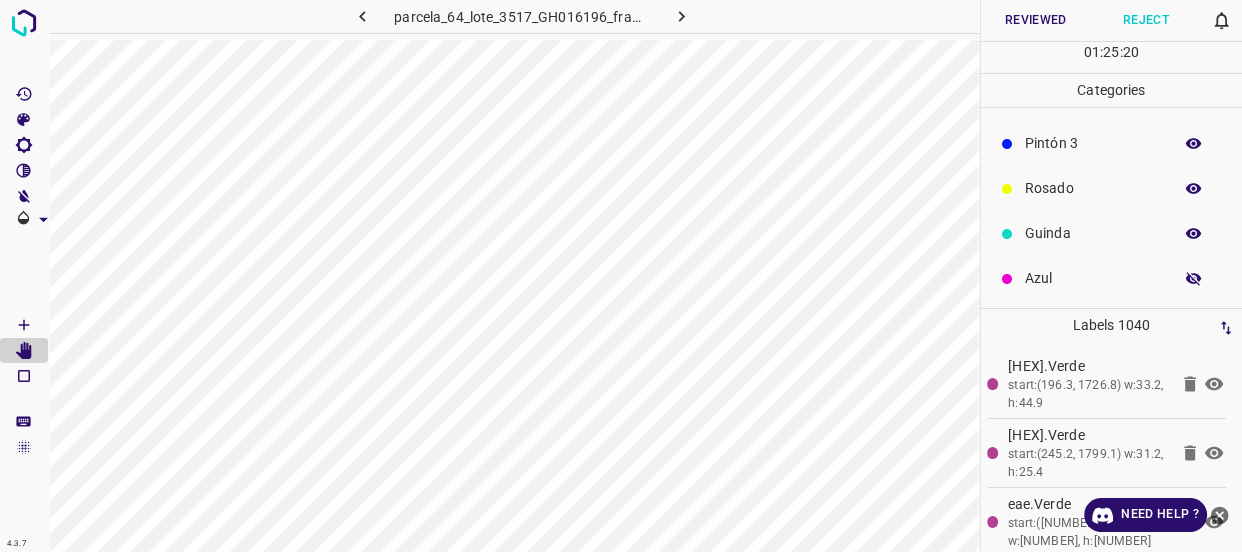 click 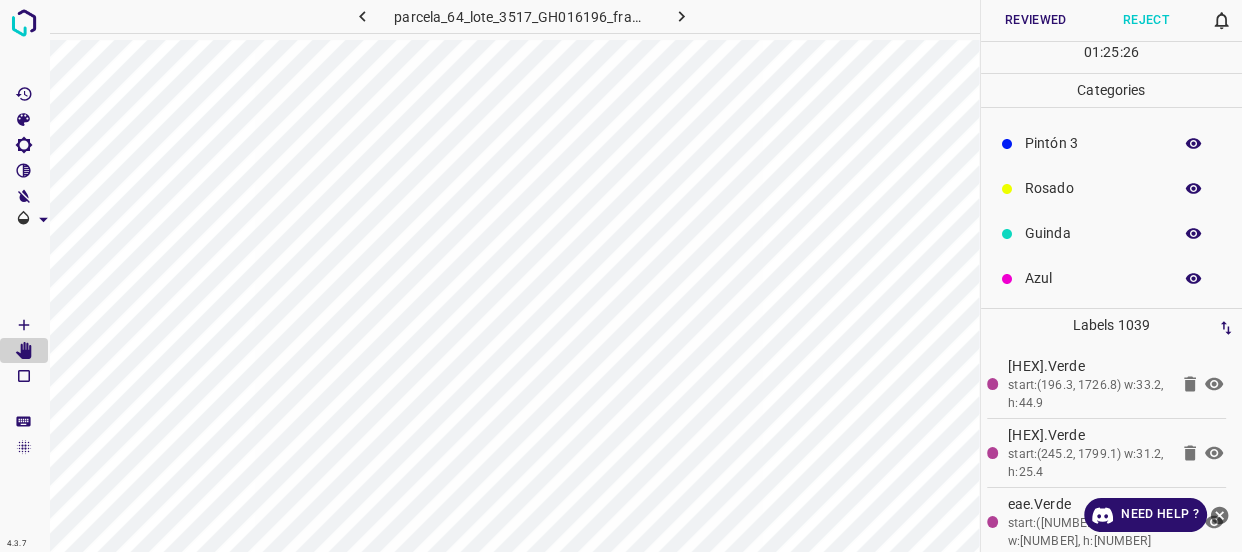 click 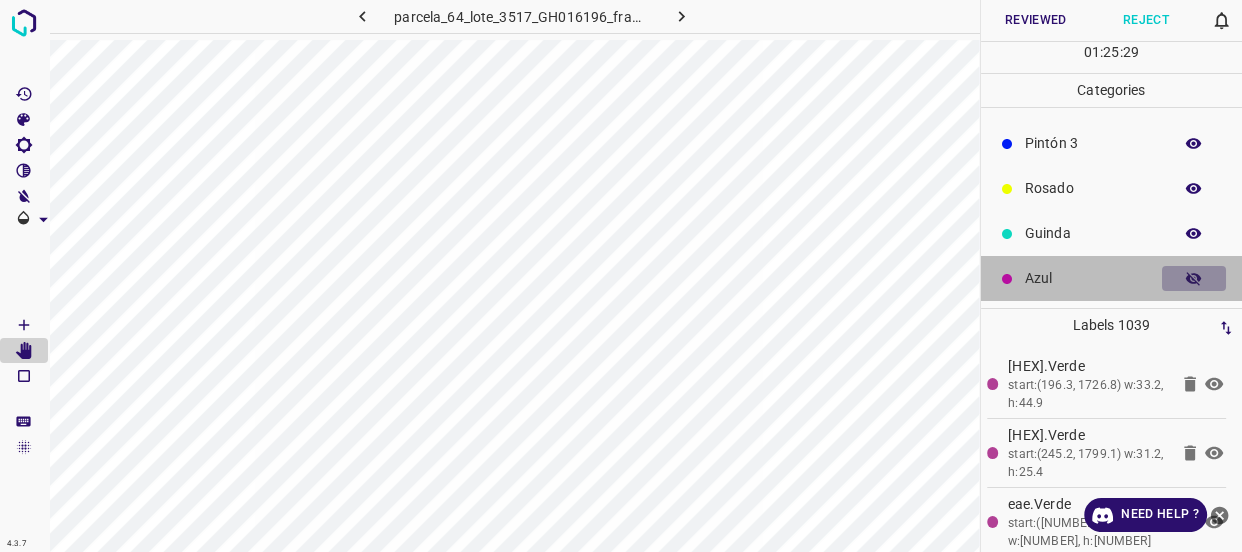 click 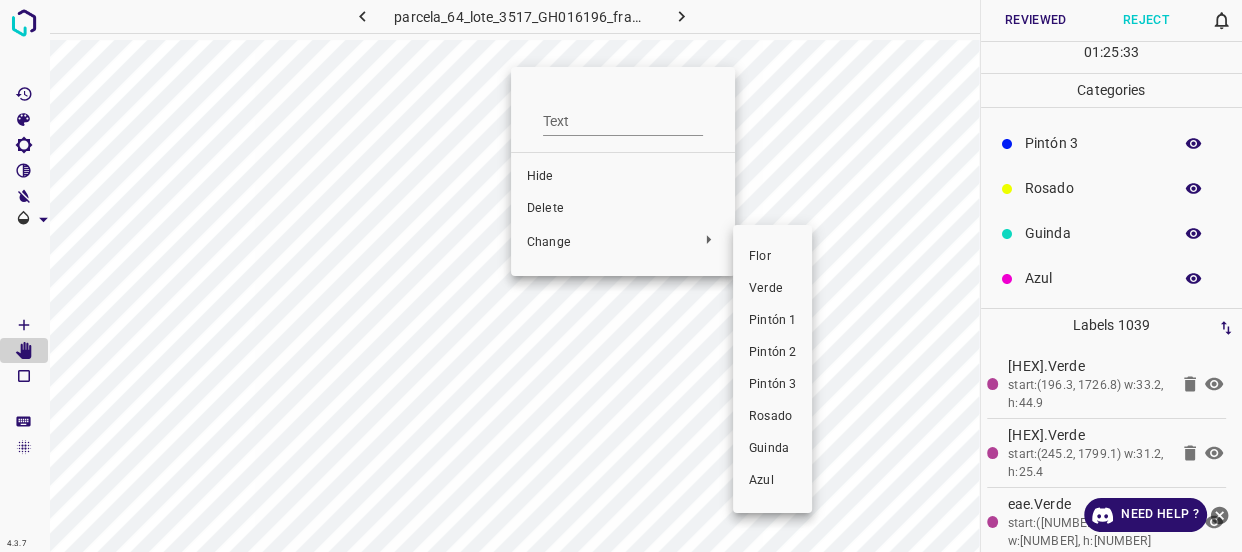 click on "Verde" at bounding box center (798, 289) 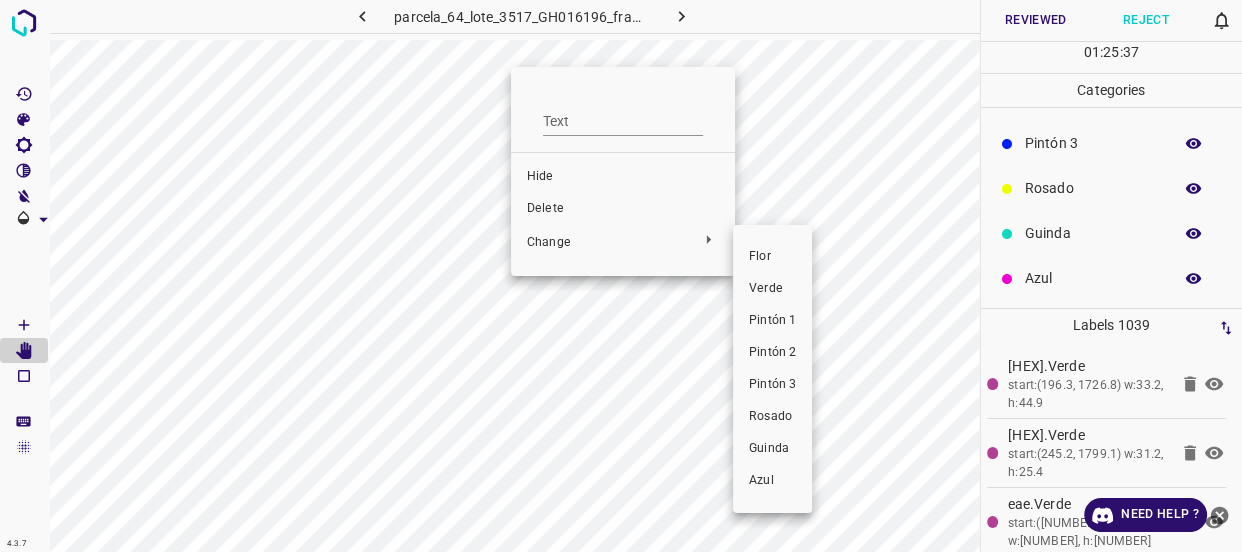 click on "Verde" at bounding box center (798, 289) 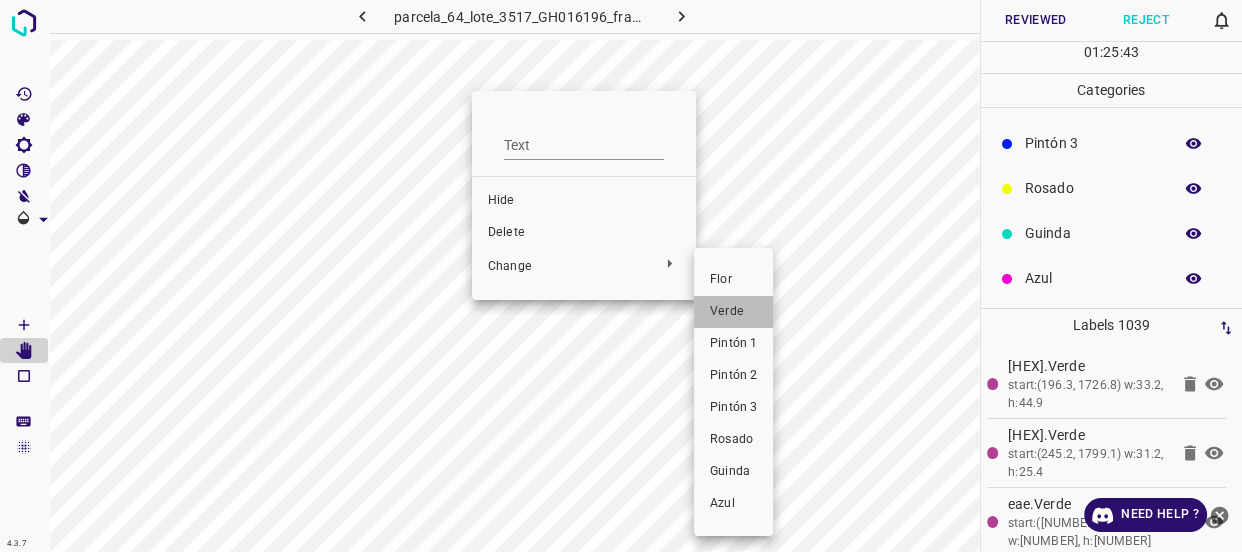 drag, startPoint x: 725, startPoint y: 310, endPoint x: 523, endPoint y: 105, distance: 287.8003 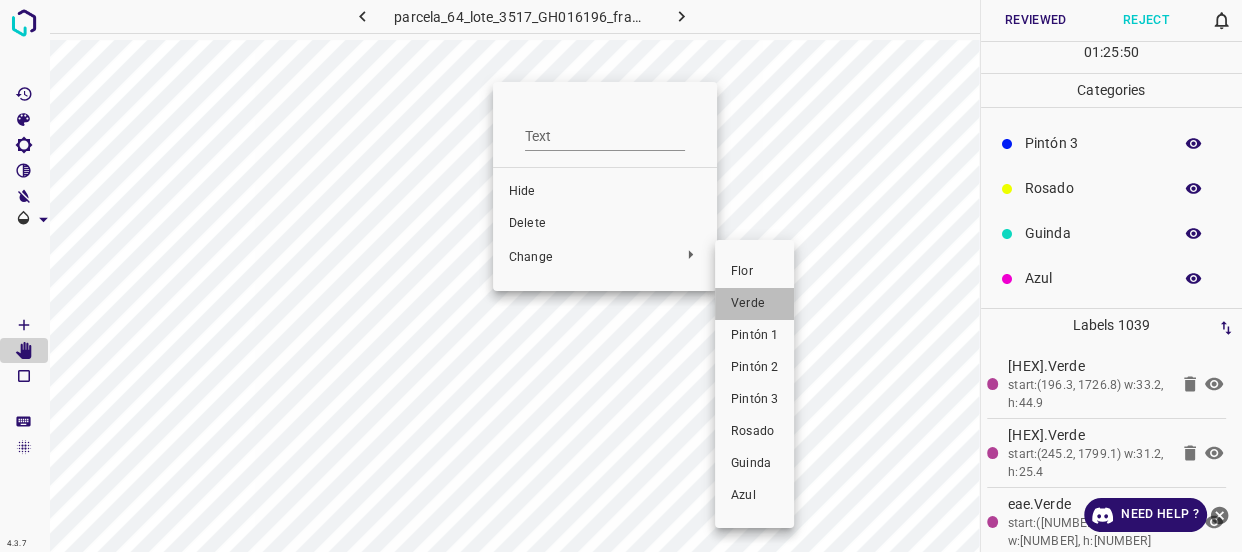 click on "Verde" at bounding box center (780, 304) 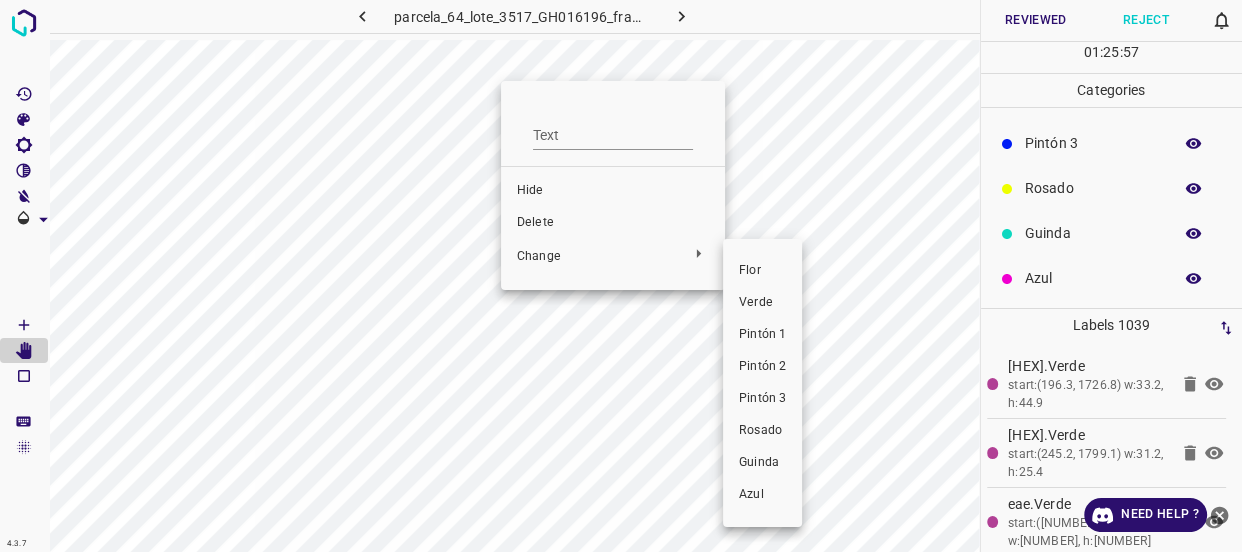 click on "Verde" at bounding box center [788, 303] 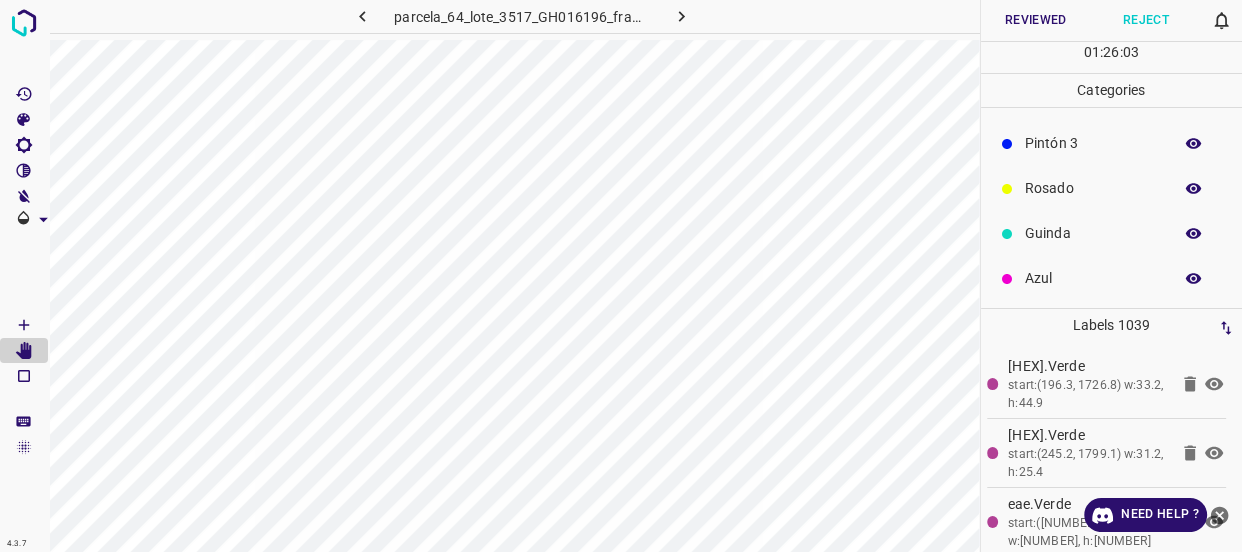 scroll, scrollTop: 84, scrollLeft: 0, axis: vertical 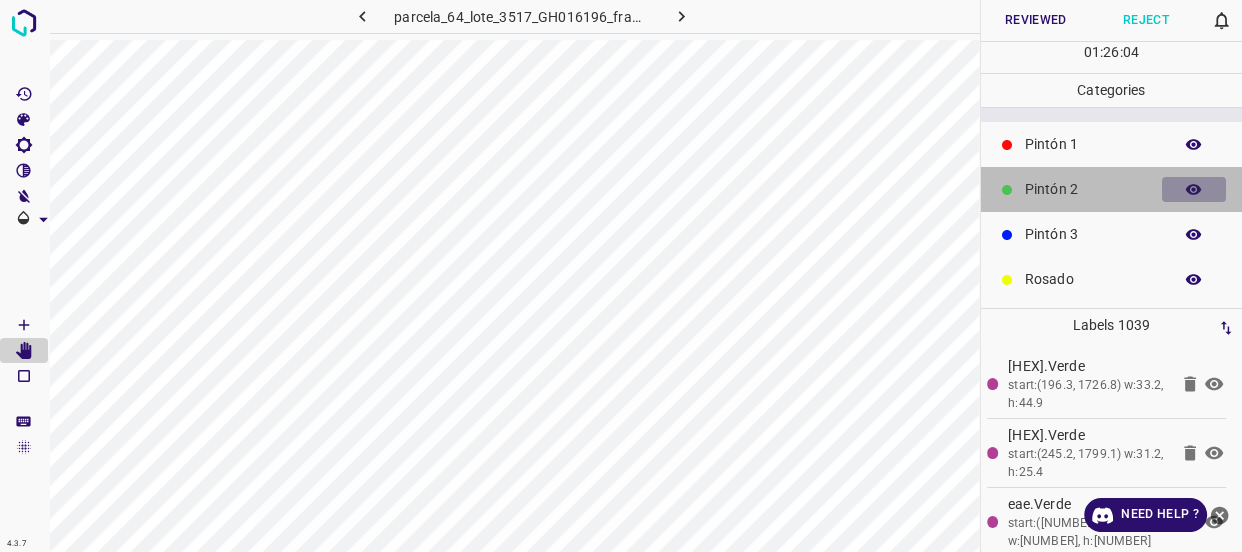 click 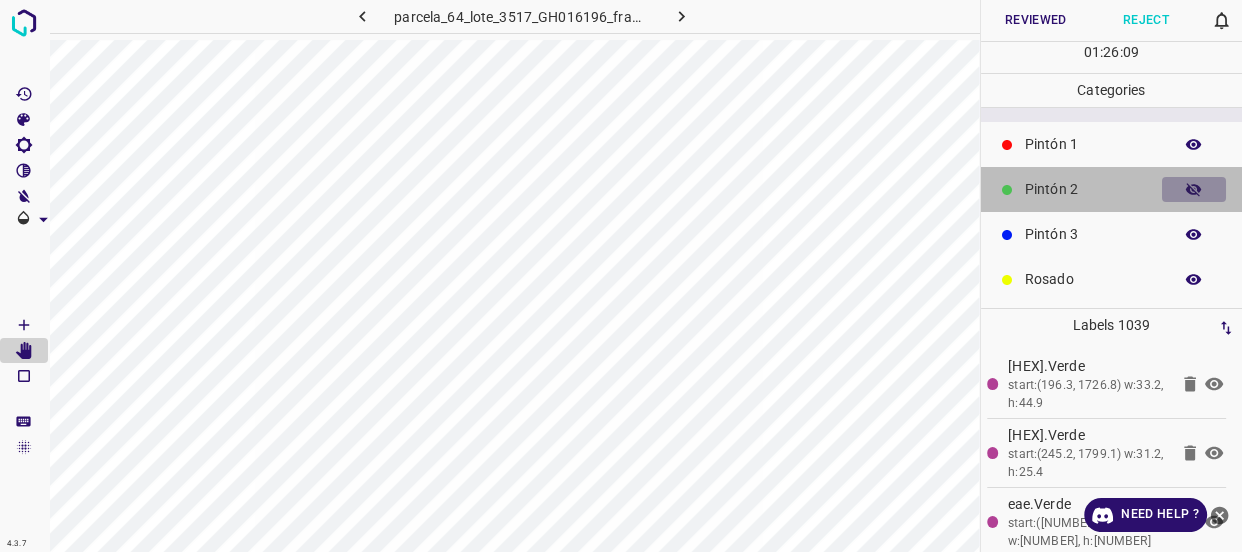 click at bounding box center (1194, 190) 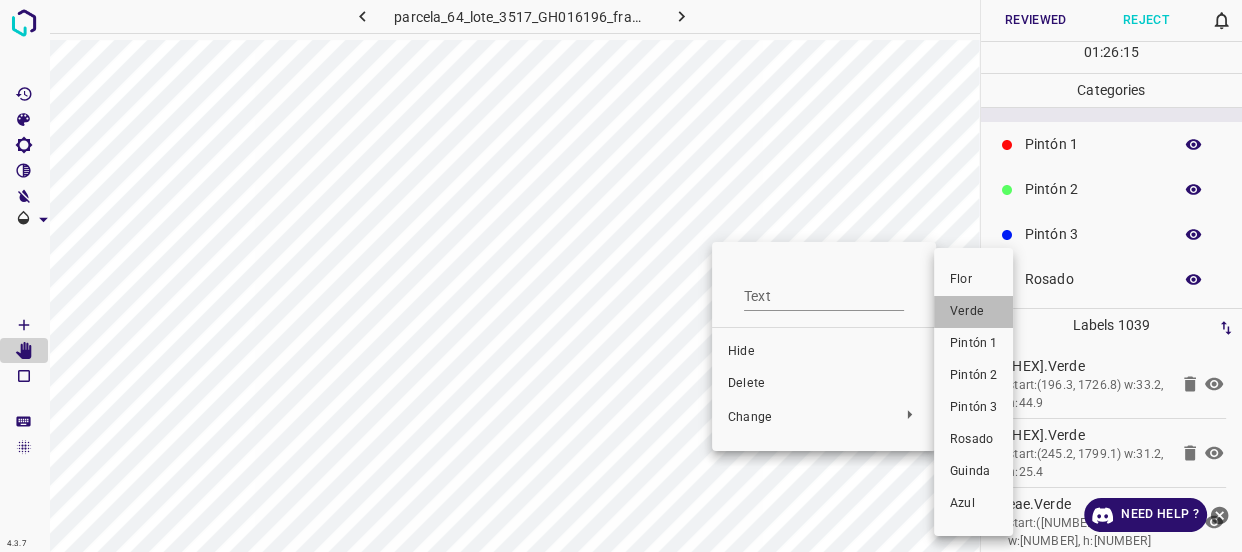 click on "Verde" at bounding box center (999, 312) 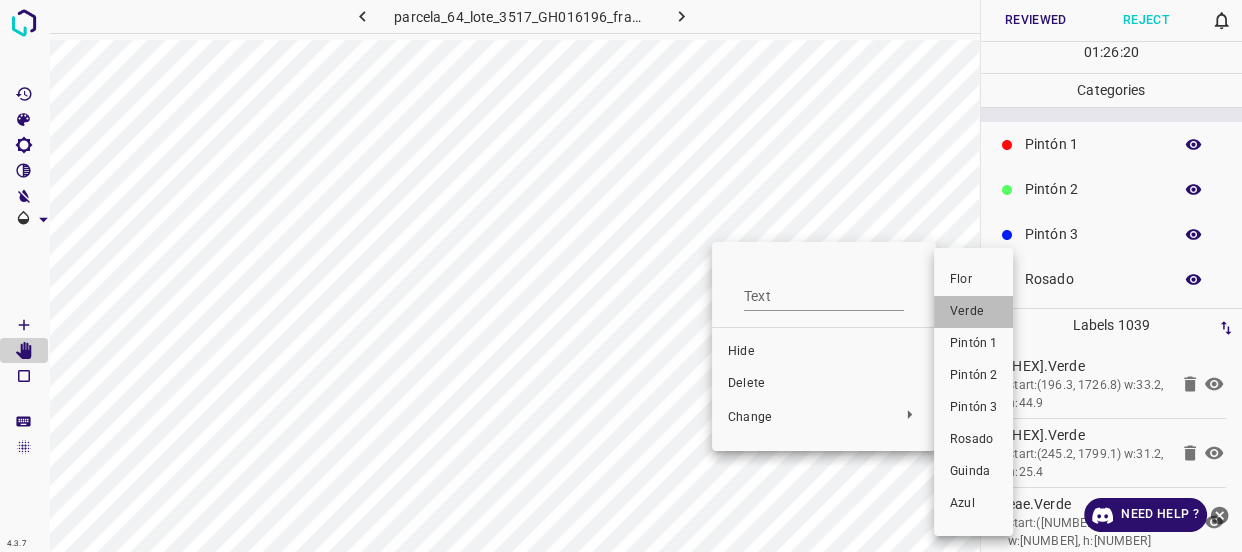 click on "Verde" at bounding box center (999, 312) 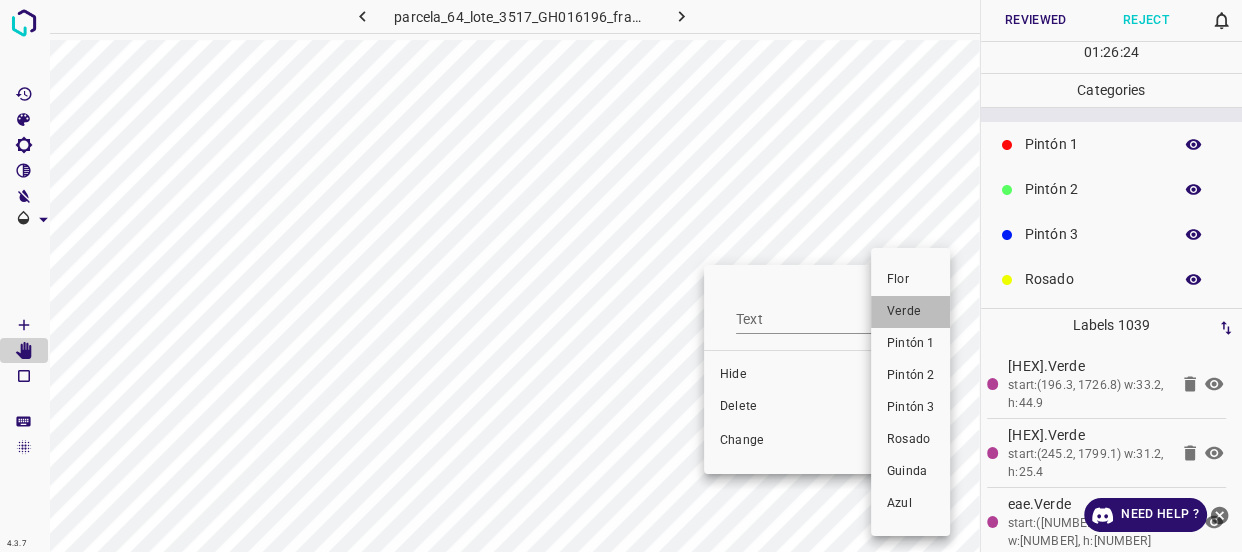 click on "Verde" at bounding box center (936, 312) 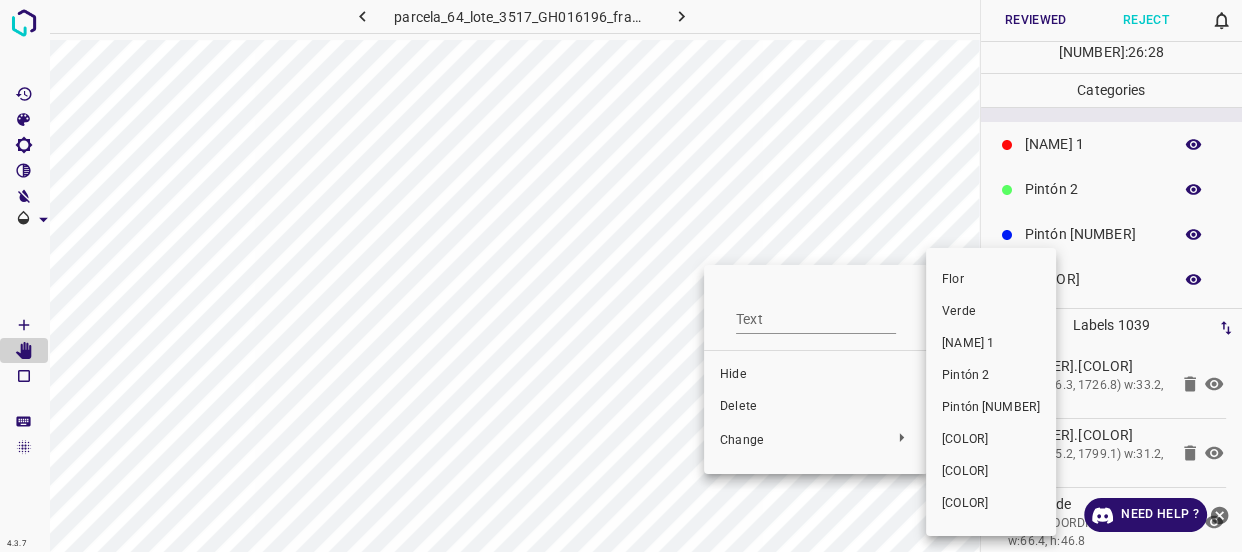 click on "Verde" at bounding box center (991, 312) 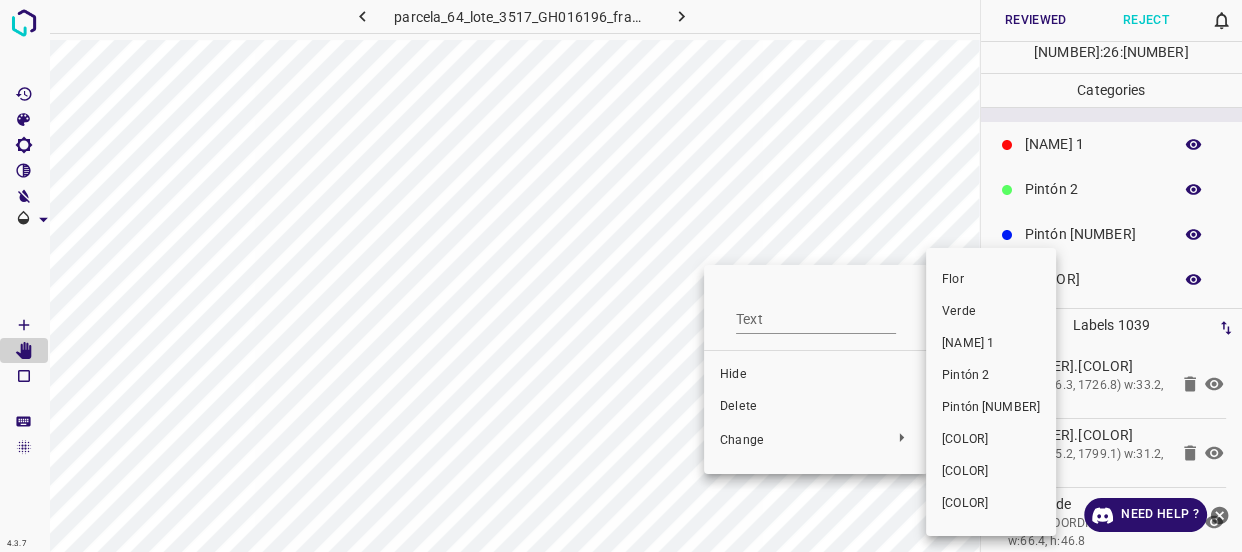 click on "Verde" at bounding box center [991, 312] 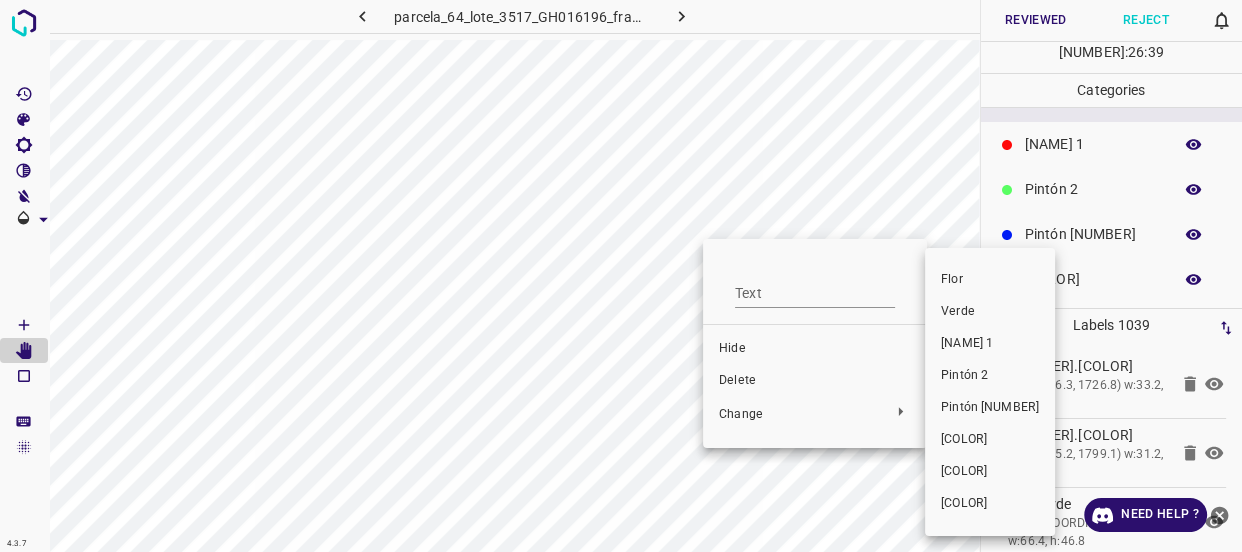 click on "Verde" at bounding box center (990, 312) 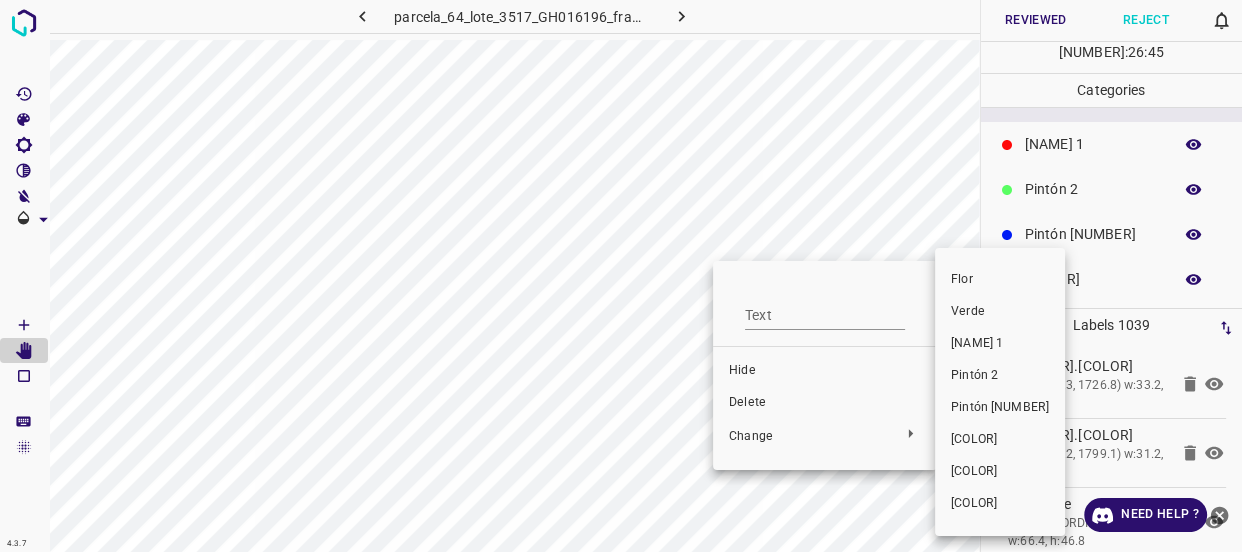 click on "Verde" at bounding box center (1000, 312) 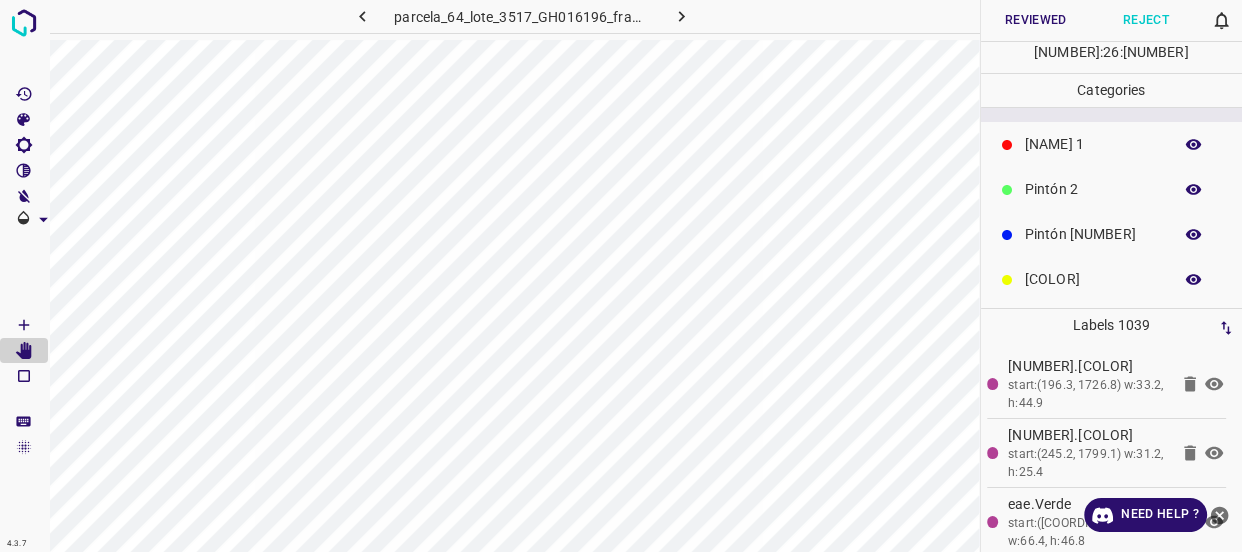 scroll, scrollTop: 175, scrollLeft: 0, axis: vertical 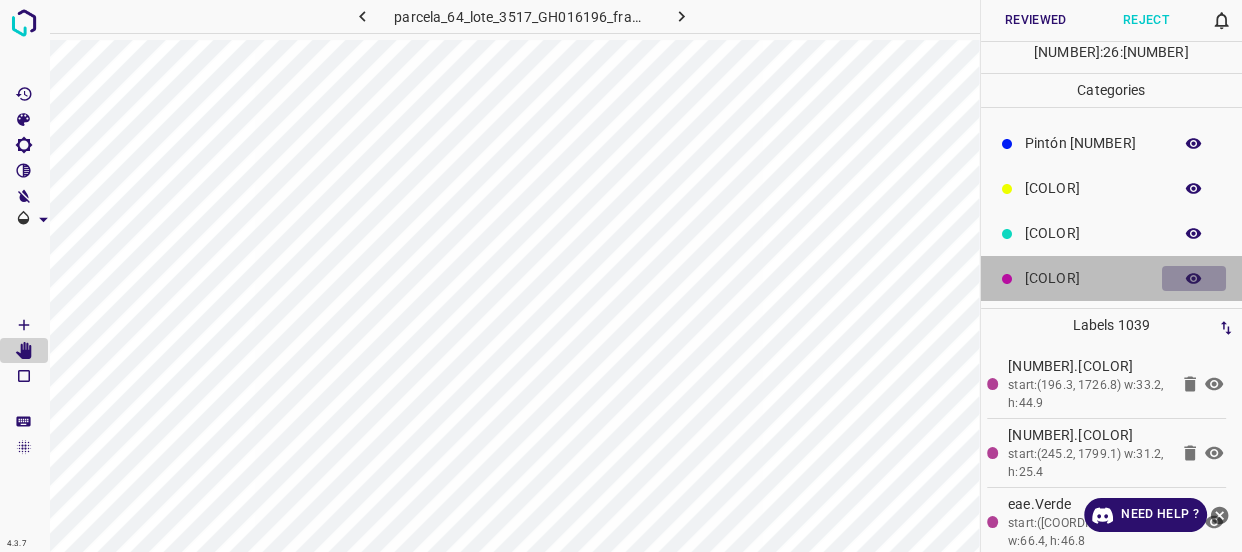click 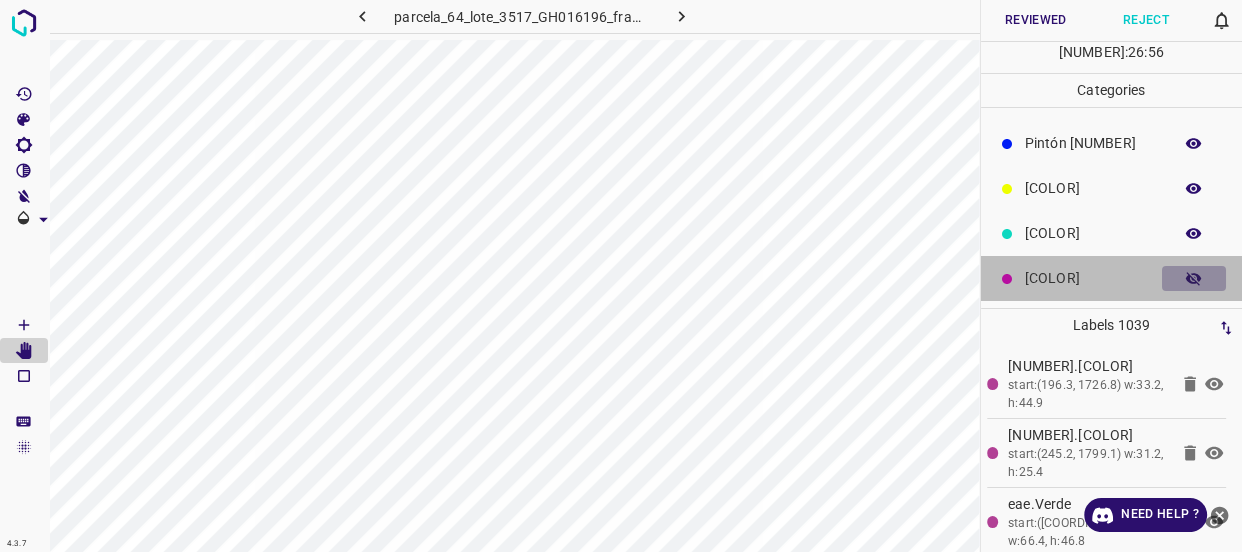 click 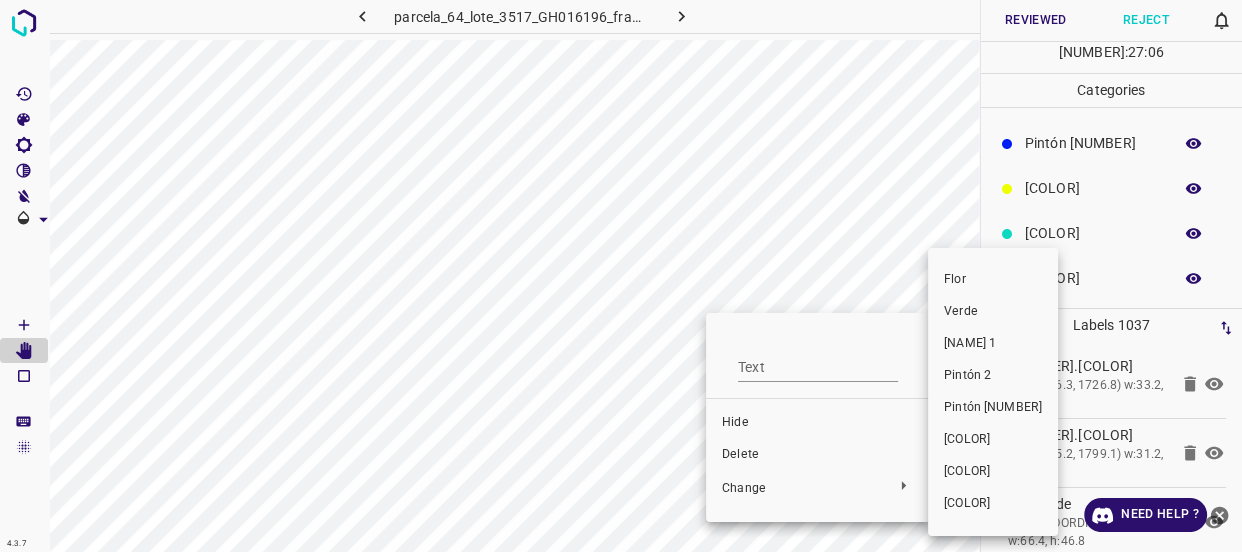 click on "Verde" at bounding box center [993, 312] 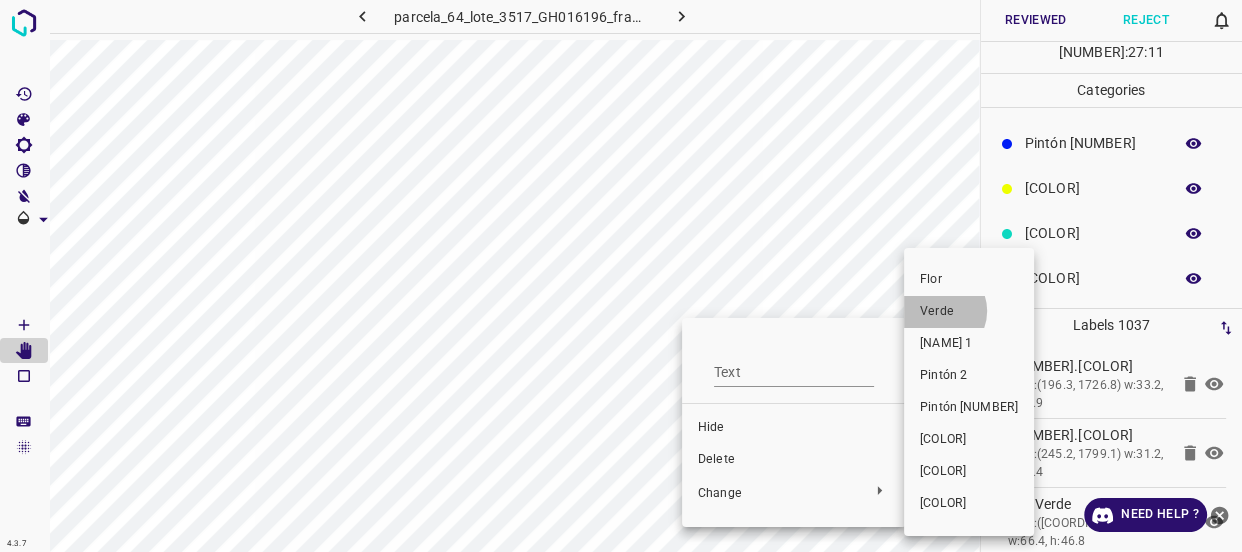 click on "Verde" at bounding box center (969, 312) 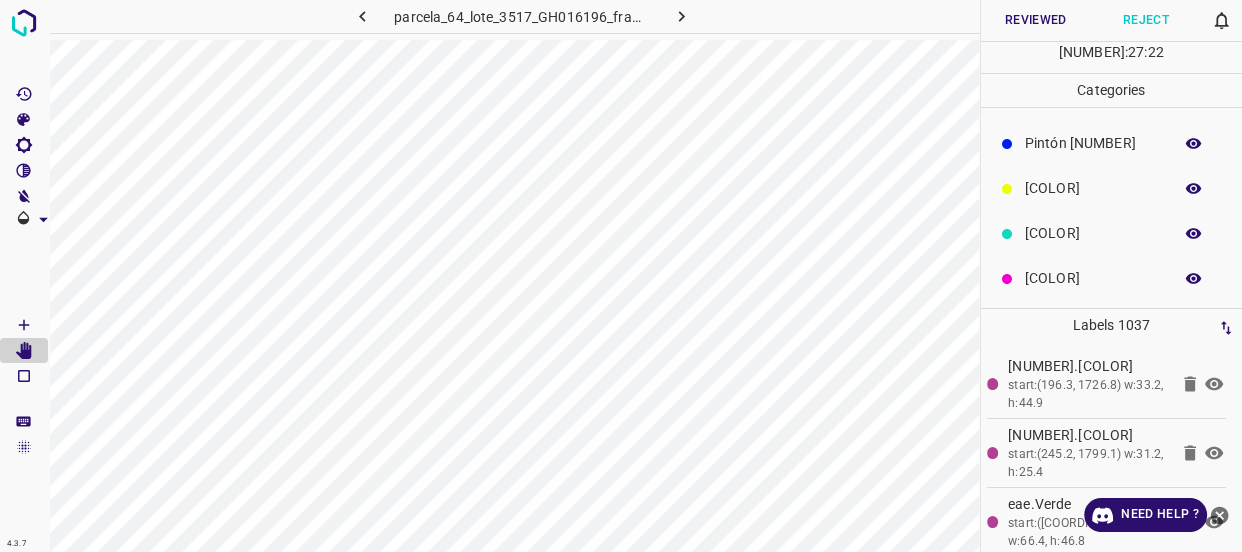 scroll, scrollTop: 84, scrollLeft: 0, axis: vertical 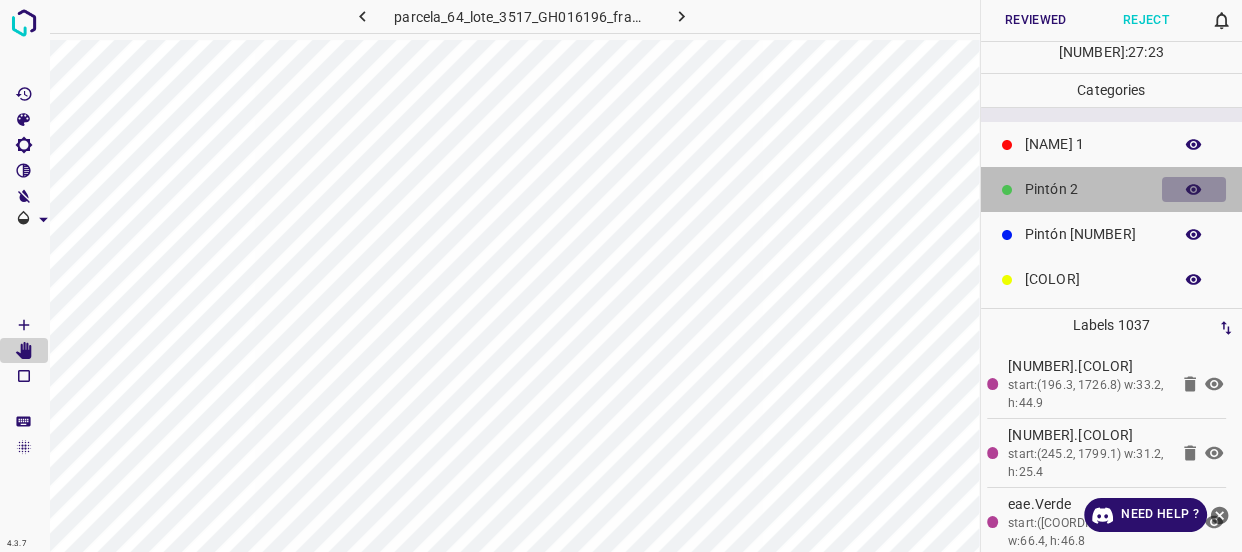 click 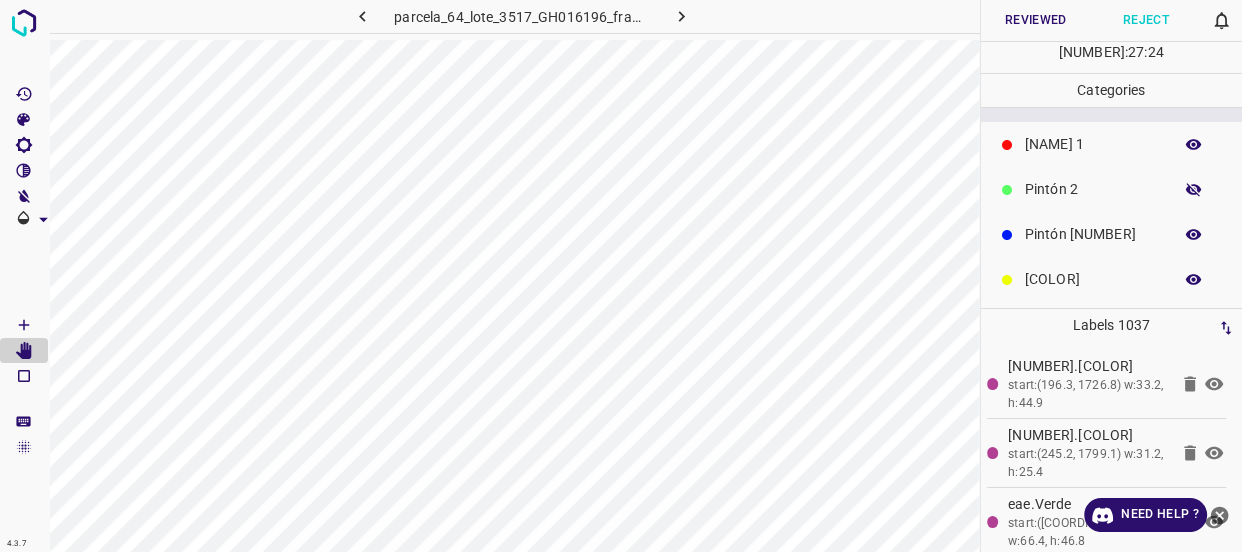click 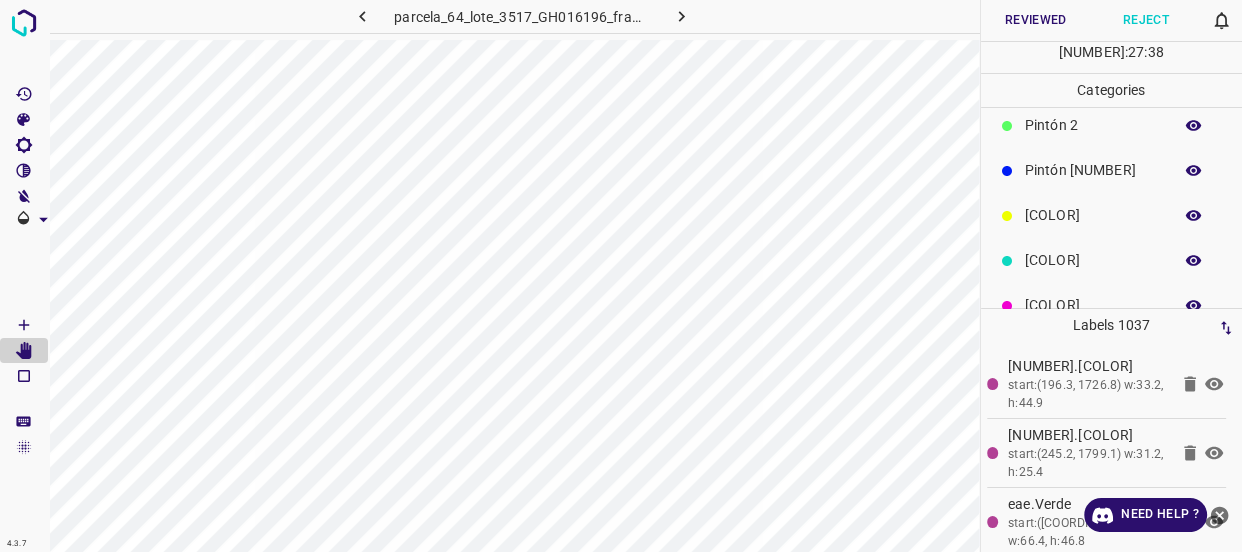 scroll, scrollTop: 175, scrollLeft: 0, axis: vertical 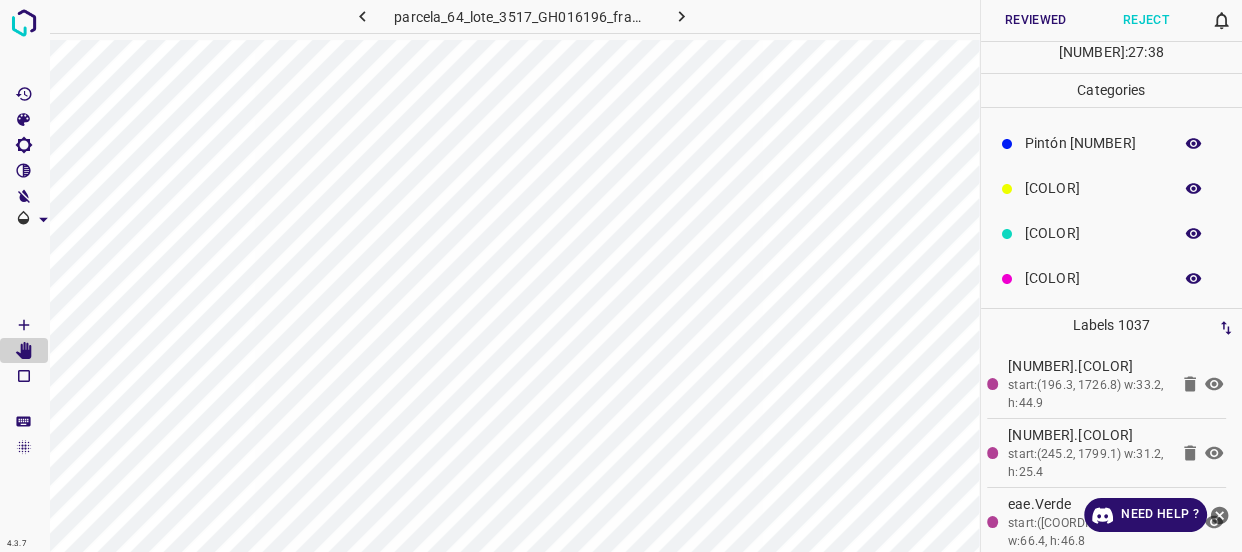 click 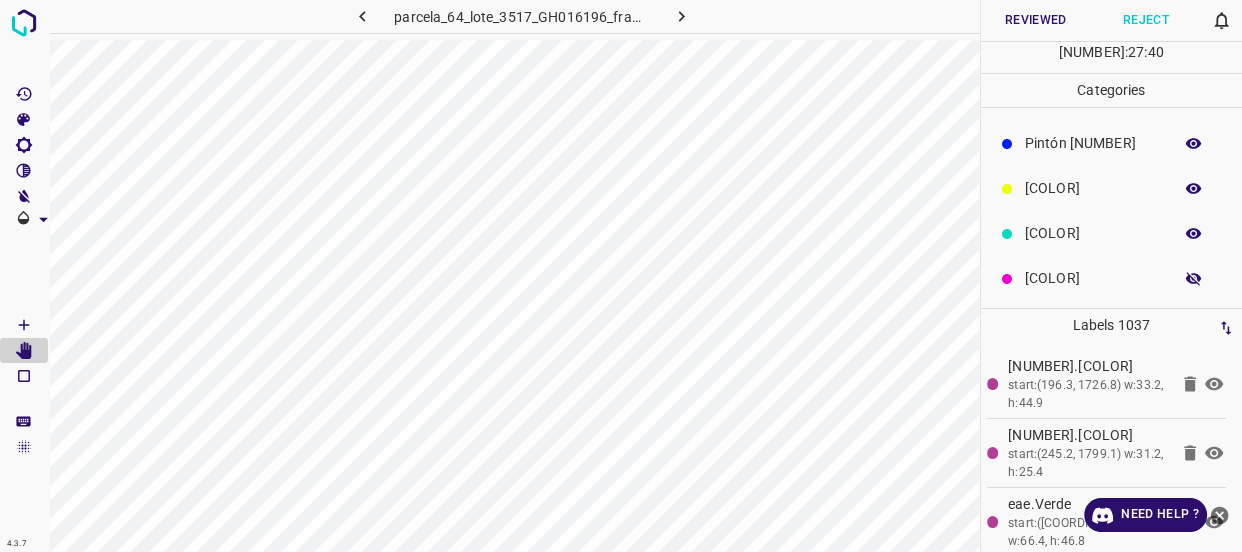 click 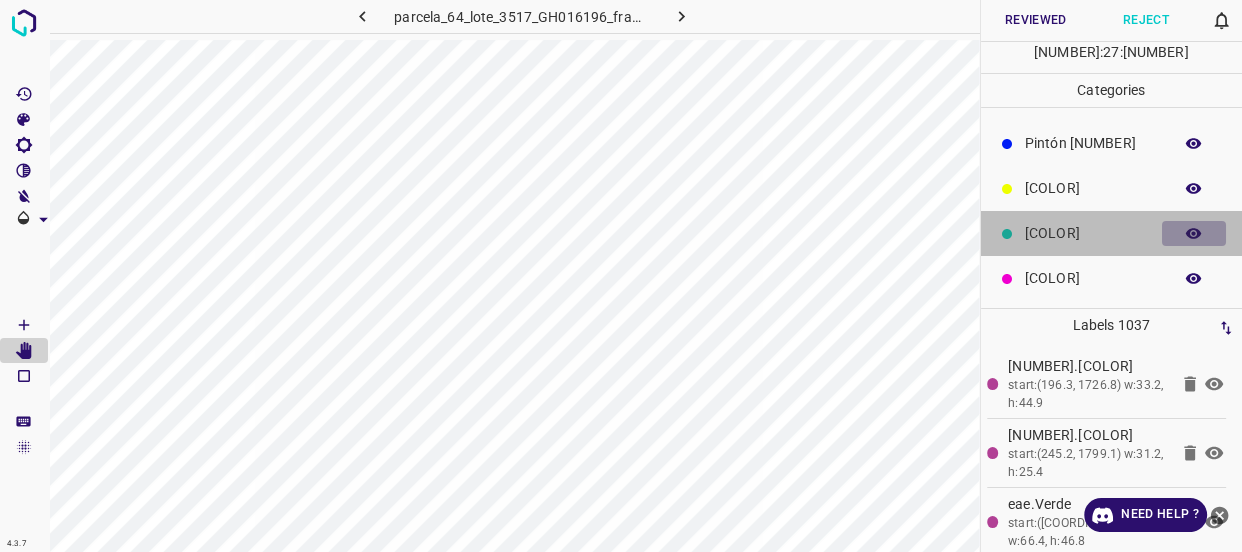 click 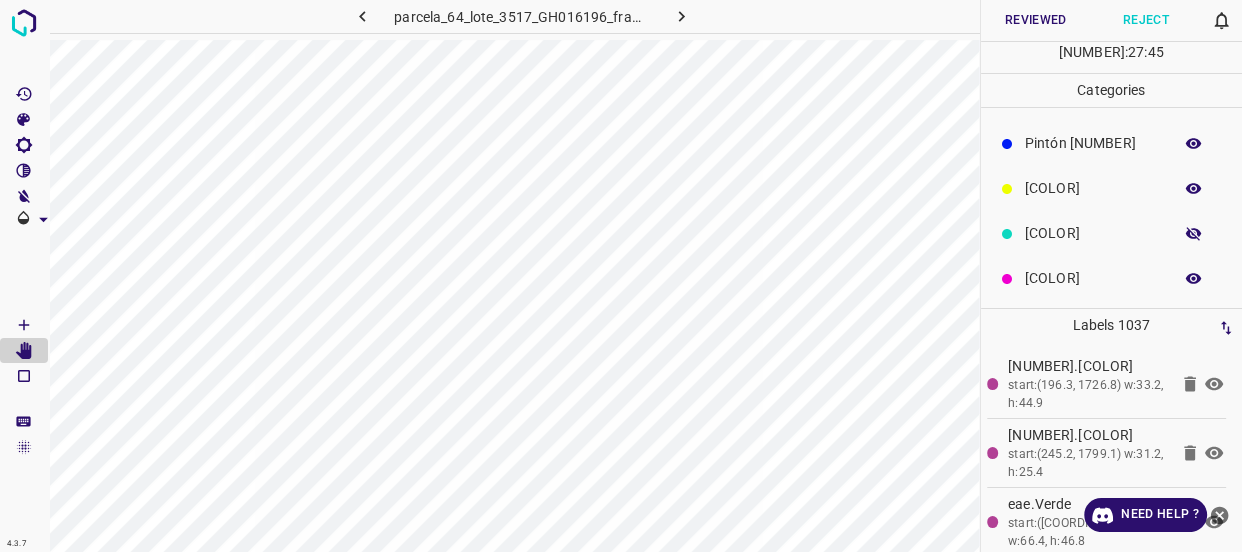 click 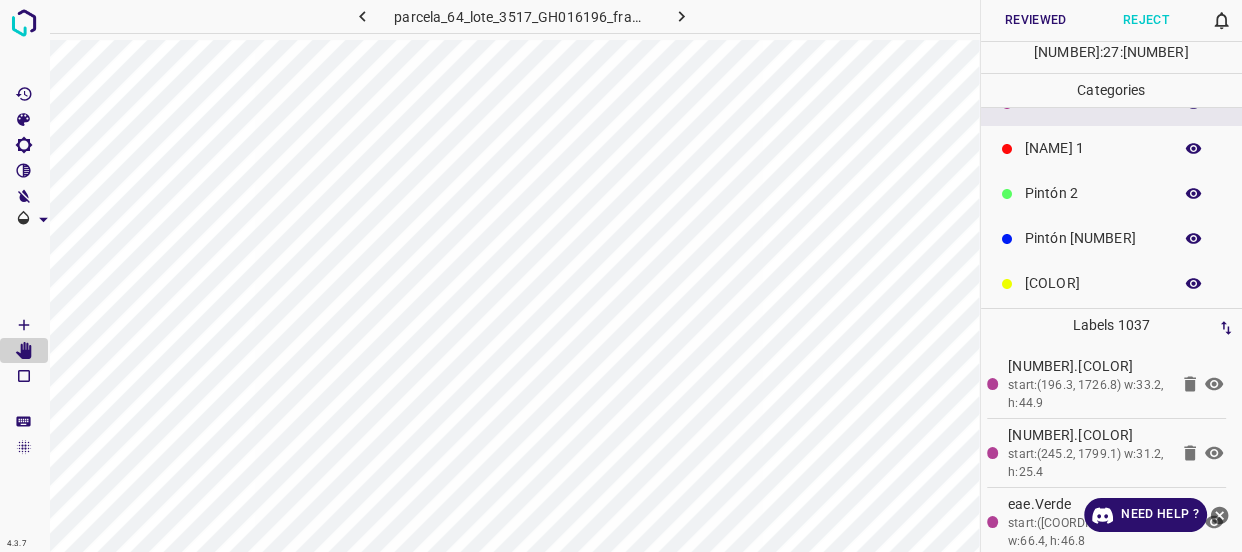 scroll, scrollTop: 175, scrollLeft: 0, axis: vertical 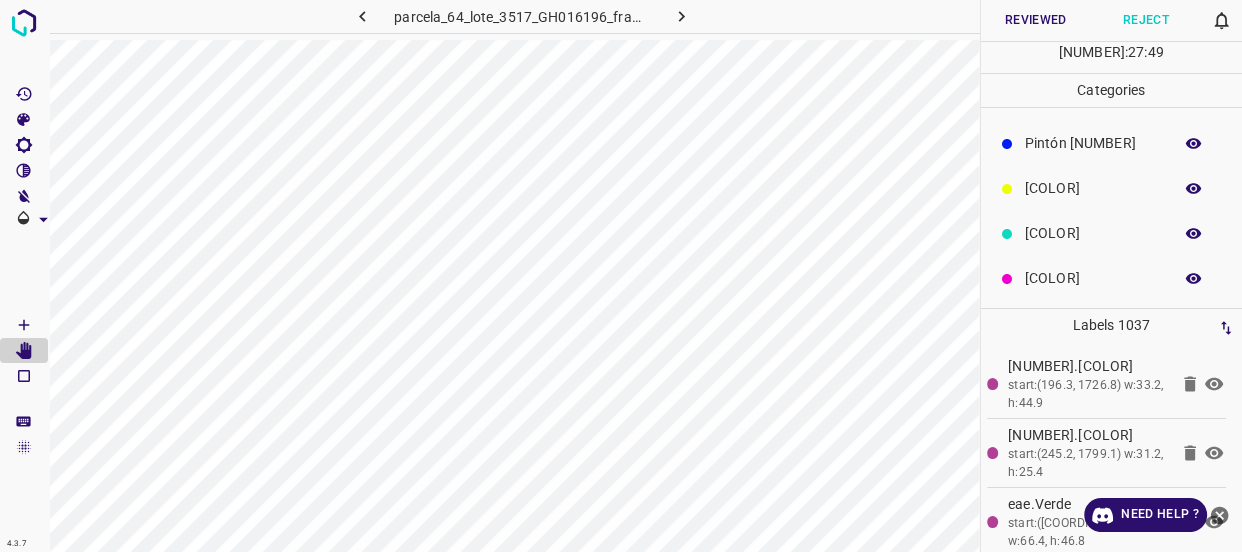 click 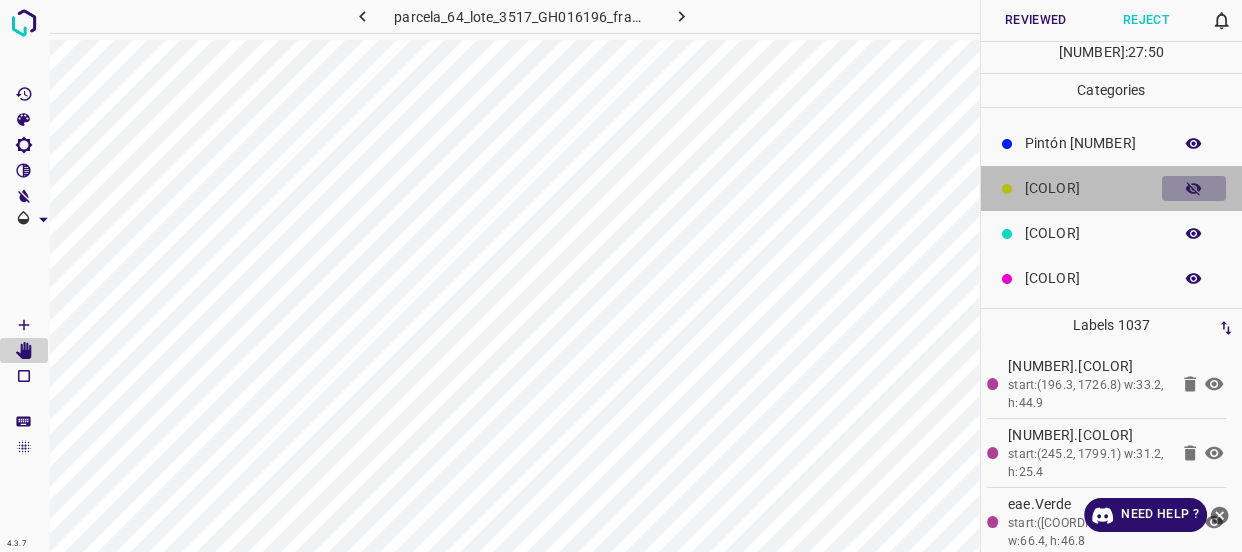 click 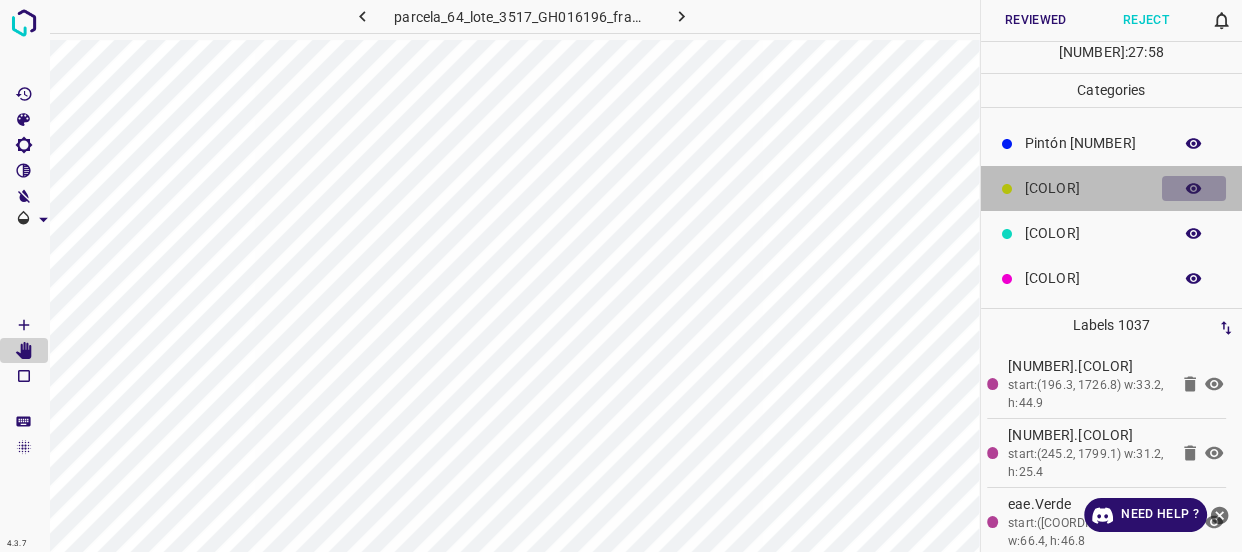 click at bounding box center [1194, 189] 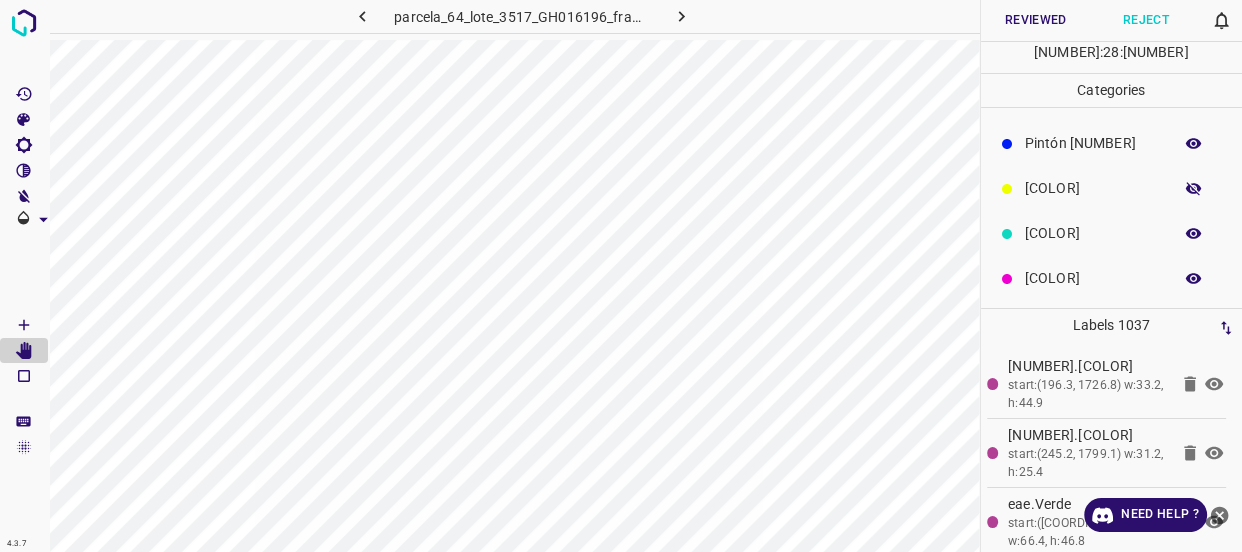 click 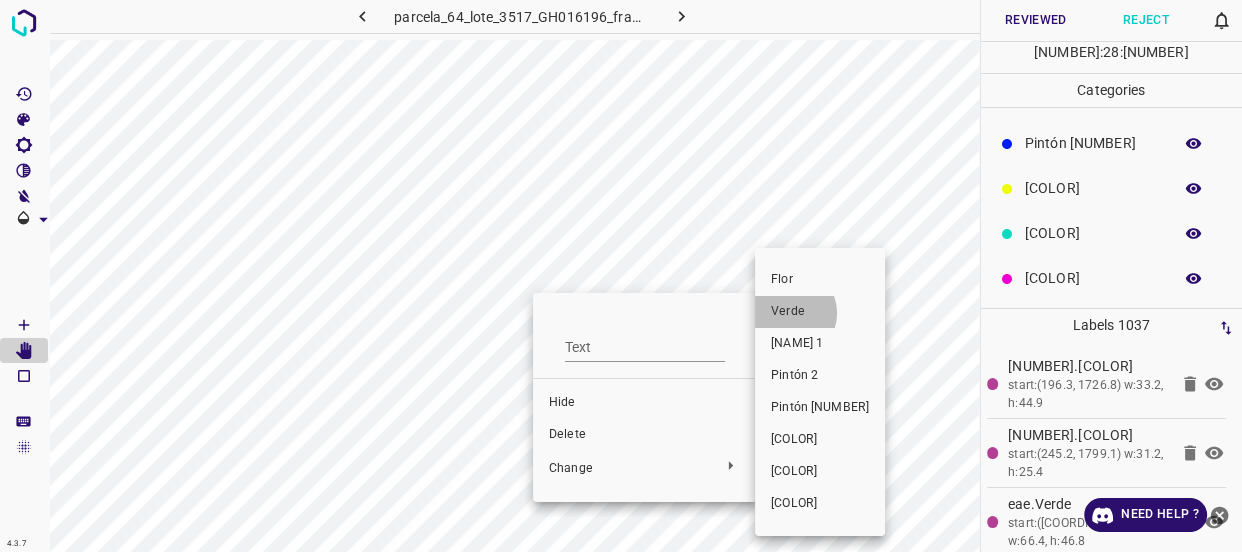 click on "Verde" at bounding box center (820, 312) 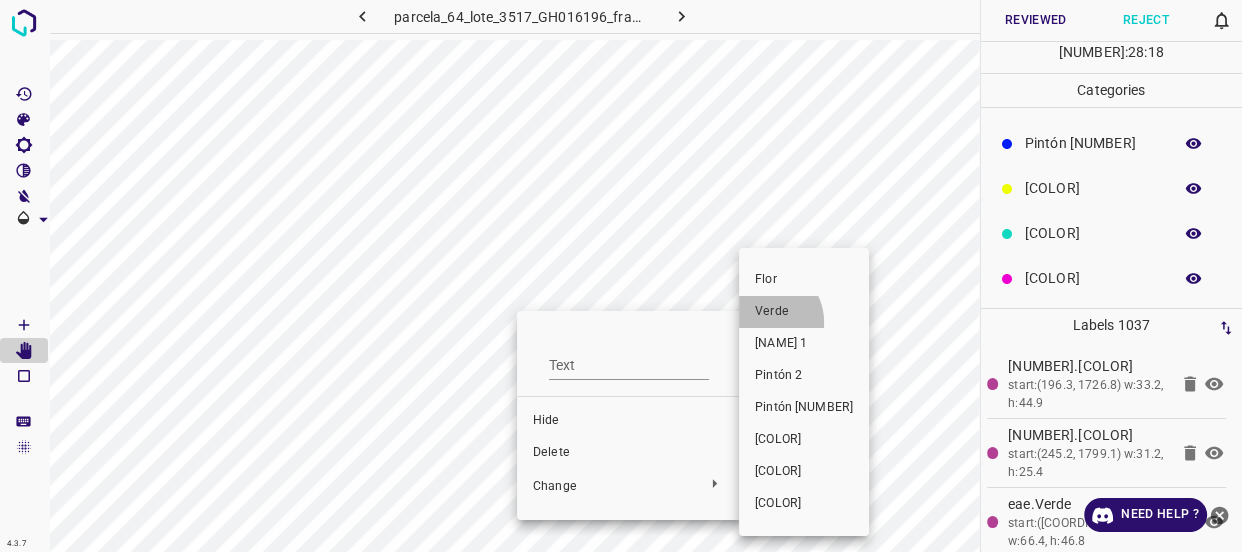click on "Verde" at bounding box center (804, 312) 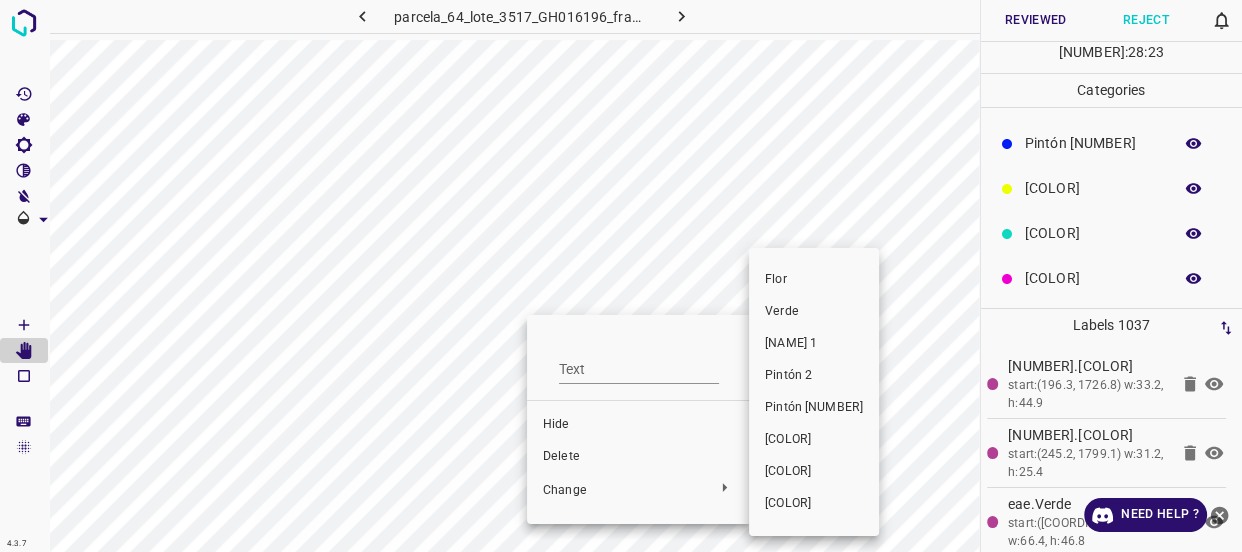 click on "Verde" at bounding box center (814, 312) 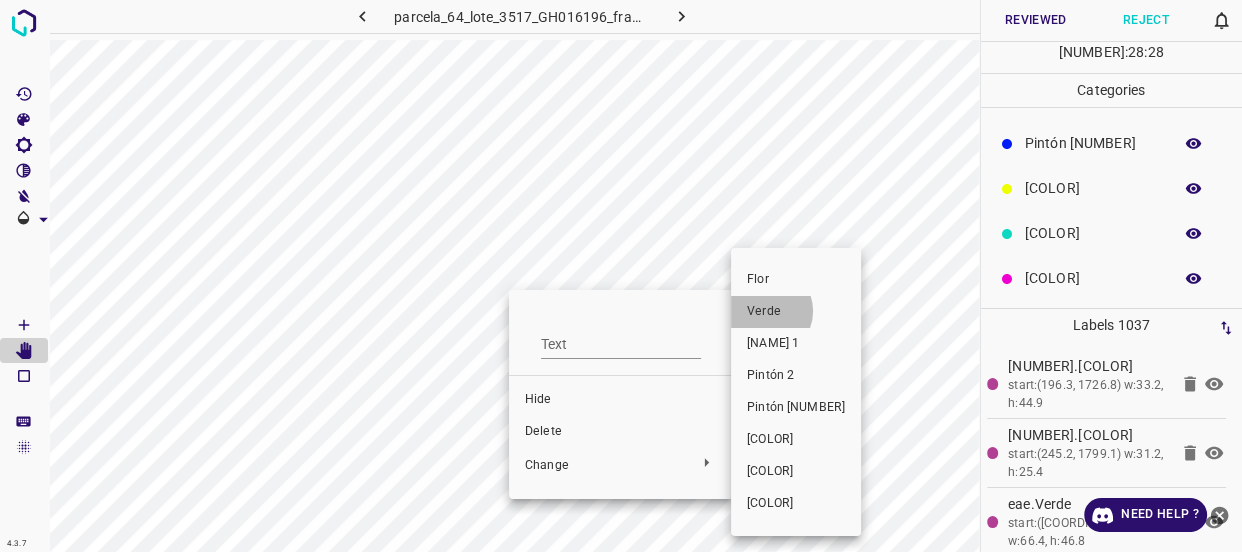 click on "Verde" at bounding box center [796, 312] 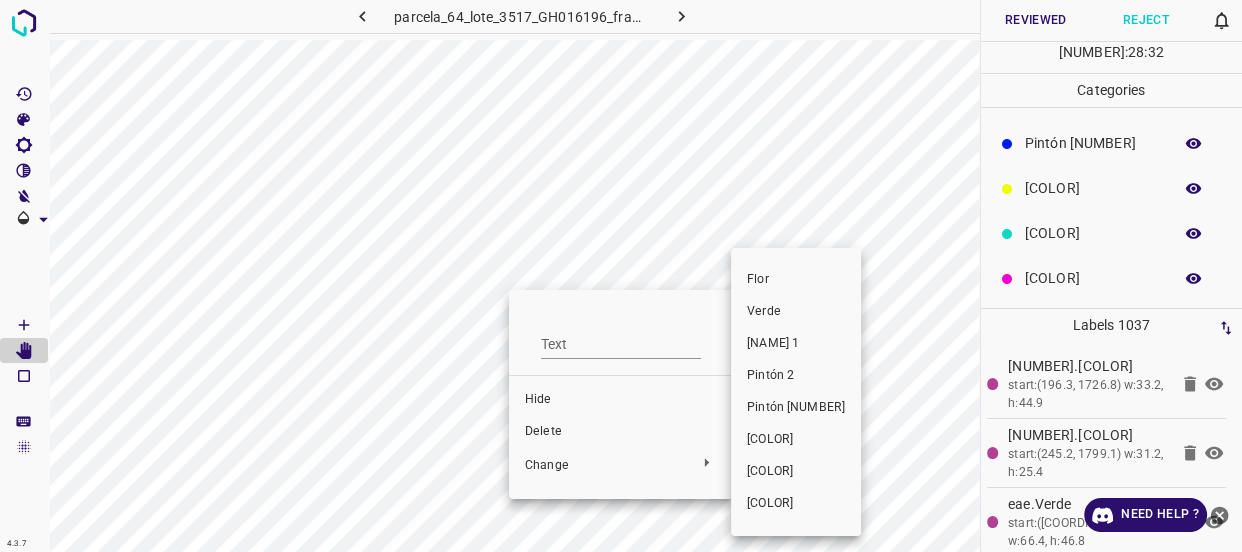 click on "Verde" at bounding box center (796, 312) 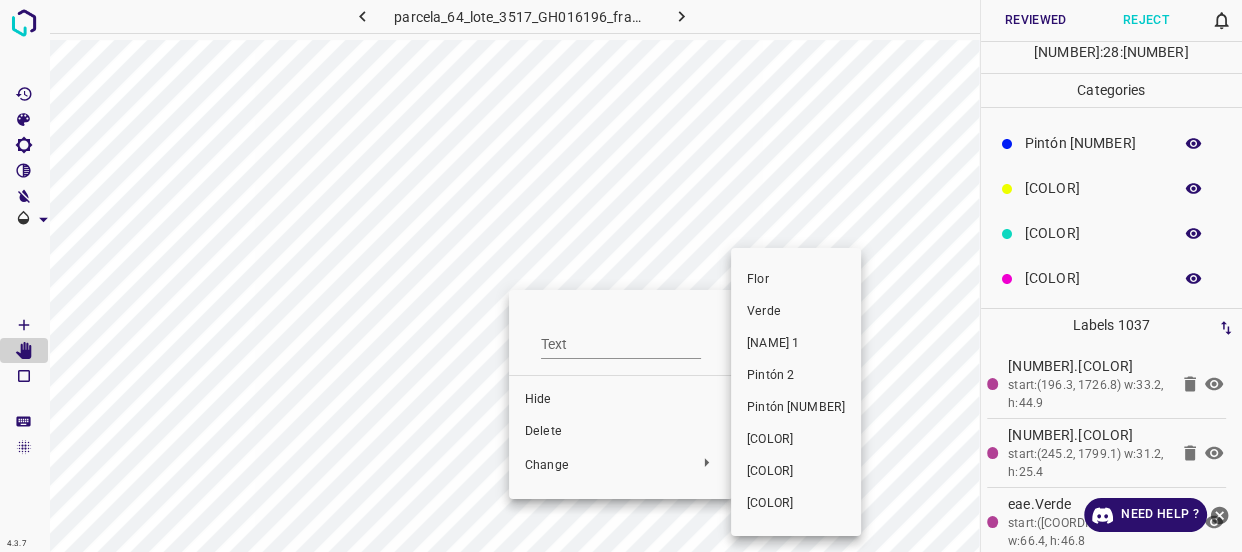 click on "Verde" at bounding box center [796, 312] 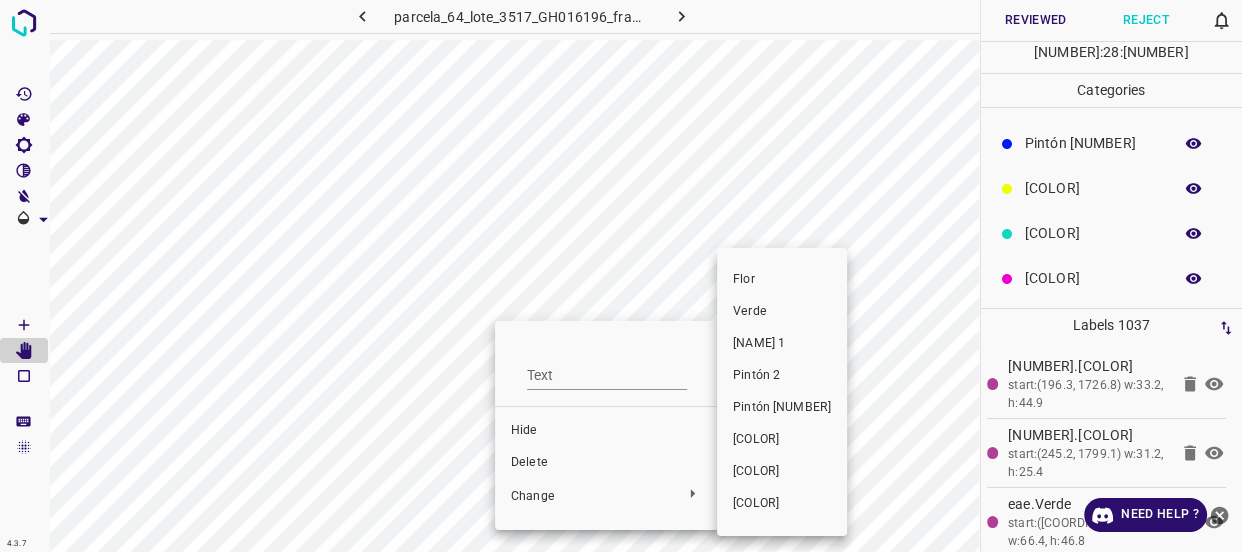 click on "Verde" at bounding box center (782, 312) 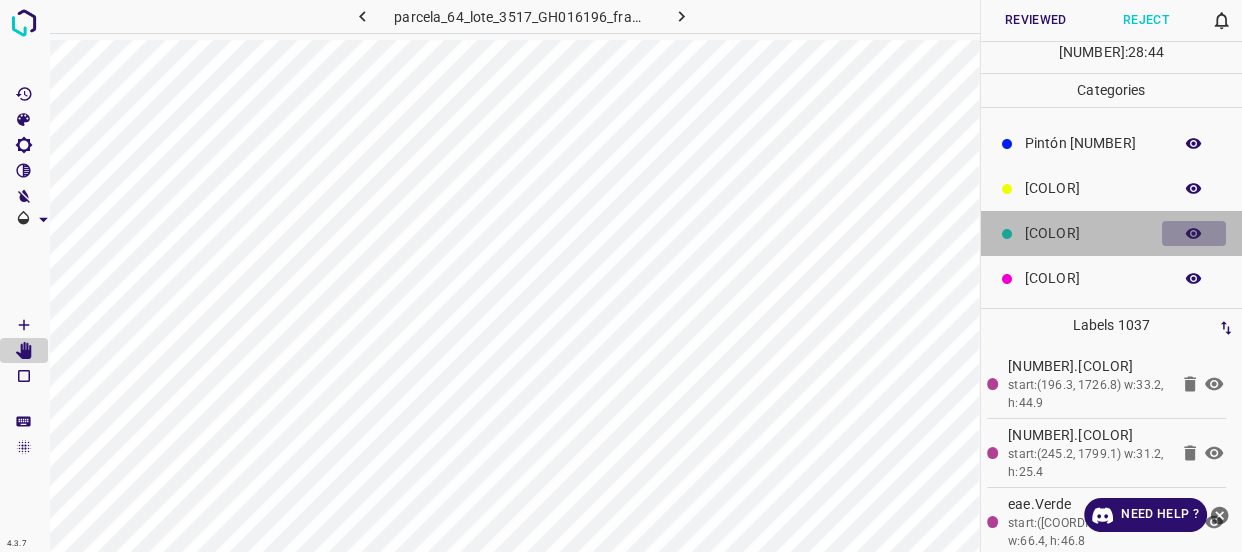 click 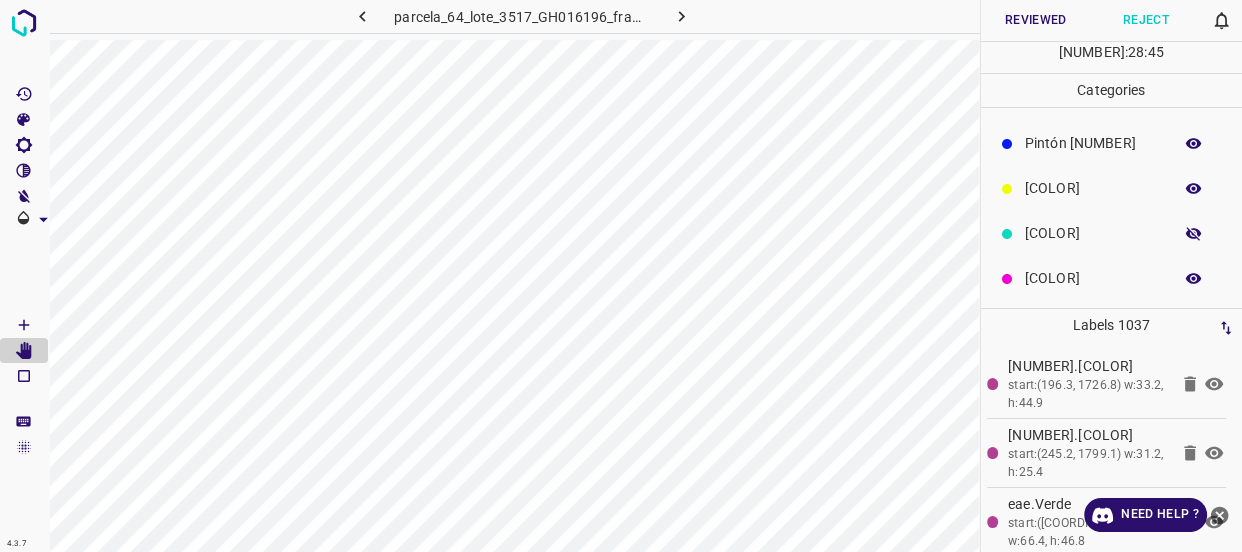 click 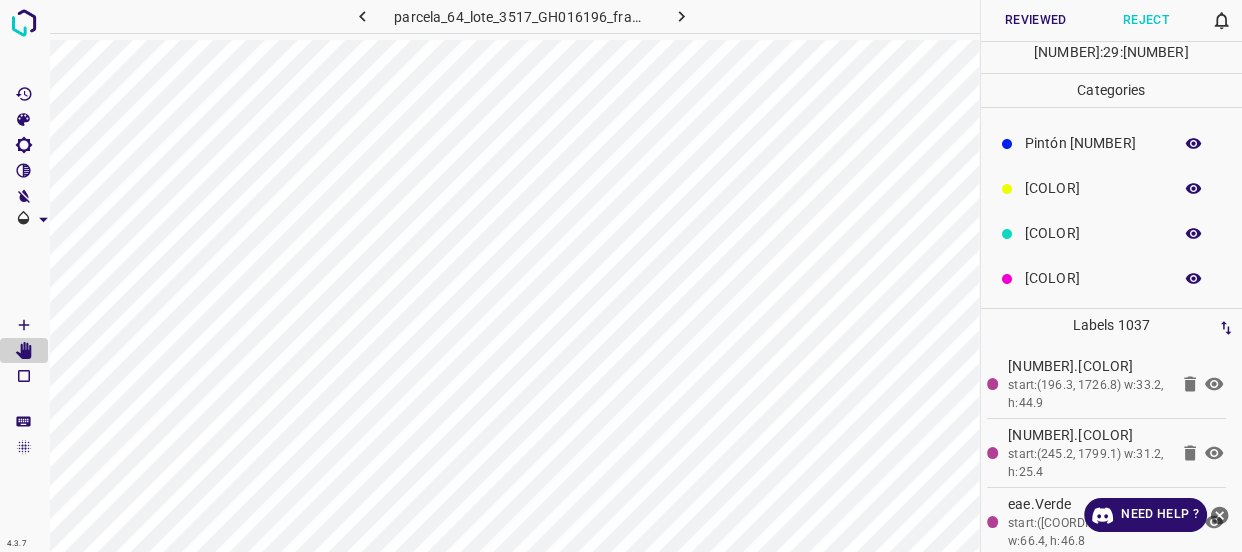 scroll, scrollTop: 84, scrollLeft: 0, axis: vertical 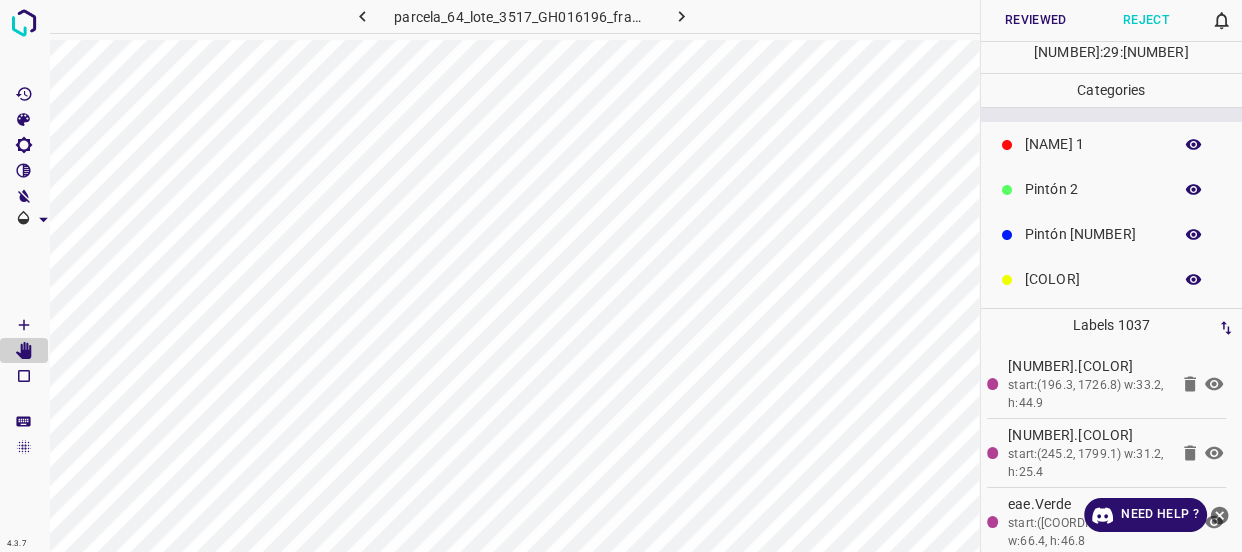 click 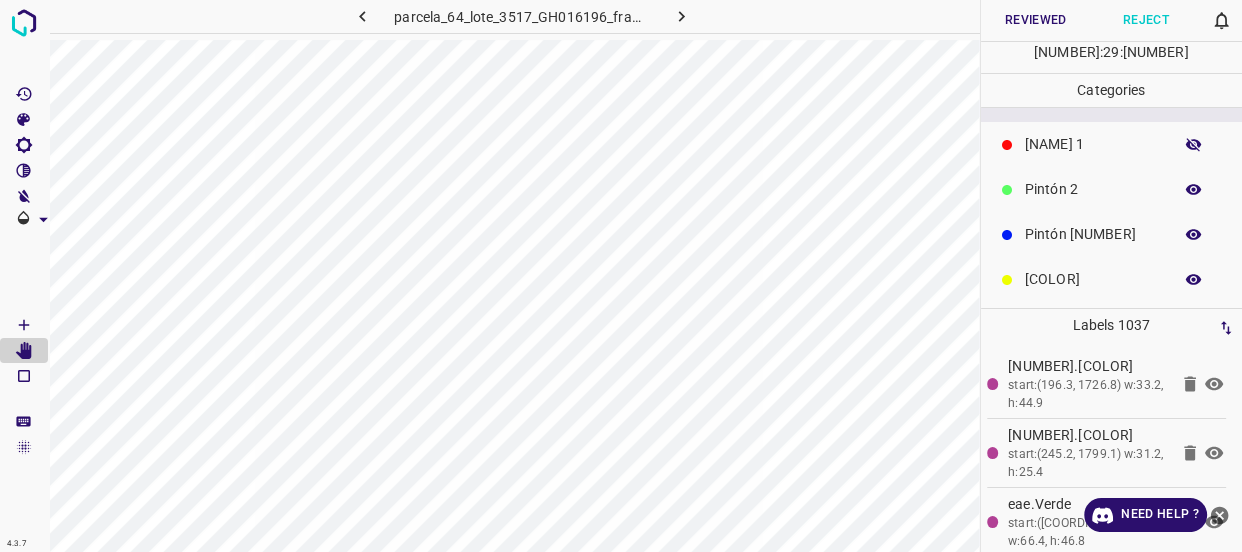 click 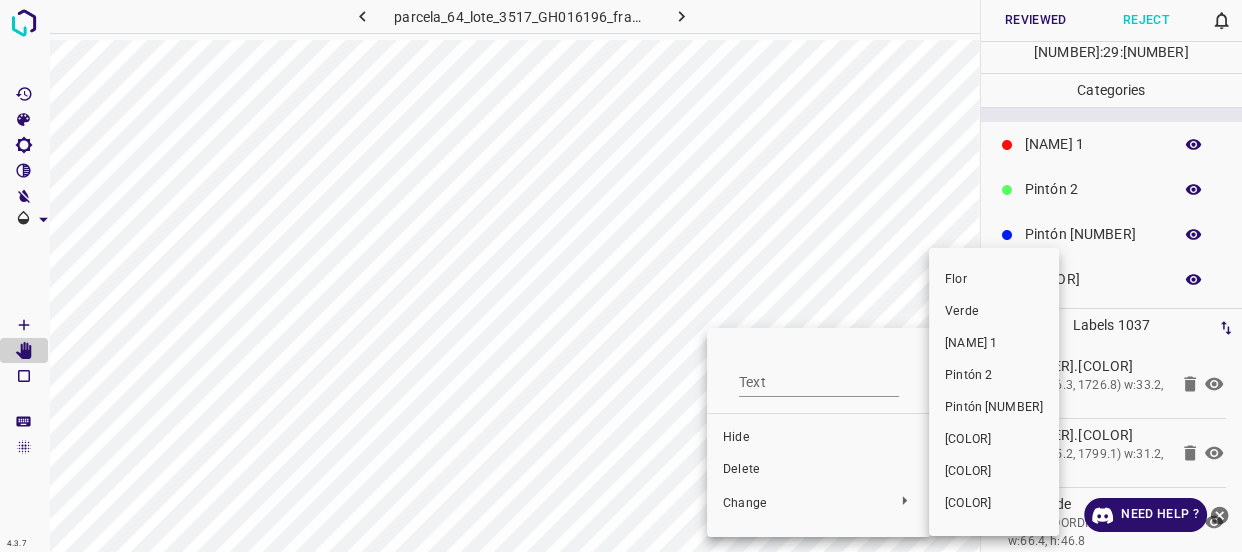 click on "Verde" at bounding box center [994, 312] 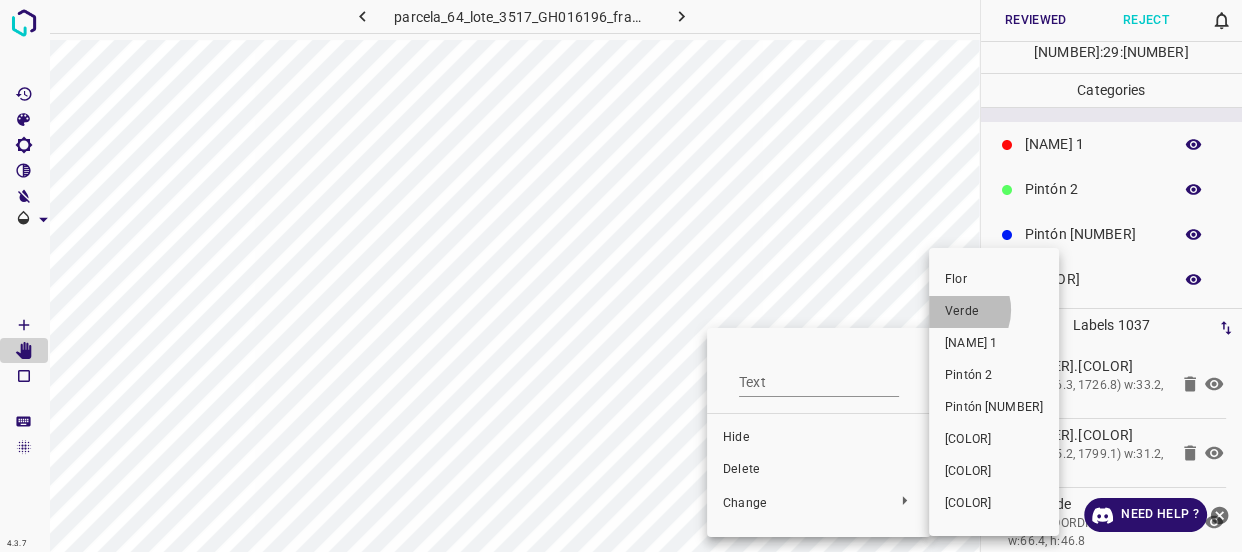 click on "Verde" at bounding box center (994, 312) 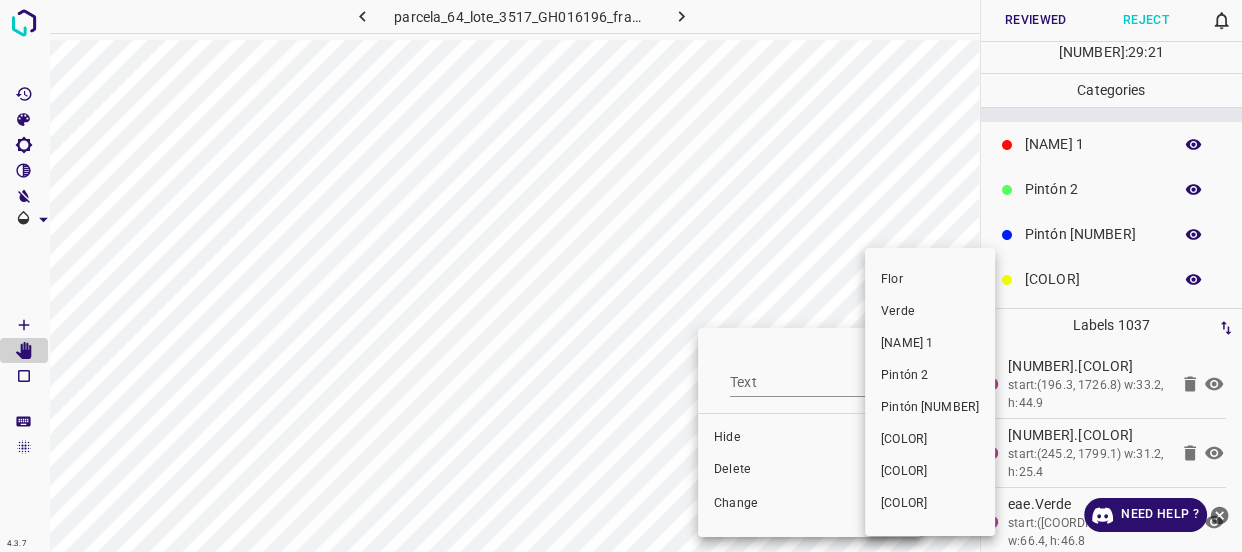 click on "Verde" at bounding box center [930, 312] 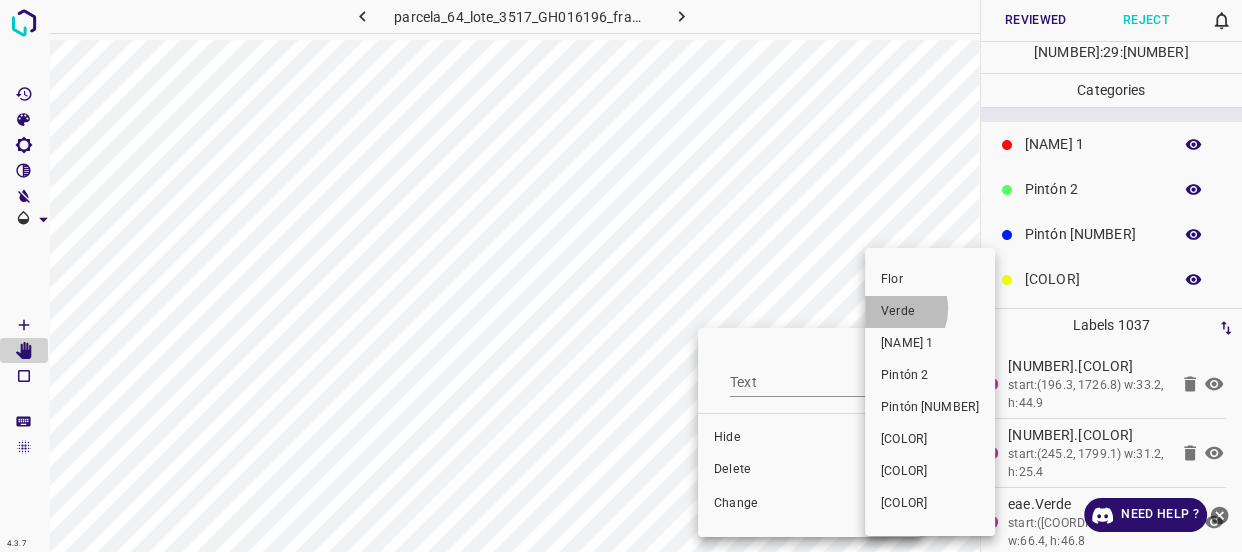 click on "Verde" at bounding box center (930, 312) 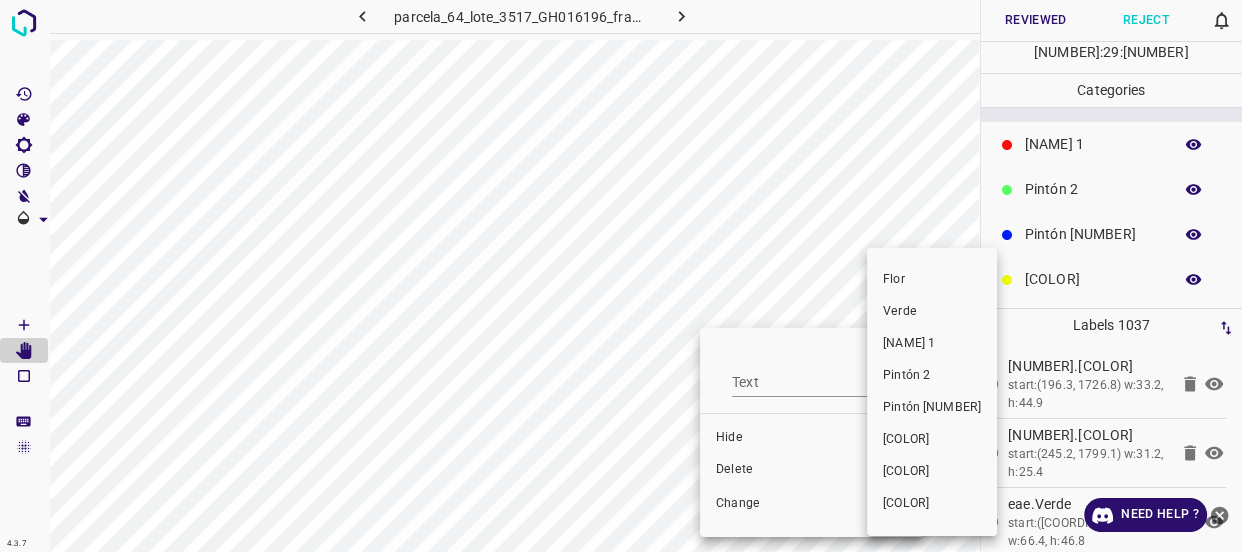 click on "Verde" at bounding box center [932, 312] 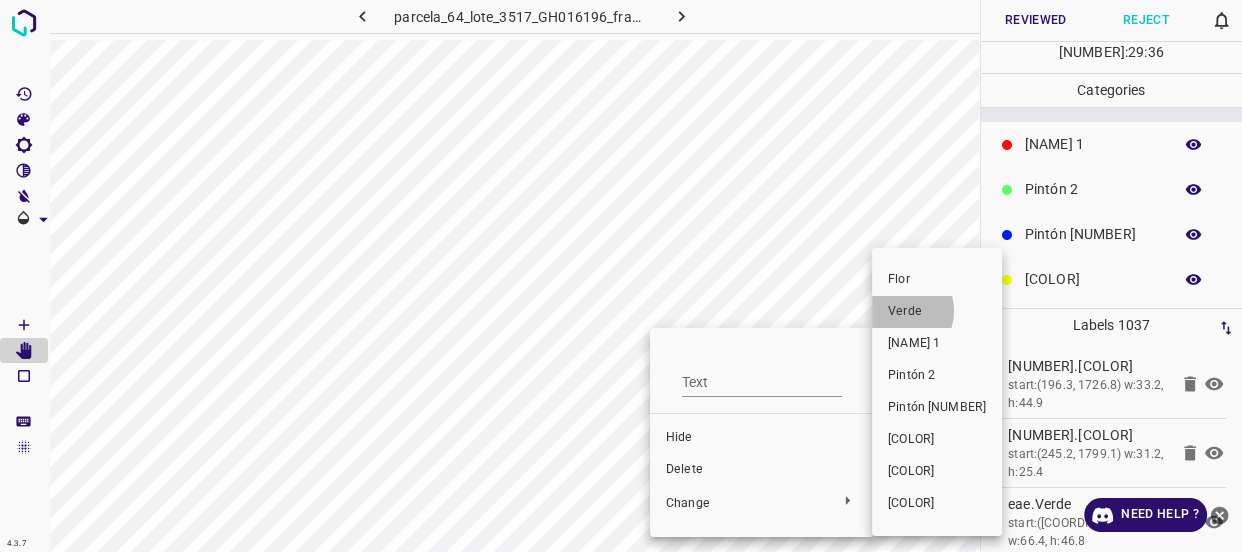 click on "Verde" at bounding box center (937, 312) 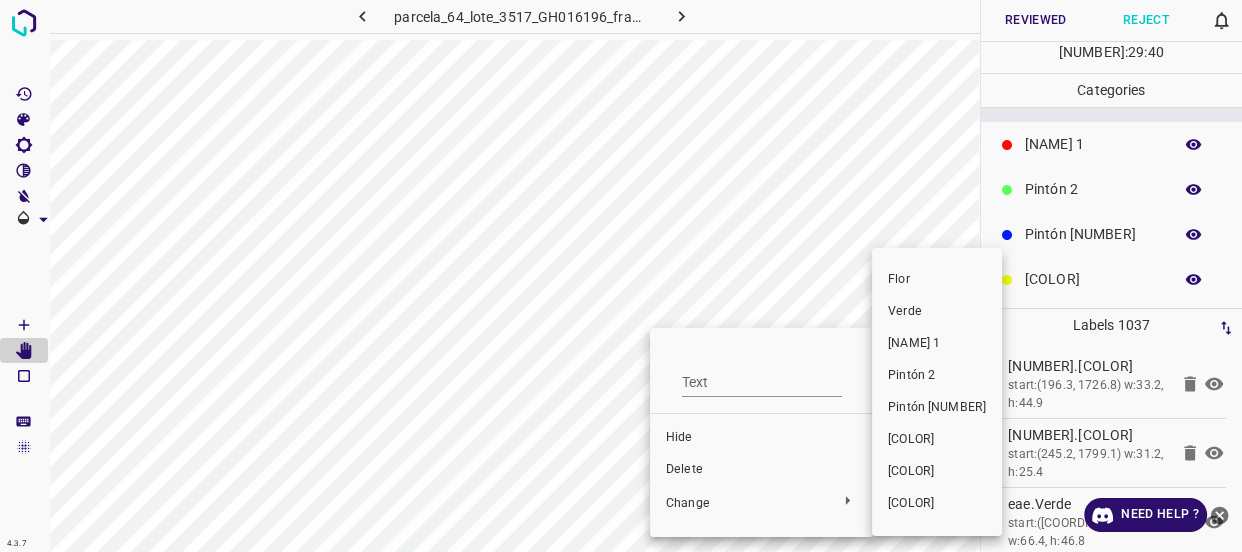 click on "Verde" at bounding box center [937, 312] 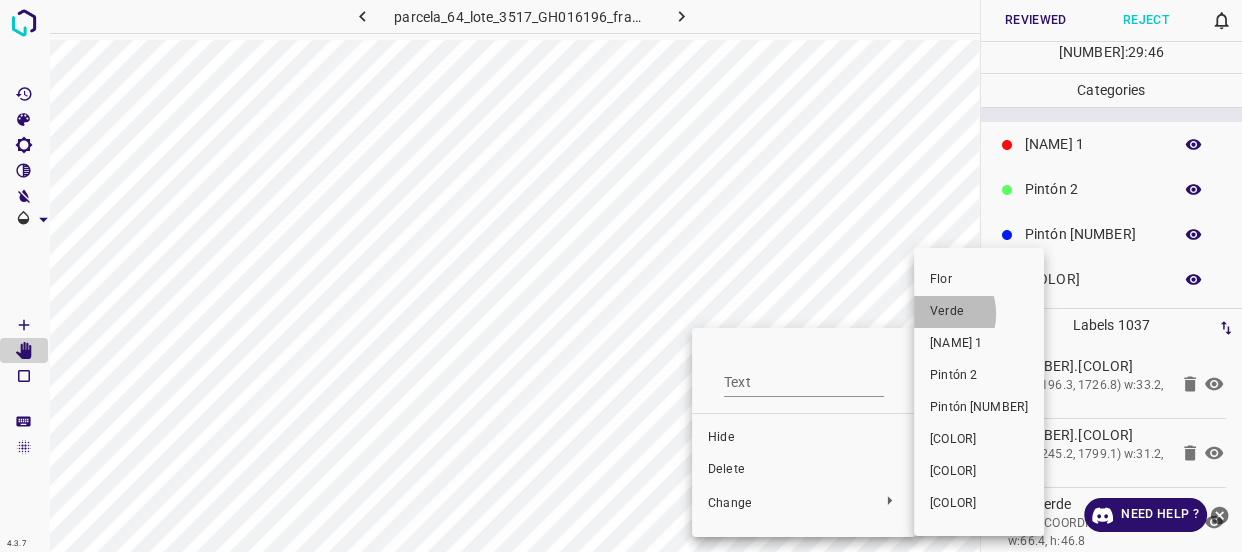 click on "Verde" at bounding box center (979, 312) 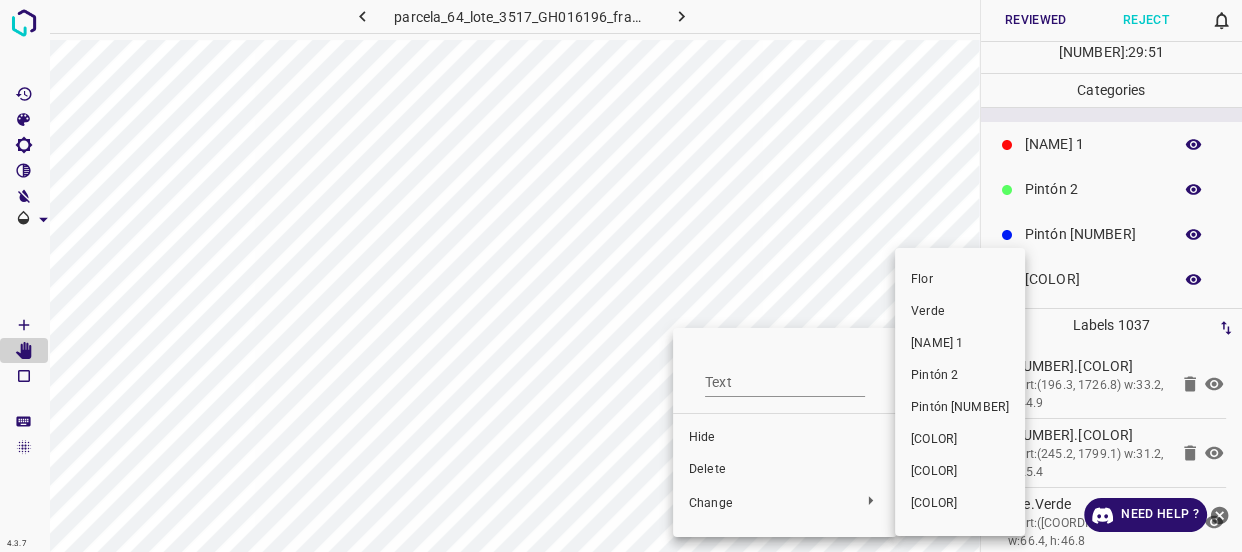 click on "Verde" at bounding box center (960, 312) 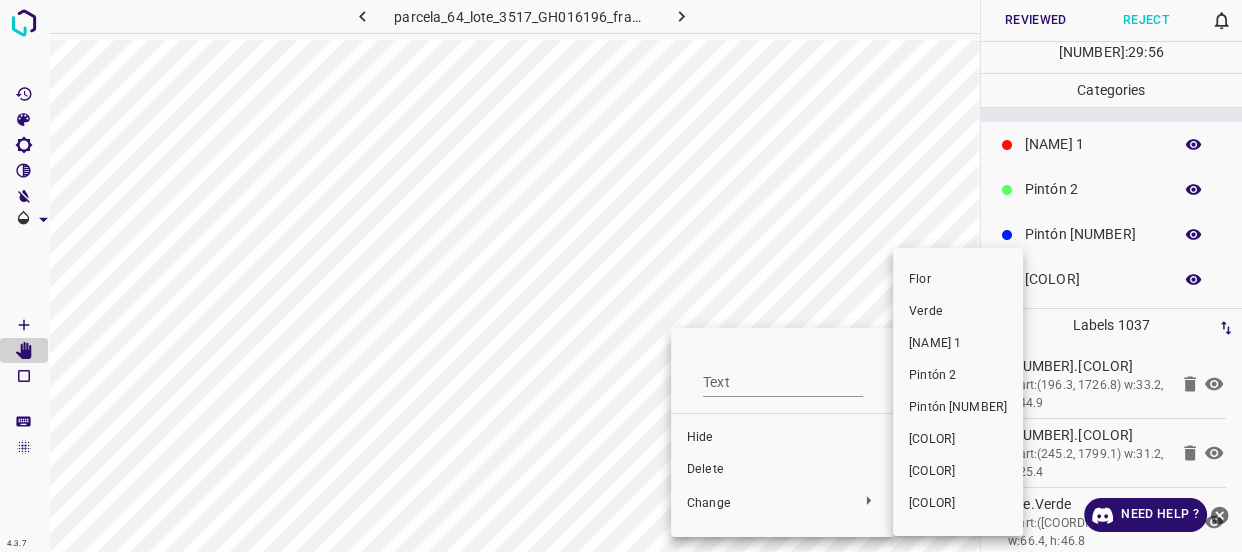 click on "Verde" at bounding box center [958, 312] 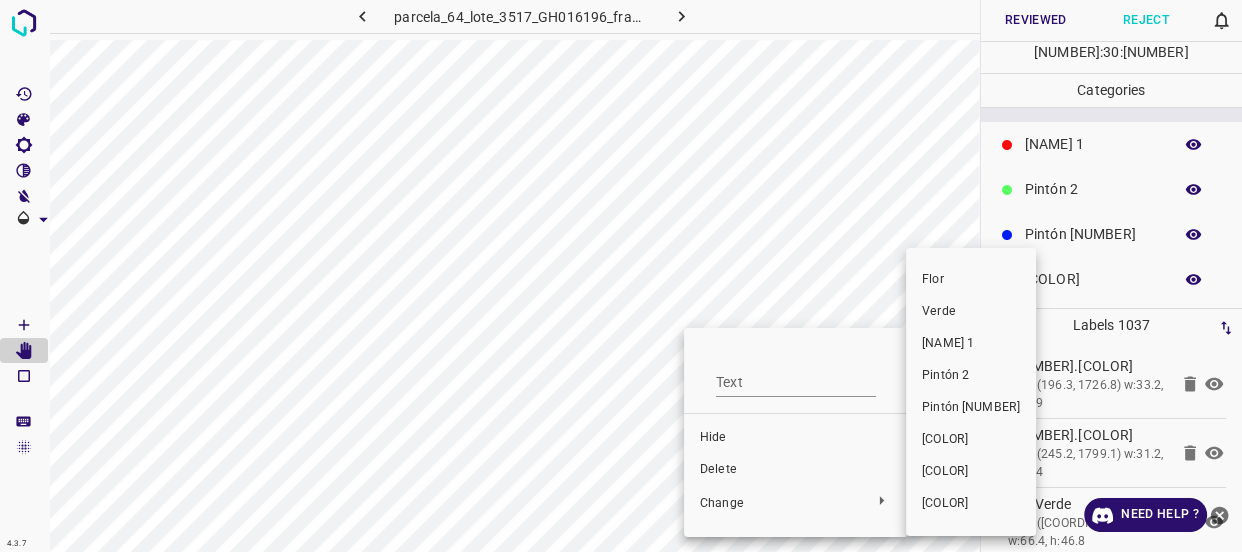 click on "Verde" at bounding box center (971, 312) 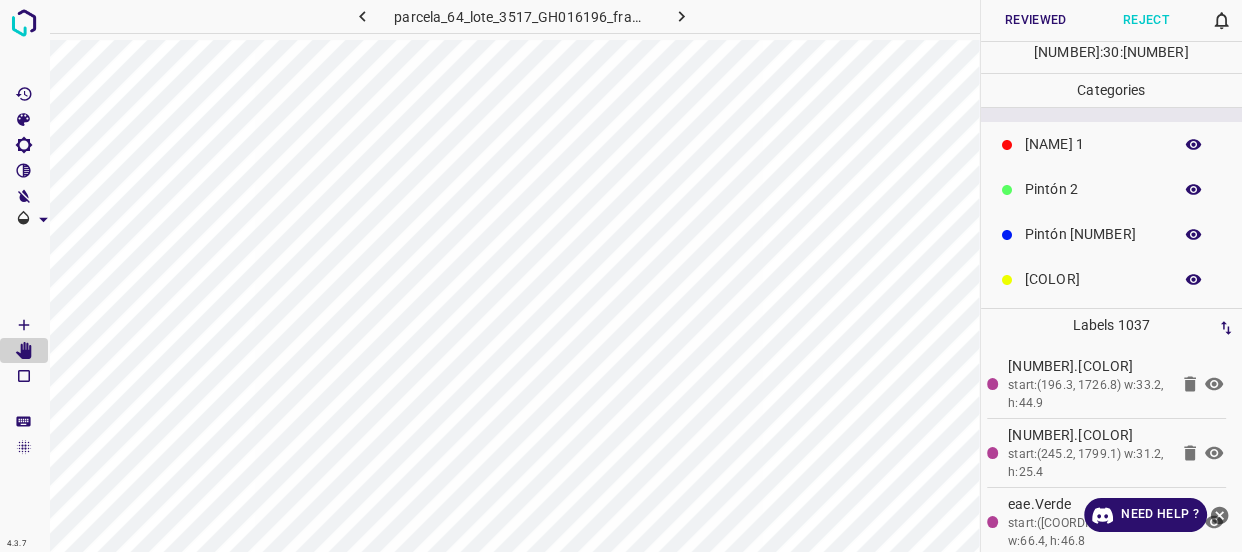 click 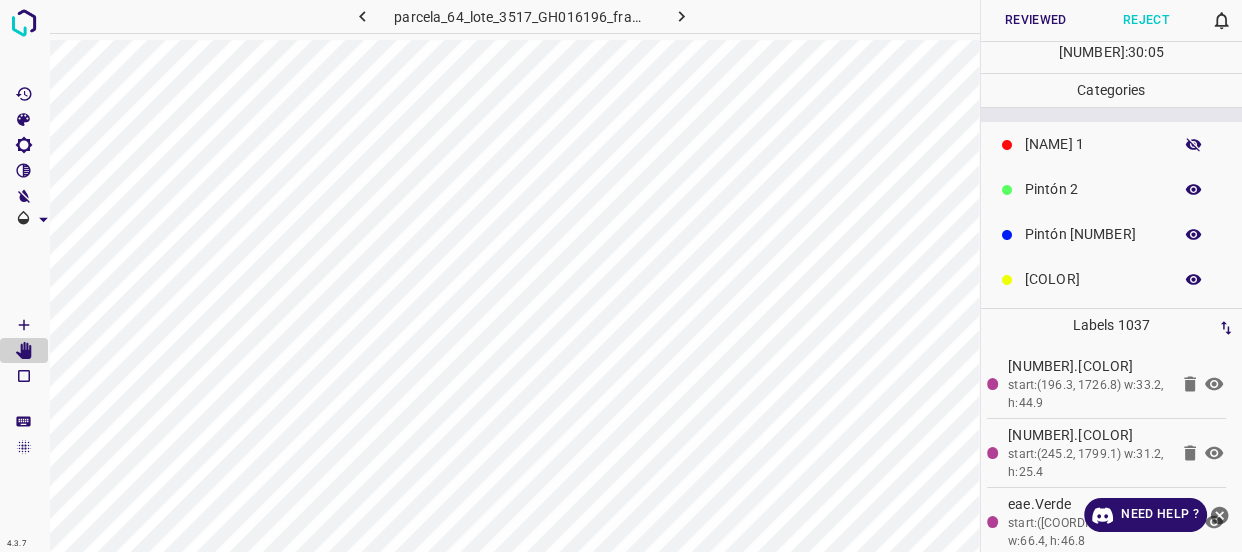 click 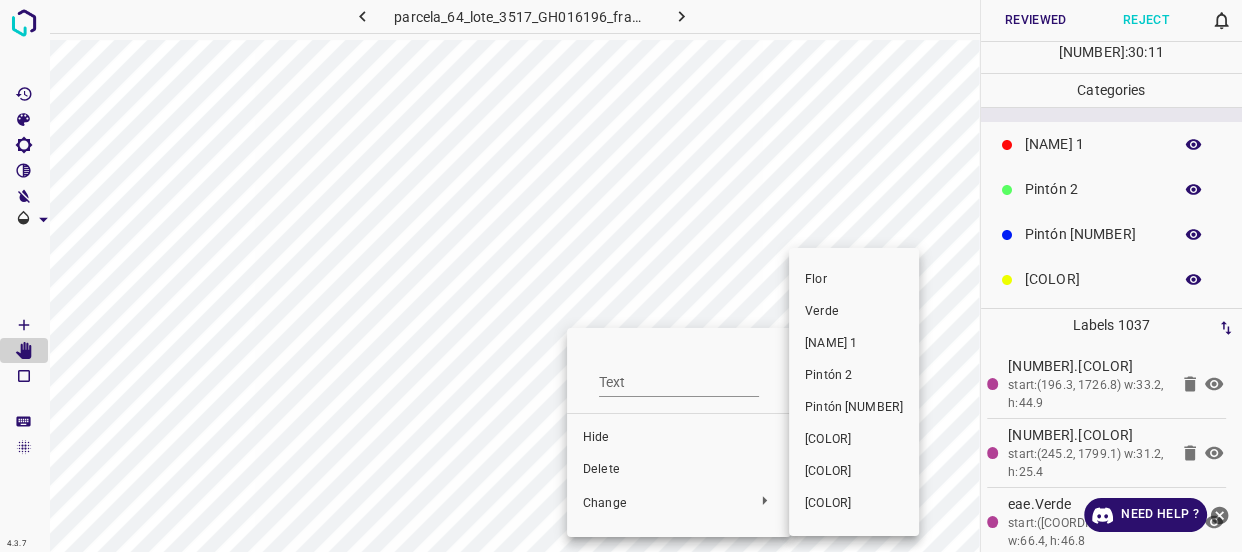 click on "Verde" at bounding box center [854, 312] 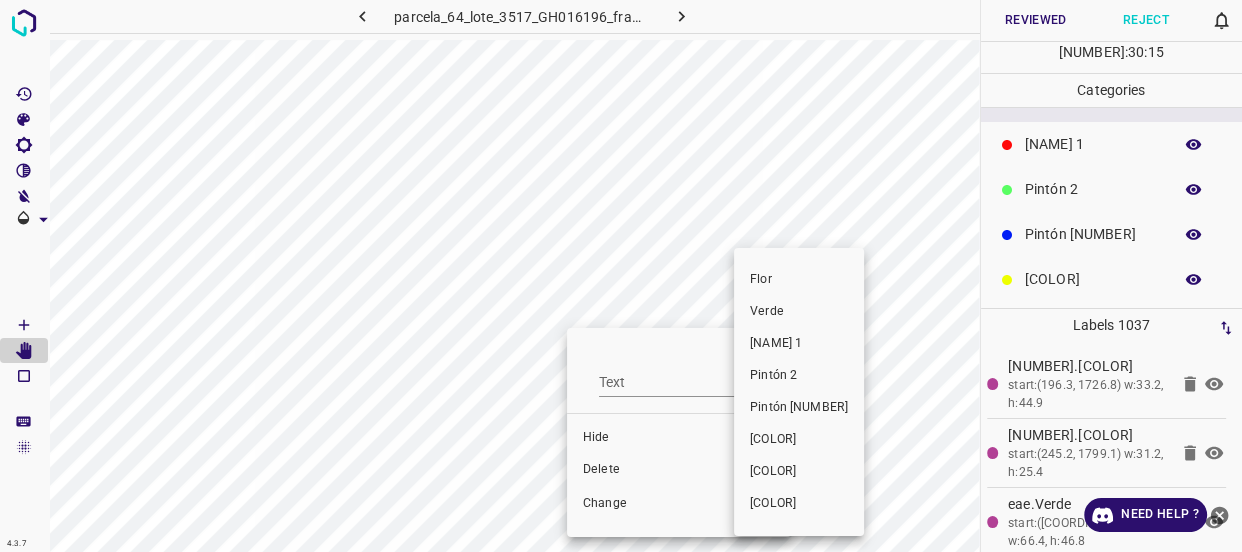 click on "Verde" at bounding box center (799, 312) 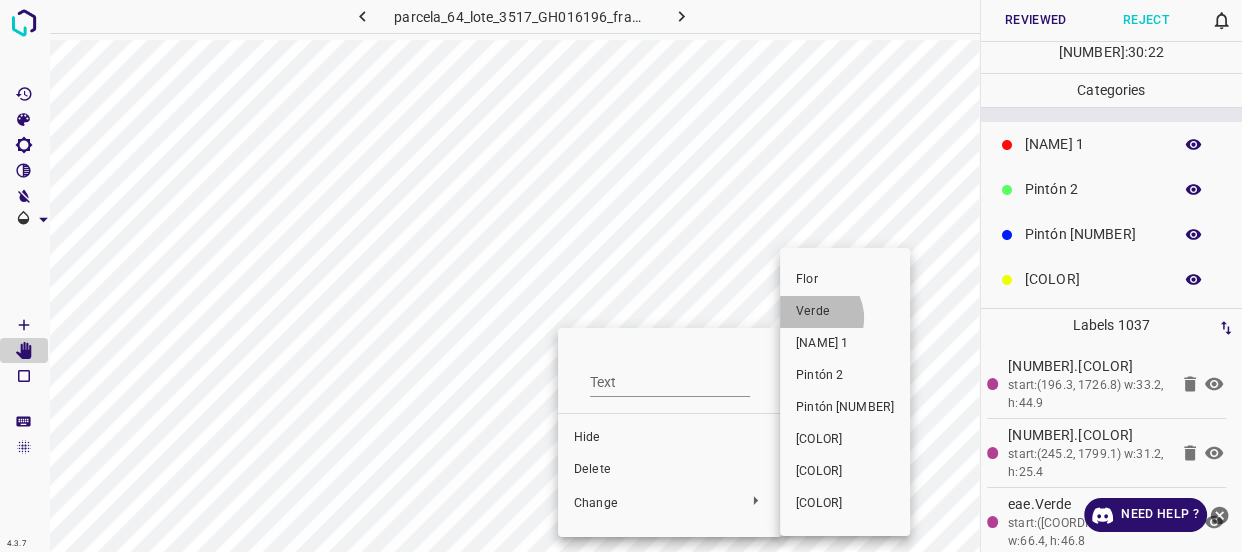 click on "Verde" at bounding box center (845, 312) 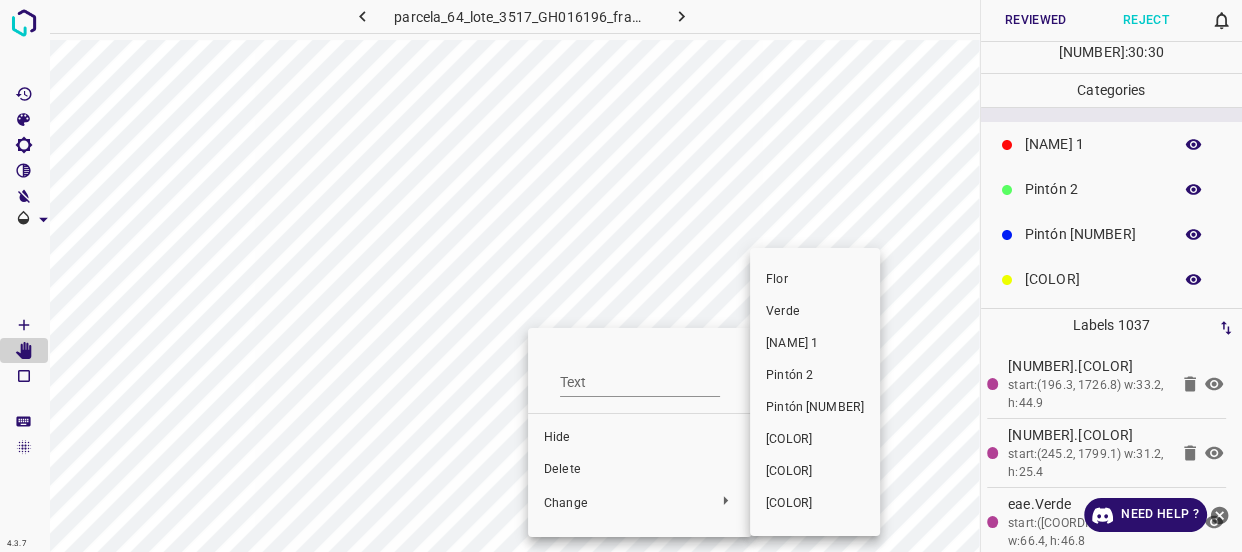 click on "Verde" at bounding box center [815, 312] 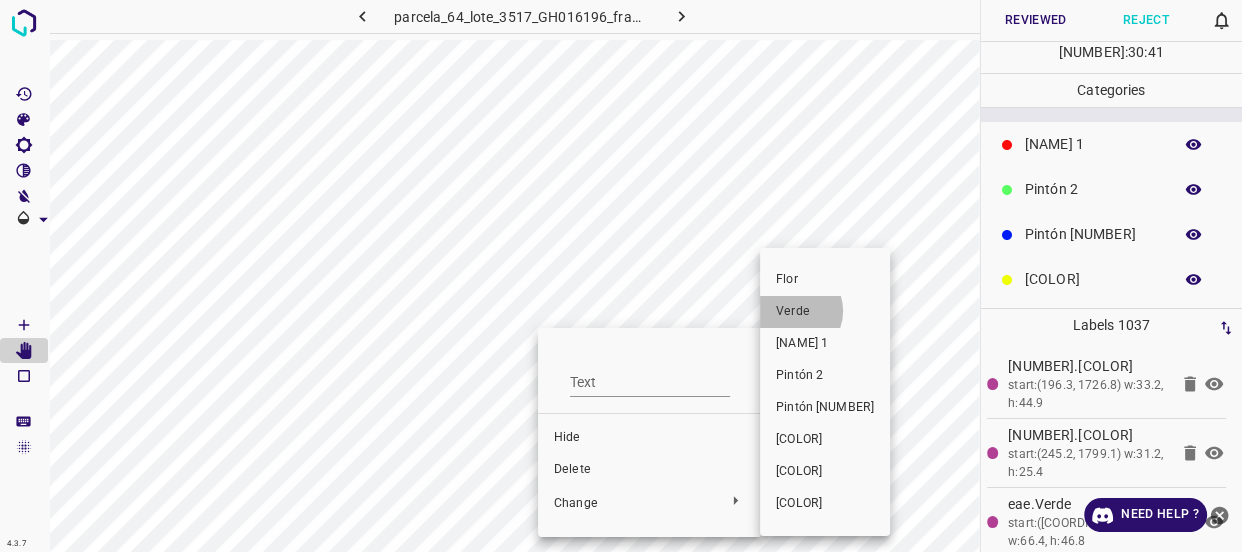 click on "Verde" at bounding box center (825, 312) 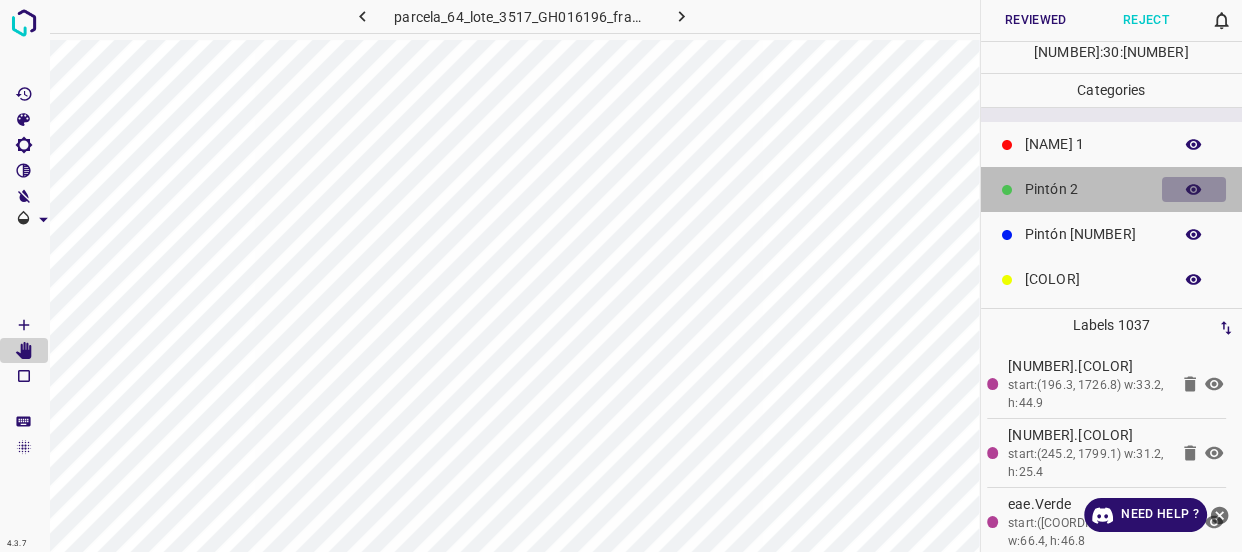 click 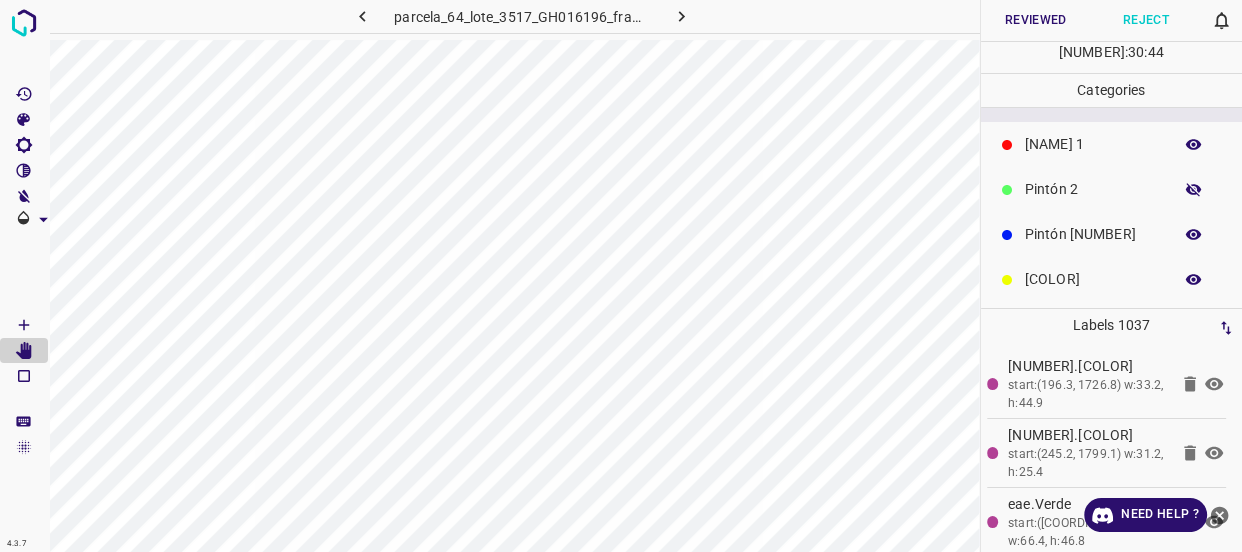 click 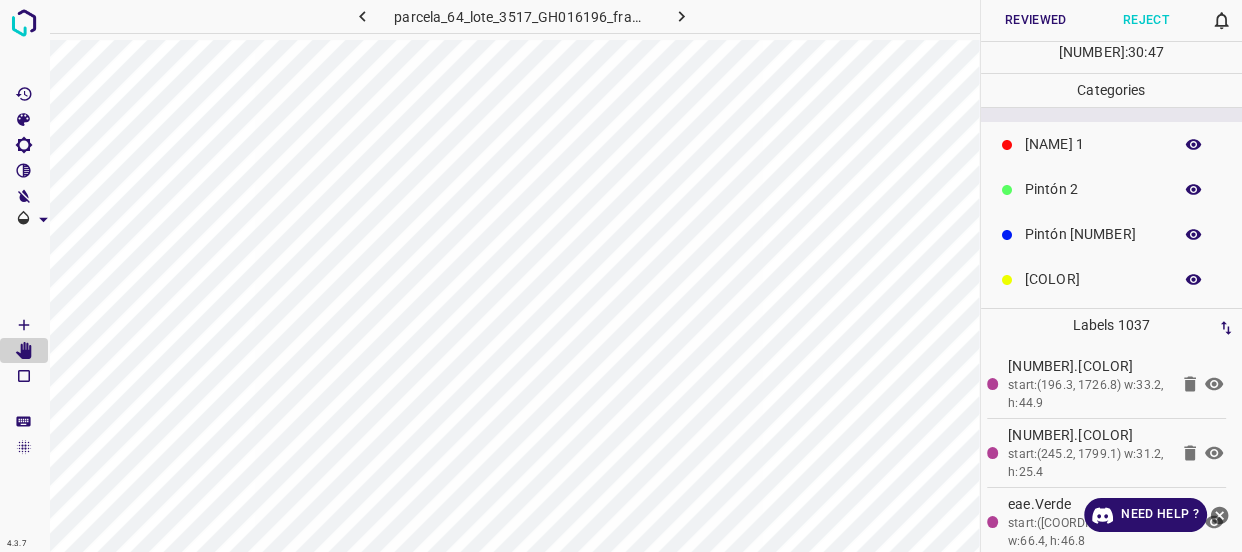 scroll, scrollTop: 175, scrollLeft: 0, axis: vertical 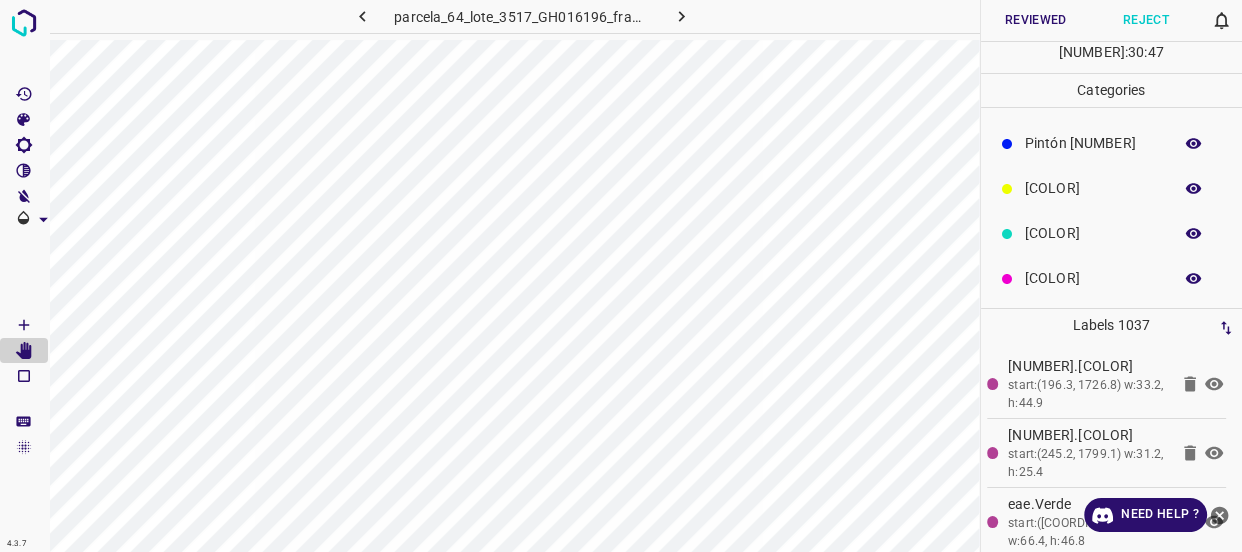 click 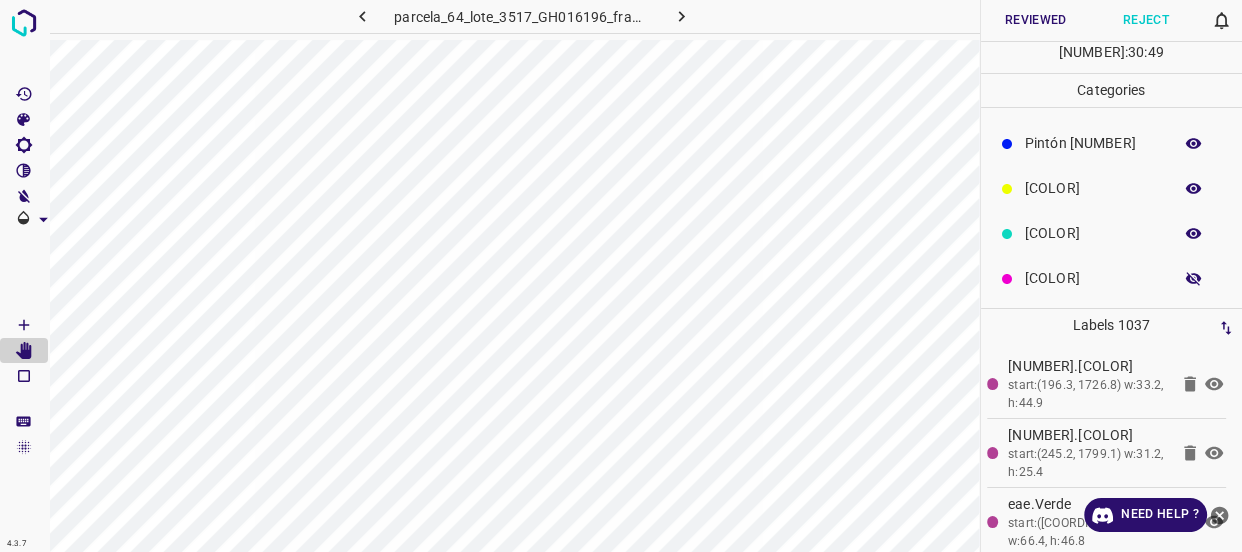 click 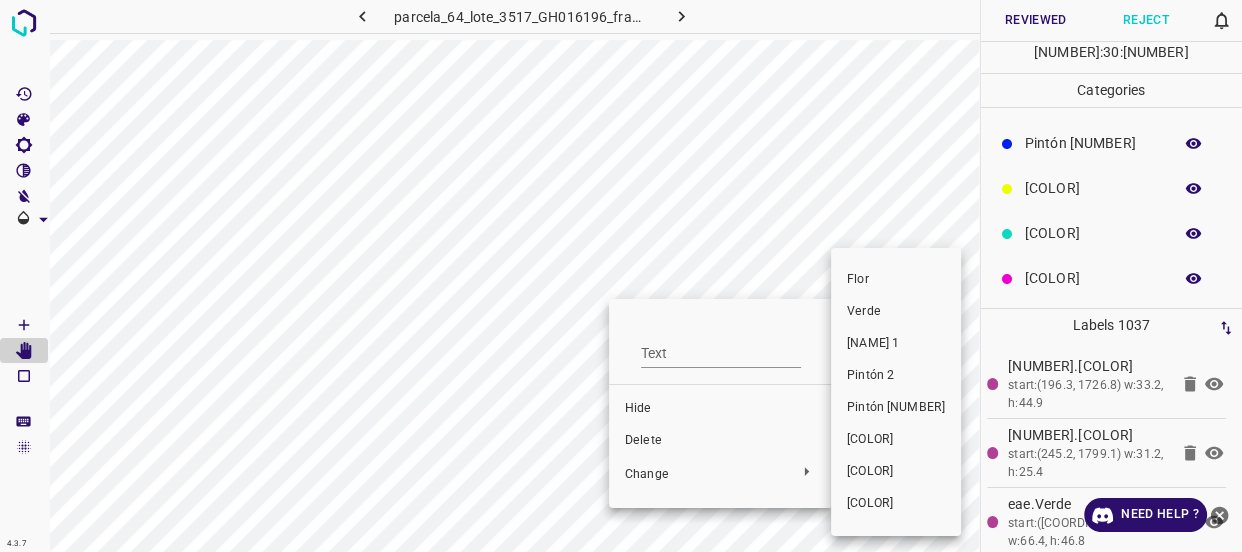 click on "Verde" at bounding box center [896, 312] 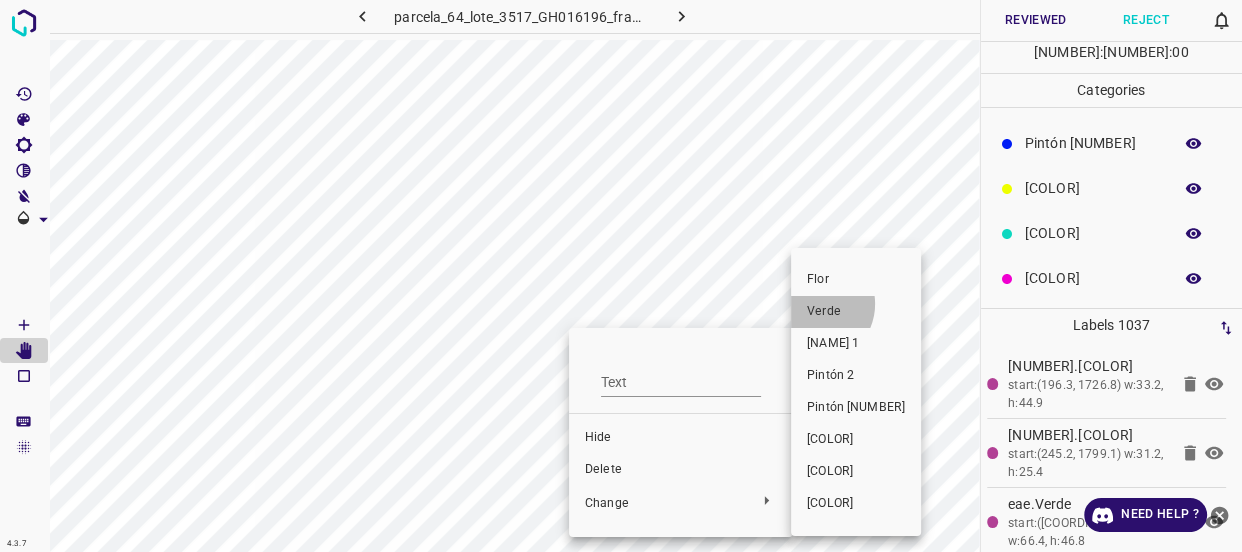 click on "Verde" at bounding box center (856, 312) 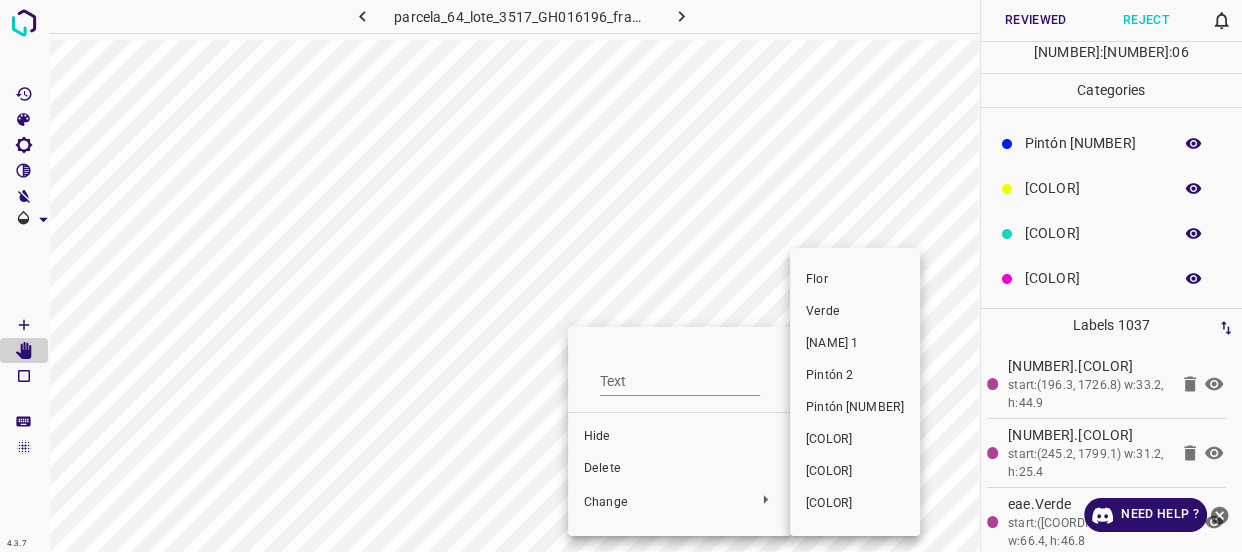 click on "Verde" at bounding box center [855, 312] 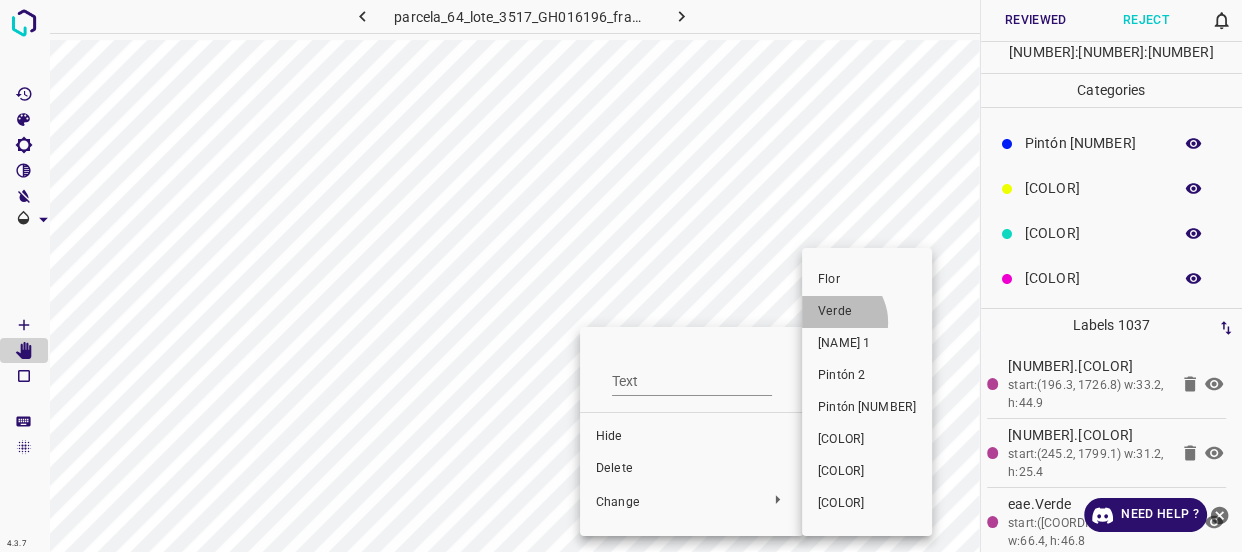 click on "Verde" at bounding box center [867, 312] 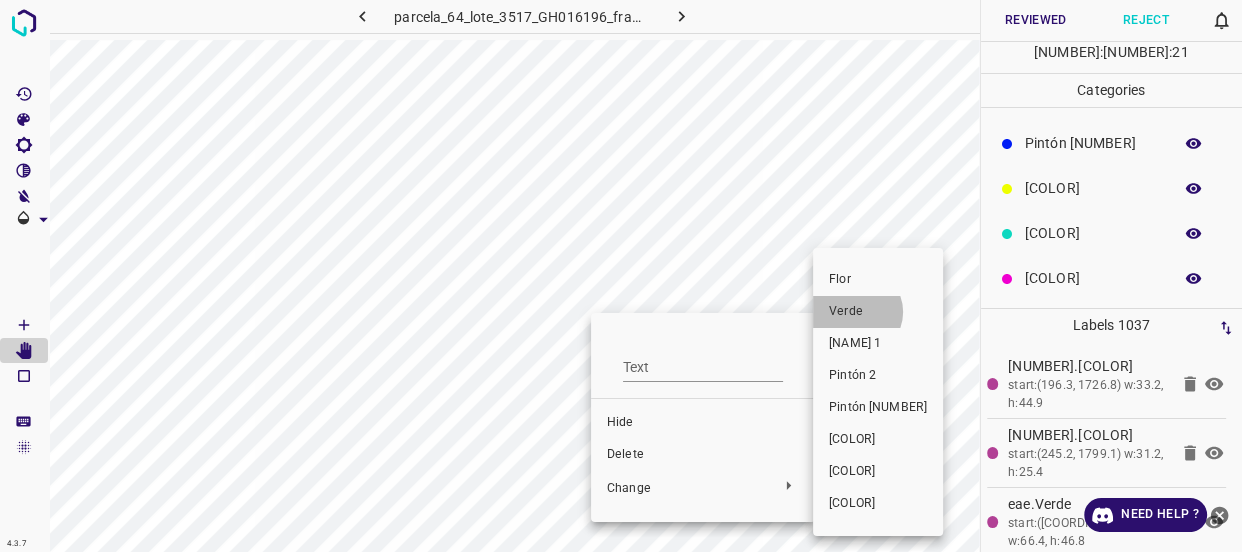 click on "Verde" at bounding box center [878, 312] 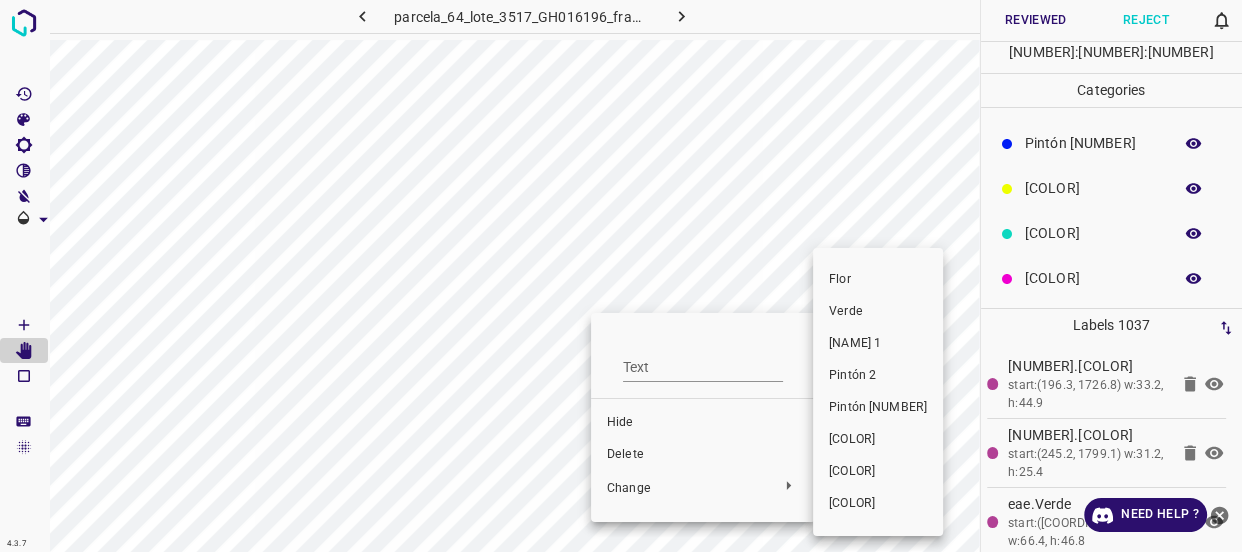 click on "Verde" at bounding box center [878, 312] 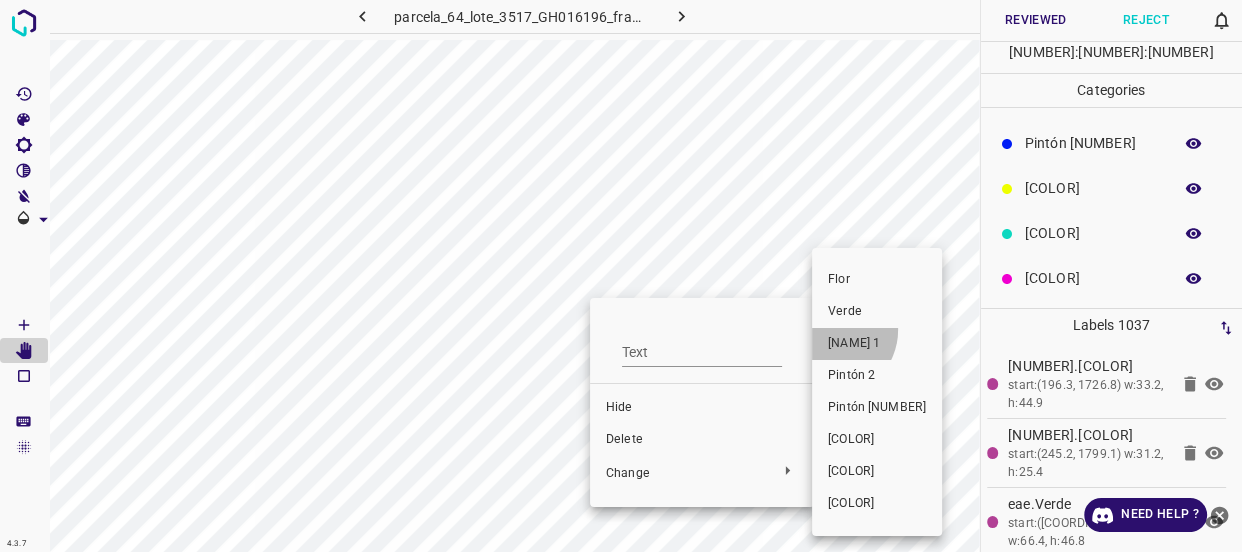 click on "Pintón 1" at bounding box center [877, 344] 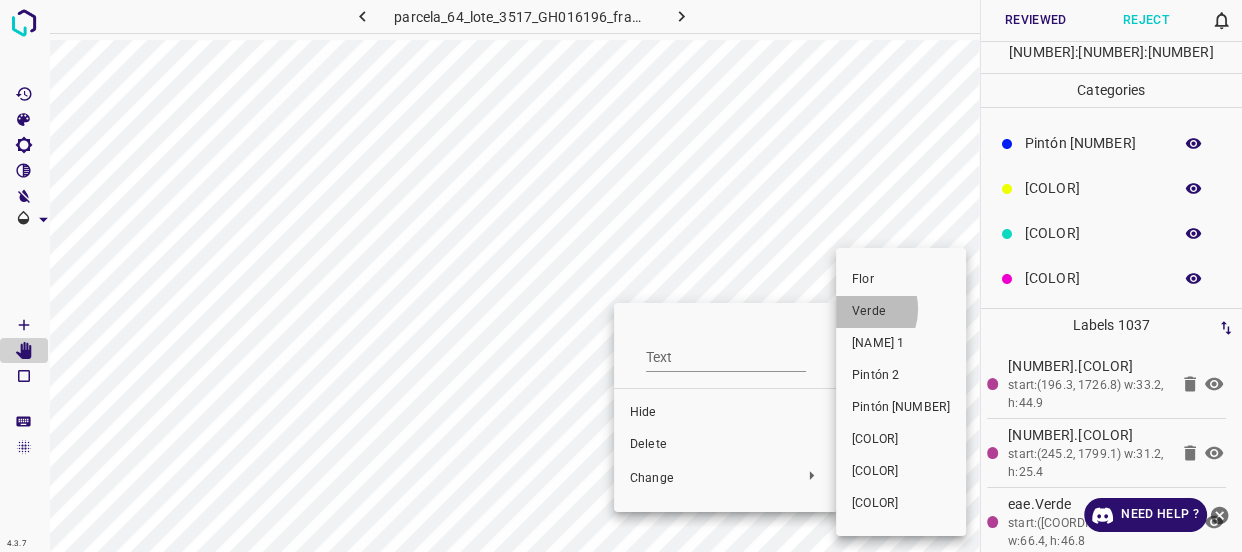 click on "Verde" at bounding box center [901, 312] 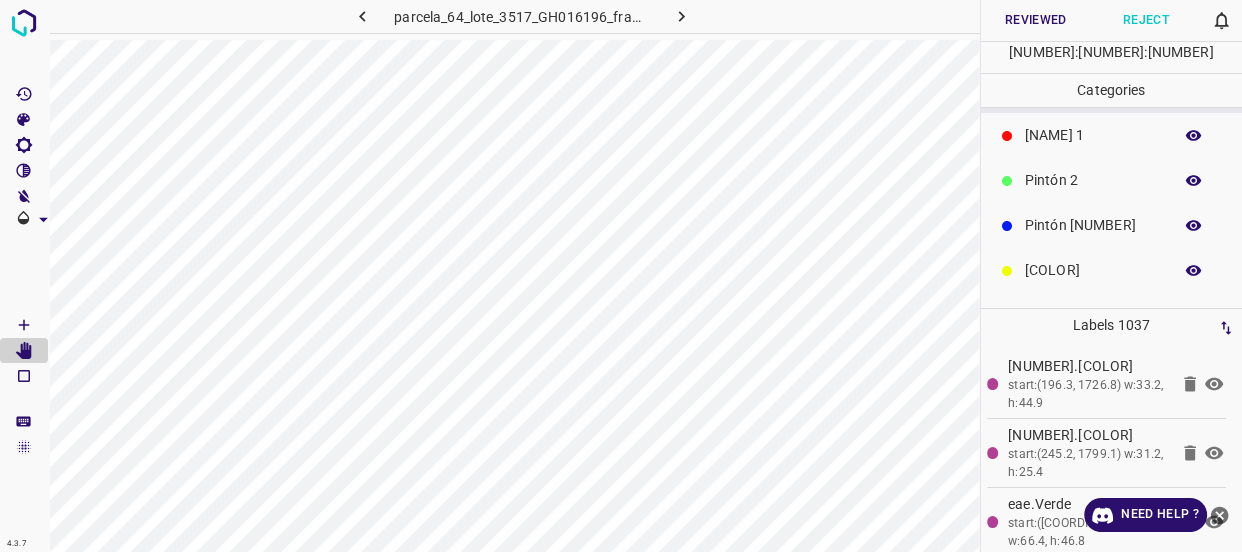scroll, scrollTop: 0, scrollLeft: 0, axis: both 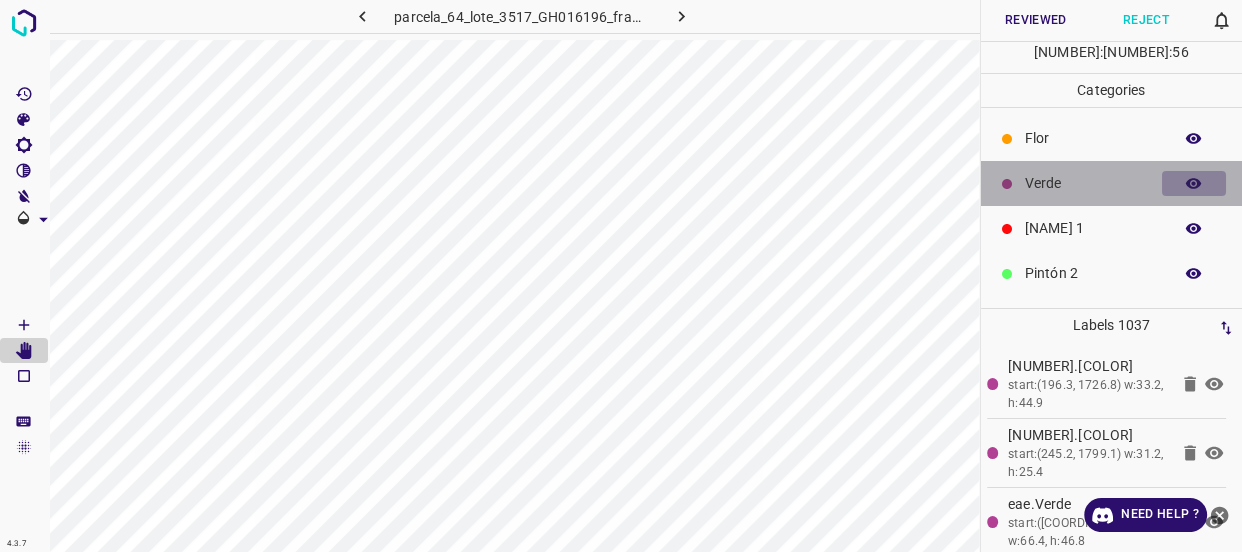 click 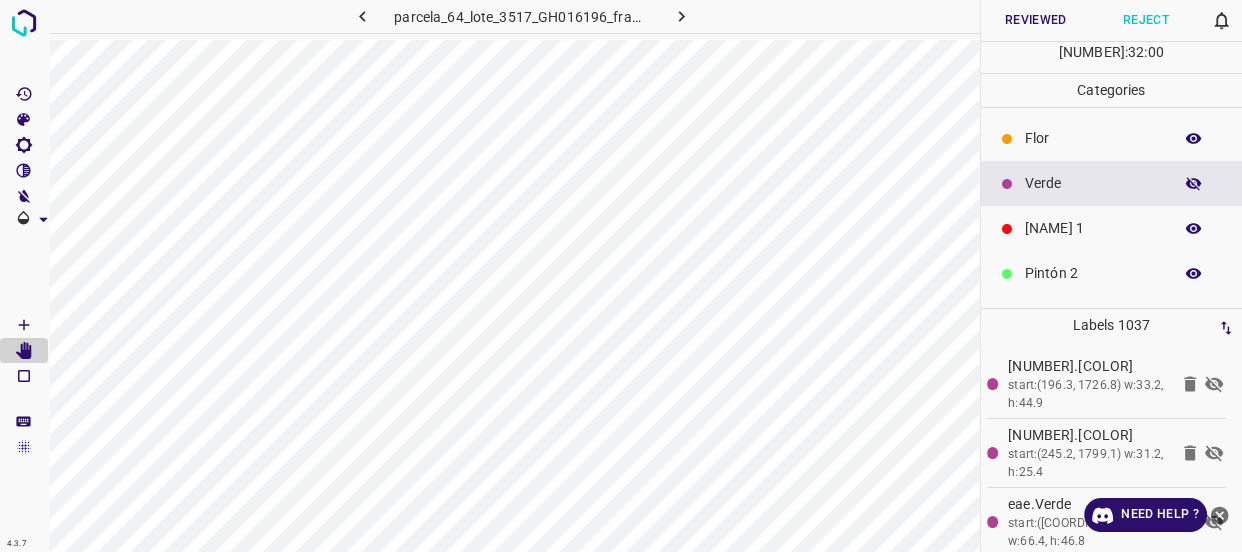 scroll, scrollTop: 175, scrollLeft: 0, axis: vertical 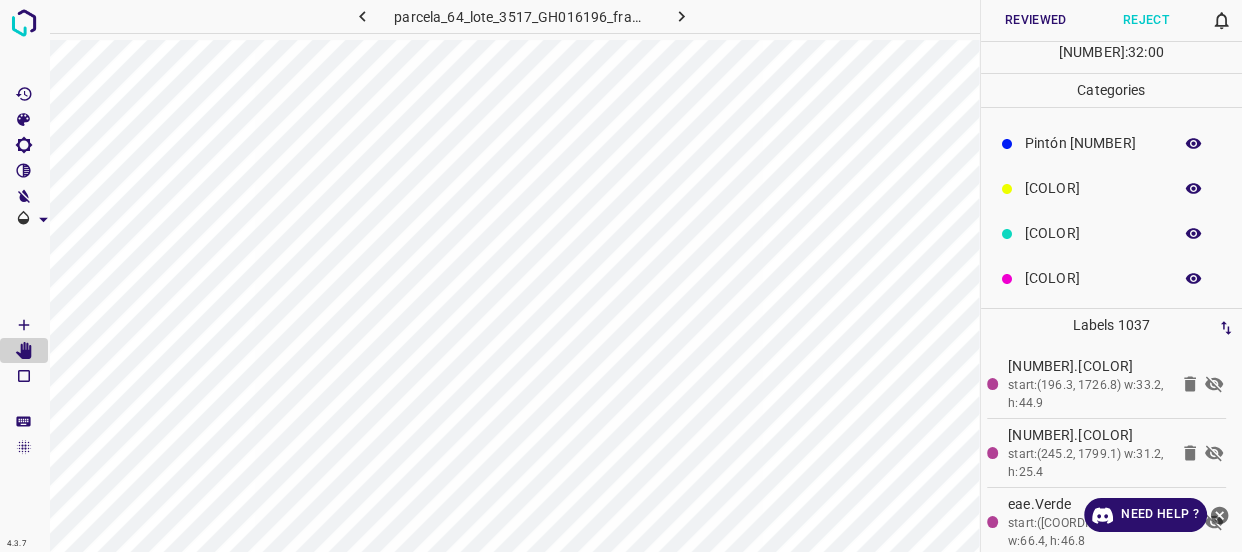 click 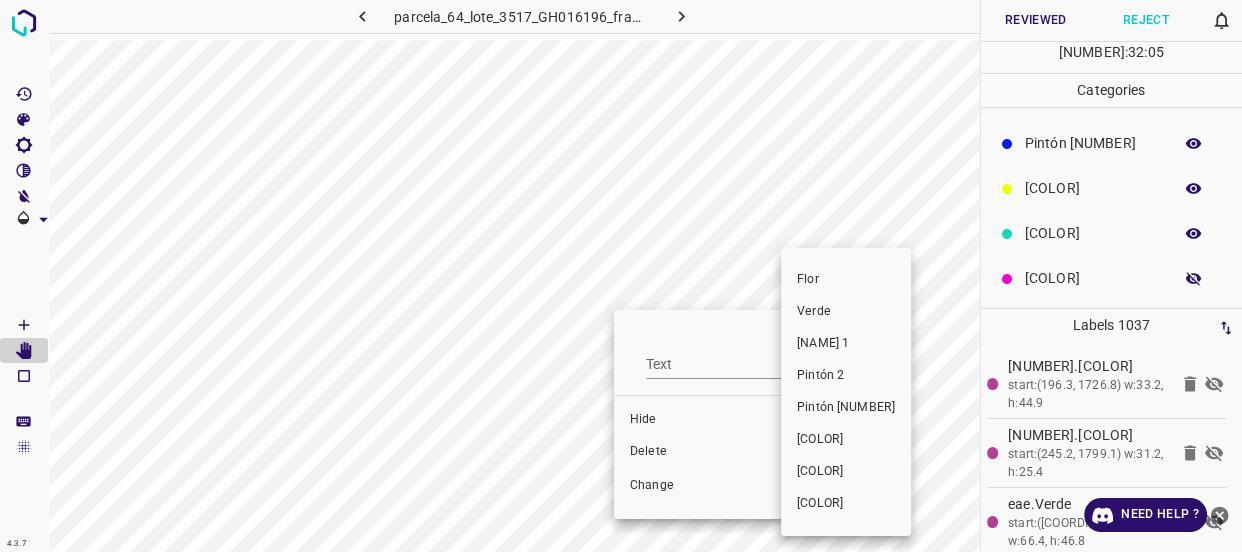 click on "Verde" at bounding box center [846, 312] 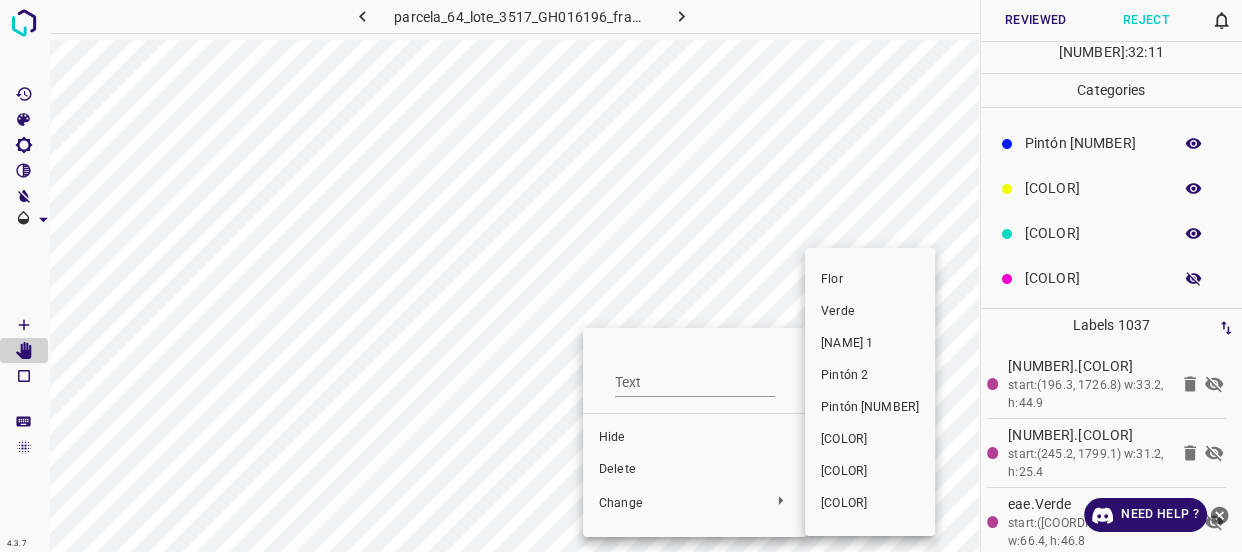 click on "Verde" at bounding box center (870, 312) 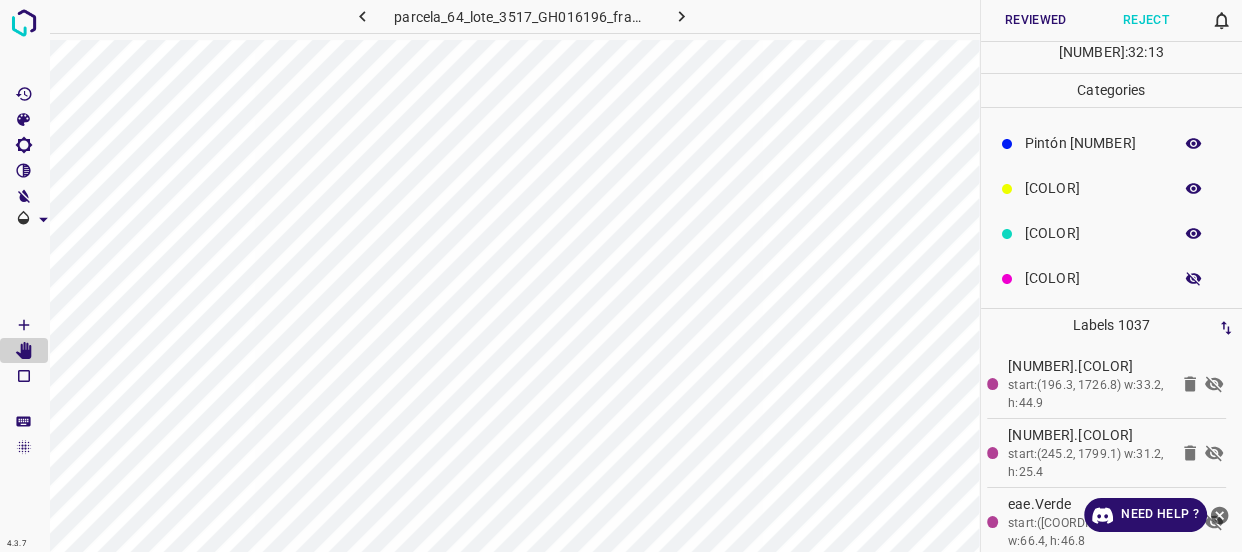 click 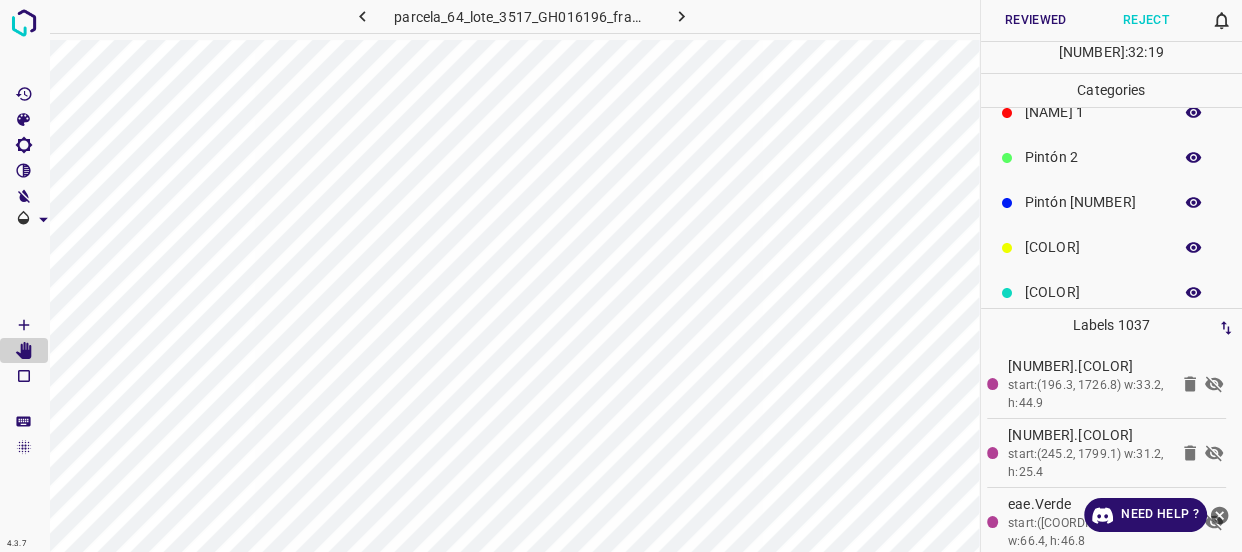 scroll, scrollTop: 0, scrollLeft: 0, axis: both 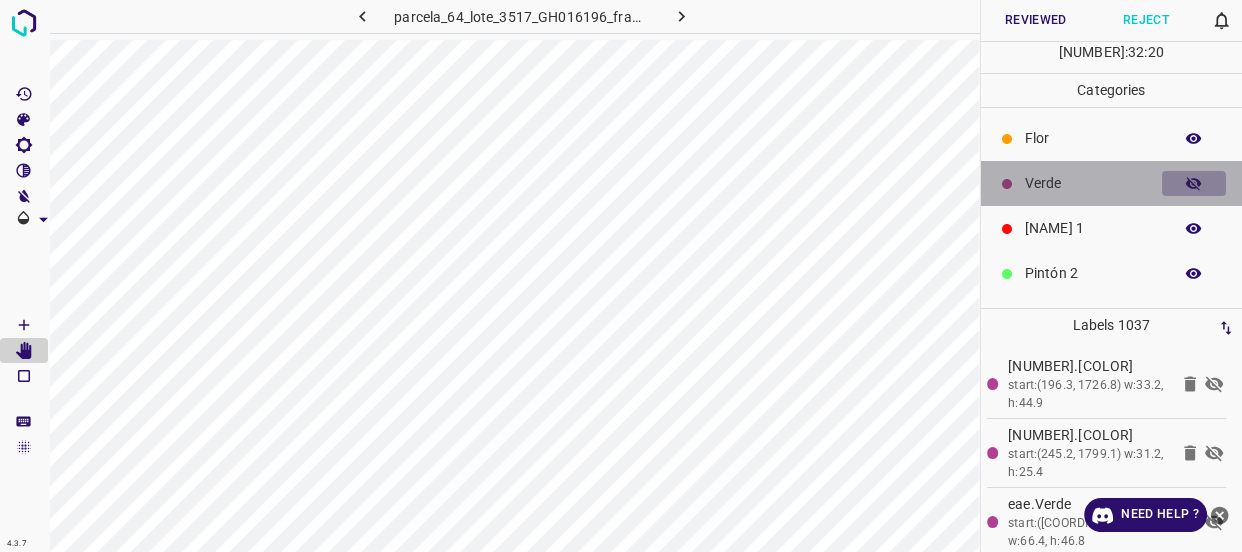click 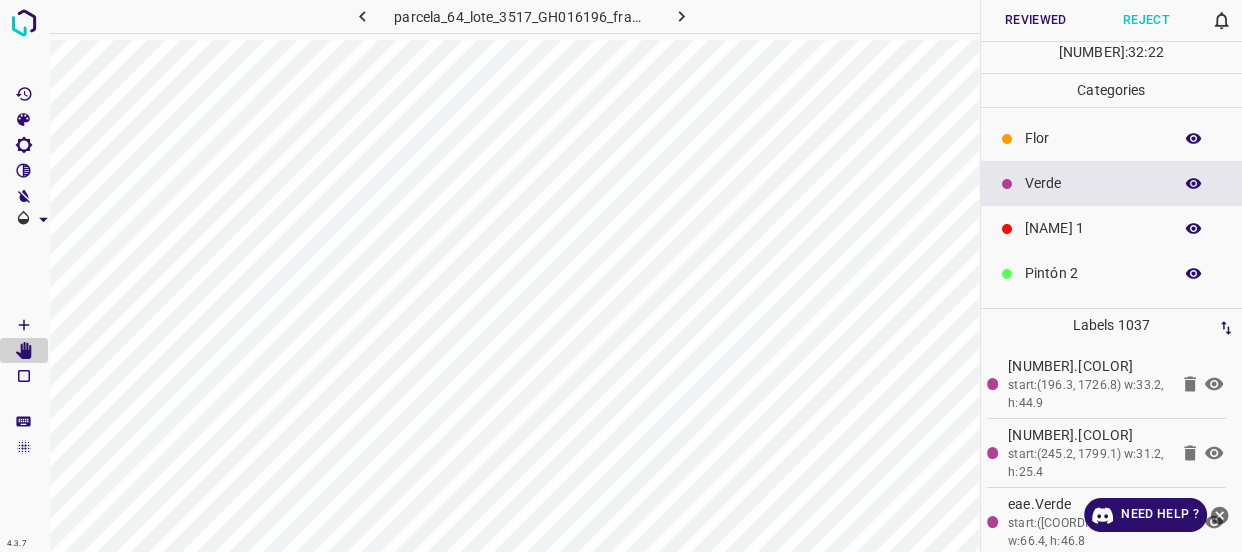 scroll, scrollTop: 175, scrollLeft: 0, axis: vertical 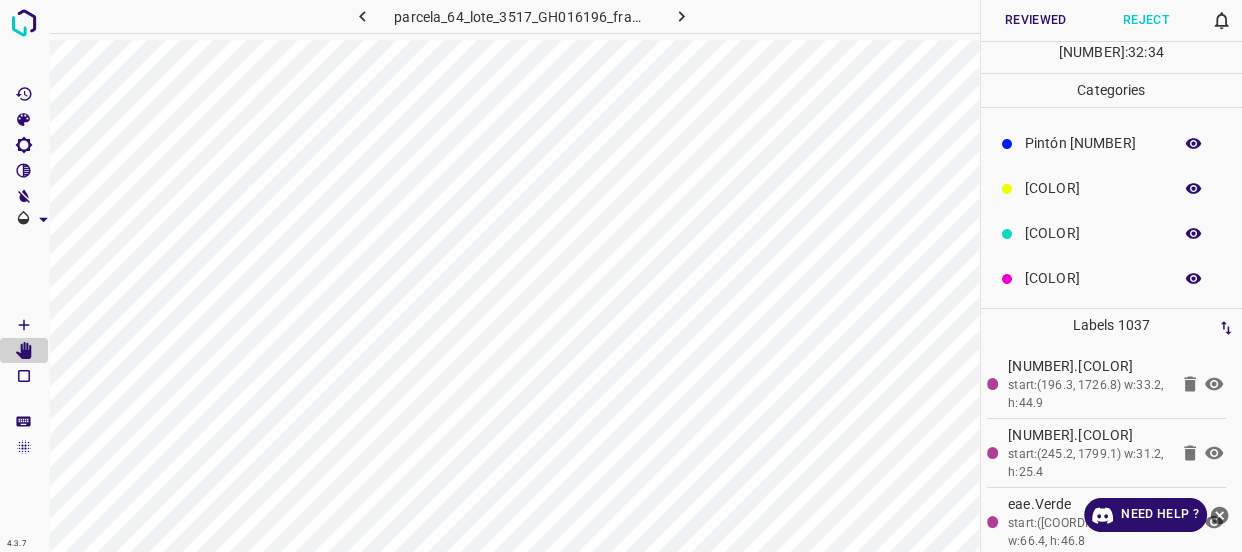 click 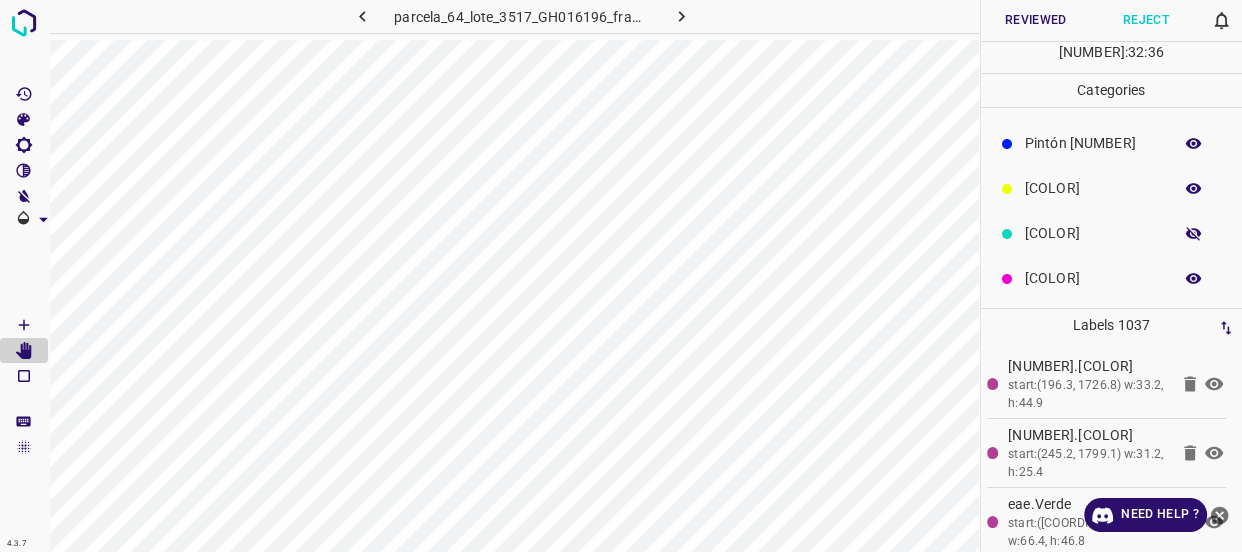 click 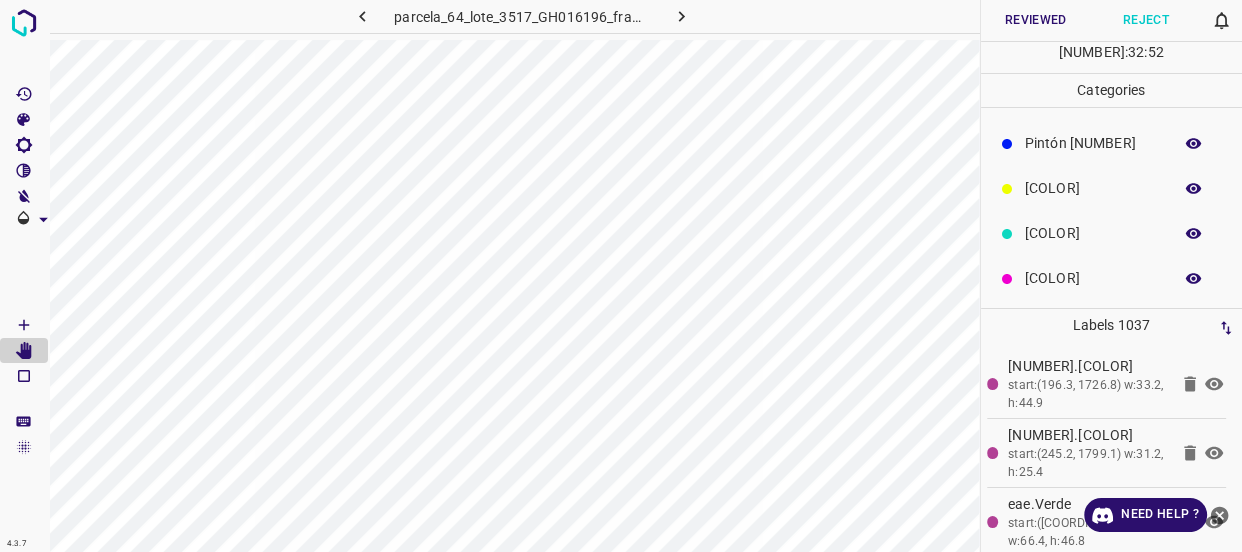 scroll, scrollTop: 0, scrollLeft: 0, axis: both 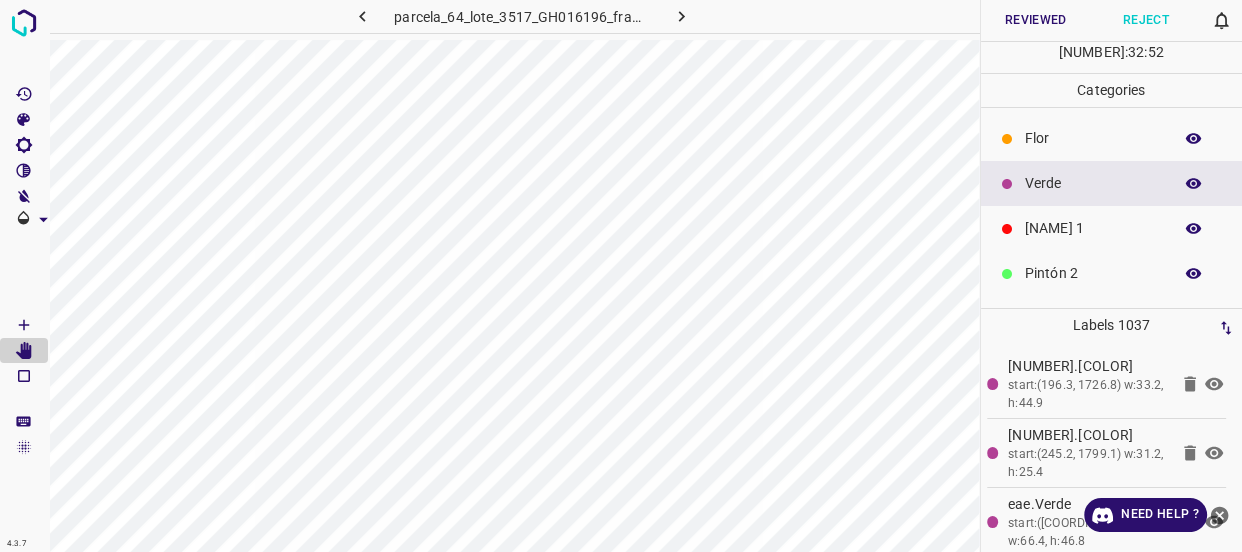 click 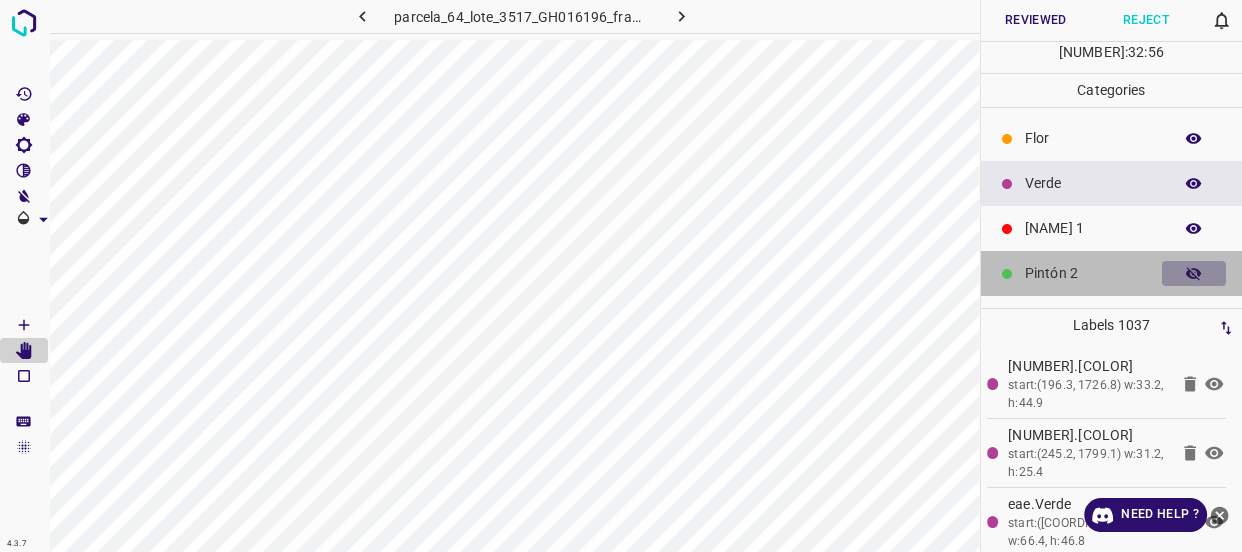 click 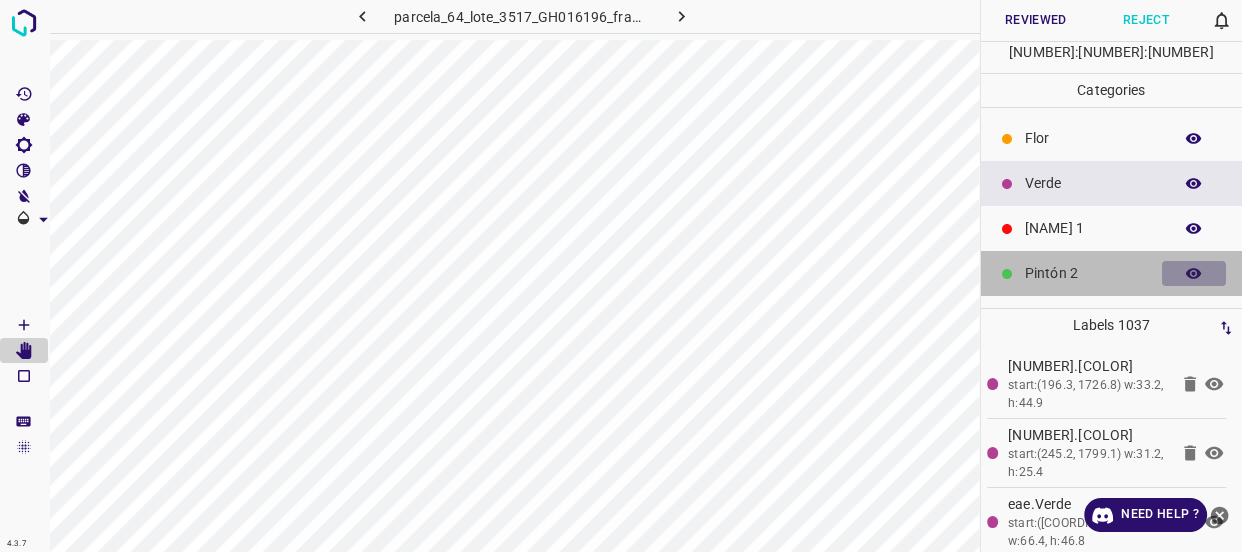 click 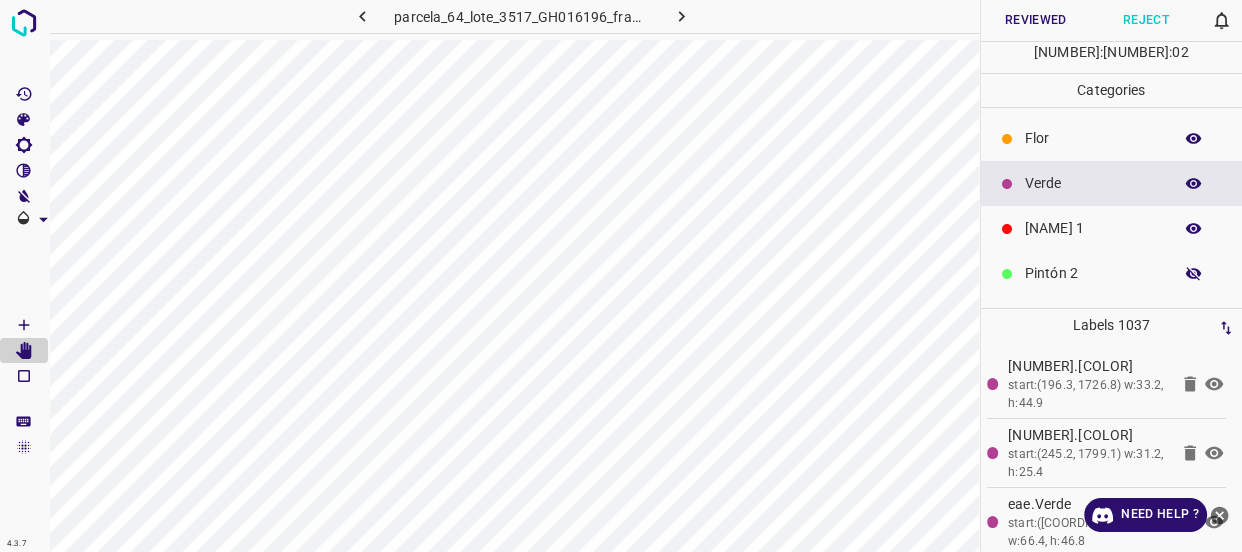 click 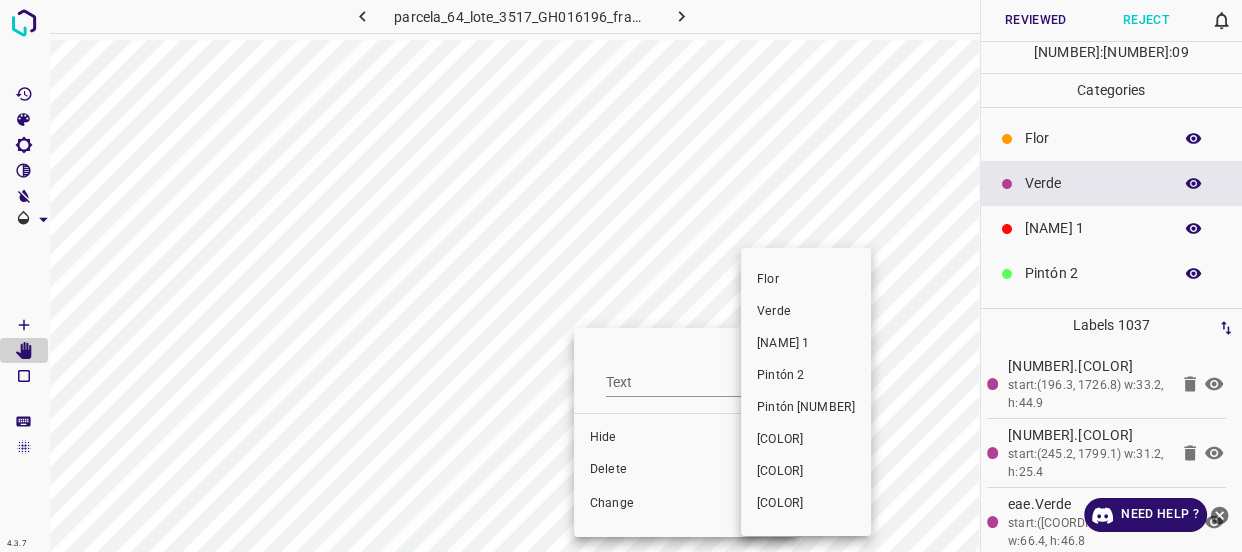 click on "Verde" at bounding box center (806, 312) 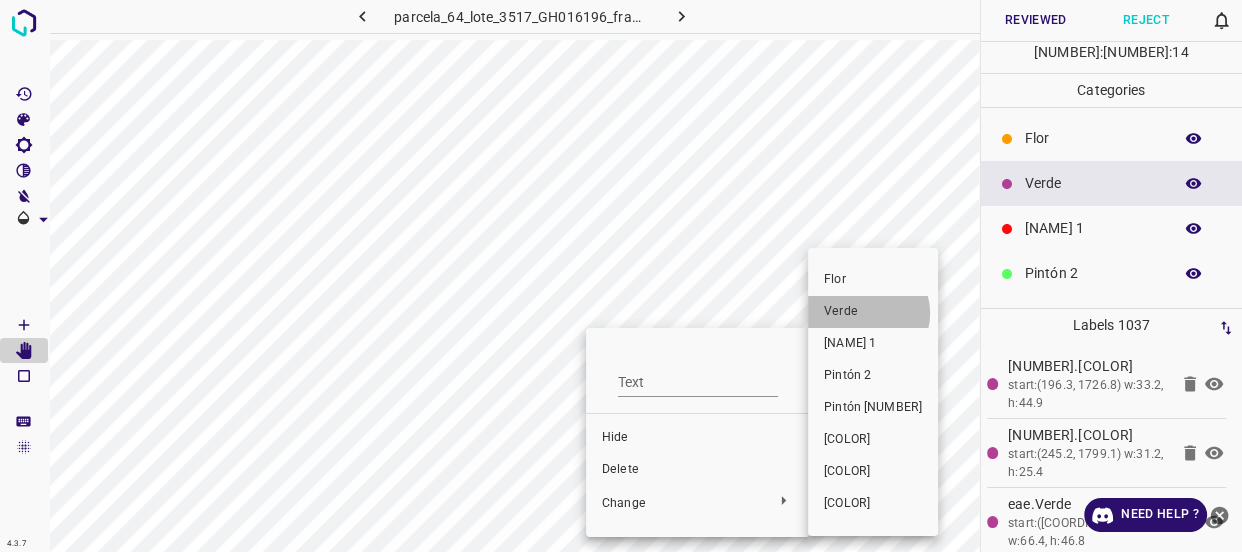 click on "Verde" at bounding box center (873, 312) 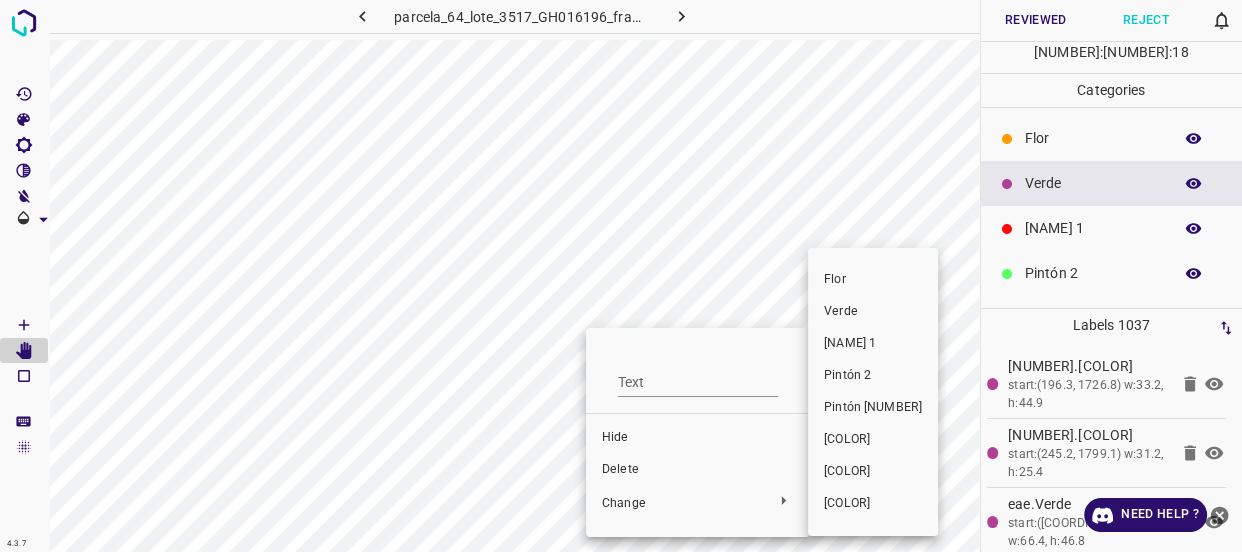 click on "Verde" at bounding box center [873, 312] 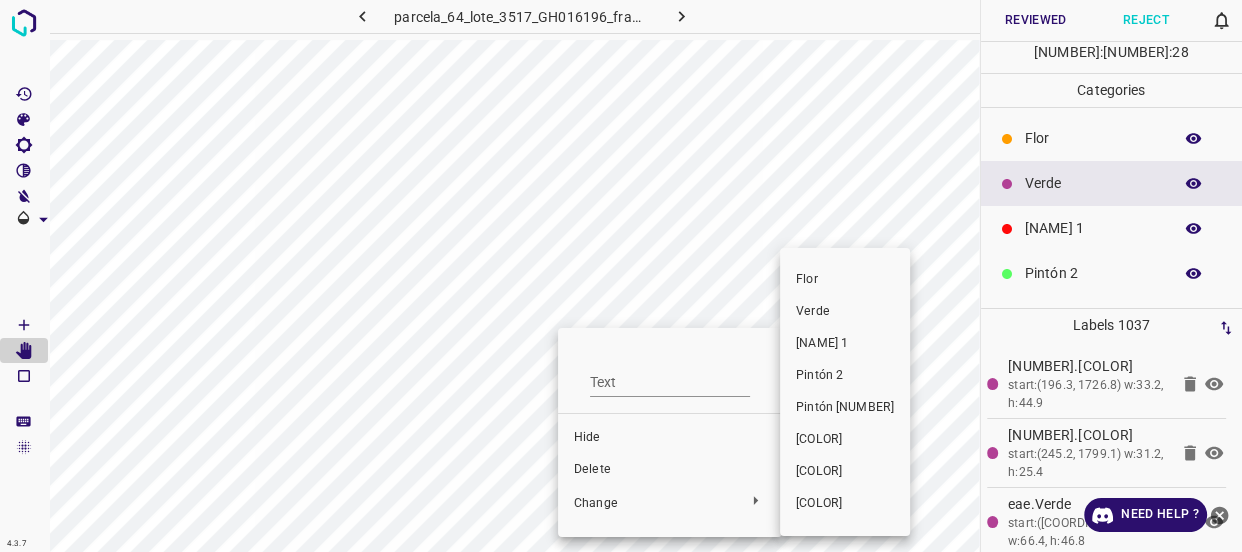 drag, startPoint x: 810, startPoint y: 323, endPoint x: 600, endPoint y: 391, distance: 220.73514 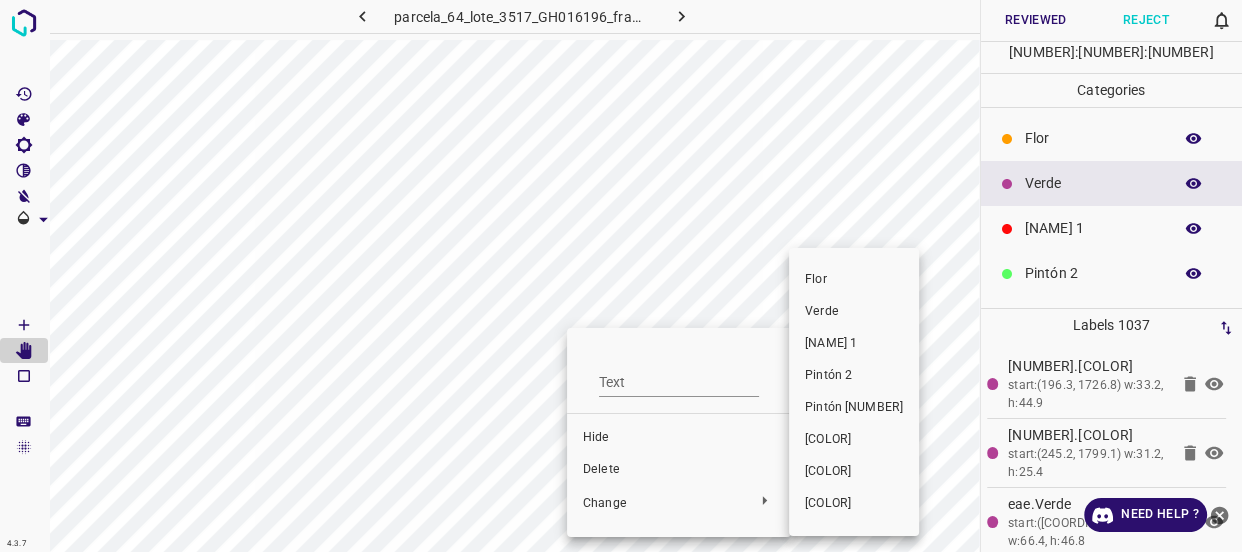click on "Verde" at bounding box center [854, 312] 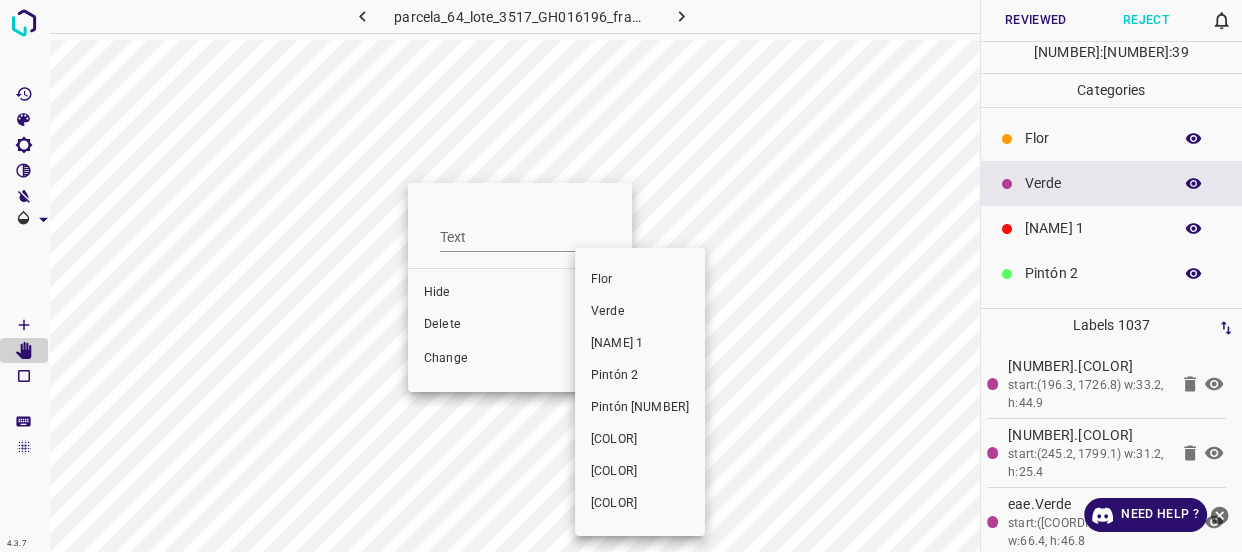 click on "Verde" at bounding box center [640, 312] 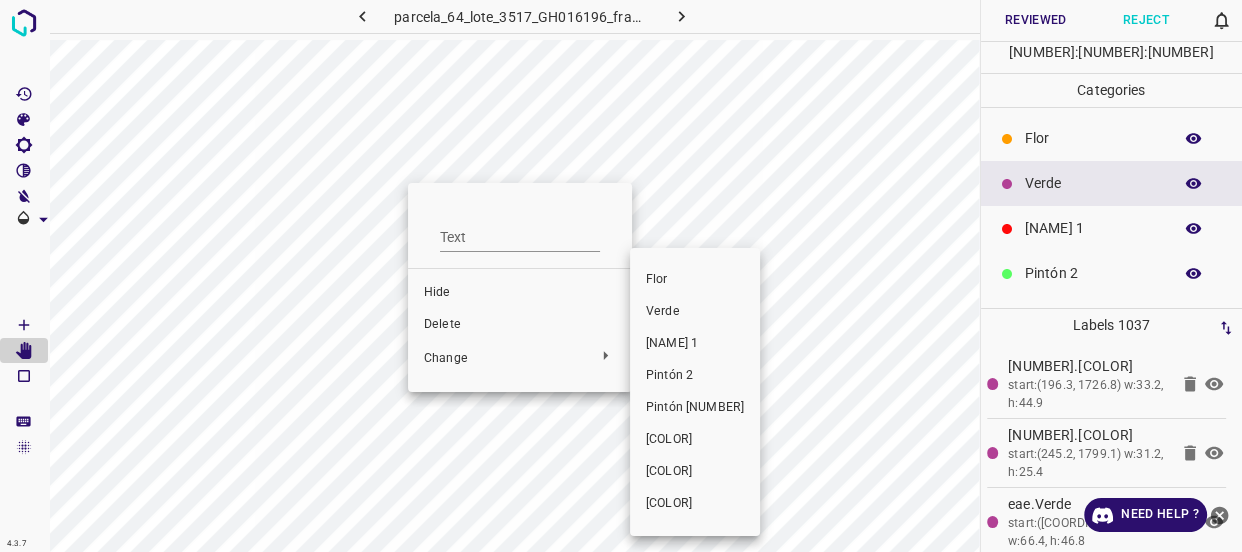 click on "Verde" at bounding box center (695, 312) 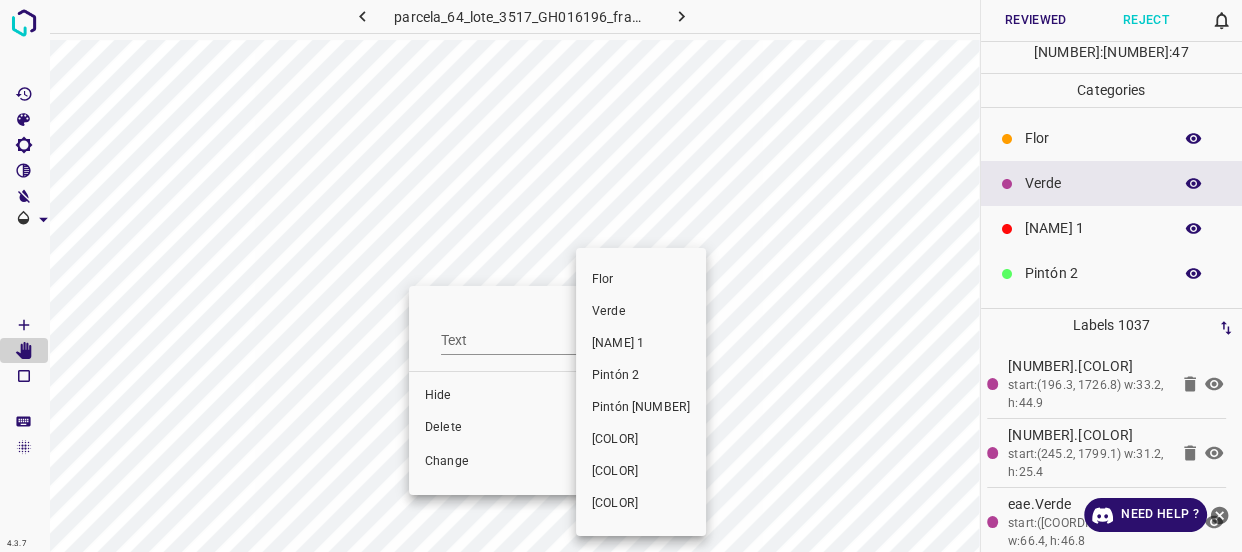 click on "Verde" at bounding box center [641, 312] 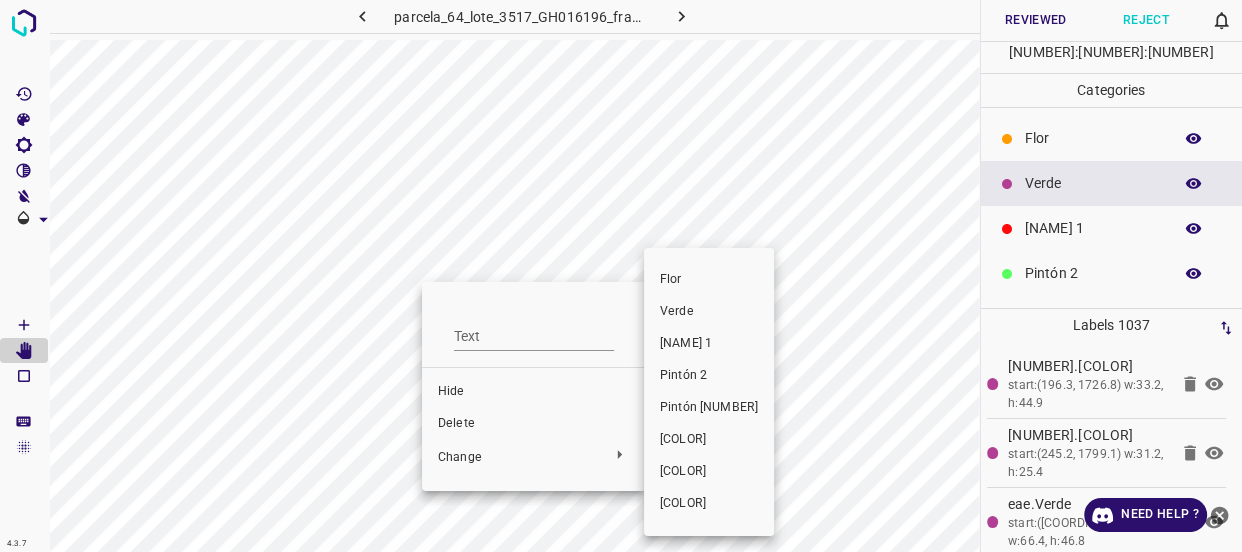click on "Verde" at bounding box center [709, 312] 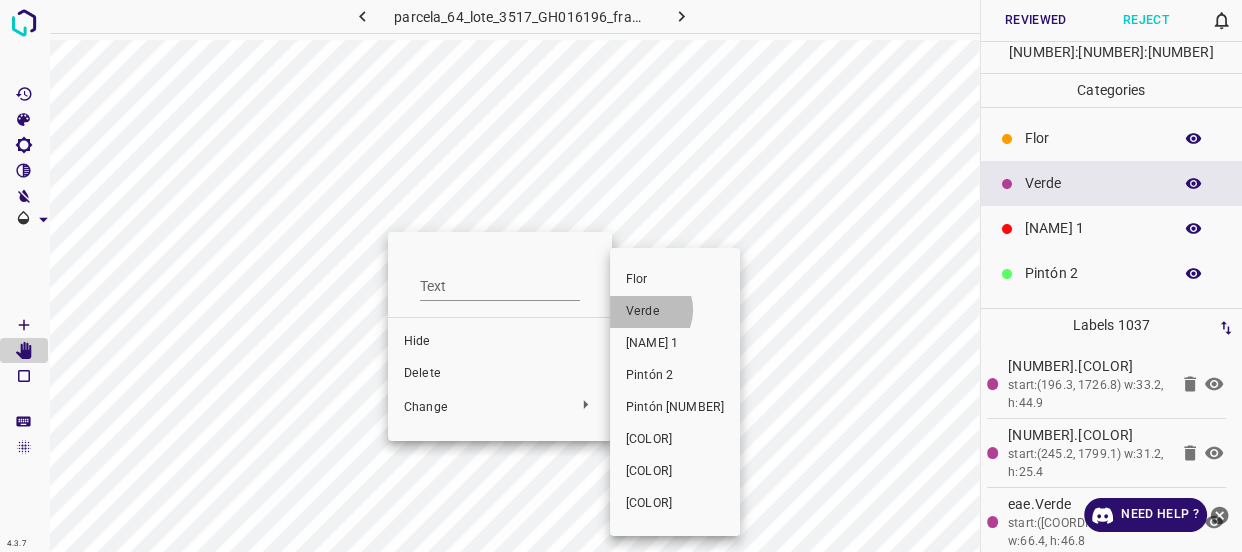 click on "Verde" at bounding box center (675, 312) 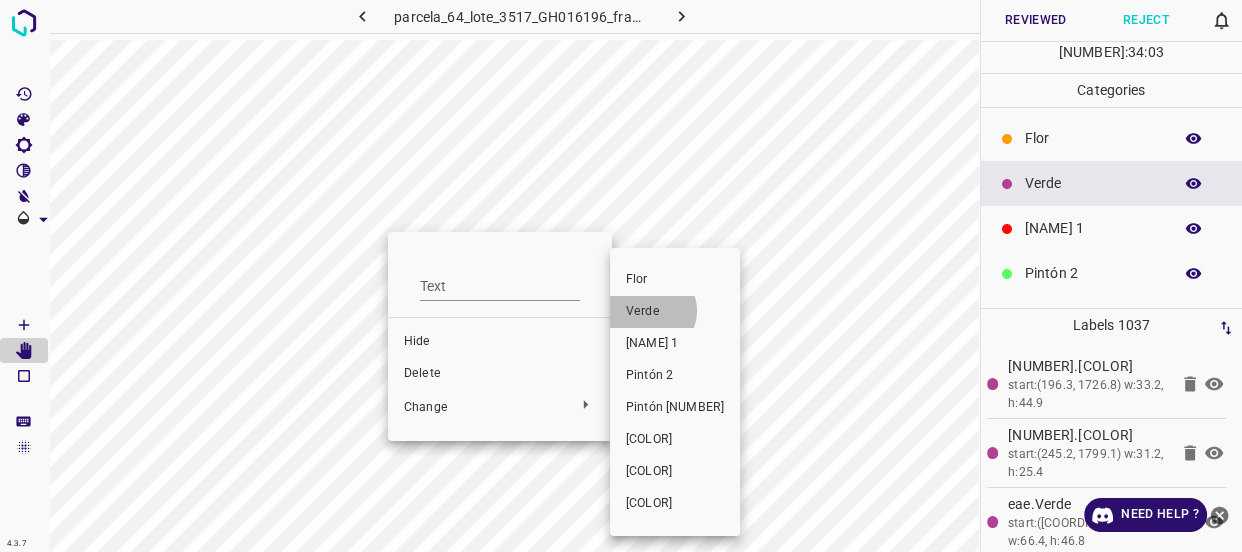 click on "Verde" at bounding box center [675, 312] 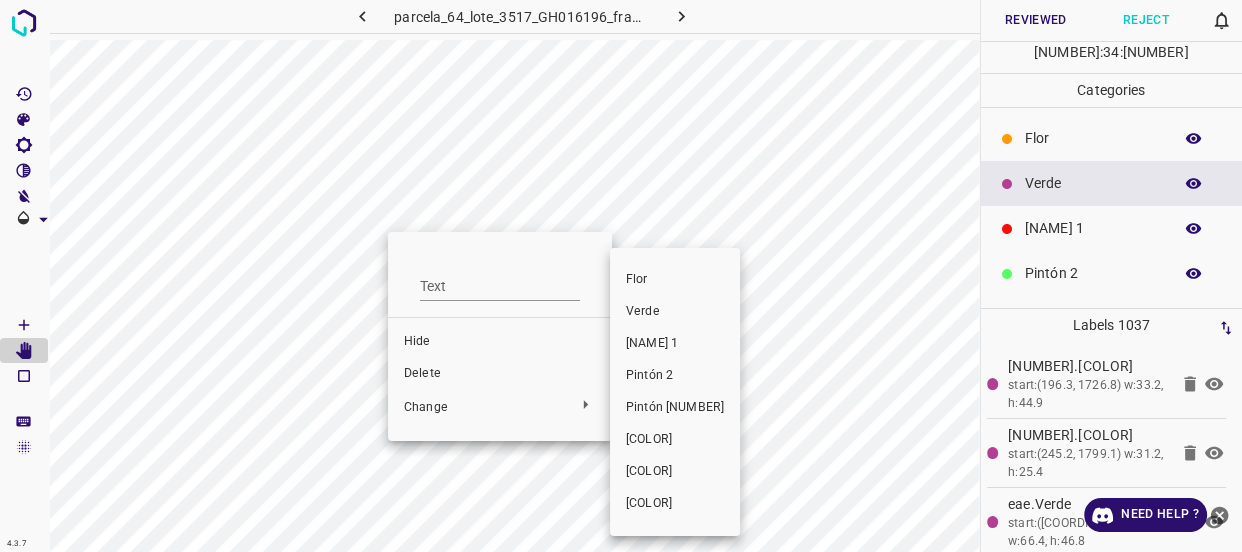 click on "Verde" at bounding box center (675, 312) 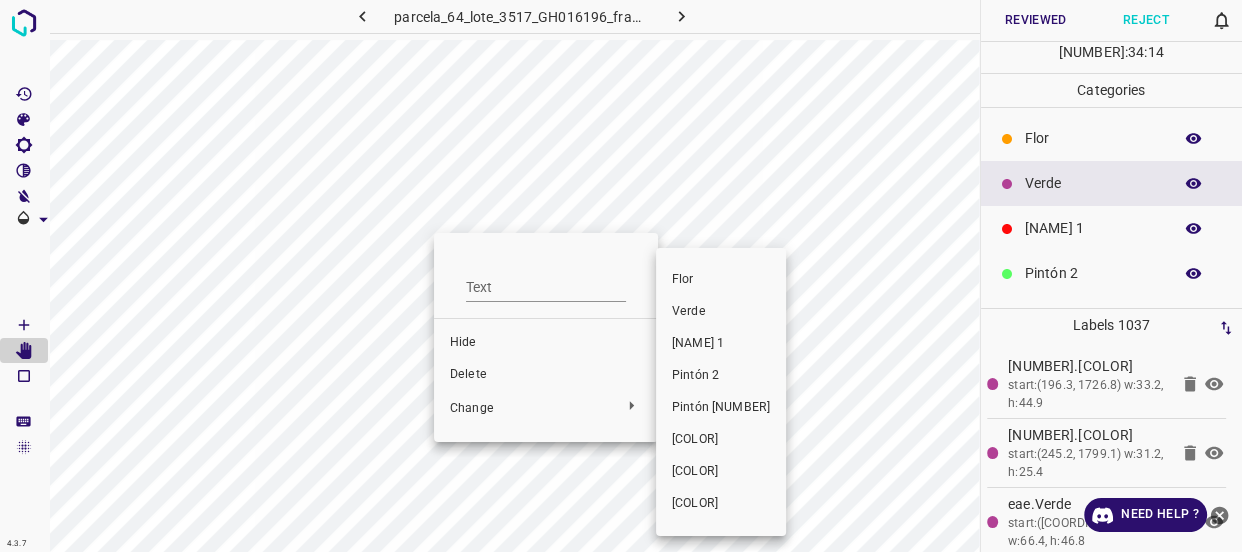 click on "Verde" at bounding box center (721, 312) 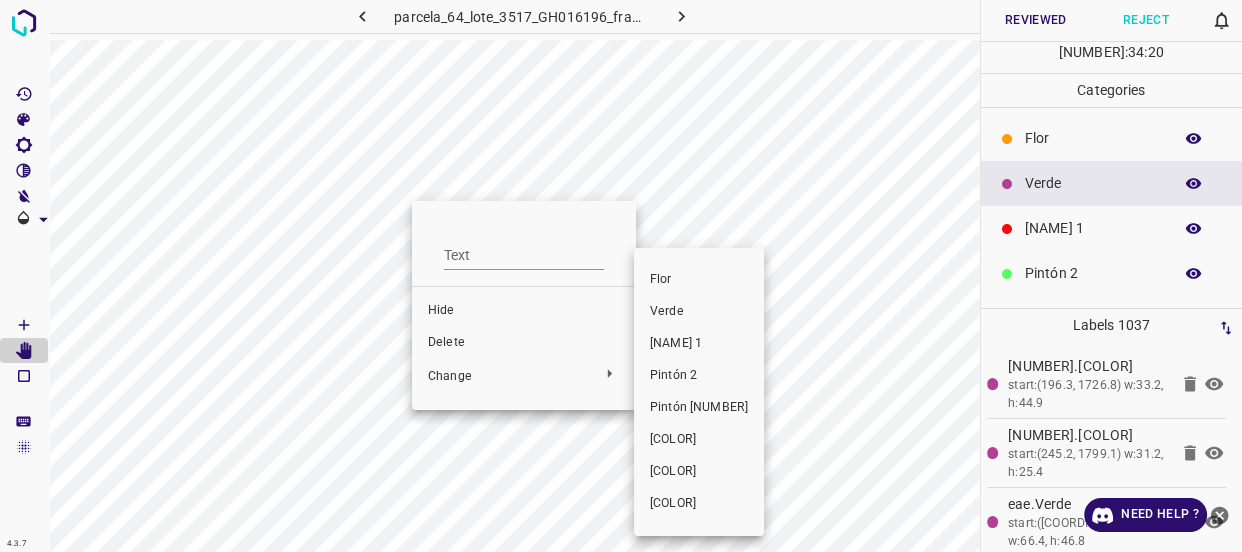 click on "Verde" at bounding box center (699, 312) 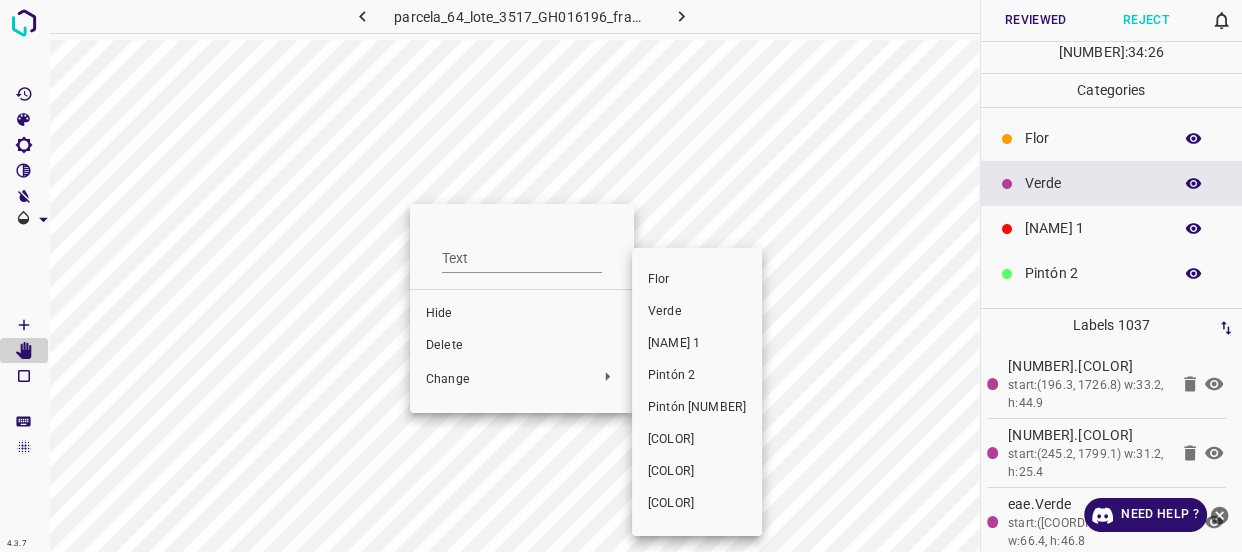 click on "Verde" at bounding box center (697, 312) 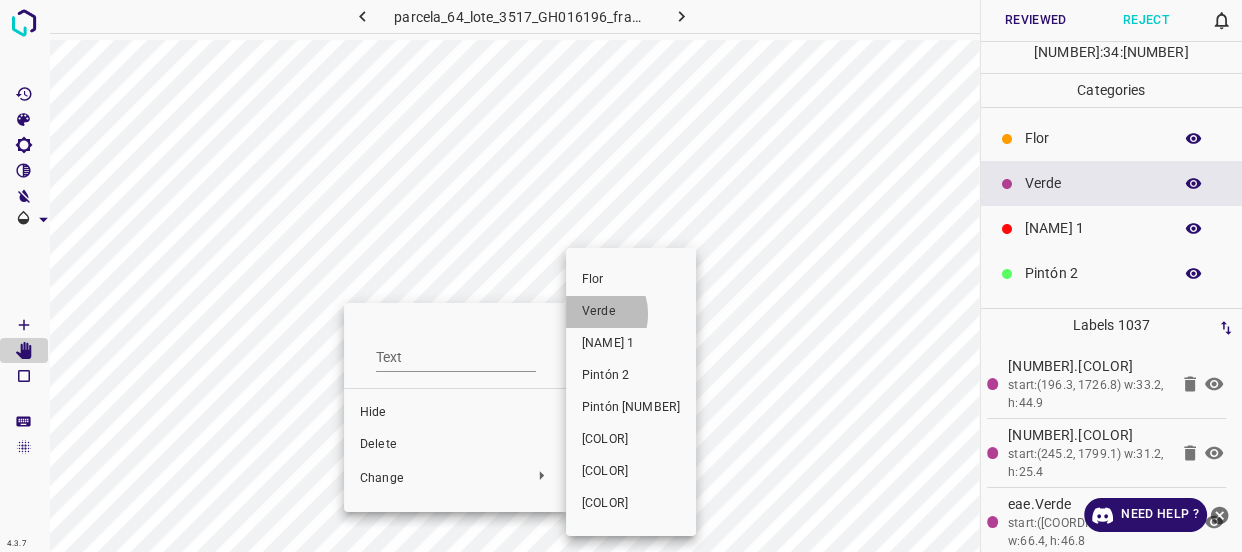 click on "Verde" at bounding box center (631, 312) 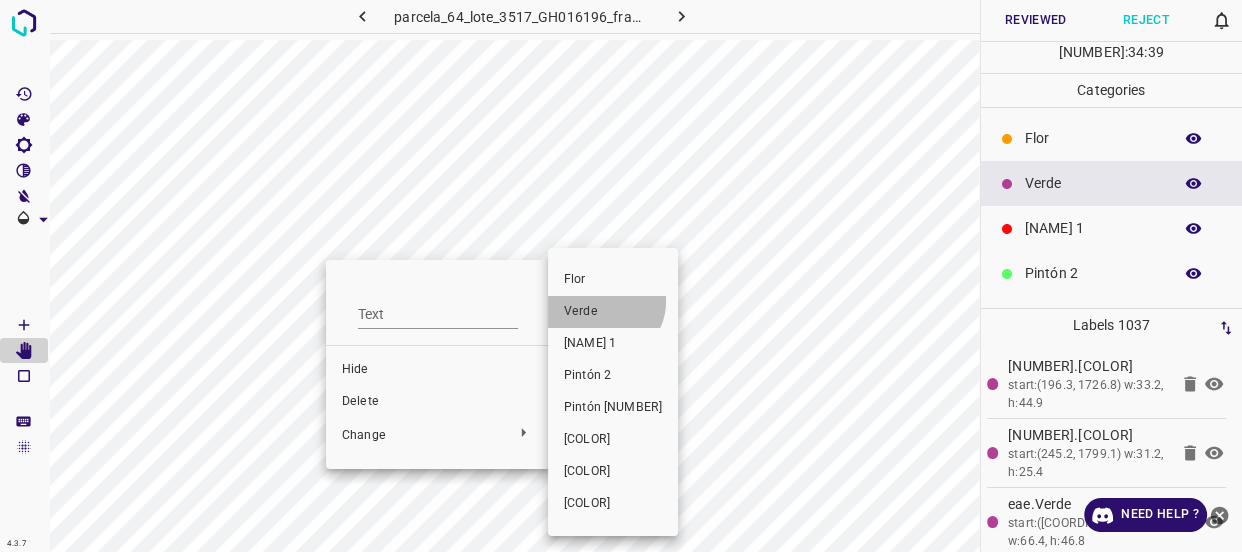 click on "Verde" at bounding box center [613, 312] 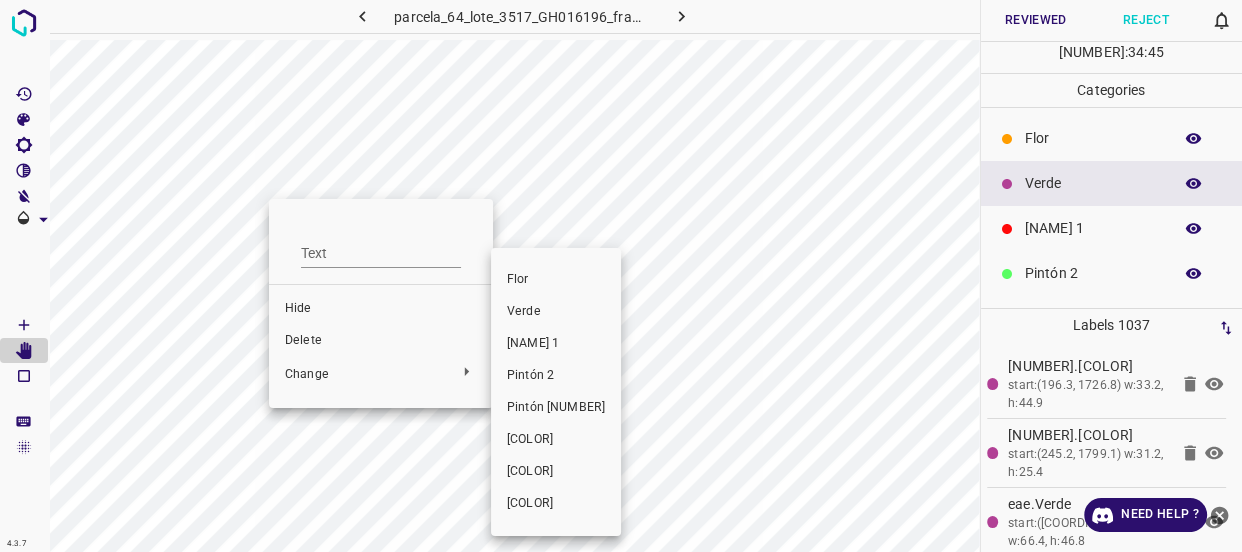 click on "Verde" at bounding box center [556, 312] 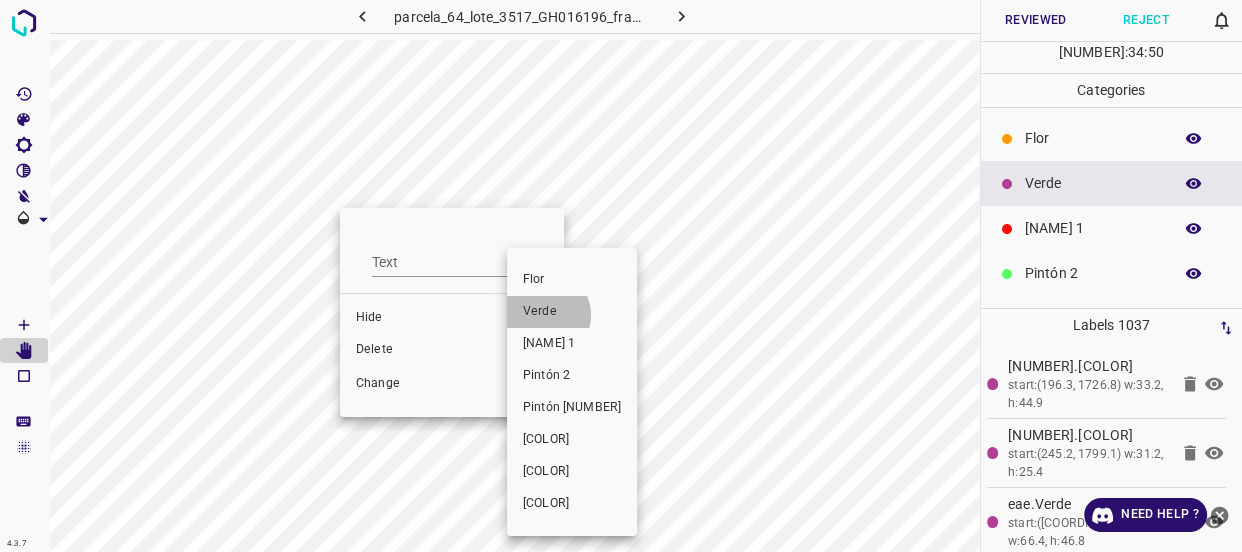 drag, startPoint x: 546, startPoint y: 315, endPoint x: 447, endPoint y: 282, distance: 104.35516 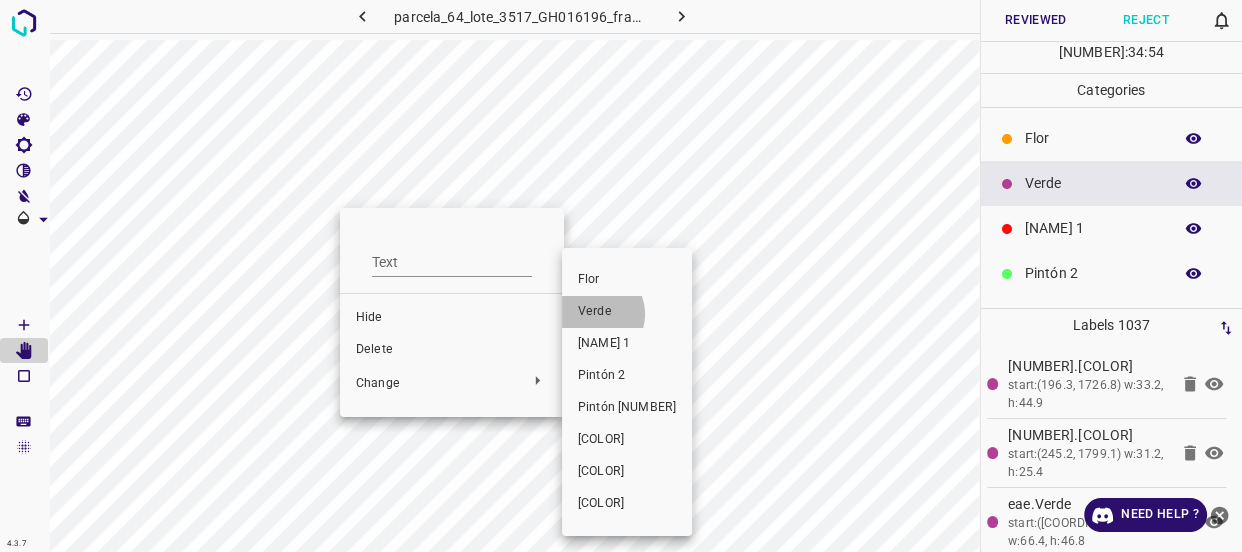 click on "Verde" at bounding box center [627, 312] 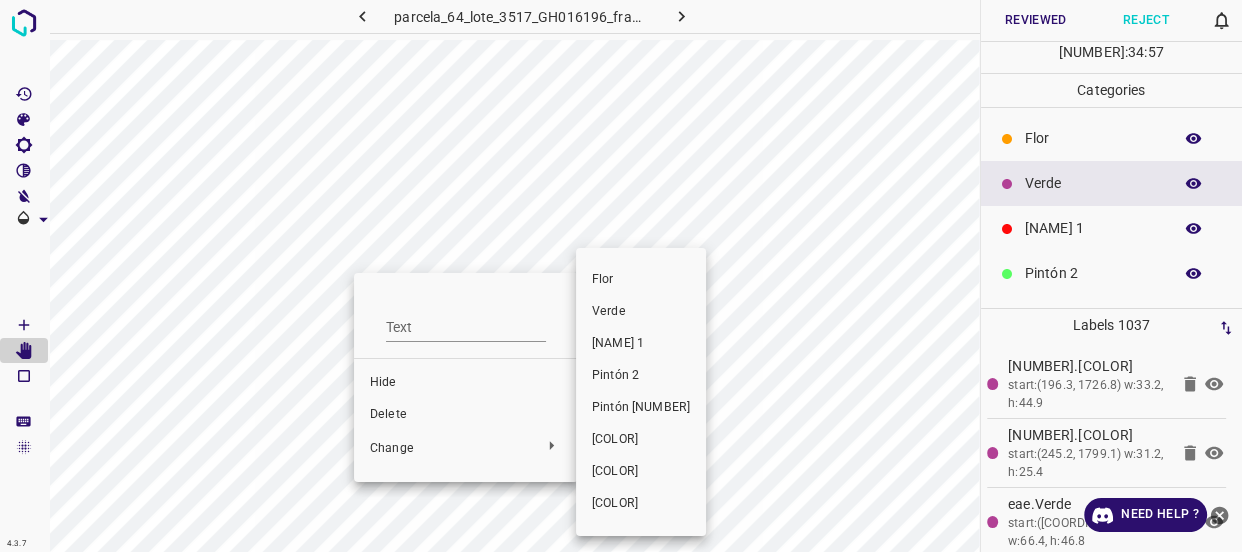 click on "Verde" at bounding box center (641, 312) 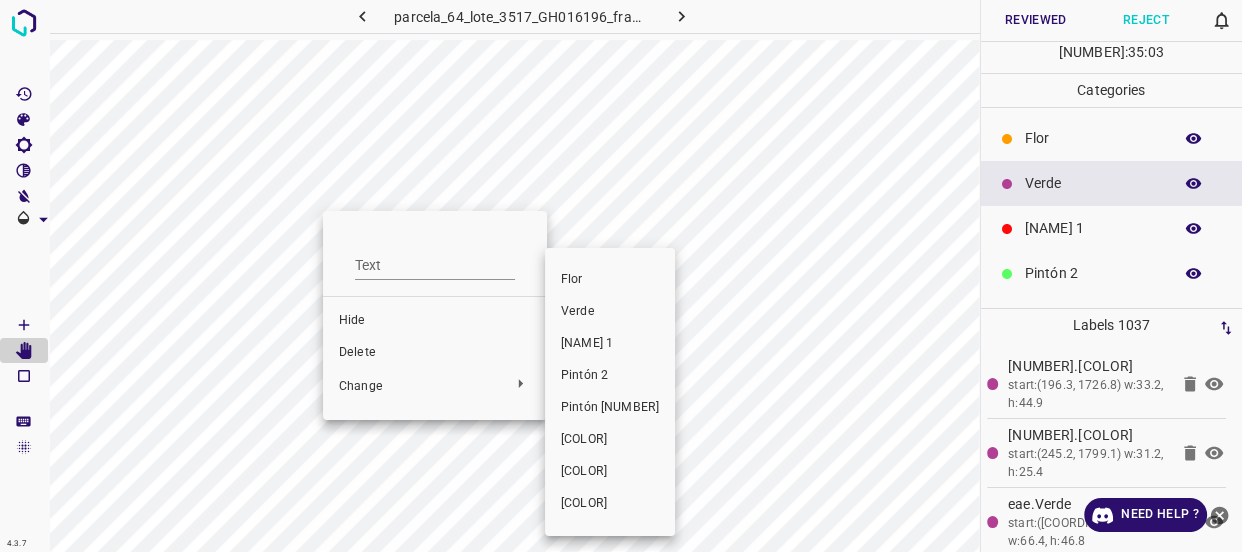 click on "Verde" at bounding box center (610, 312) 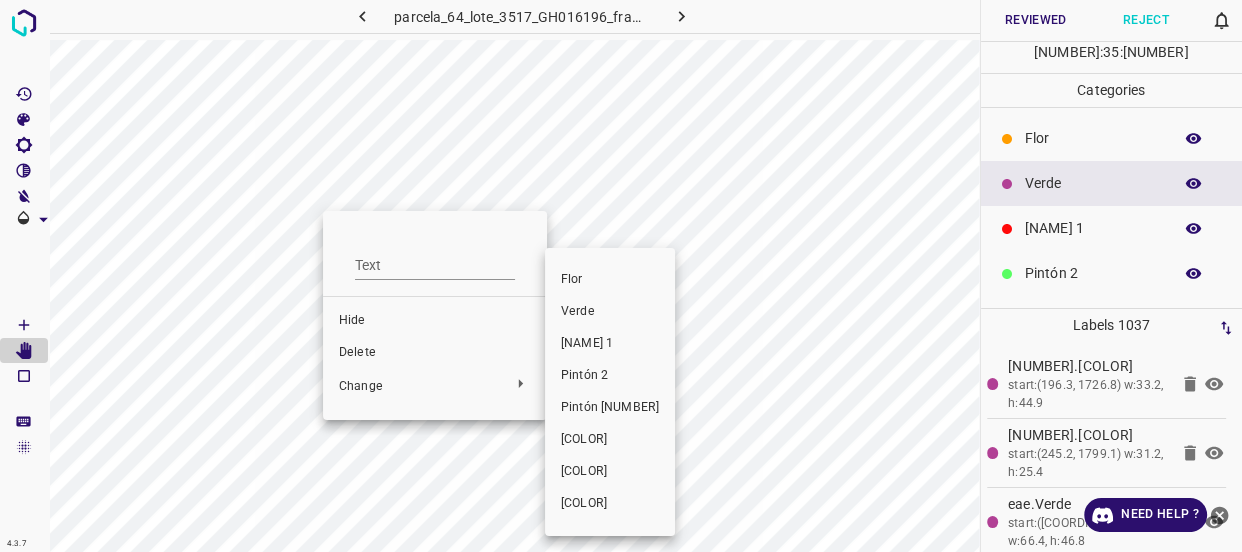 click on "Verde" at bounding box center (610, 312) 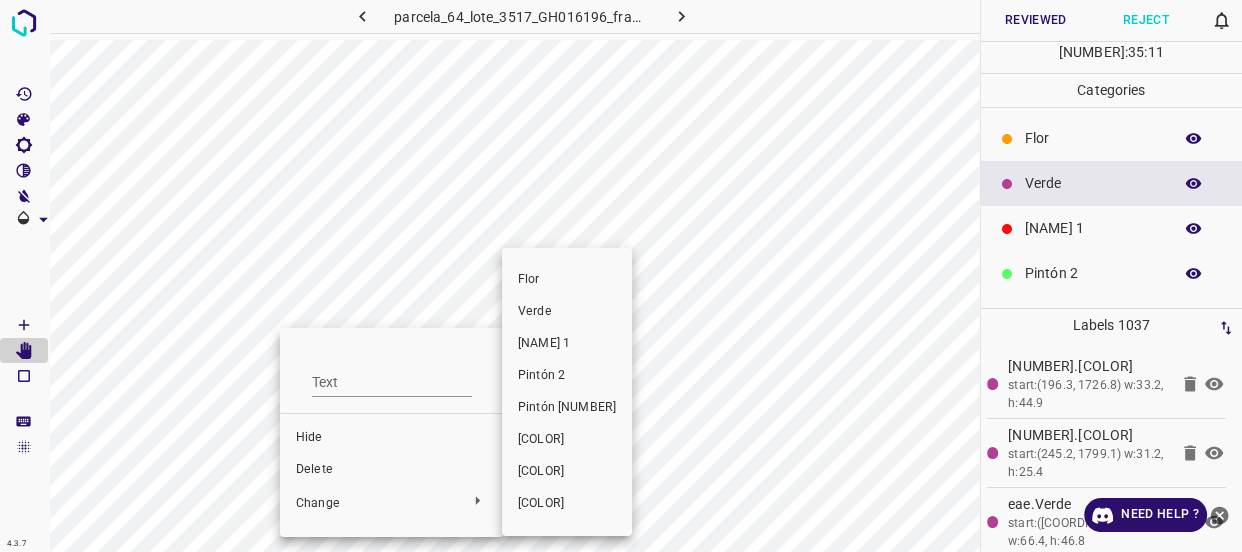 click on "Verde" at bounding box center (567, 312) 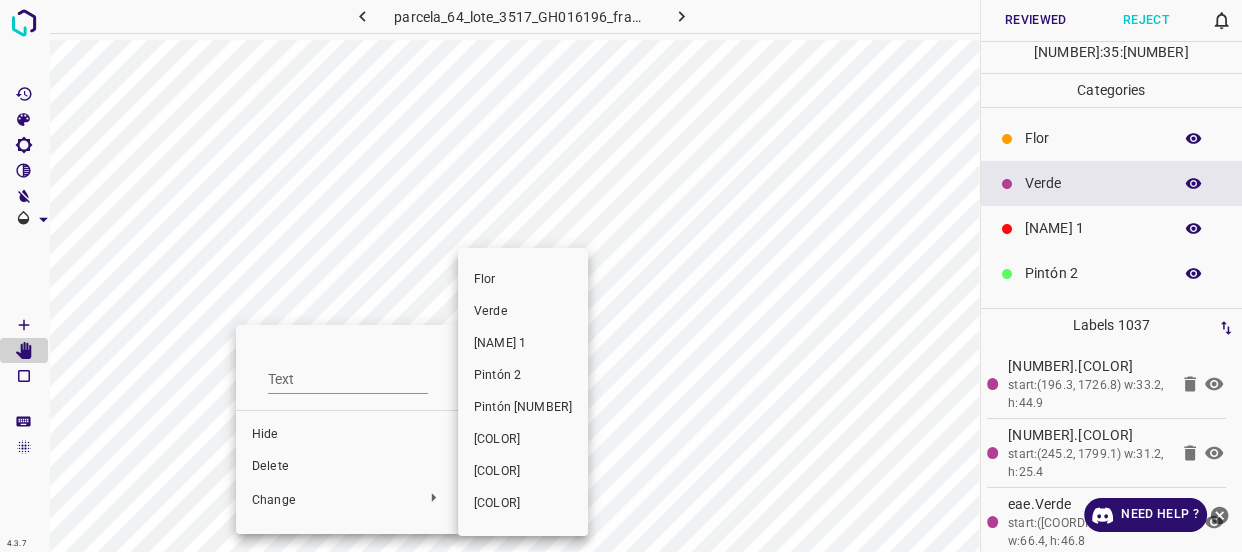 click on "Verde" at bounding box center [523, 312] 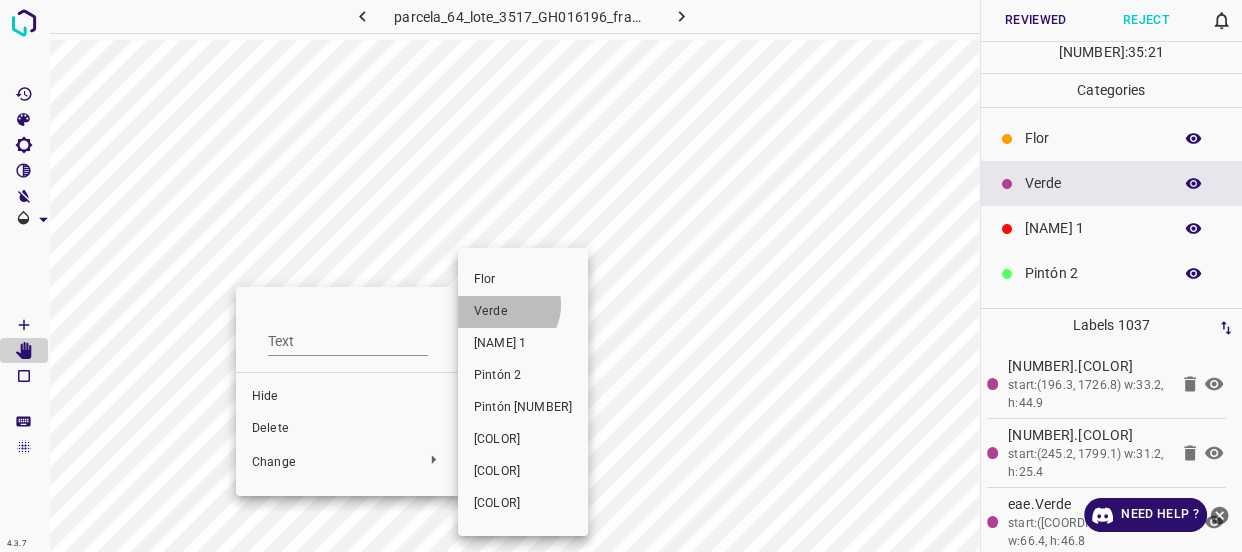 click on "Verde" at bounding box center (523, 312) 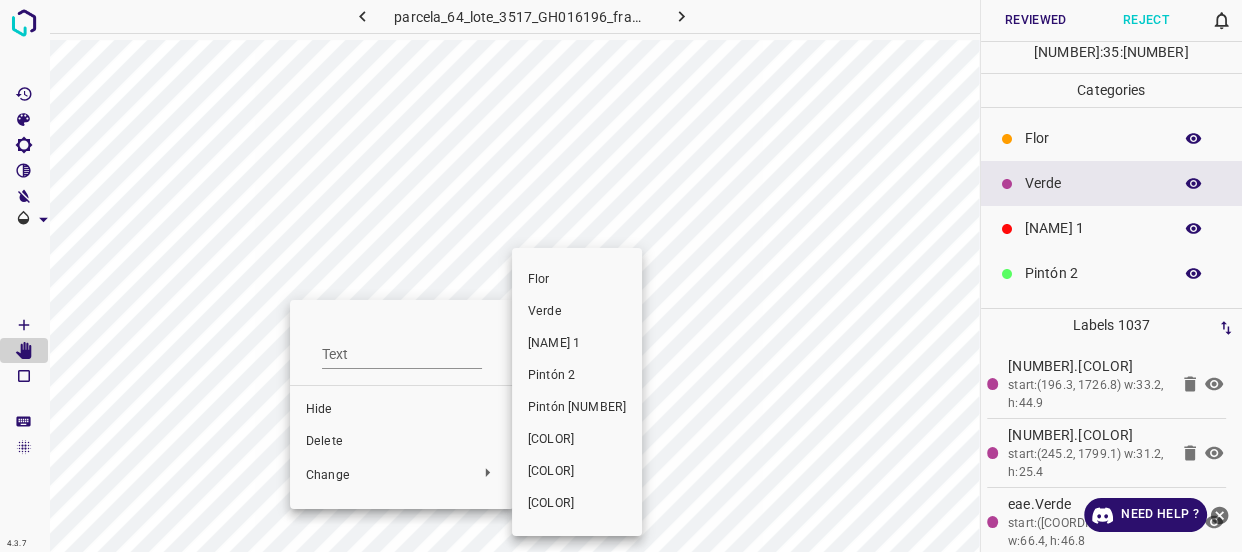 drag, startPoint x: 557, startPoint y: 312, endPoint x: 192, endPoint y: 259, distance: 368.82788 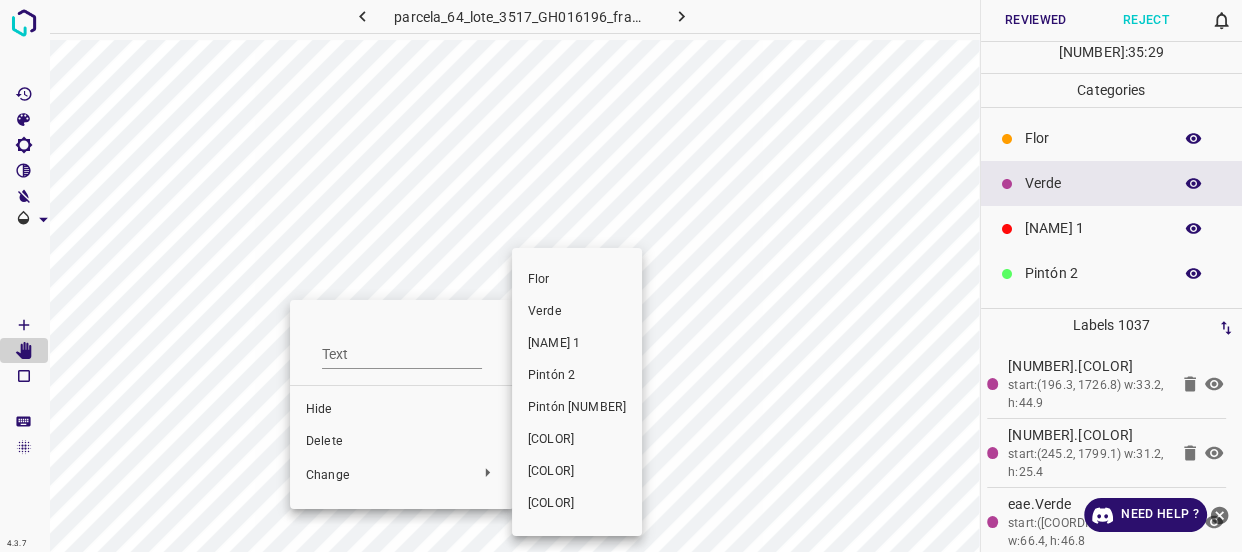 click on "Verde" at bounding box center [577, 312] 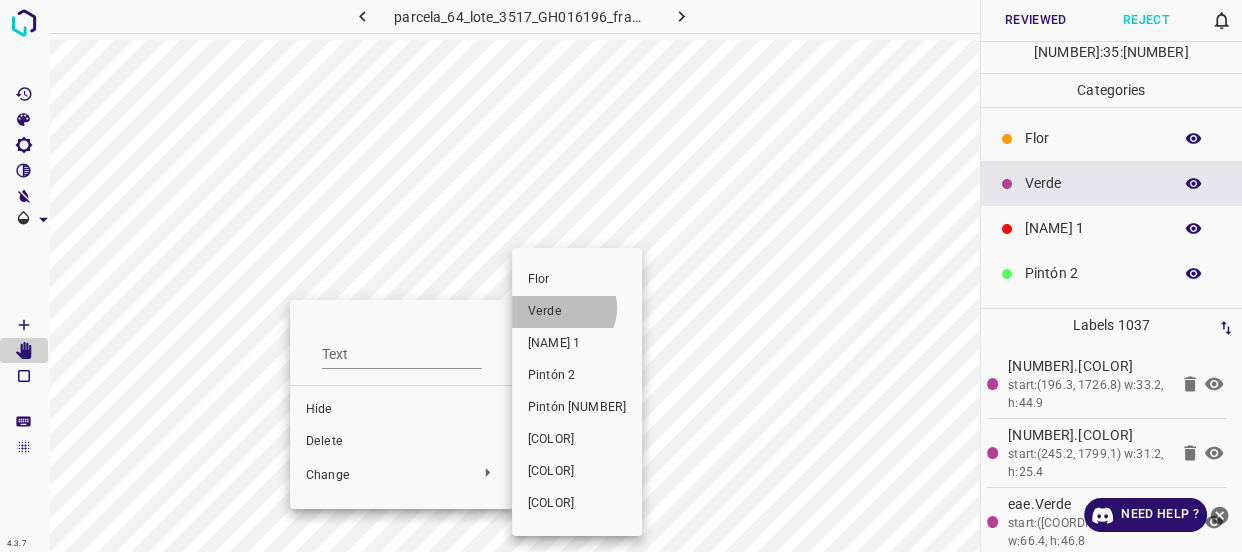 click on "Verde" at bounding box center (577, 312) 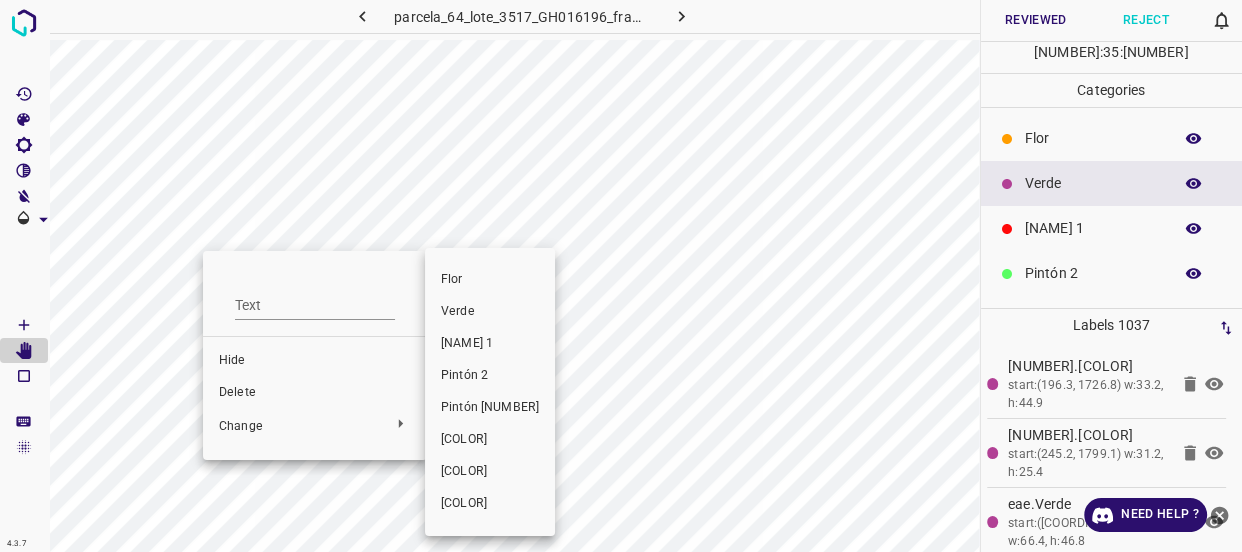 click on "Verde" at bounding box center (490, 312) 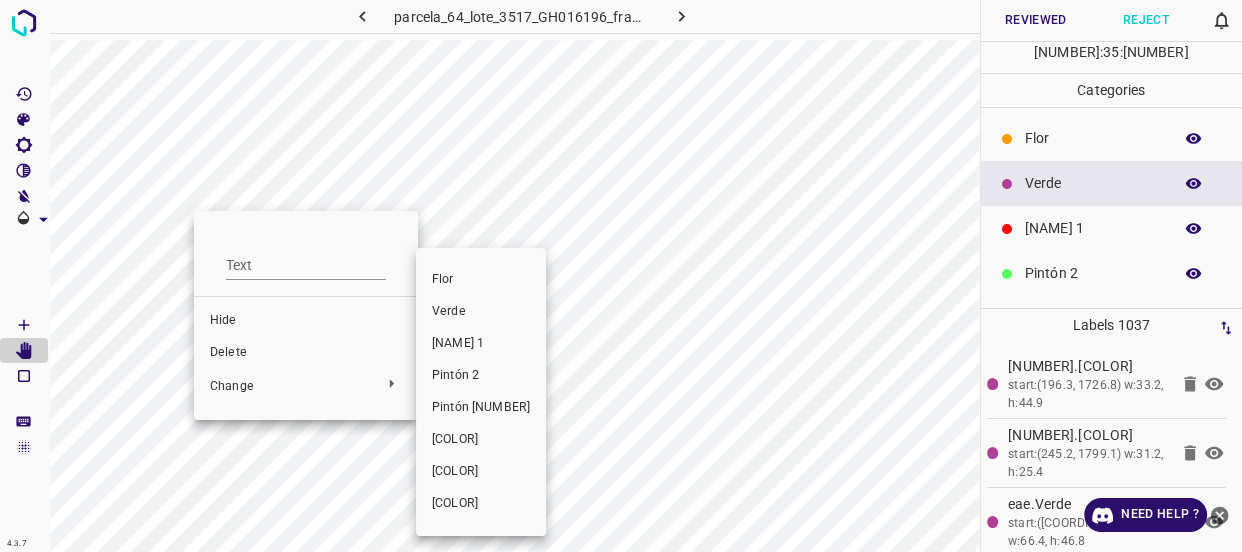 click on "Verde" at bounding box center (481, 312) 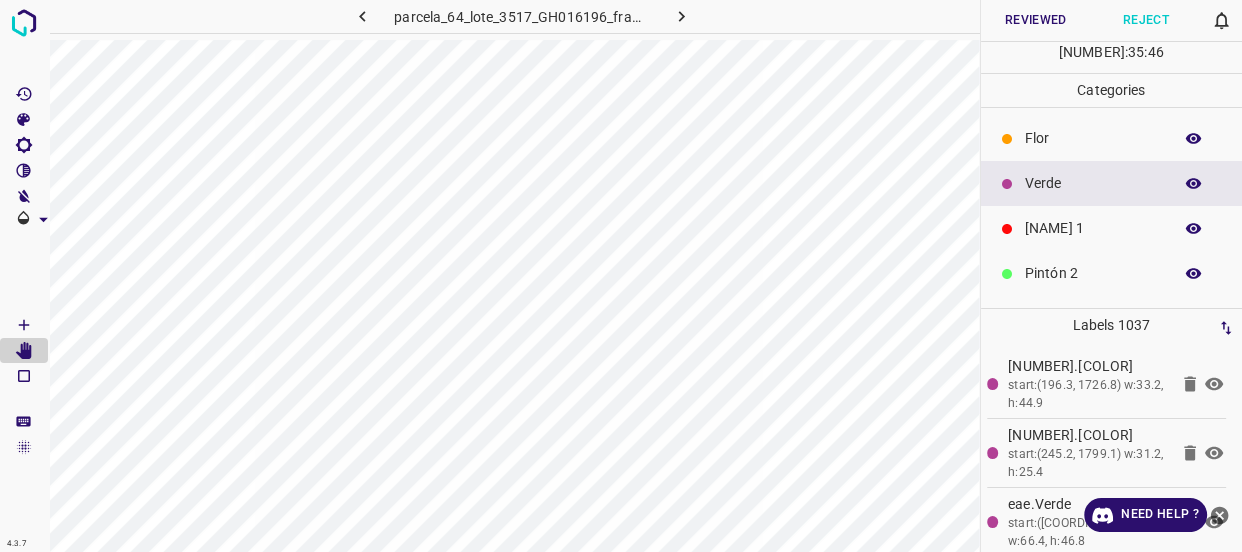 click at bounding box center (1194, 274) 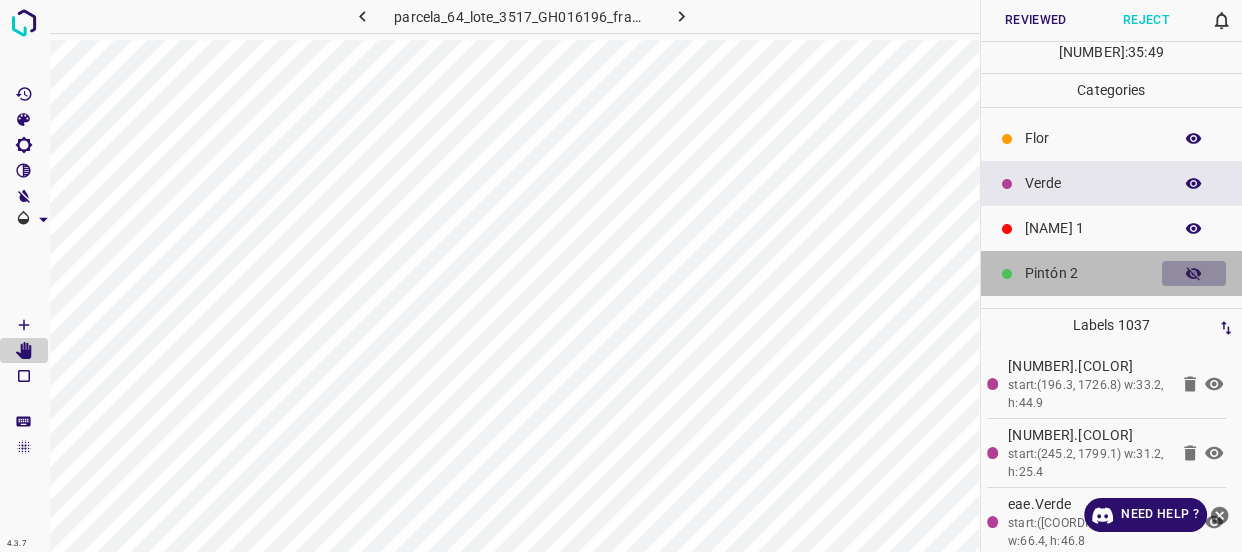 click at bounding box center [1194, 274] 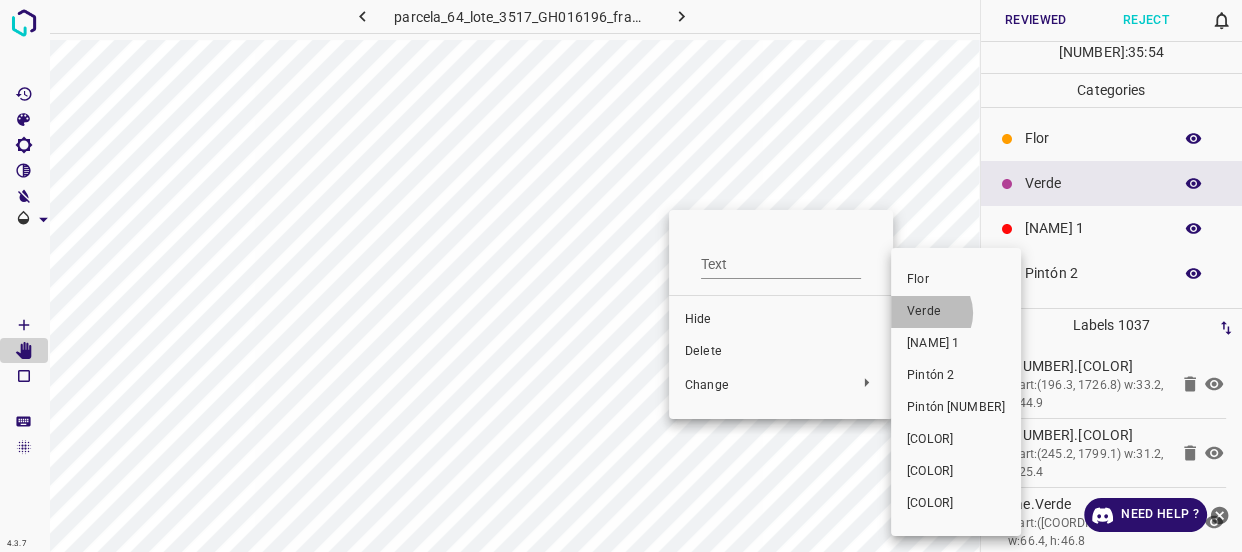 click on "Verde" at bounding box center [956, 312] 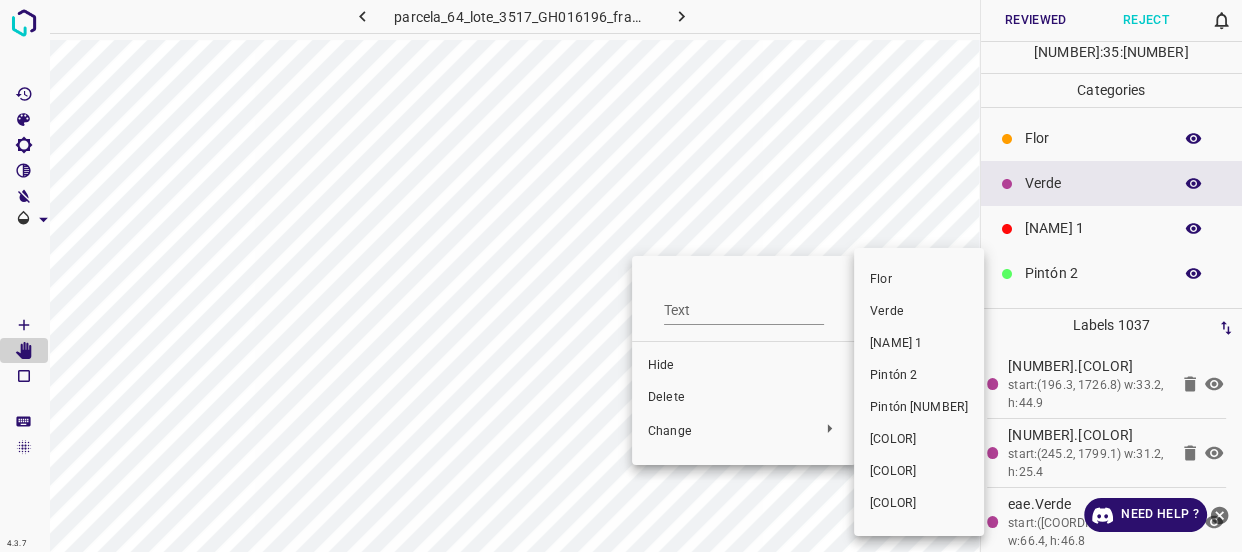 click on "Verde" at bounding box center [919, 312] 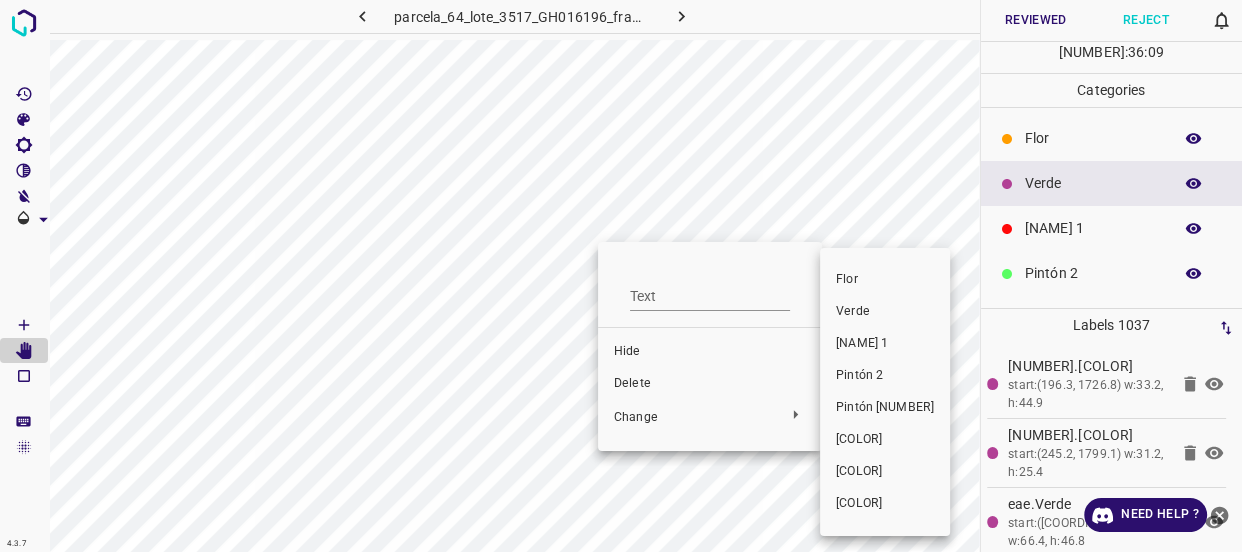click on "Verde" at bounding box center (885, 312) 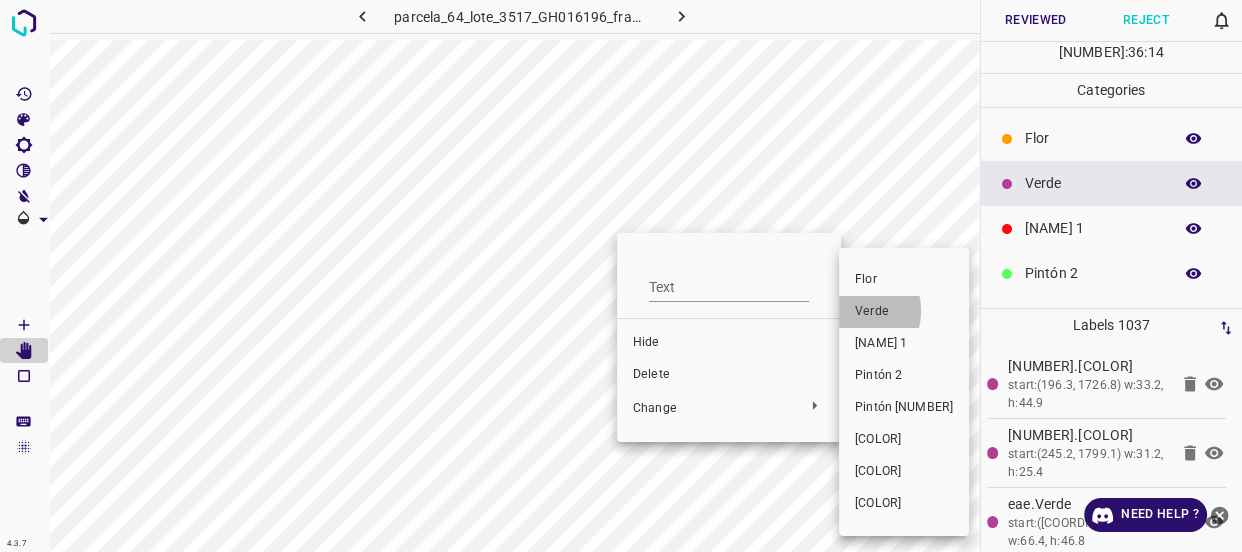 click on "Verde" at bounding box center (904, 312) 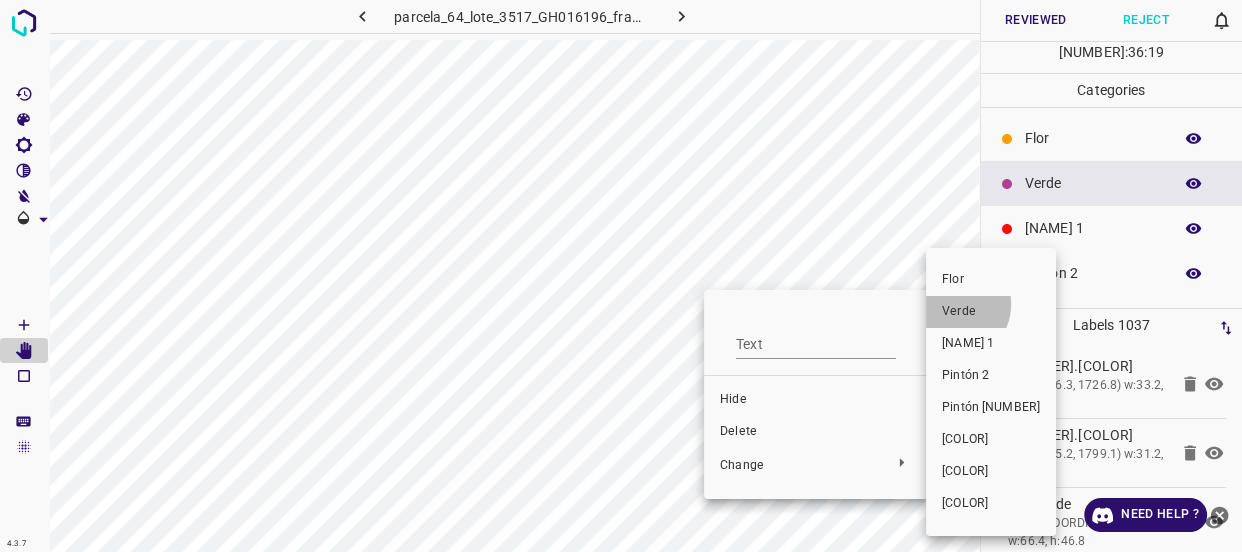 click on "Verde" at bounding box center (991, 312) 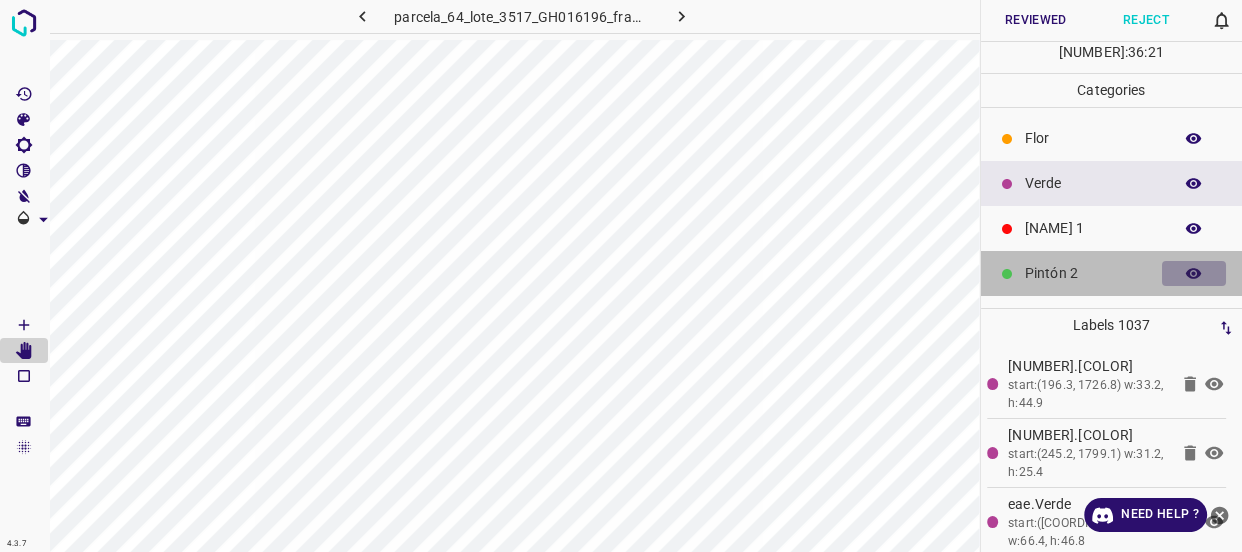 click 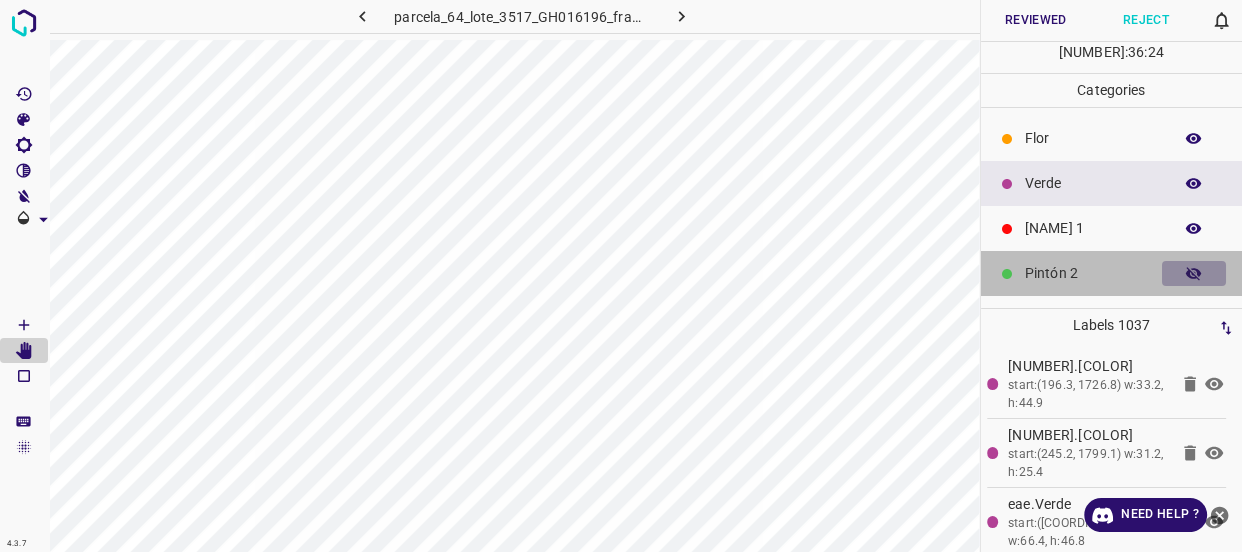 click 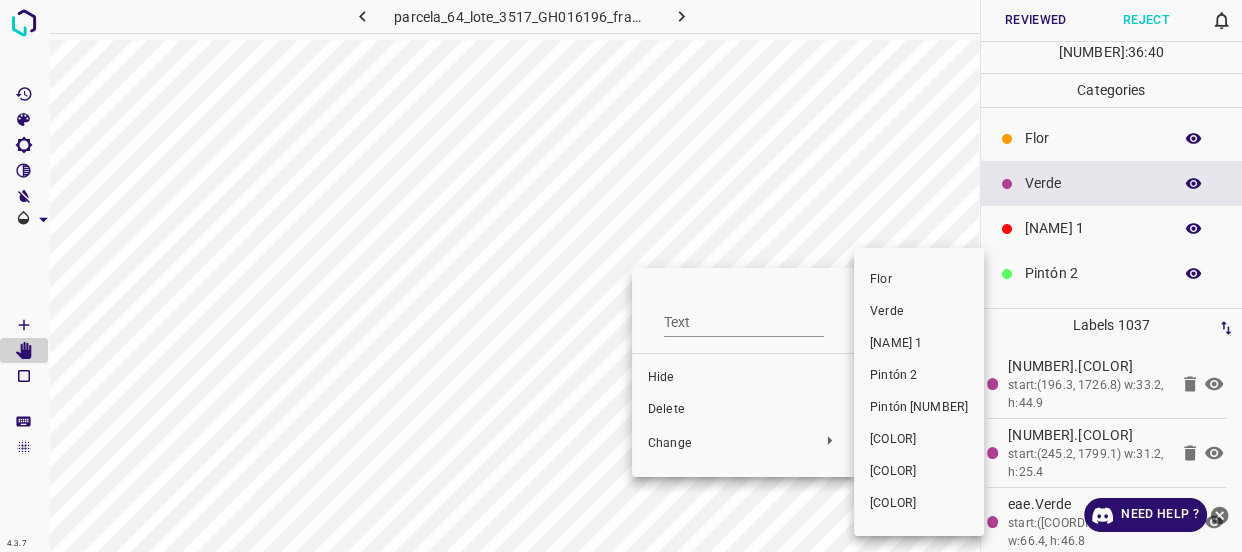 click on "Verde" at bounding box center [919, 312] 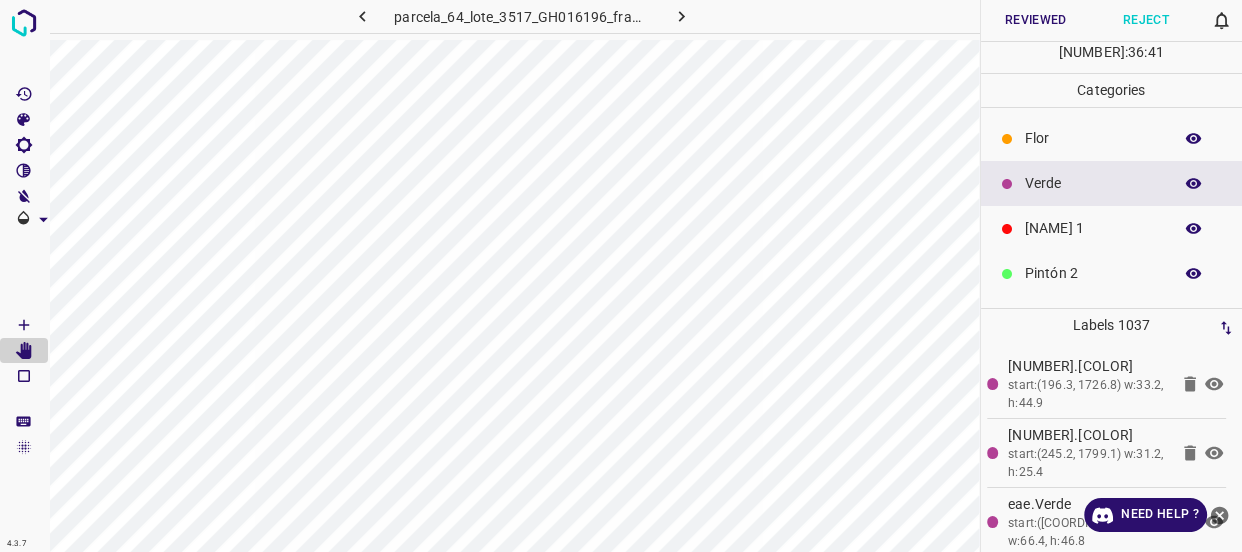 click at bounding box center (621, 276) 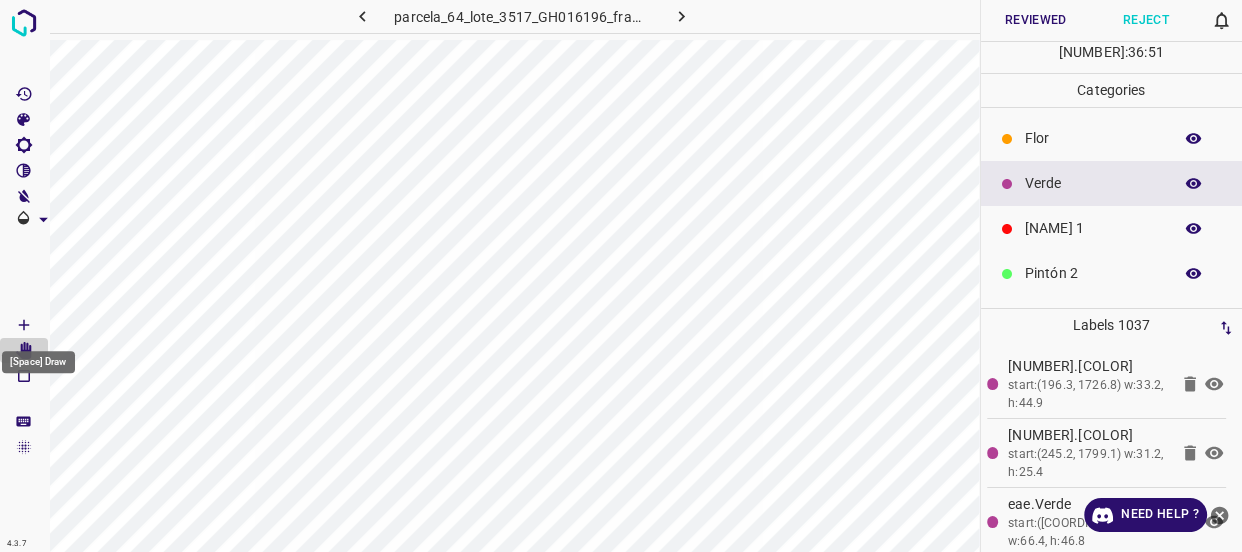 click 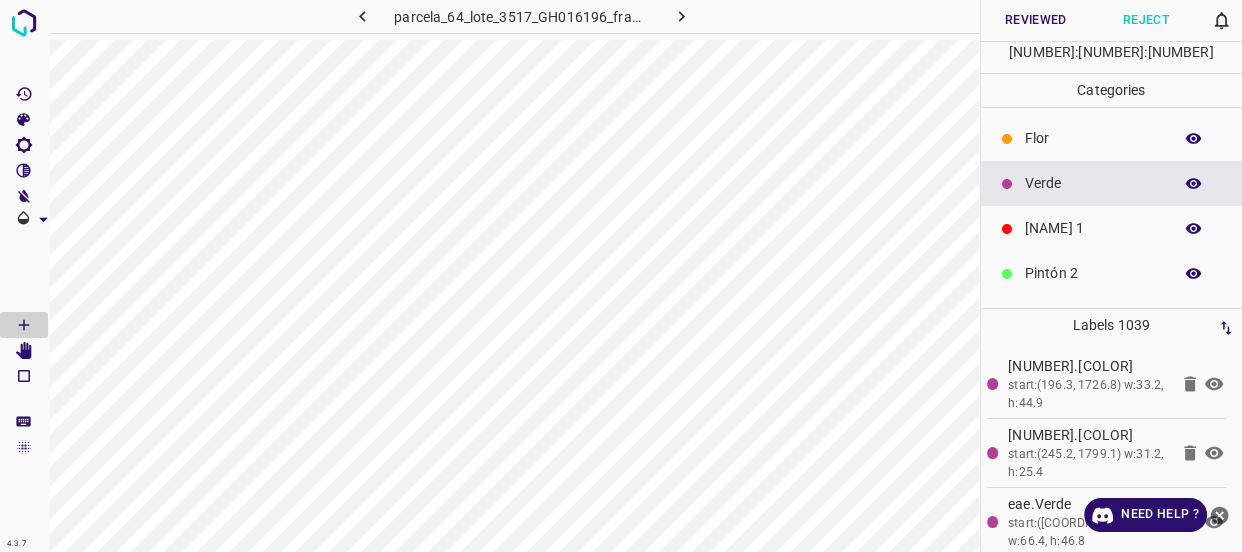 scroll, scrollTop: 175, scrollLeft: 0, axis: vertical 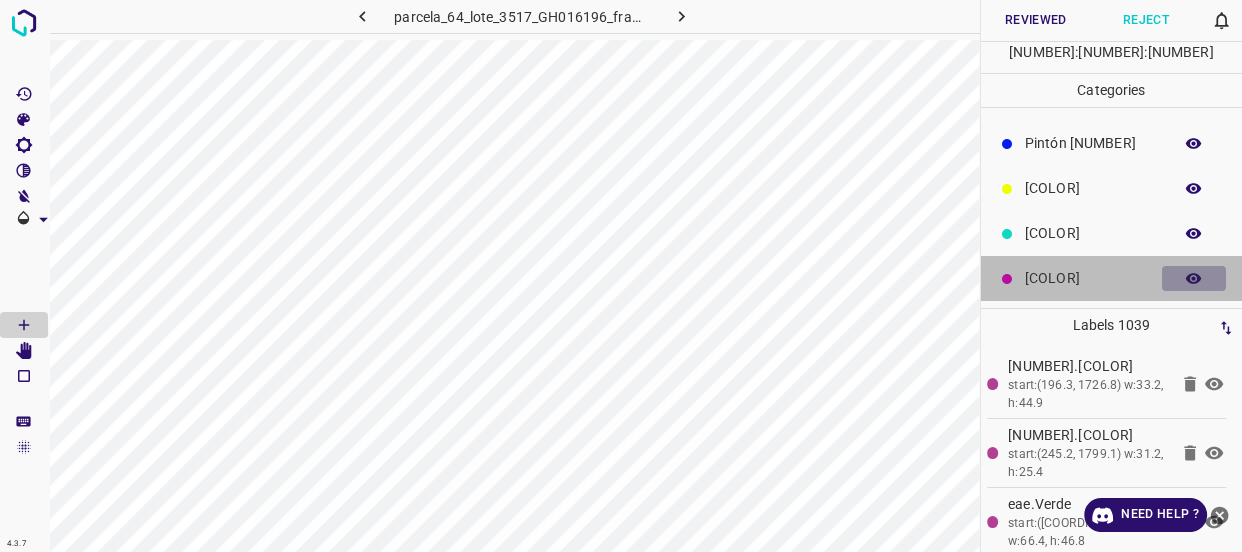 click at bounding box center [1194, 279] 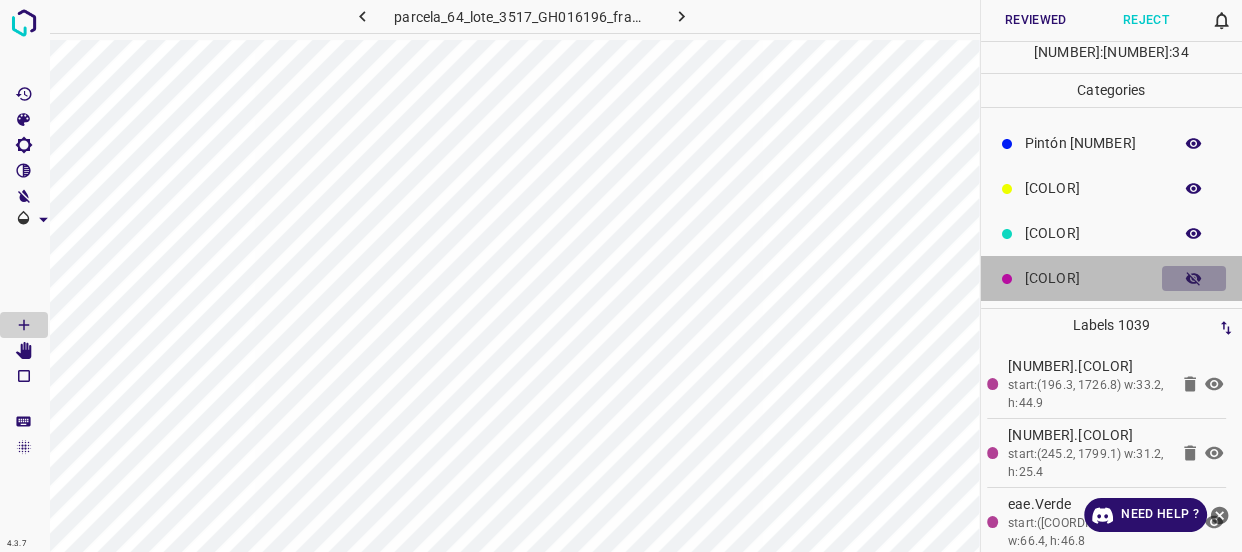 click at bounding box center [1194, 279] 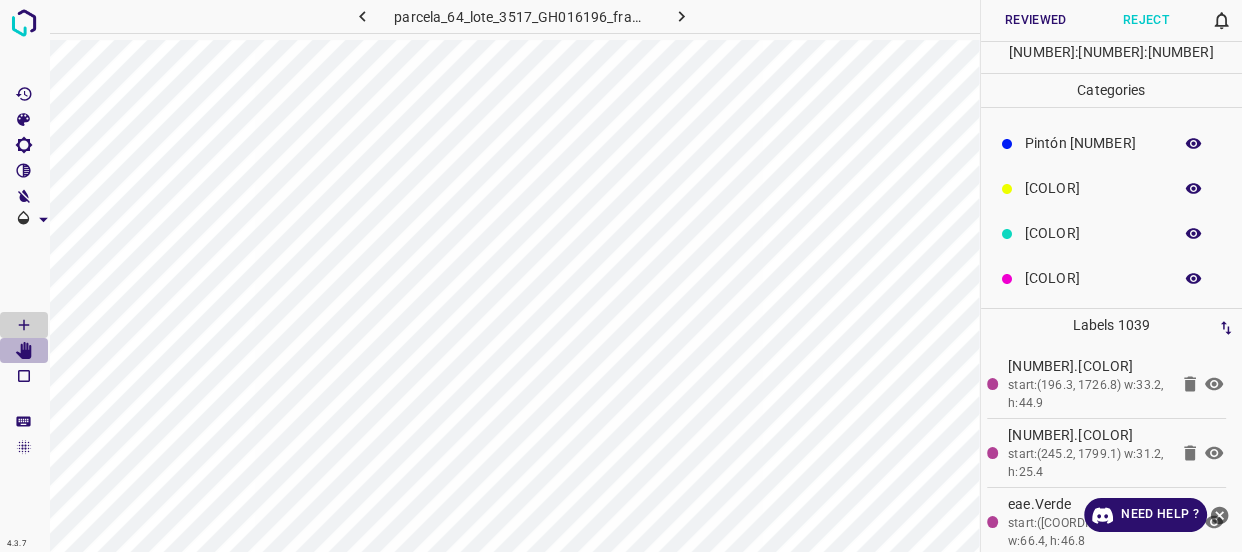 click 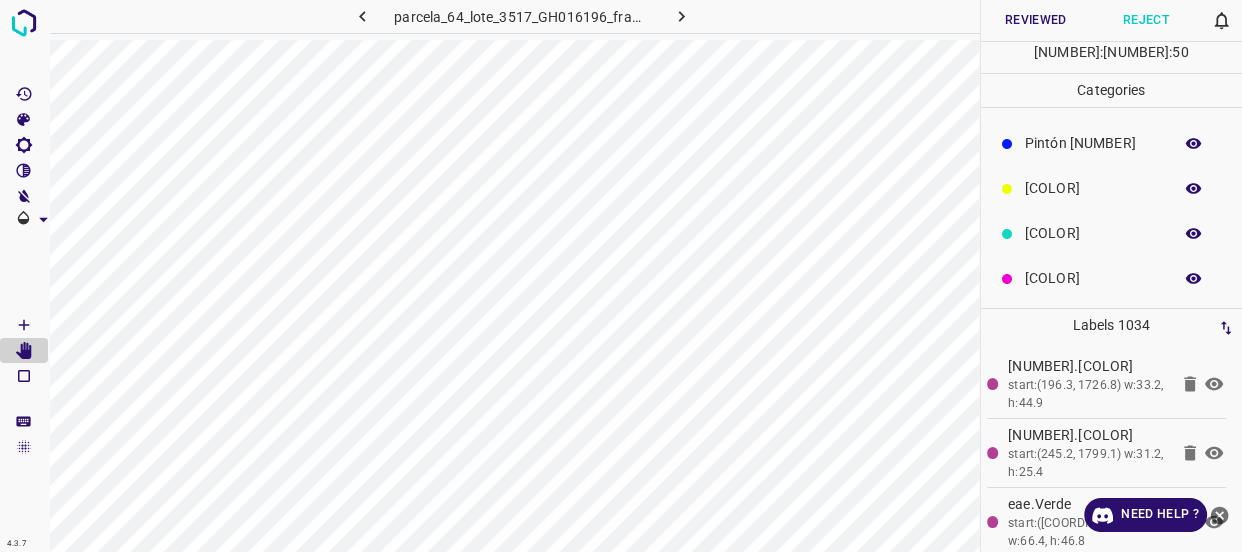 scroll, scrollTop: 0, scrollLeft: 0, axis: both 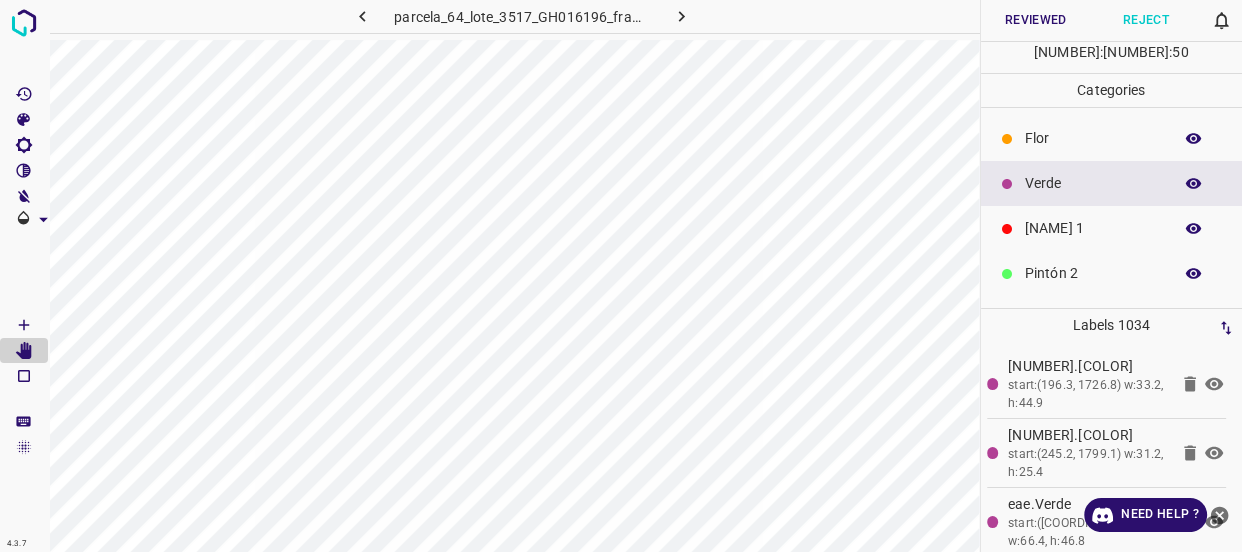 click 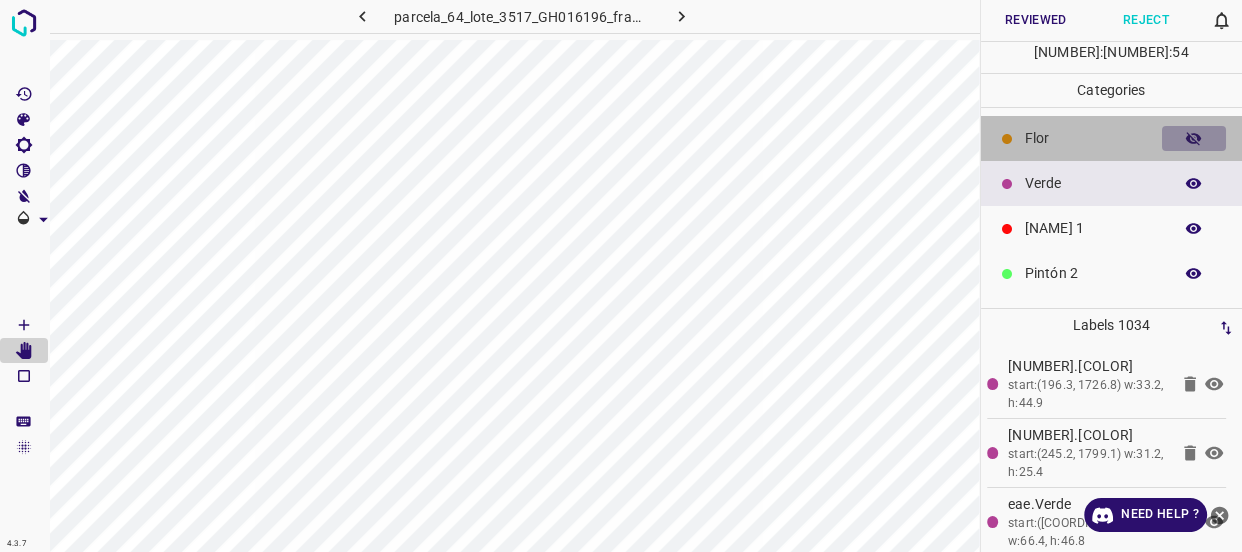 click 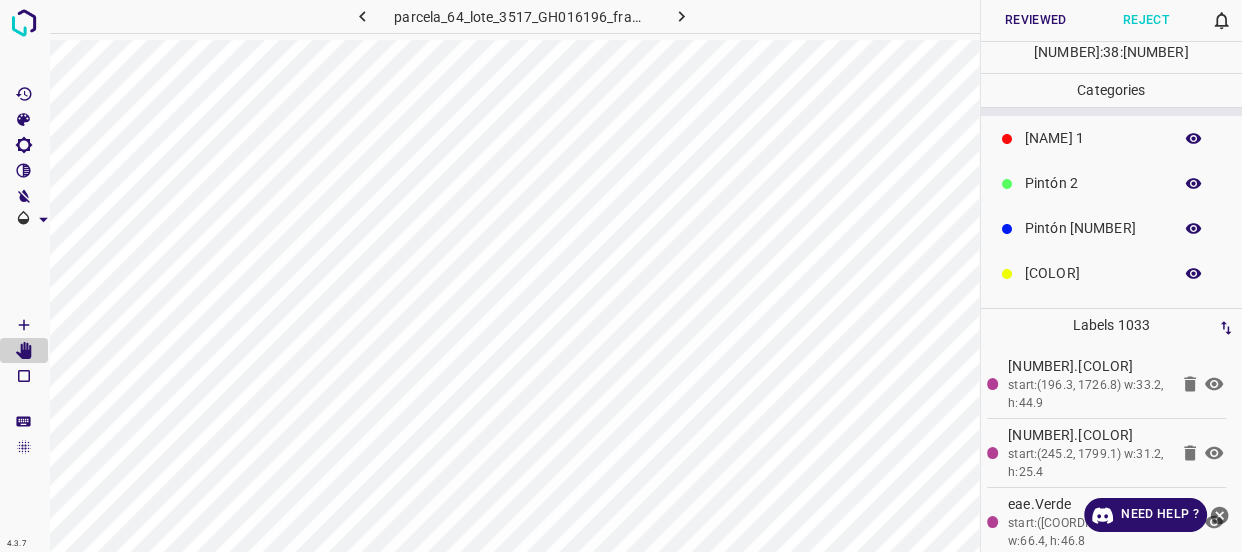 scroll, scrollTop: 175, scrollLeft: 0, axis: vertical 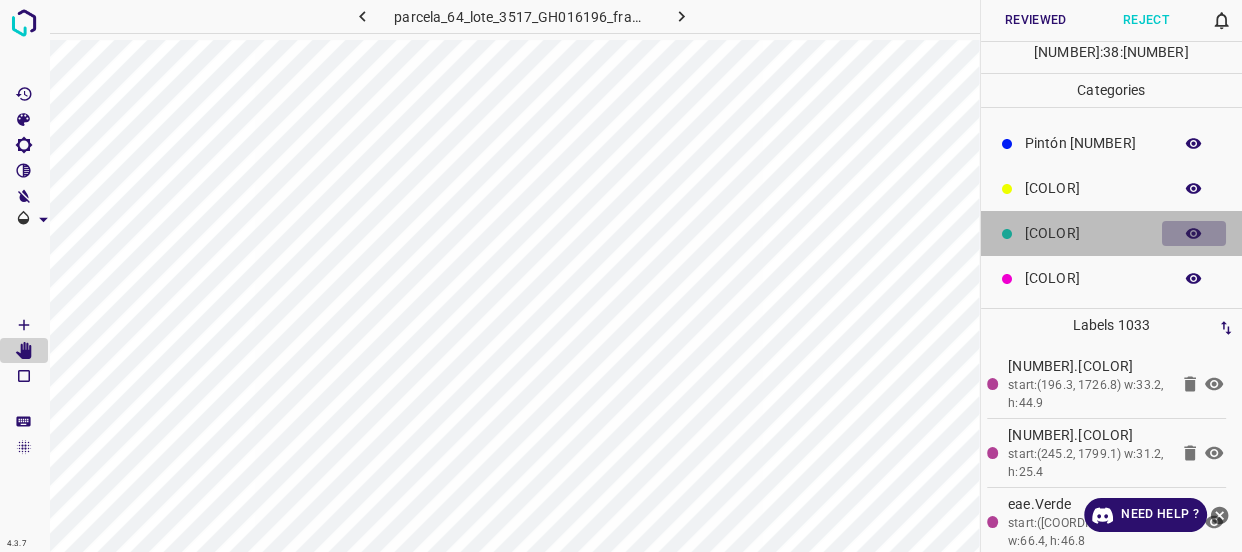 click 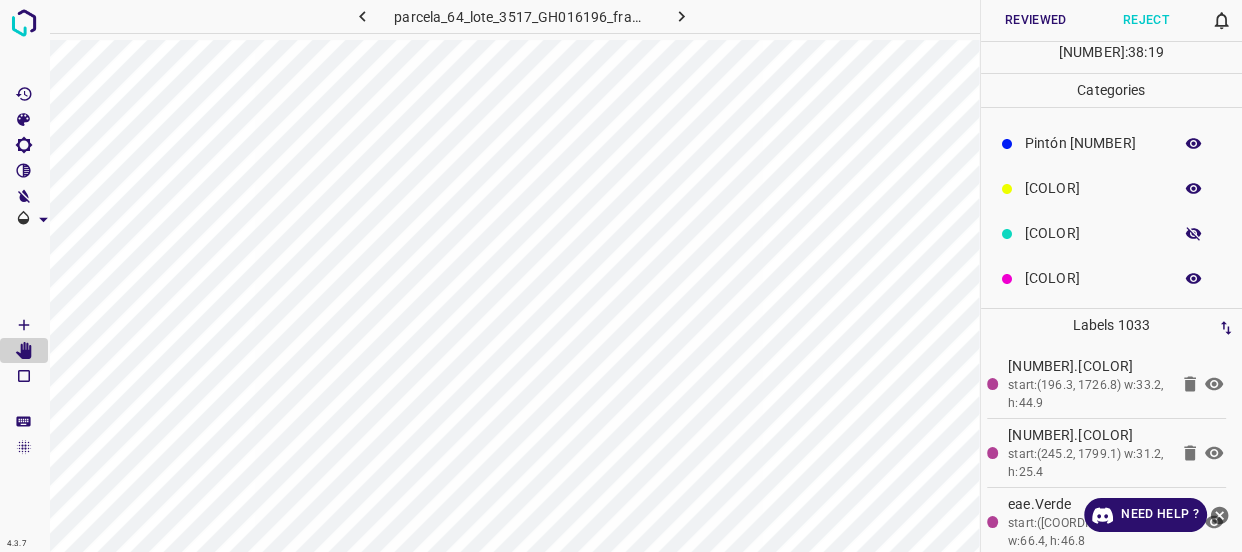 click 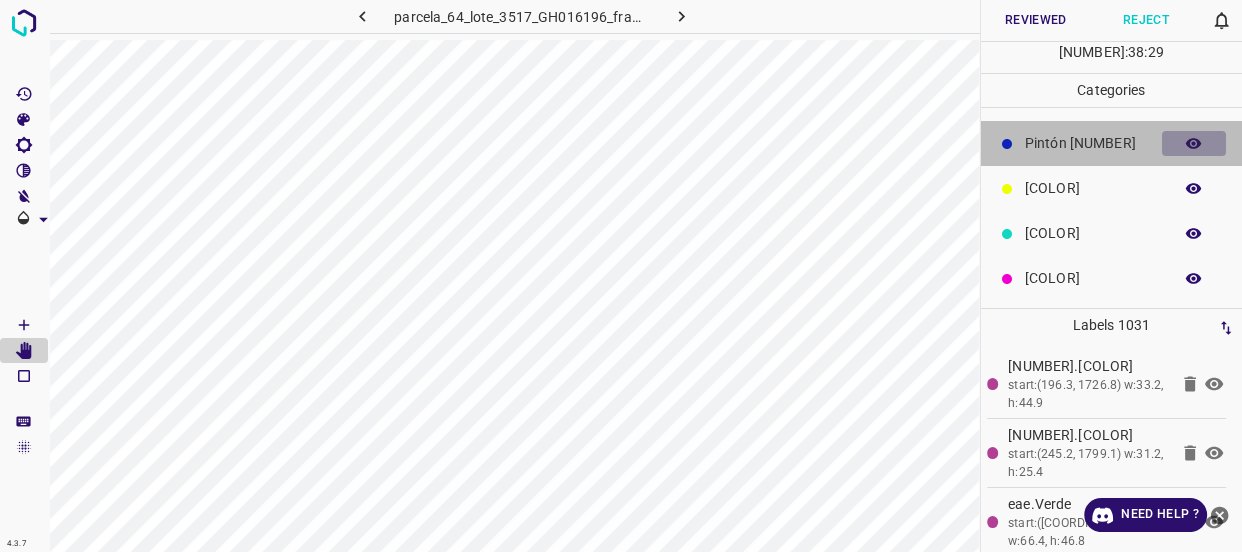 click 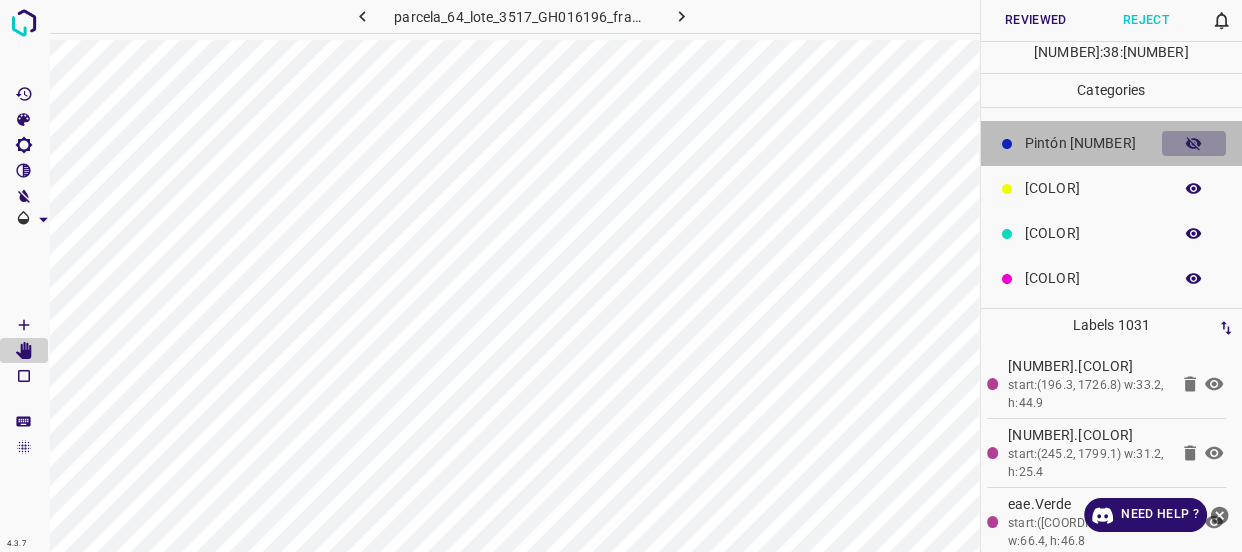click 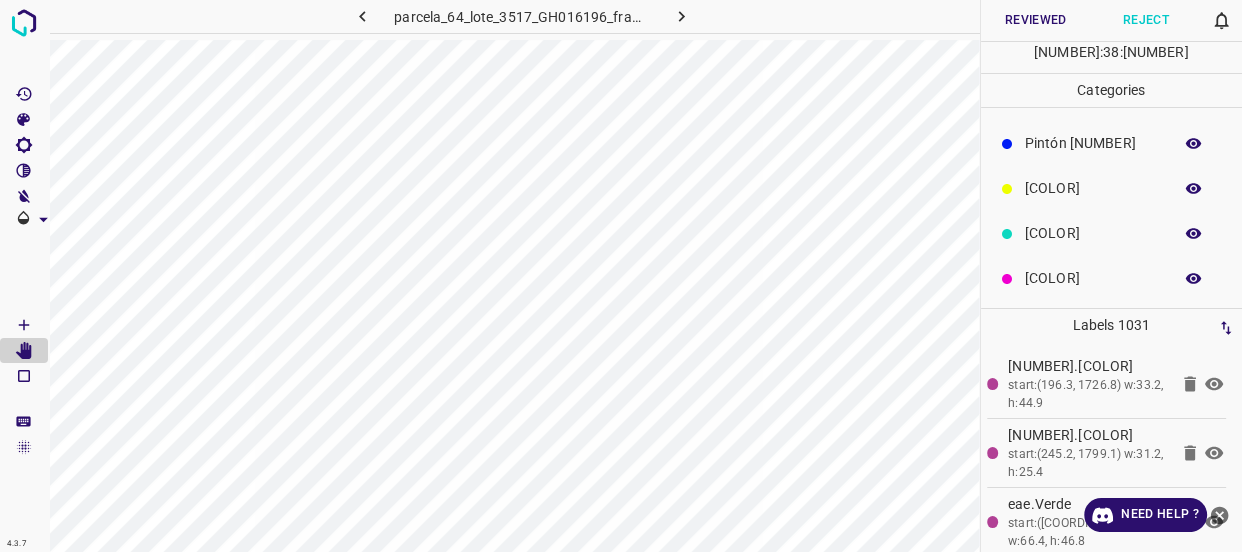 scroll, scrollTop: 84, scrollLeft: 0, axis: vertical 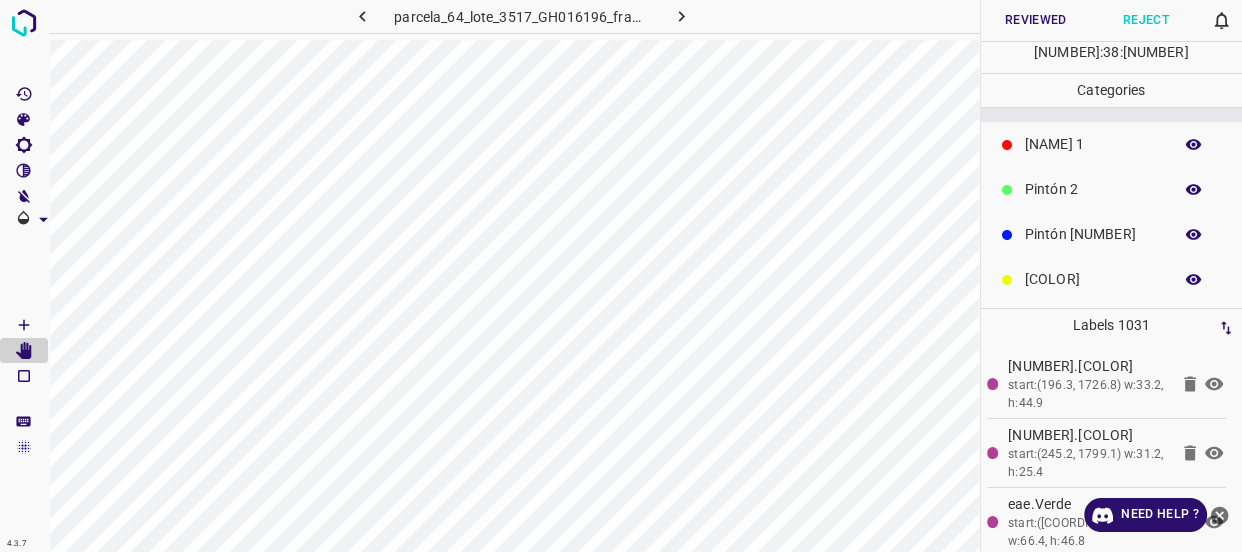 click 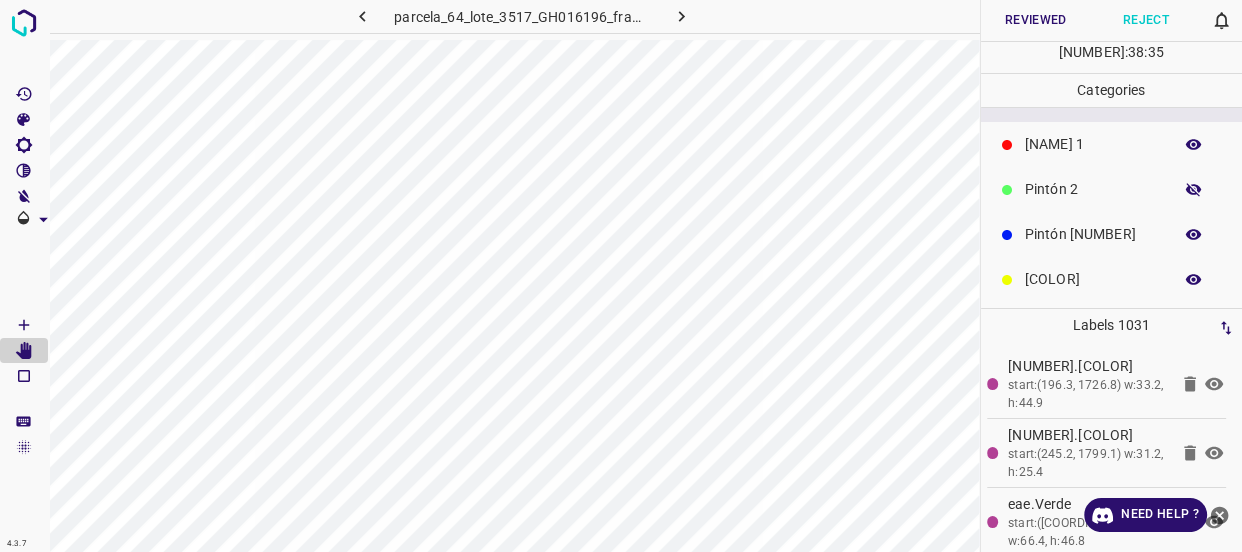 click 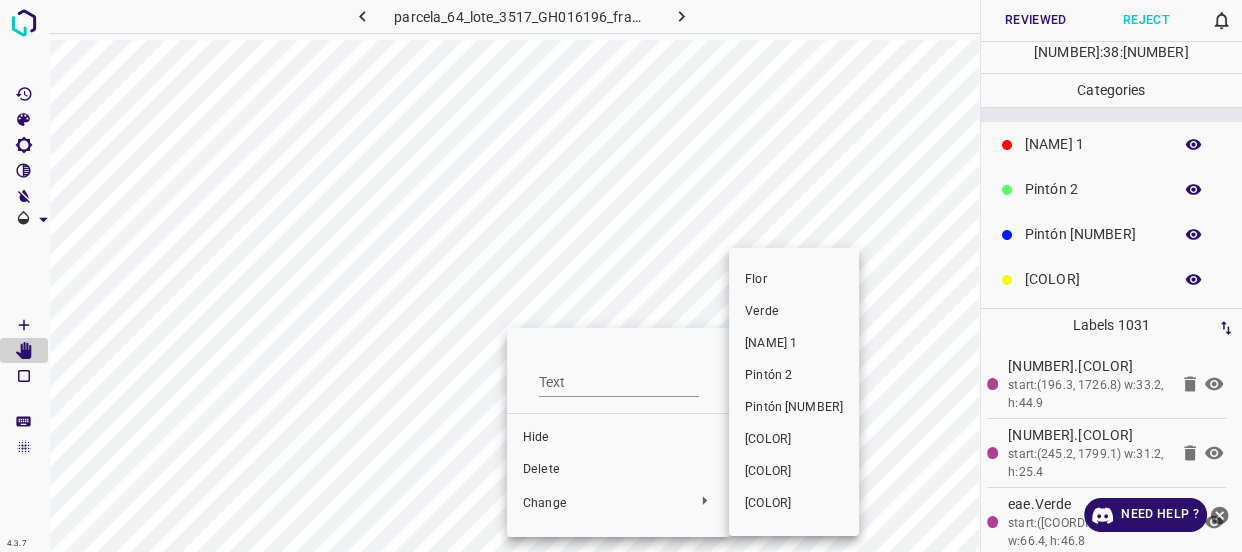 click on "Verde" at bounding box center (794, 312) 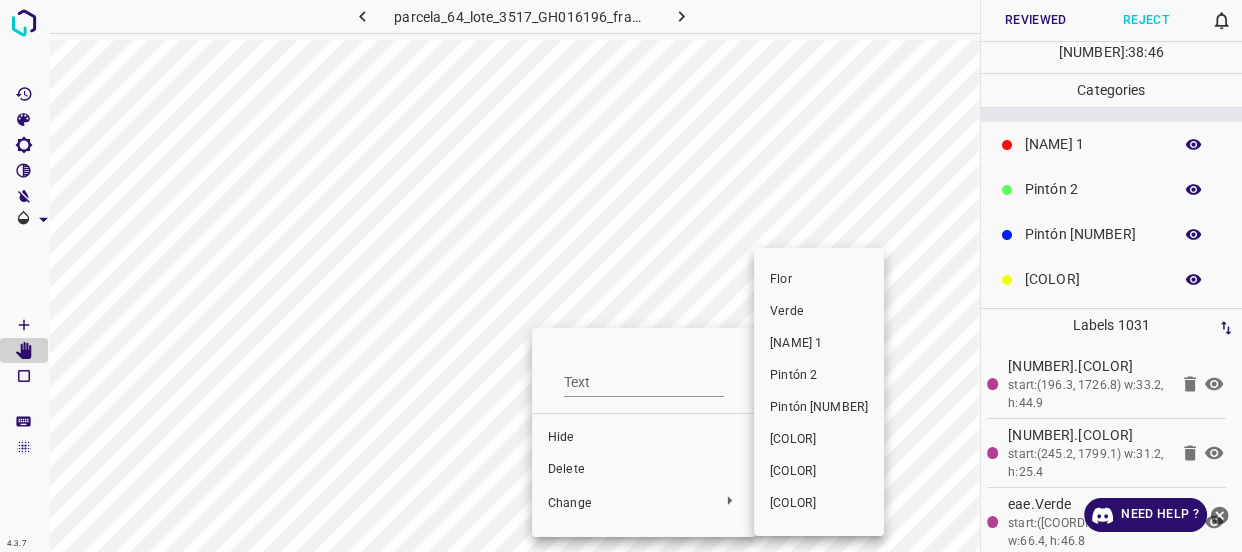 click on "Verde" at bounding box center (819, 312) 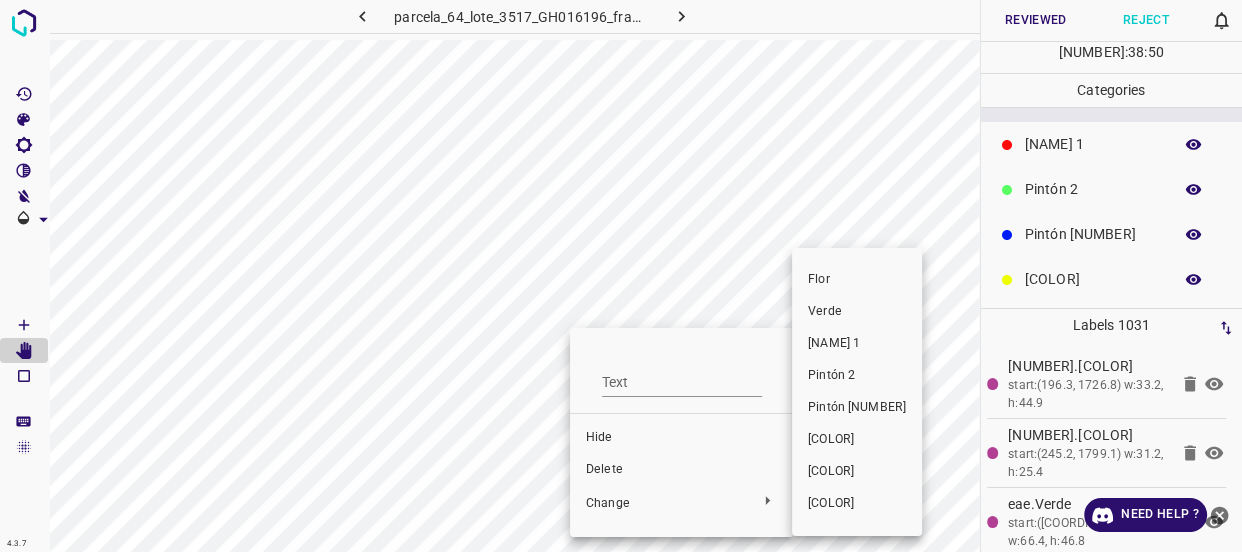 click on "Verde" at bounding box center (857, 312) 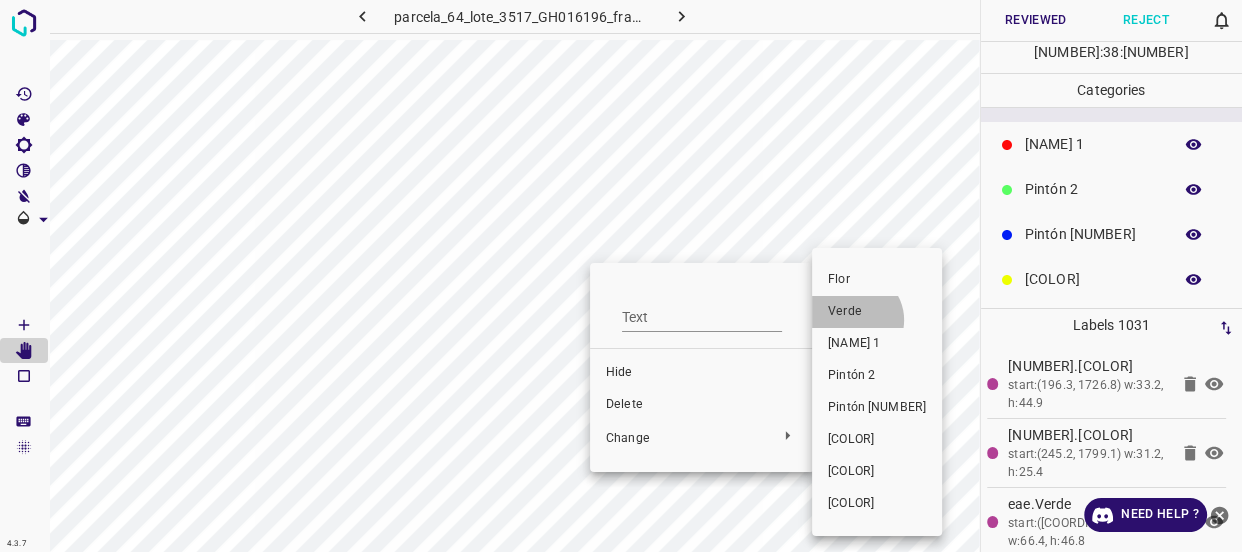 click on "Verde" at bounding box center (877, 312) 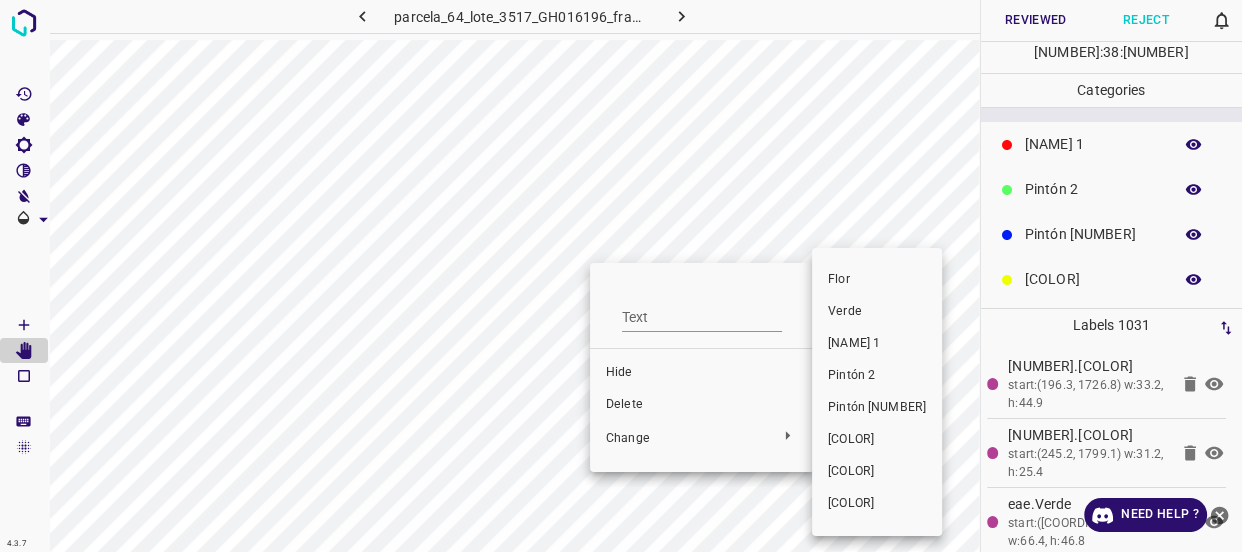 click on "Verde" at bounding box center (877, 312) 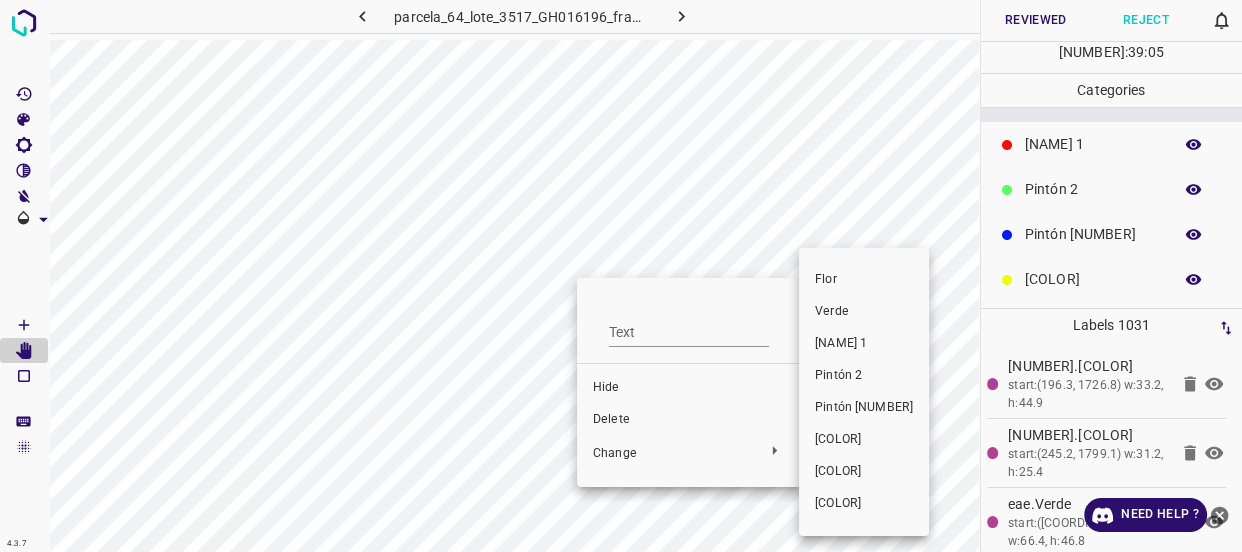click on "Verde" at bounding box center (864, 312) 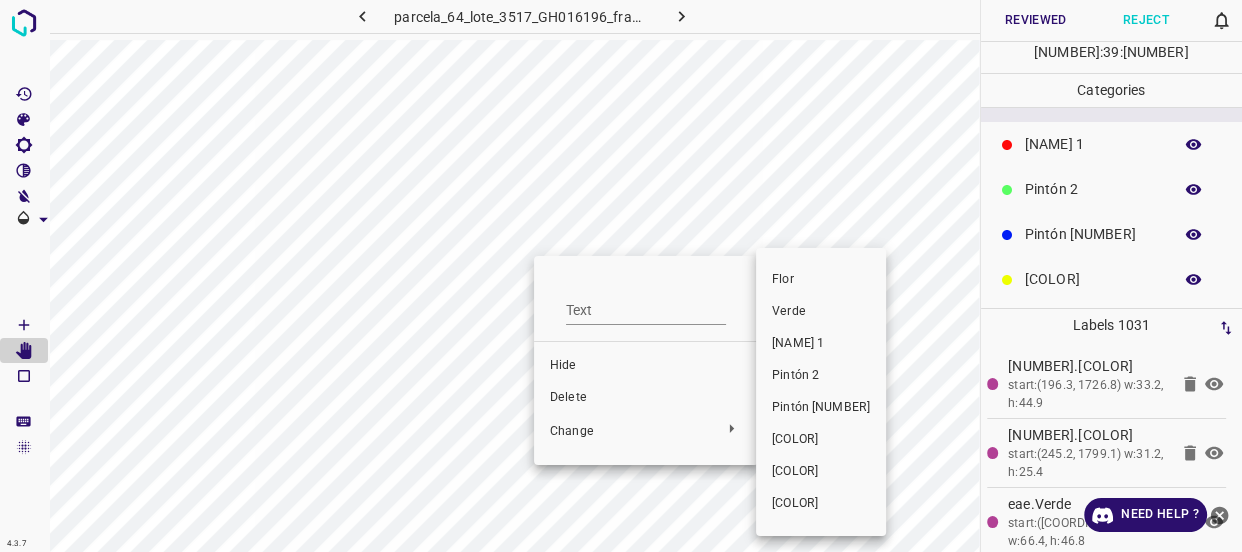 click on "Verde" at bounding box center [821, 312] 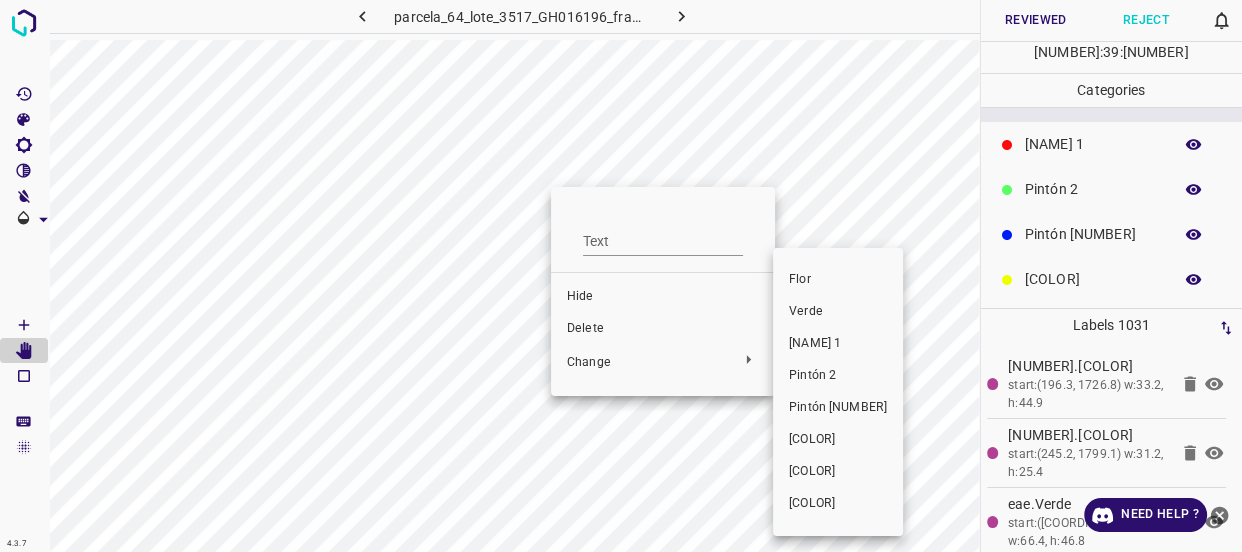 drag, startPoint x: 808, startPoint y: 313, endPoint x: 589, endPoint y: 156, distance: 269.46243 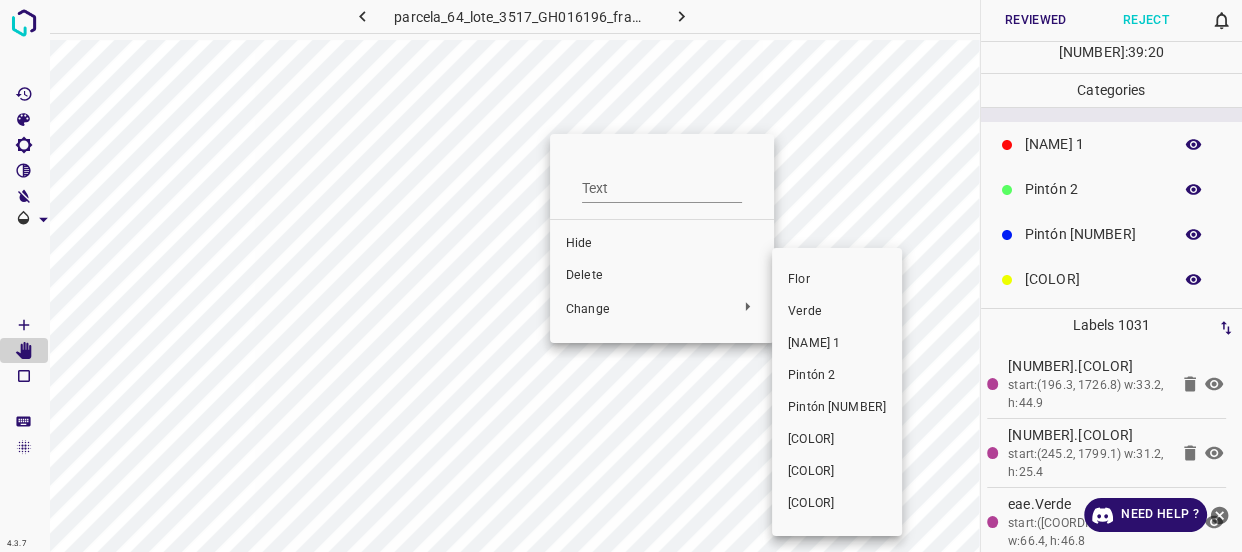 click on "Verde" at bounding box center (837, 312) 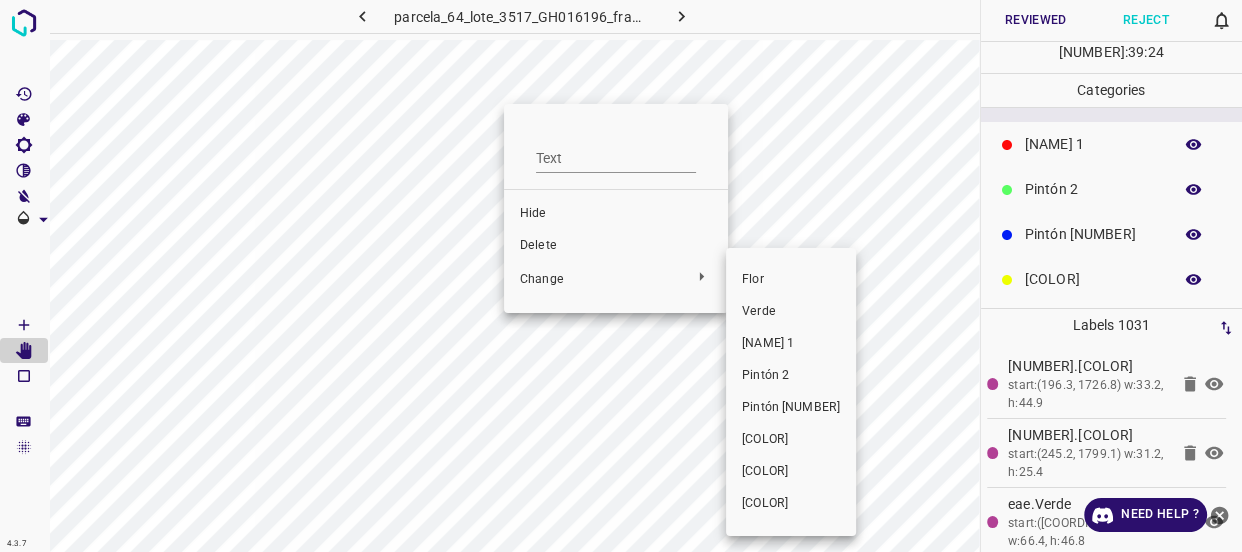 click on "Verde" at bounding box center (791, 312) 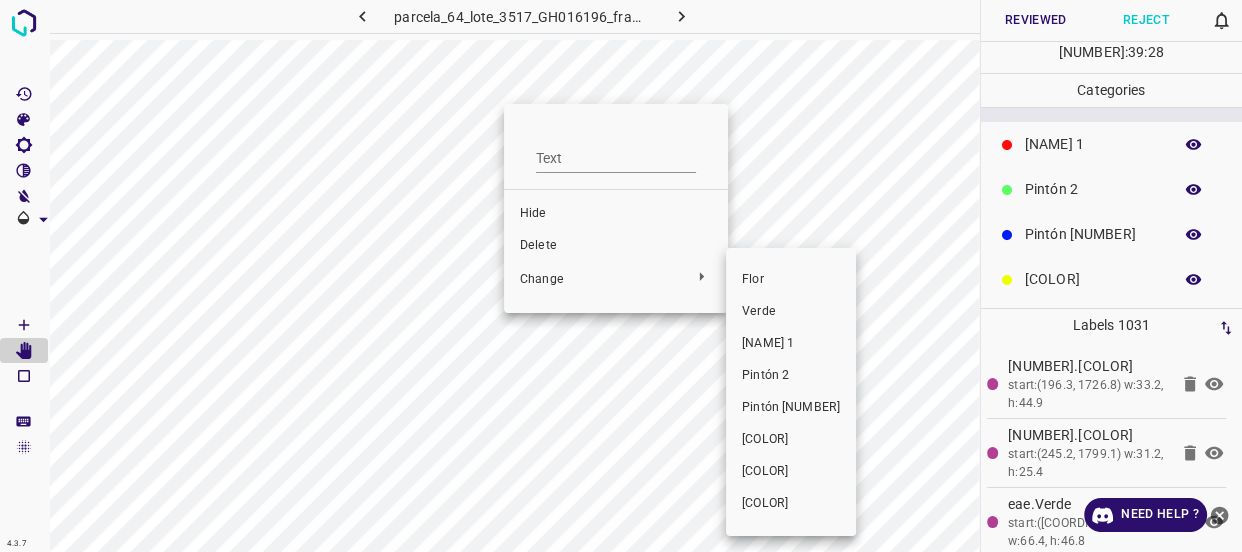 click on "Verde" at bounding box center (791, 312) 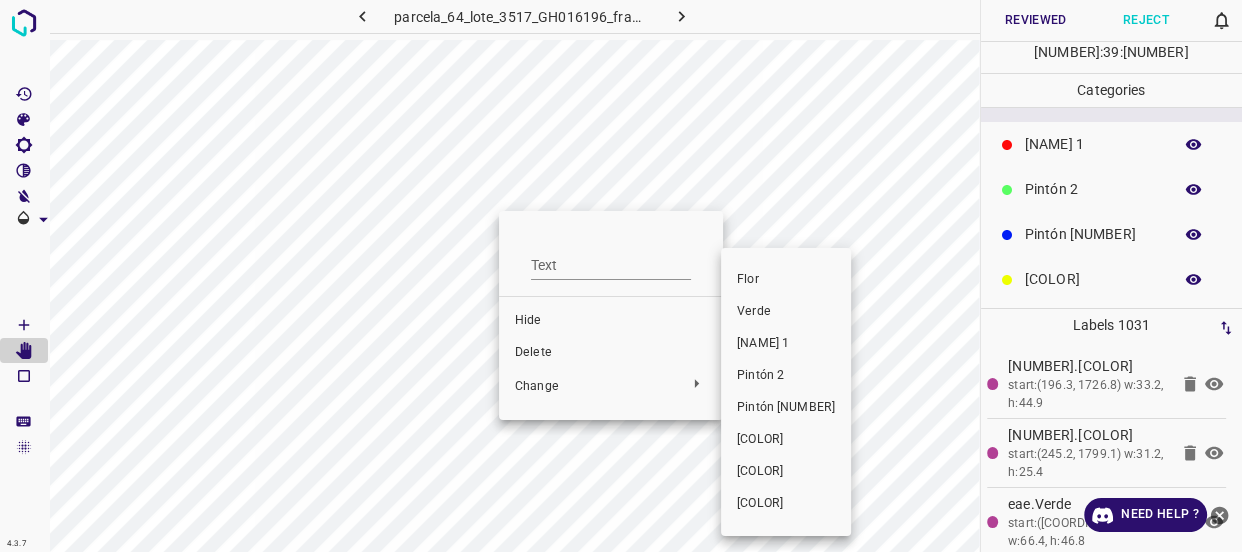click on "Verde" at bounding box center (786, 312) 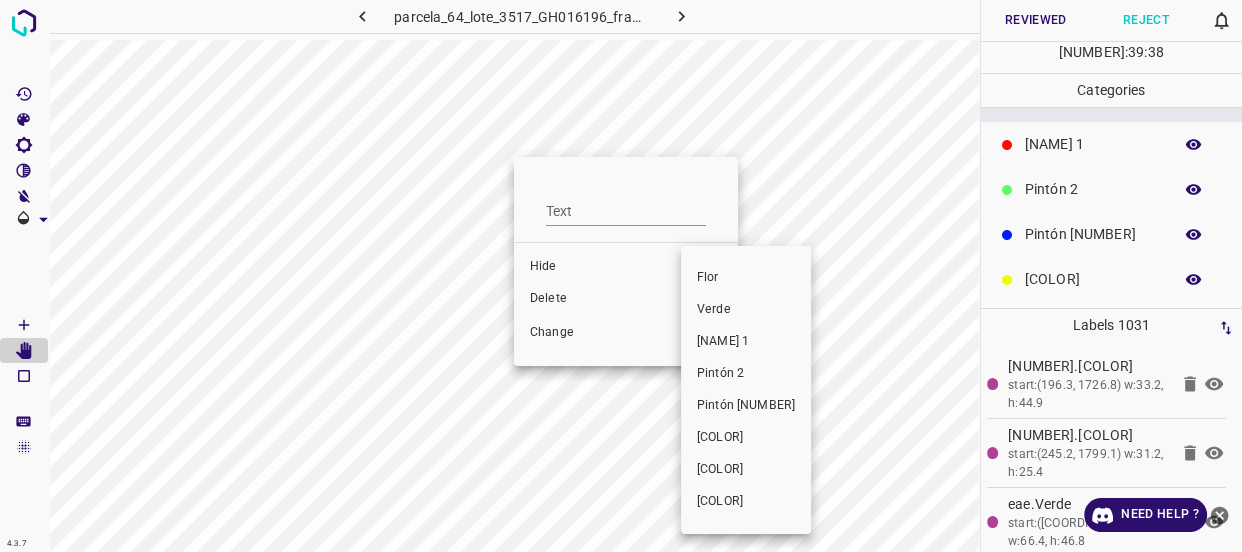 click on "Verde" at bounding box center [746, 310] 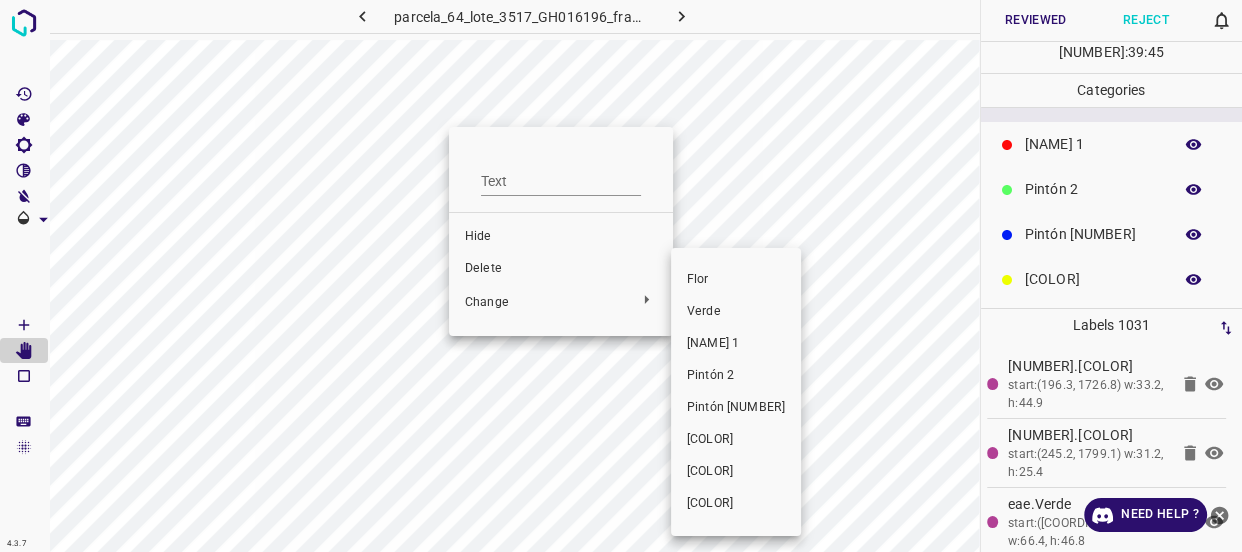 click on "Verde" at bounding box center (736, 312) 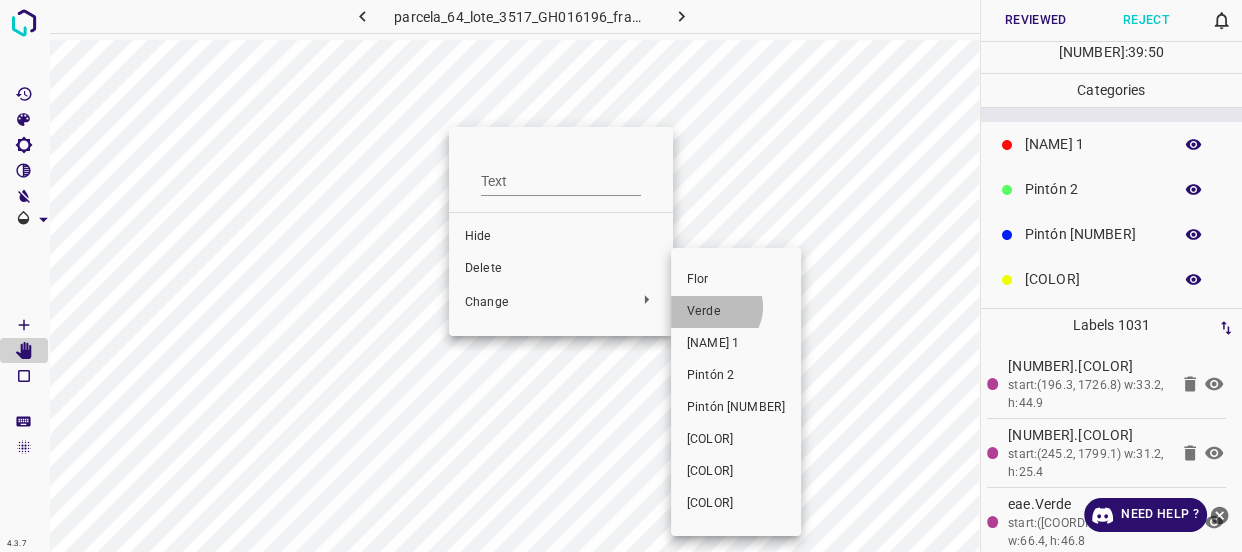 click on "Verde" at bounding box center [736, 312] 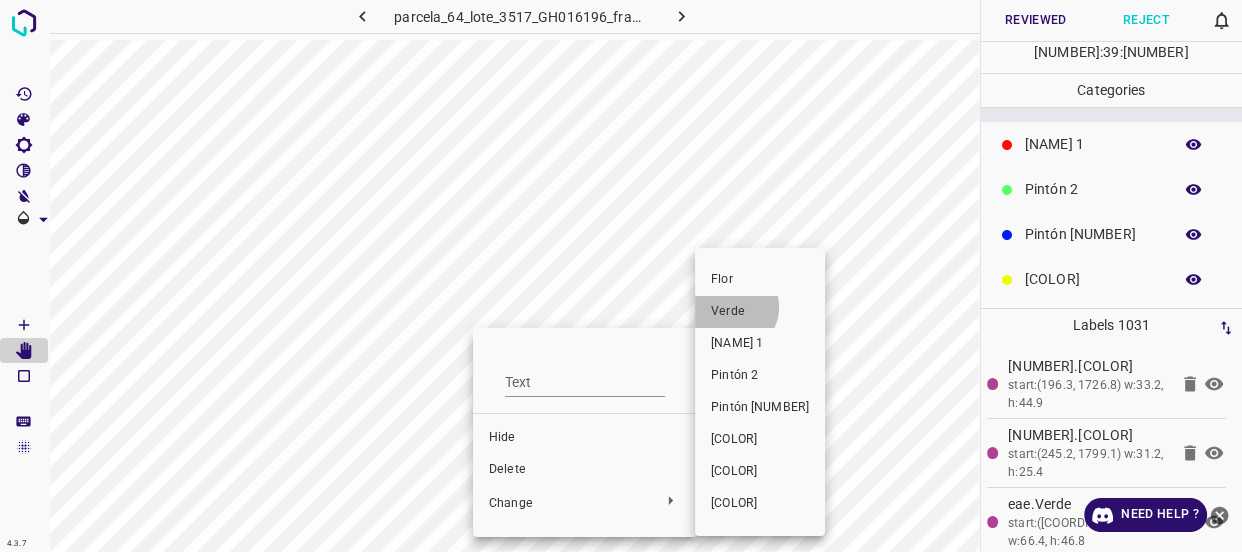 click on "Verde" at bounding box center [760, 312] 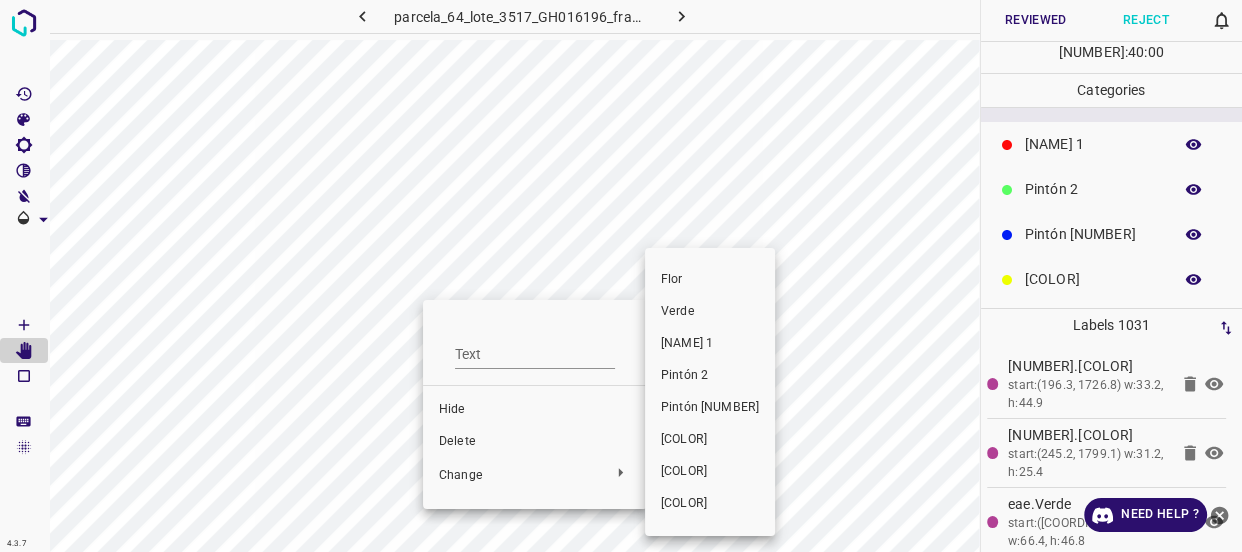 click on "Verde" at bounding box center (710, 312) 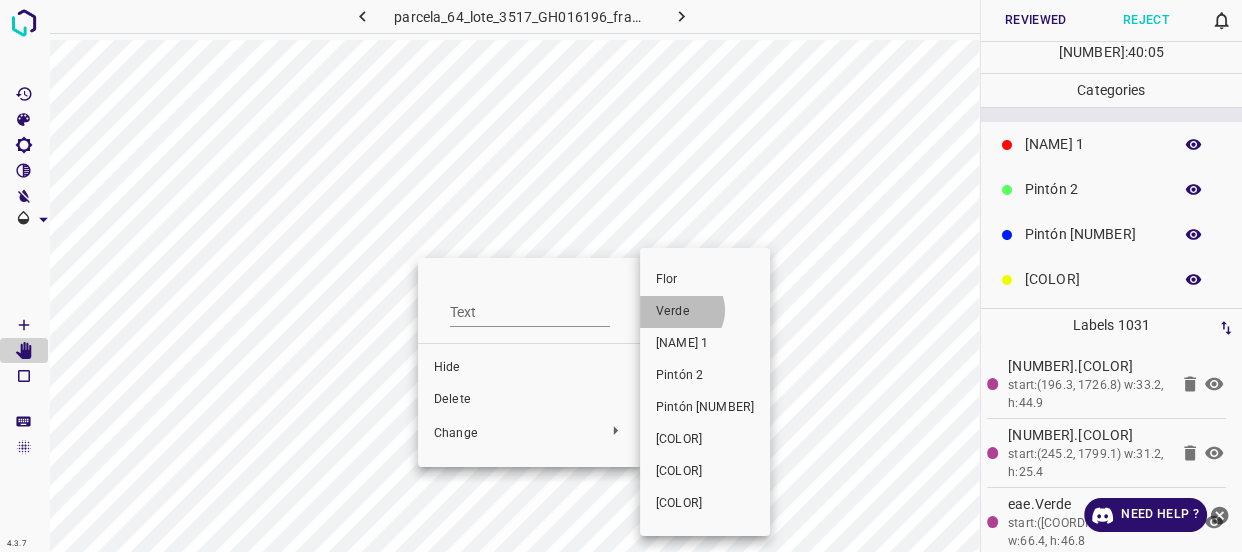 click on "Verde" at bounding box center [705, 312] 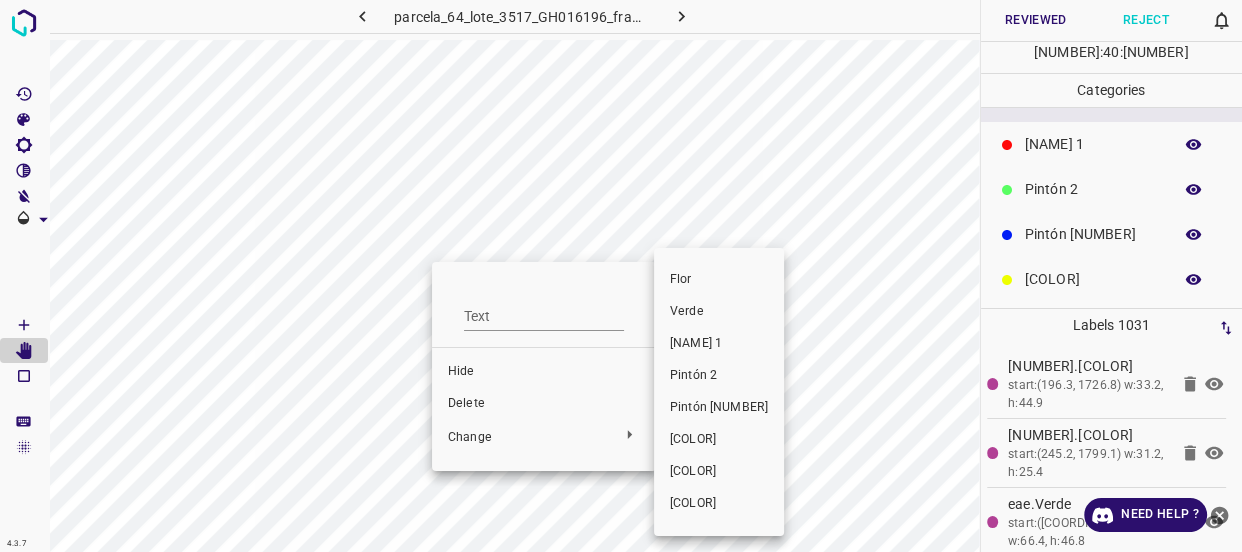 click on "Verde" at bounding box center [719, 312] 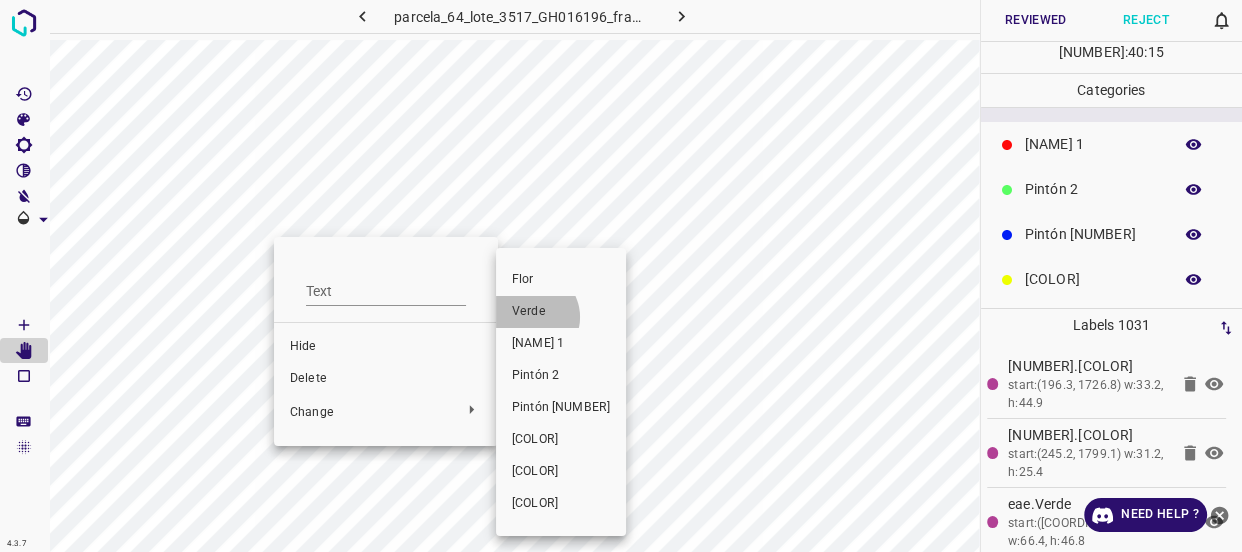 click on "Verde" at bounding box center [561, 312] 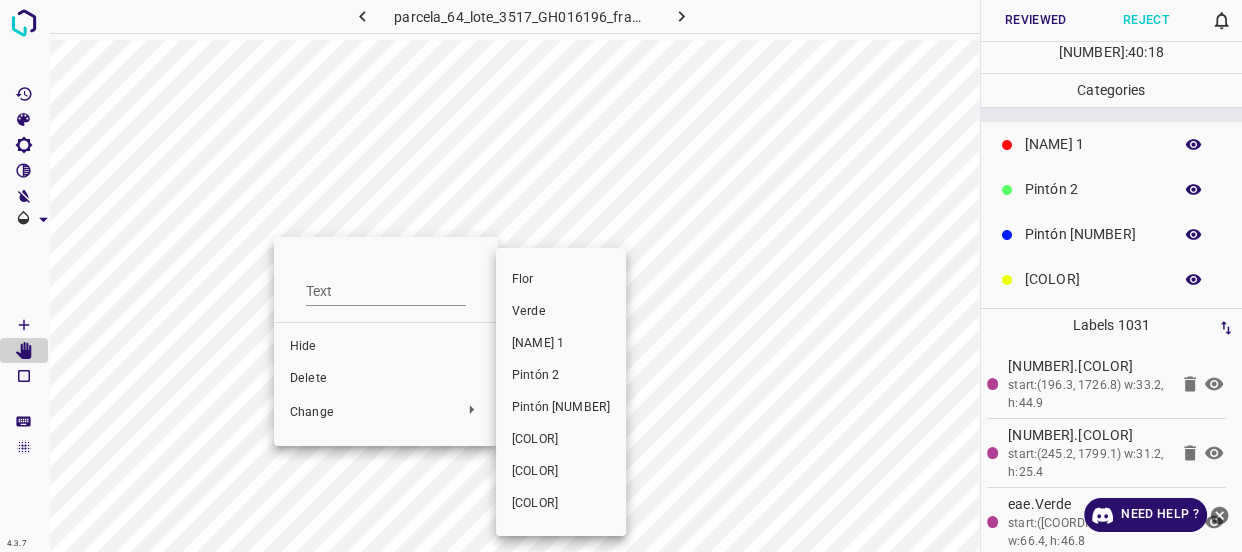 click on "Verde" at bounding box center [561, 312] 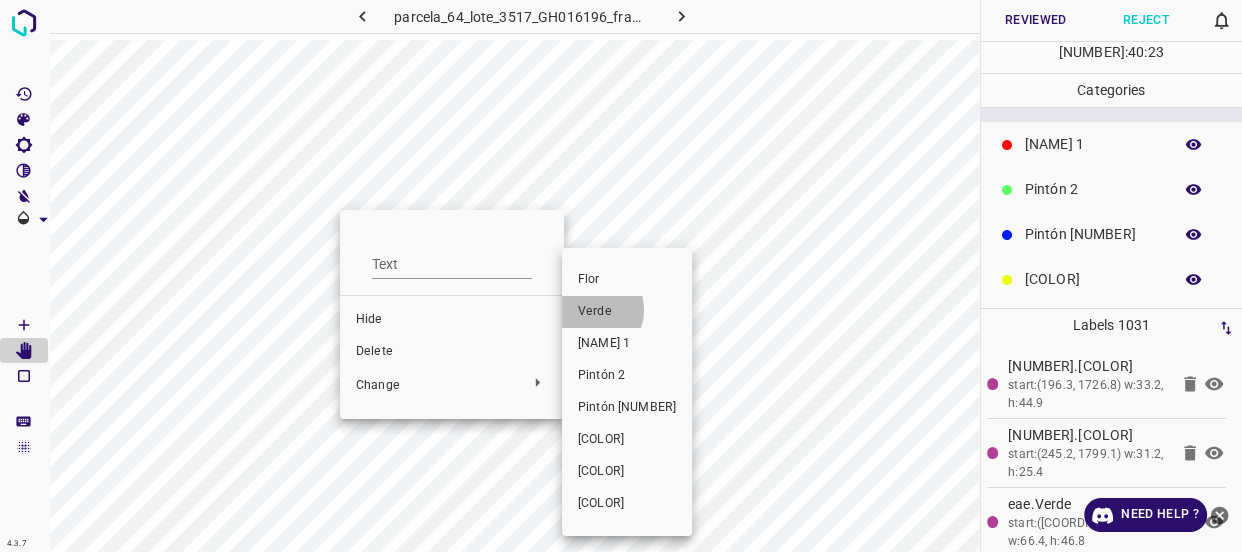 click on "Verde" at bounding box center [627, 312] 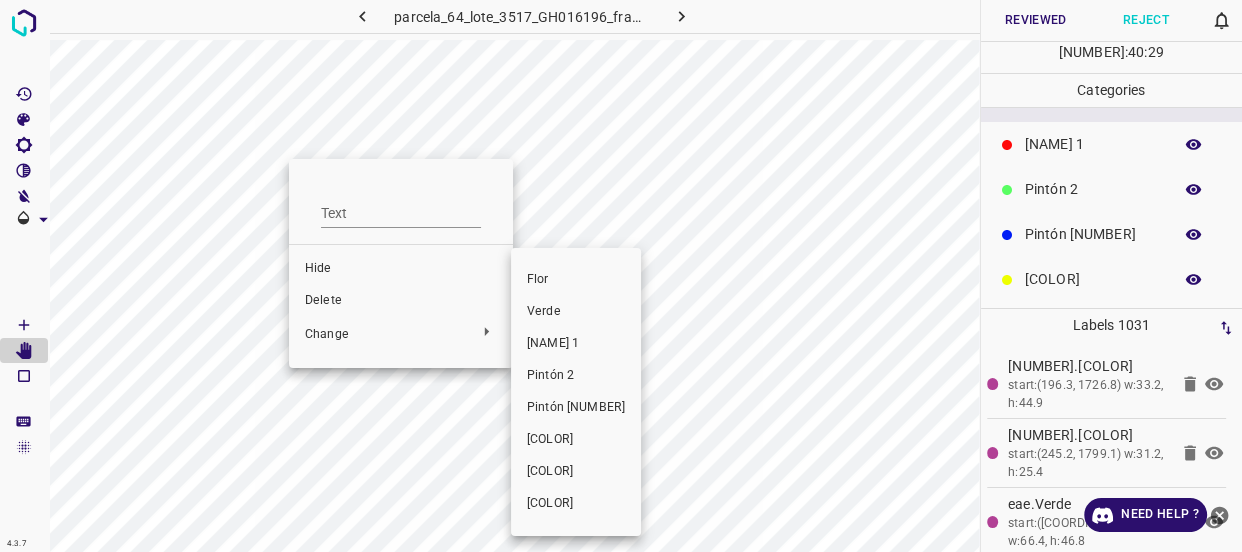 click on "Verde" at bounding box center (576, 312) 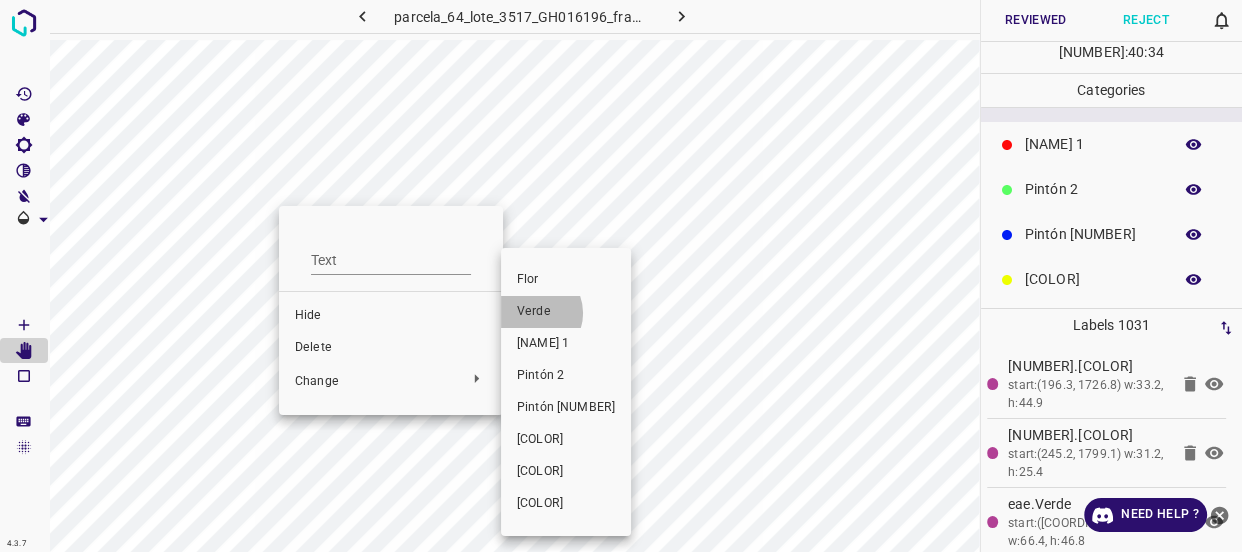 click on "Verde" at bounding box center [566, 312] 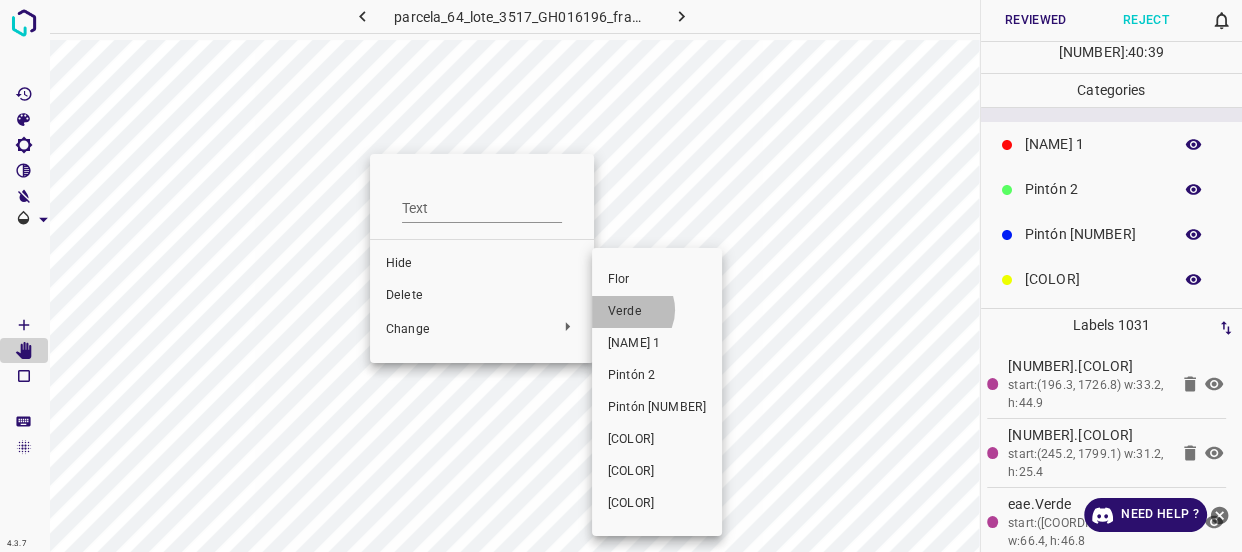 click on "Verde" at bounding box center (657, 312) 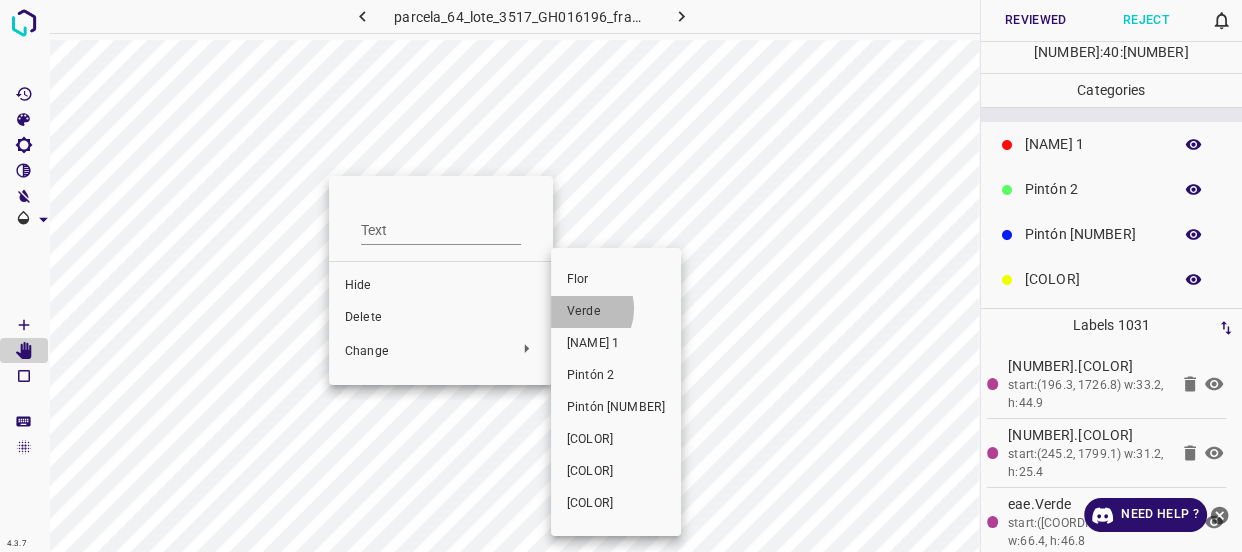 click on "Verde" at bounding box center (616, 312) 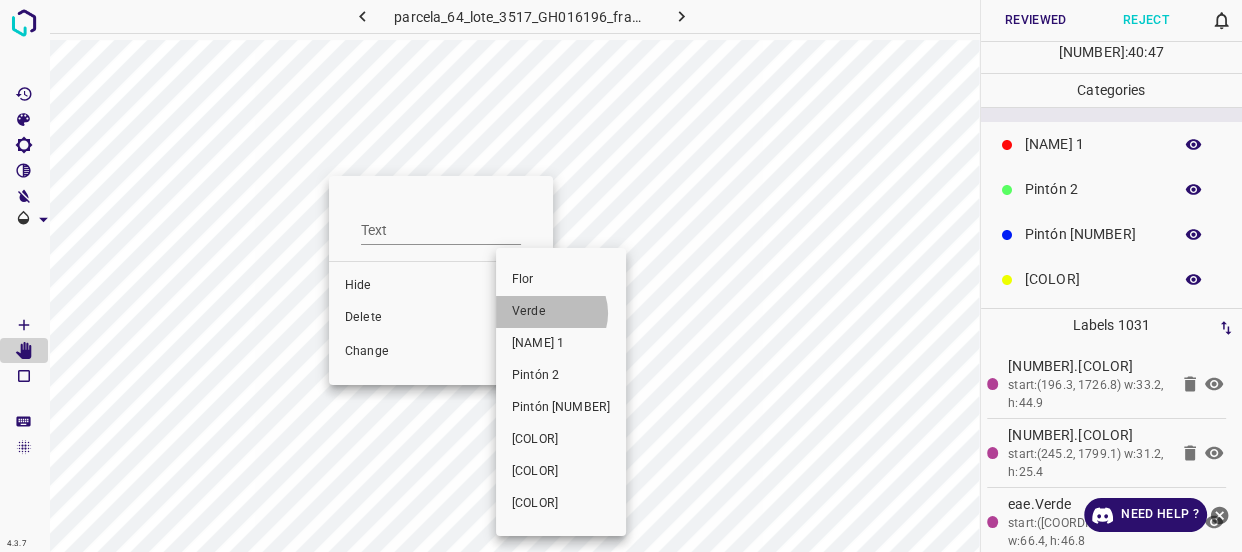 drag, startPoint x: 550, startPoint y: 313, endPoint x: 383, endPoint y: 249, distance: 178.8435 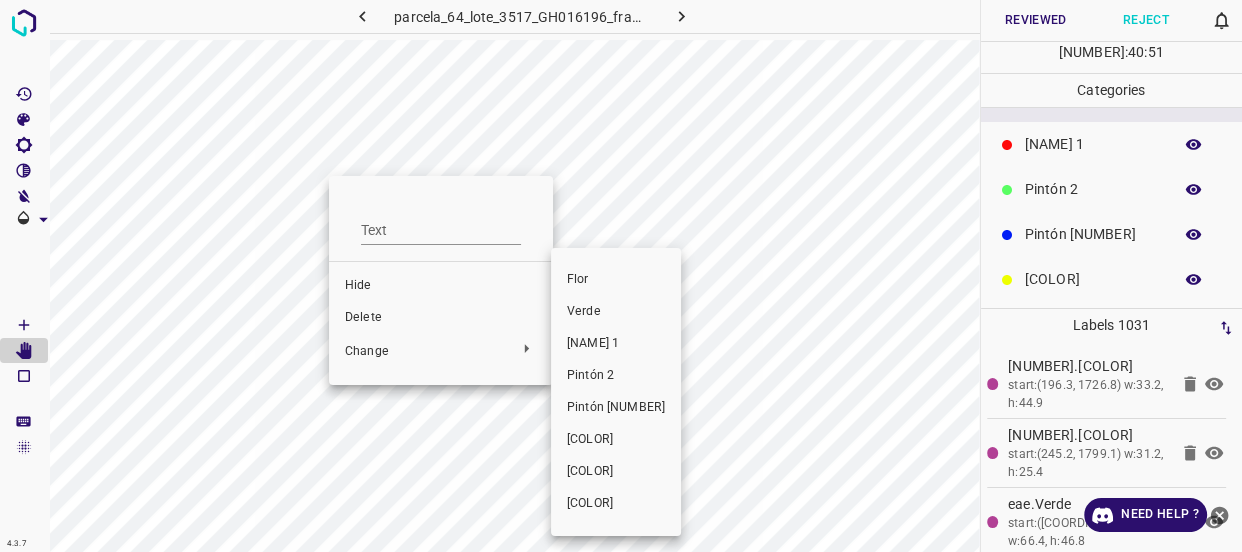 drag, startPoint x: 574, startPoint y: 308, endPoint x: 371, endPoint y: 307, distance: 203.00246 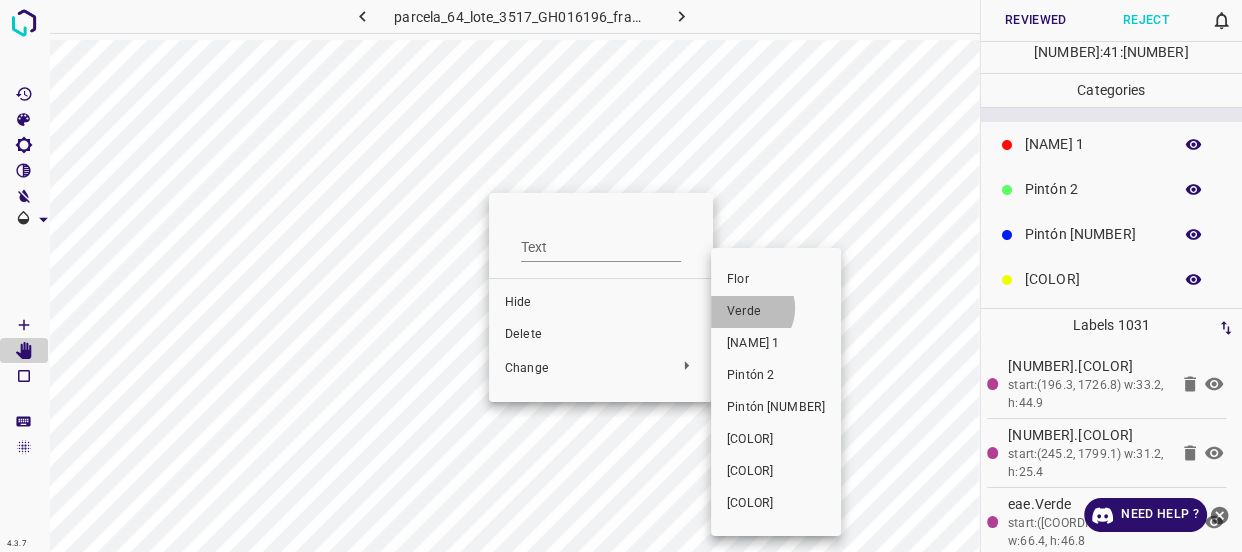 click on "Verde" at bounding box center [776, 312] 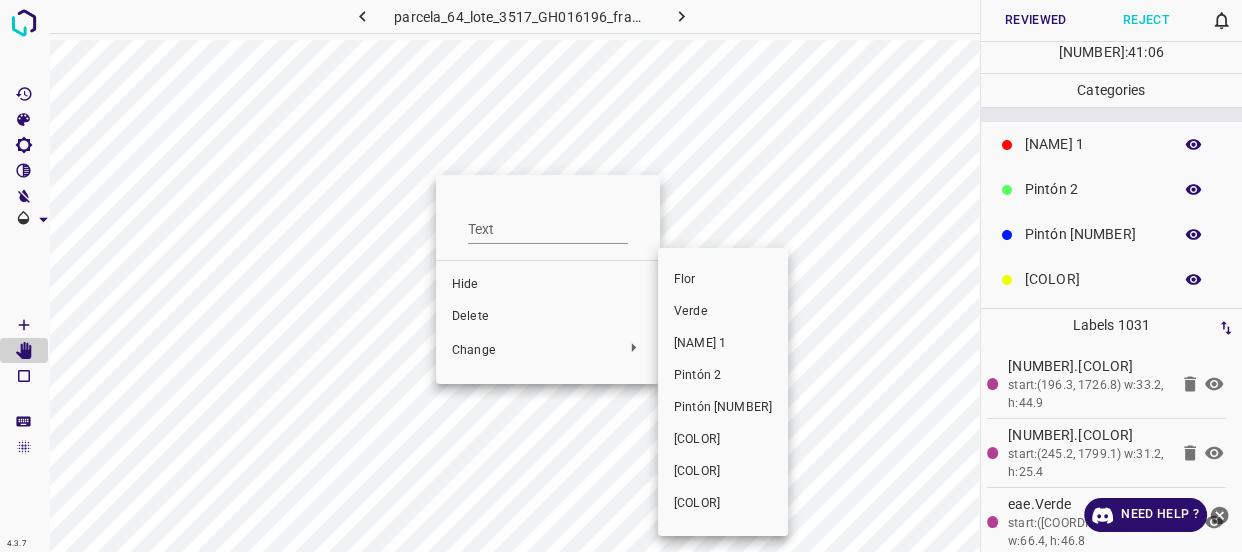 click on "Verde" at bounding box center [723, 312] 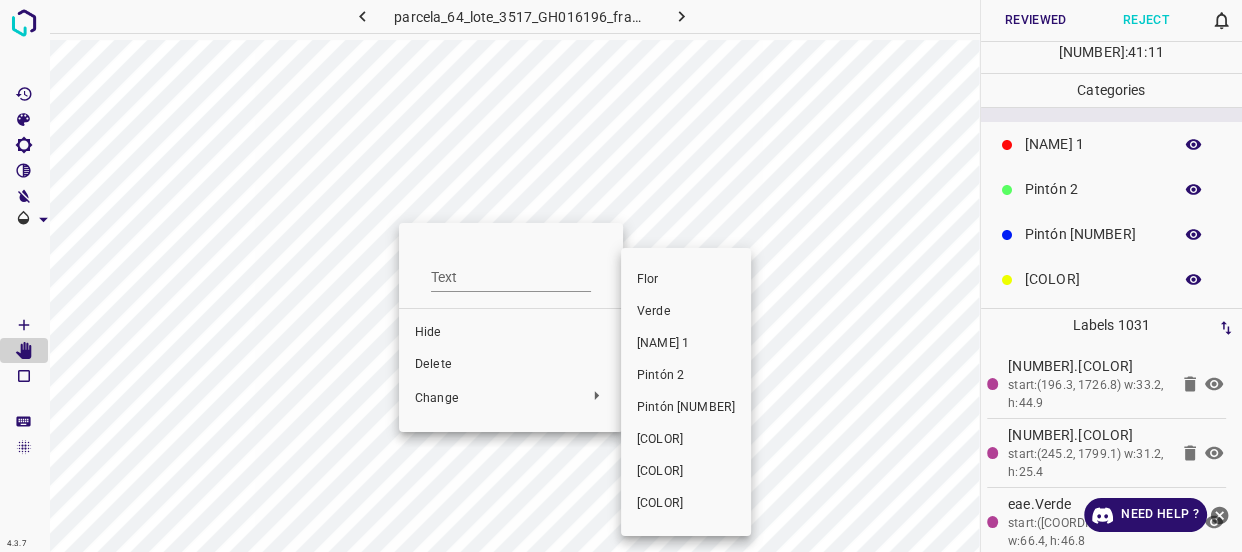 click on "Verde" at bounding box center [686, 312] 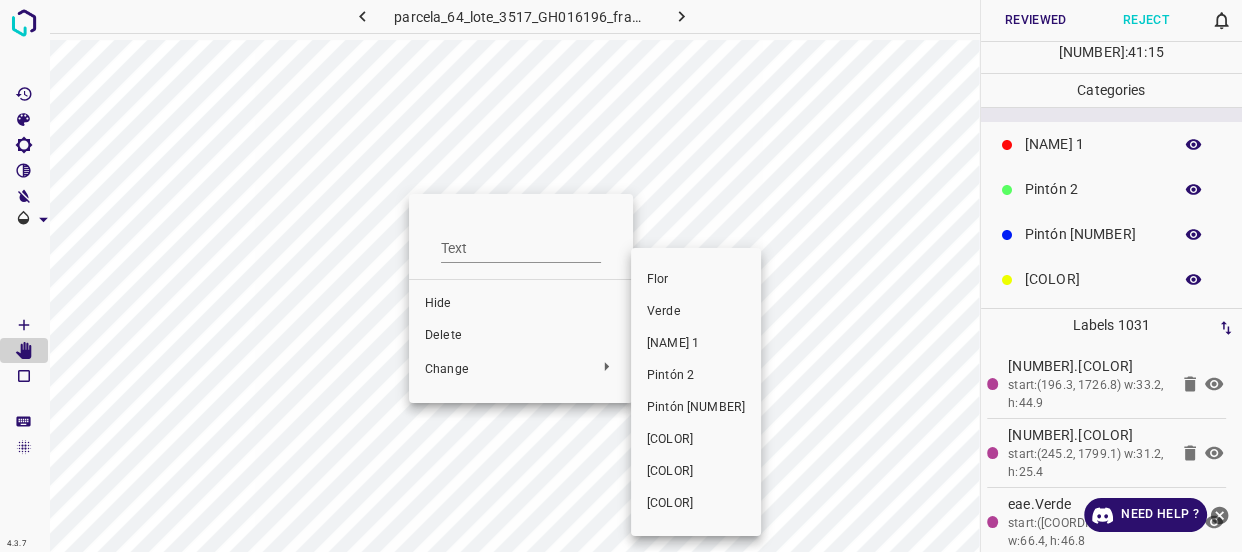 click on "Verde" at bounding box center (696, 312) 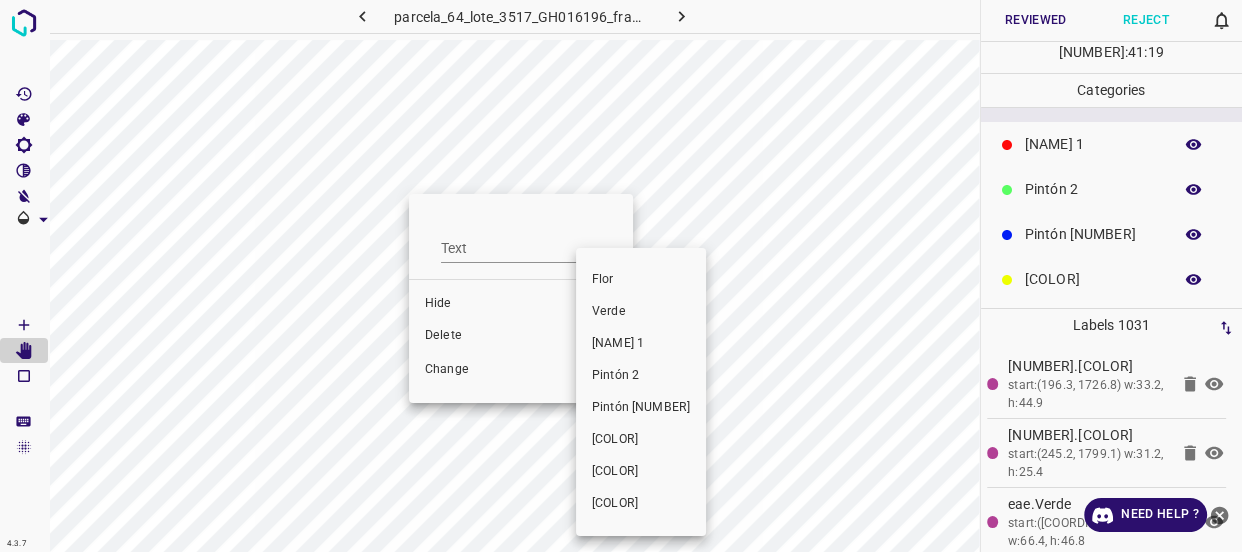 click on "Verde" at bounding box center (641, 312) 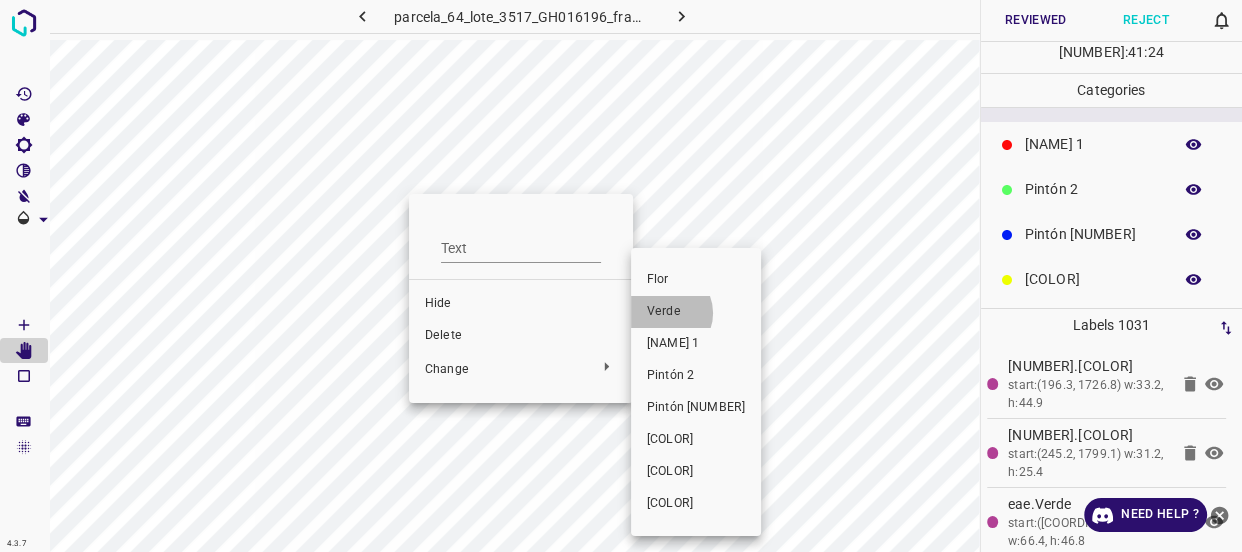 click on "Verde" at bounding box center (696, 312) 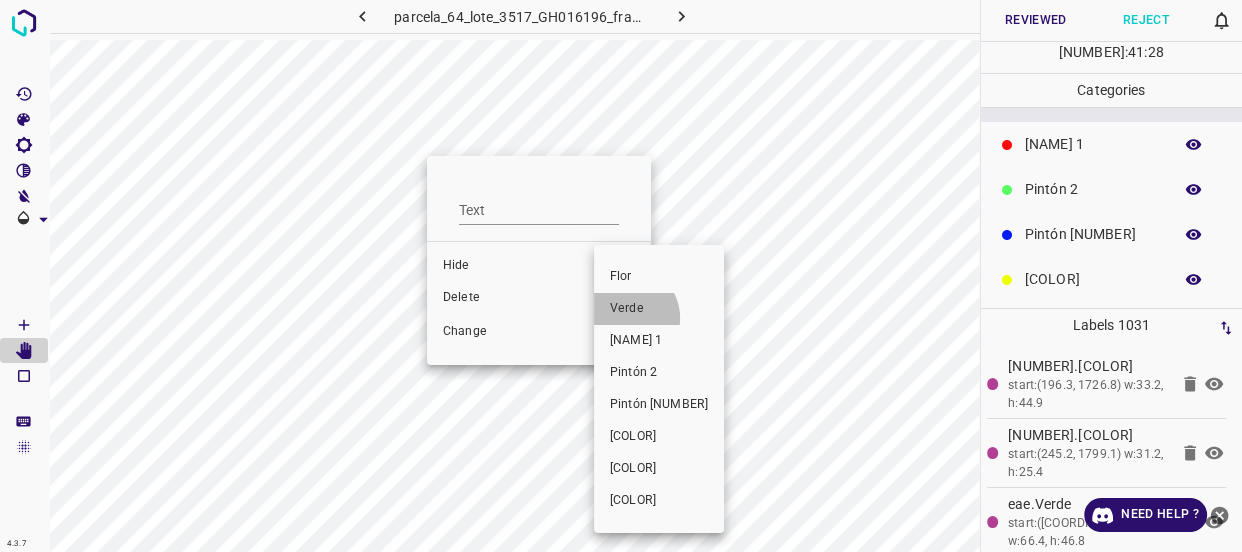 click on "Verde" at bounding box center (659, 309) 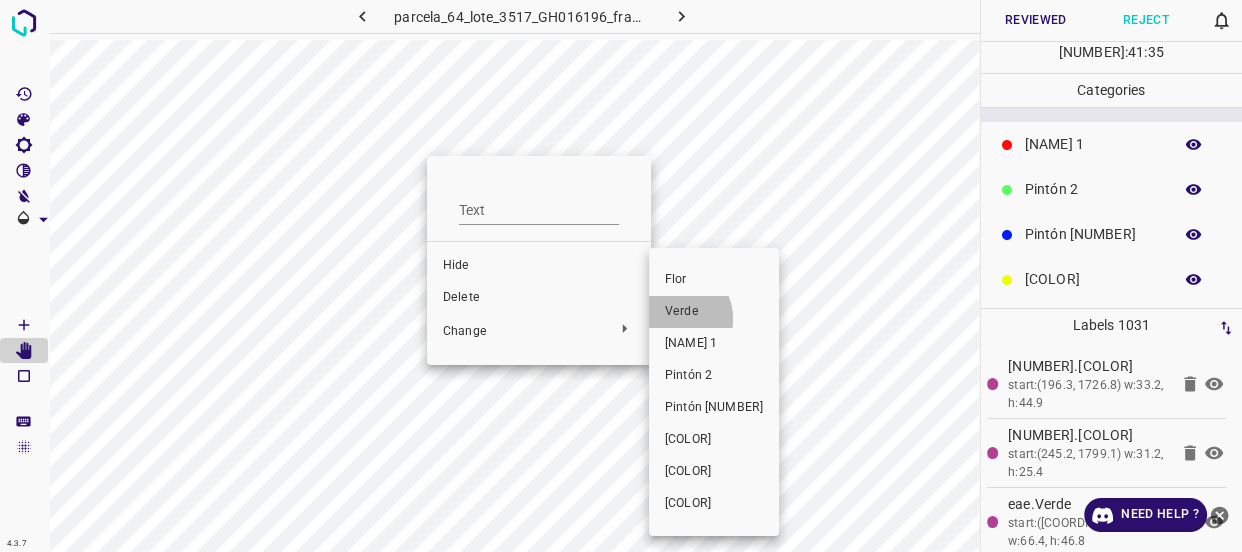 click on "Verde" at bounding box center [714, 312] 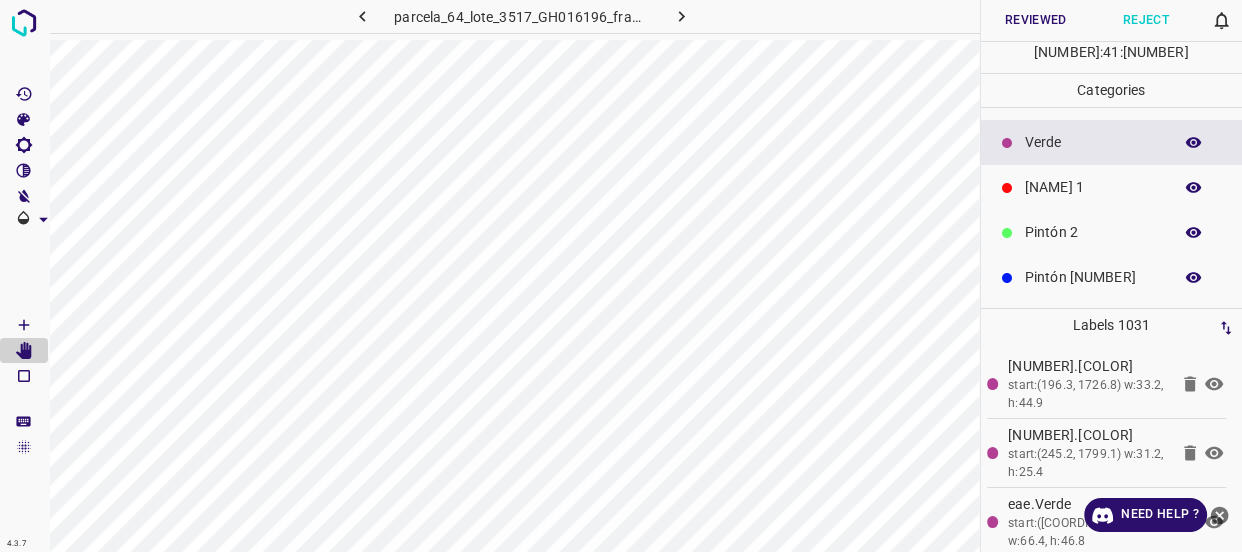 scroll, scrollTop: 0, scrollLeft: 0, axis: both 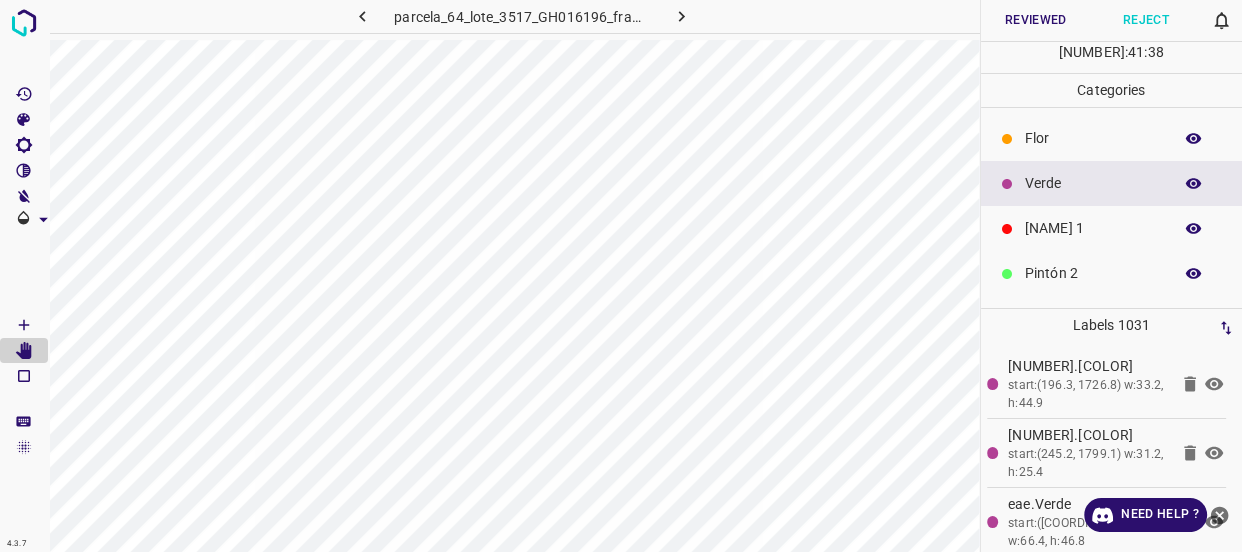 click 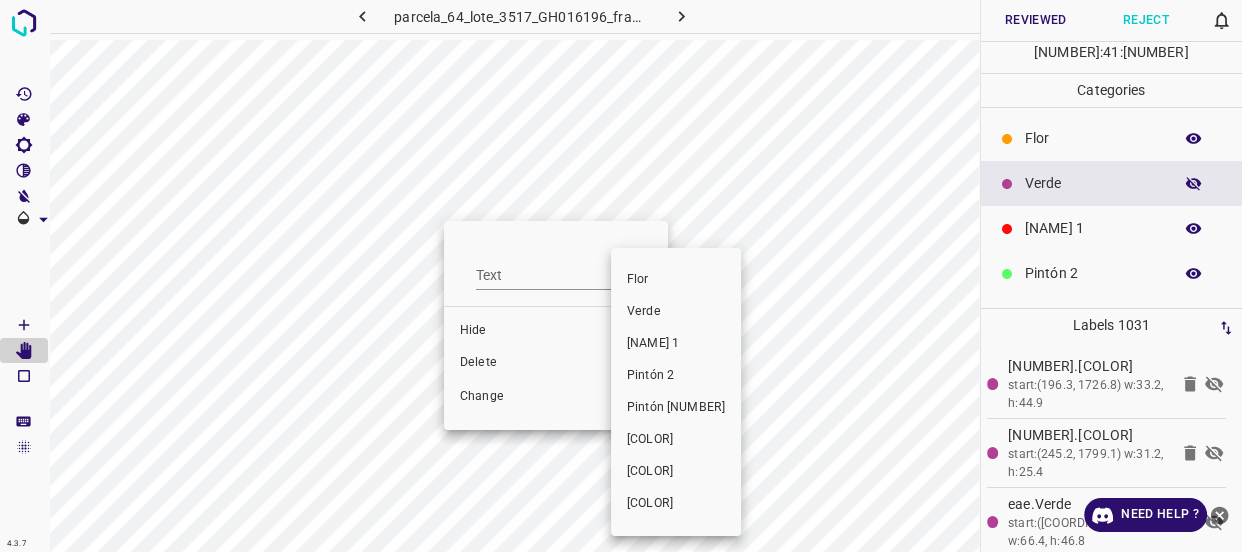 click on "Verde" at bounding box center (676, 312) 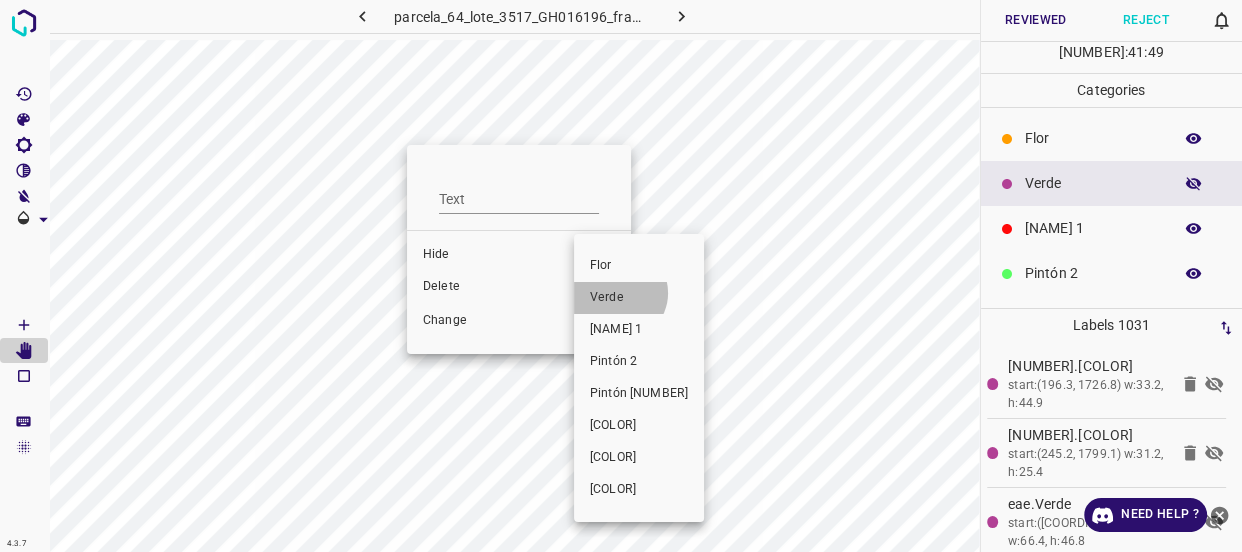 click on "Verde" at bounding box center [639, 298] 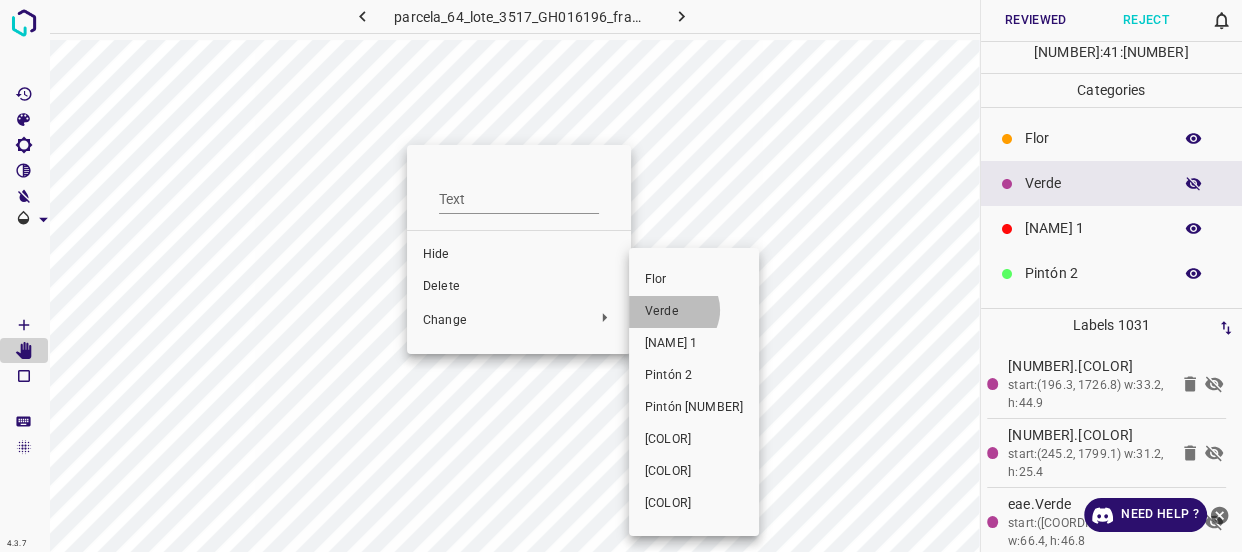 drag, startPoint x: 672, startPoint y: 310, endPoint x: 297, endPoint y: 219, distance: 385.8834 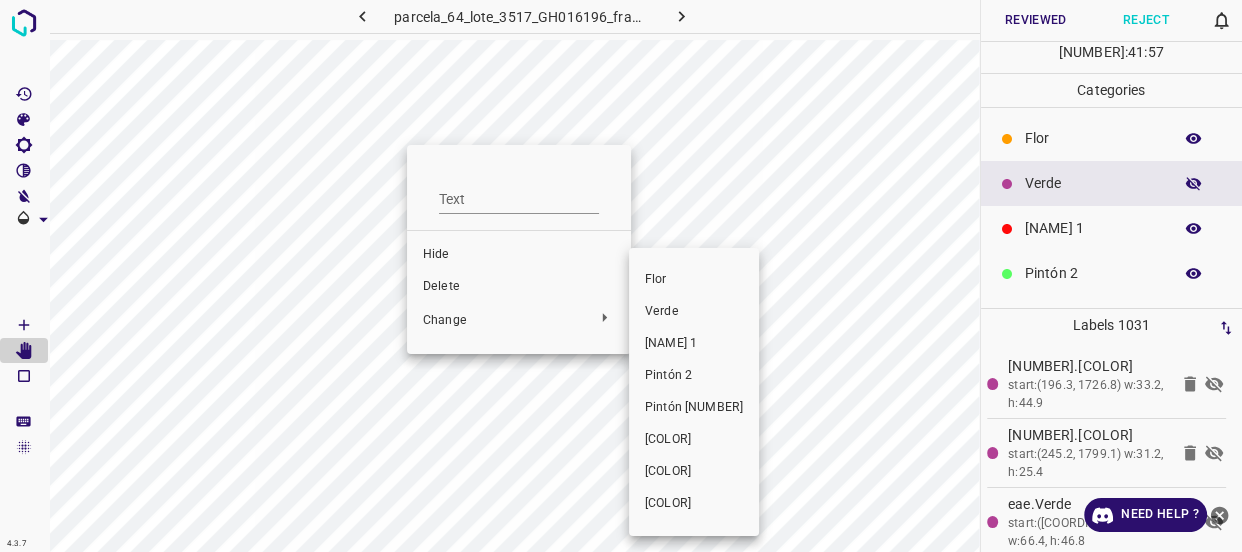 click on "Verde" at bounding box center (694, 312) 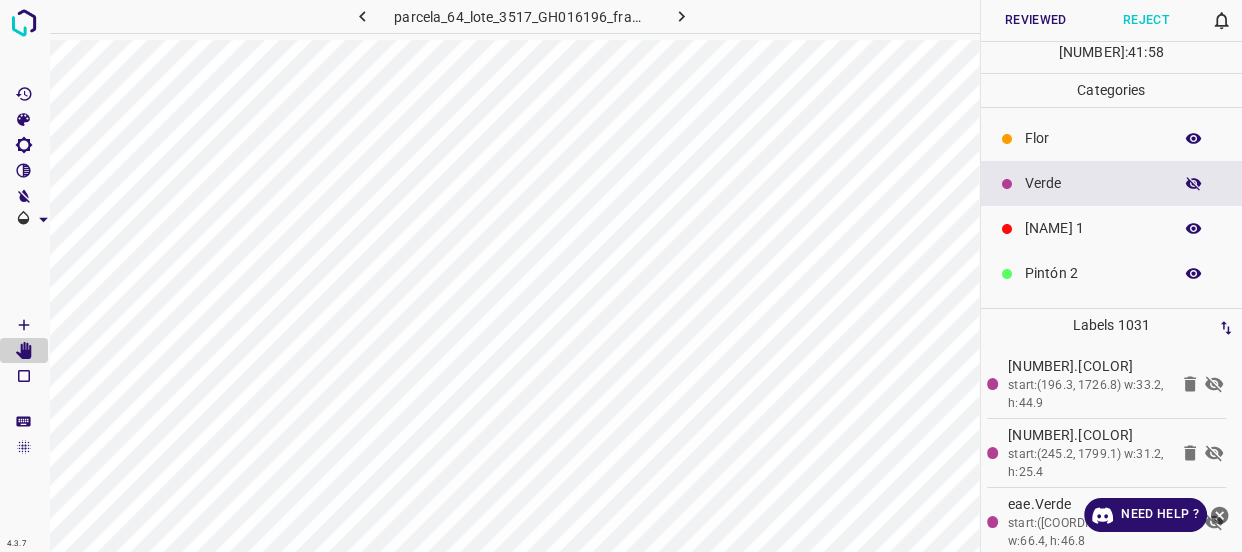 click at bounding box center [621, 276] 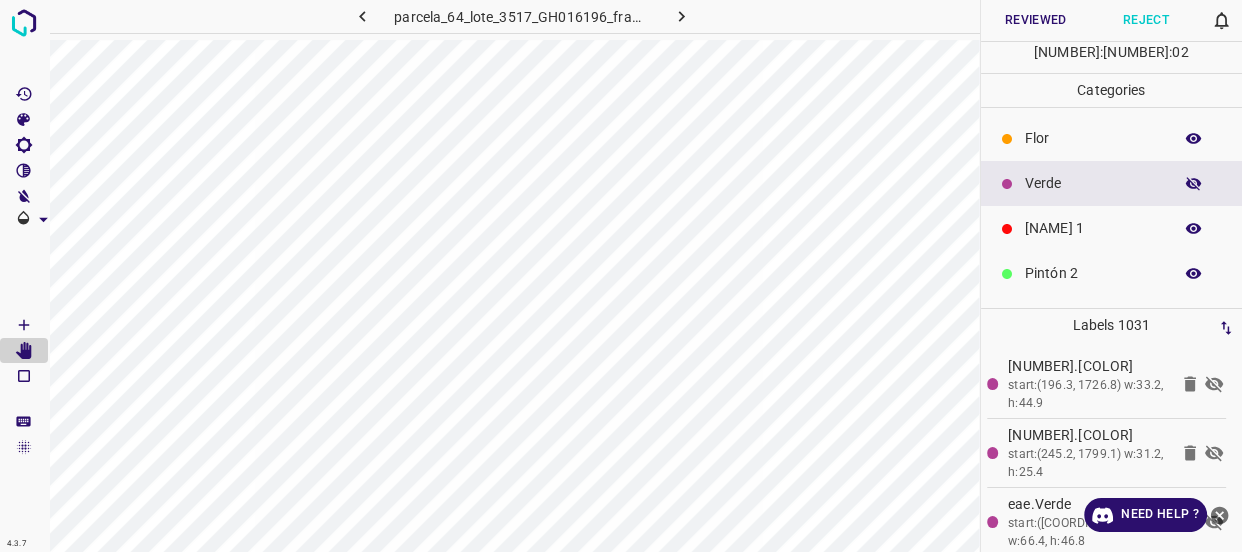 click 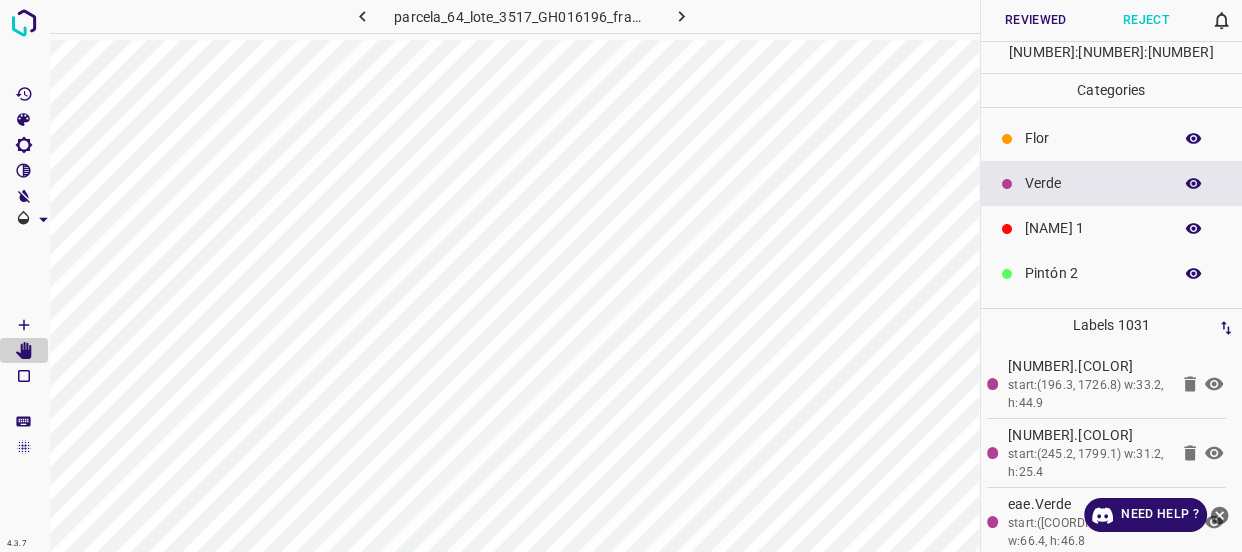 click 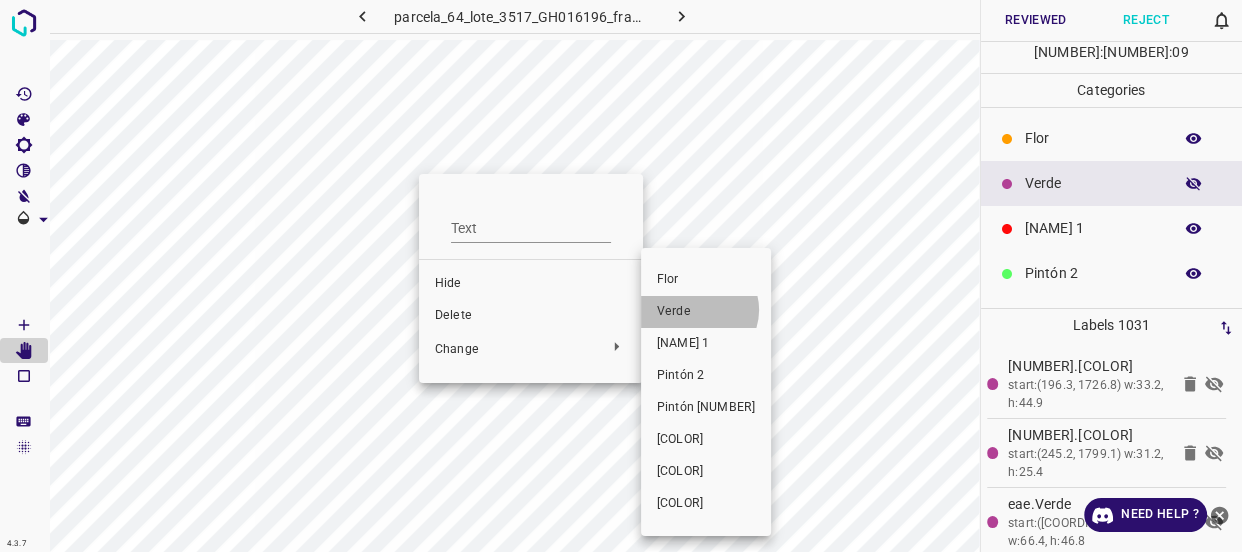 click on "Verde" at bounding box center [706, 312] 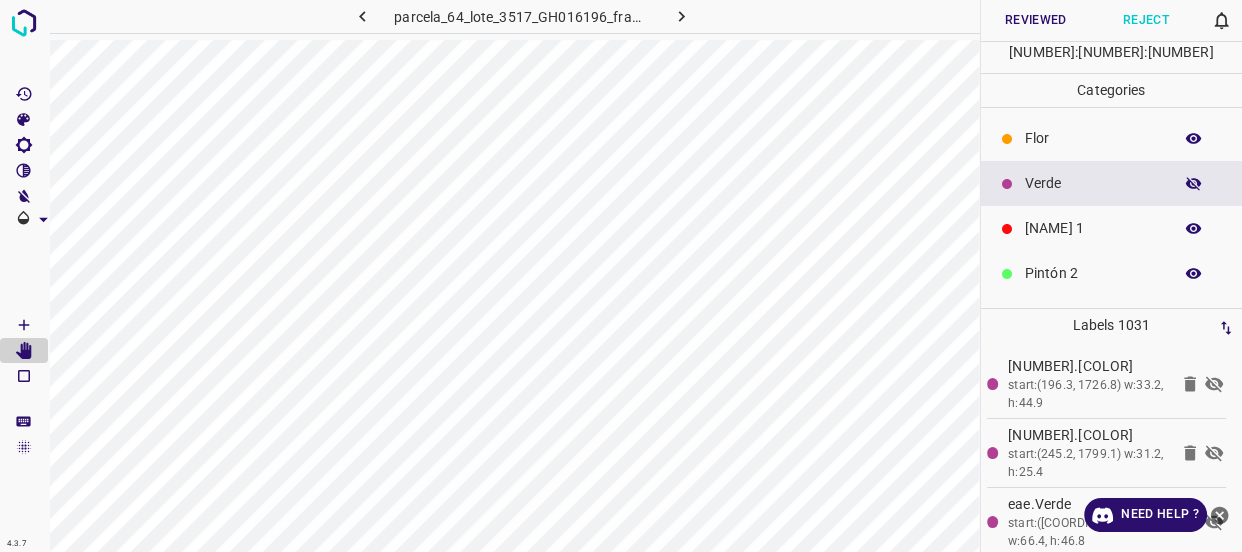 click 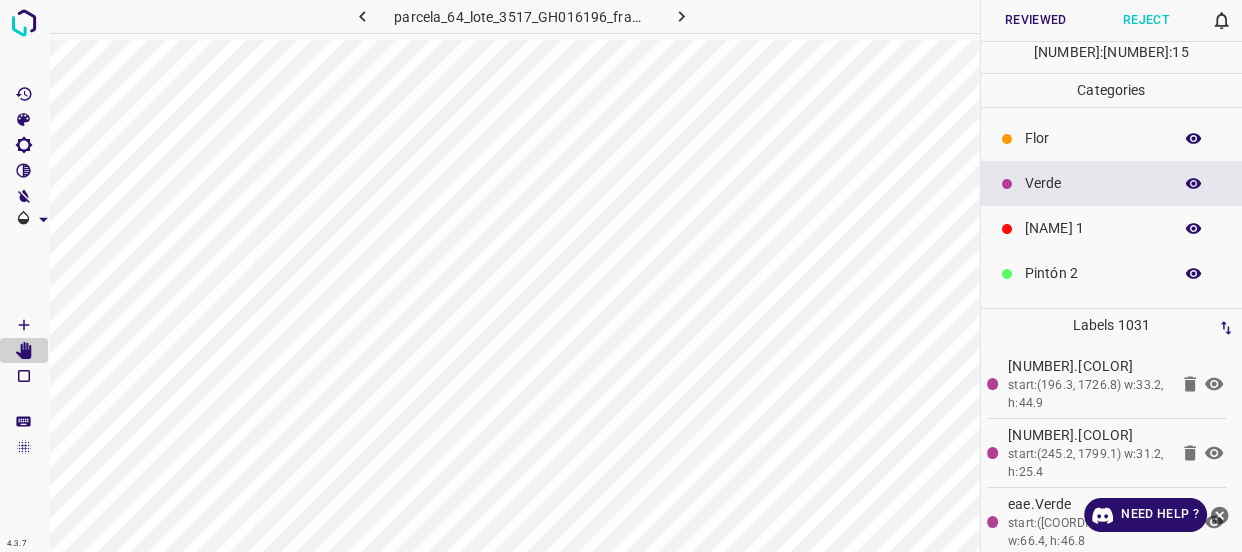 click 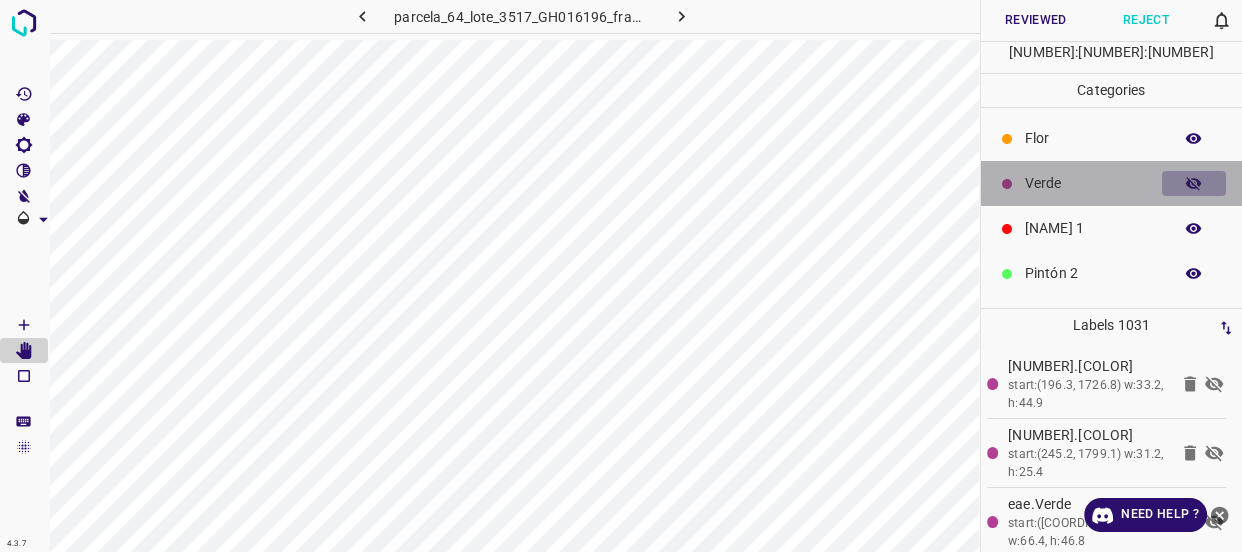 click 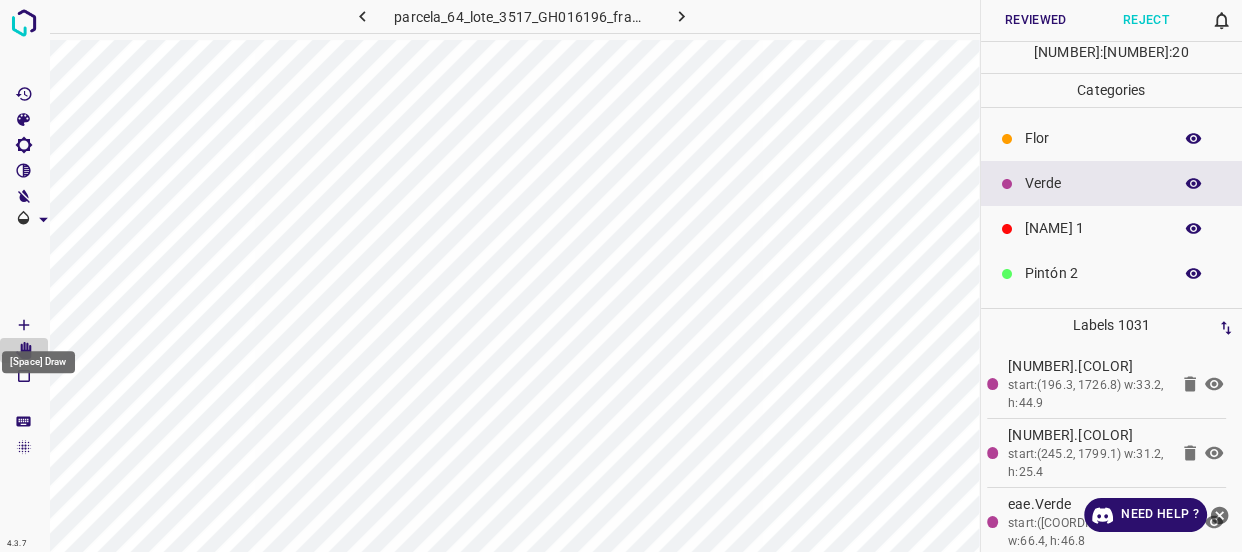 click 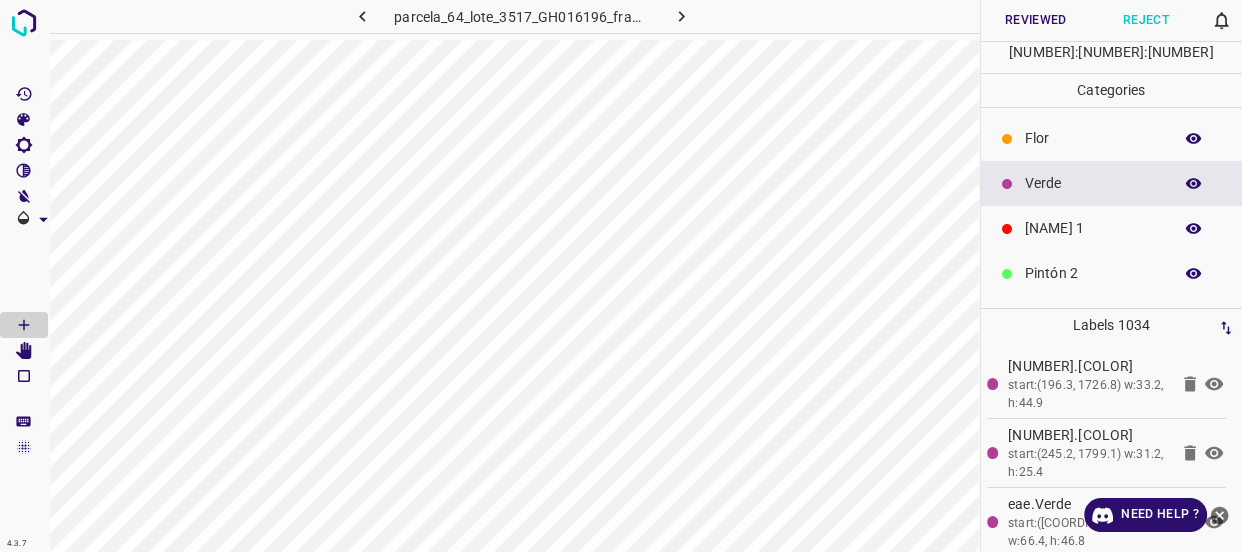 click 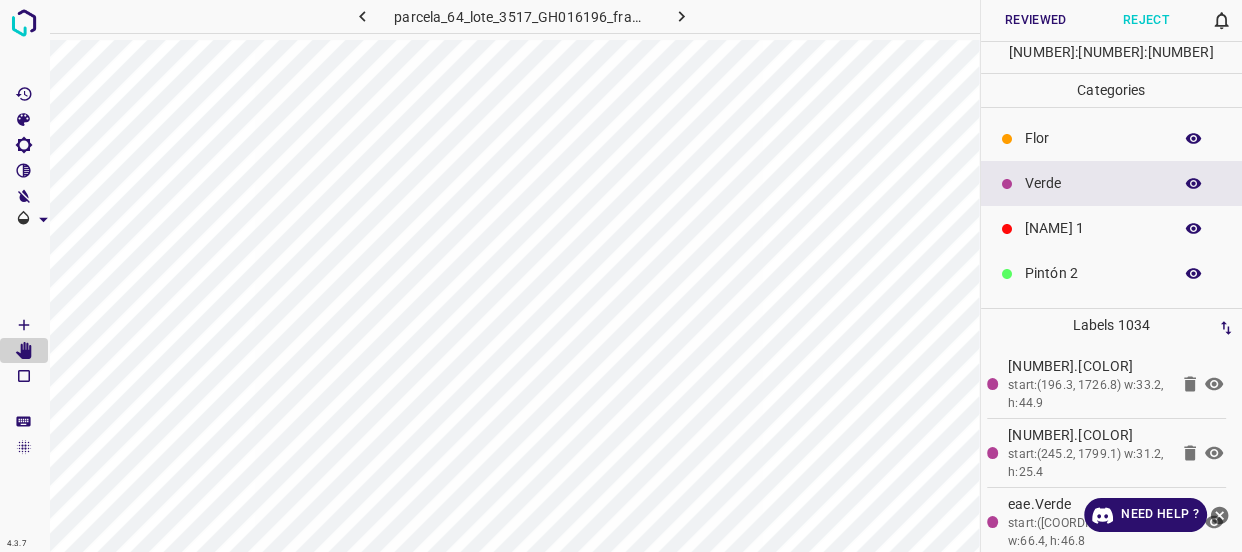 click at bounding box center [1194, 229] 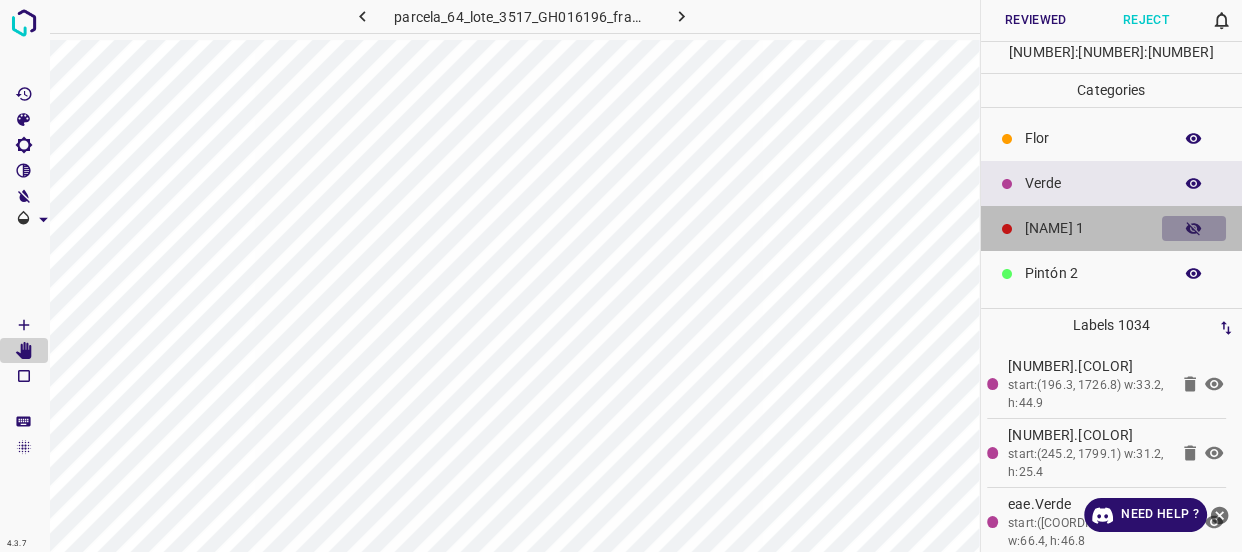 click at bounding box center (1194, 229) 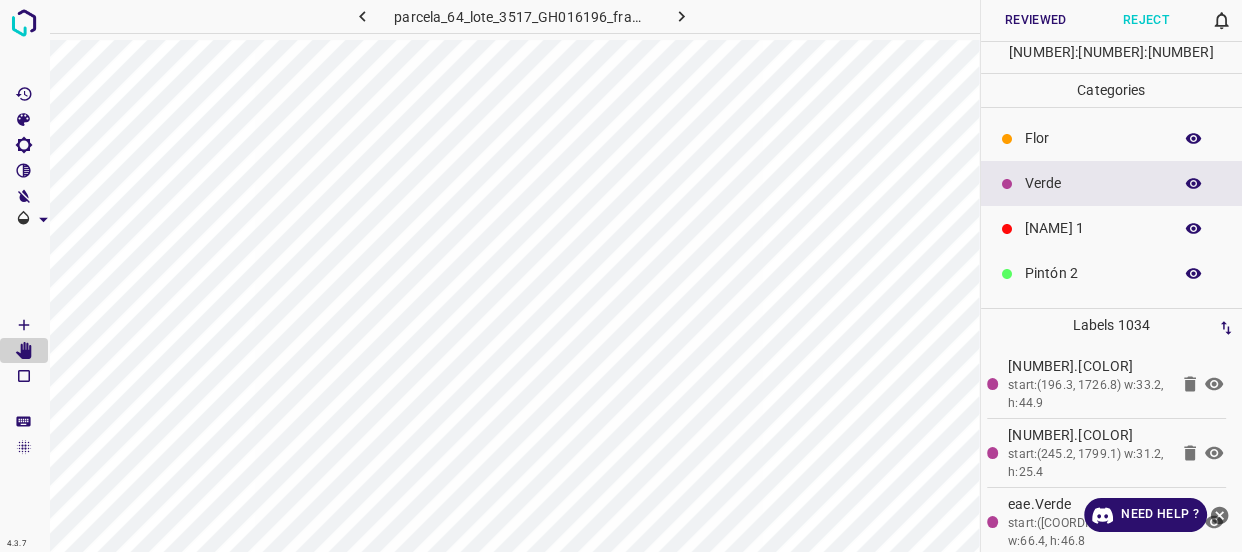 click 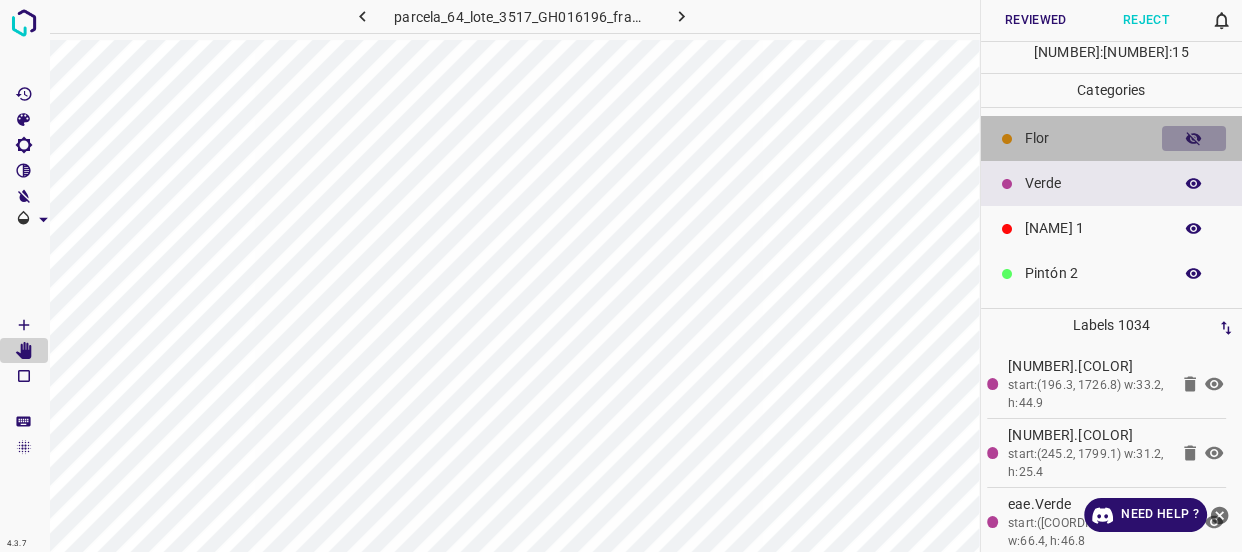 click 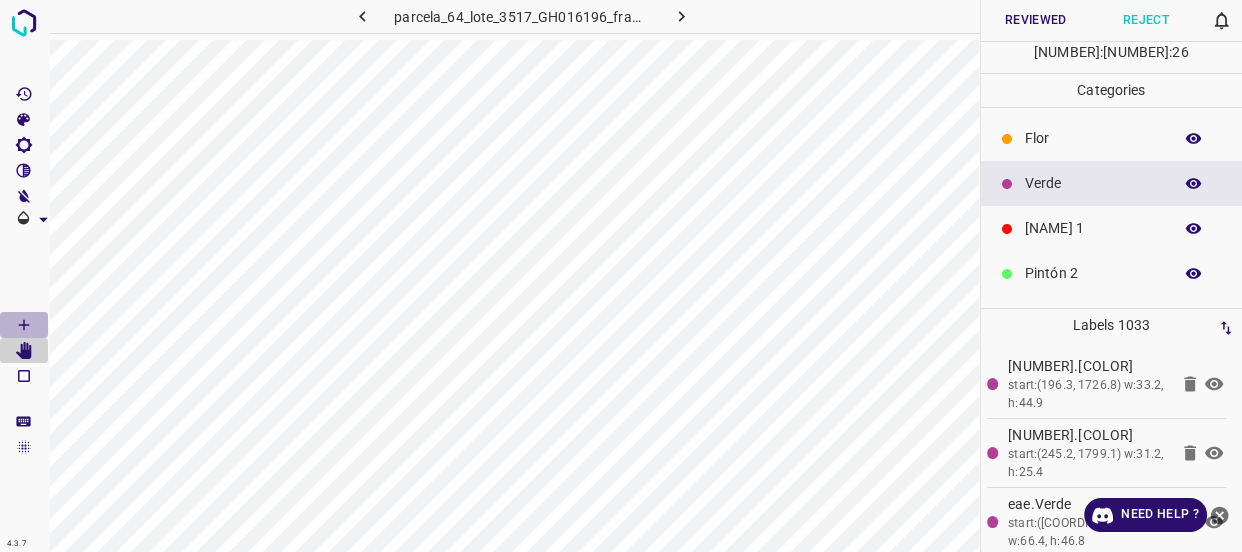 click at bounding box center [24, 325] 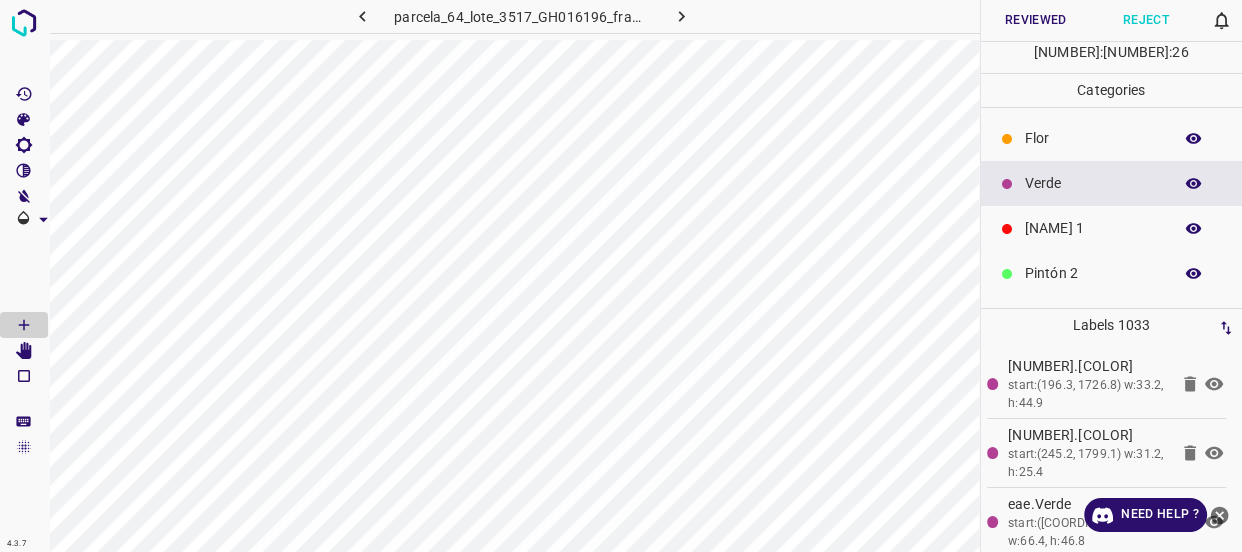 click on "[COLOR]" at bounding box center (1093, 138) 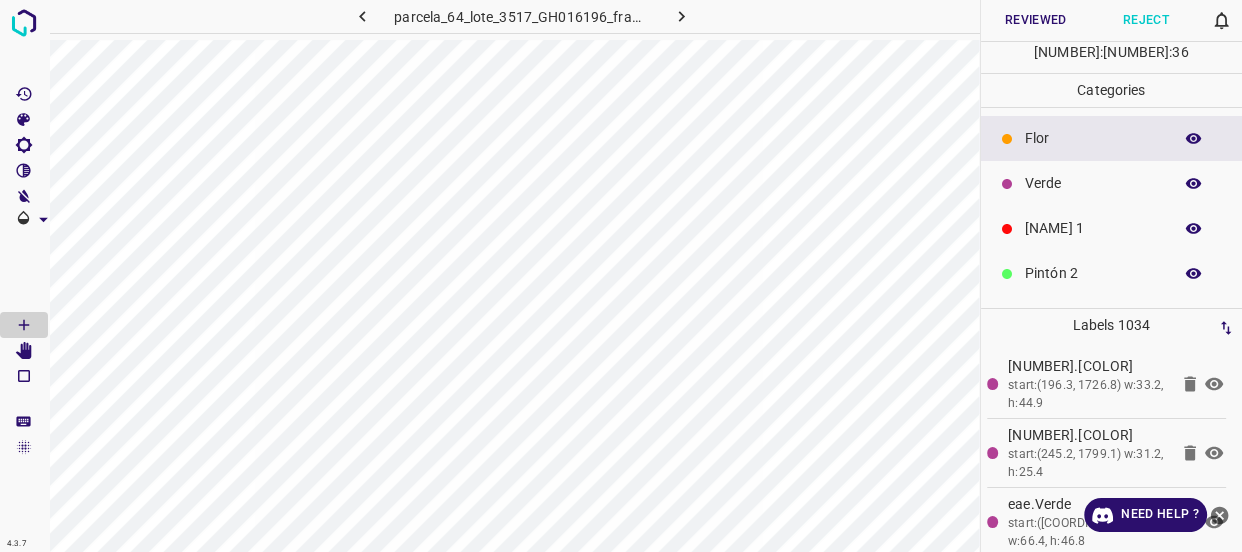 scroll, scrollTop: 175, scrollLeft: 0, axis: vertical 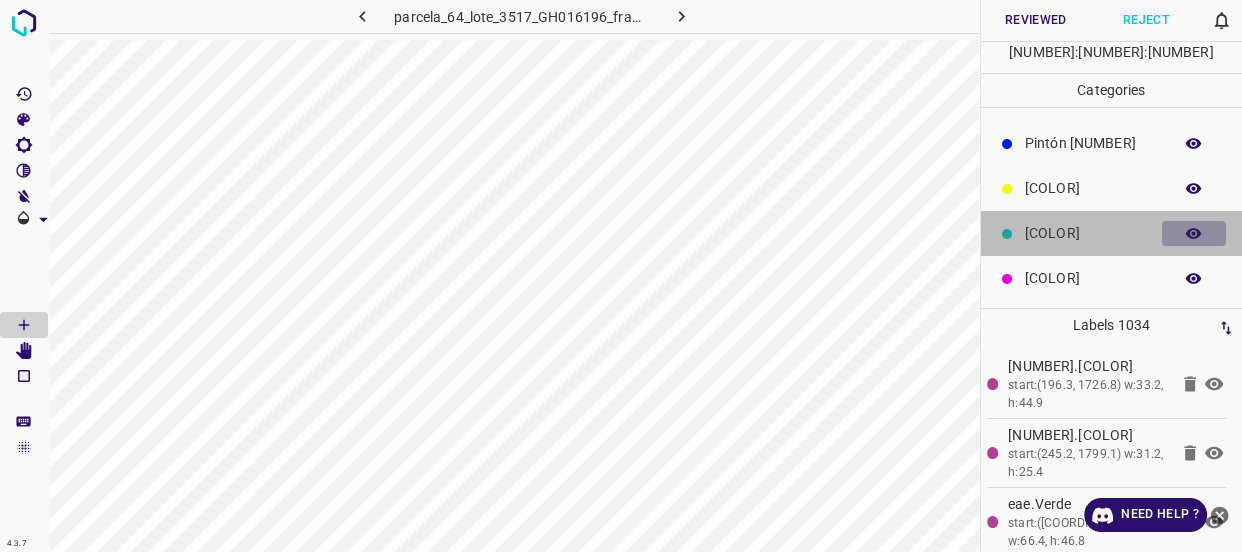 click 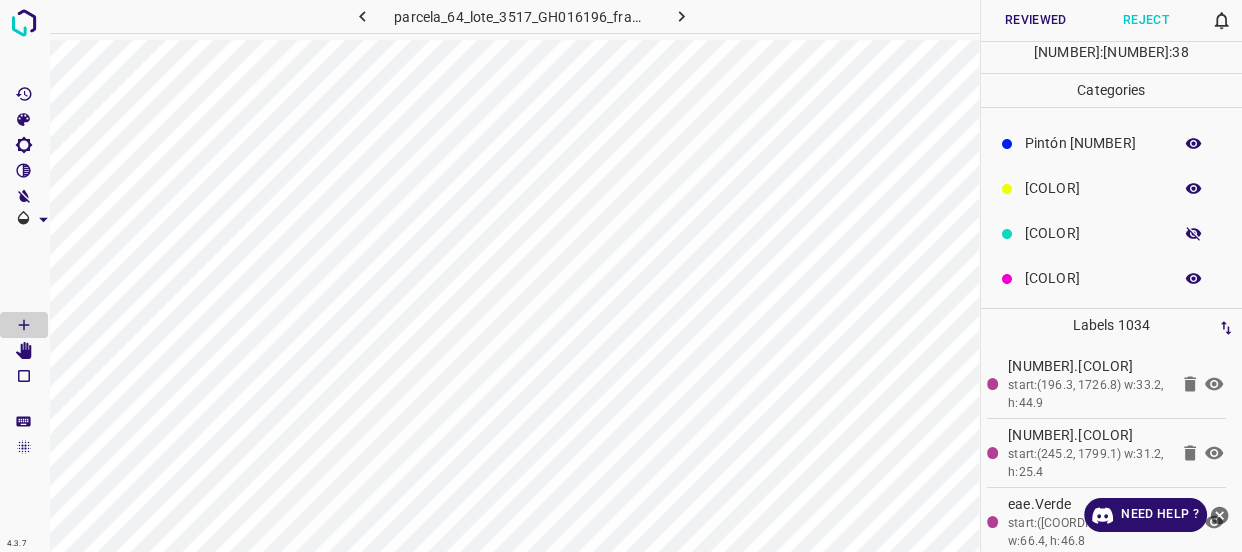 click 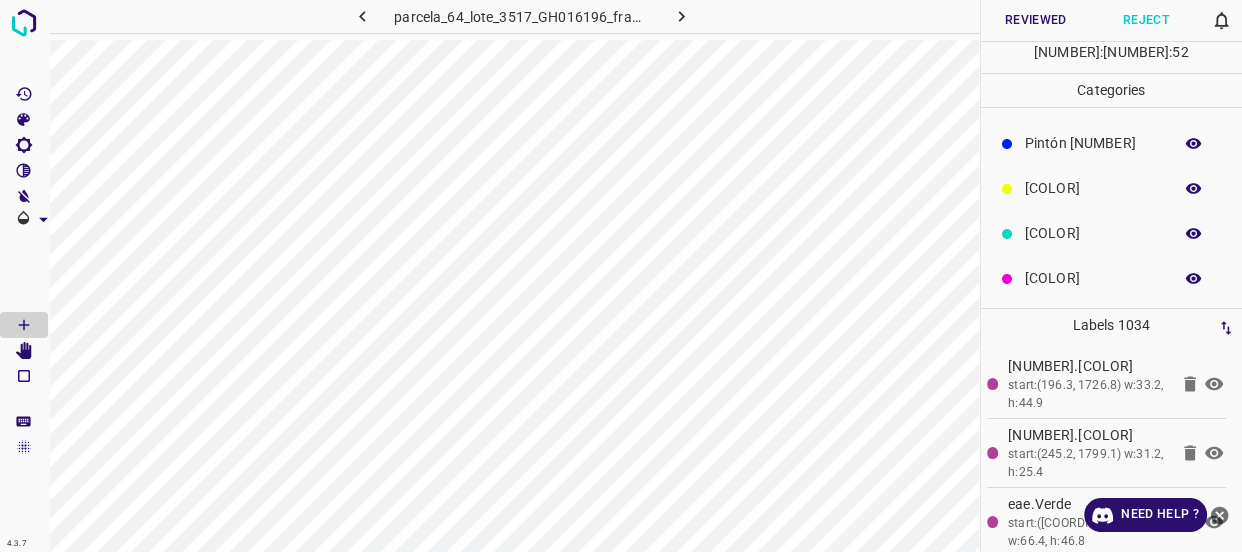 click 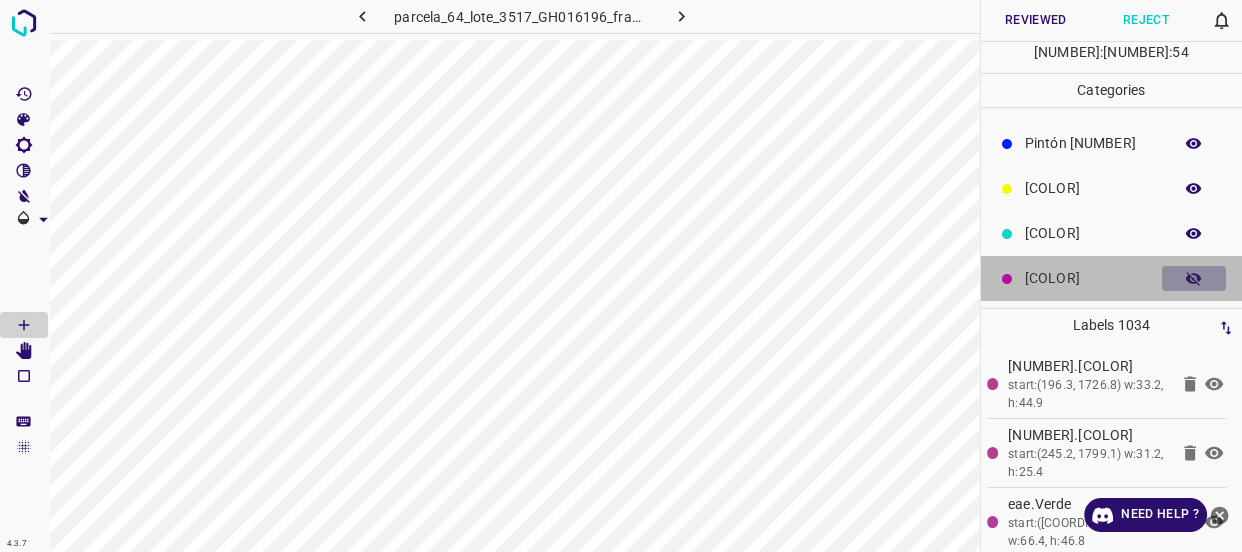 click 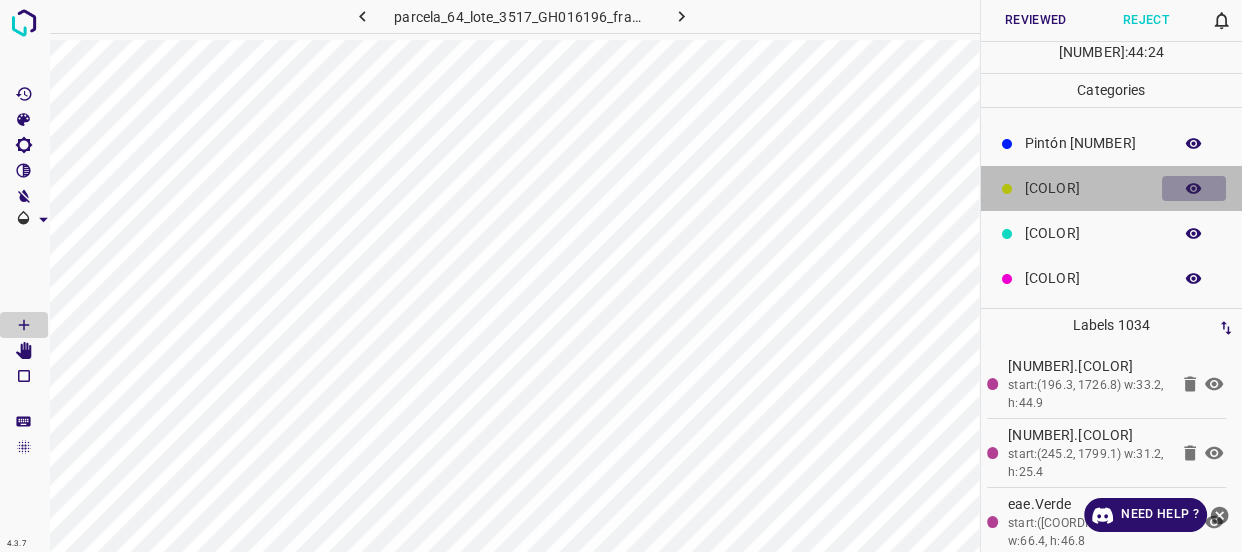 click 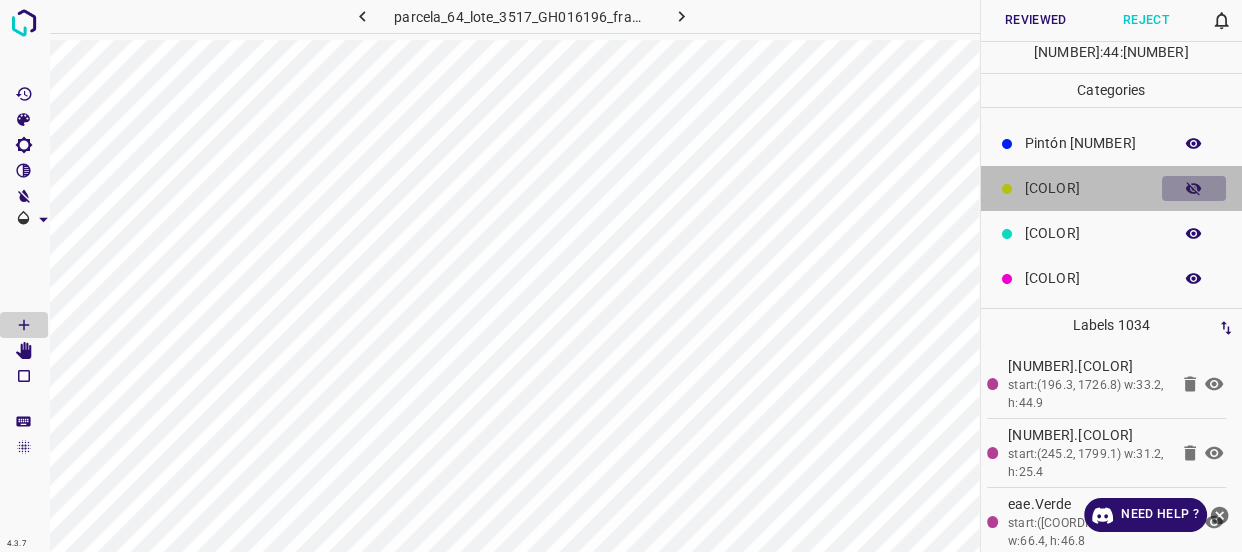 click 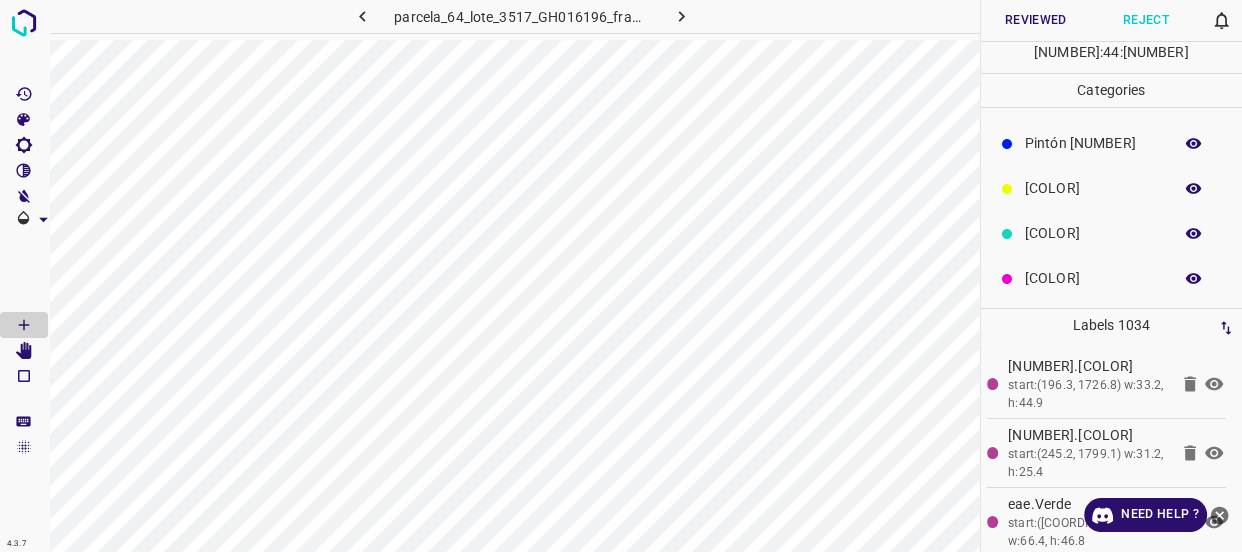 click on "Reviewed" at bounding box center (1036, 20) 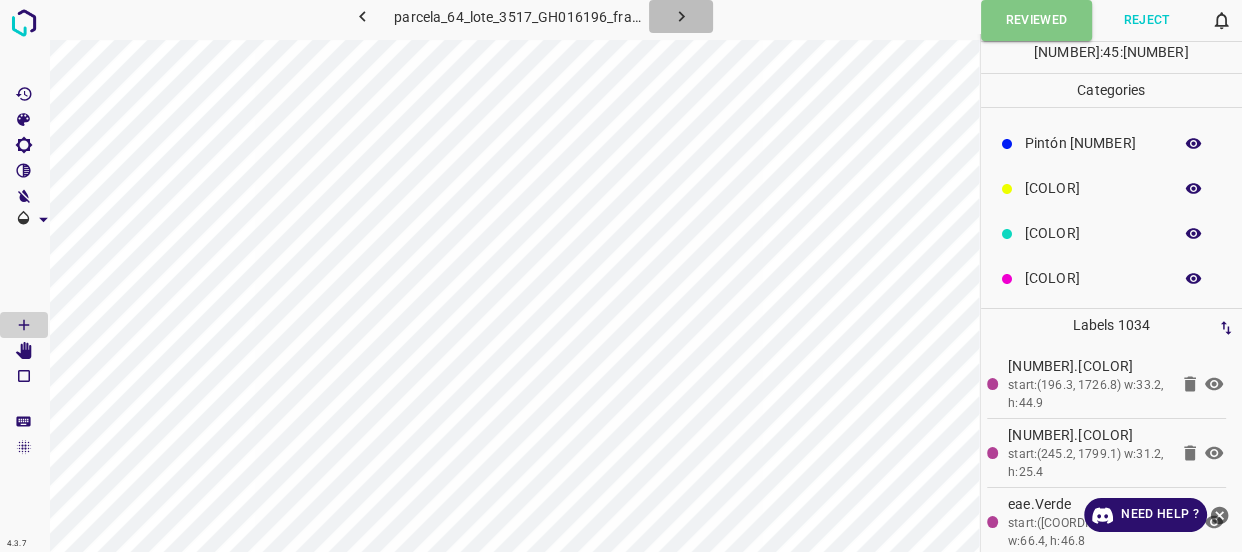 click 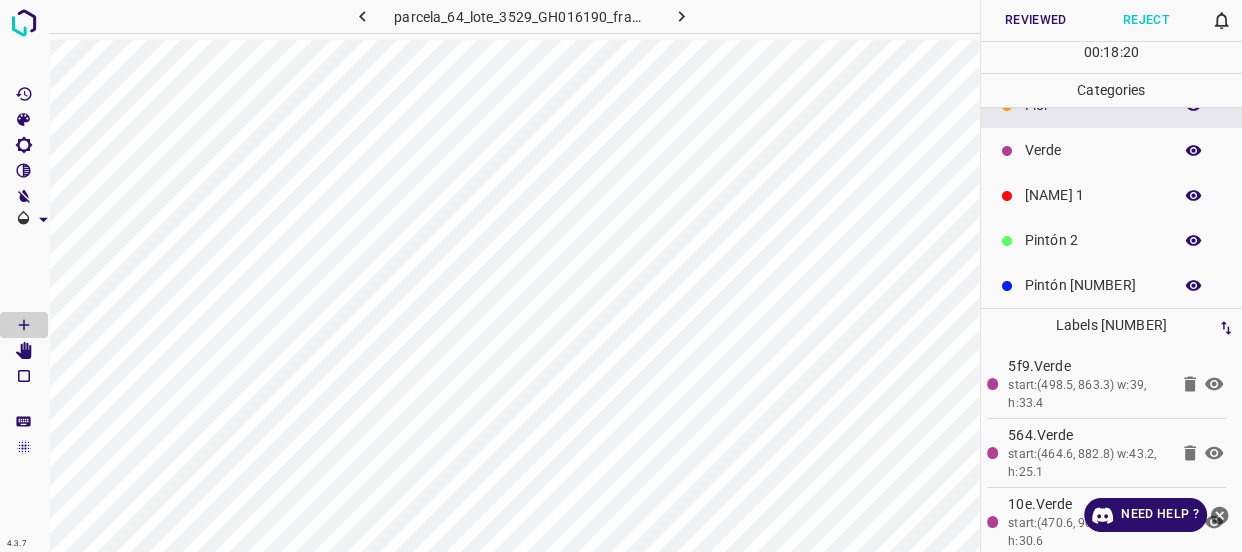 scroll, scrollTop: 0, scrollLeft: 0, axis: both 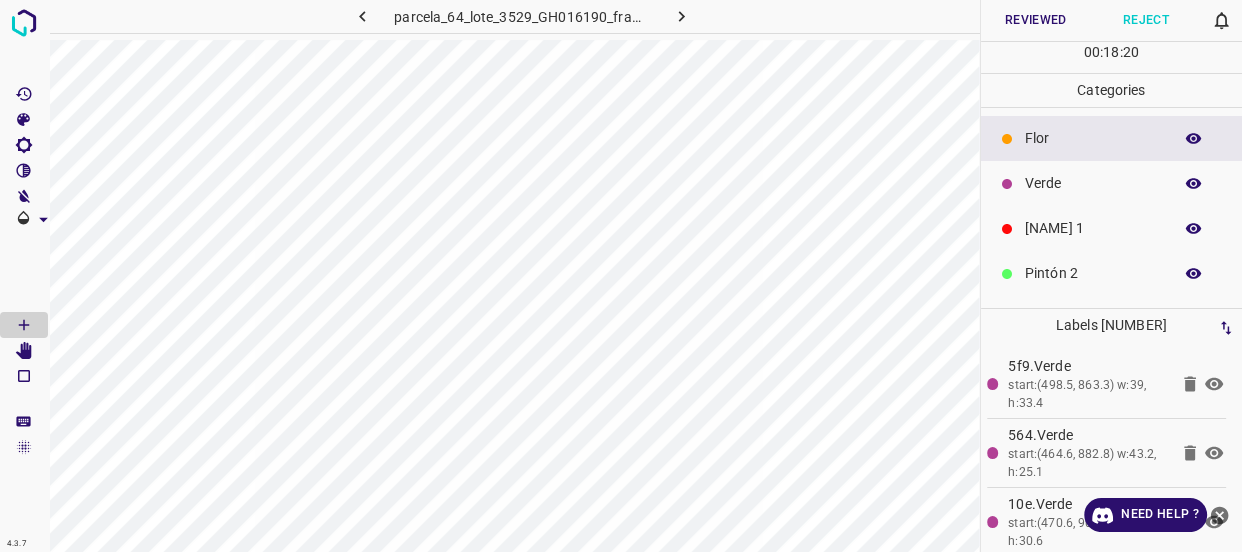 click 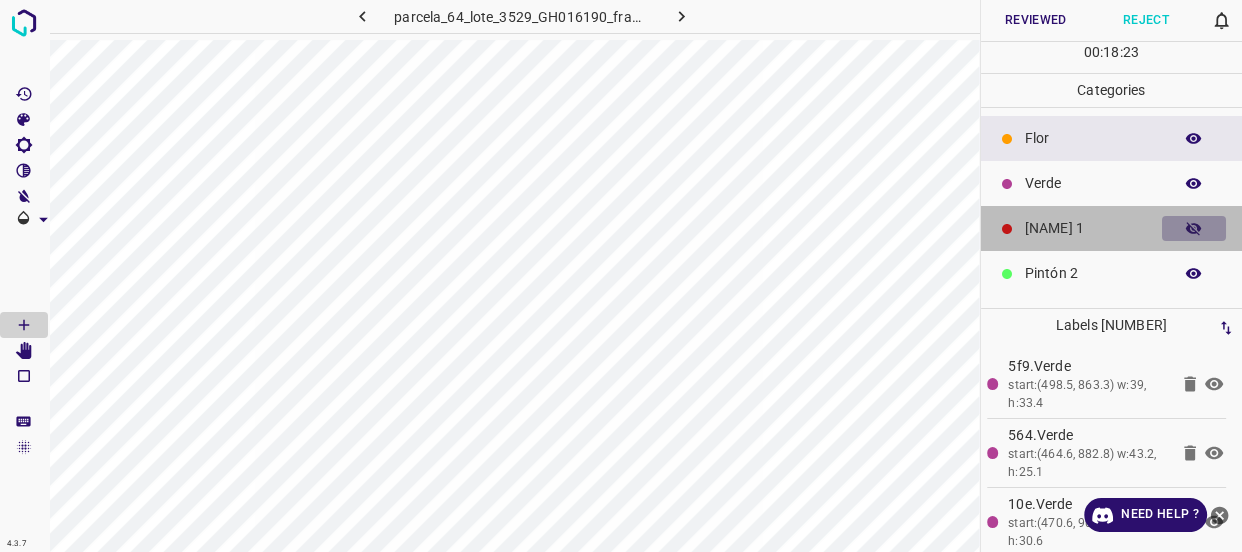 click 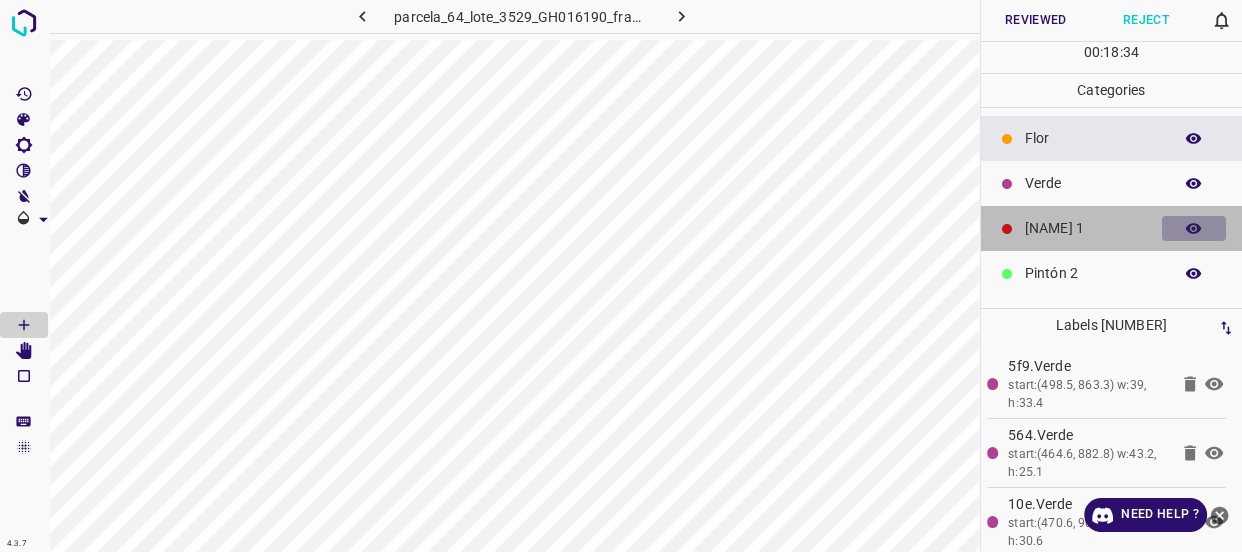 click 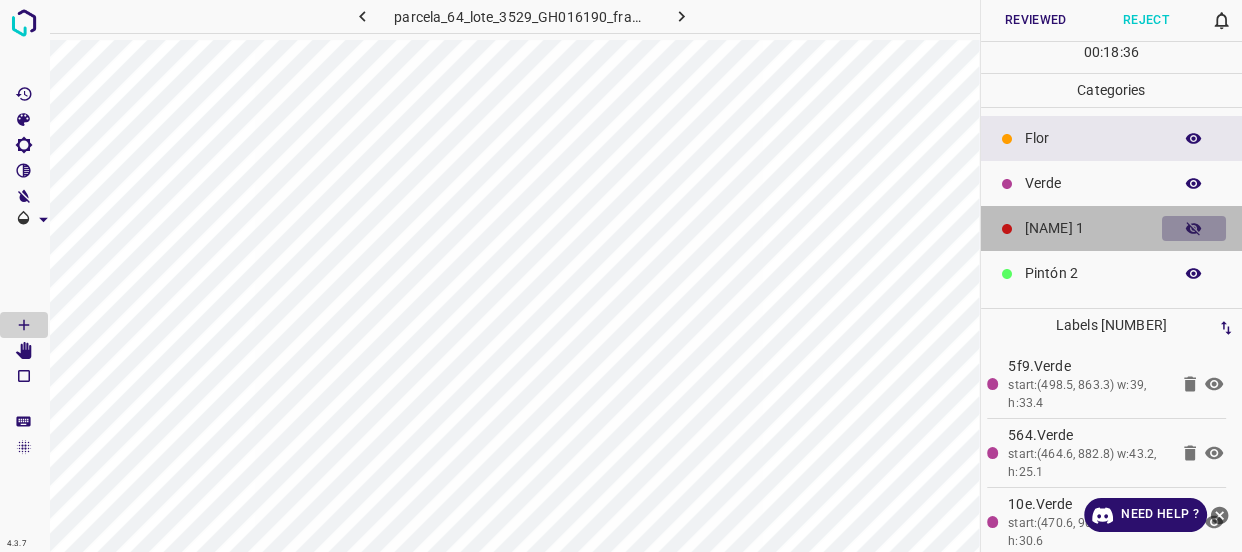click 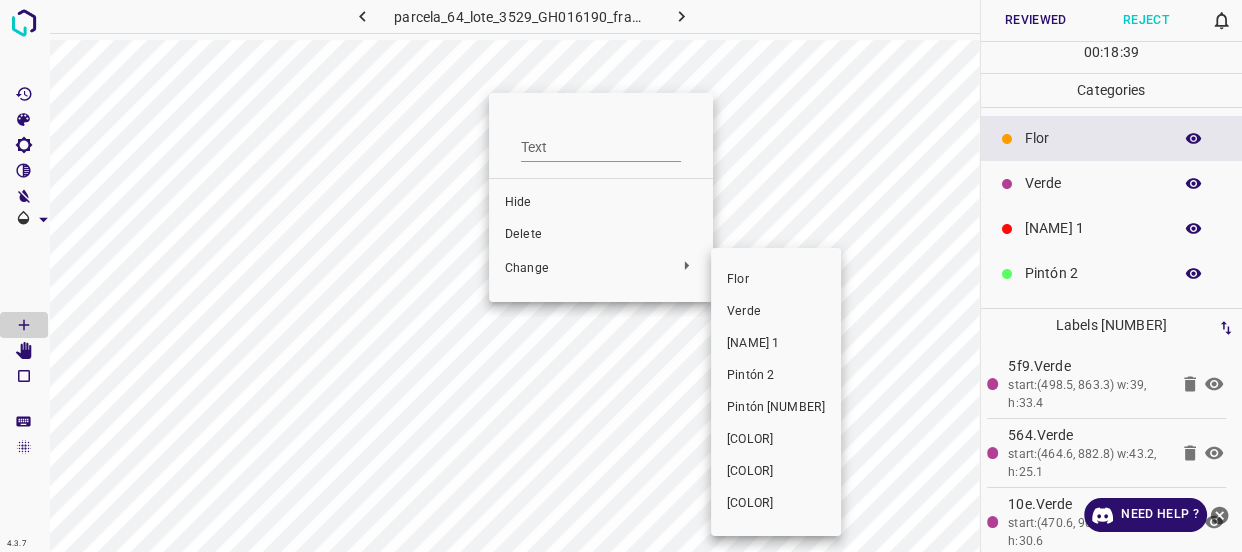 click on "Verde" at bounding box center [776, 312] 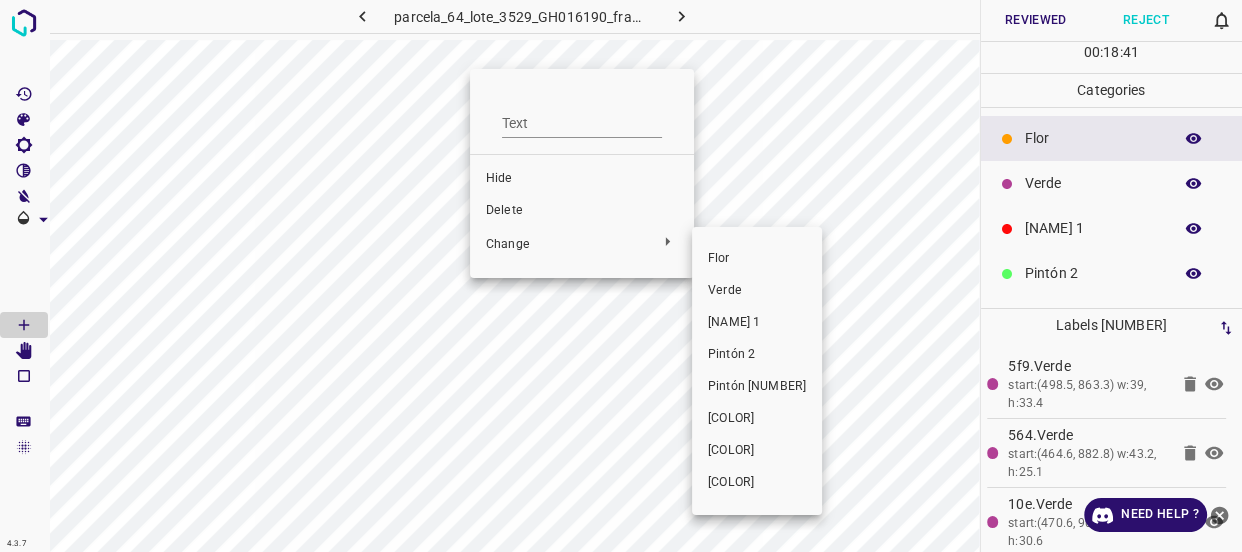 click on "Verde" at bounding box center [757, 291] 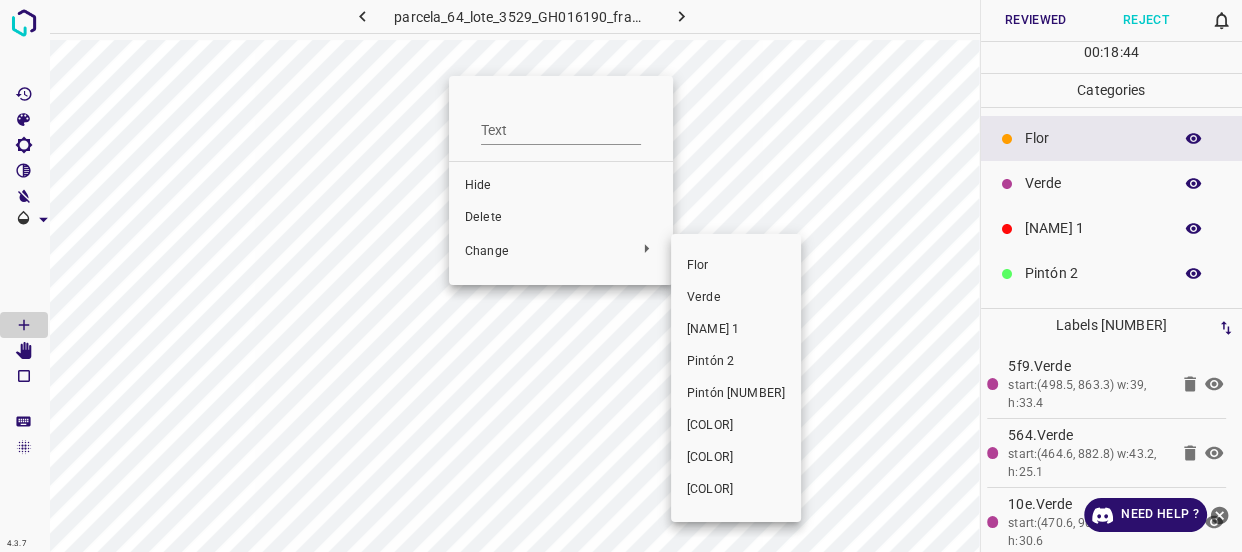 drag, startPoint x: 703, startPoint y: 291, endPoint x: 458, endPoint y: 94, distance: 314.37875 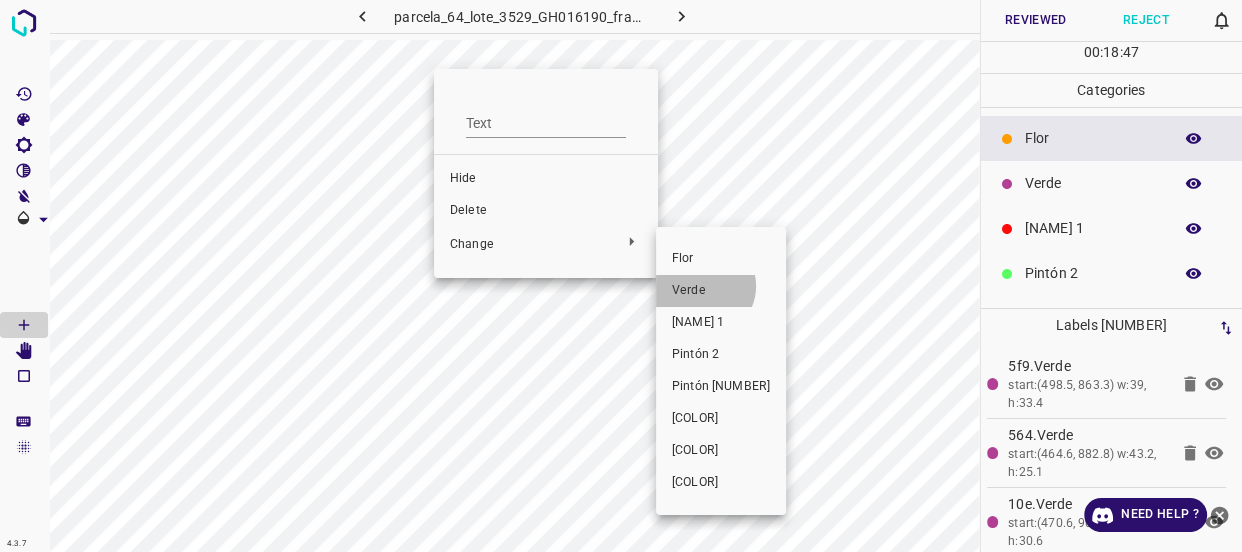 click on "Verde" at bounding box center (721, 291) 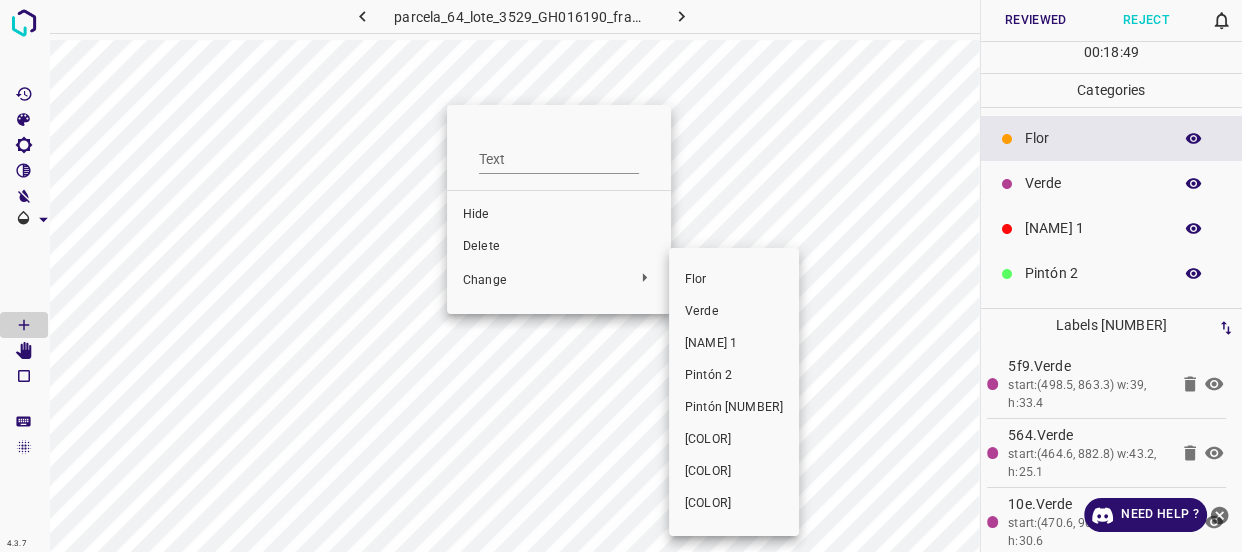 drag, startPoint x: 708, startPoint y: 307, endPoint x: 568, endPoint y: 172, distance: 194.4865 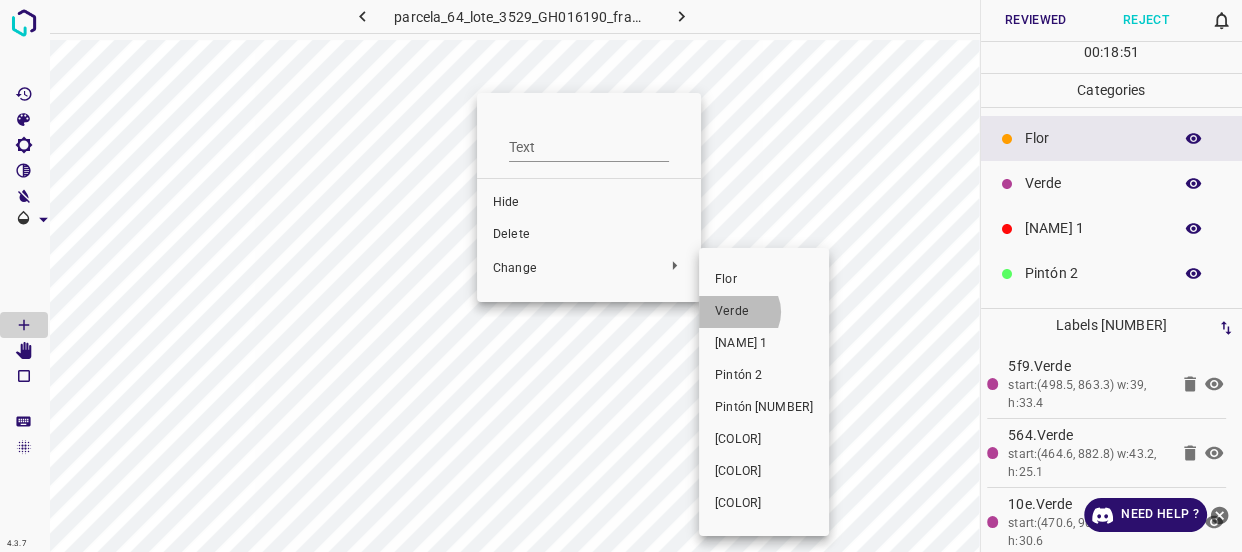 click on "Verde" at bounding box center [764, 312] 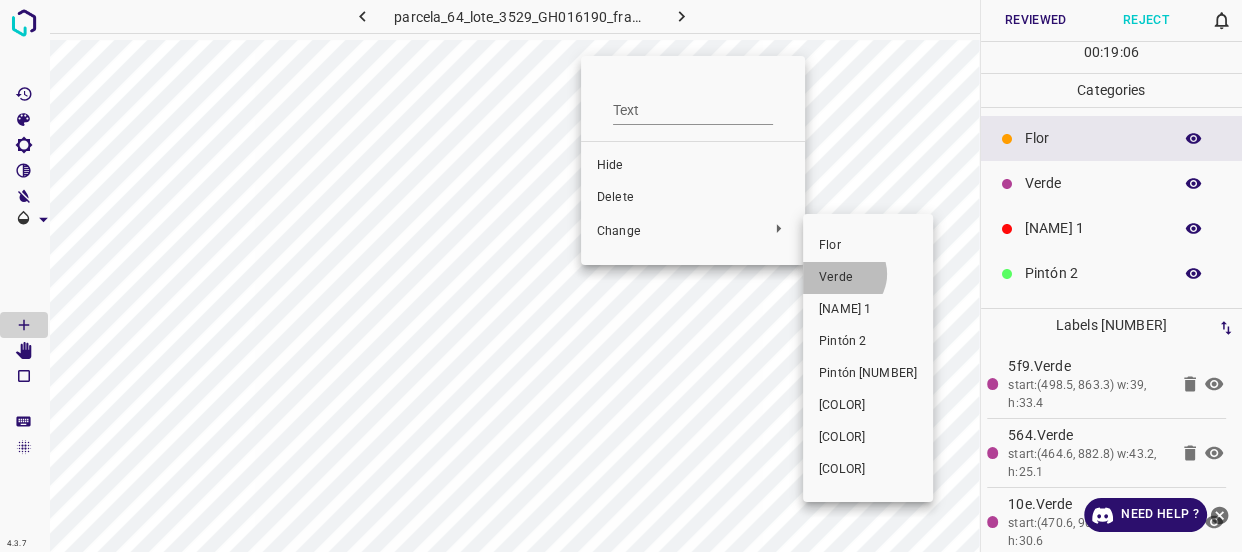 click on "Verde" at bounding box center (868, 278) 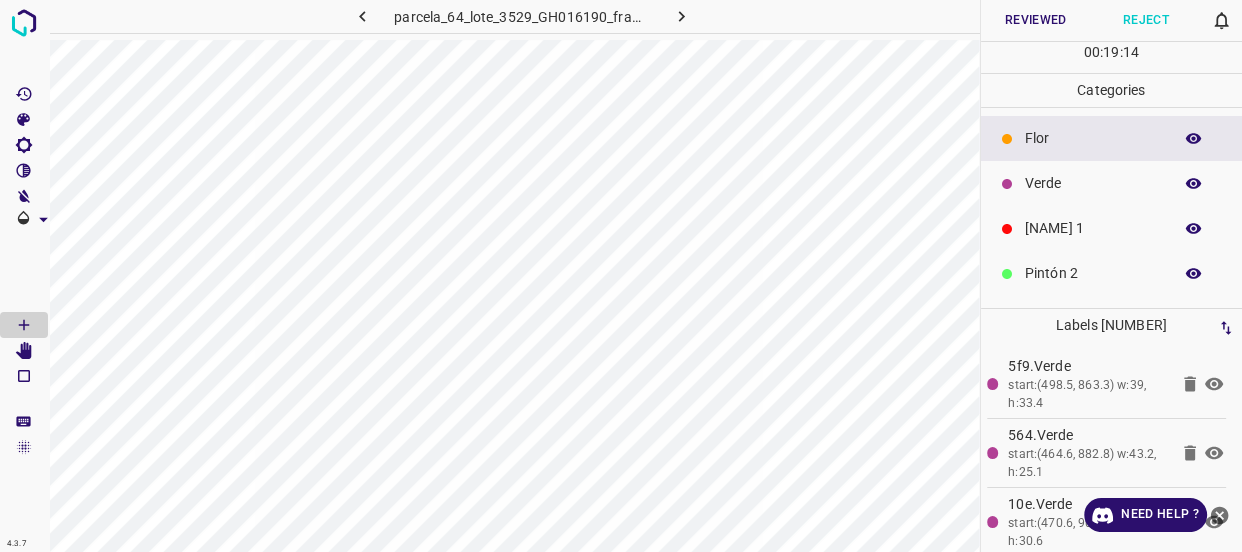 click on "Verde" at bounding box center (1093, 183) 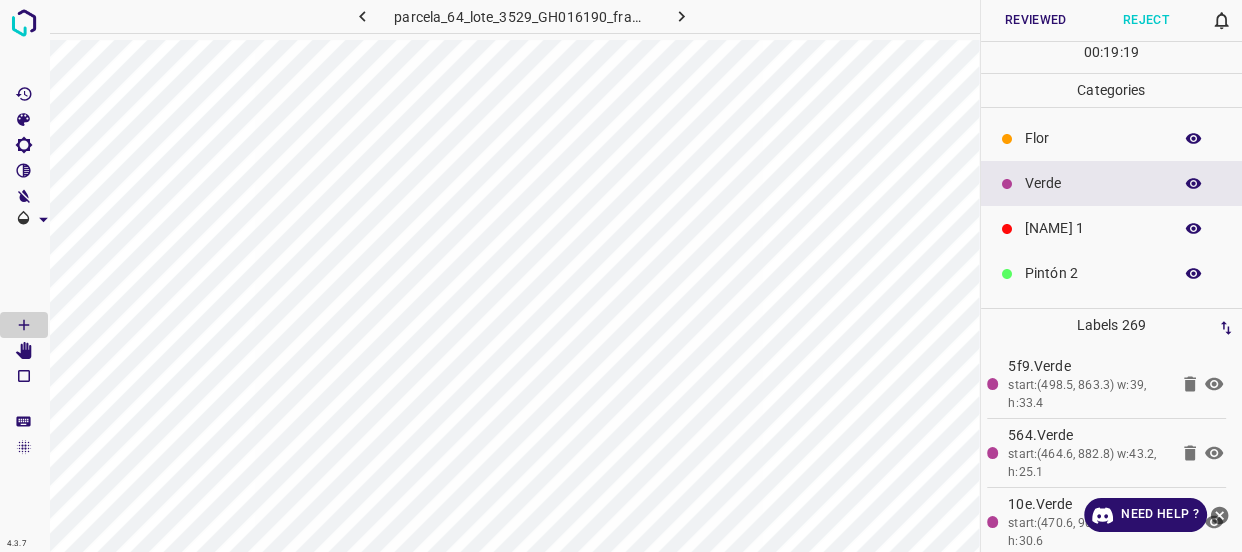 scroll, scrollTop: 175, scrollLeft: 0, axis: vertical 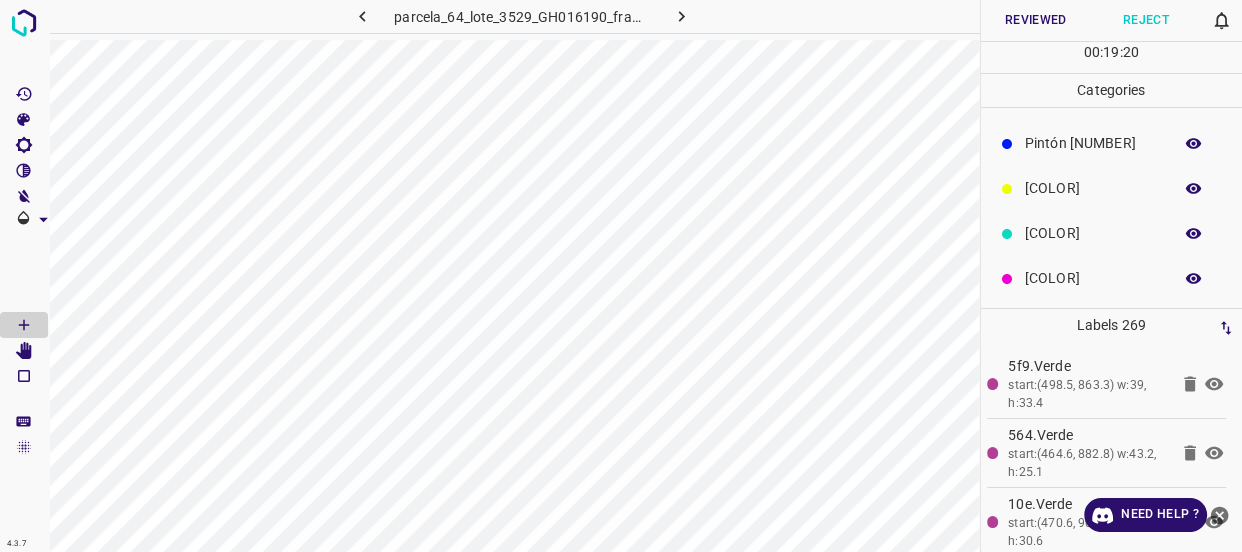 click on "Azul" at bounding box center (1093, 278) 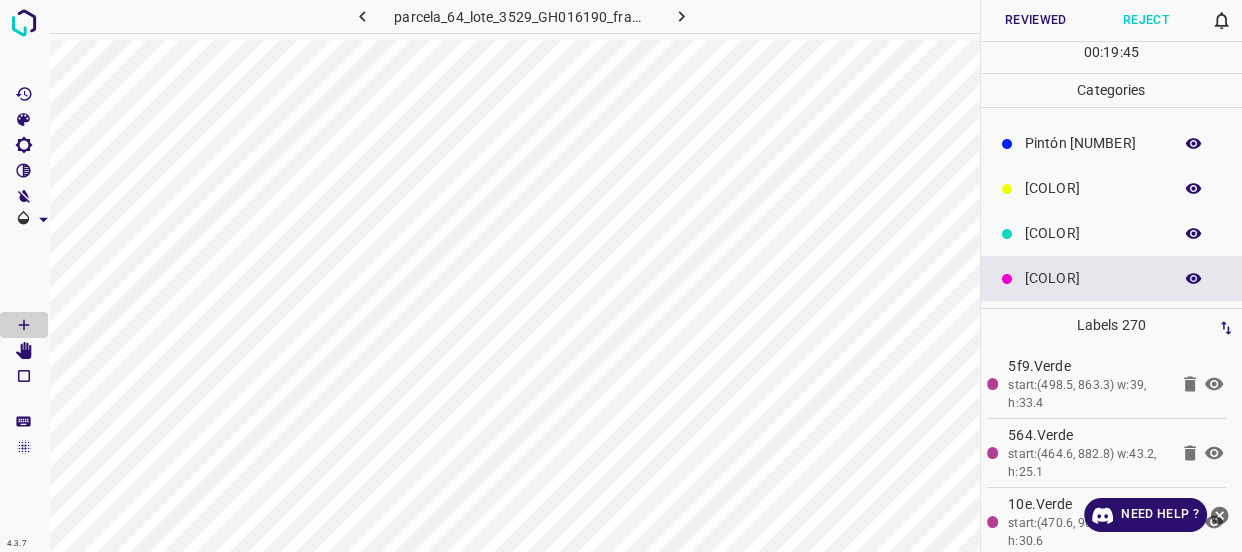scroll, scrollTop: 84, scrollLeft: 0, axis: vertical 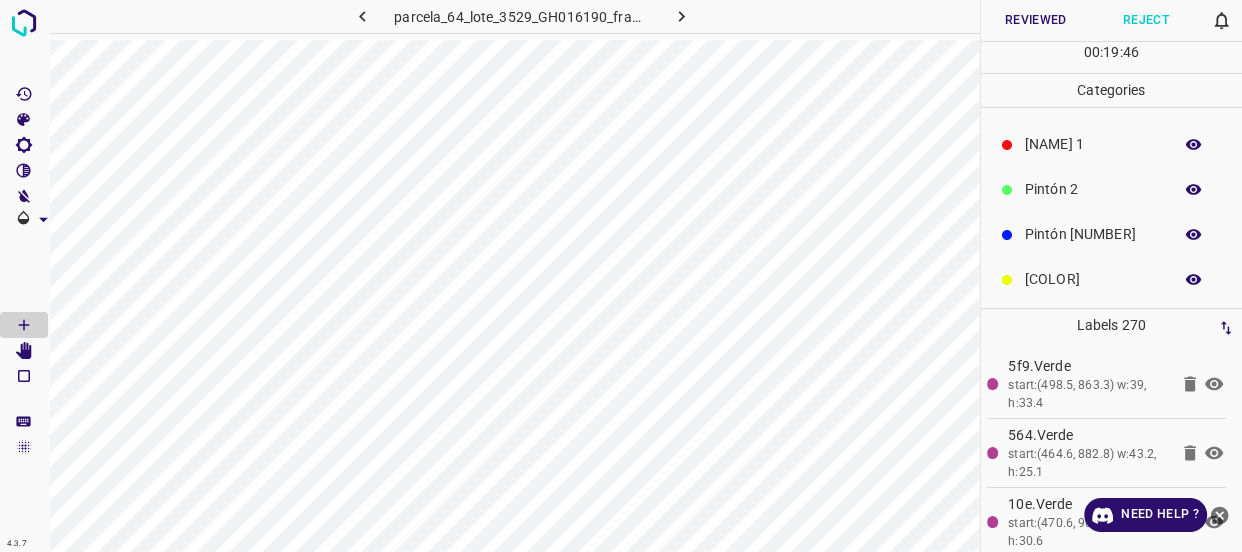 click 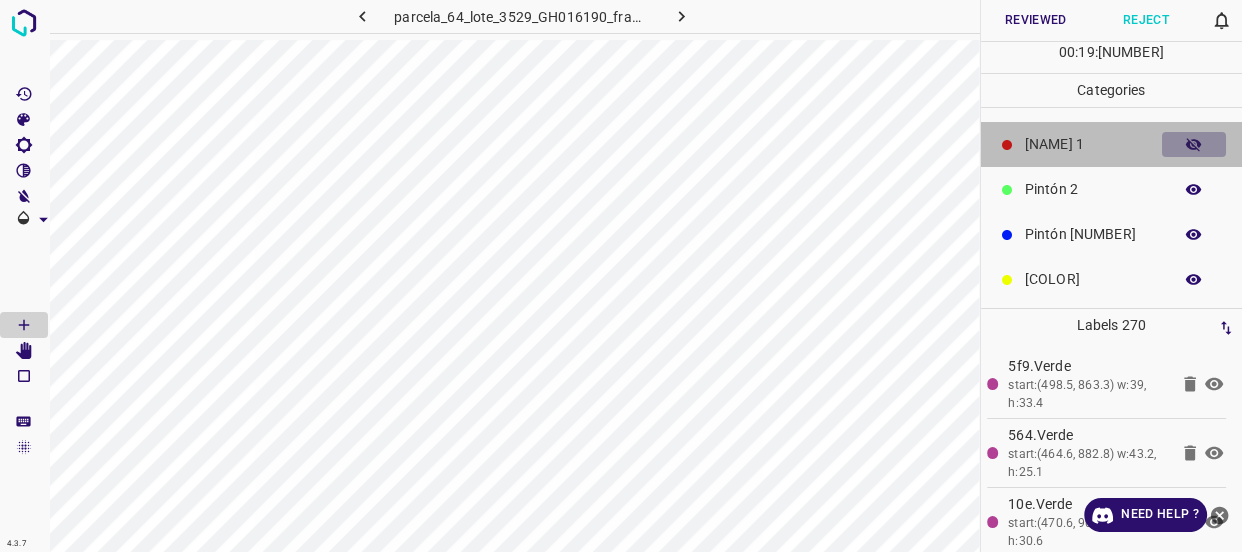 click 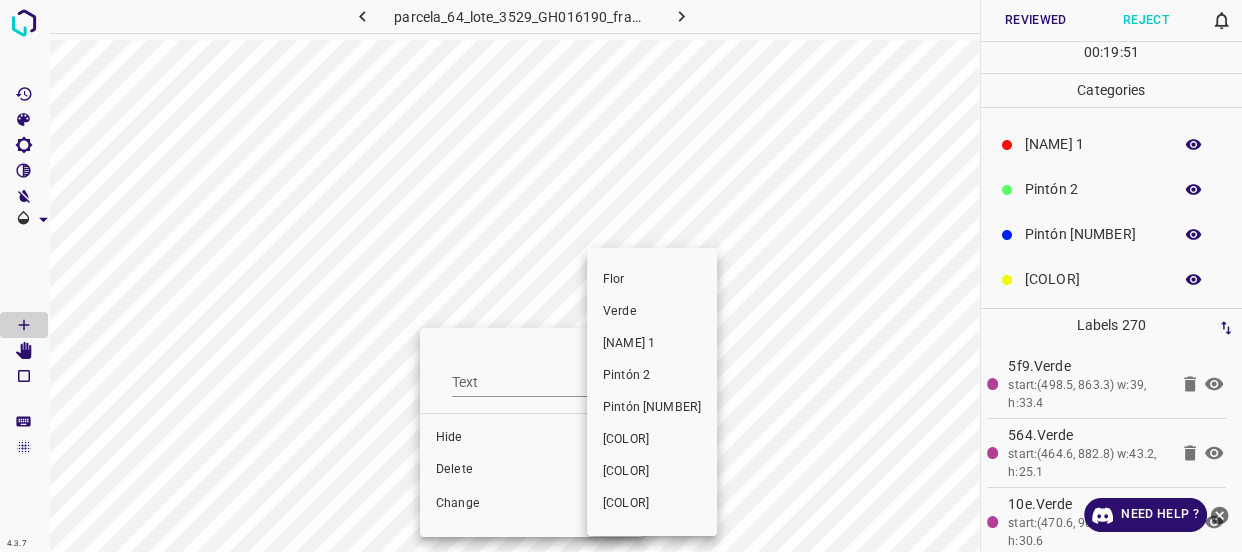click on "Verde" at bounding box center (652, 312) 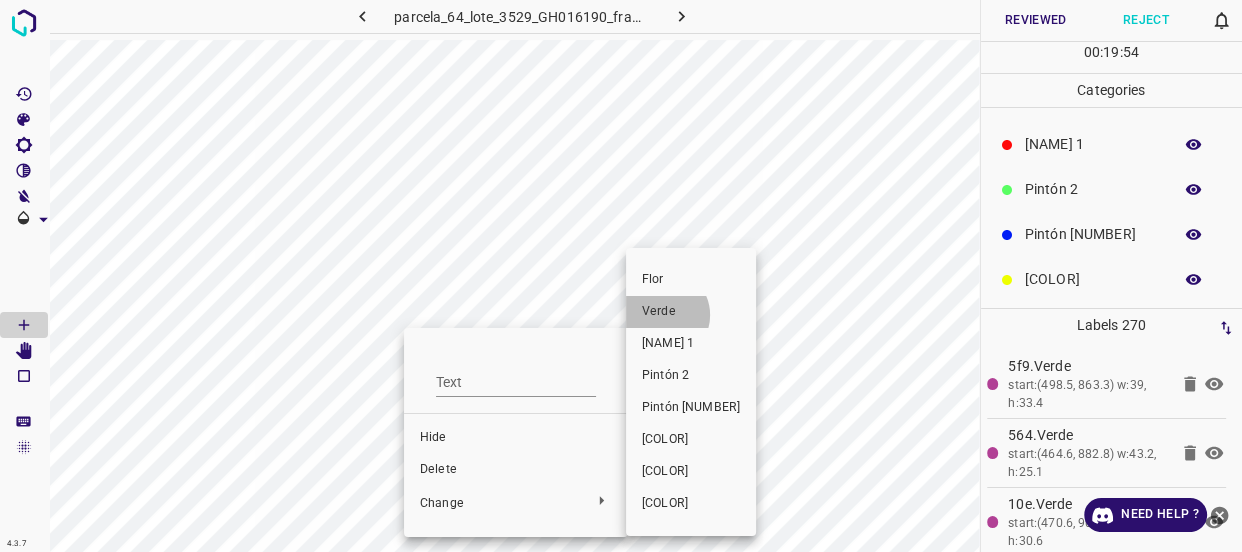 click on "Verde" at bounding box center [691, 312] 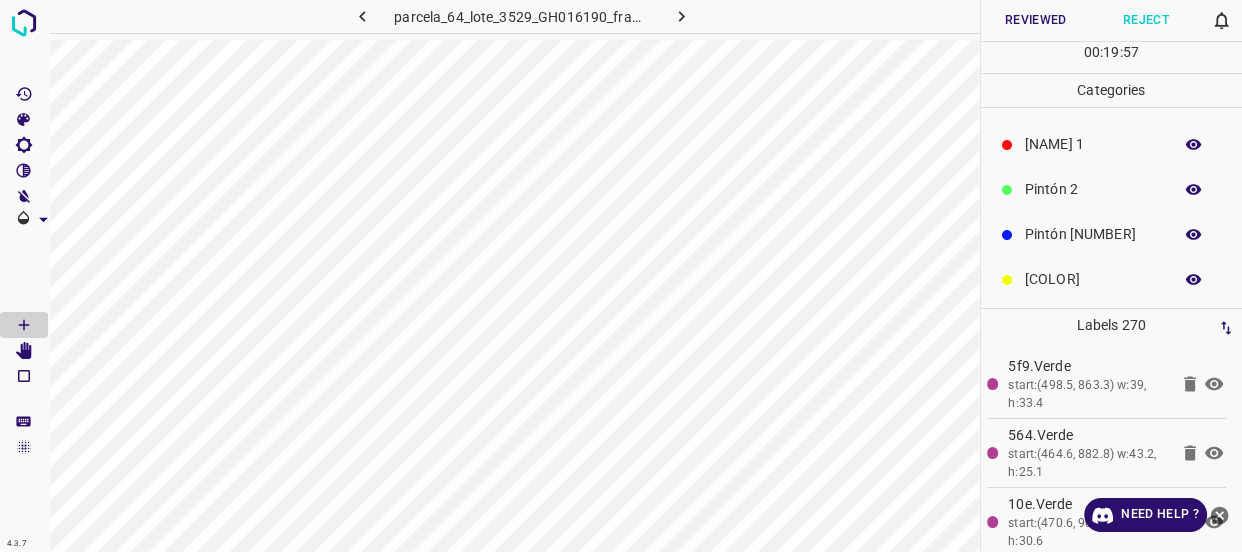 click 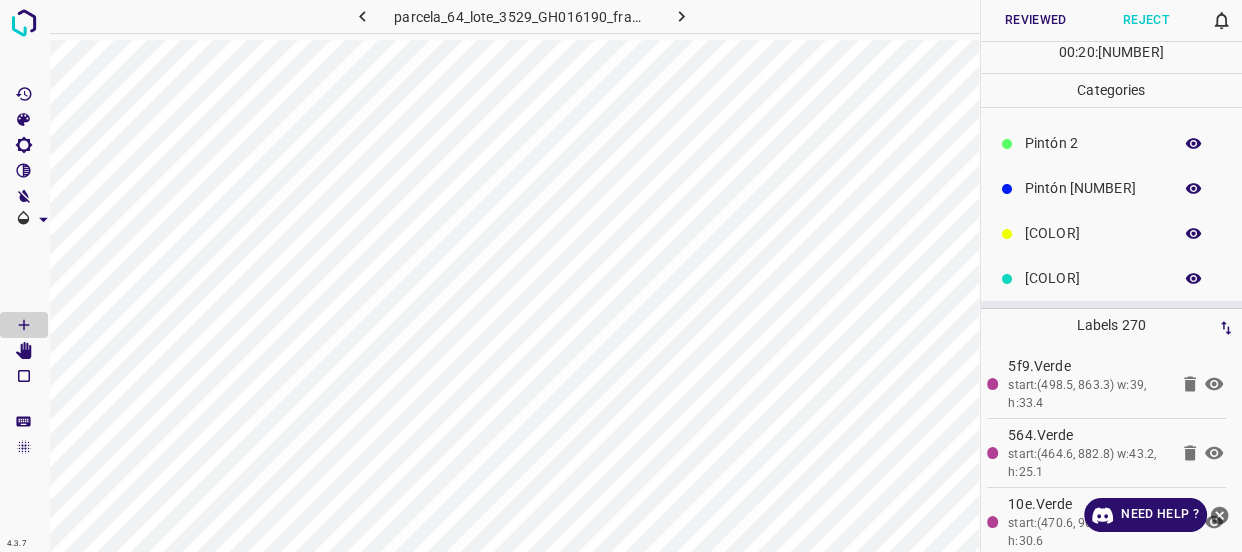 scroll, scrollTop: 0, scrollLeft: 0, axis: both 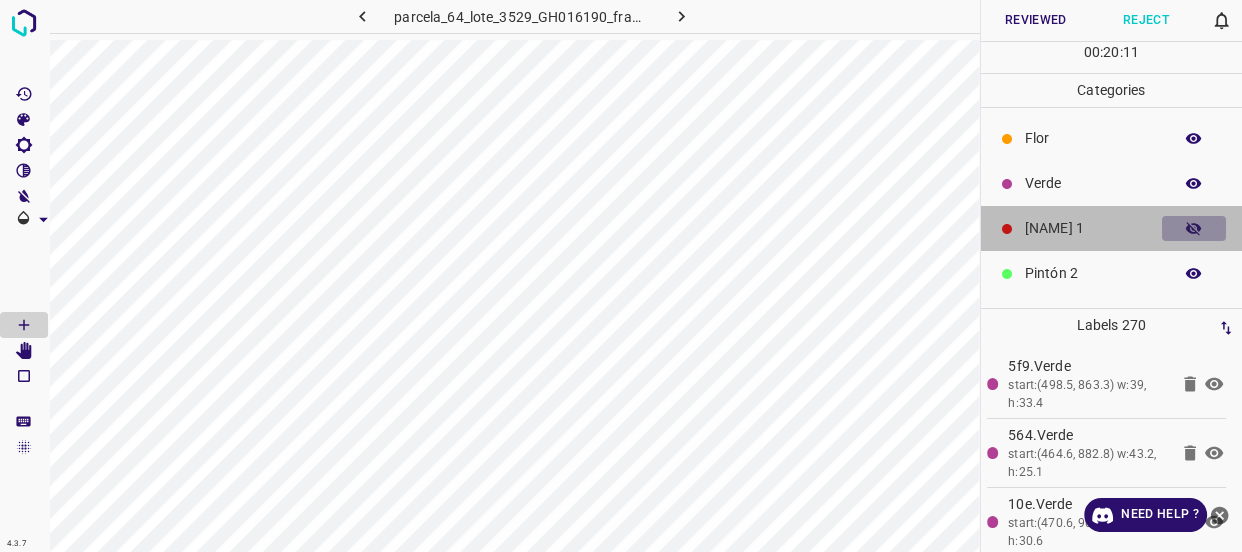 click 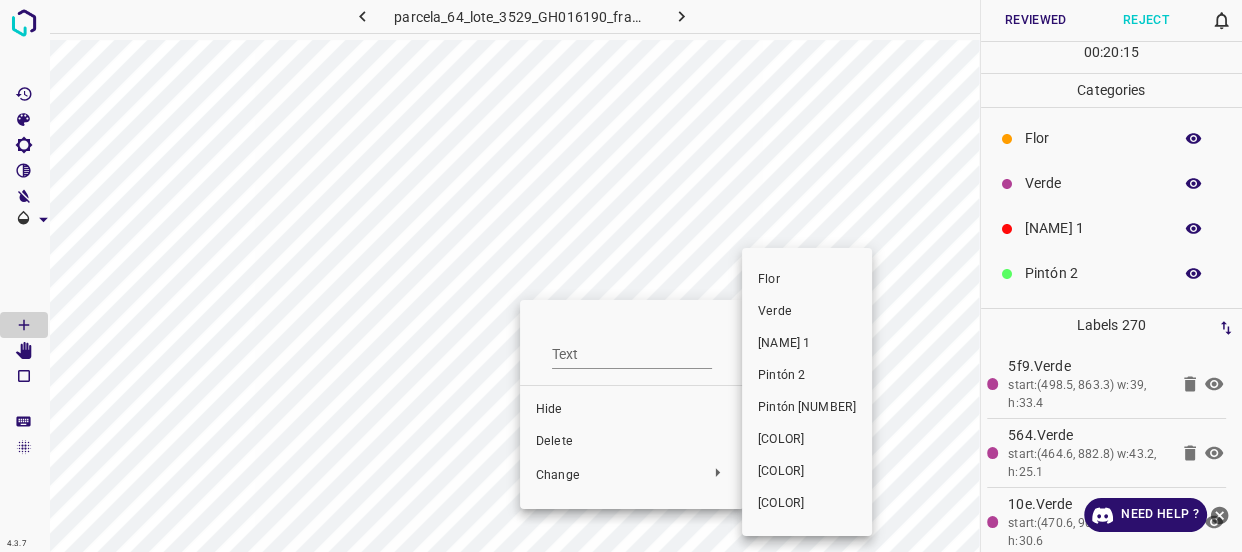 click on "Verde" at bounding box center [807, 312] 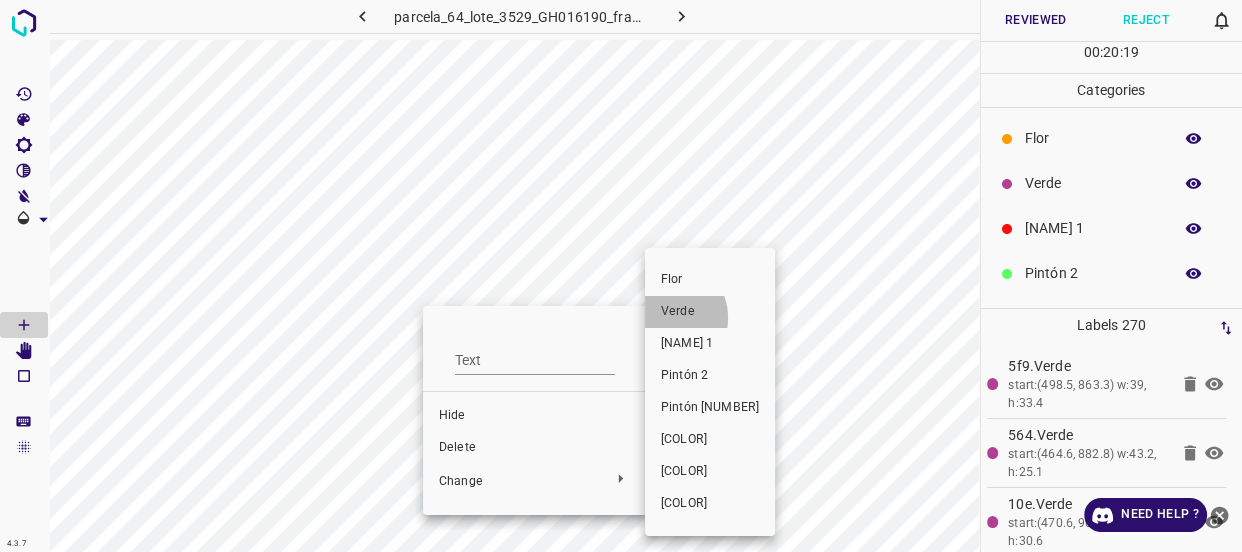 click on "Verde" at bounding box center [710, 312] 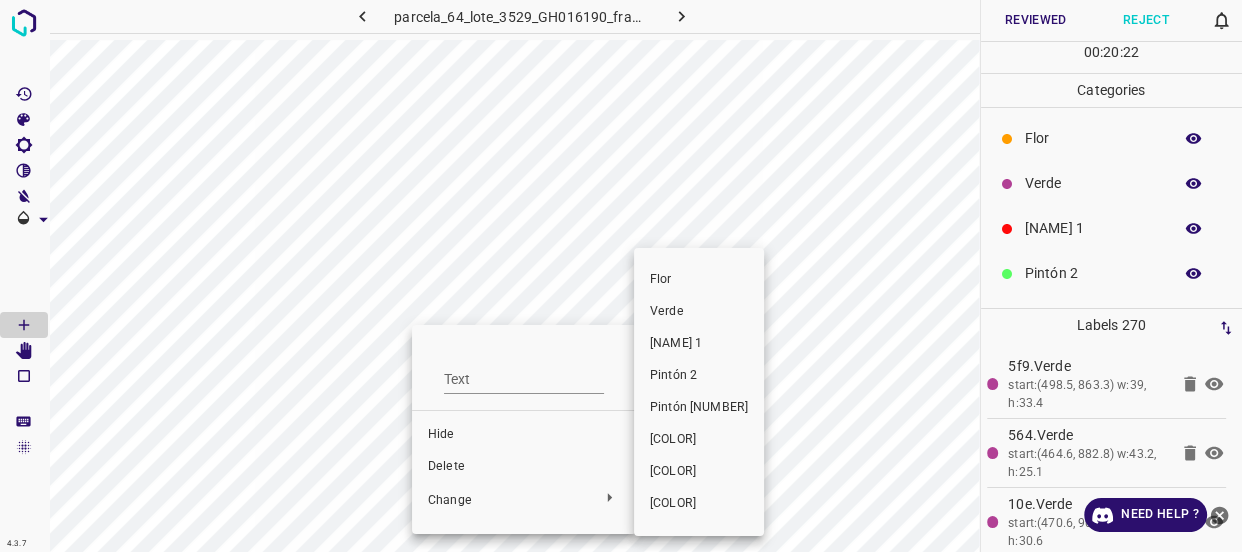 click on "Verde" at bounding box center (699, 312) 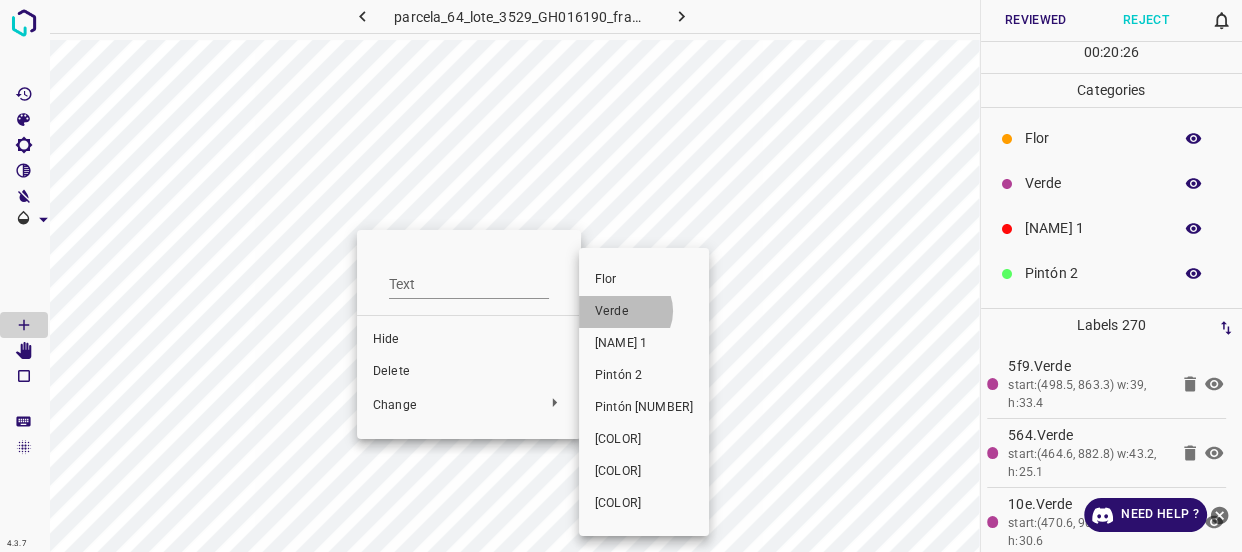 click on "Verde" at bounding box center [644, 312] 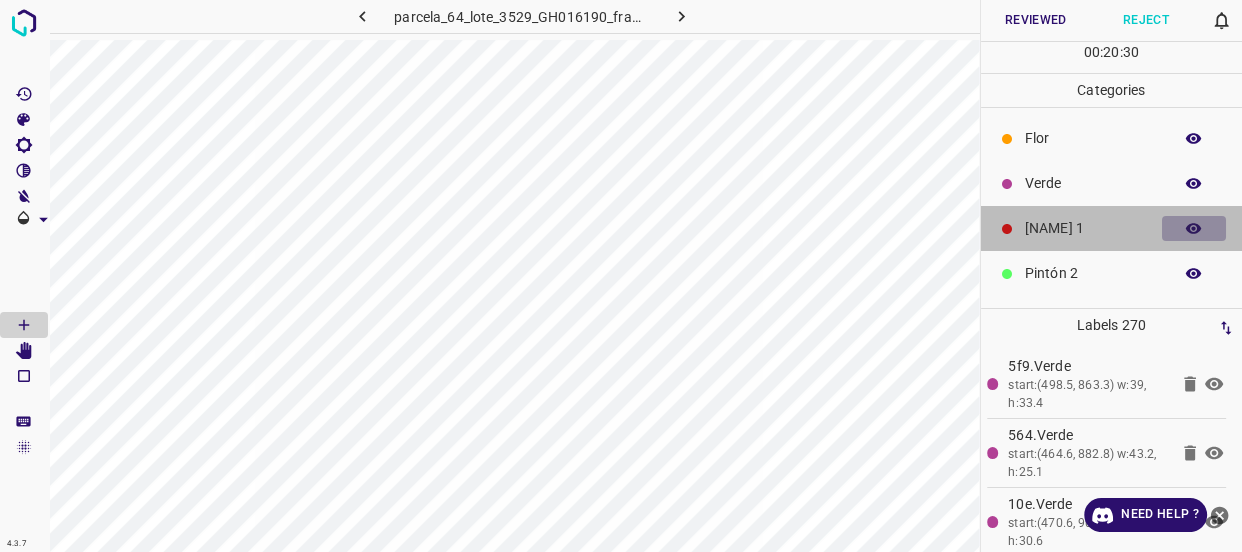 click 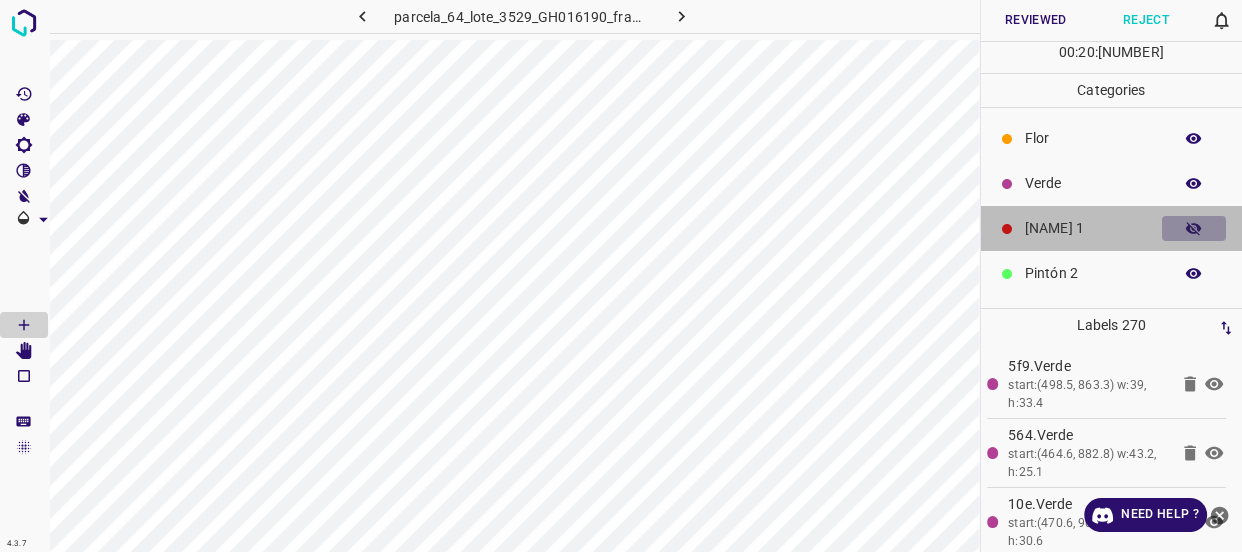 click 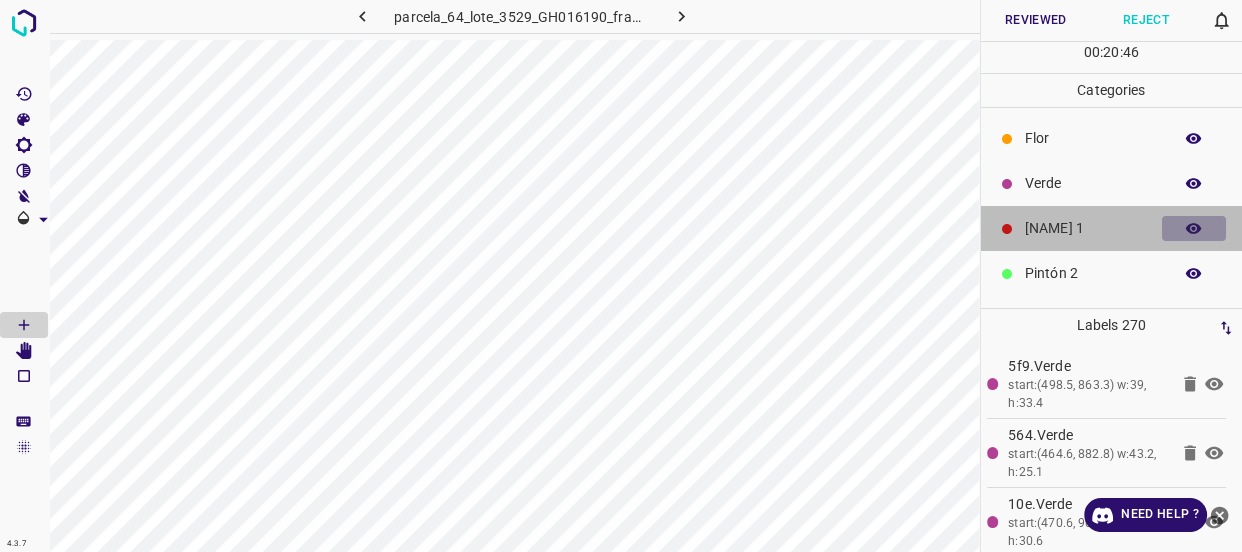 click 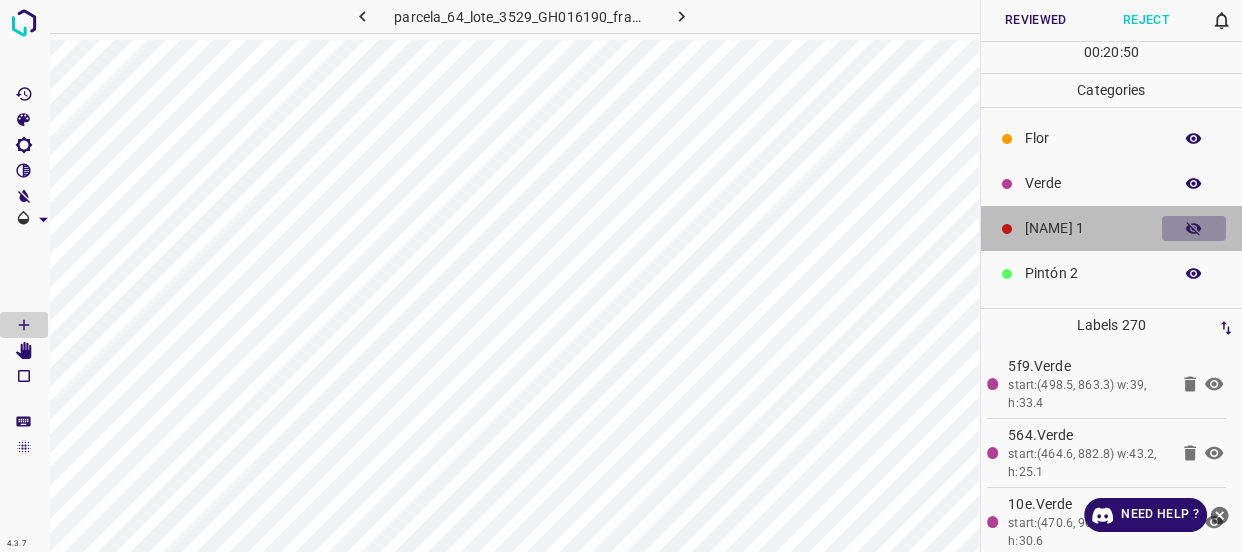 click at bounding box center [1194, 229] 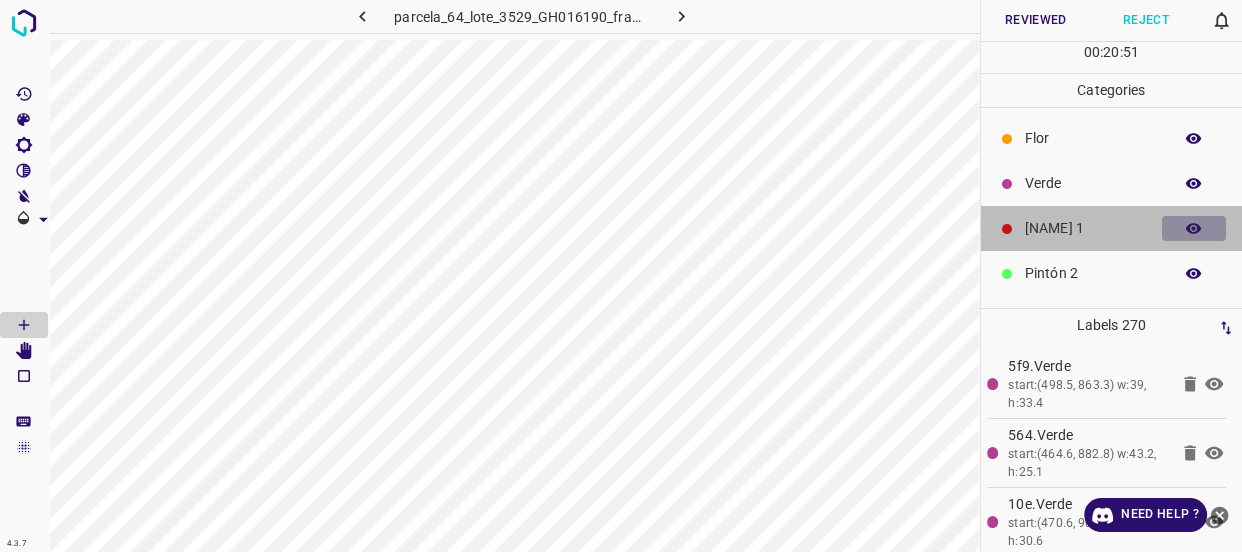 click 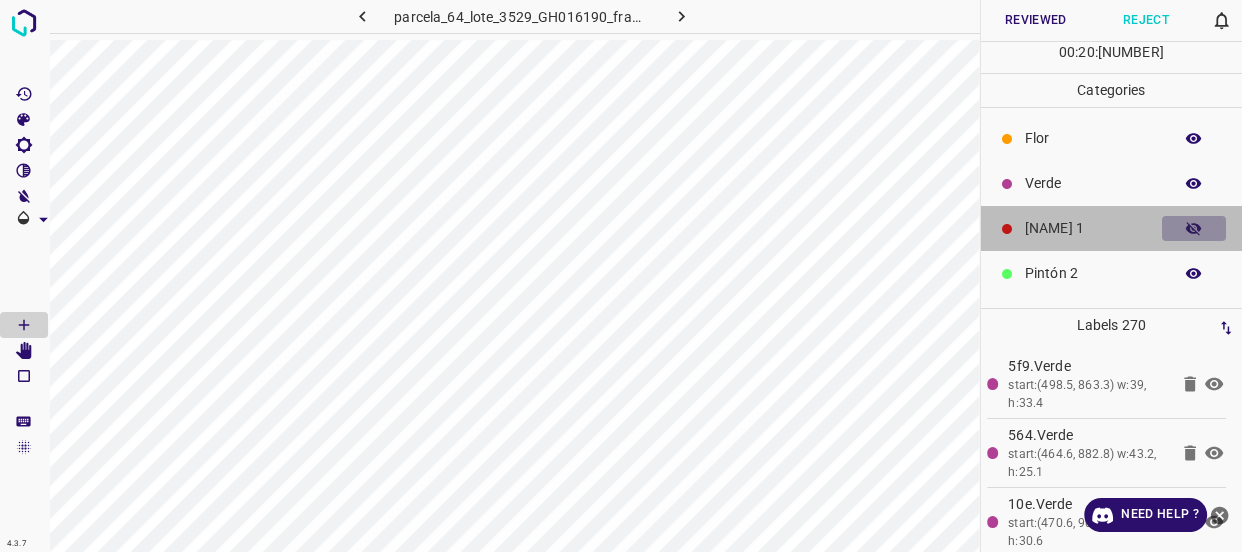 click 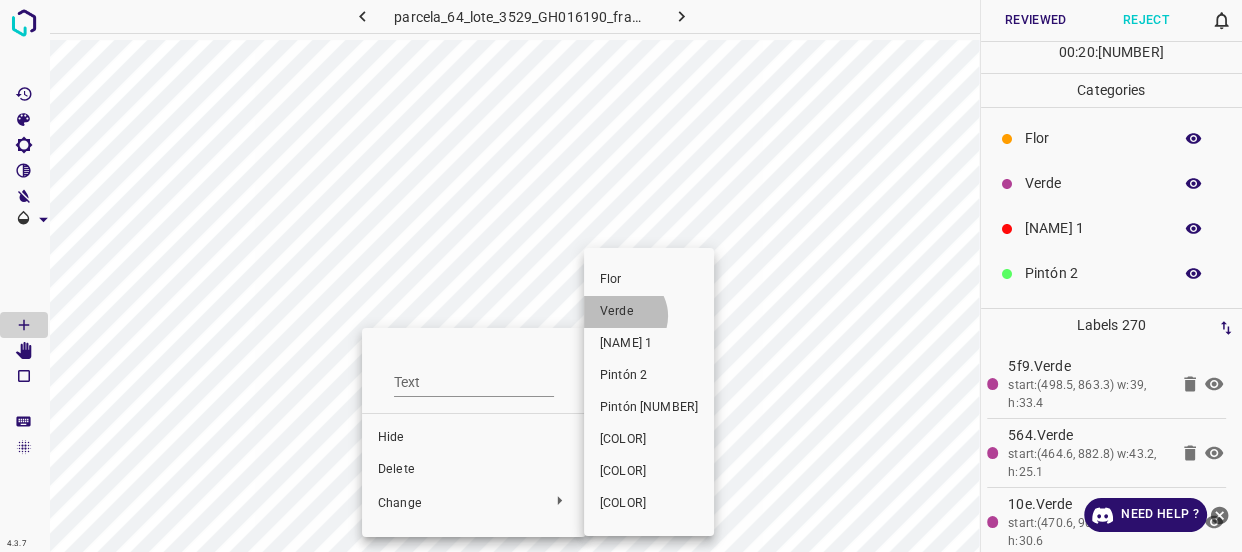 click on "Verde" at bounding box center [649, 312] 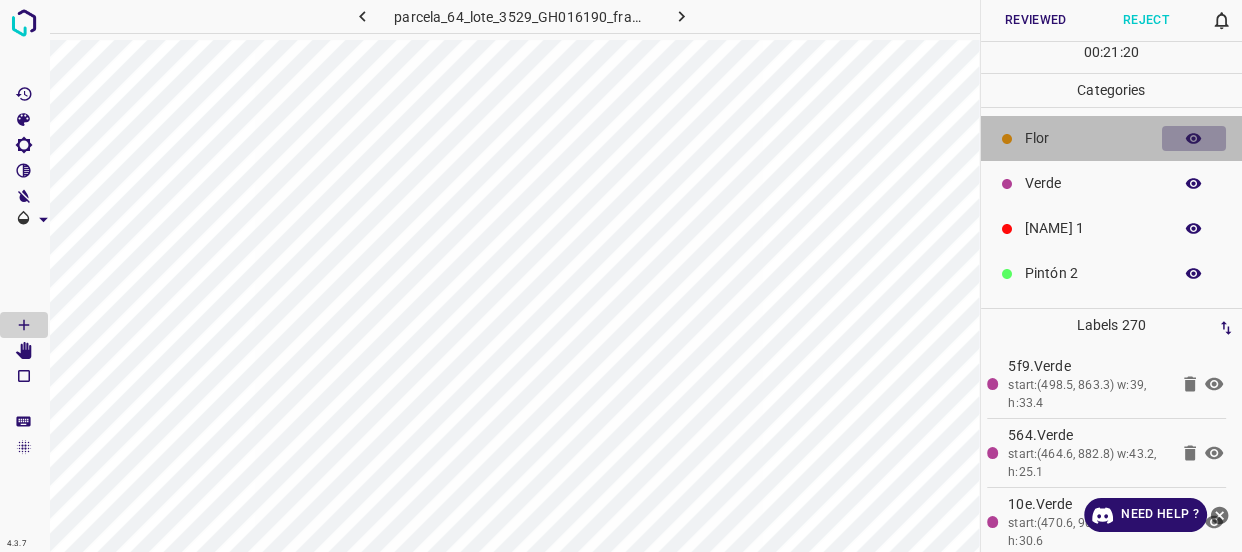 click 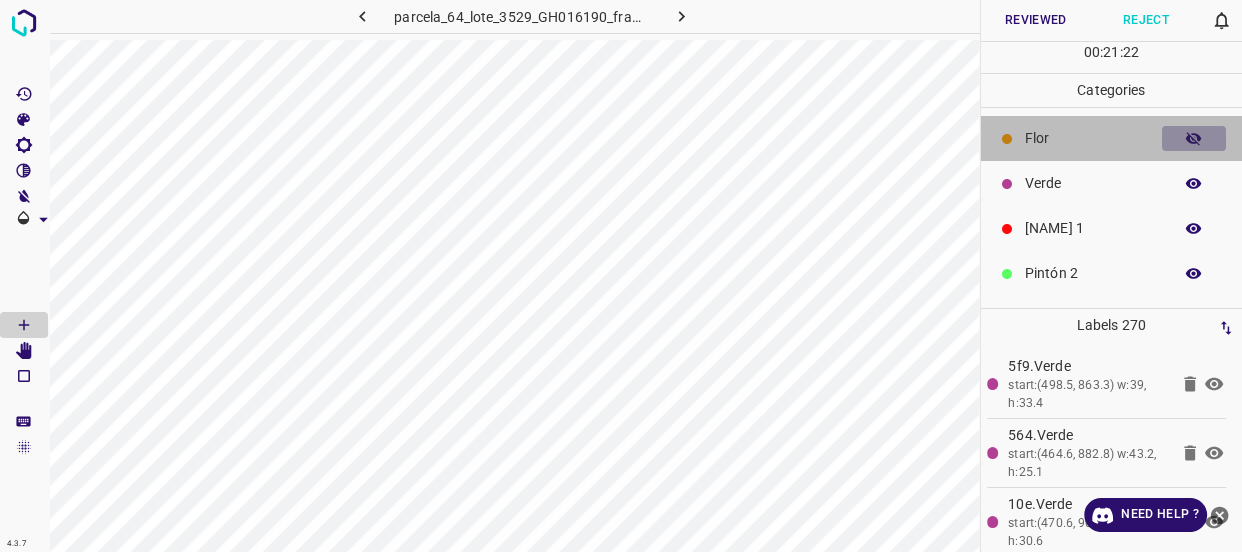 click 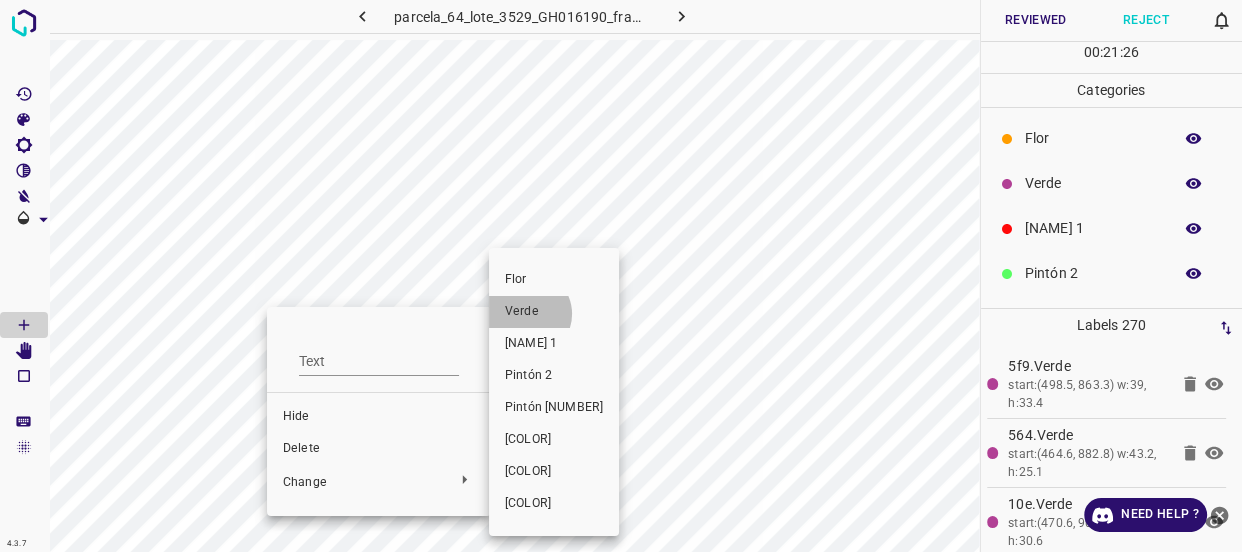 click on "Verde" at bounding box center (554, 312) 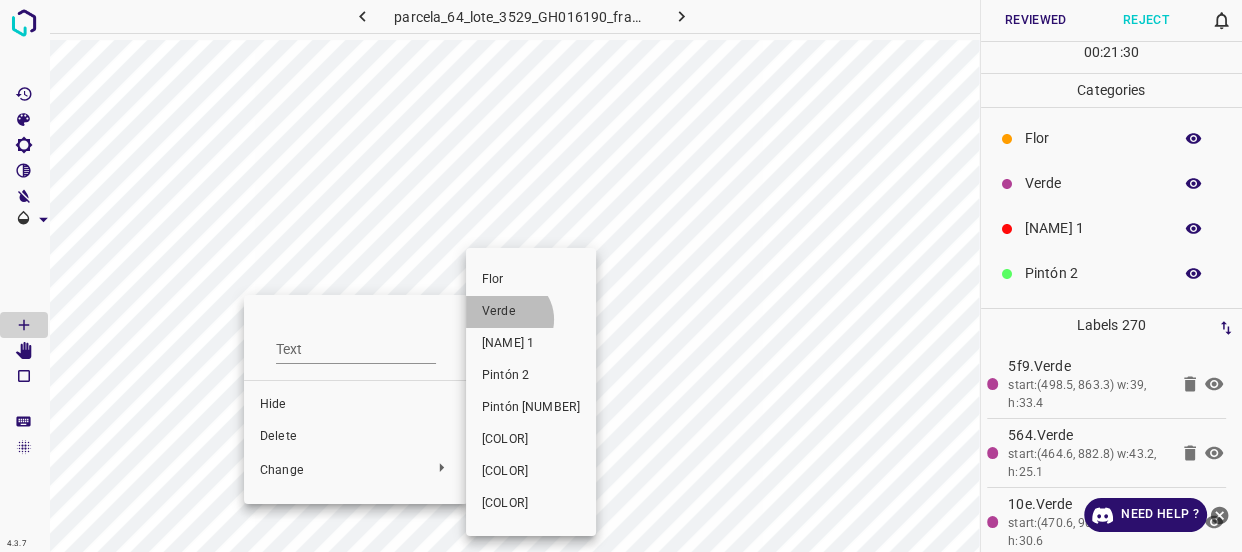 click on "Verde" at bounding box center (531, 312) 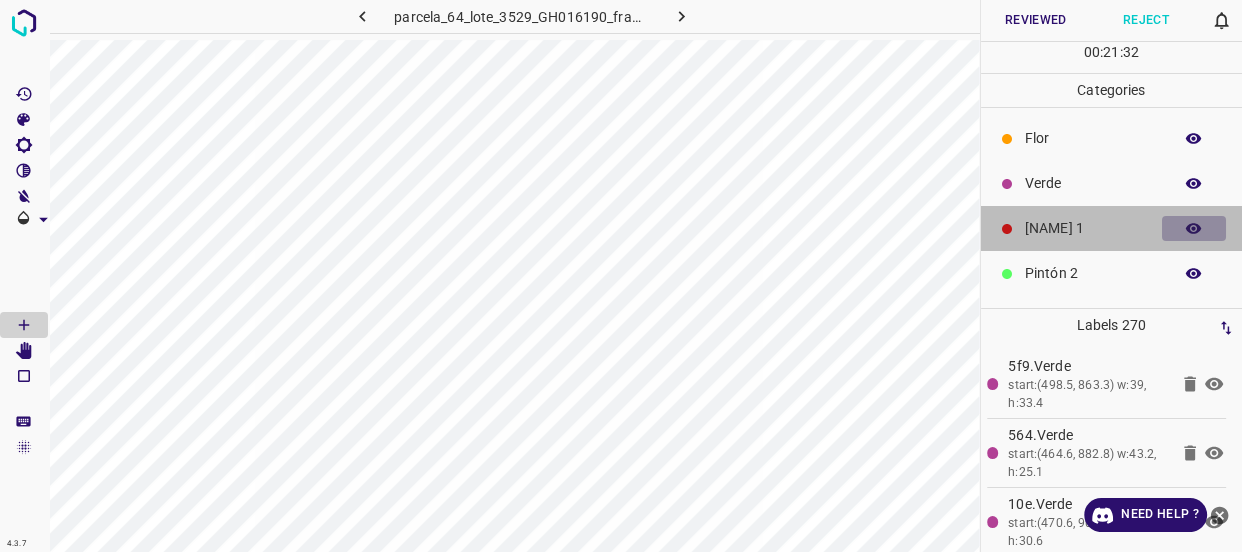 click at bounding box center [1194, 229] 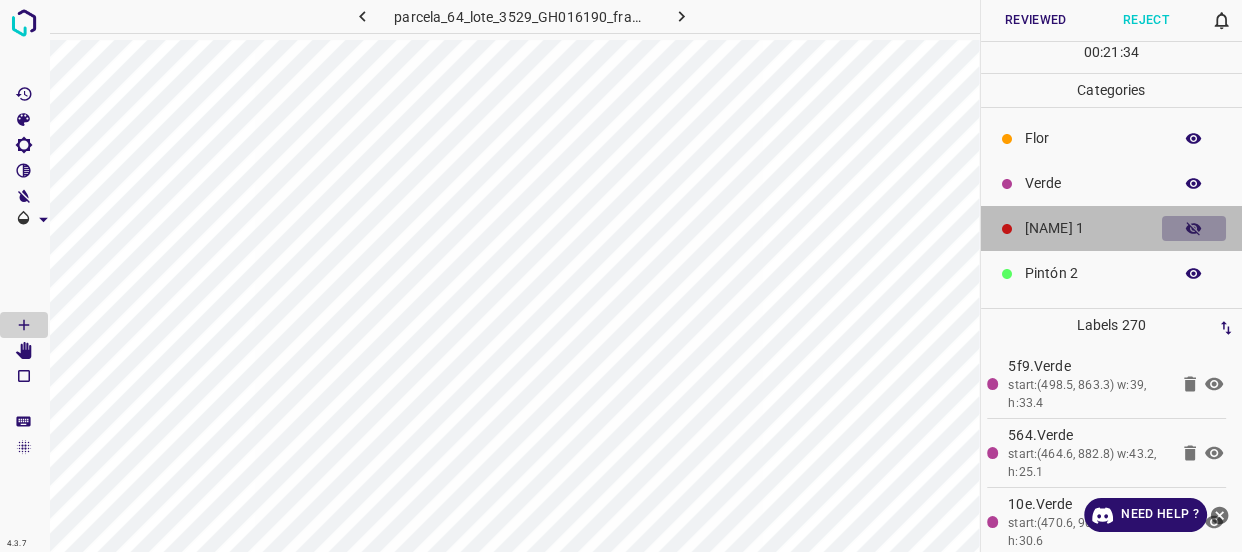 click at bounding box center [1194, 229] 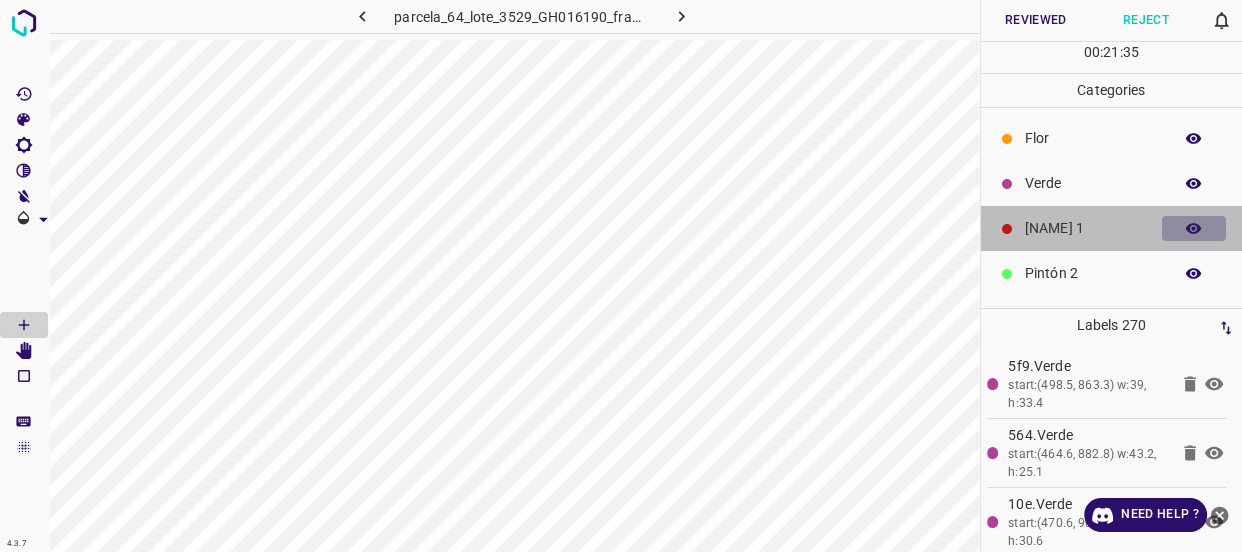 click at bounding box center [1194, 229] 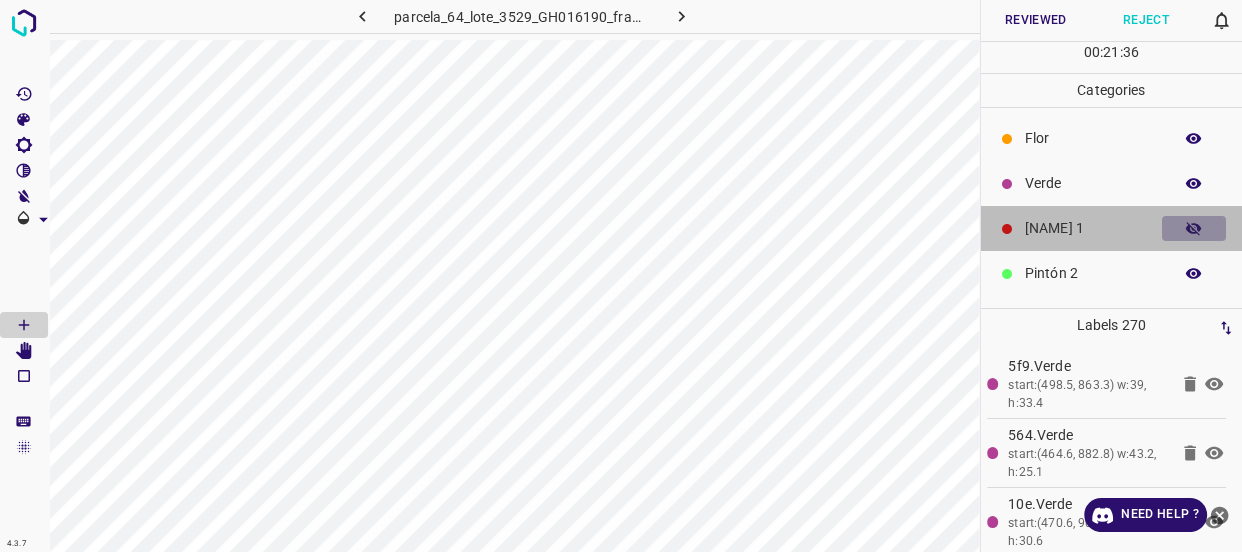 click at bounding box center [1194, 229] 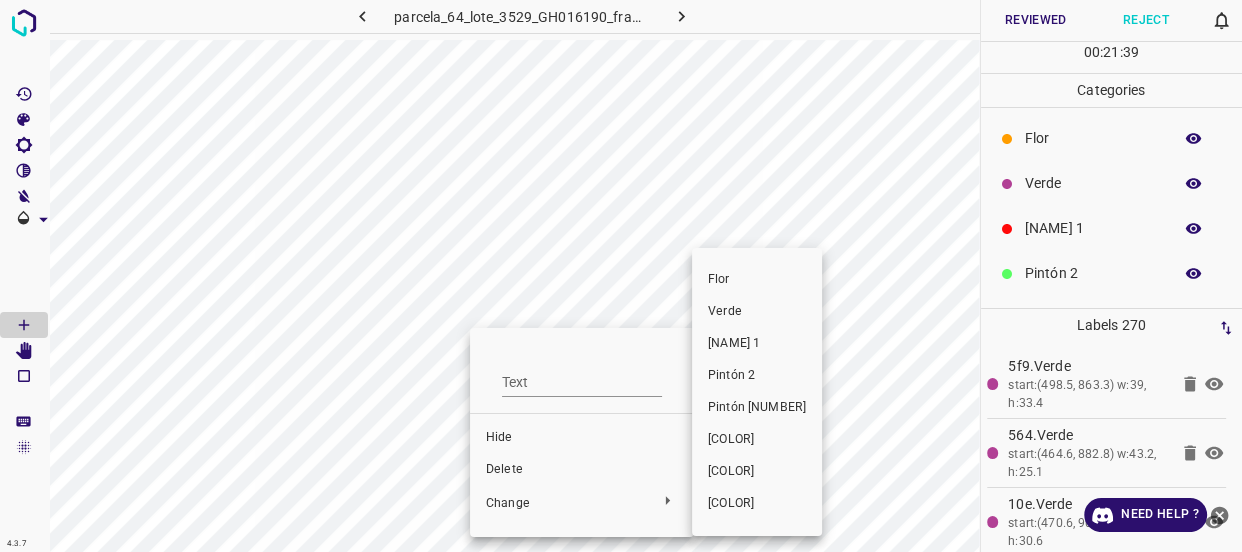 click on "Verde" at bounding box center (757, 312) 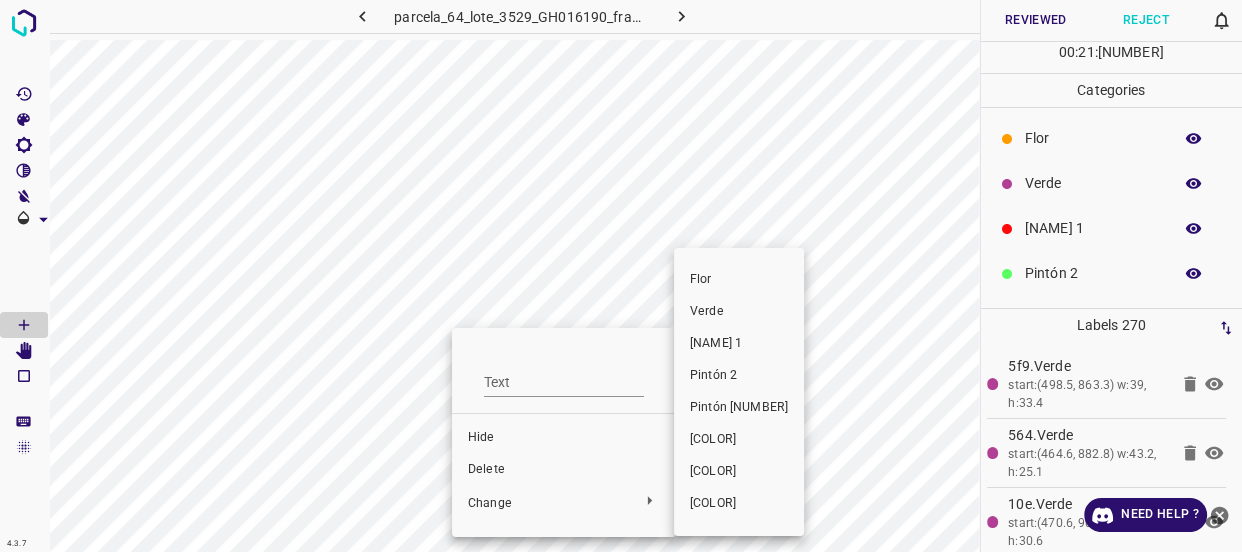 click on "Verde" at bounding box center (739, 312) 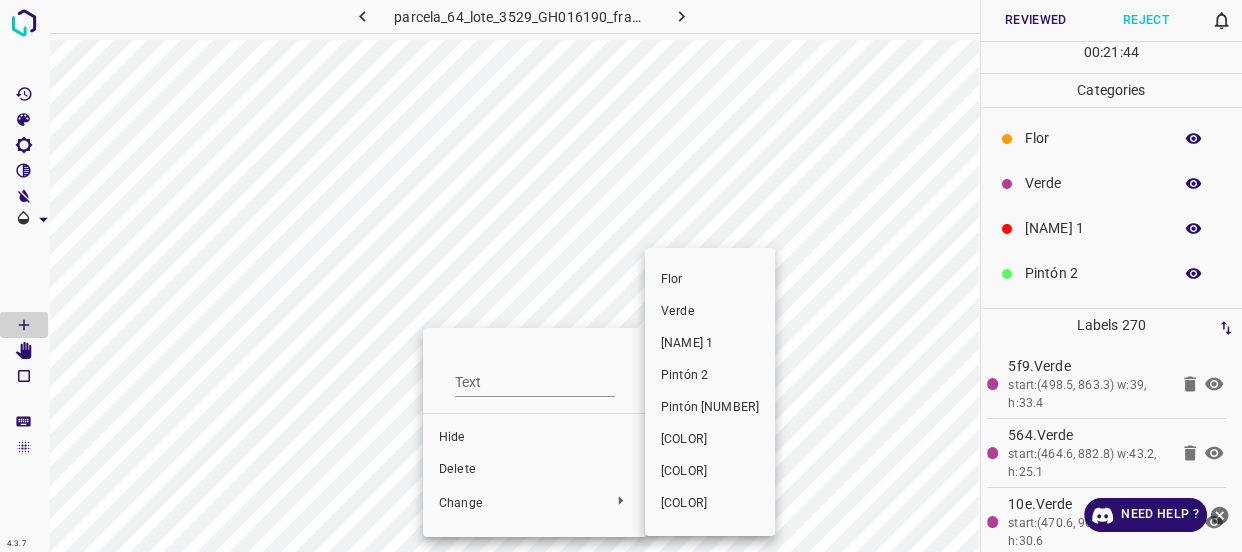 click on "Verde" at bounding box center (710, 312) 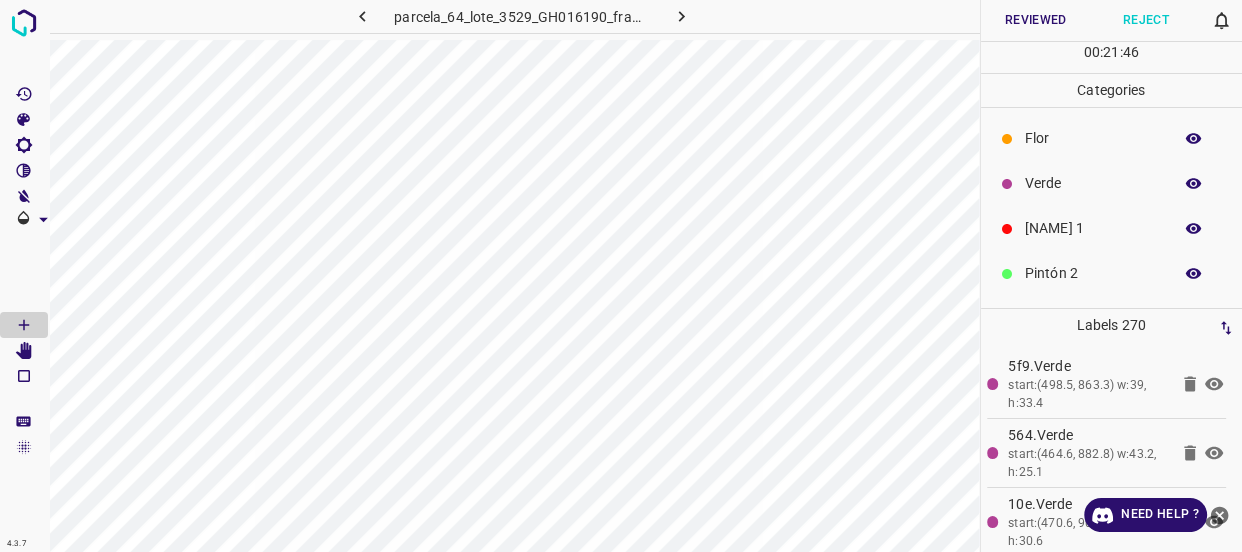 click 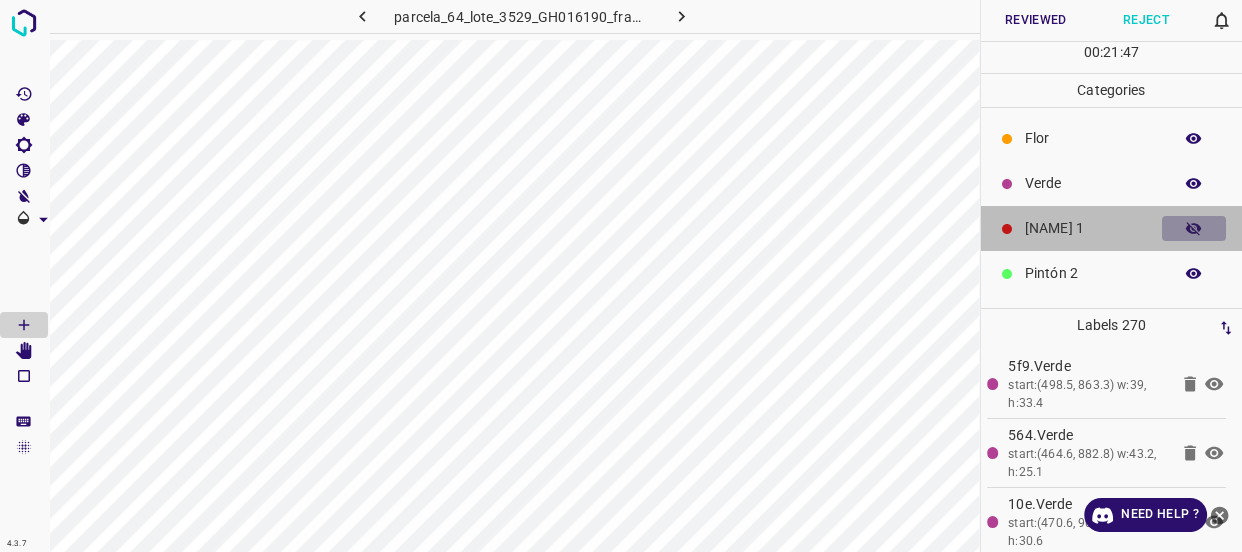 click 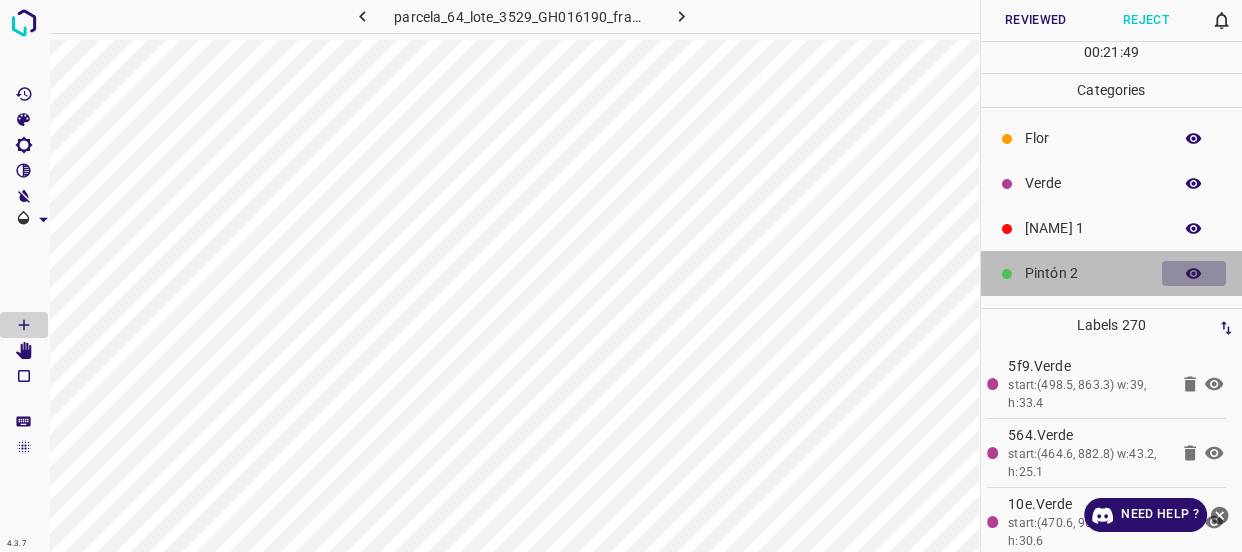 click 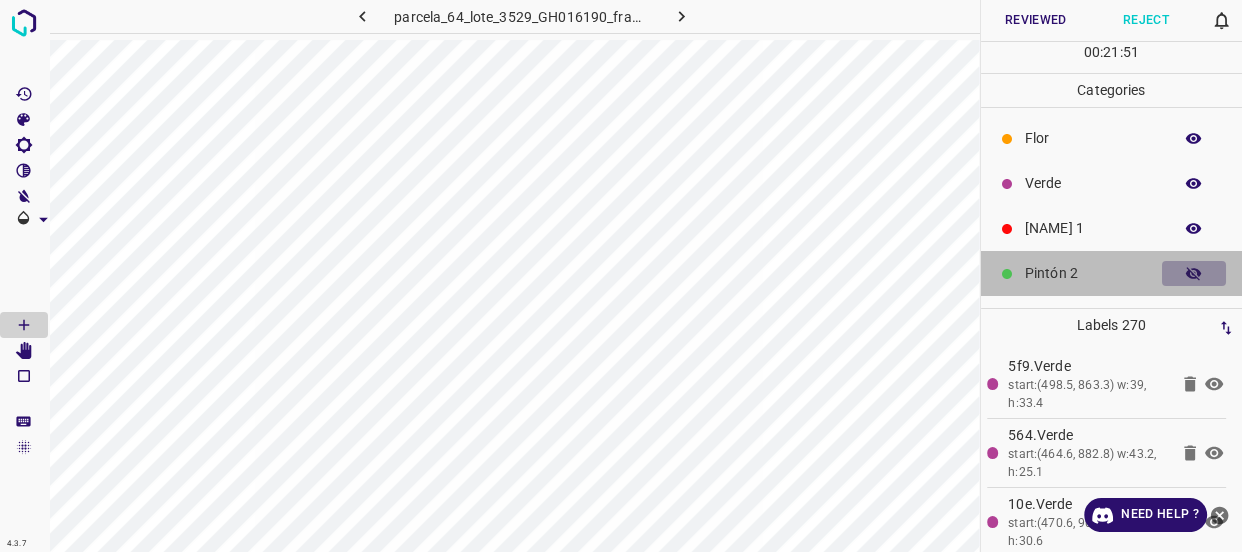click 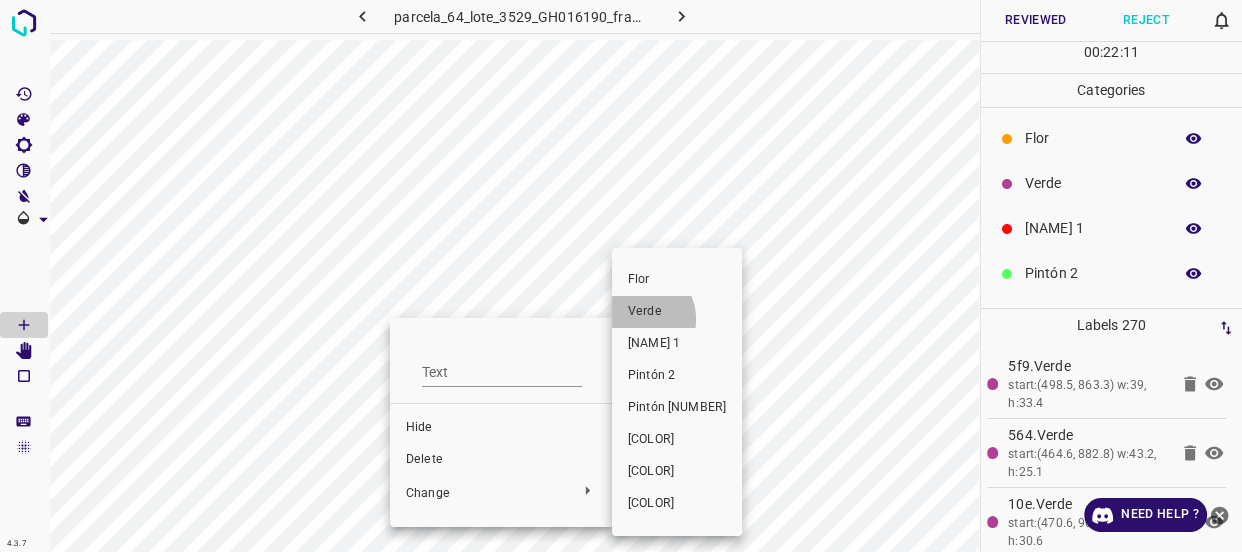 click on "Verde" at bounding box center (677, 312) 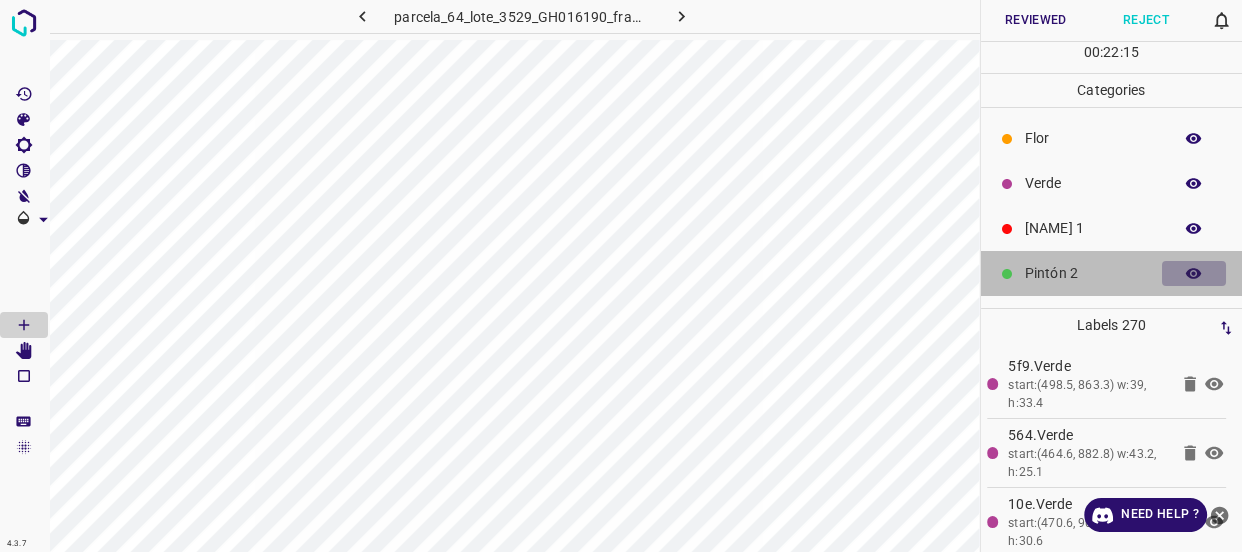 click 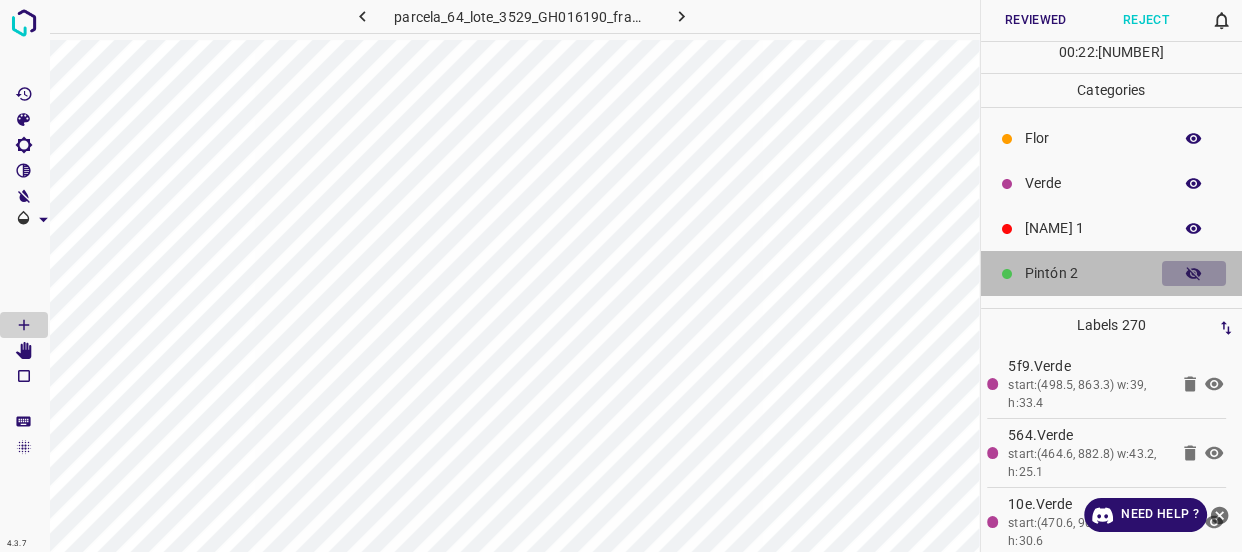 click 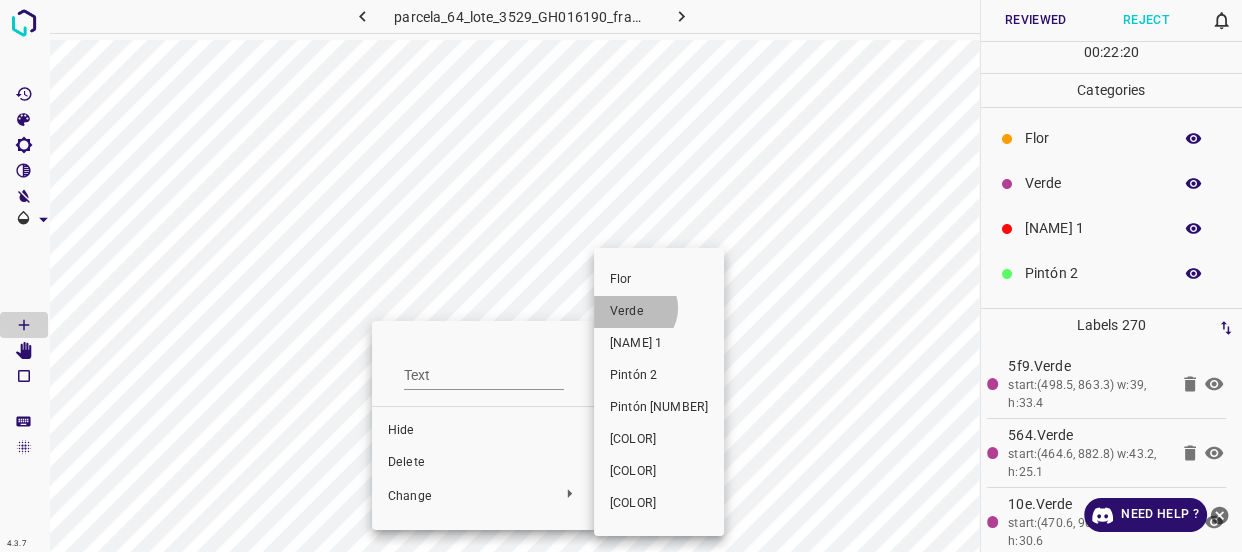 click on "Verde" at bounding box center (659, 312) 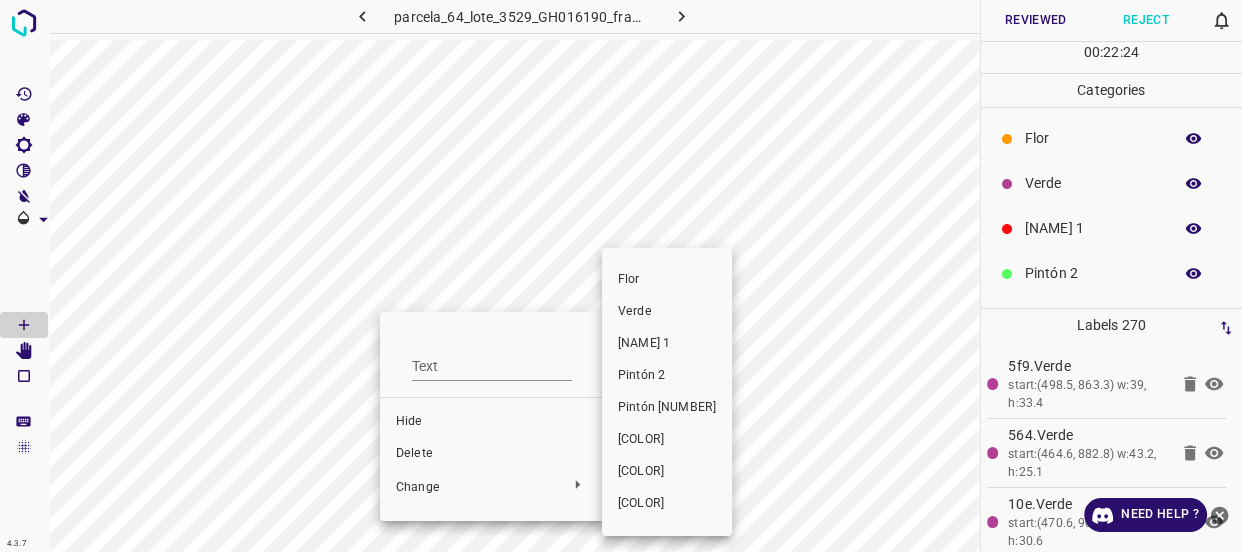 click on "Verde" at bounding box center (667, 312) 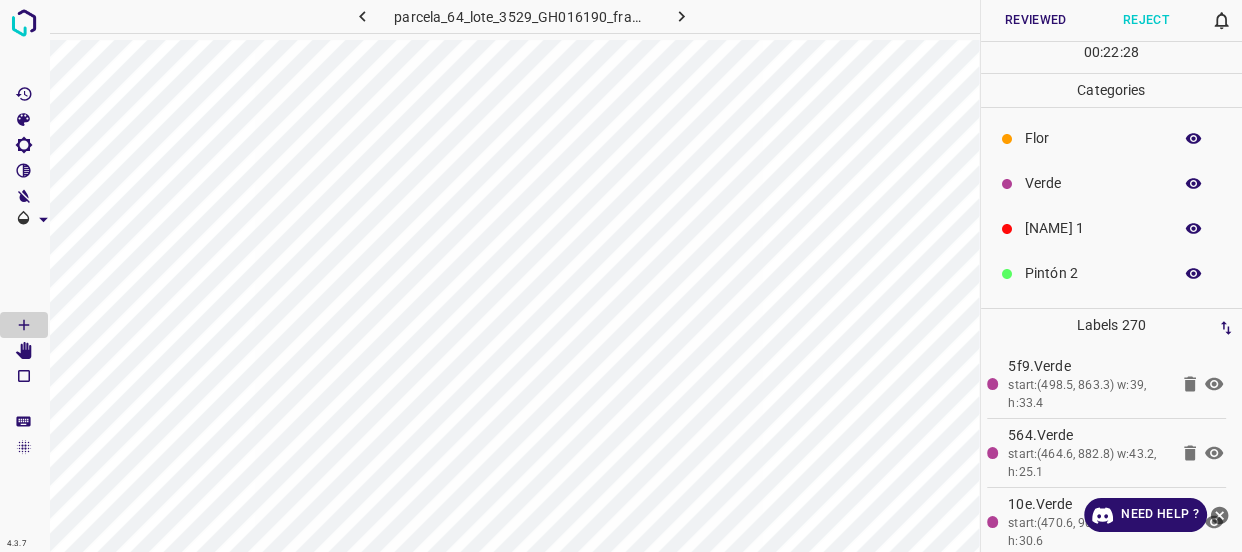 click 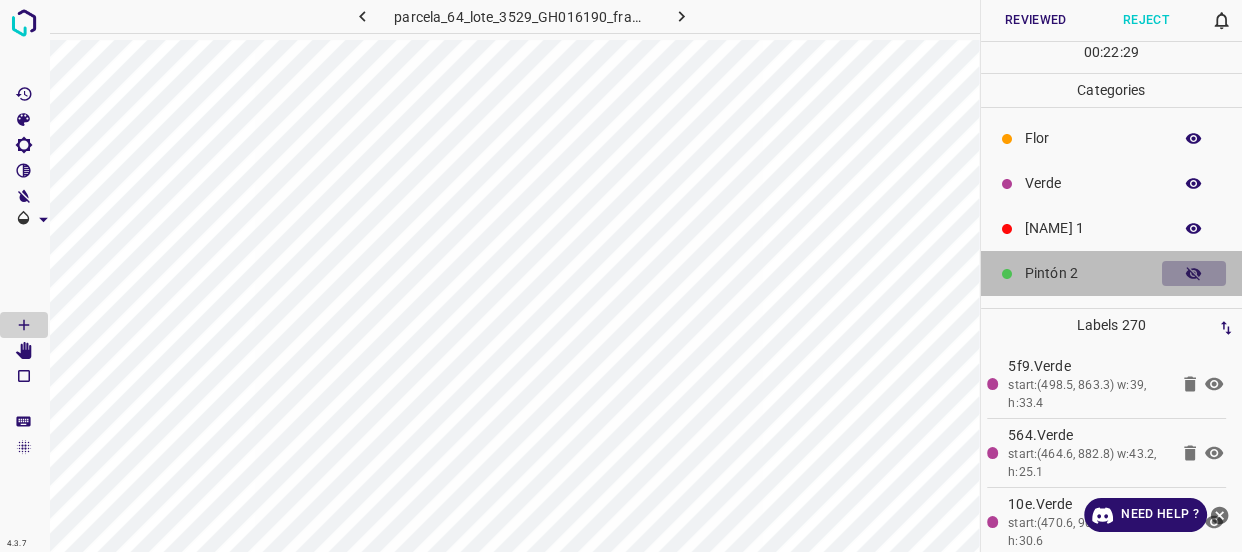 click 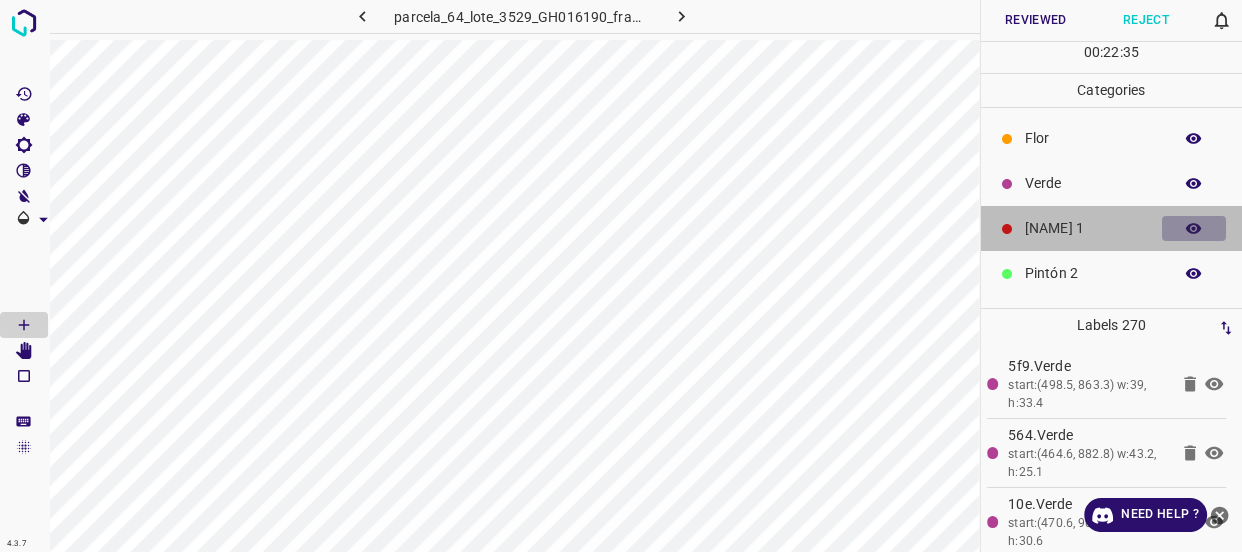 click at bounding box center [1194, 229] 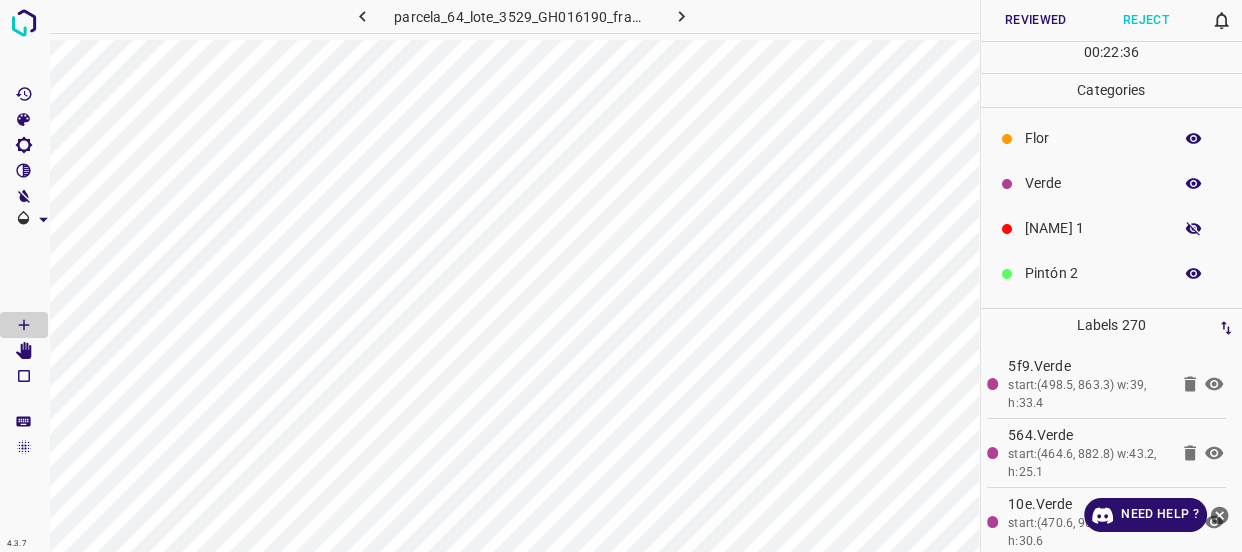 click at bounding box center [1194, 229] 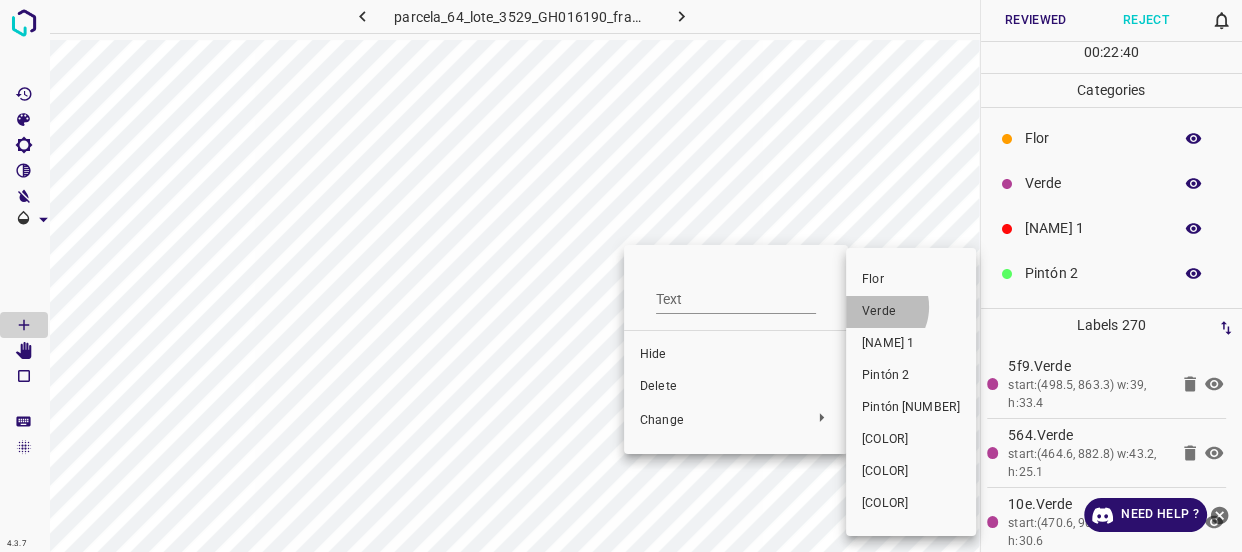 click on "Verde" at bounding box center [911, 312] 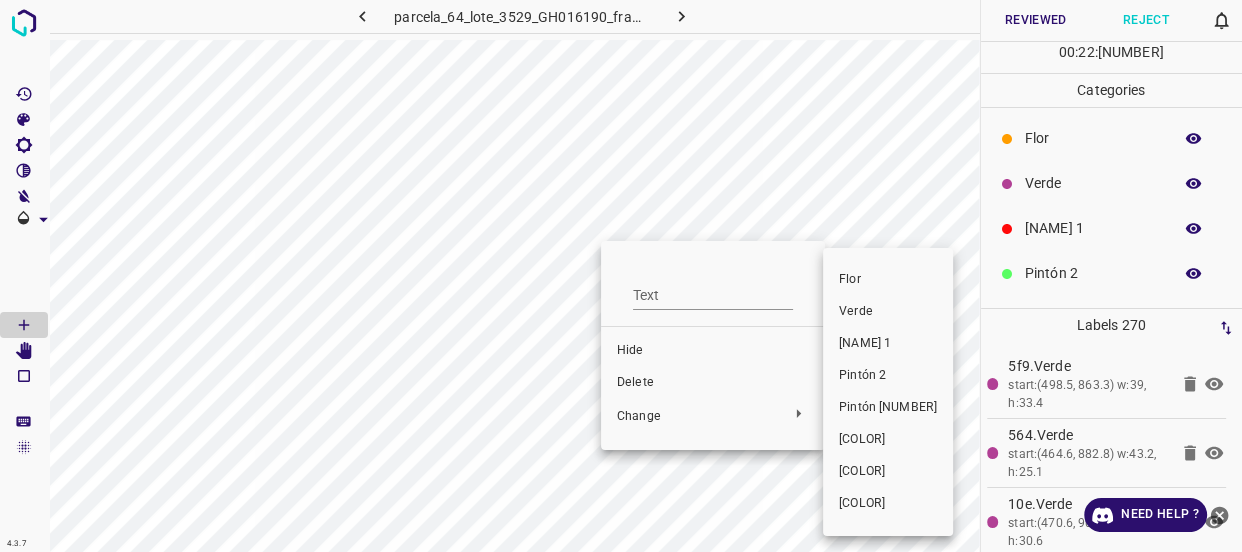 drag, startPoint x: 864, startPoint y: 320, endPoint x: 714, endPoint y: 300, distance: 151.32745 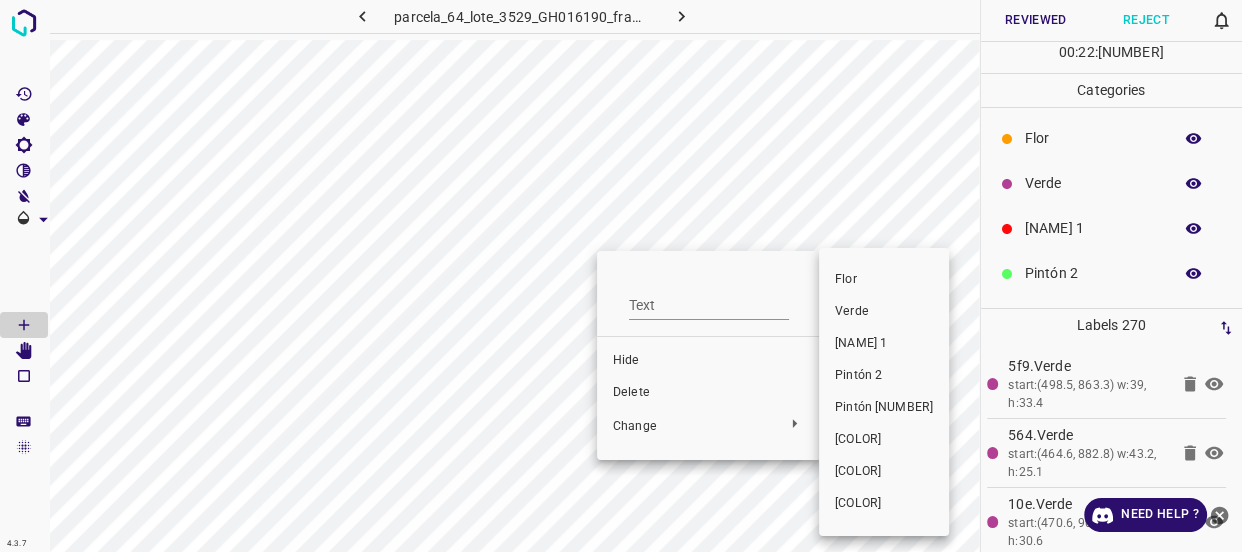 click on "Verde" at bounding box center (884, 312) 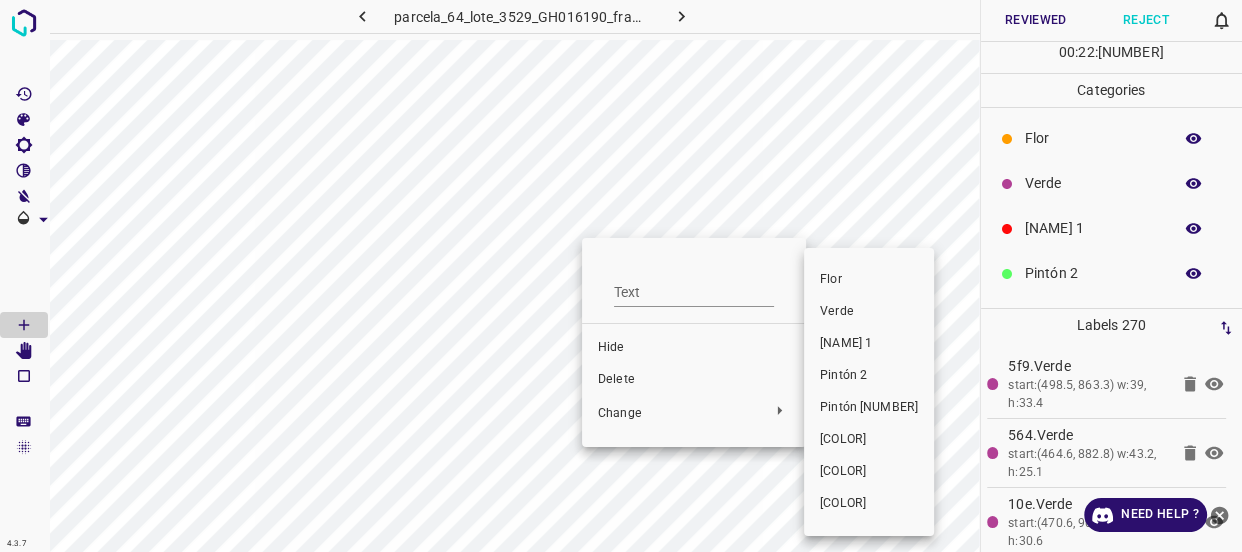 click on "Verde" at bounding box center [869, 312] 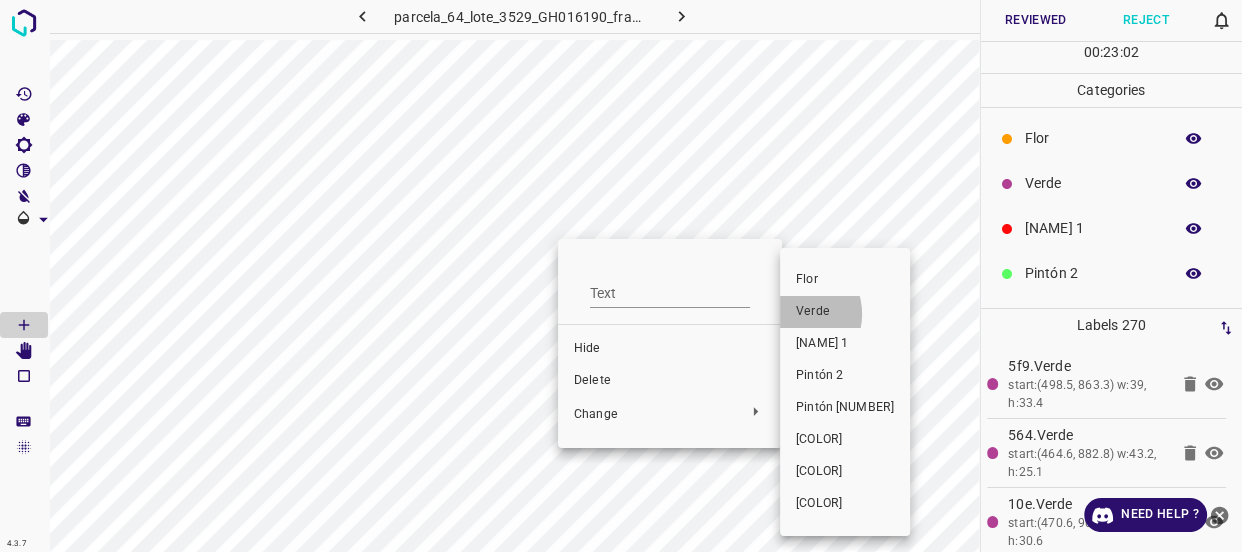 click on "Verde" at bounding box center (845, 312) 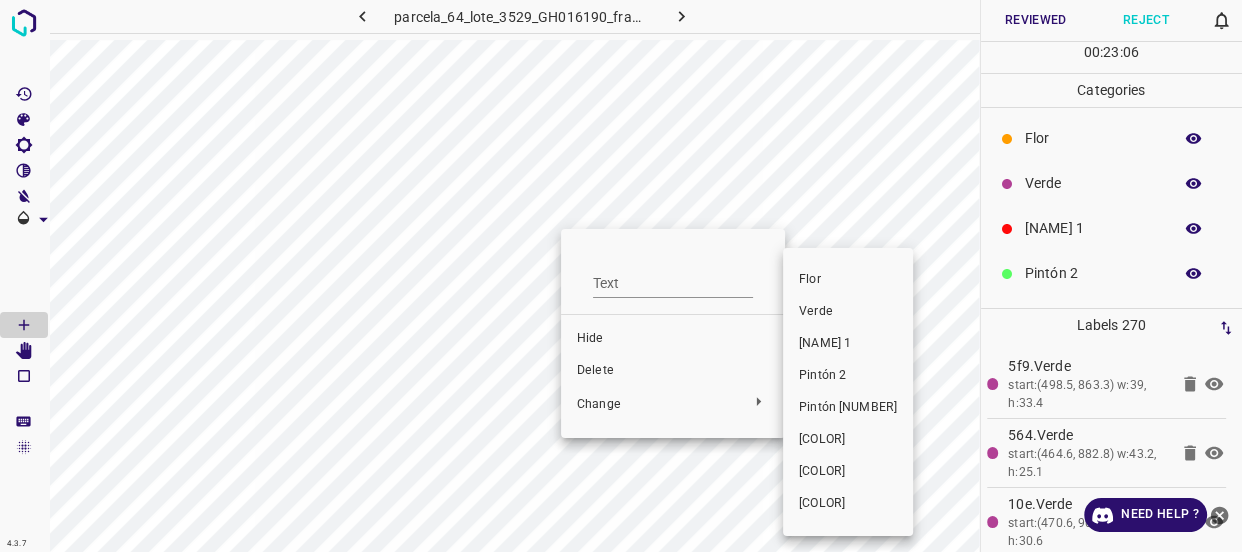 click on "Verde" at bounding box center [848, 312] 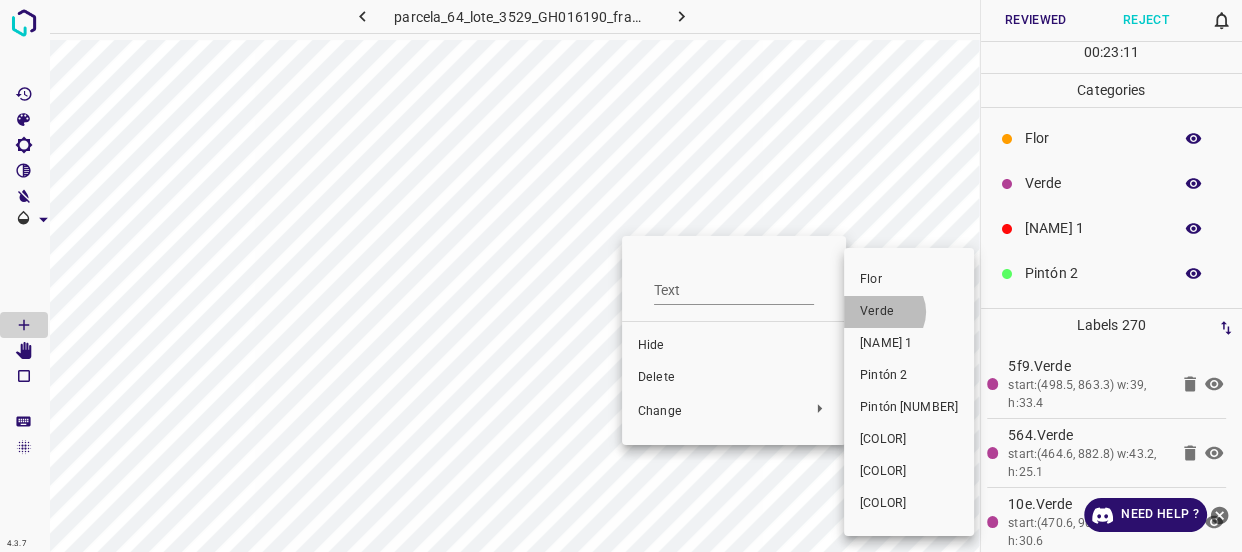 drag, startPoint x: 883, startPoint y: 312, endPoint x: 780, endPoint y: 315, distance: 103.04368 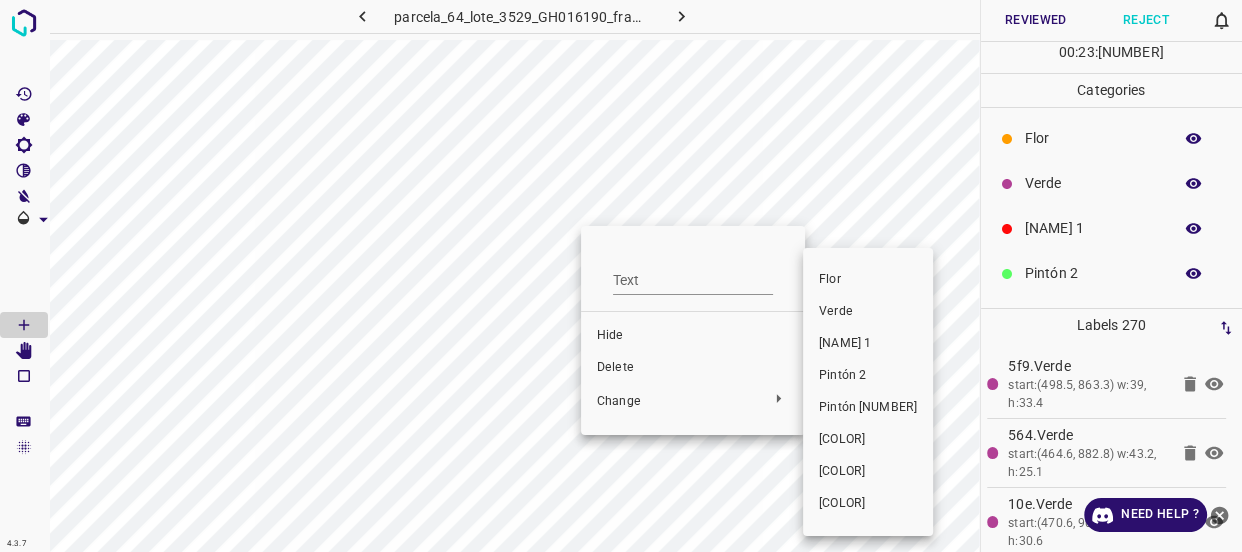 click on "Verde" at bounding box center (868, 312) 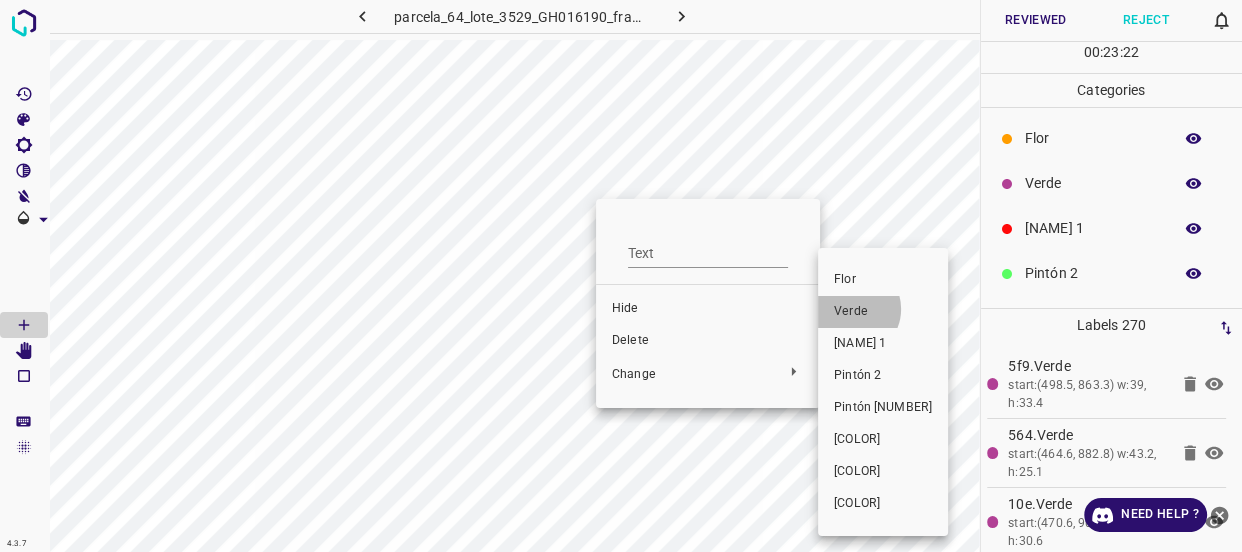 click on "Verde" at bounding box center [883, 312] 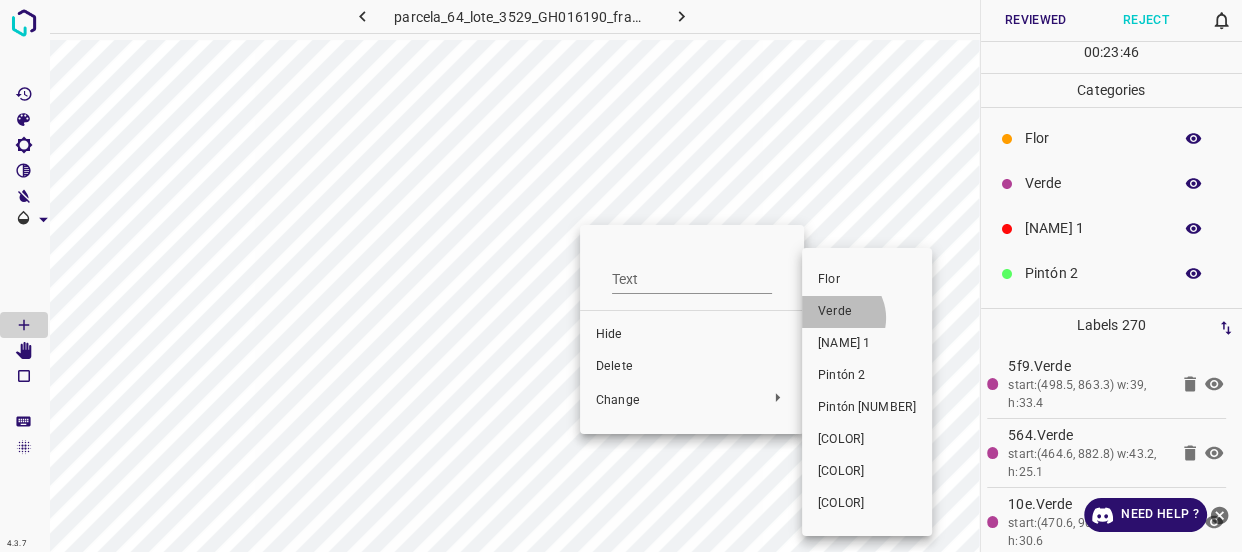 drag, startPoint x: 832, startPoint y: 318, endPoint x: 778, endPoint y: 302, distance: 56.32051 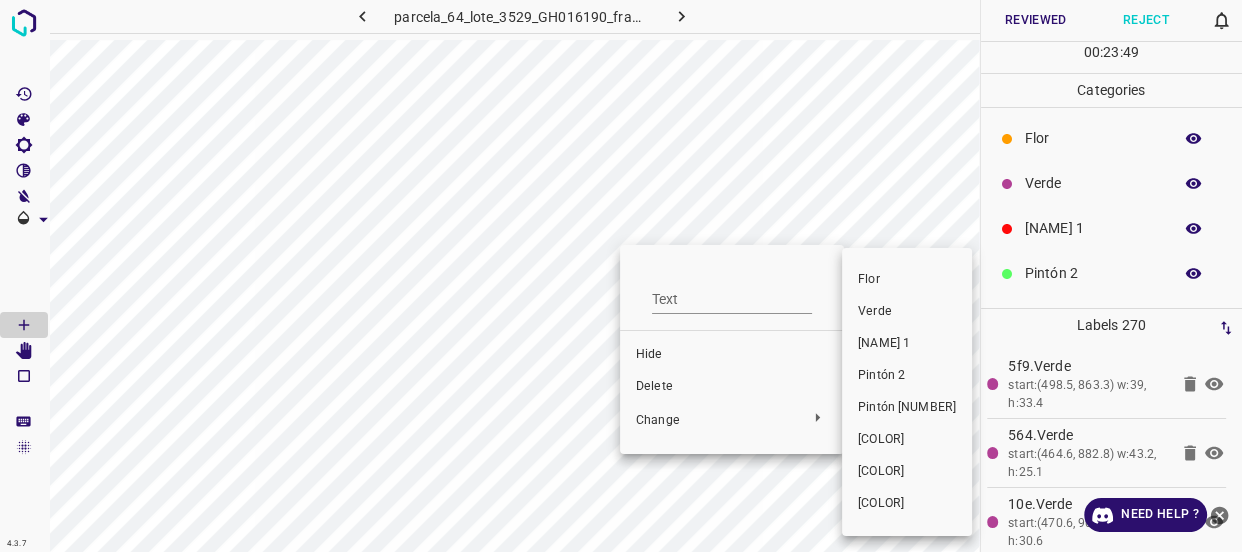 click on "Verde" at bounding box center [907, 312] 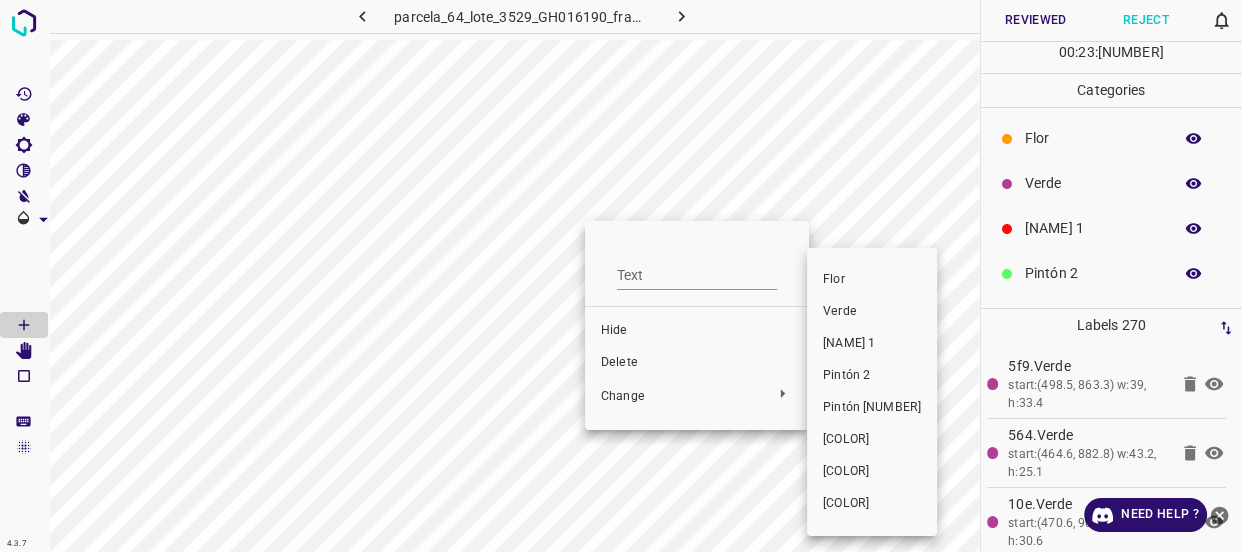 click on "Verde" at bounding box center [872, 312] 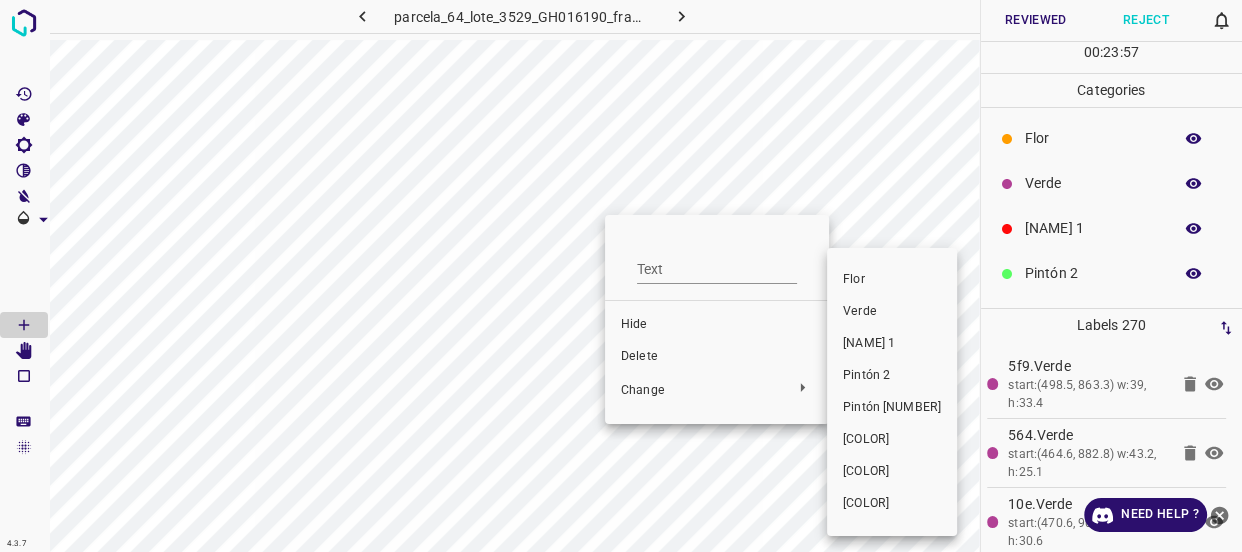 click on "Verde" at bounding box center [892, 312] 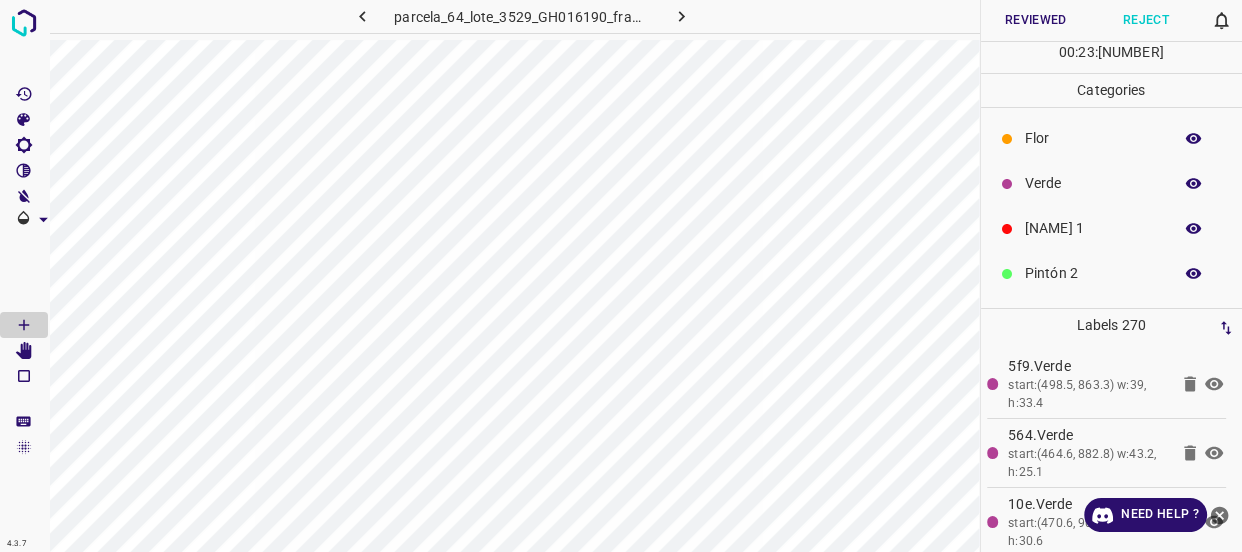 click 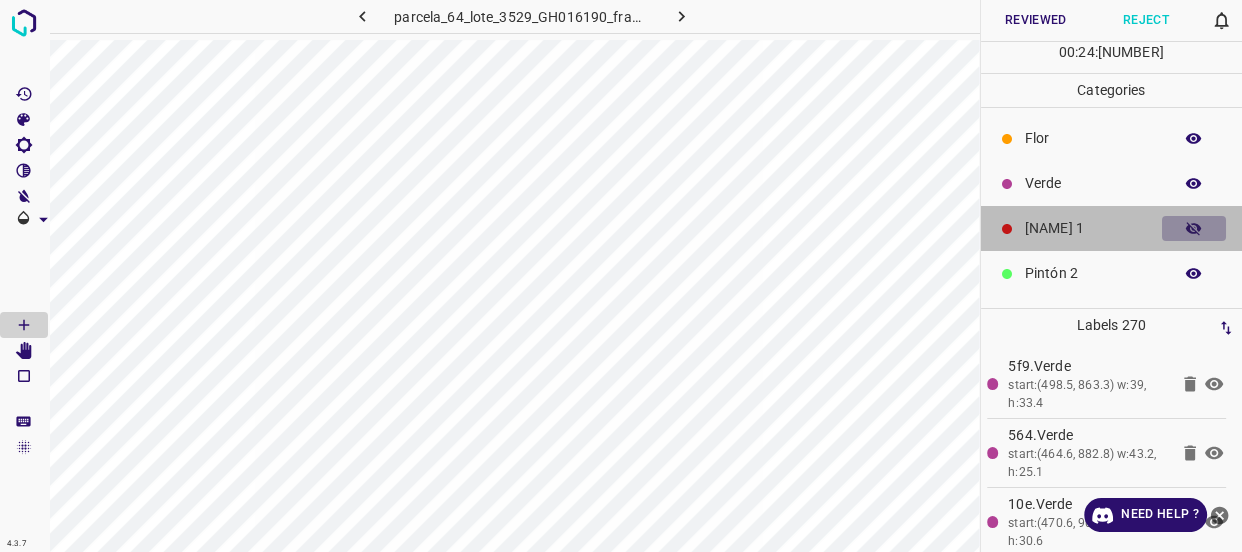 click 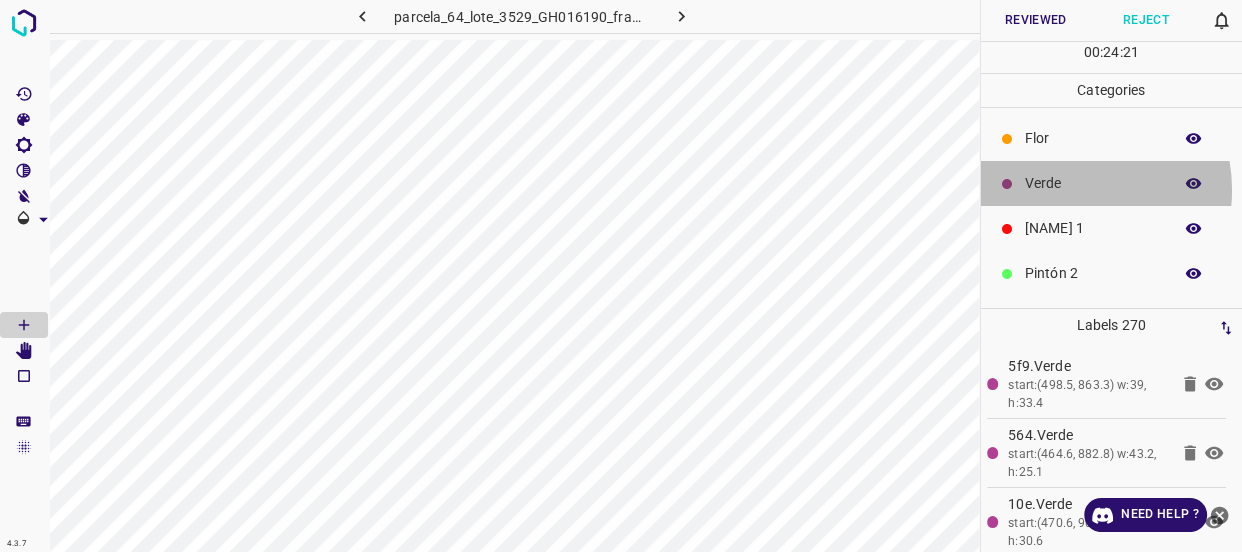 click on "Verde" at bounding box center (1093, 183) 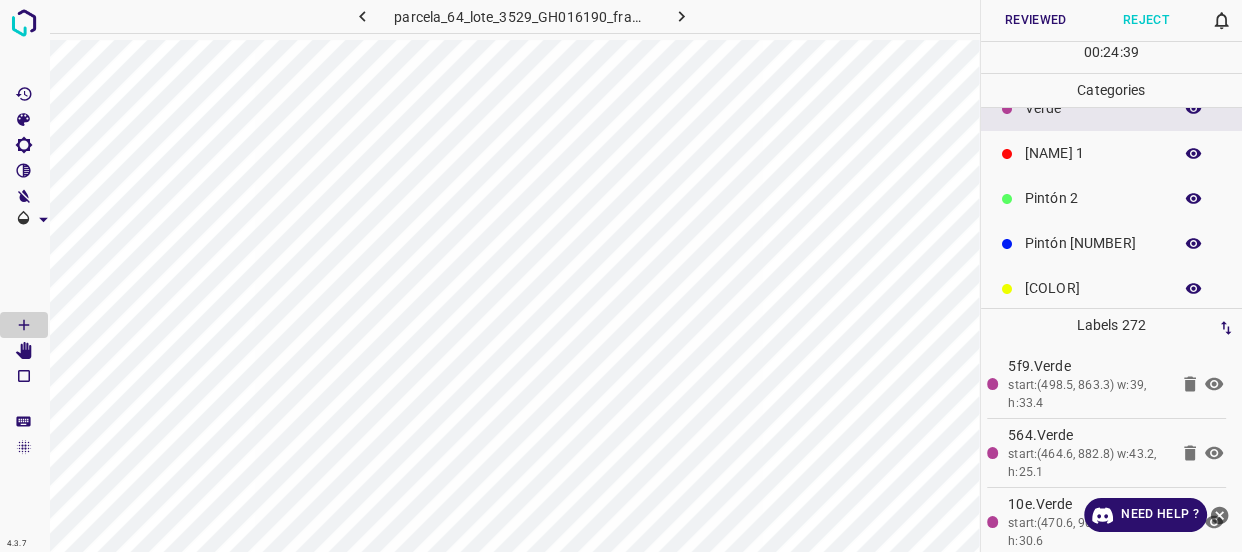 scroll, scrollTop: 175, scrollLeft: 0, axis: vertical 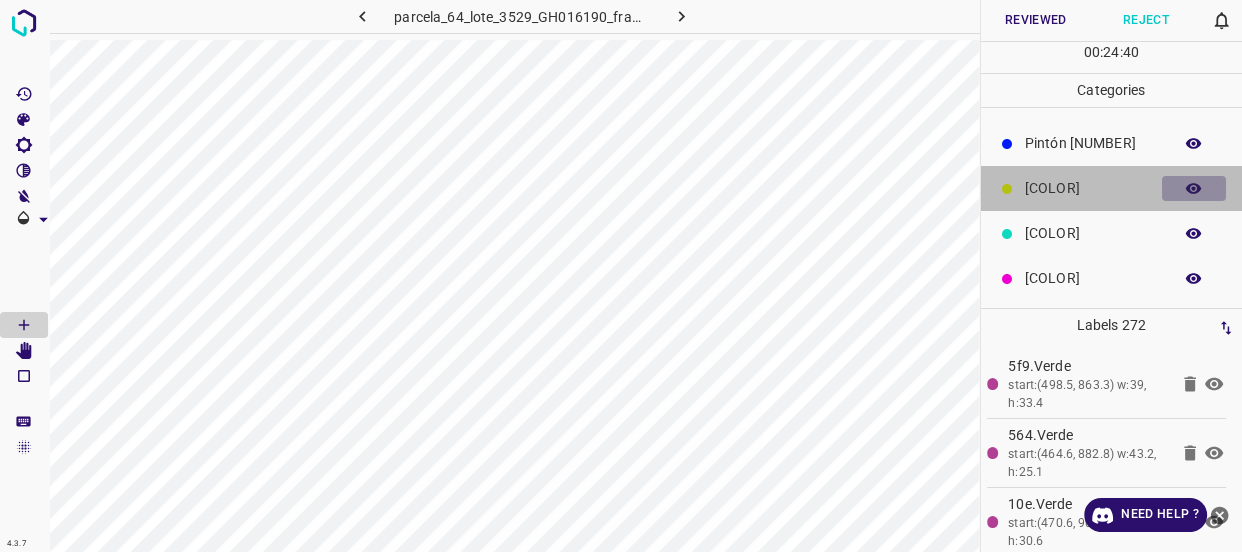 click 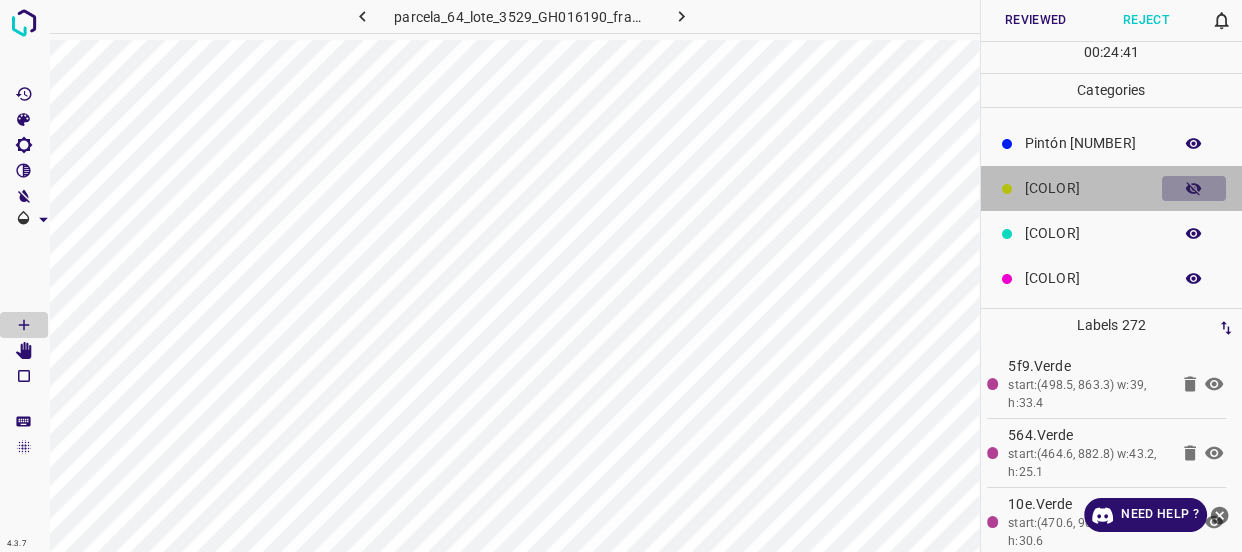 click 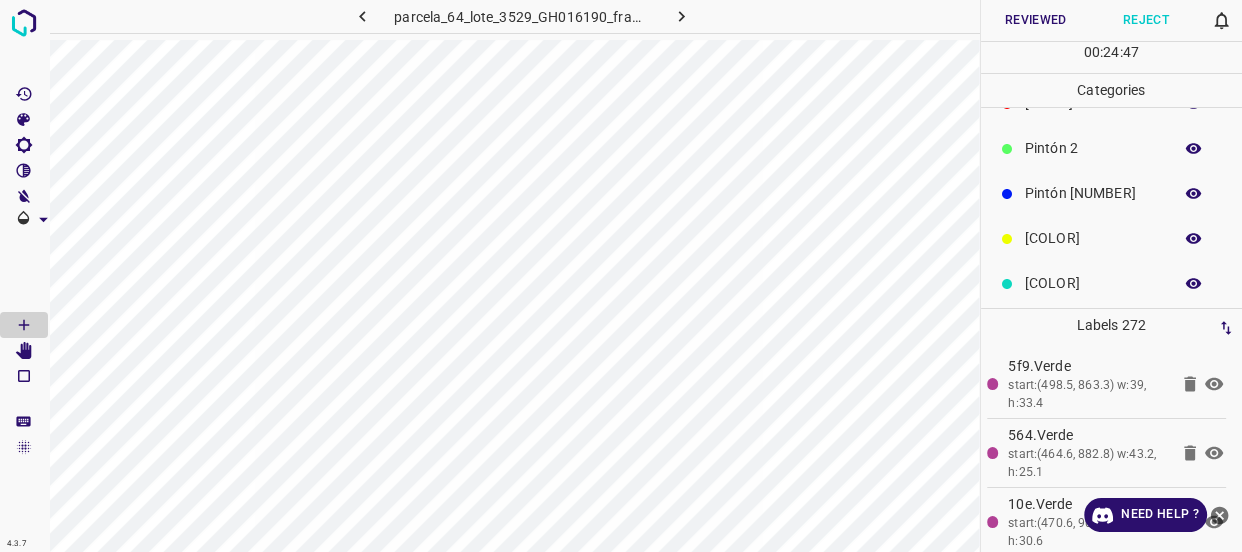 scroll, scrollTop: 84, scrollLeft: 0, axis: vertical 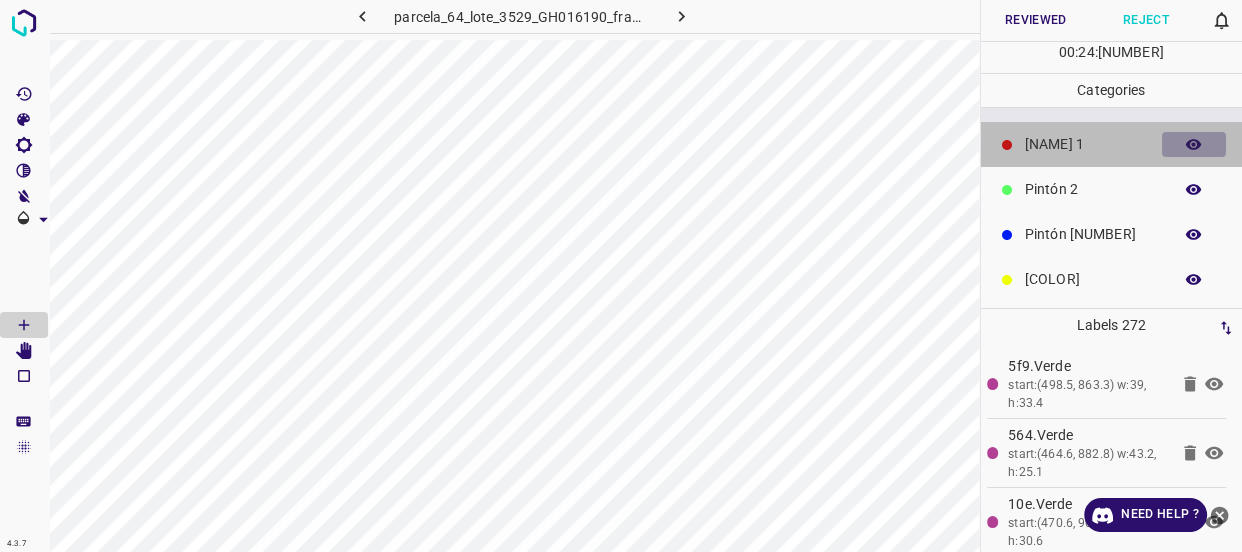 click 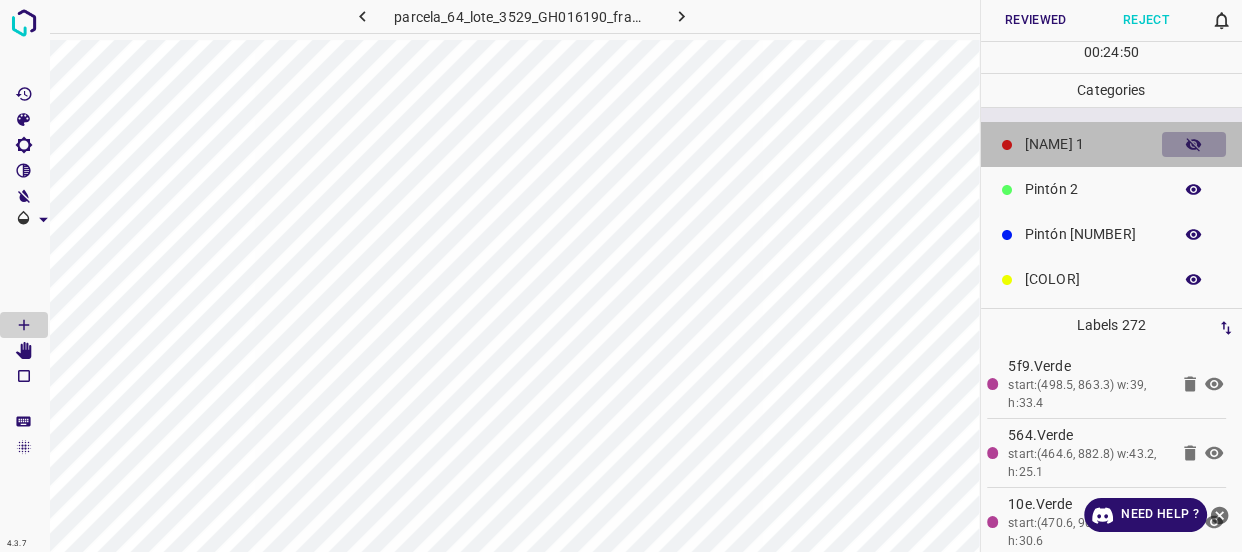 click 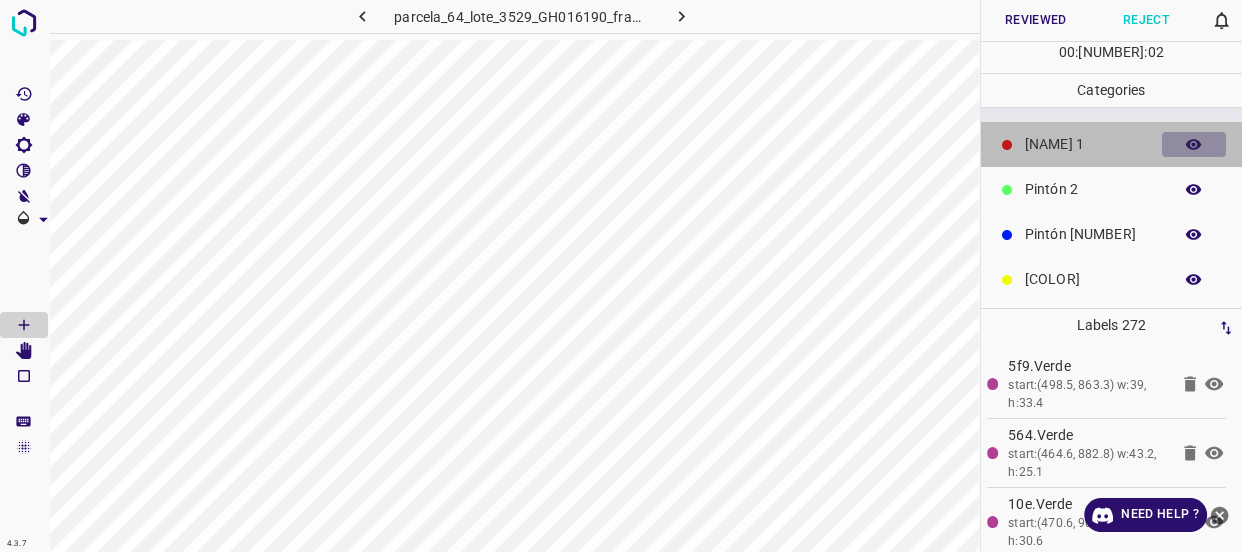 click 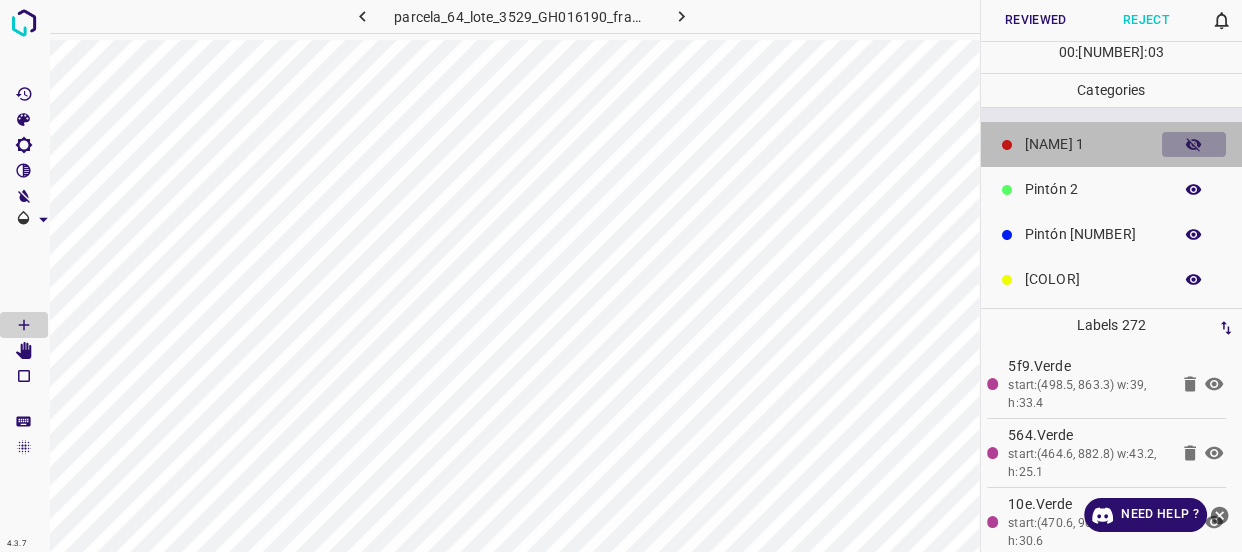 click 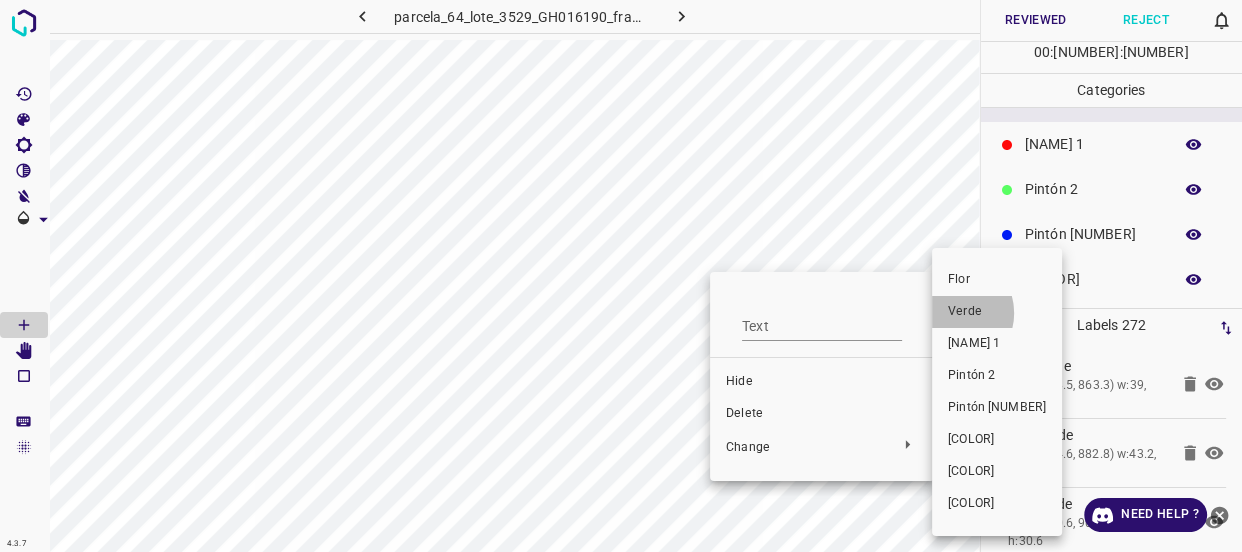 click on "Verde" at bounding box center (997, 312) 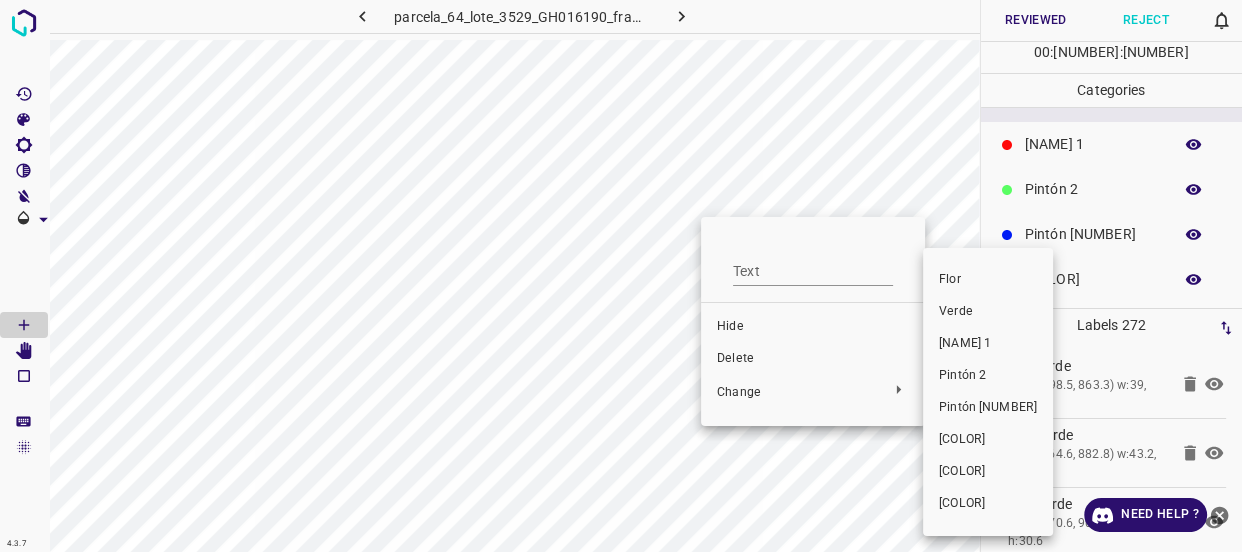click on "Verde" at bounding box center [988, 312] 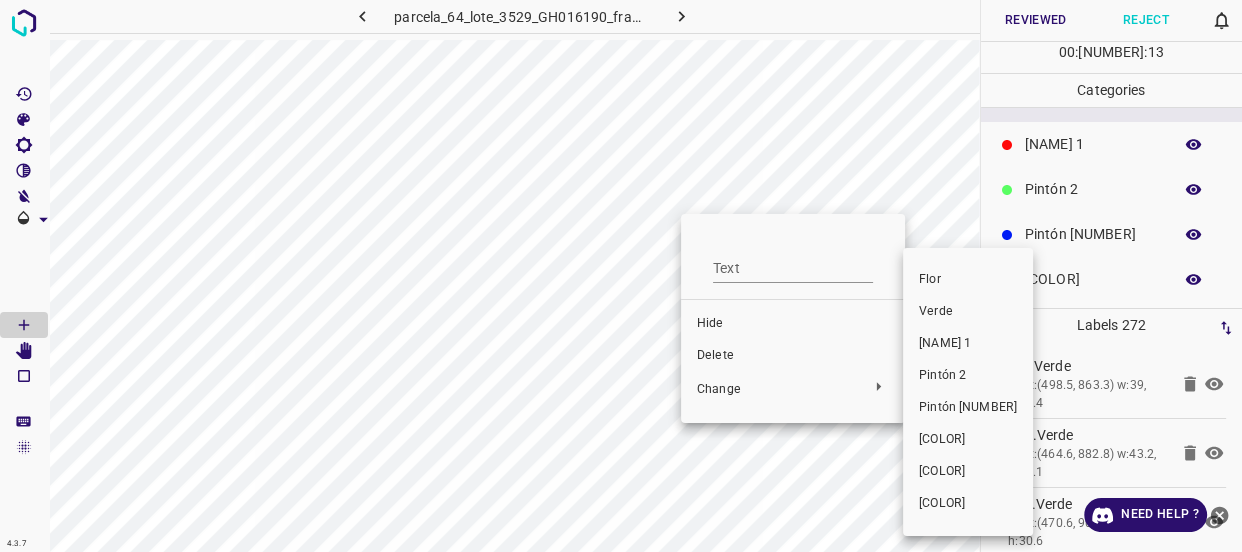 click on "Verde" at bounding box center [968, 312] 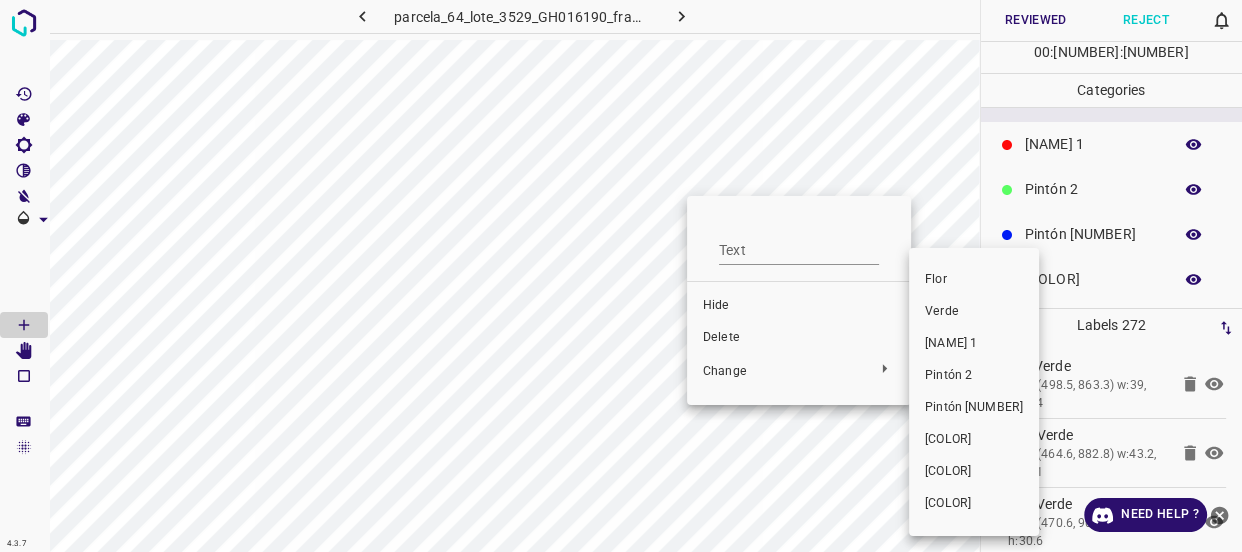 click on "Verde" at bounding box center (974, 312) 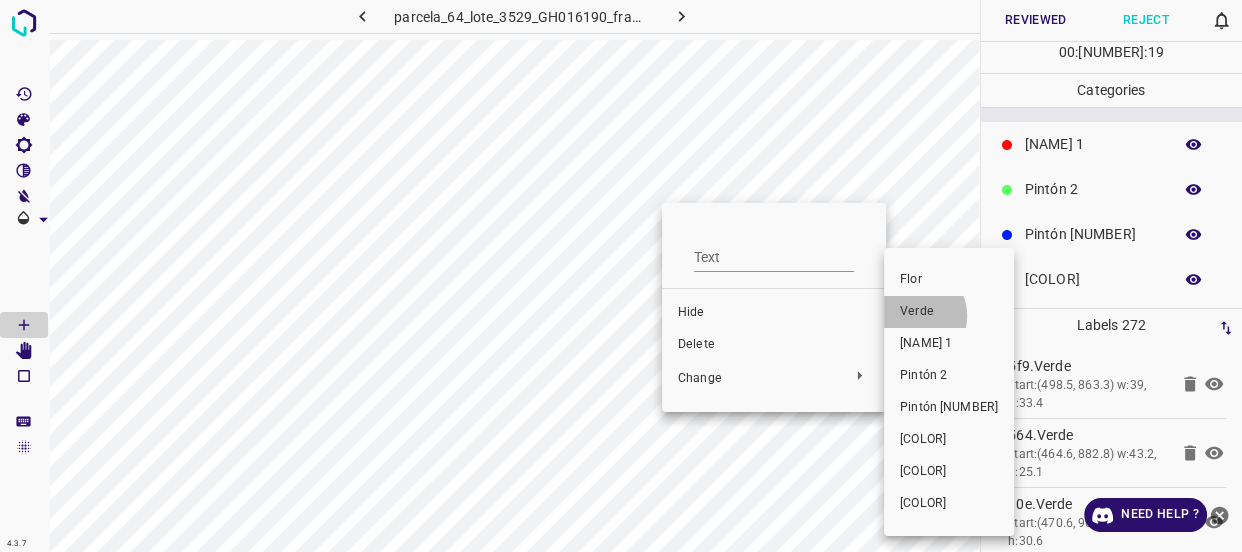 click on "Verde" at bounding box center [949, 312] 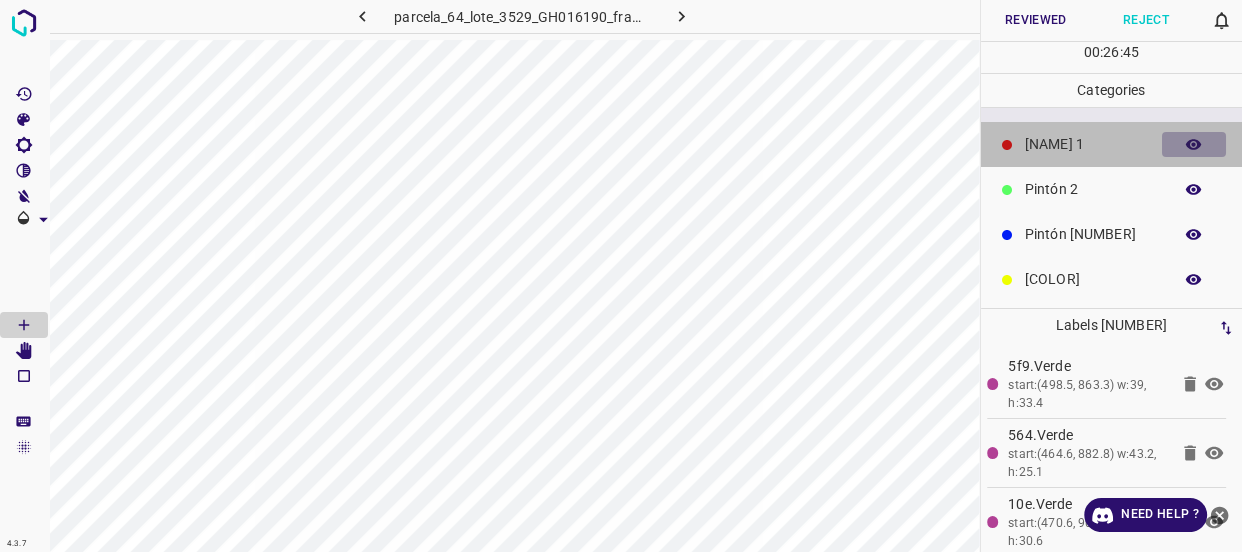 click at bounding box center [1194, 145] 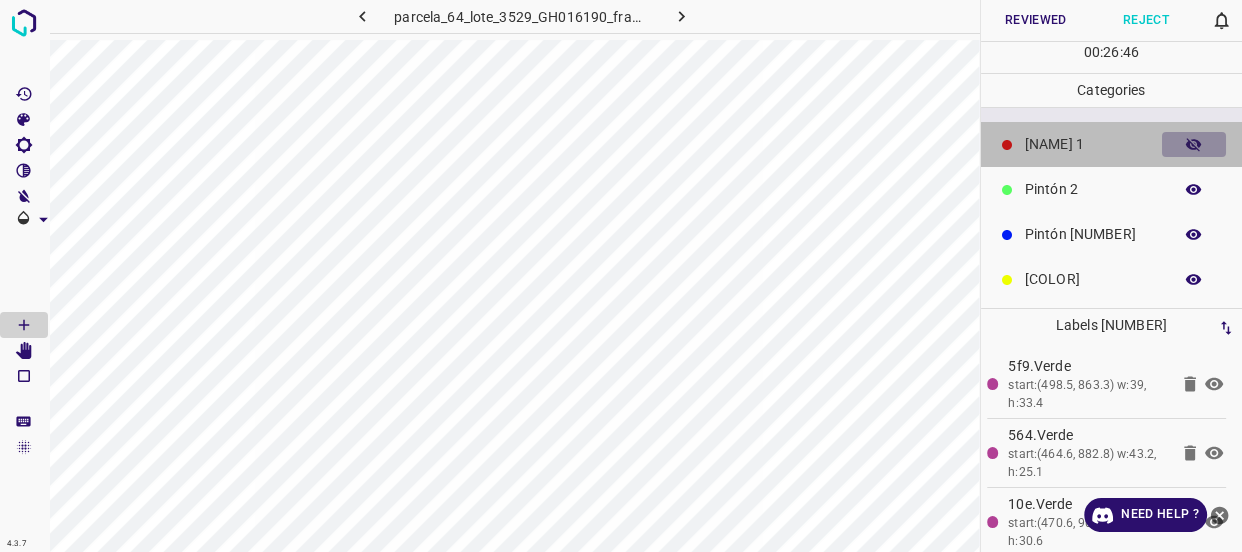 click at bounding box center (1194, 145) 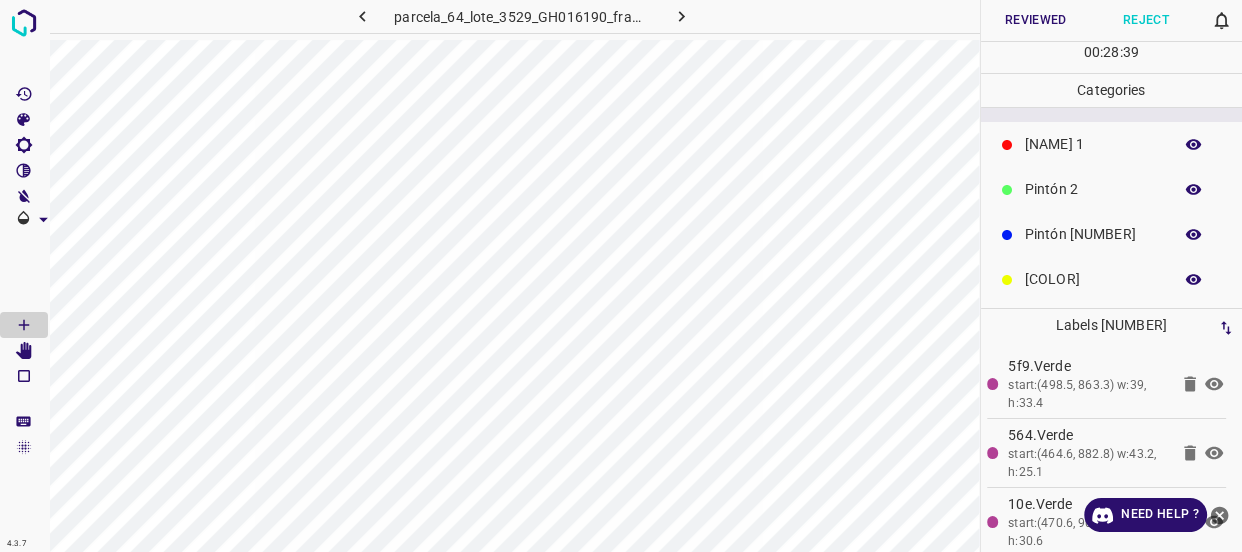 click on "Reviewed" at bounding box center (1036, 20) 